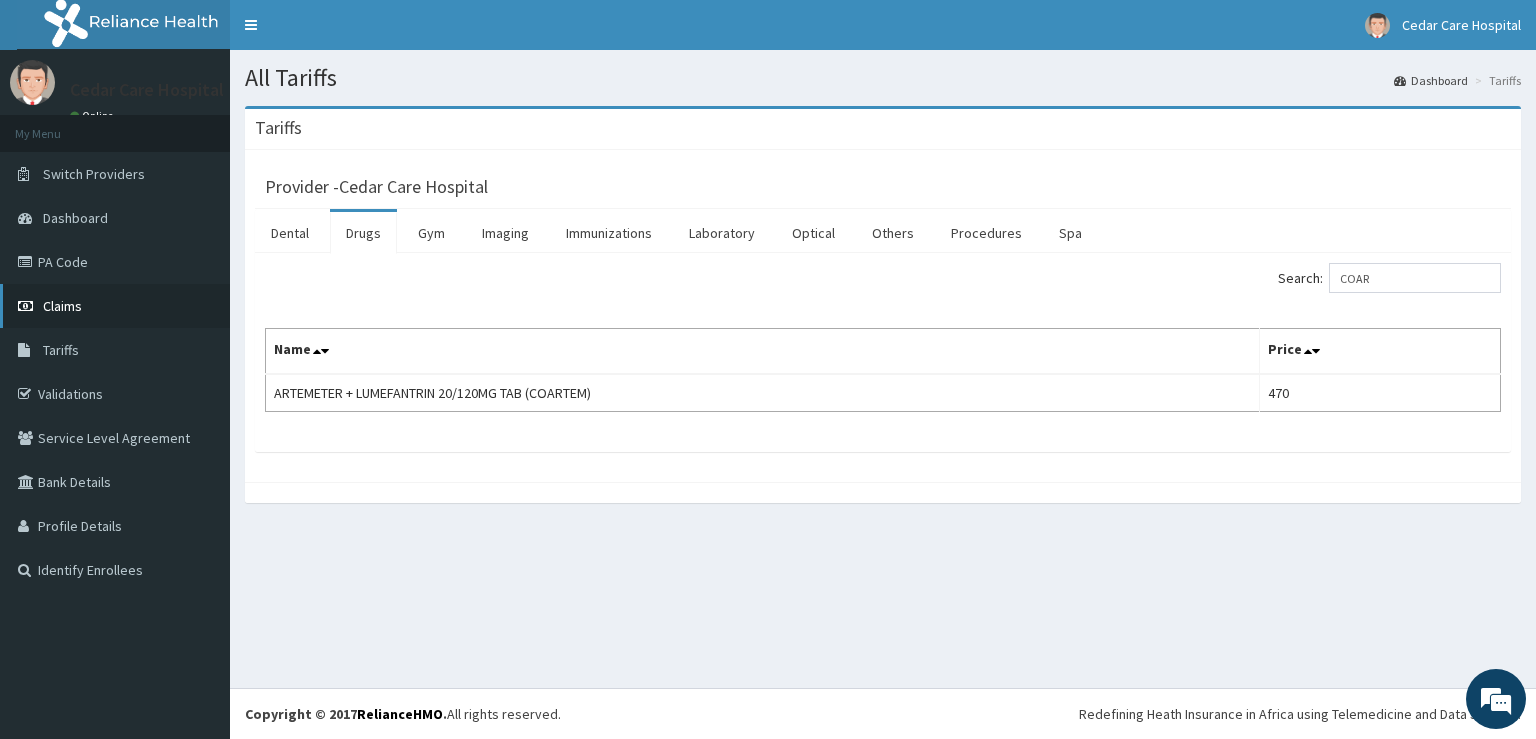 scroll, scrollTop: 0, scrollLeft: 0, axis: both 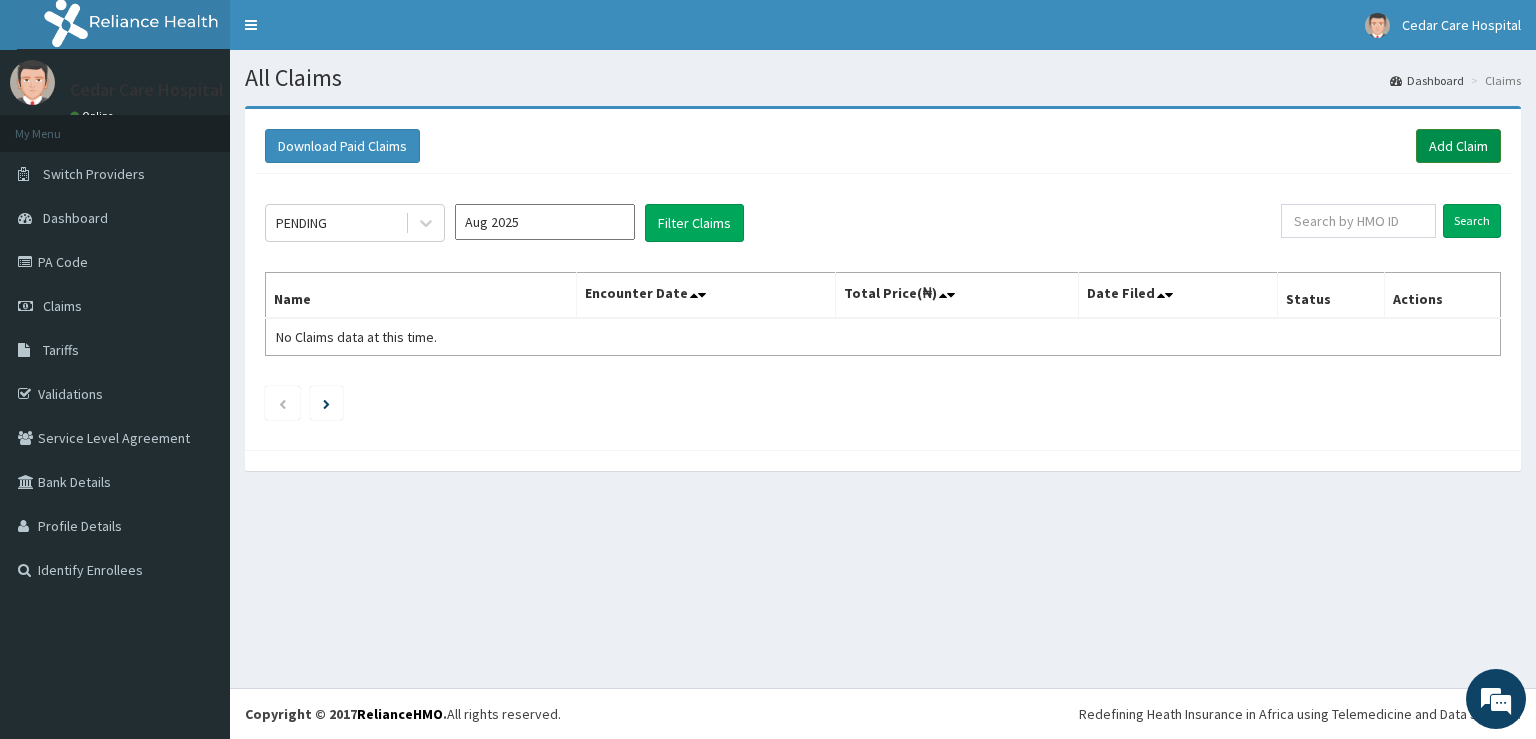 click on "Add Claim" at bounding box center [1458, 146] 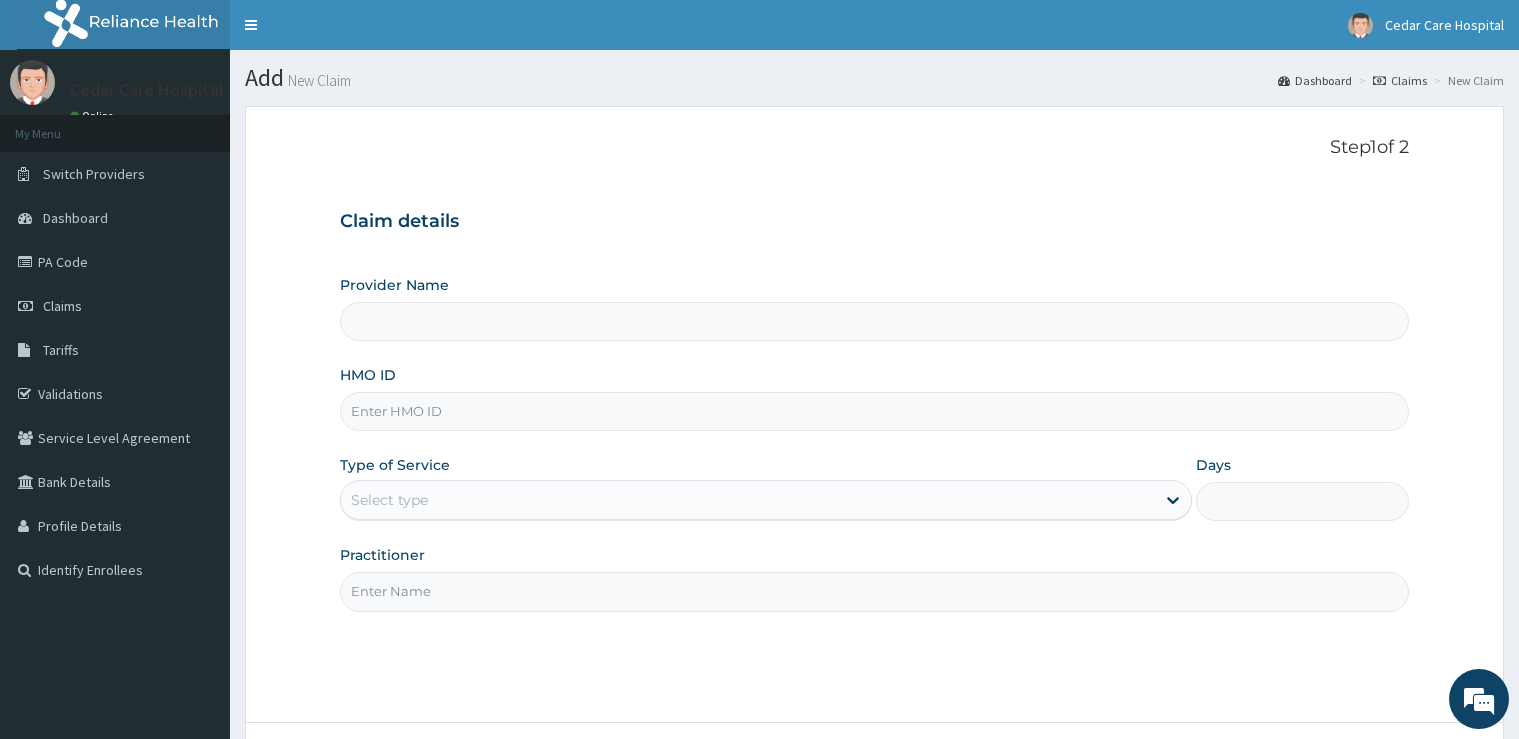 scroll, scrollTop: 0, scrollLeft: 0, axis: both 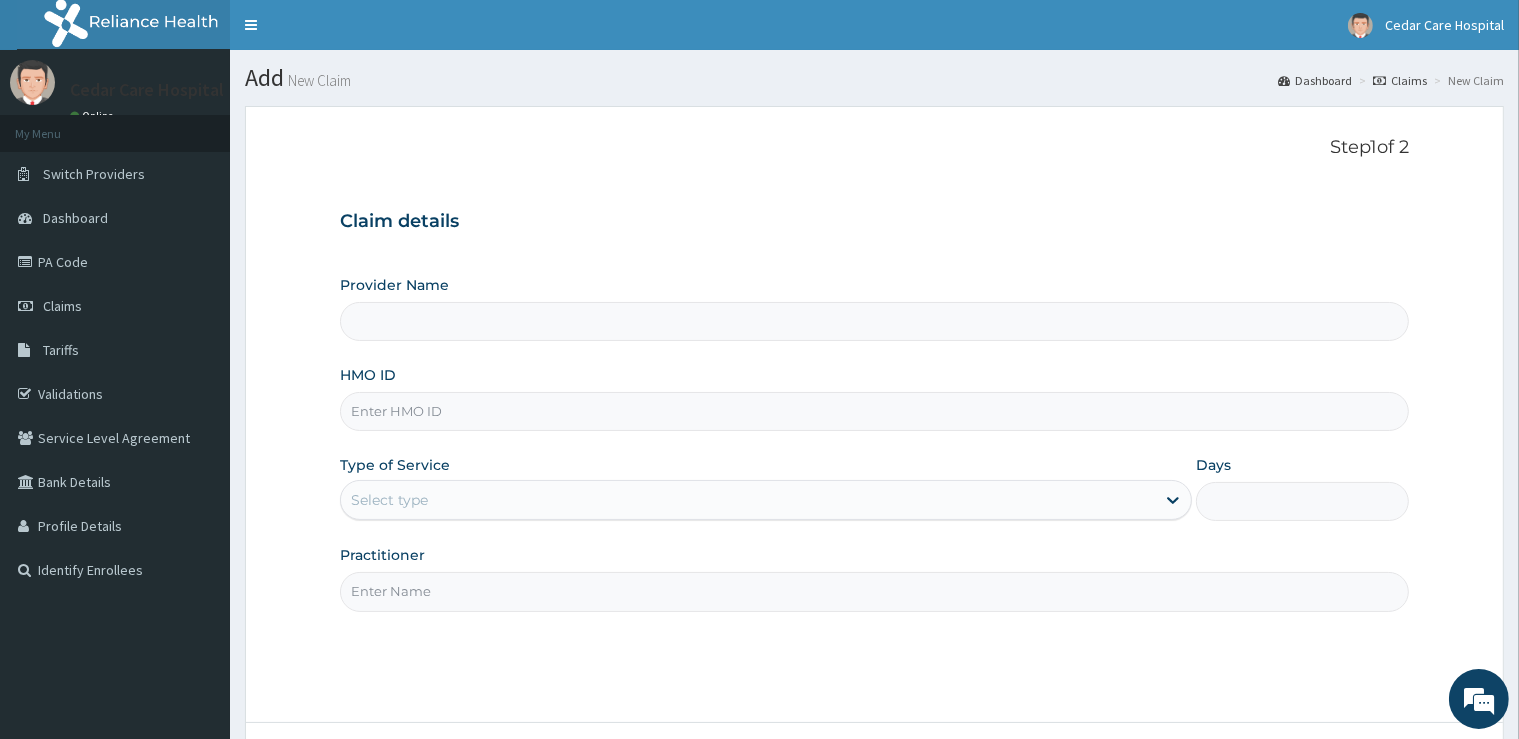 type on "Cedar Care Hospital" 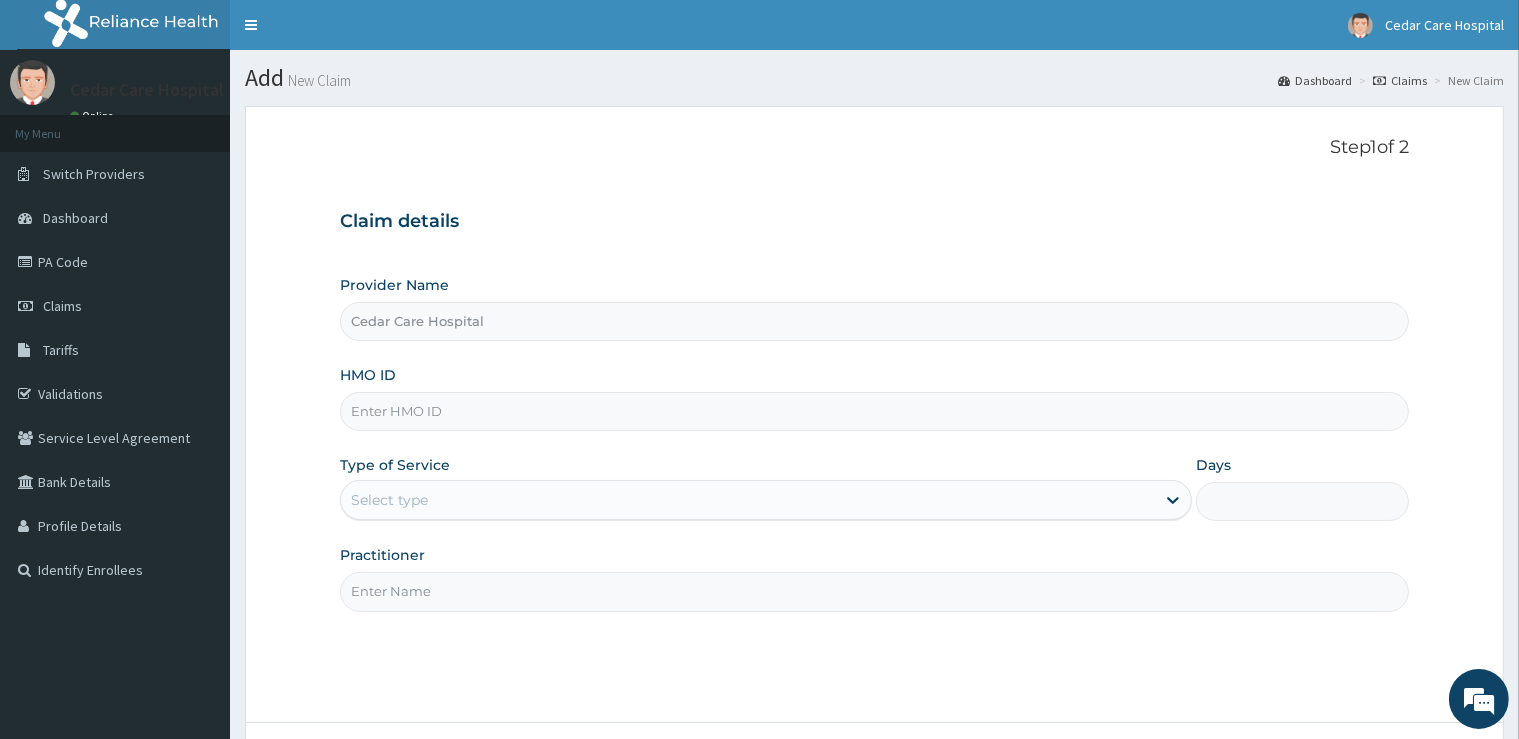 click on "HMO ID" at bounding box center (874, 411) 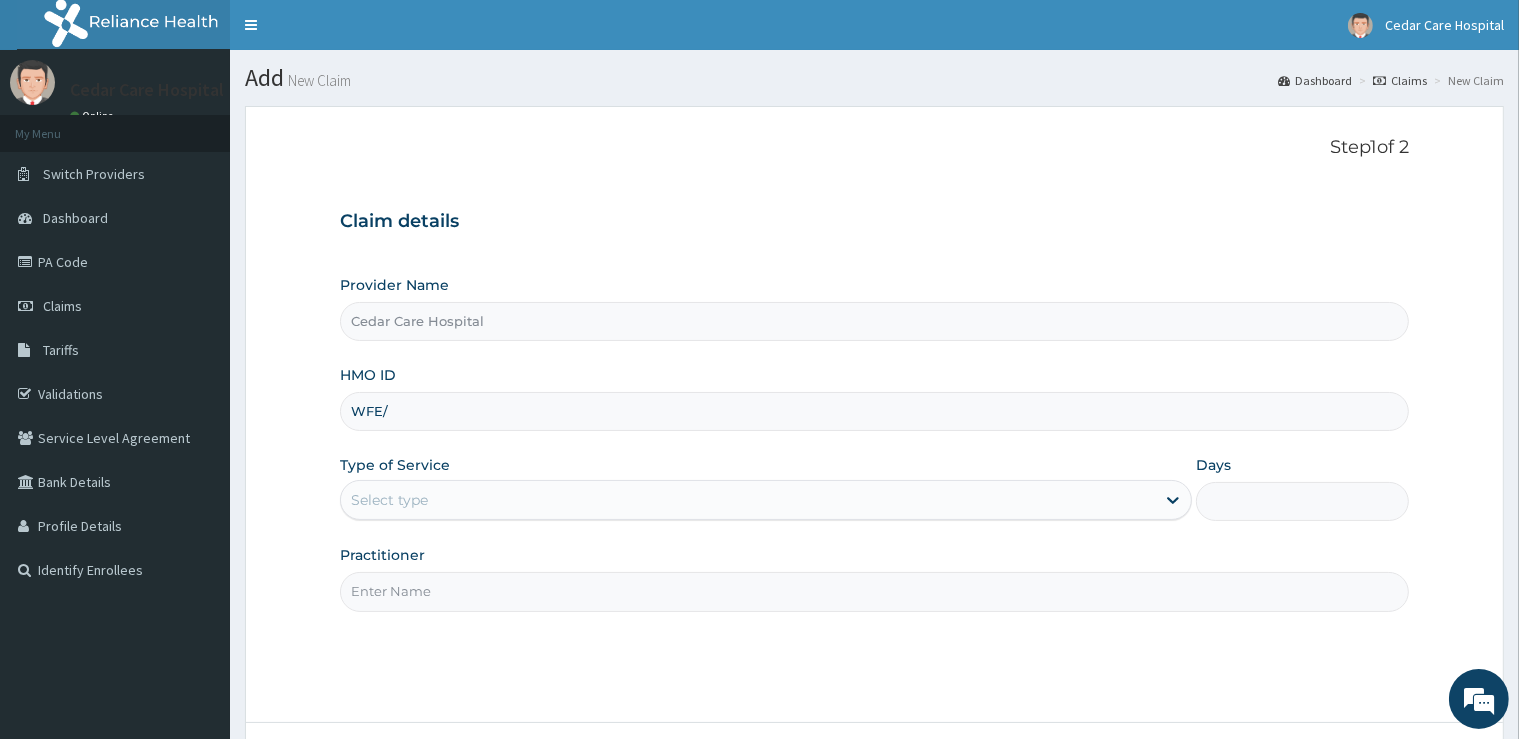 scroll, scrollTop: 0, scrollLeft: 0, axis: both 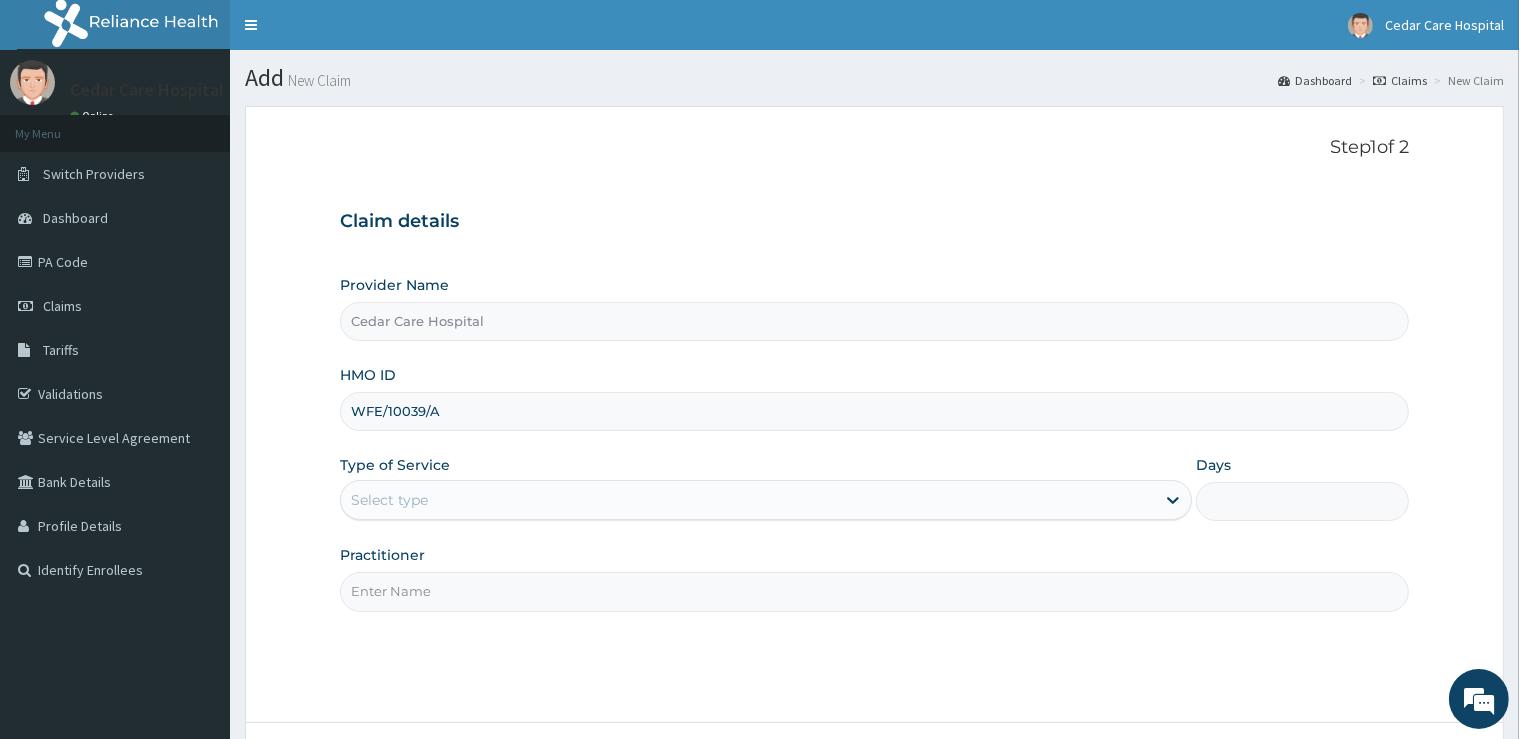type on "WFE/10039/A" 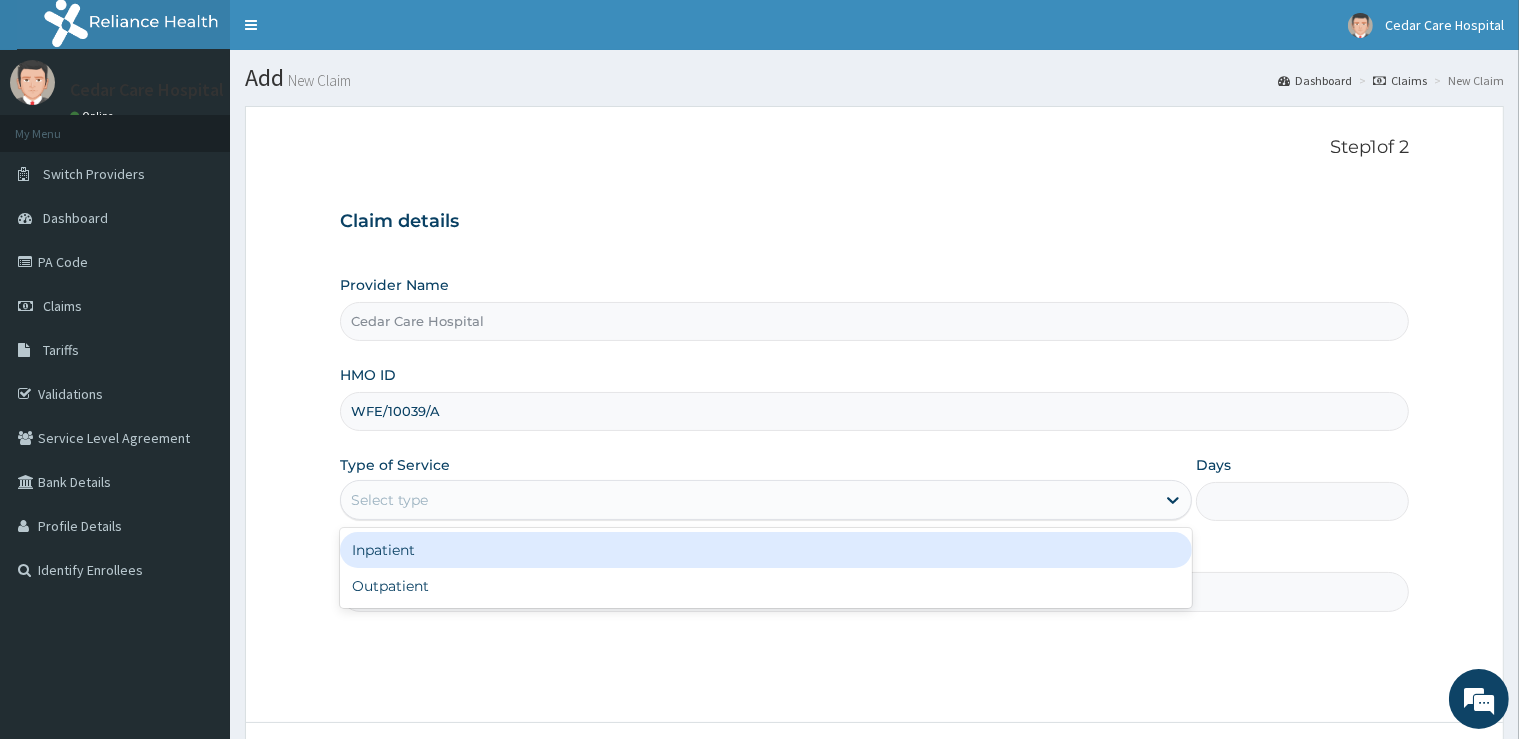 click on "Select type" at bounding box center [748, 500] 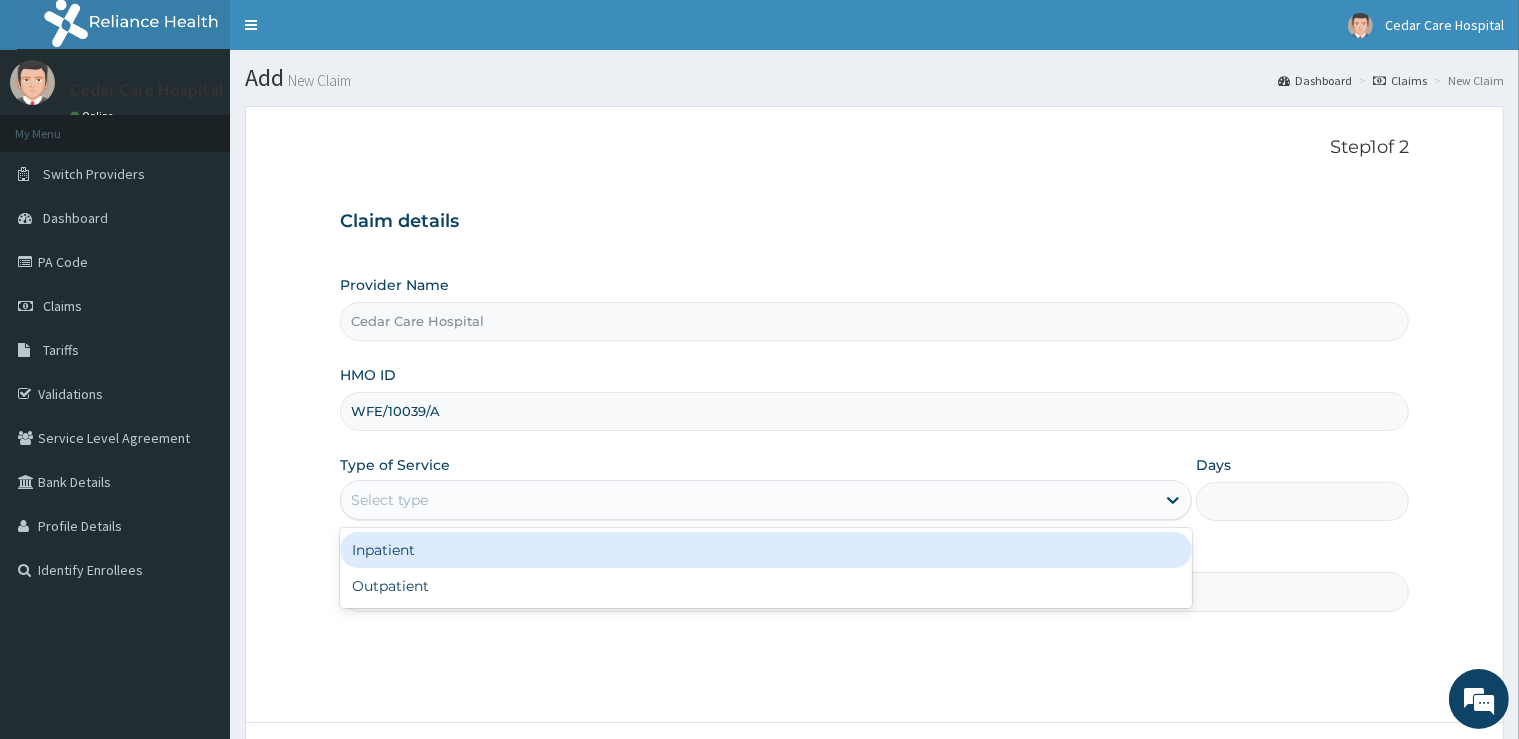 click on "Inpatient" at bounding box center (766, 550) 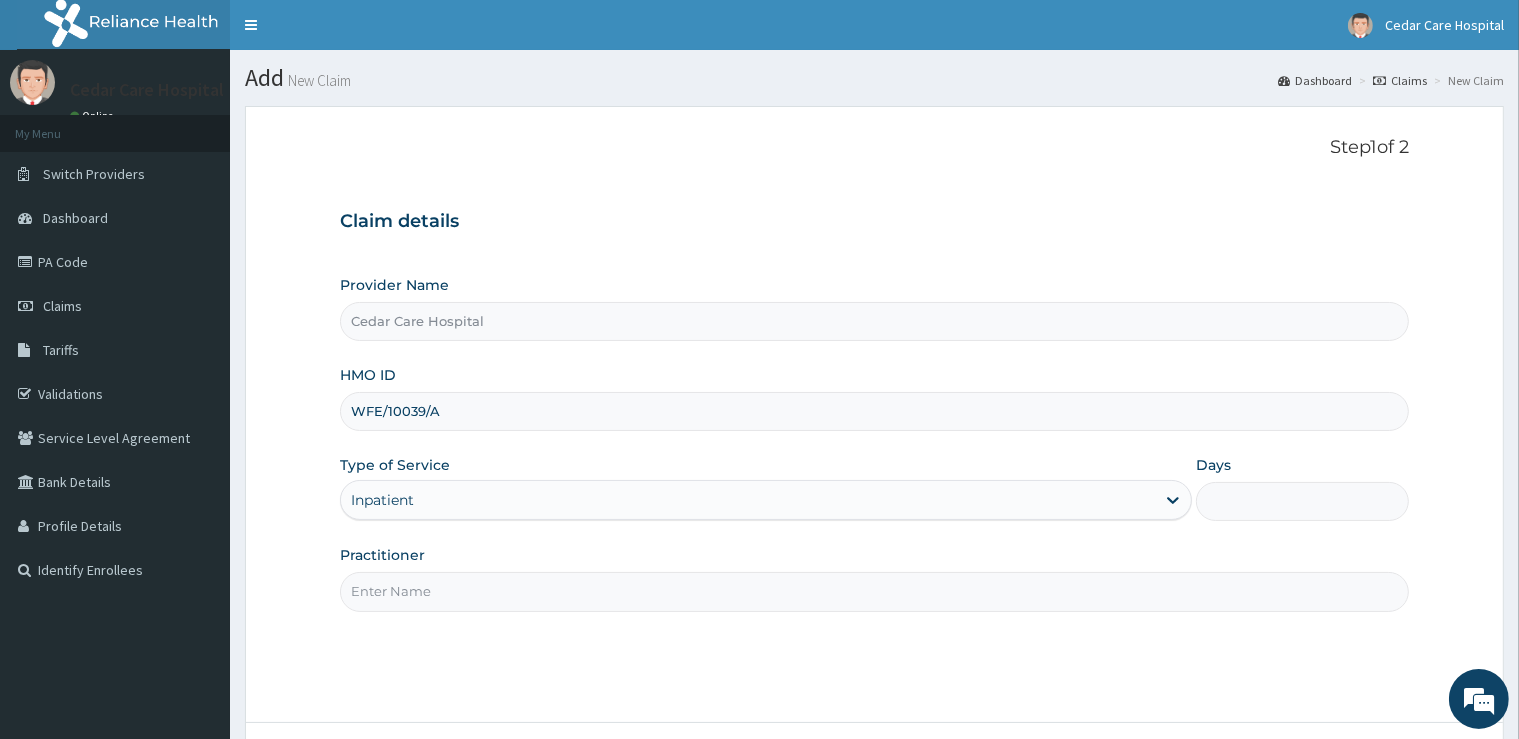 click on "Practitioner" at bounding box center (874, 591) 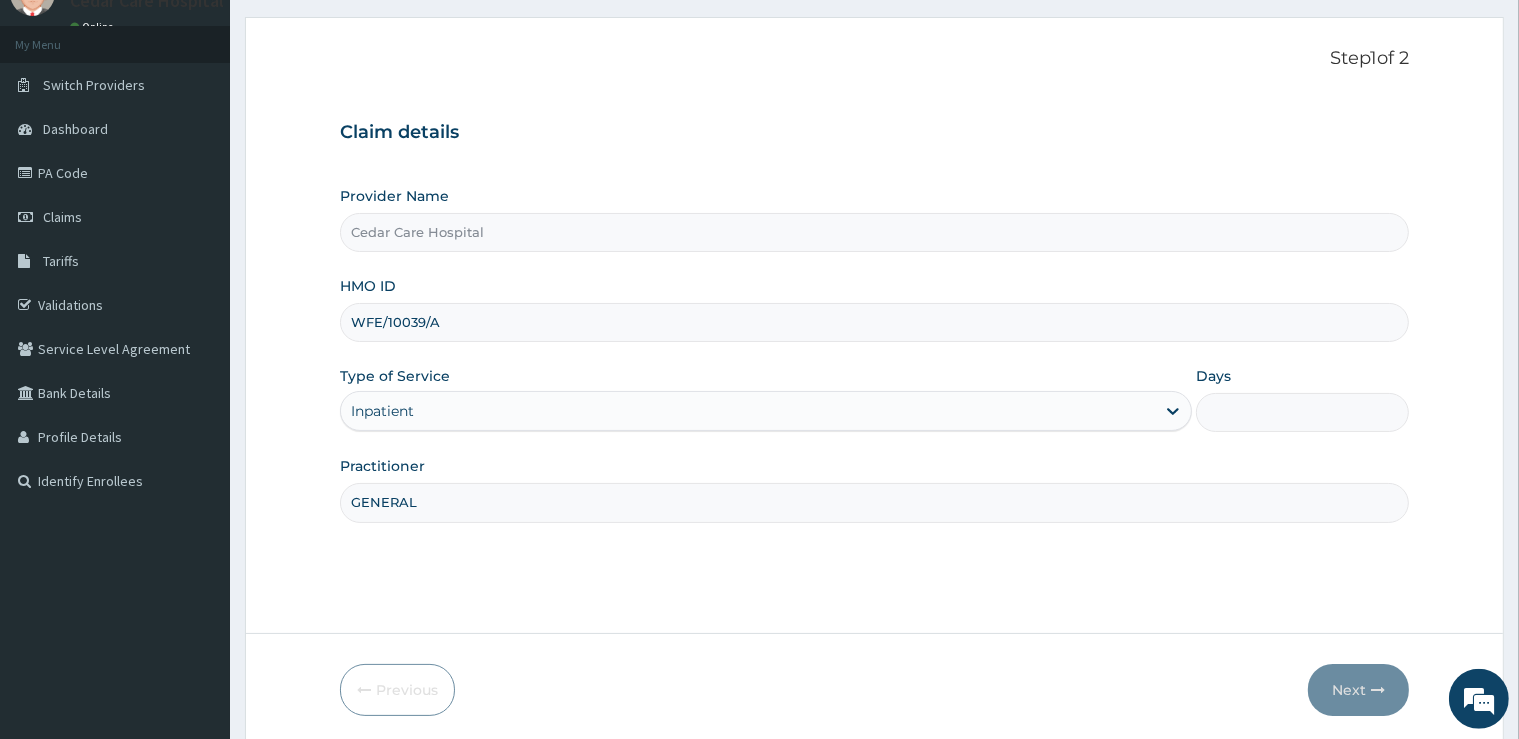 scroll, scrollTop: 162, scrollLeft: 0, axis: vertical 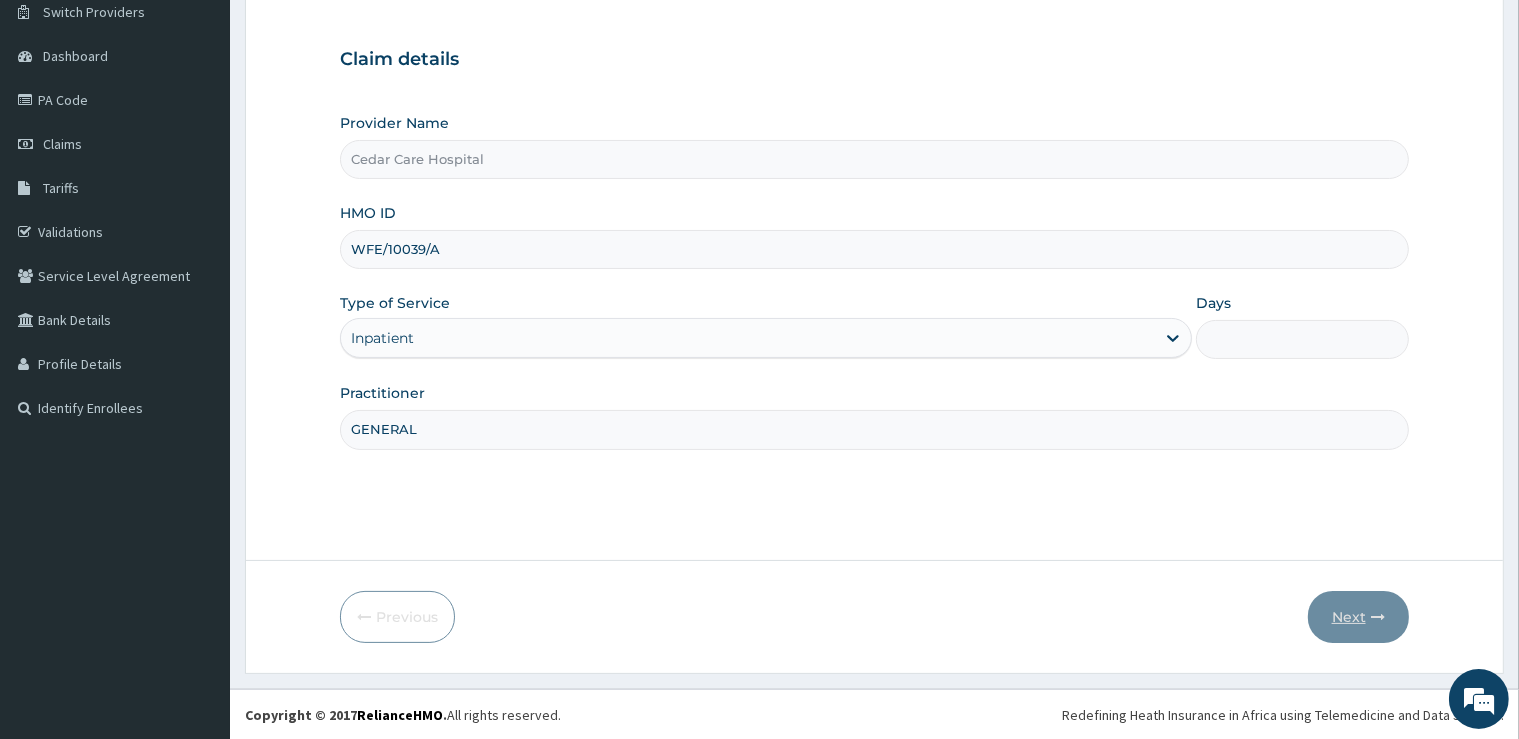 type on "GENERAL" 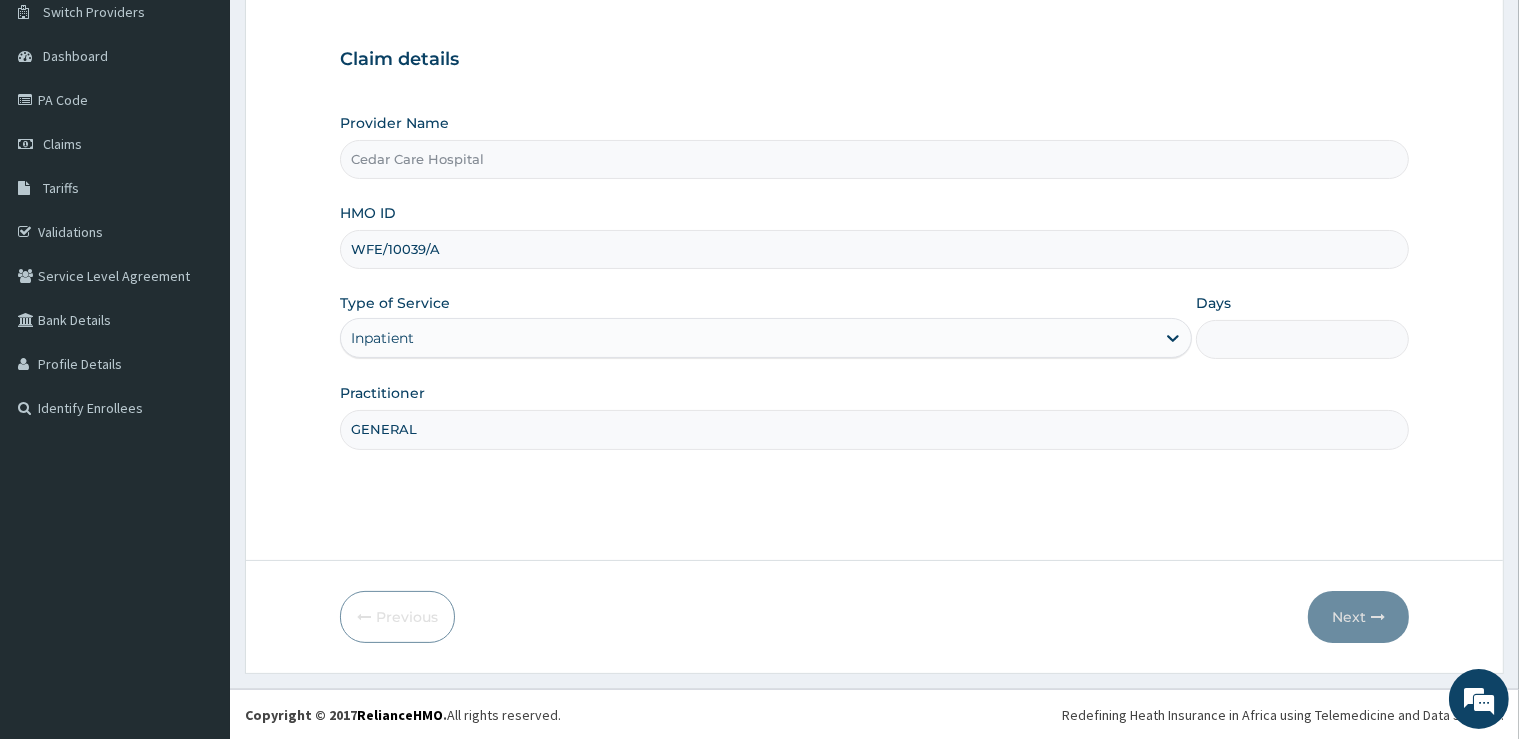 click on "Days" at bounding box center [1302, 339] 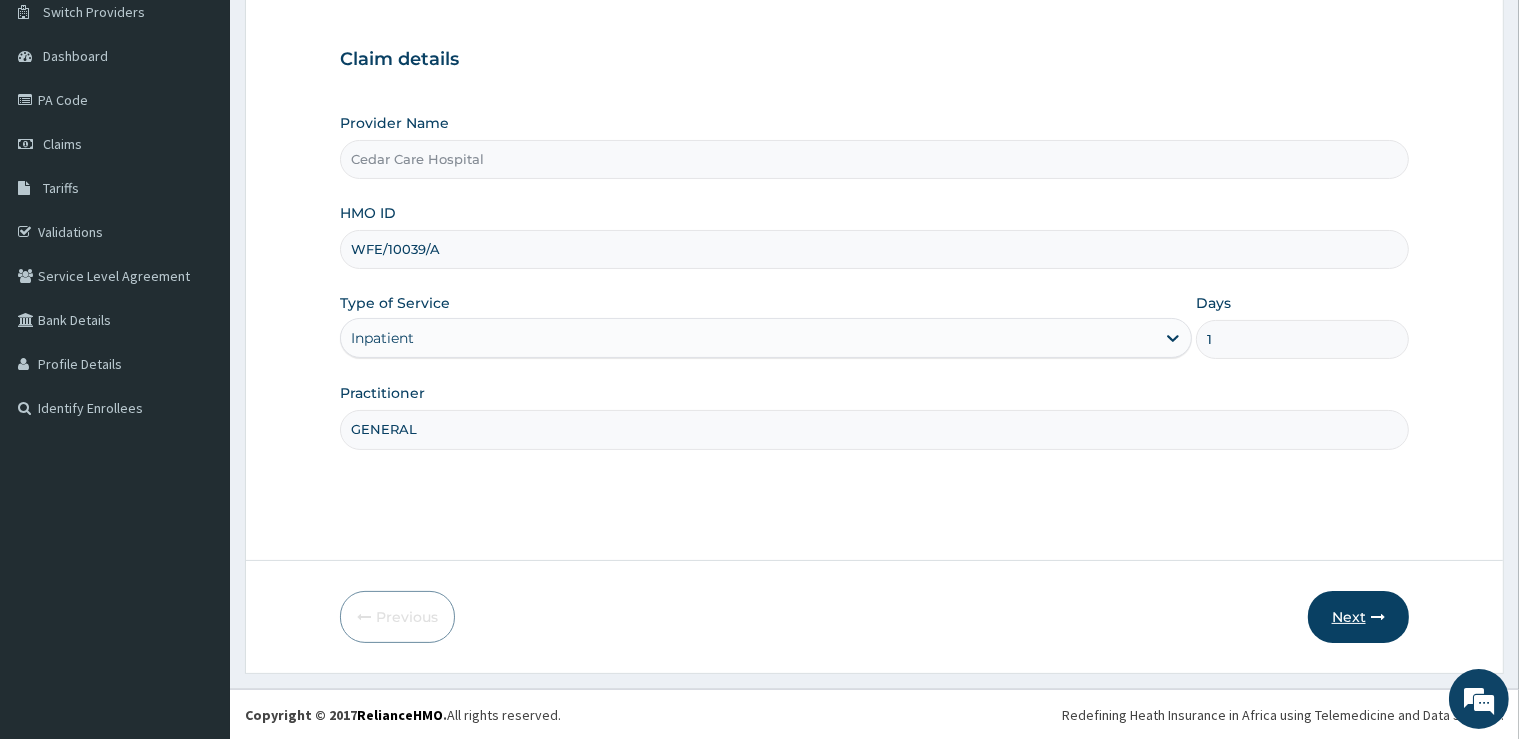 type on "1" 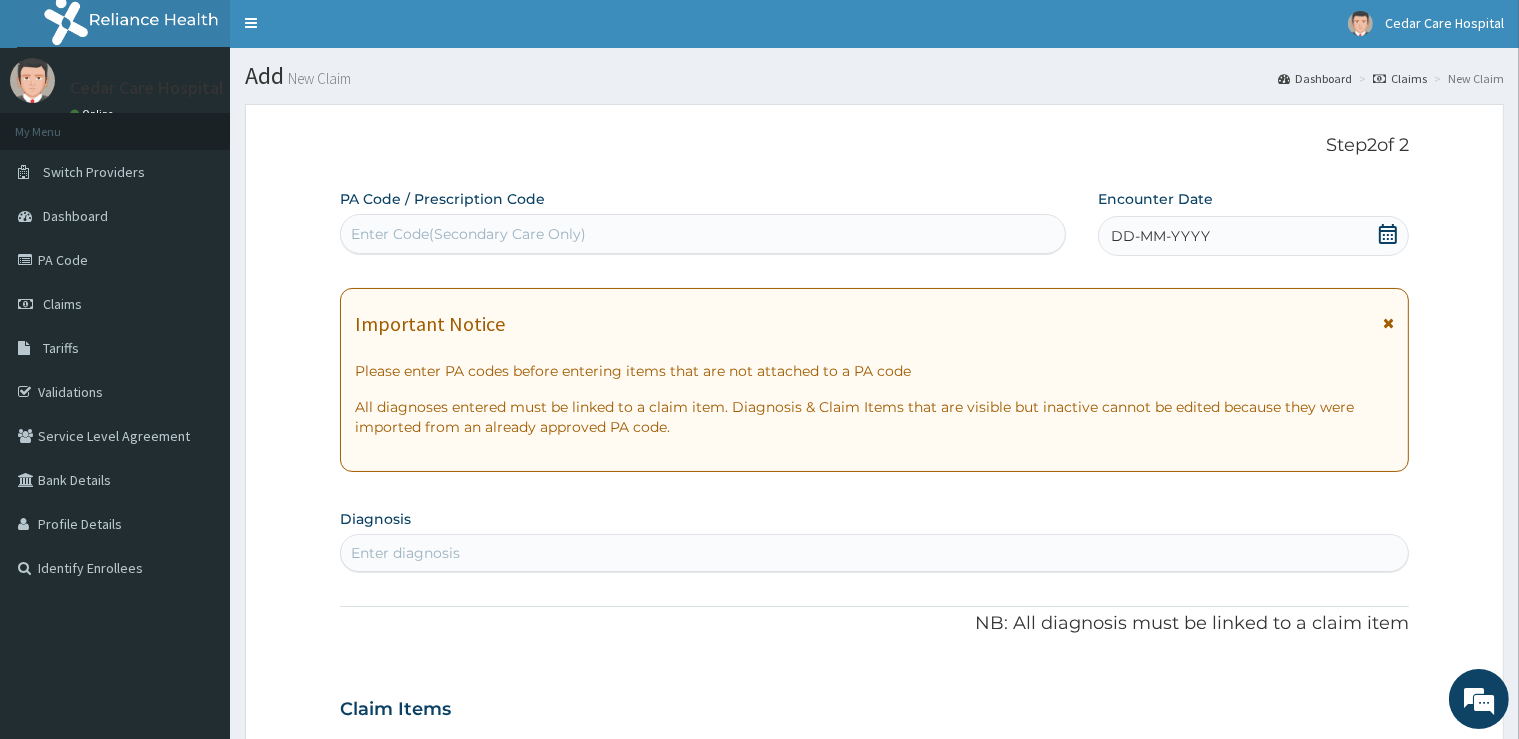 scroll, scrollTop: 0, scrollLeft: 0, axis: both 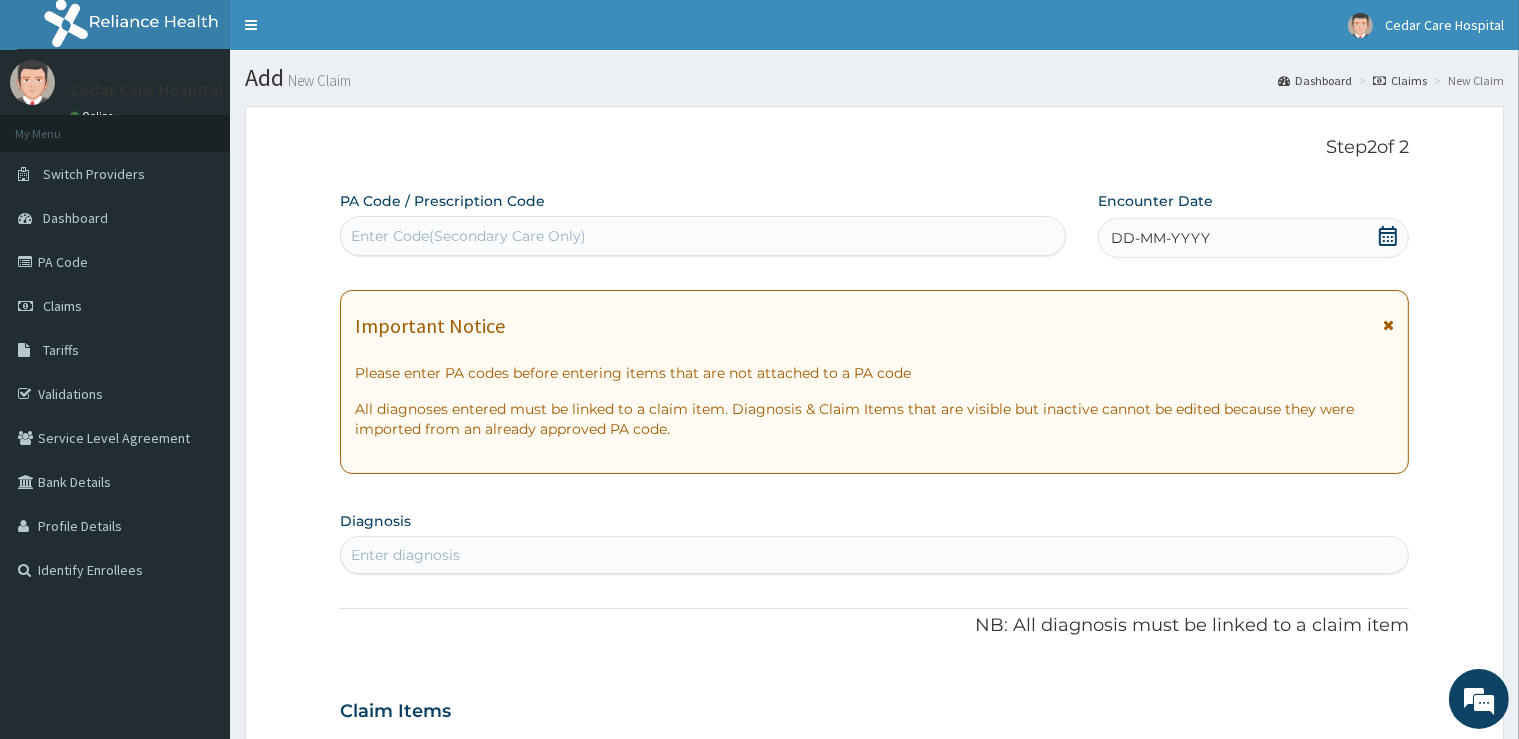 click on "PA Code / Prescription Code Enter Code(Secondary Care Only) Encounter Date DD-MM-YYYY Important Notice Please enter PA codes before entering items that are not attached to a PA code   All diagnoses entered must be linked to a claim item. Diagnosis & Claim Items that are visible but inactive cannot be edited because they were imported from an already approved PA code. Diagnosis Enter diagnosis NB: All diagnosis must be linked to a claim item Claim Items No claim item Types Select Type Item Select Item Pair Diagnosis Select Diagnosis Unit Price 0 Add Comment" at bounding box center (874, 708) 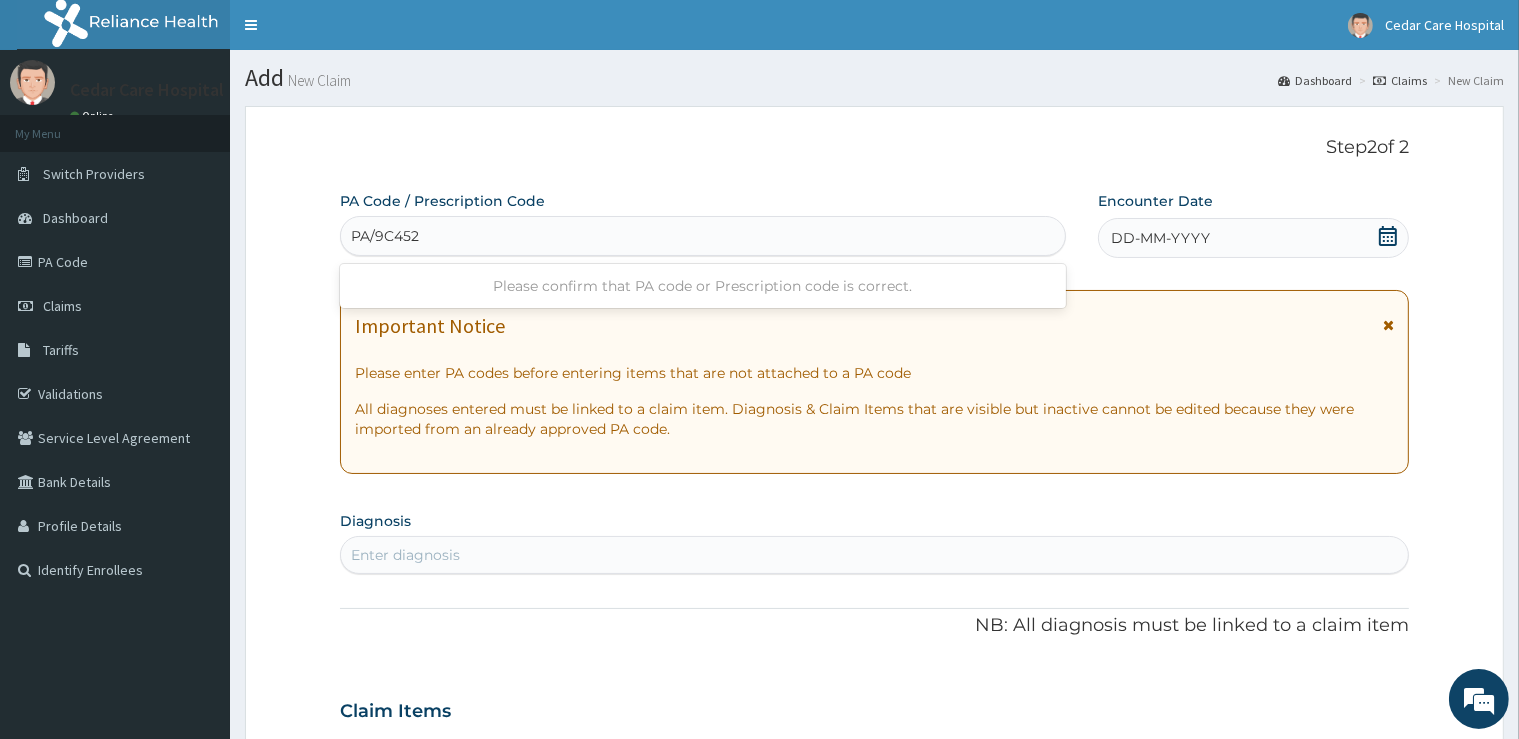 type on "PA/9C452A" 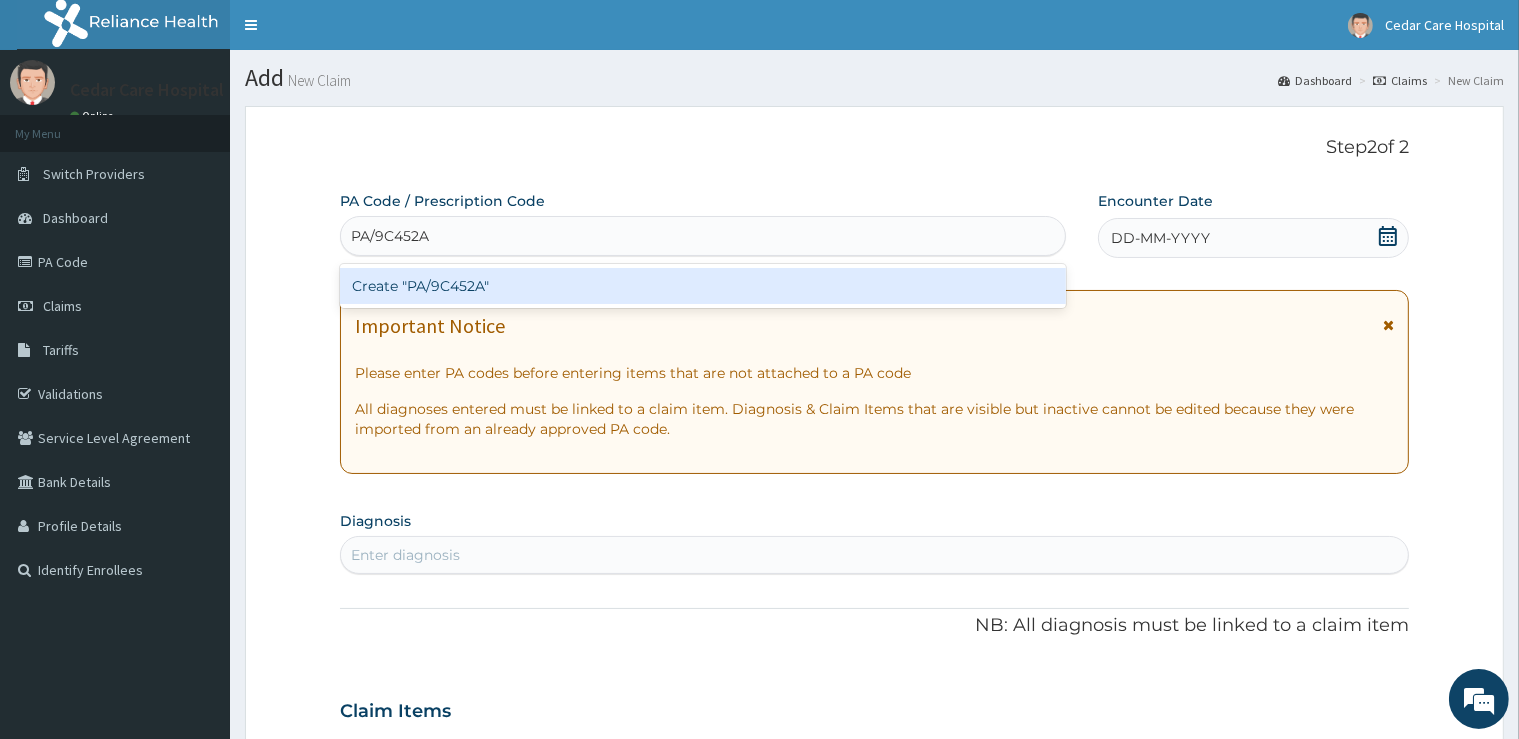 type 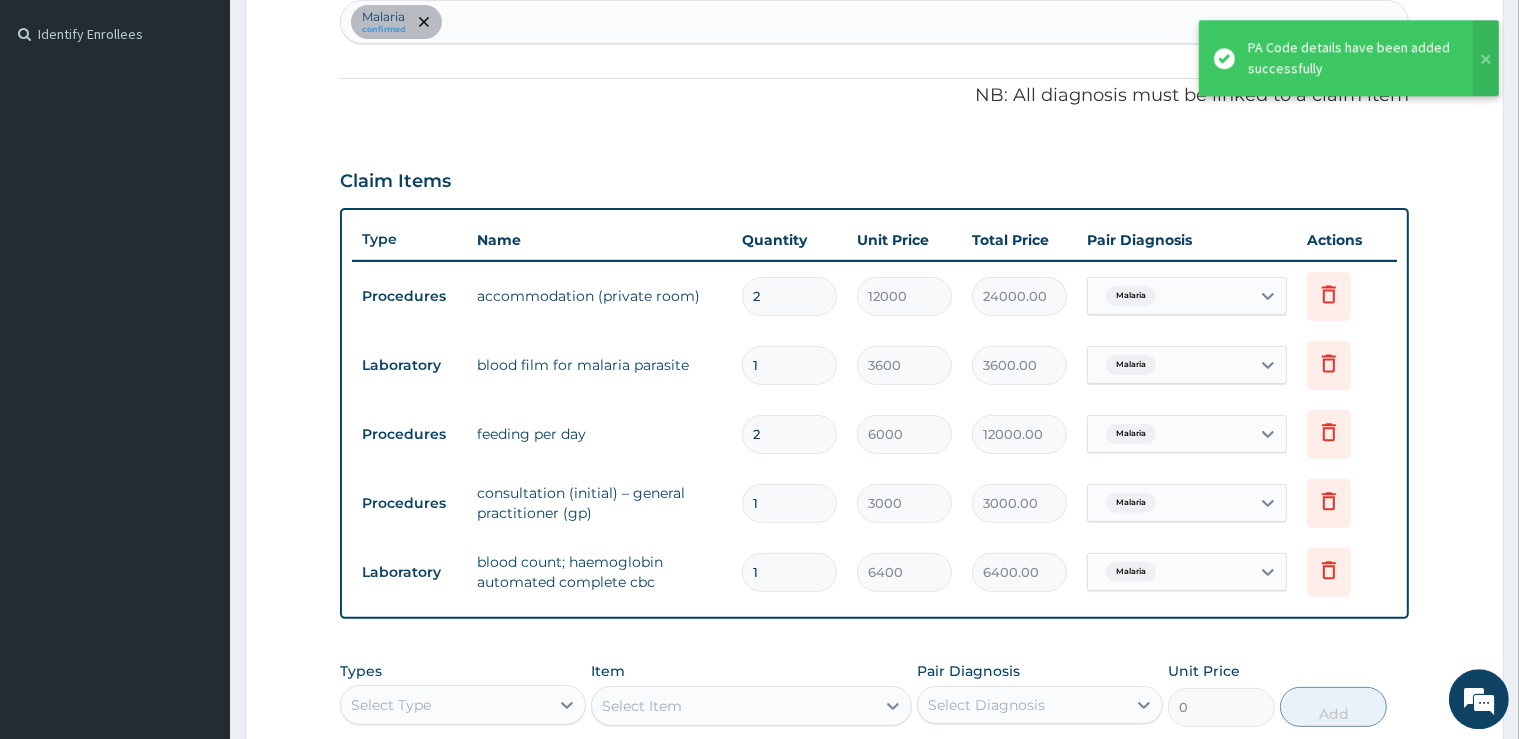 scroll, scrollTop: 524, scrollLeft: 0, axis: vertical 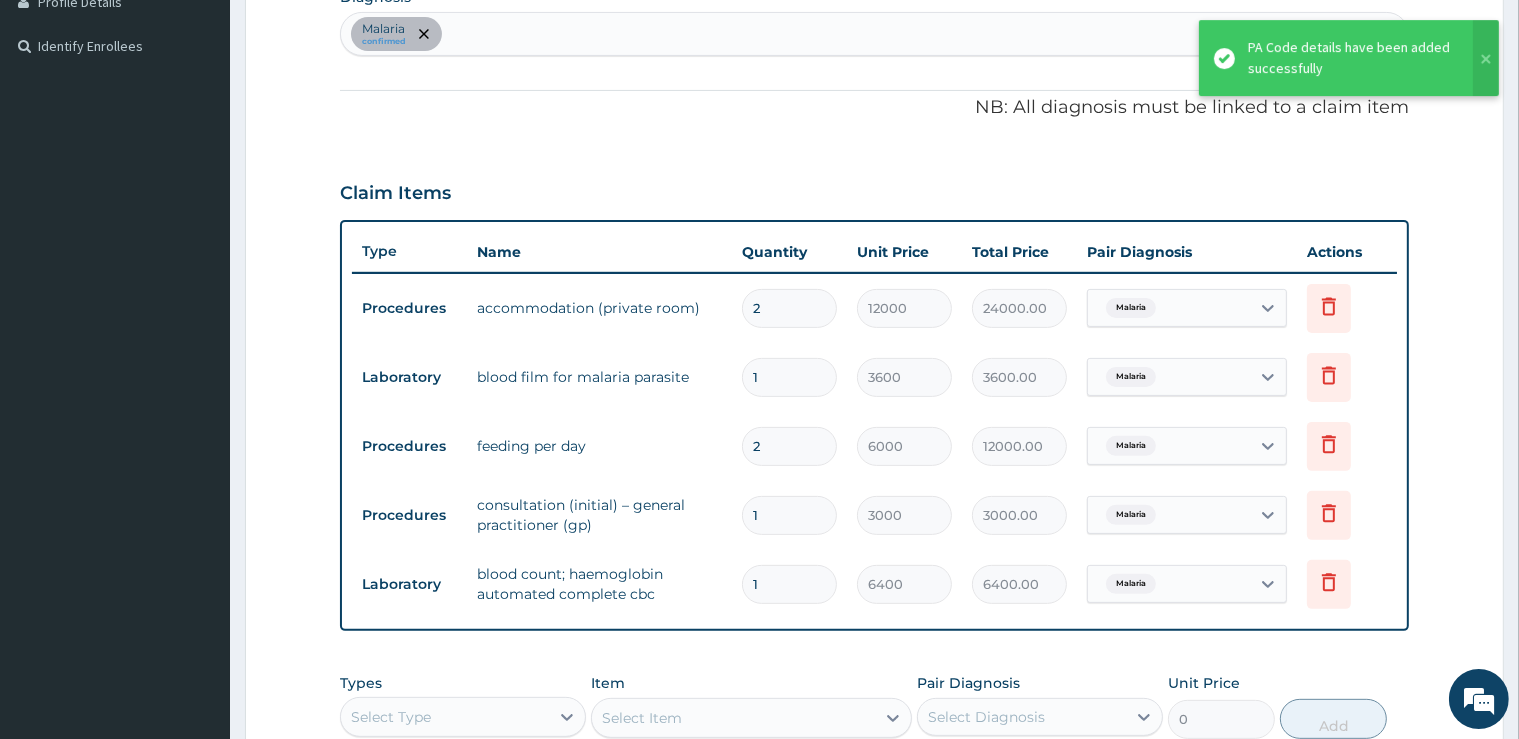 click on "2" at bounding box center [789, 308] 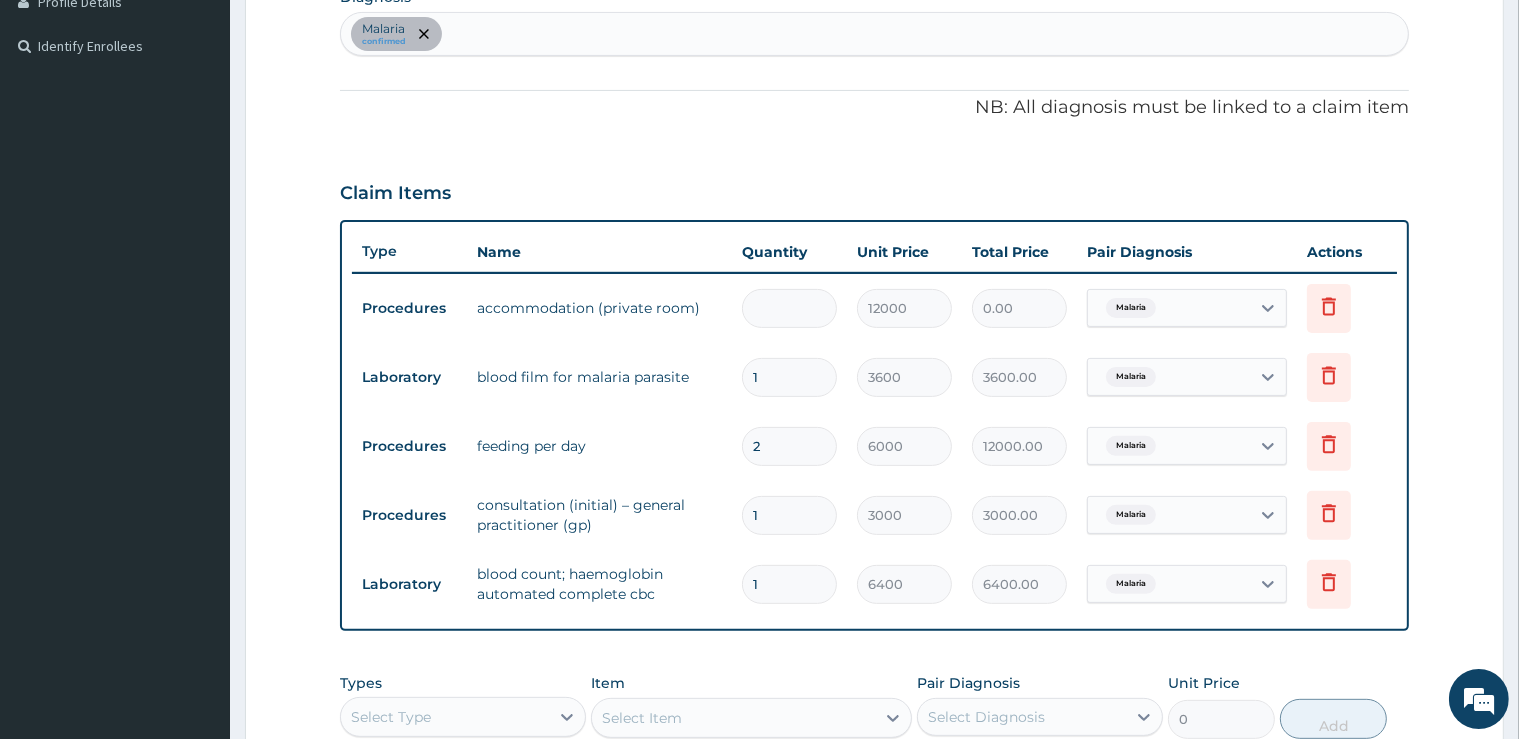 type on "1" 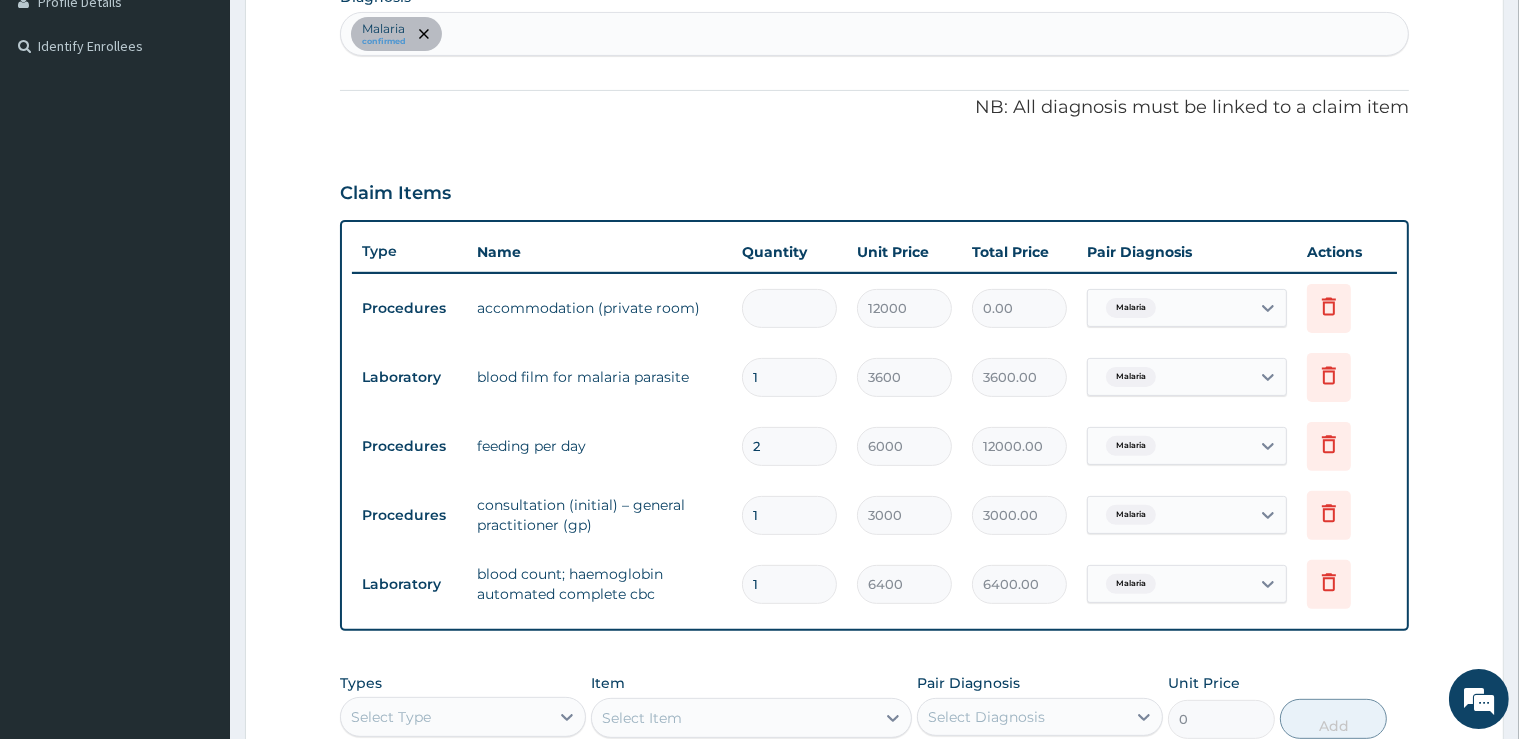 type on "12000.00" 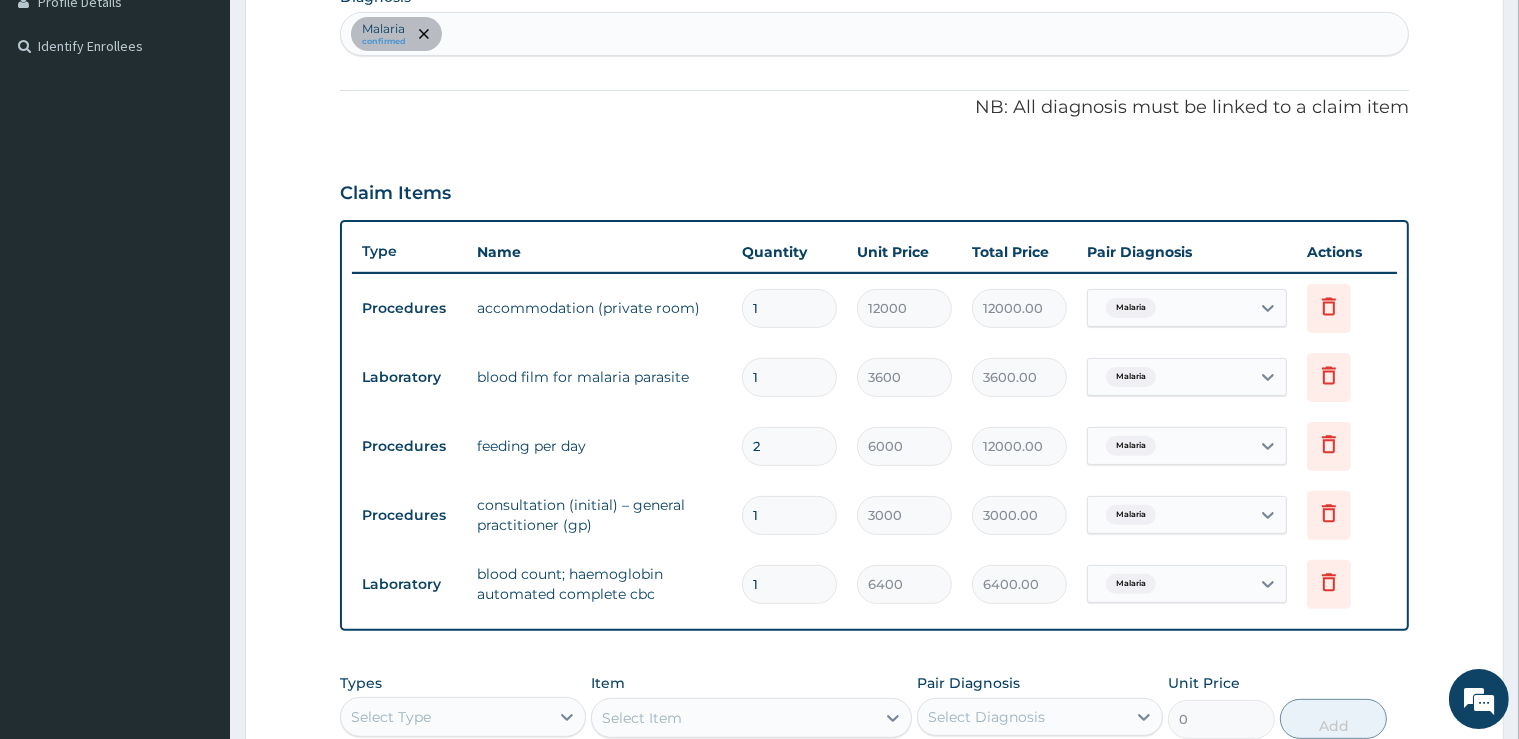 type on "1" 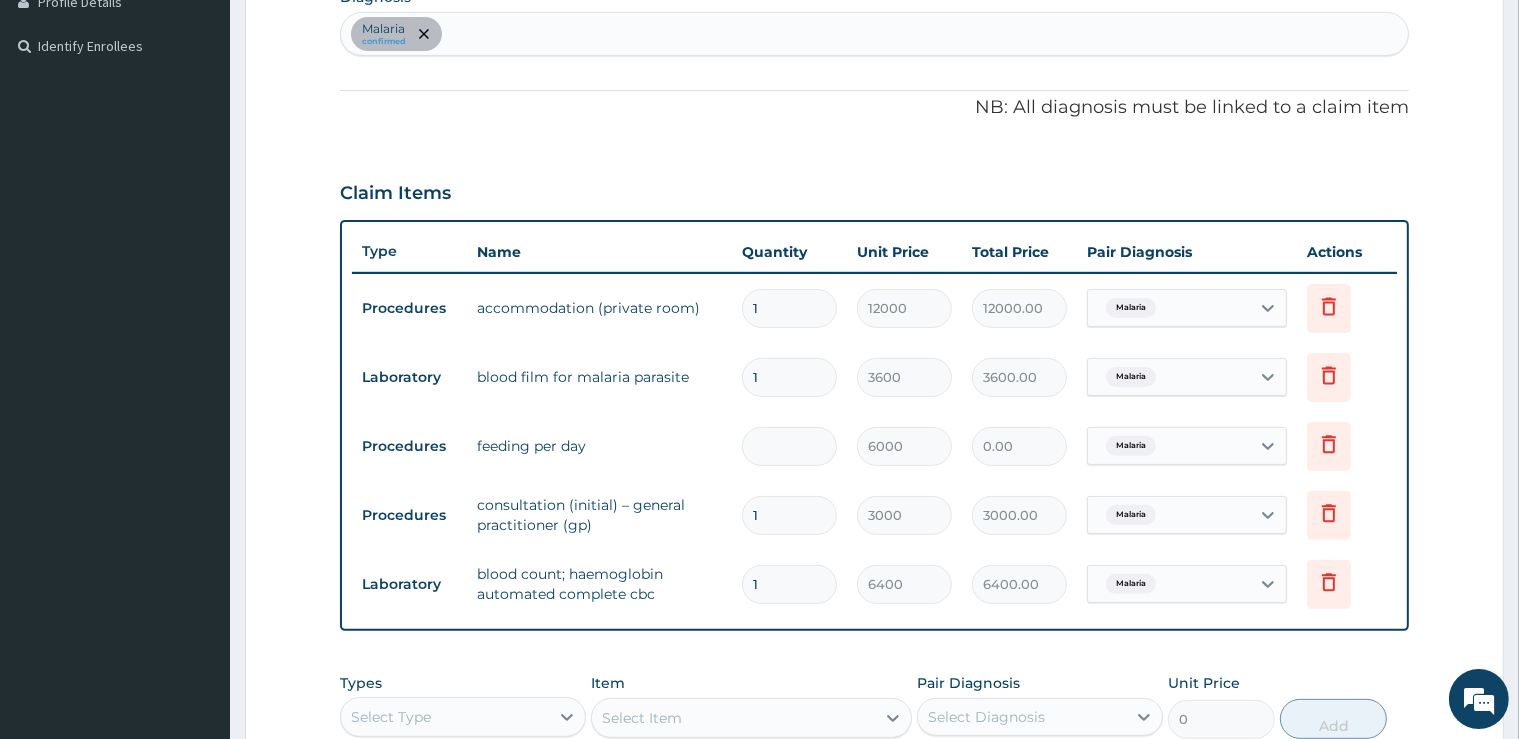 type on "1" 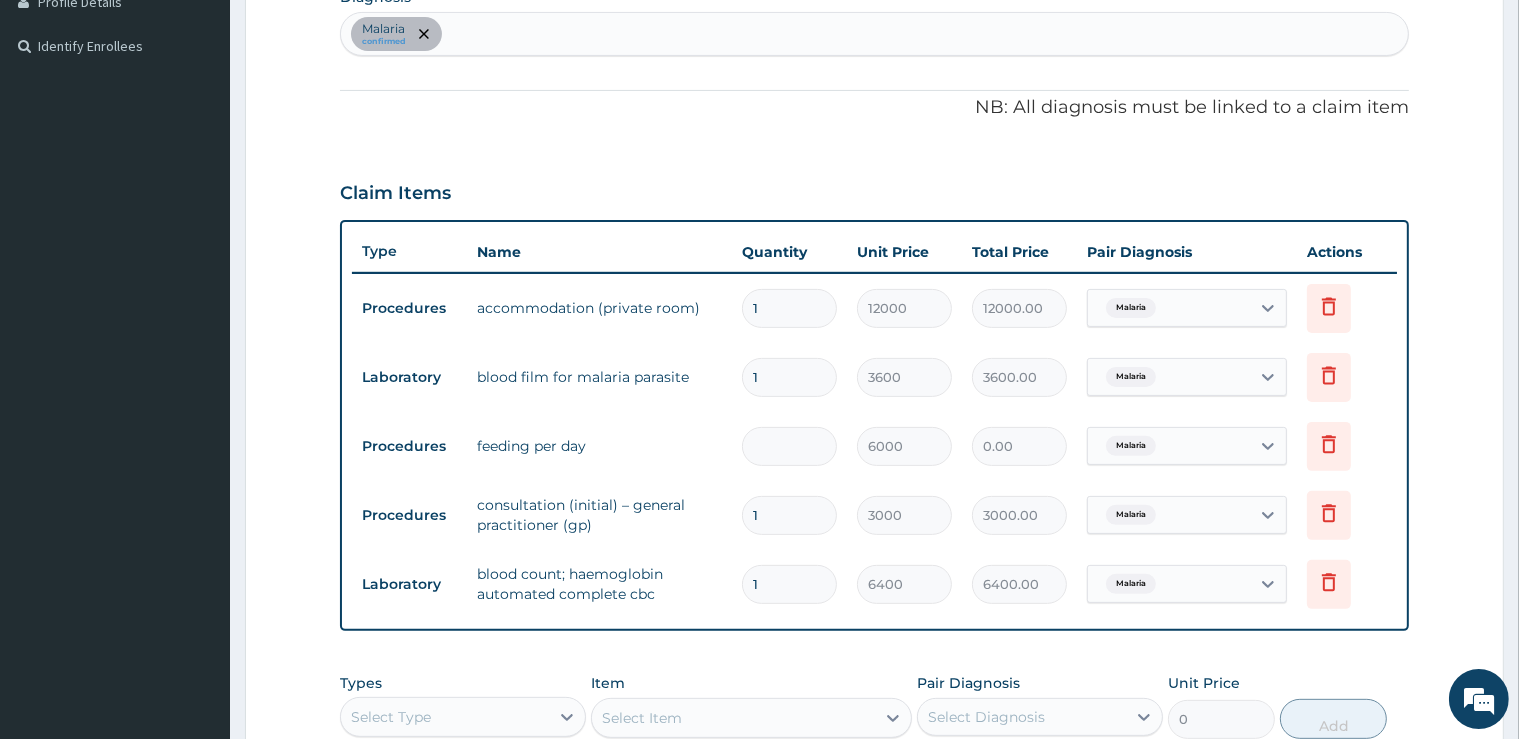 type on "6000.00" 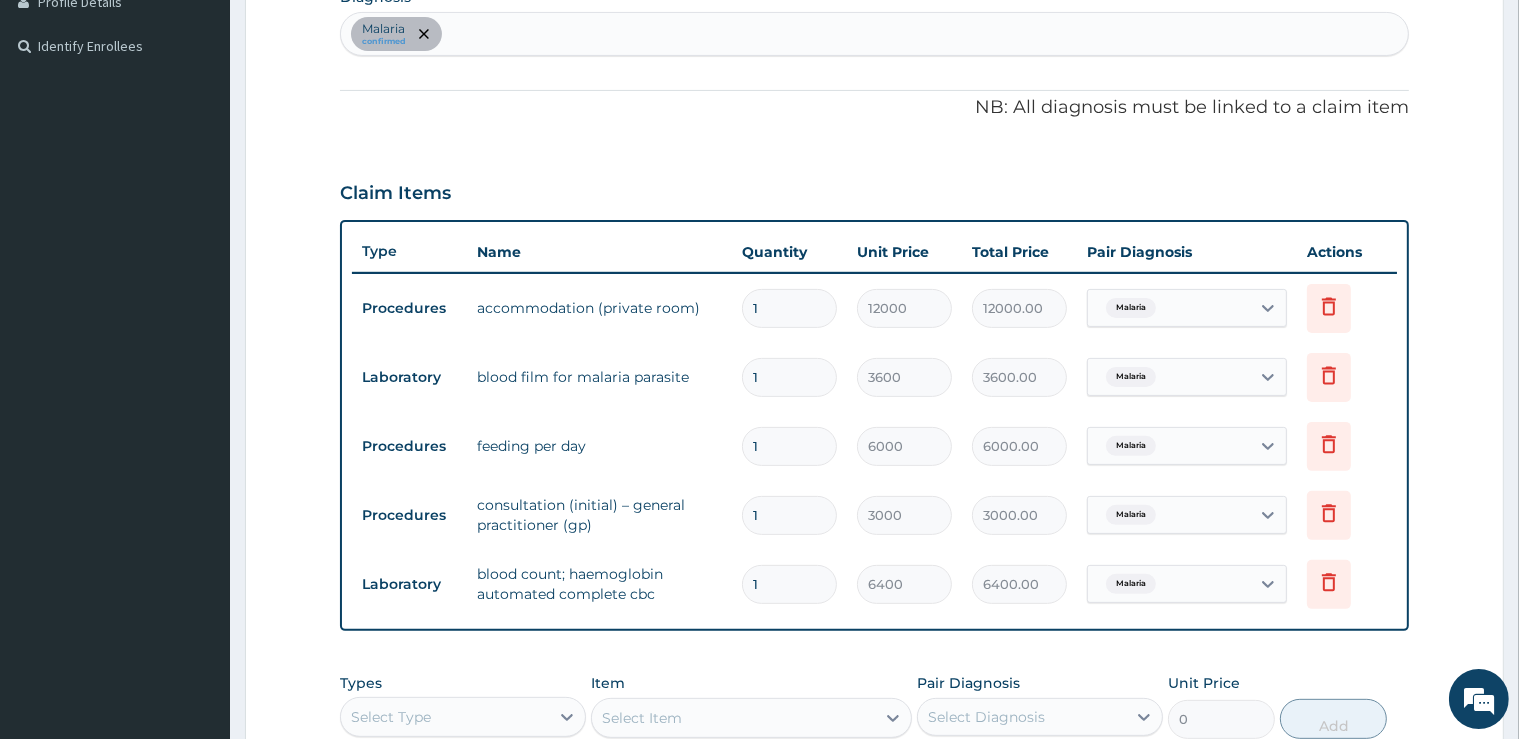 type on "1" 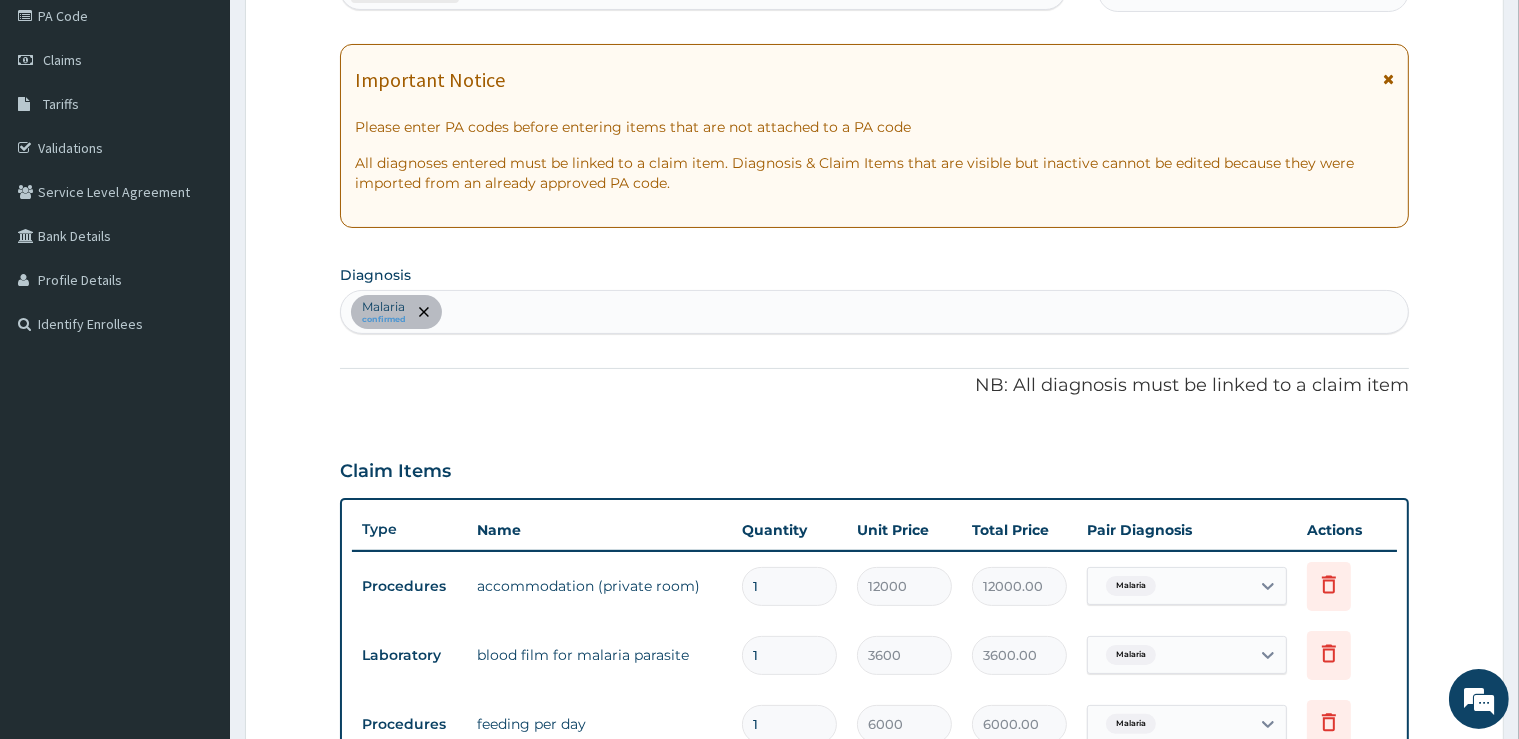 scroll, scrollTop: 0, scrollLeft: 0, axis: both 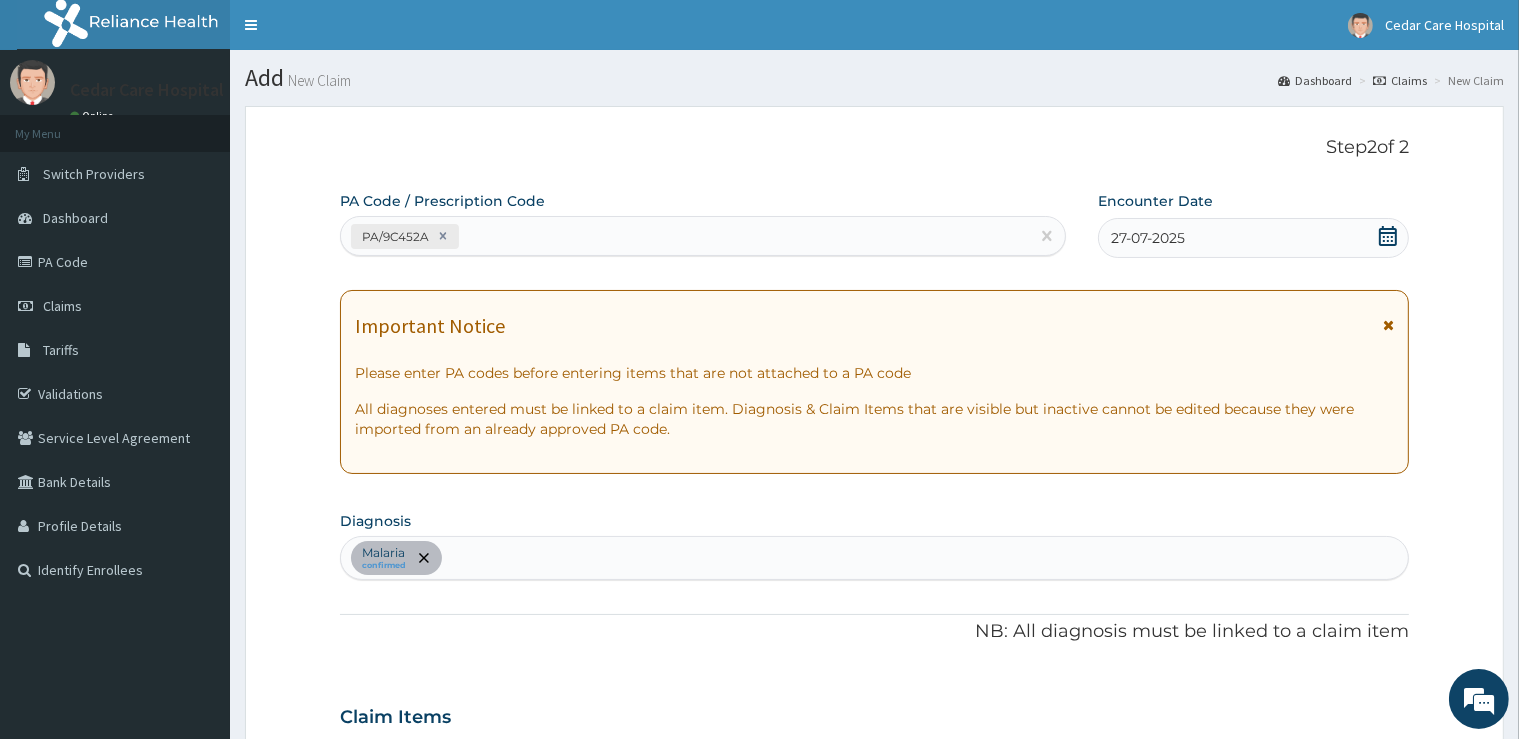 drag, startPoint x: 625, startPoint y: 212, endPoint x: 596, endPoint y: 284, distance: 77.62087 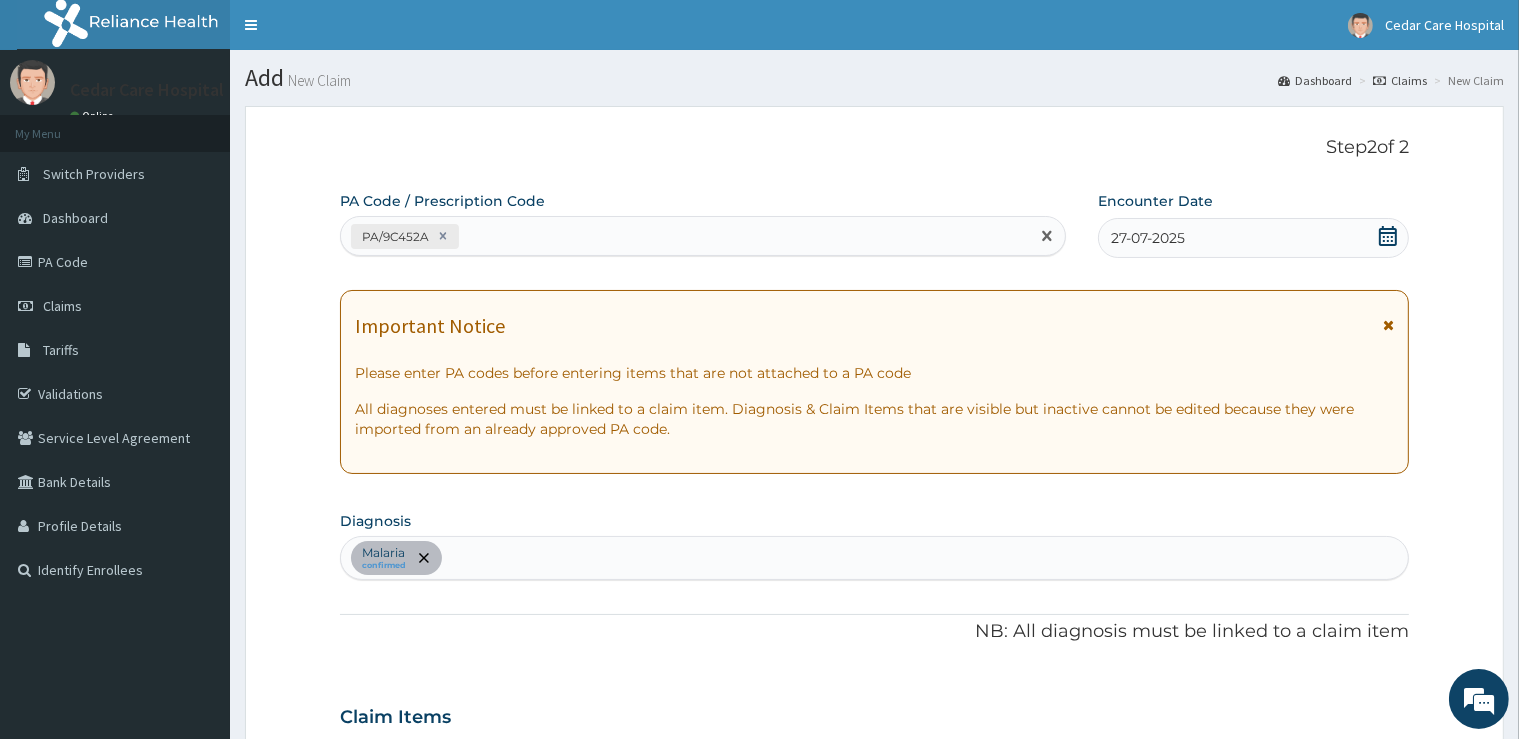 click on "PA/9C452A" at bounding box center (685, 236) 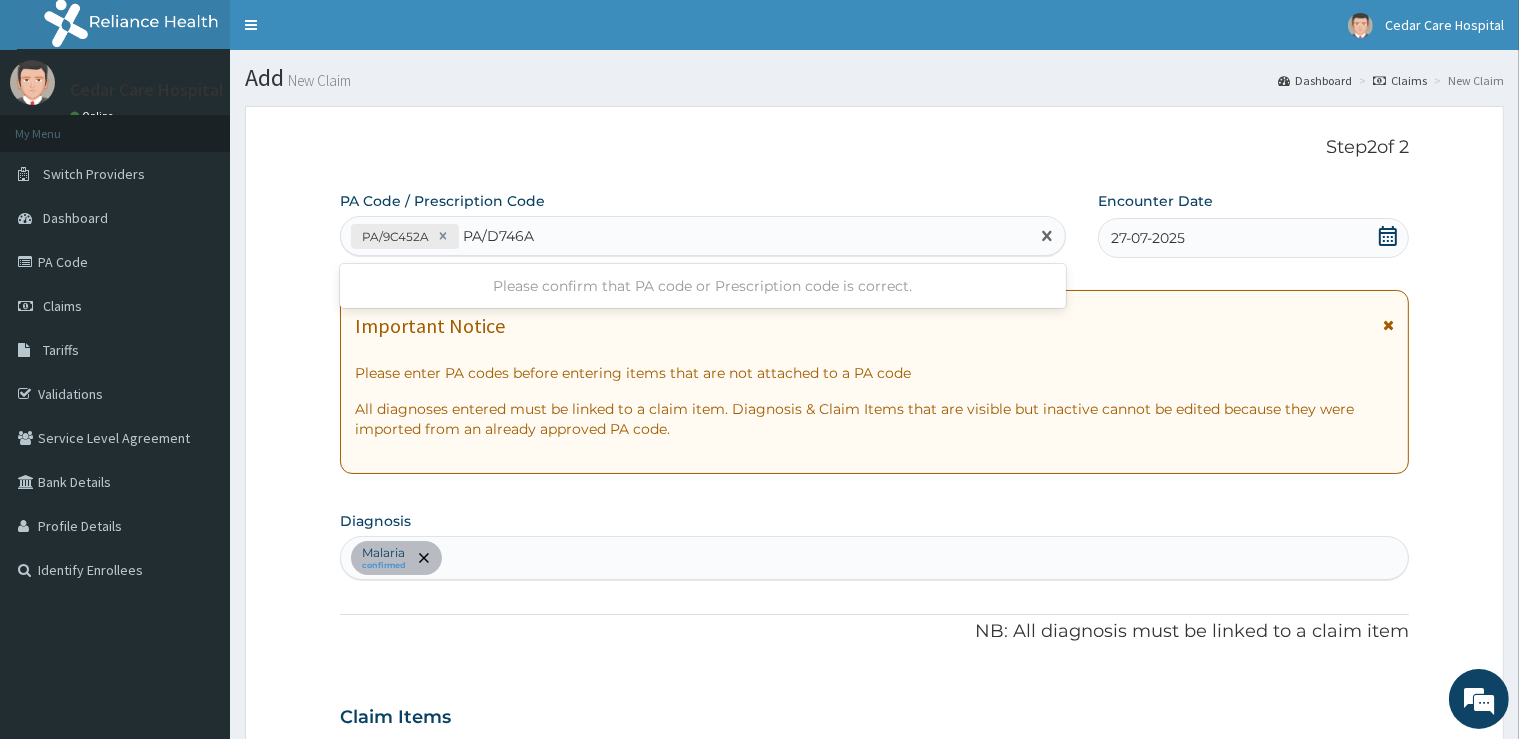 type on "PA/D746A4" 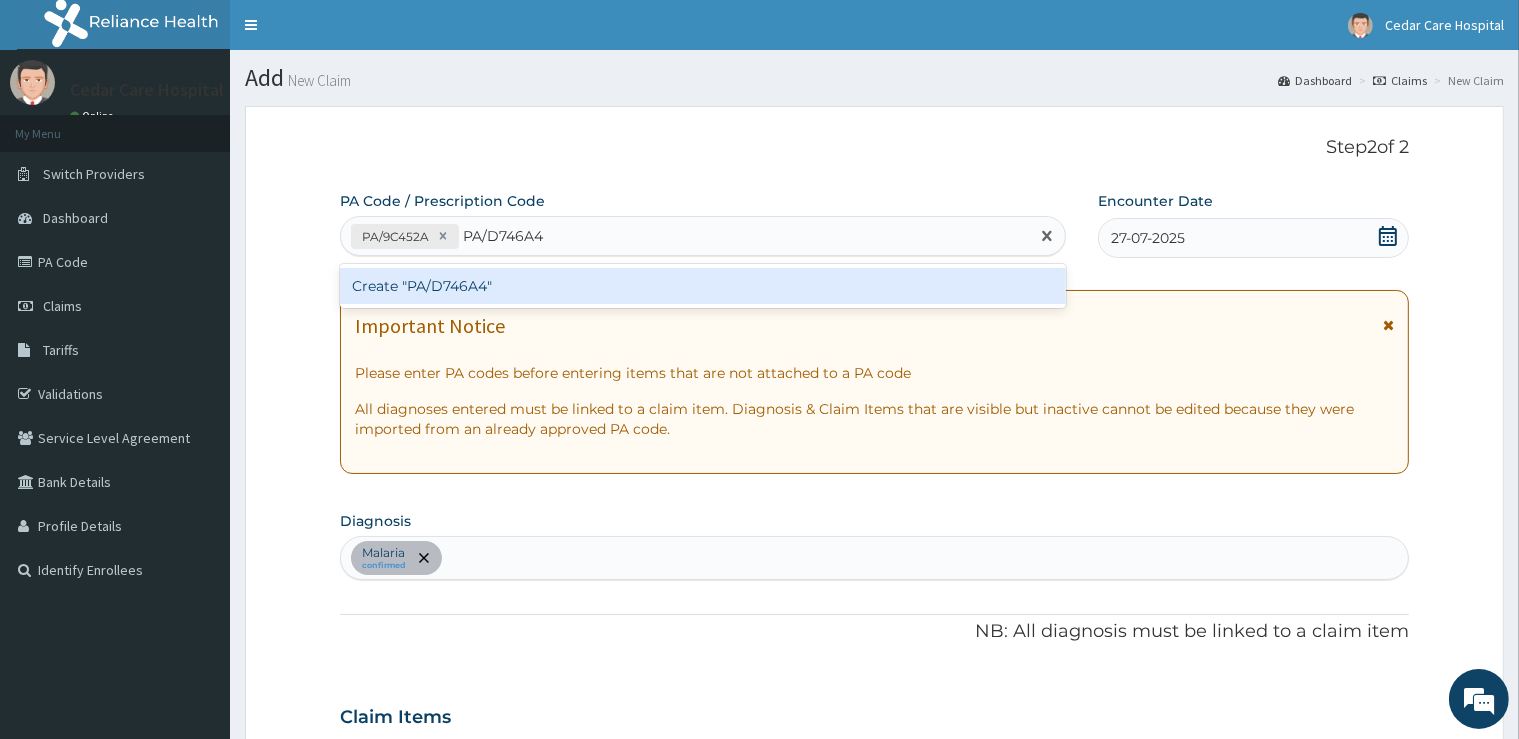 type 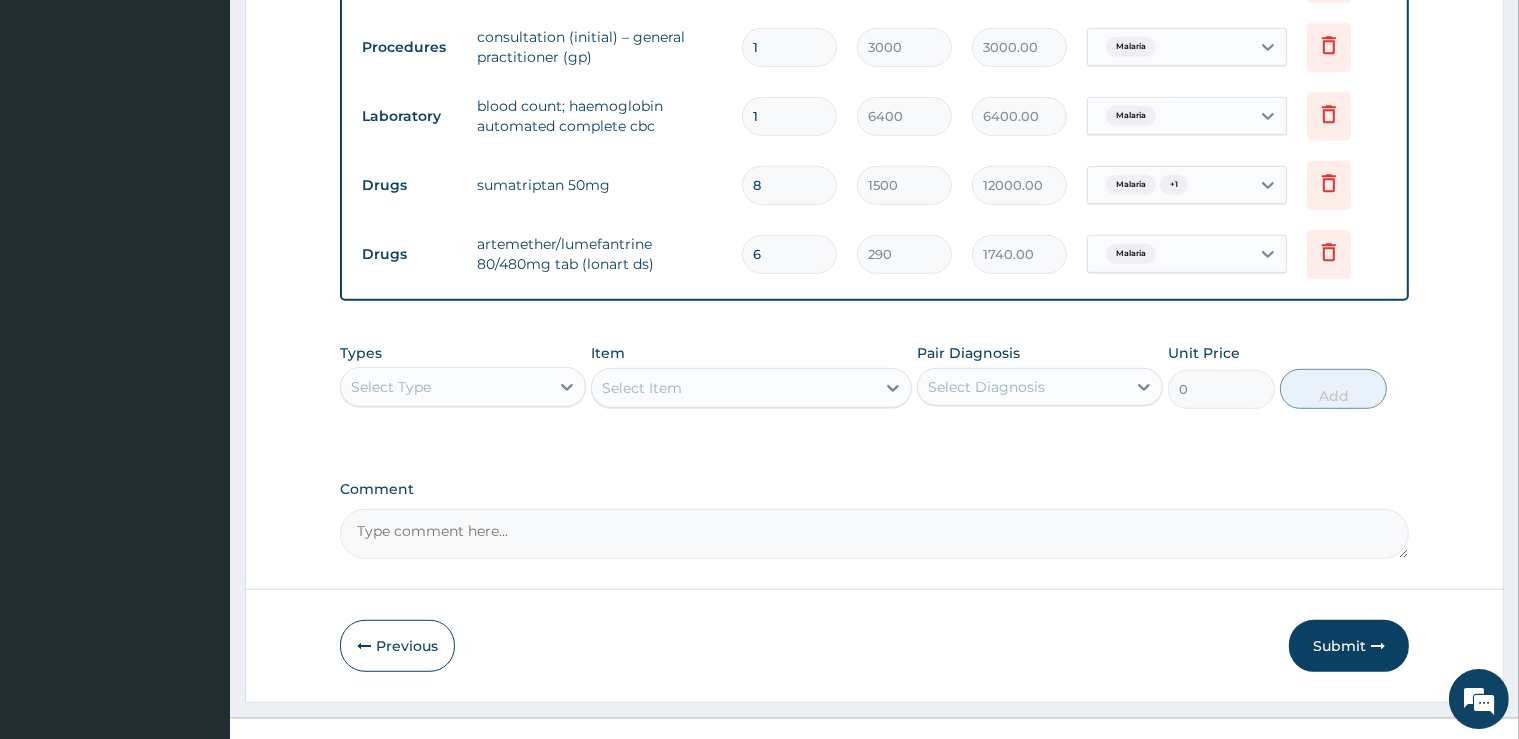 scroll, scrollTop: 1017, scrollLeft: 0, axis: vertical 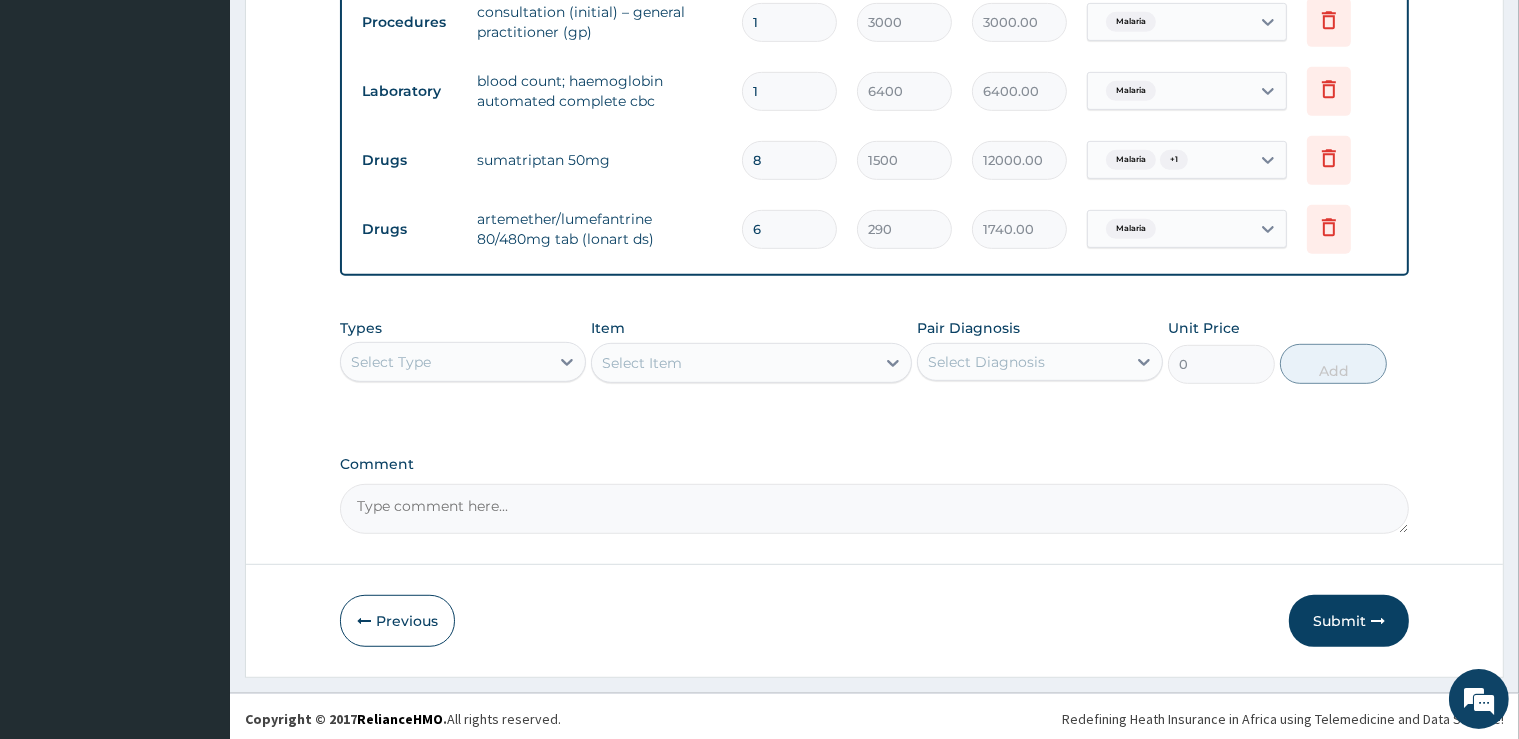 drag, startPoint x: 501, startPoint y: 334, endPoint x: 388, endPoint y: 390, distance: 126.11503 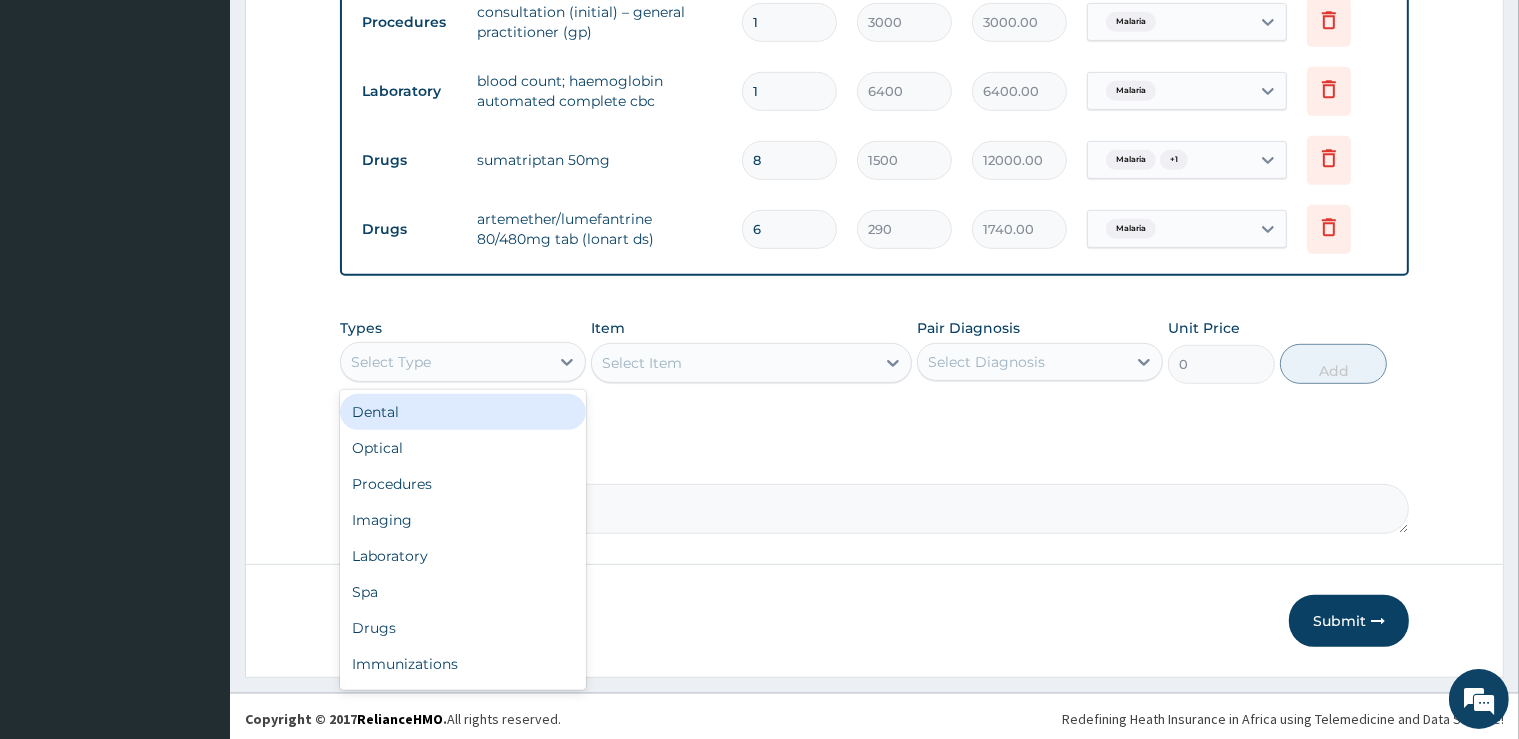 click on "Select Type" at bounding box center [445, 362] 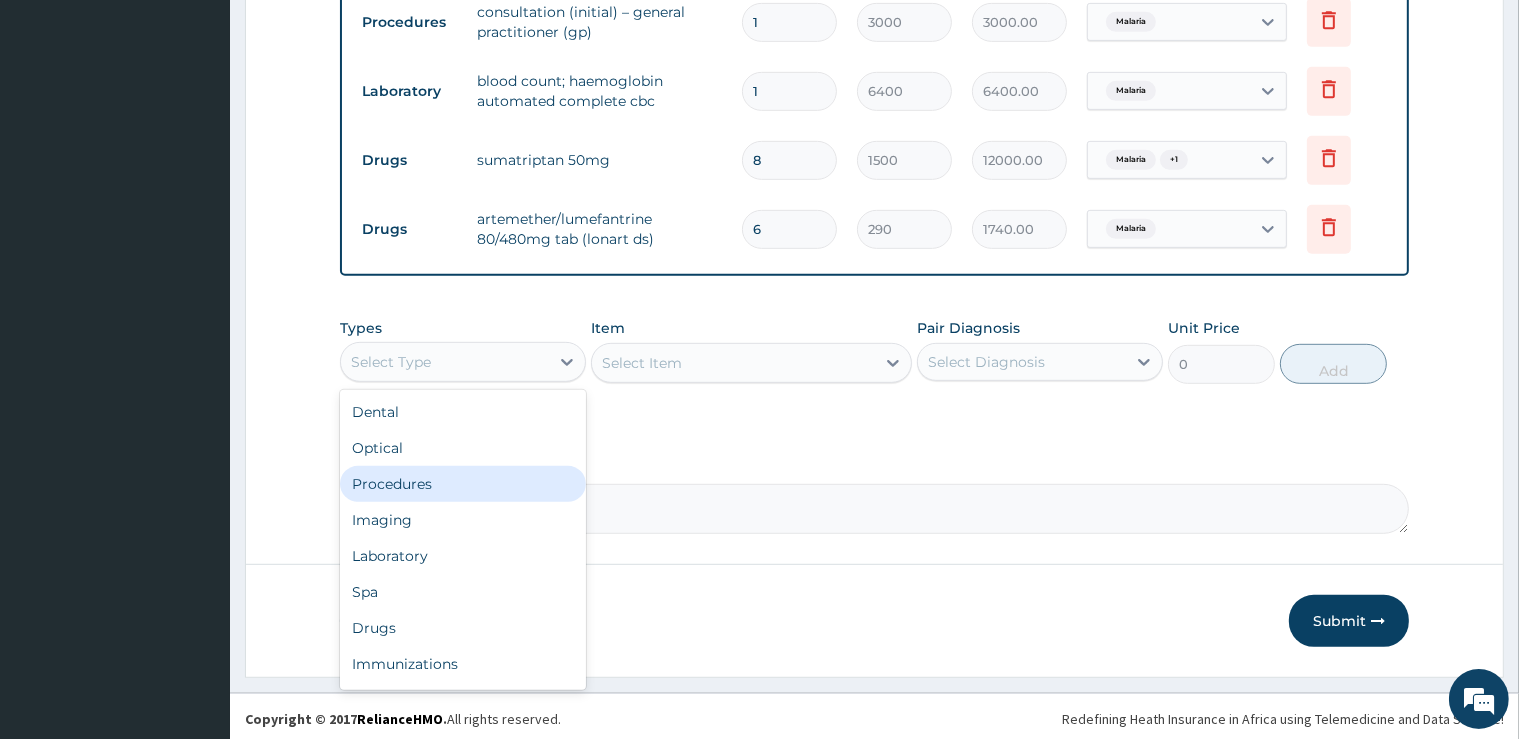 click on "Procedures" at bounding box center (463, 484) 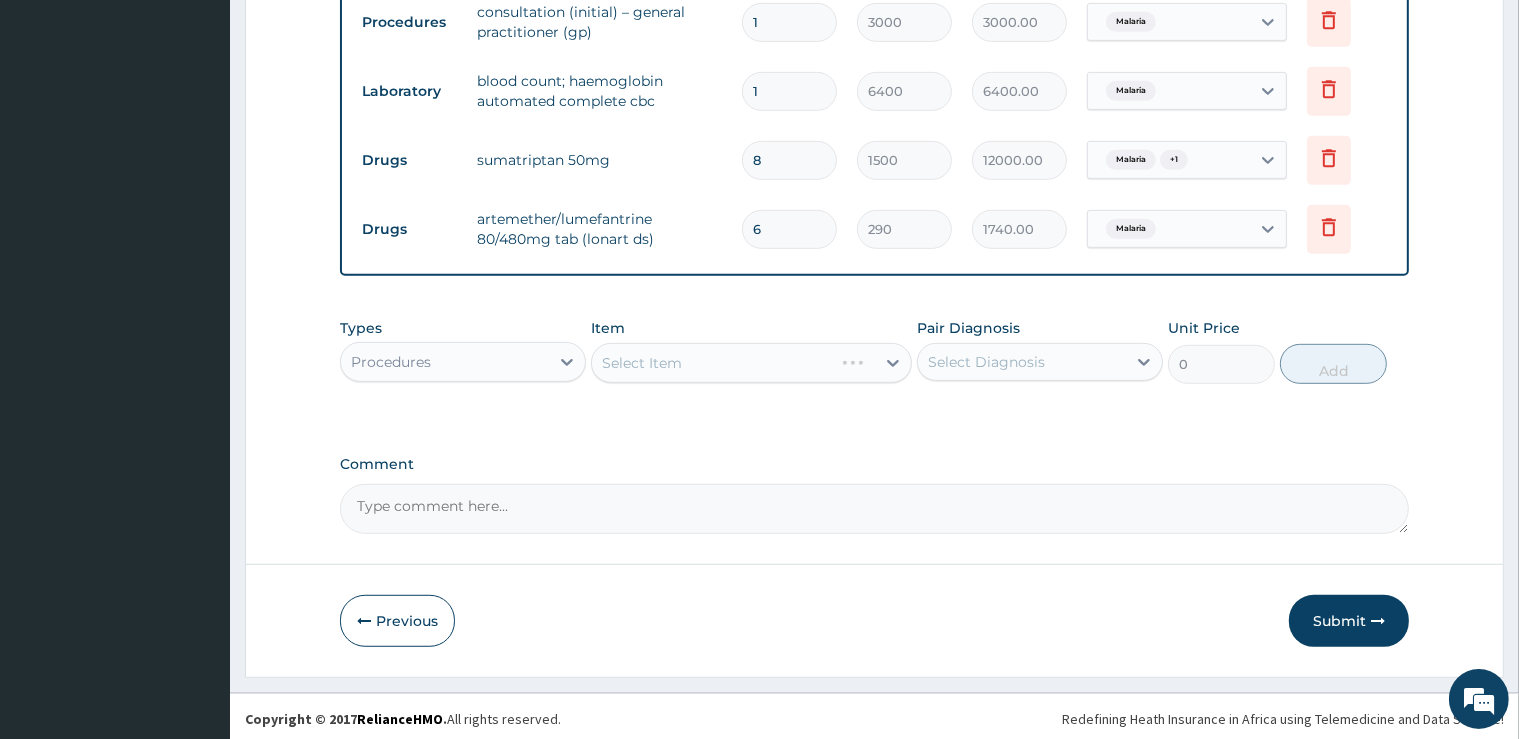 click on "Select Item" at bounding box center [751, 363] 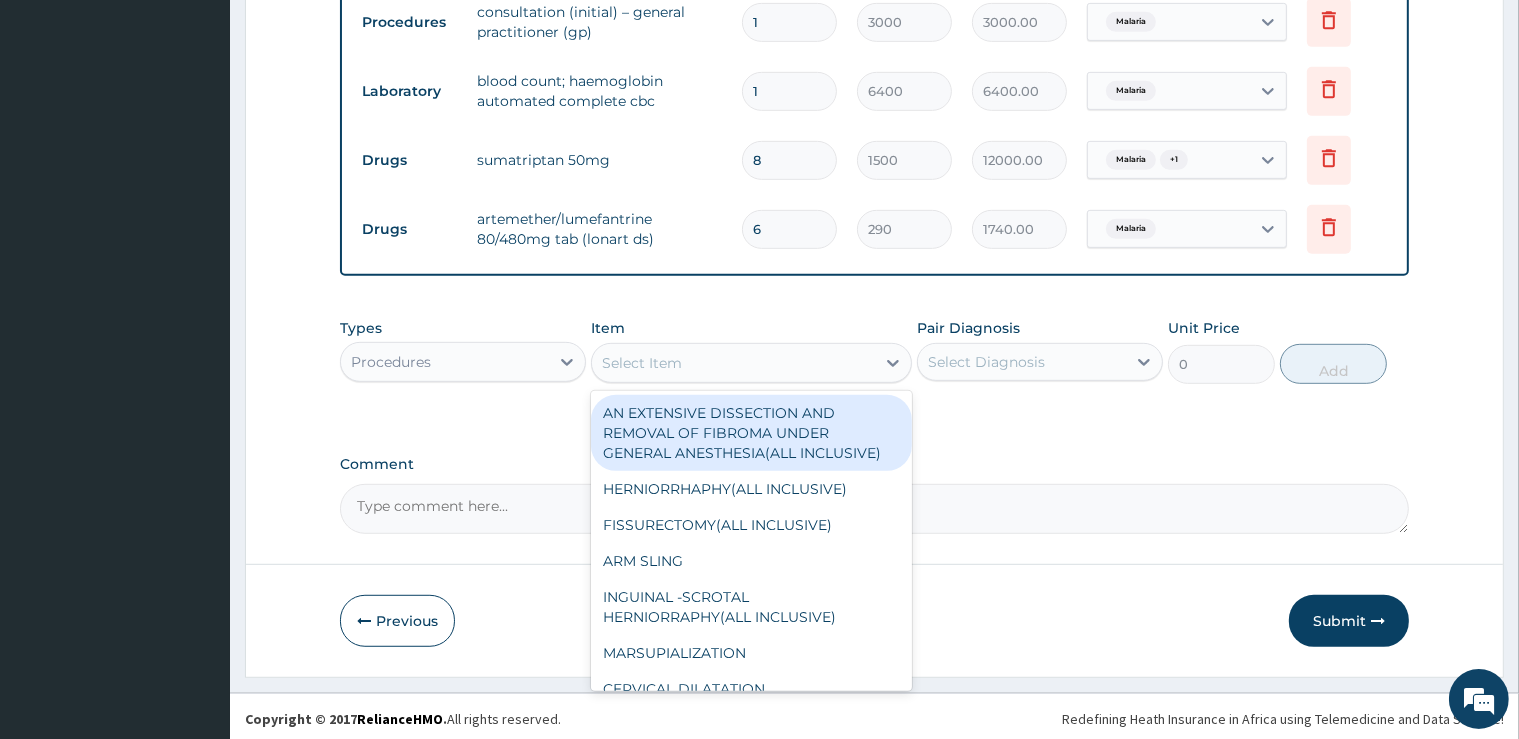 click on "Select Item" at bounding box center (733, 363) 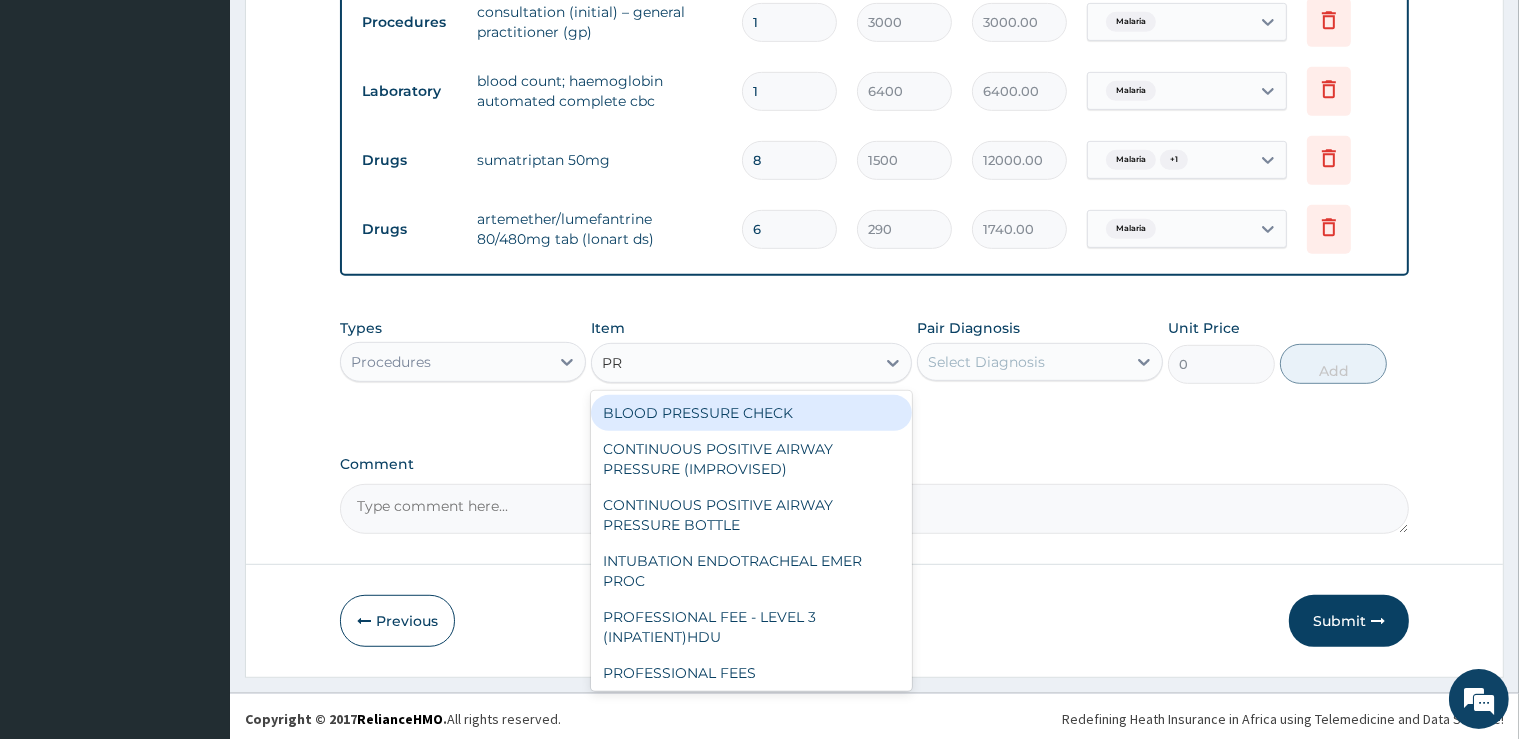 type on "PRI" 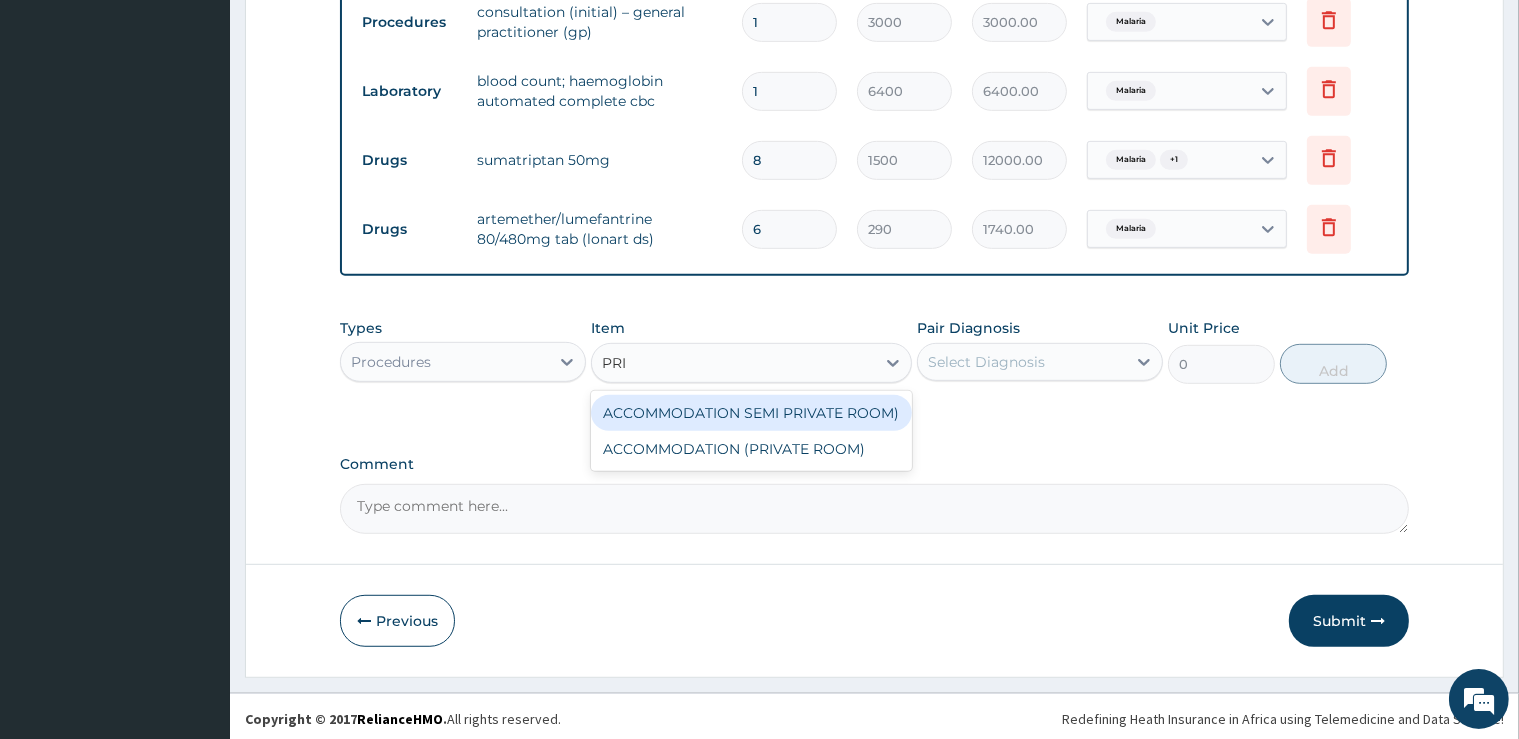 drag, startPoint x: 708, startPoint y: 409, endPoint x: 870, endPoint y: 395, distance: 162.6038 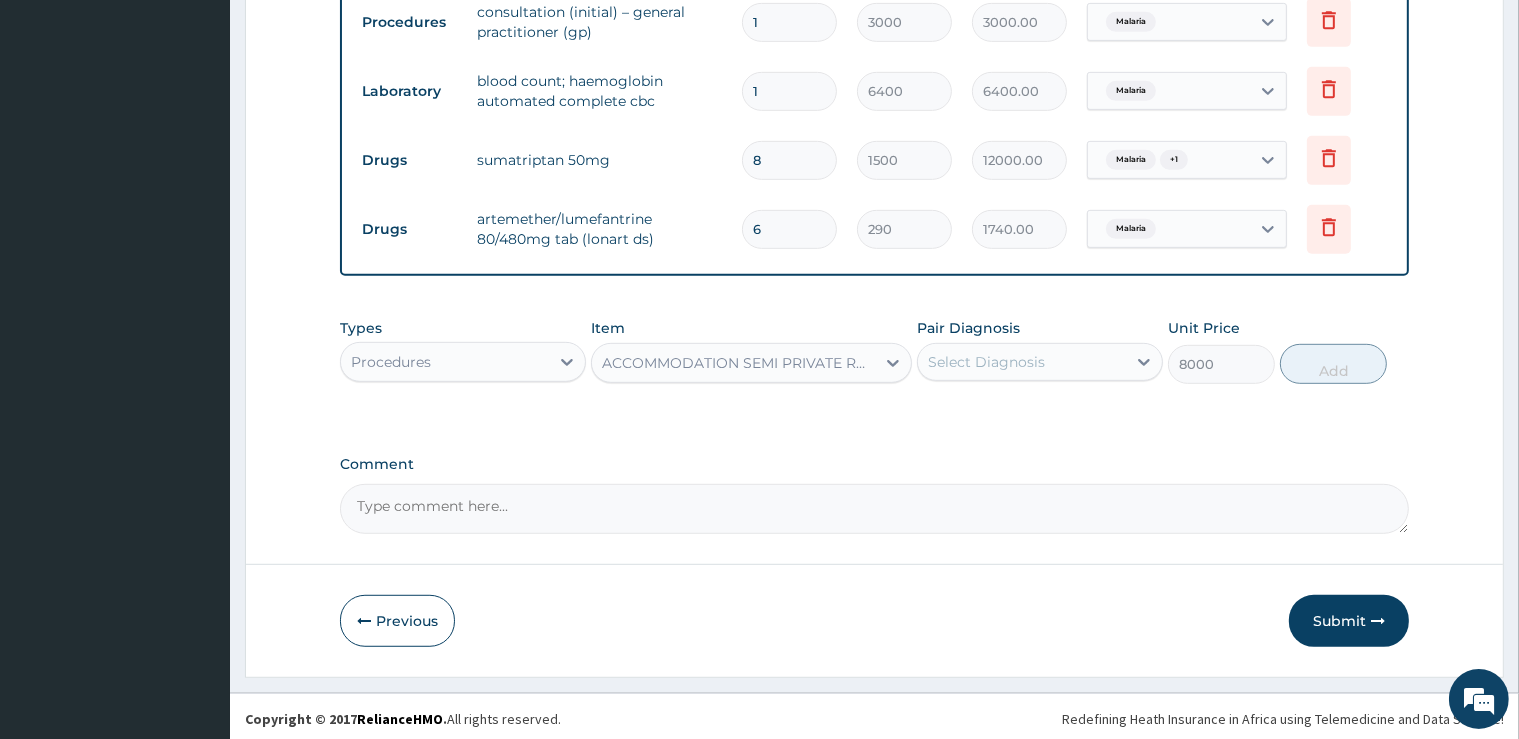 click on "Select Diagnosis" at bounding box center (986, 362) 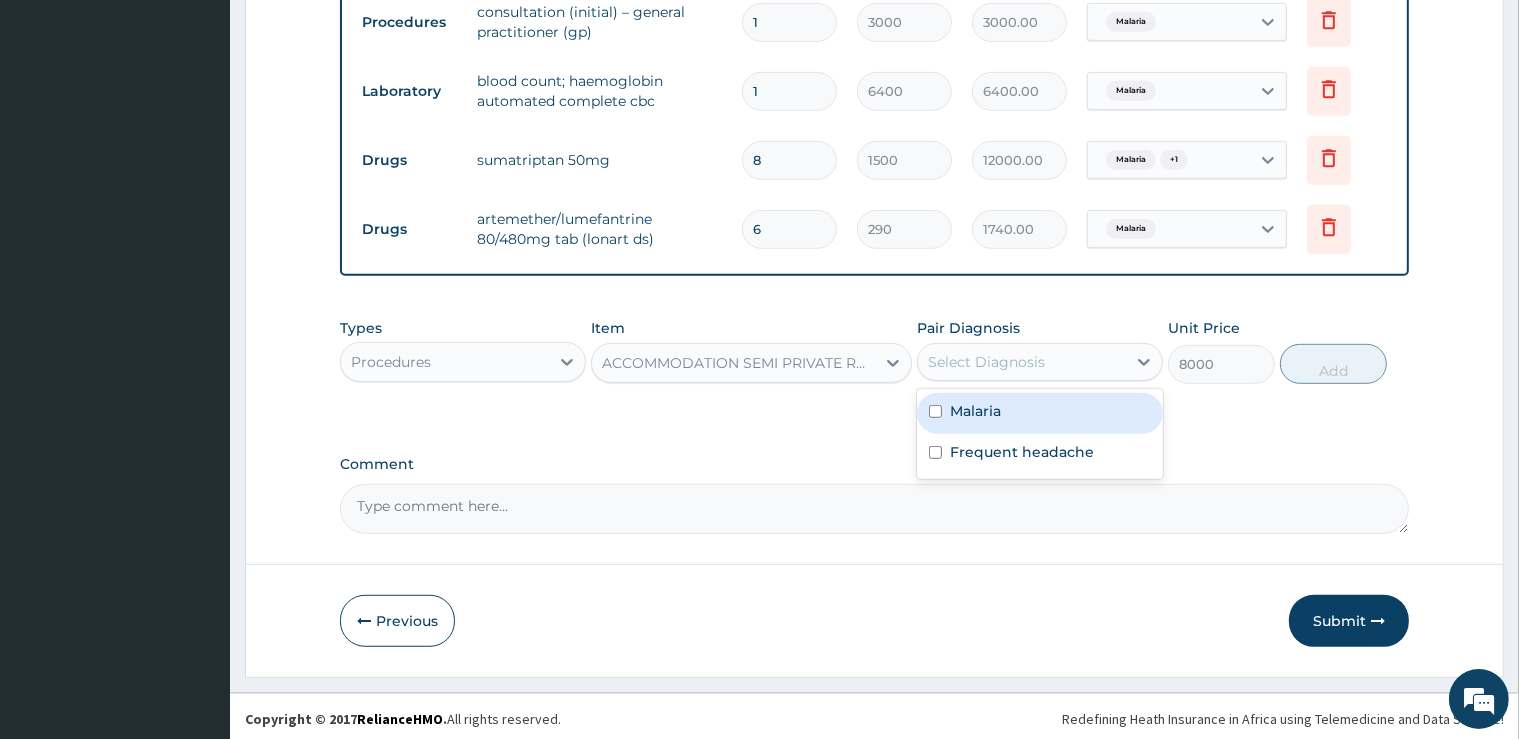 drag, startPoint x: 989, startPoint y: 399, endPoint x: 999, endPoint y: 435, distance: 37.363083 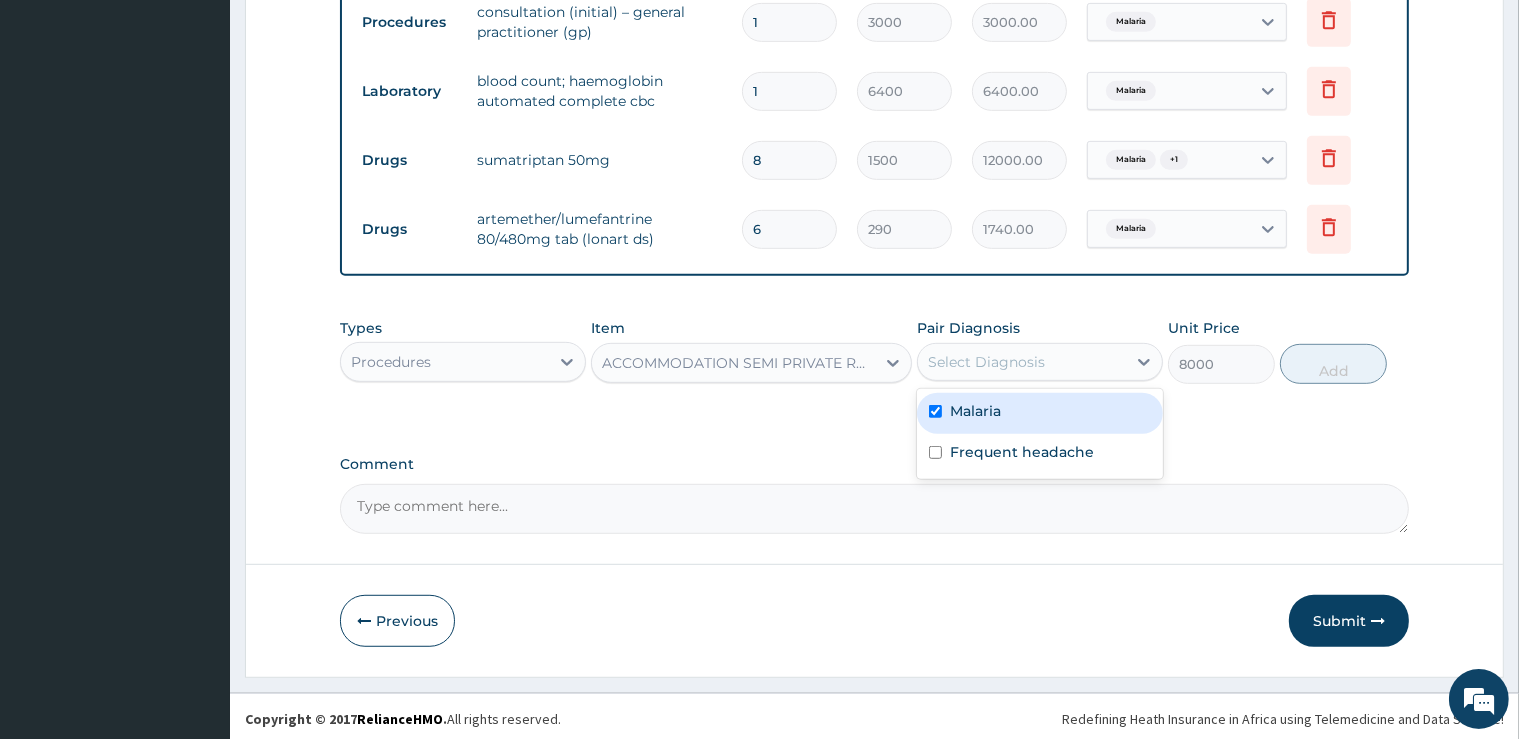 checkbox on "true" 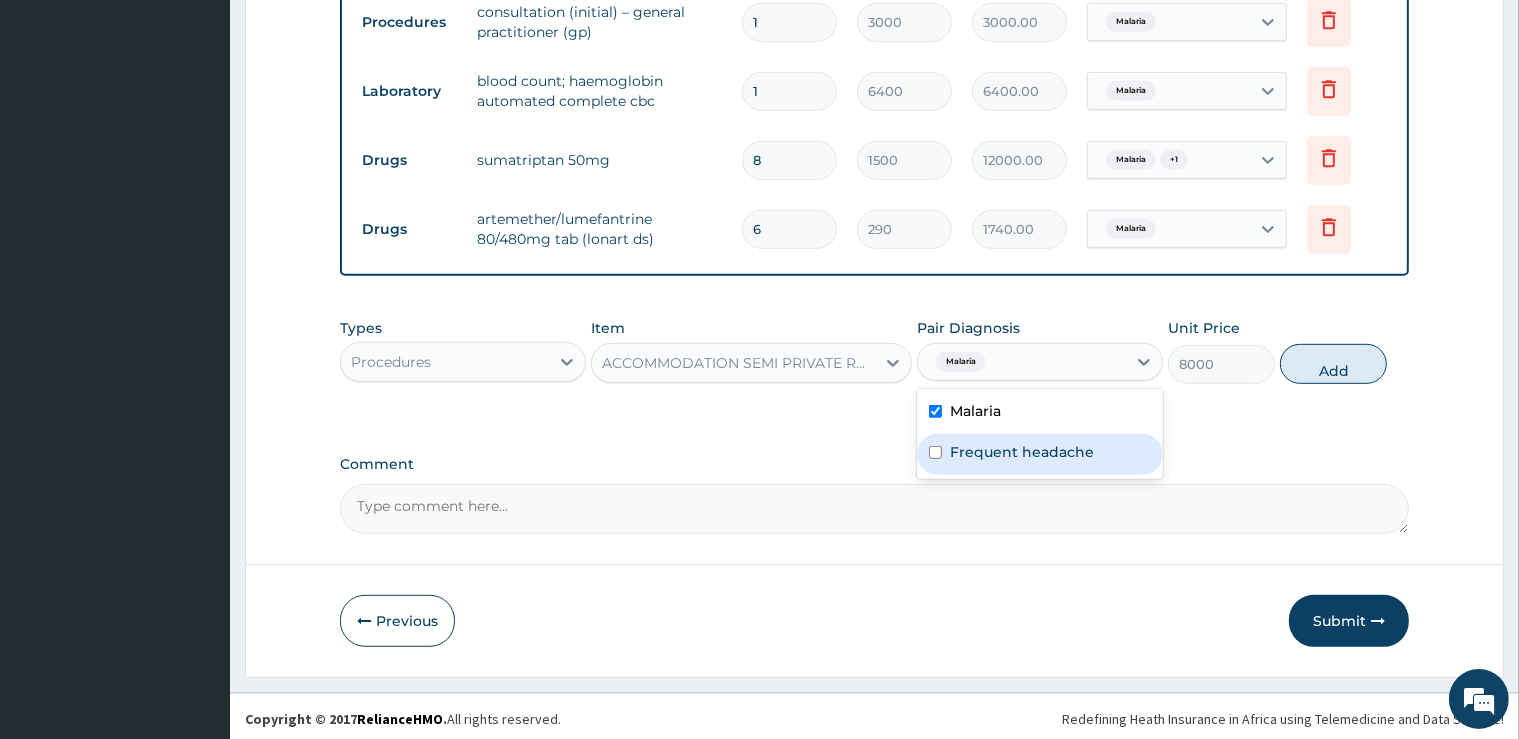 click on "Frequent headache" at bounding box center [1040, 454] 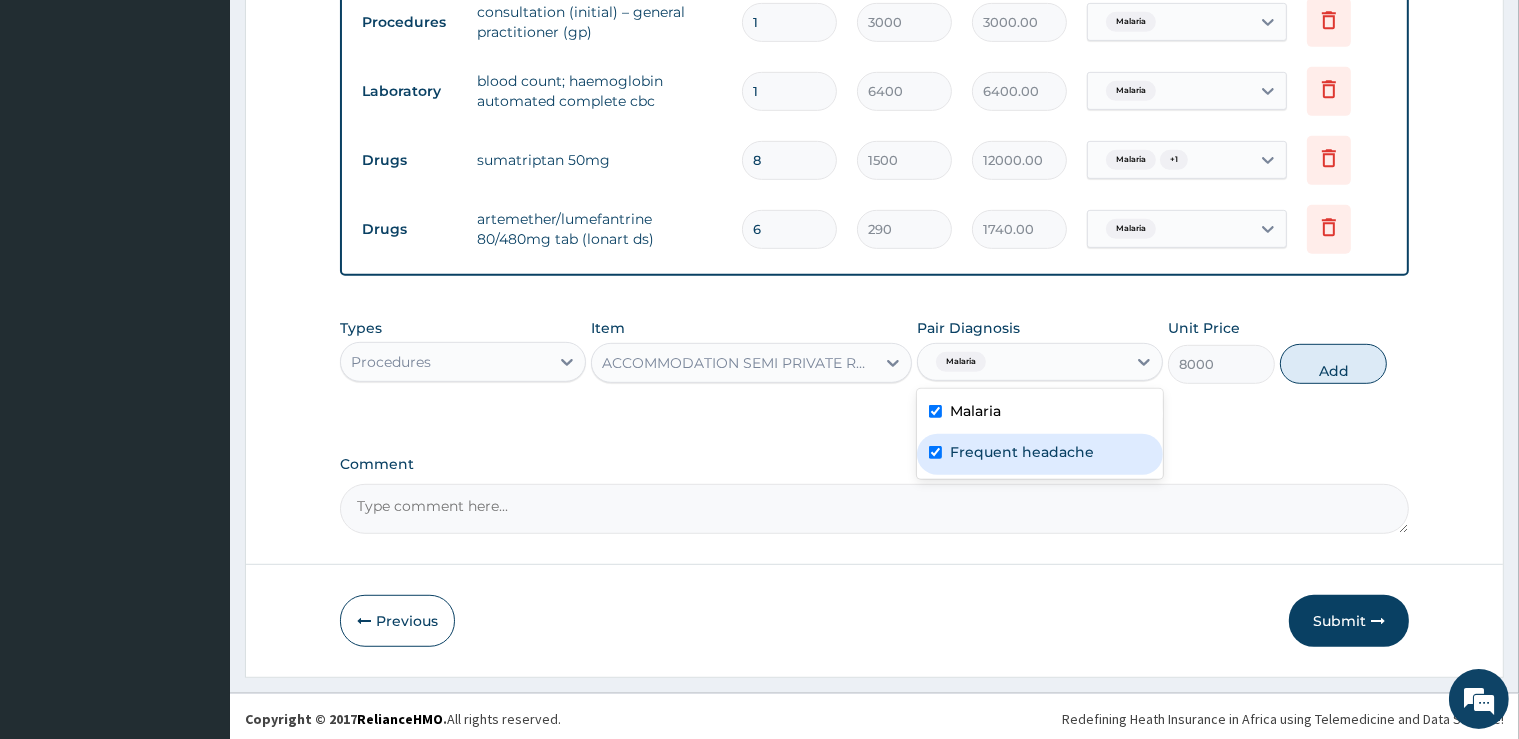 checkbox on "true" 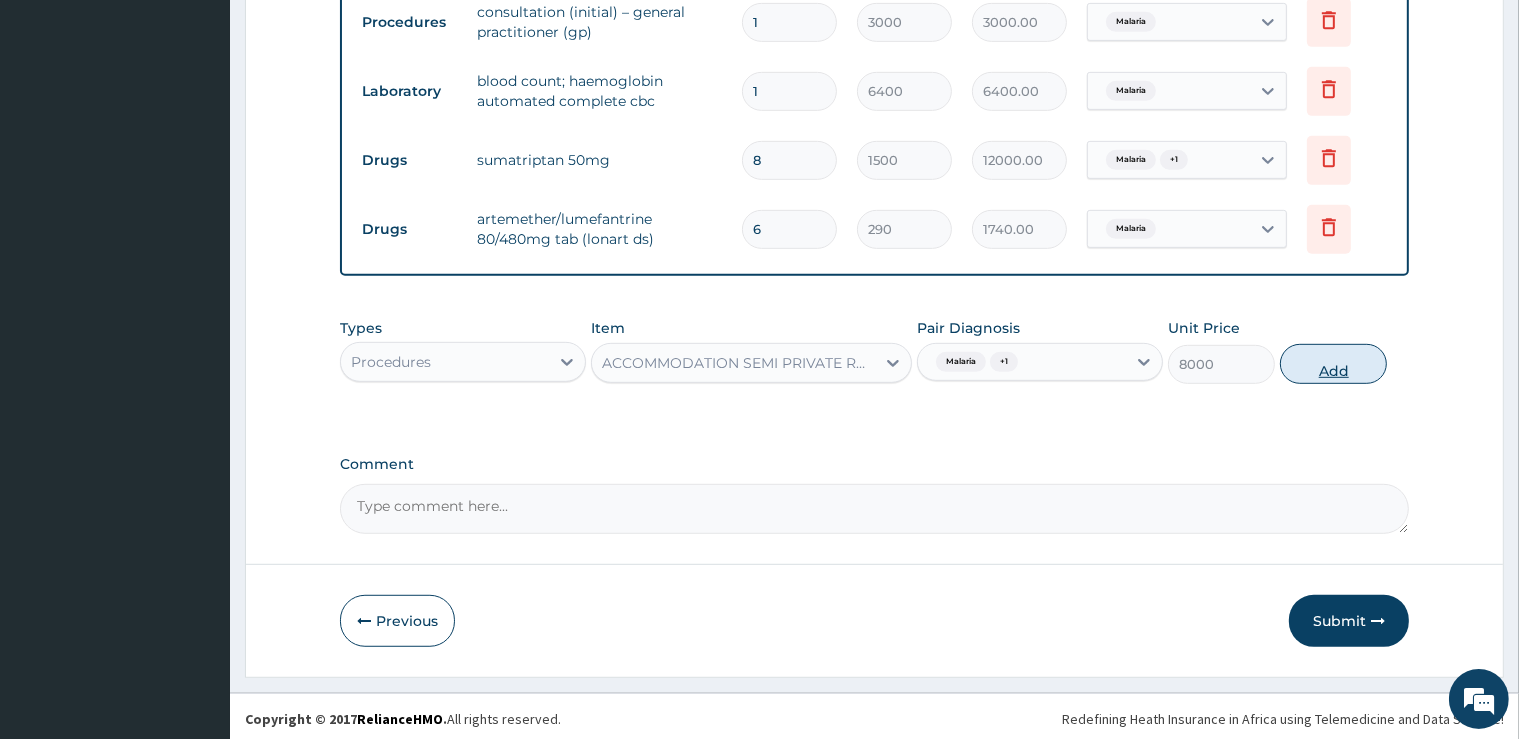 click on "Add" at bounding box center (1333, 364) 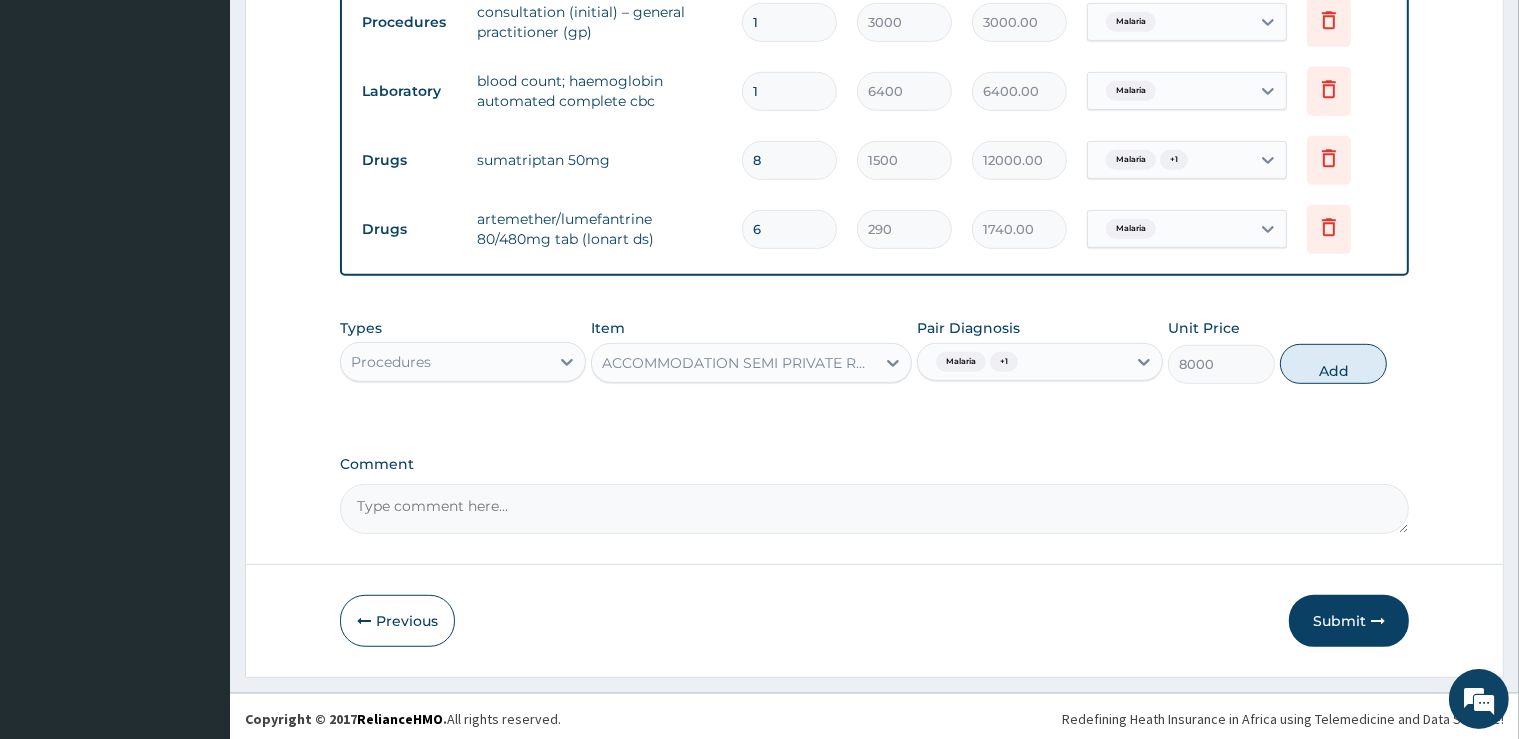 type on "0" 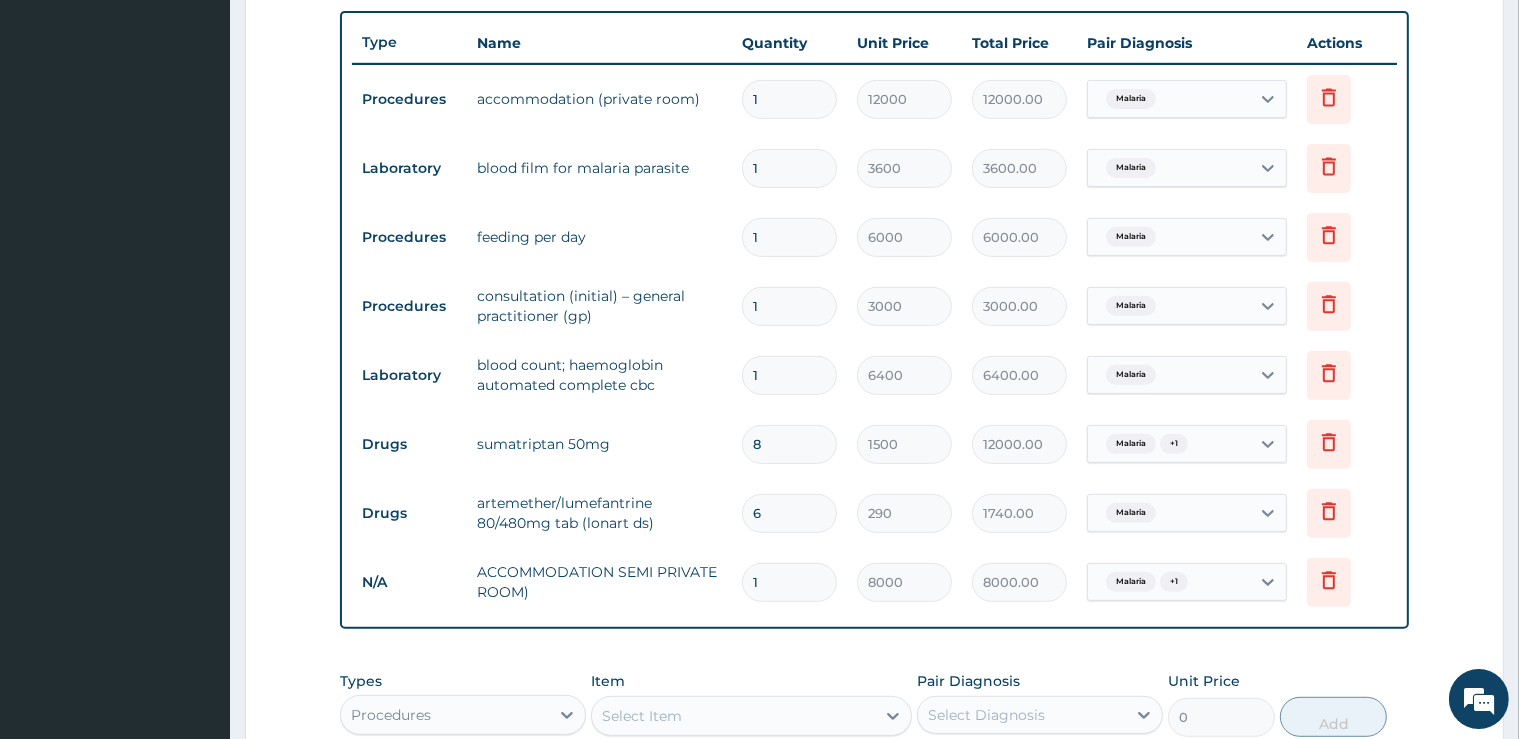 scroll, scrollTop: 700, scrollLeft: 0, axis: vertical 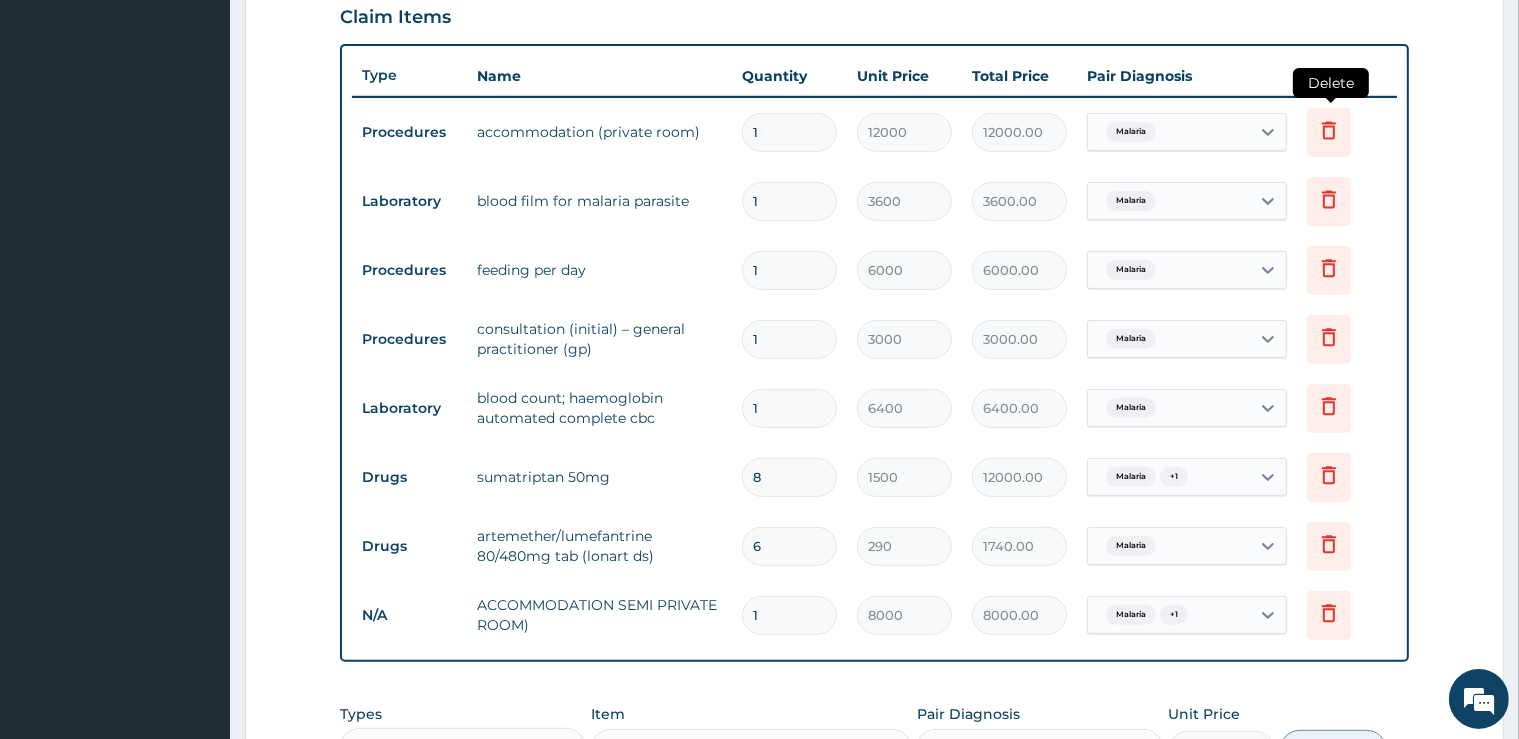 click 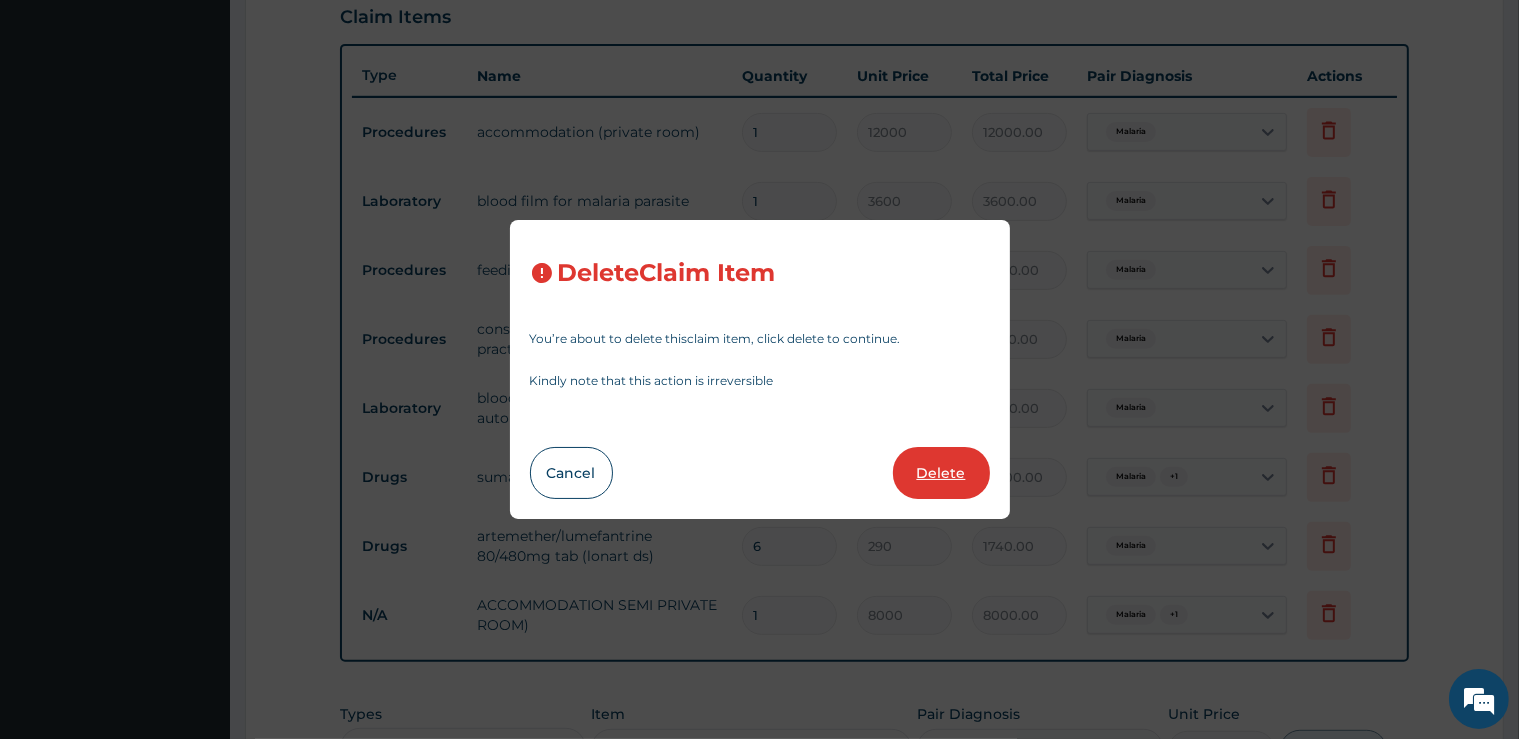 click on "Delete" at bounding box center (941, 473) 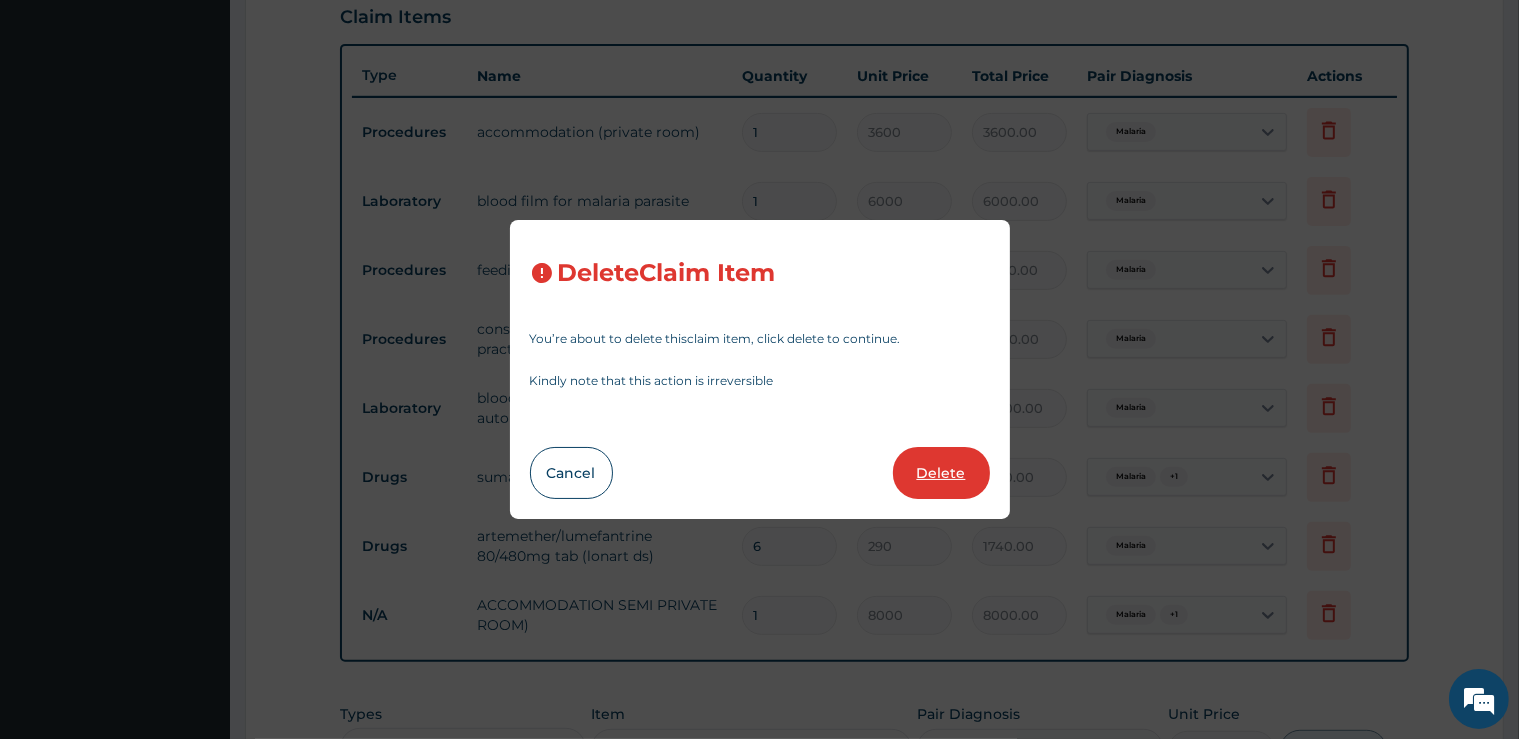 type on "1" 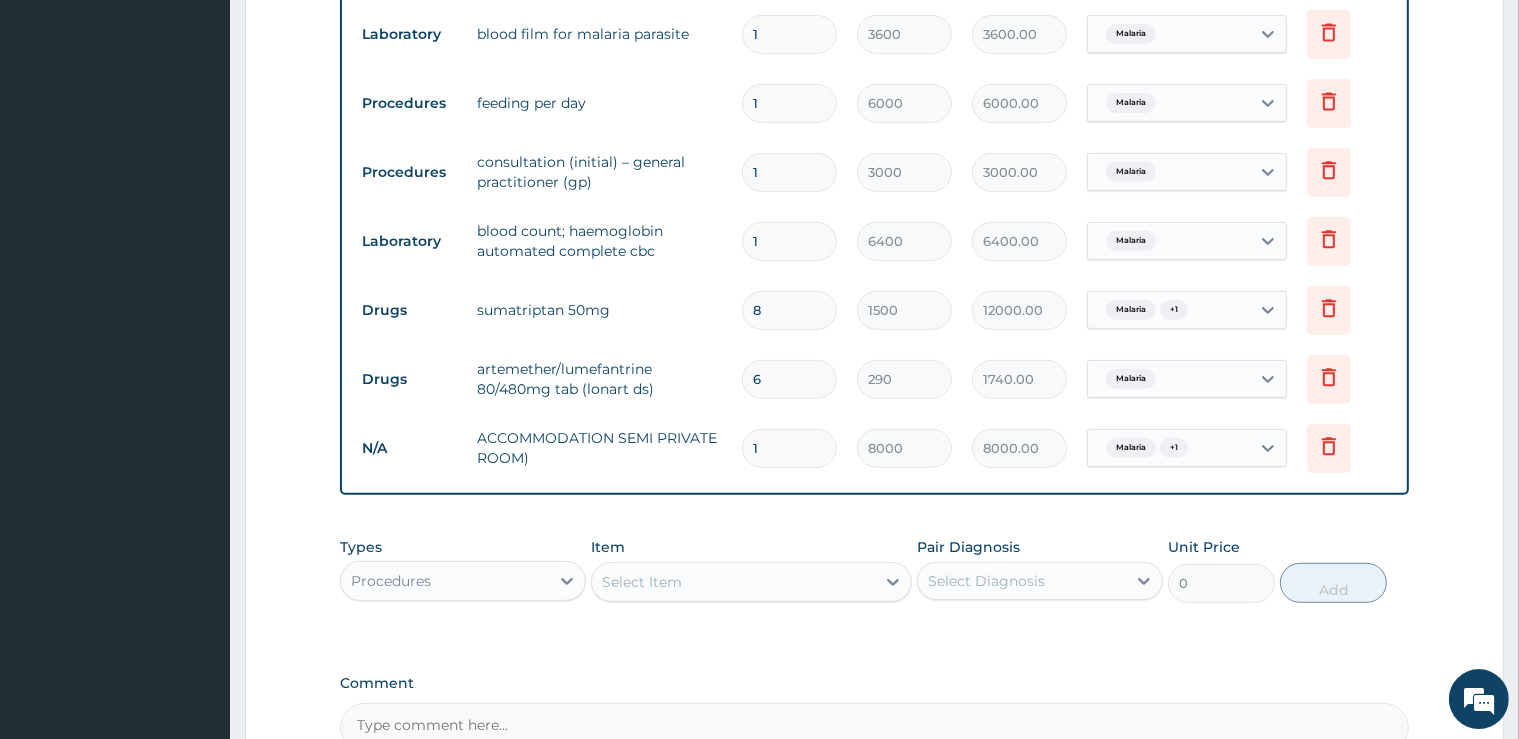 scroll, scrollTop: 1017, scrollLeft: 0, axis: vertical 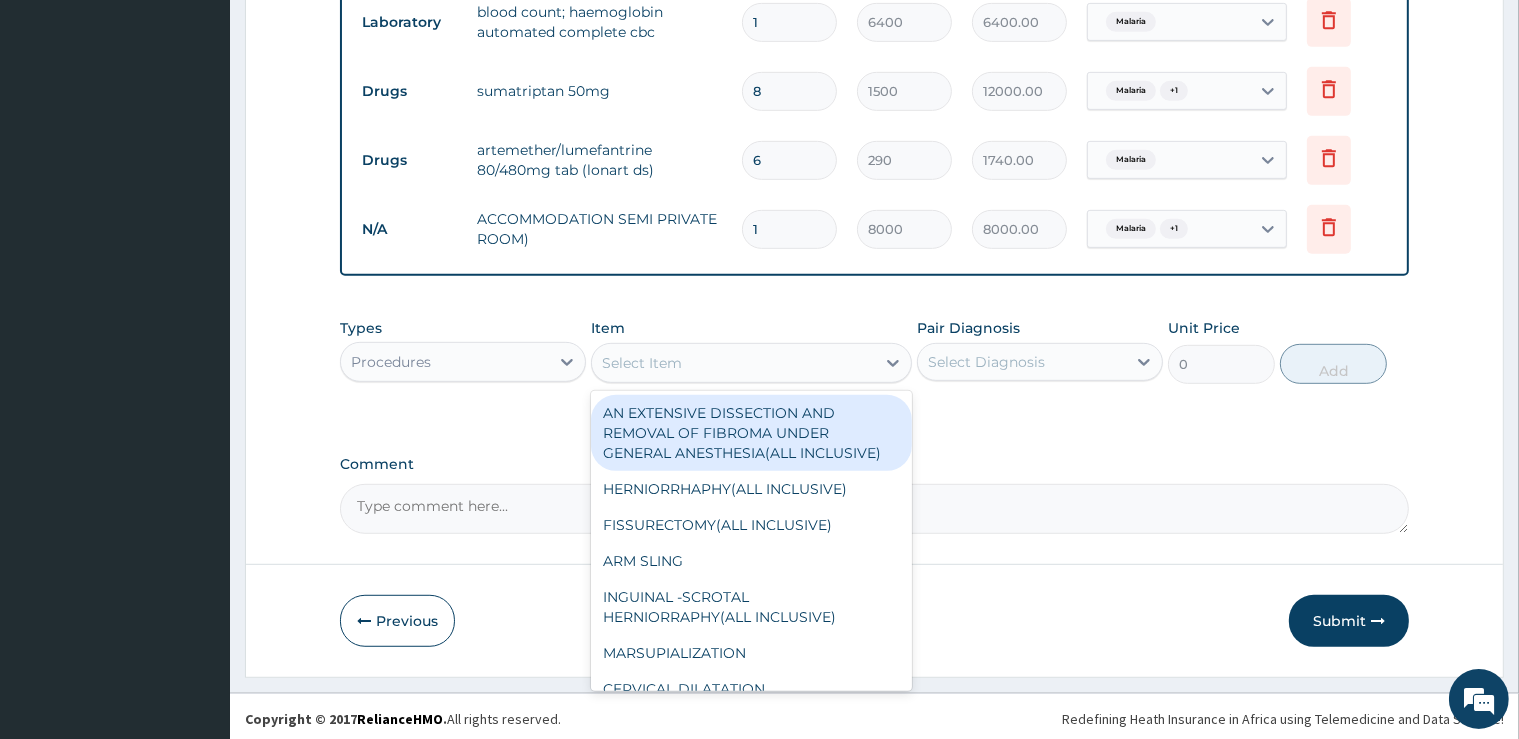 click on "Select Item" at bounding box center (733, 363) 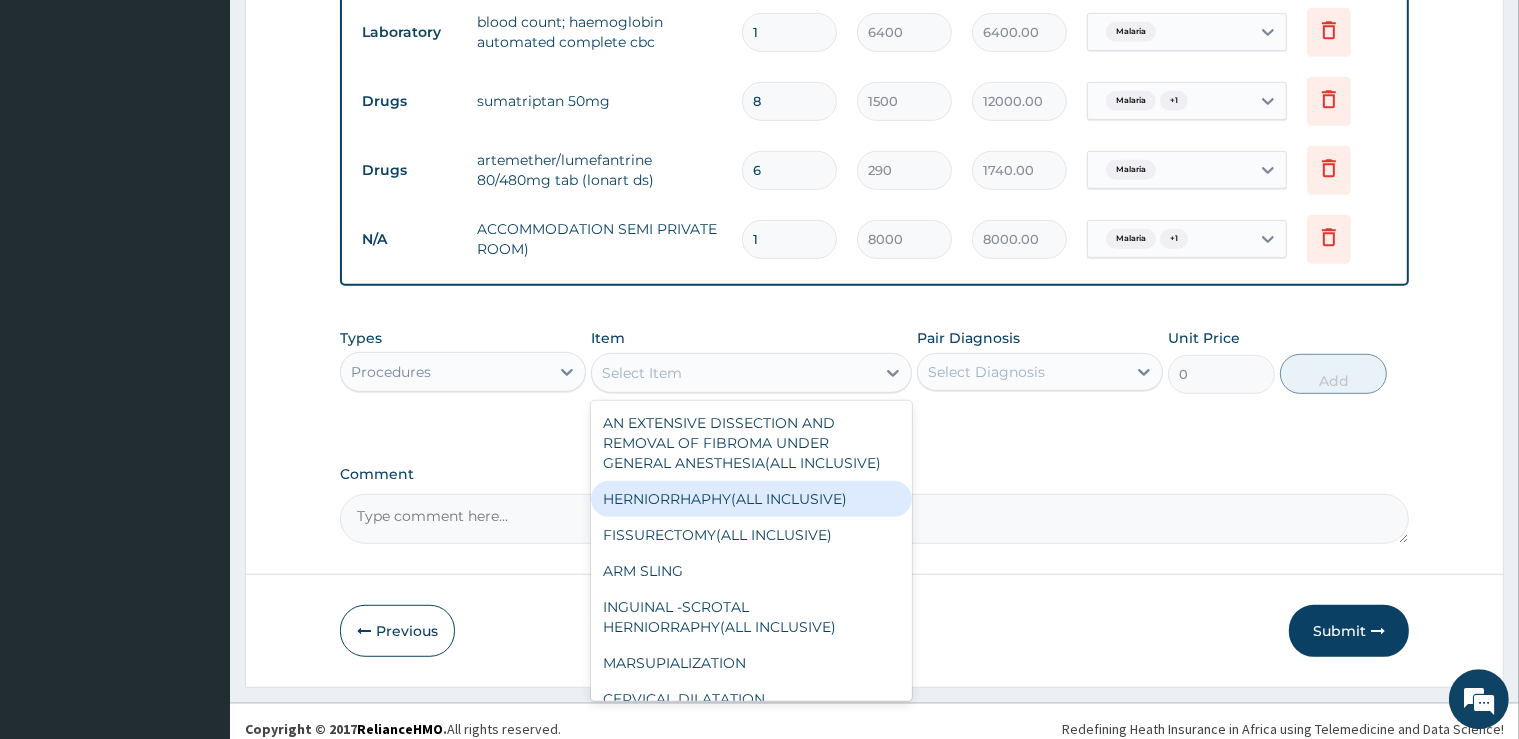 scroll, scrollTop: 1017, scrollLeft: 0, axis: vertical 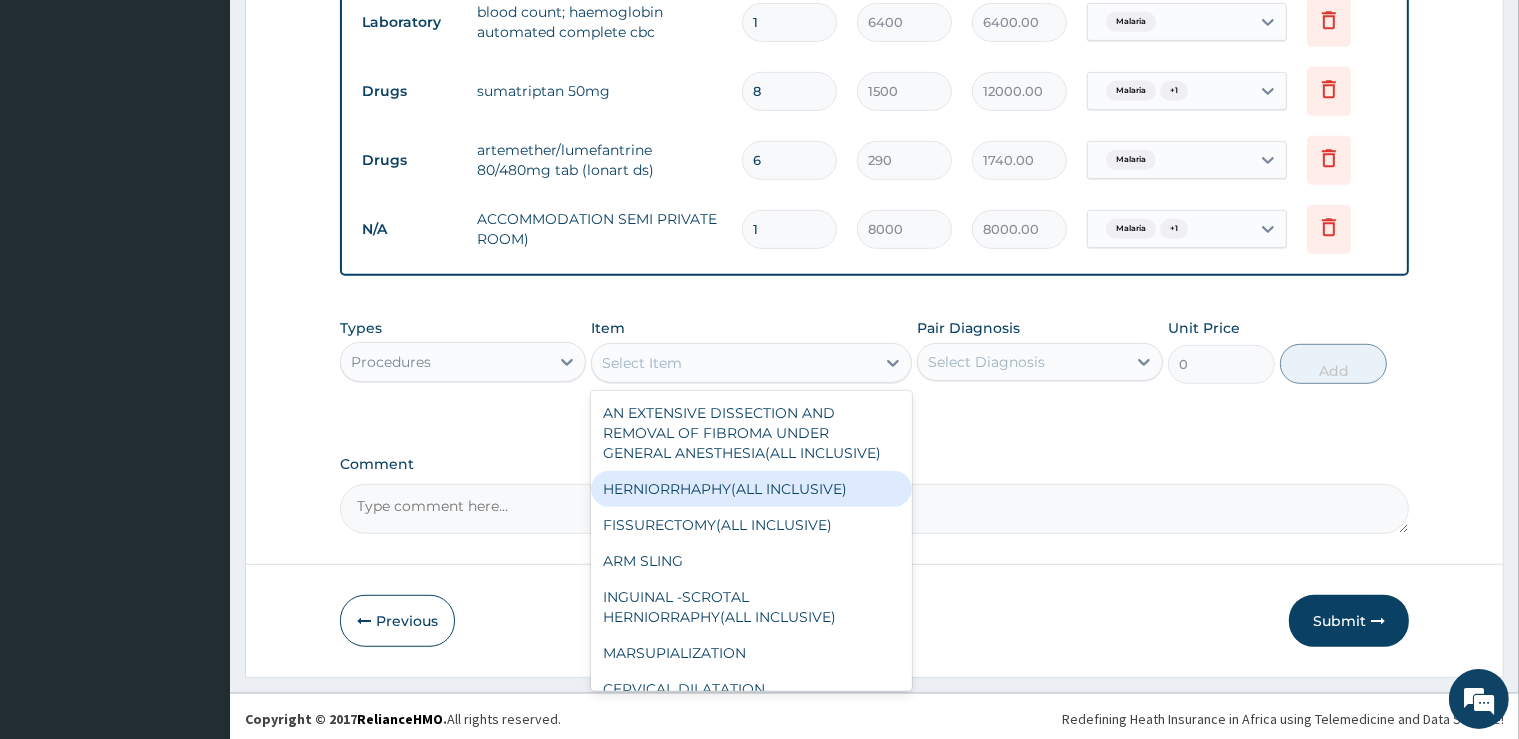 click on "Procedures" at bounding box center (463, 362) 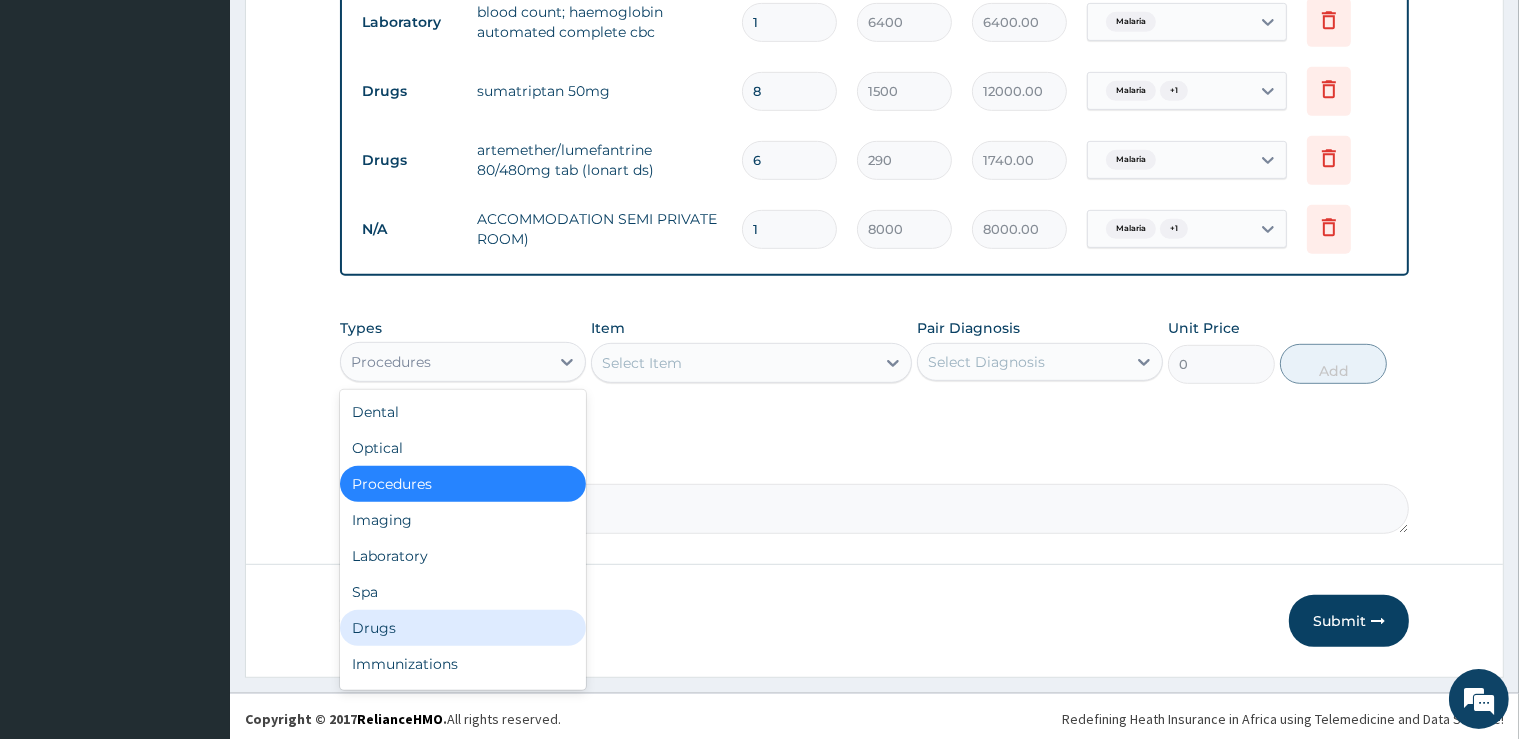 click on "Drugs" at bounding box center [463, 628] 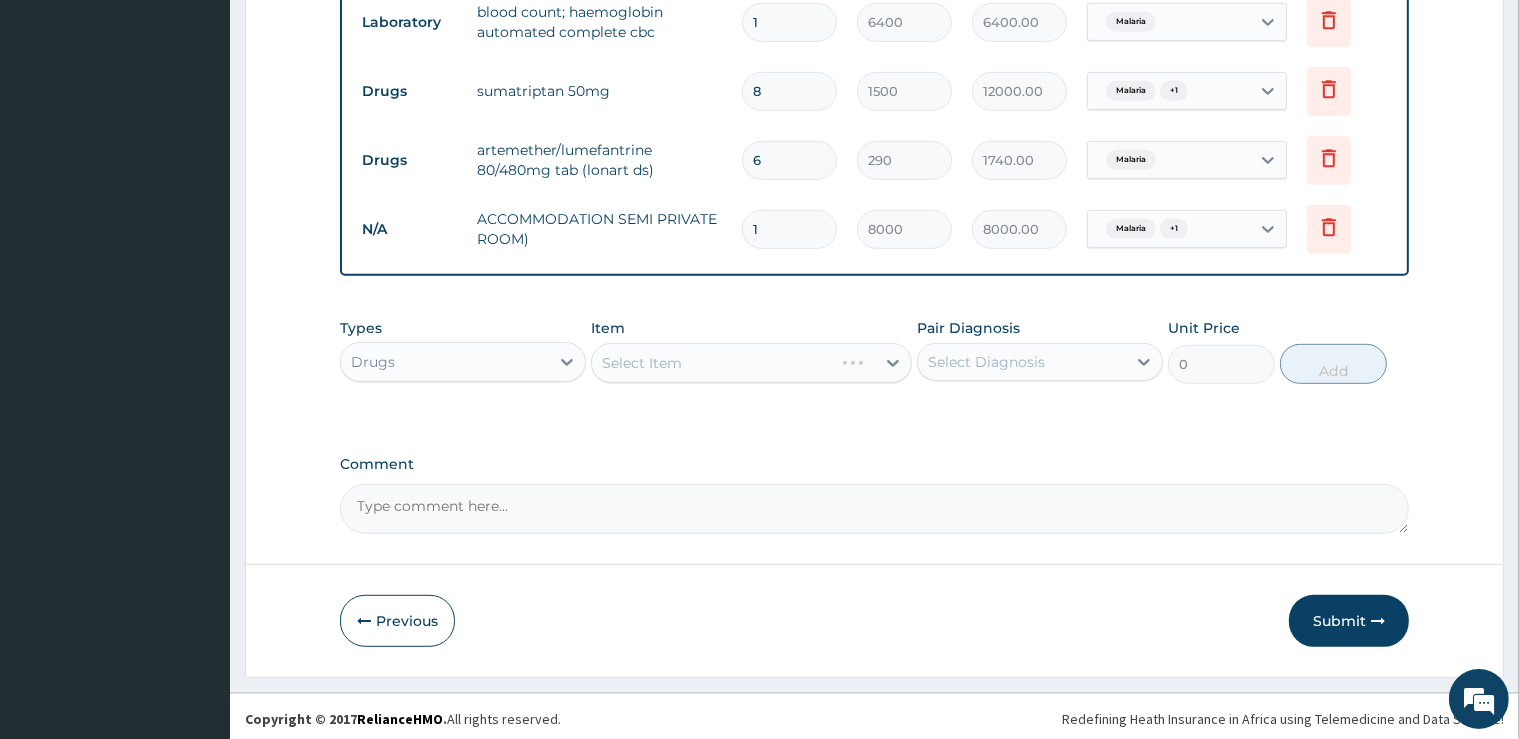 click on "Select Item" at bounding box center [751, 363] 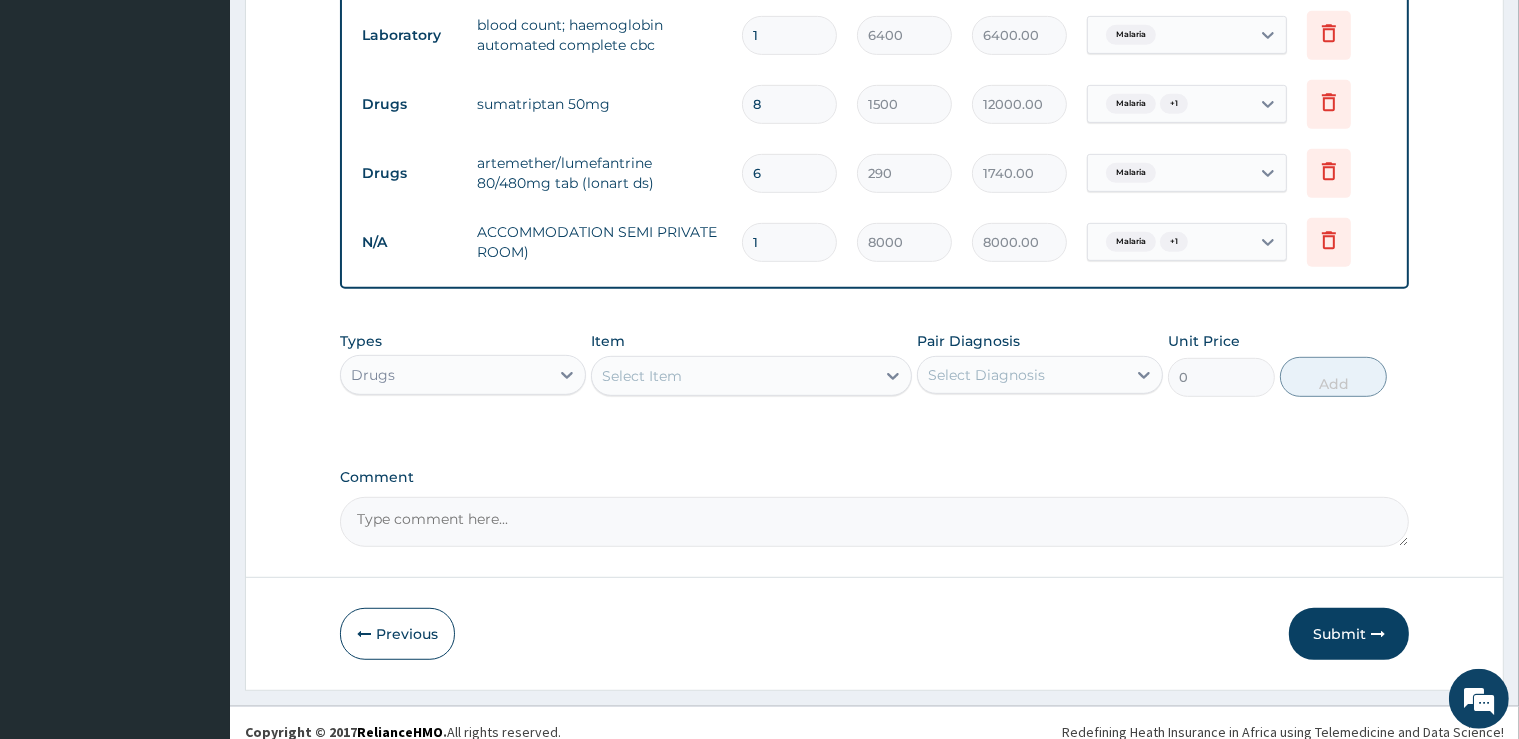 scroll, scrollTop: 1017, scrollLeft: 0, axis: vertical 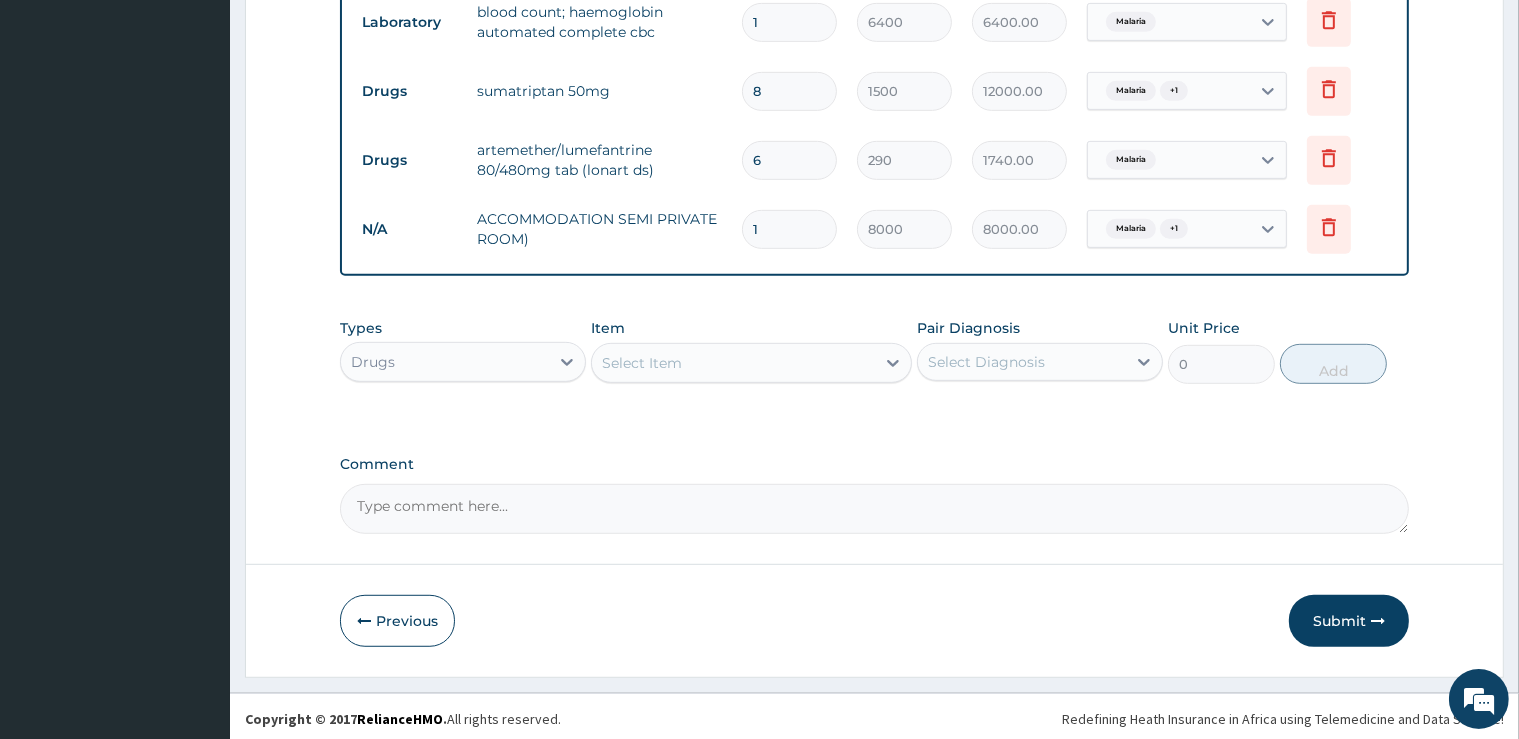 click on "Select Item" at bounding box center [733, 363] 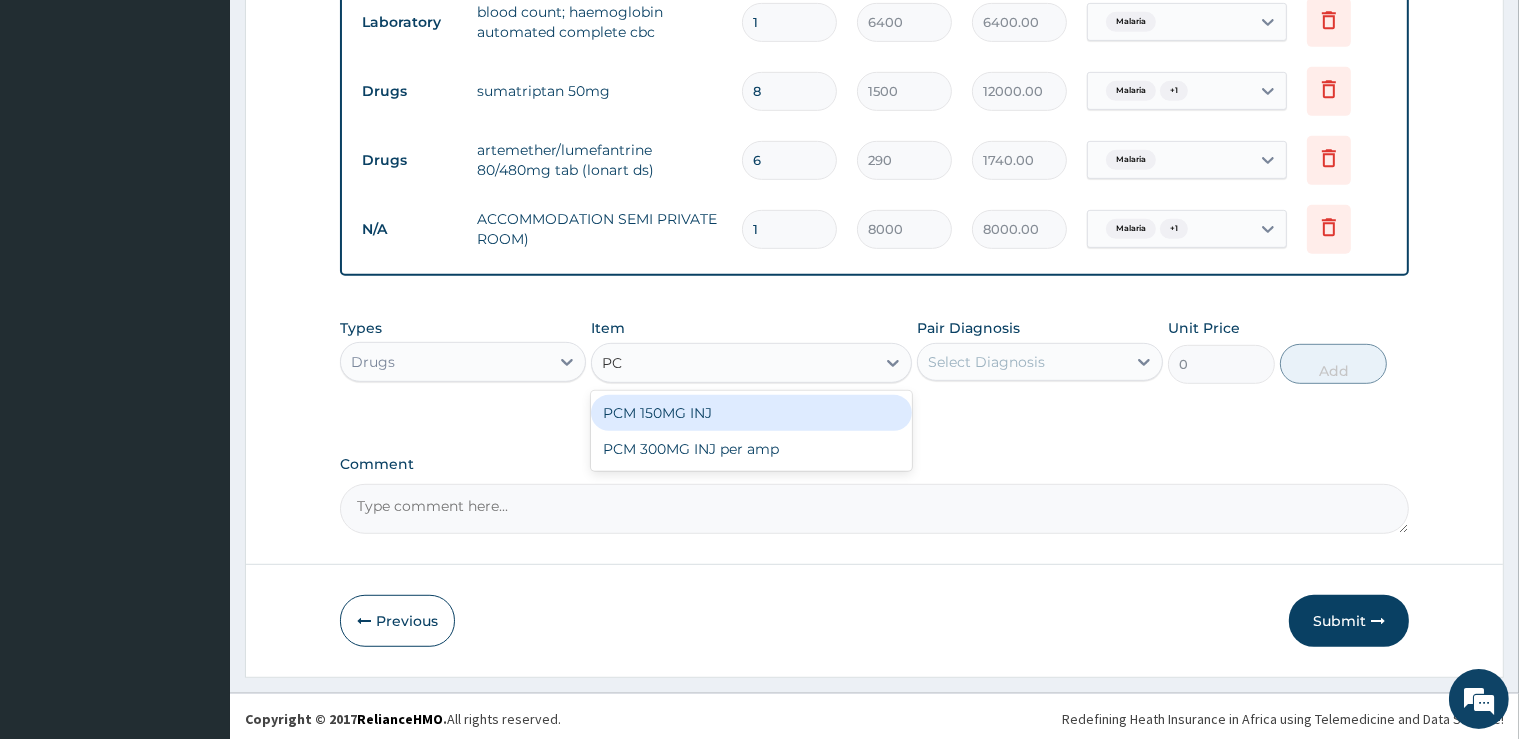type on "PCM" 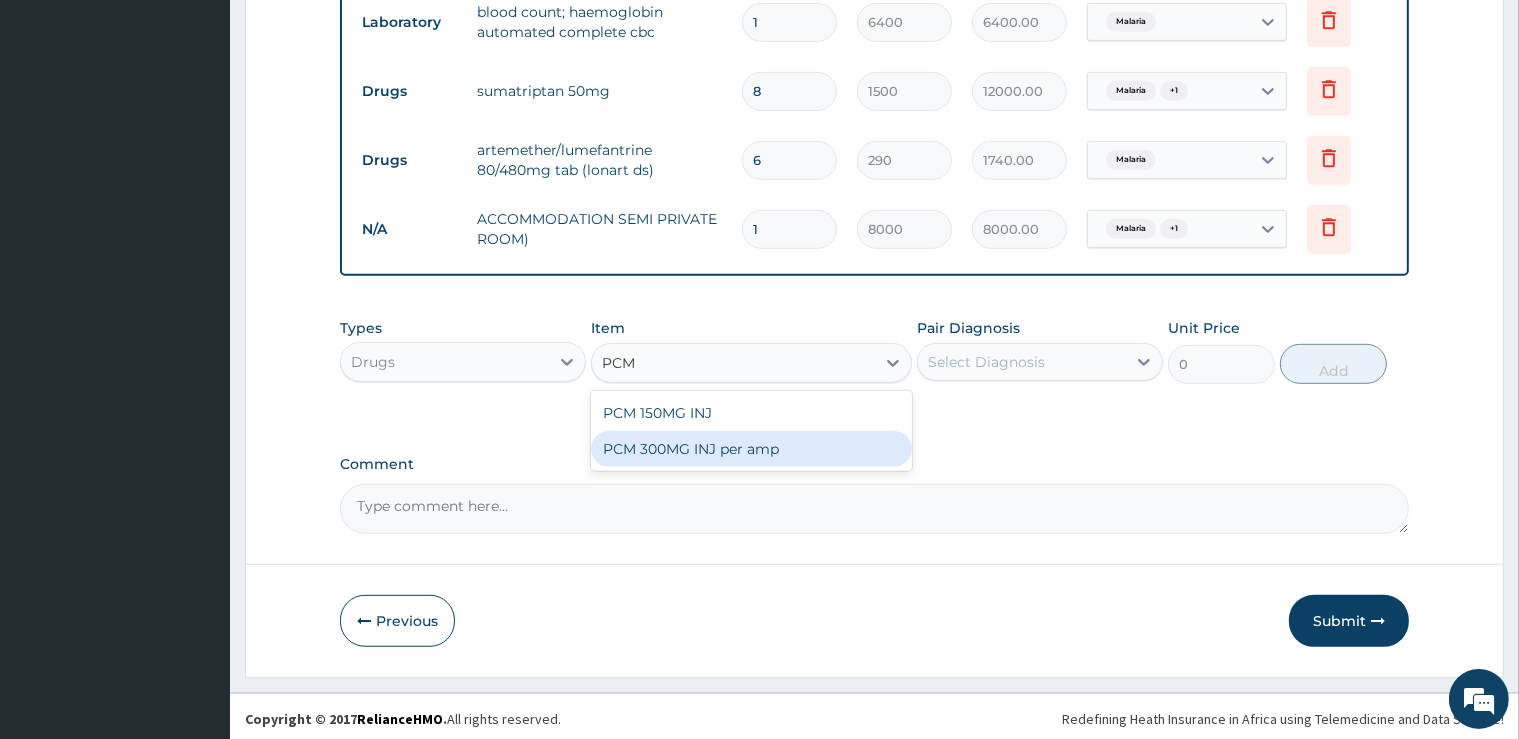 click on "PCM 300MG INJ per amp" at bounding box center [751, 449] 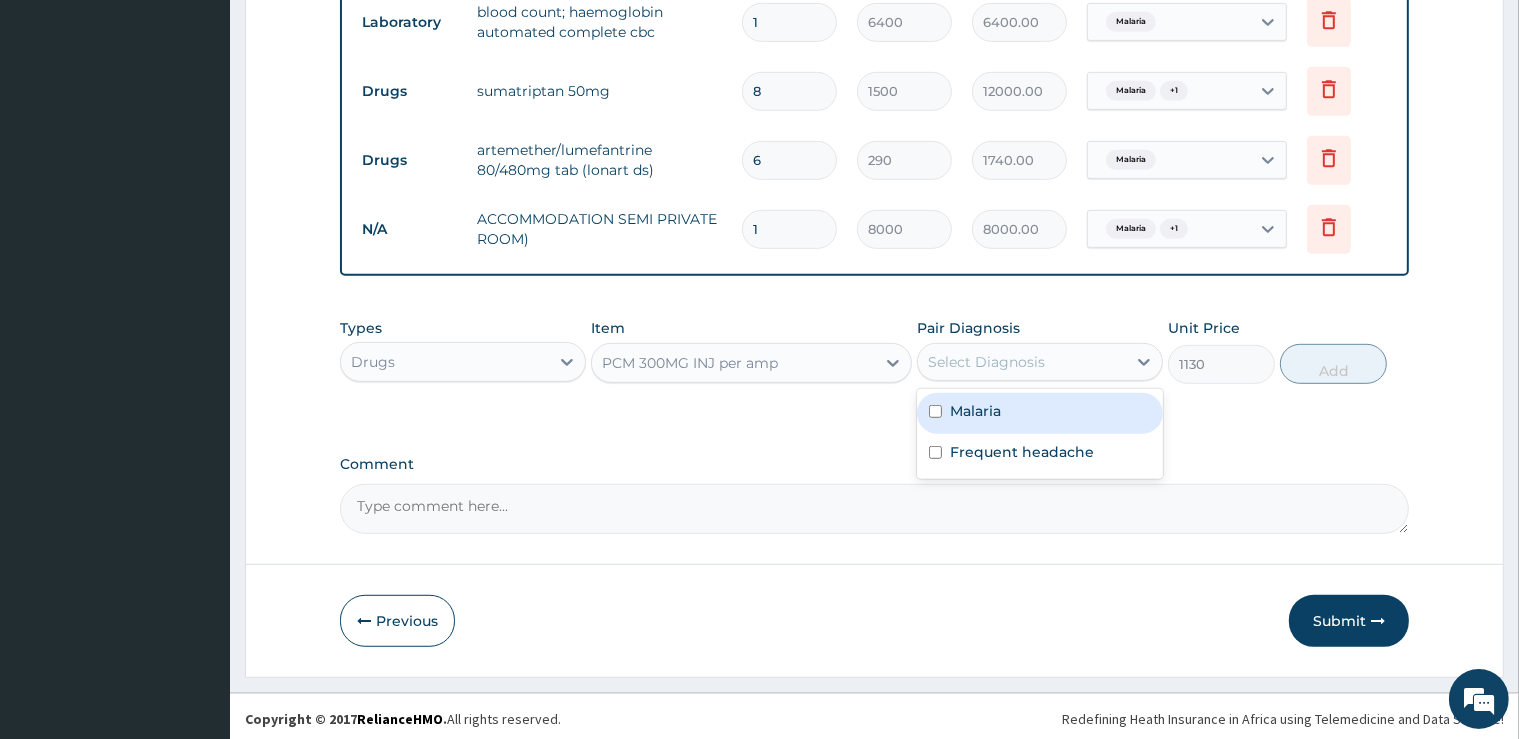 click on "Select Diagnosis" at bounding box center (1022, 362) 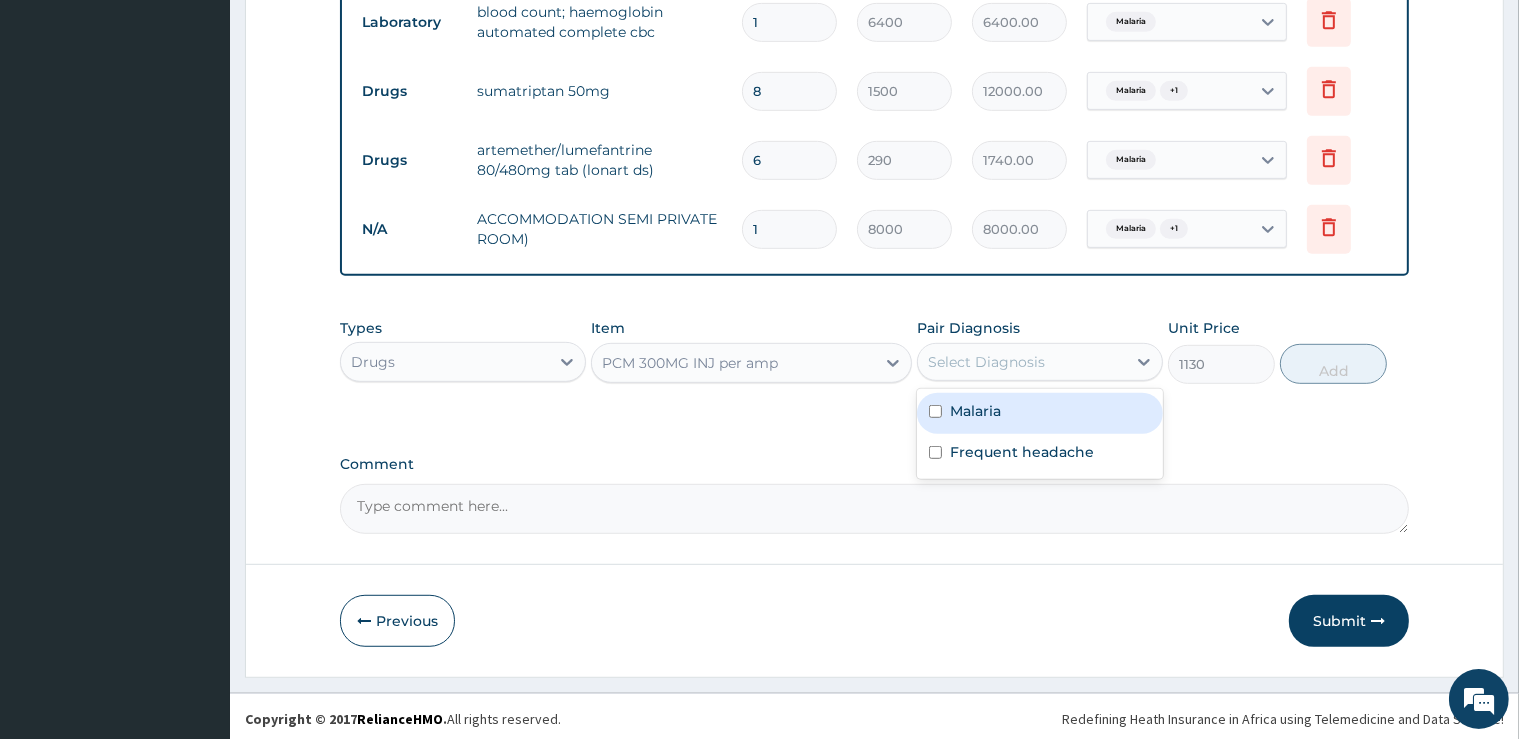 click on "Malaria" at bounding box center (1040, 413) 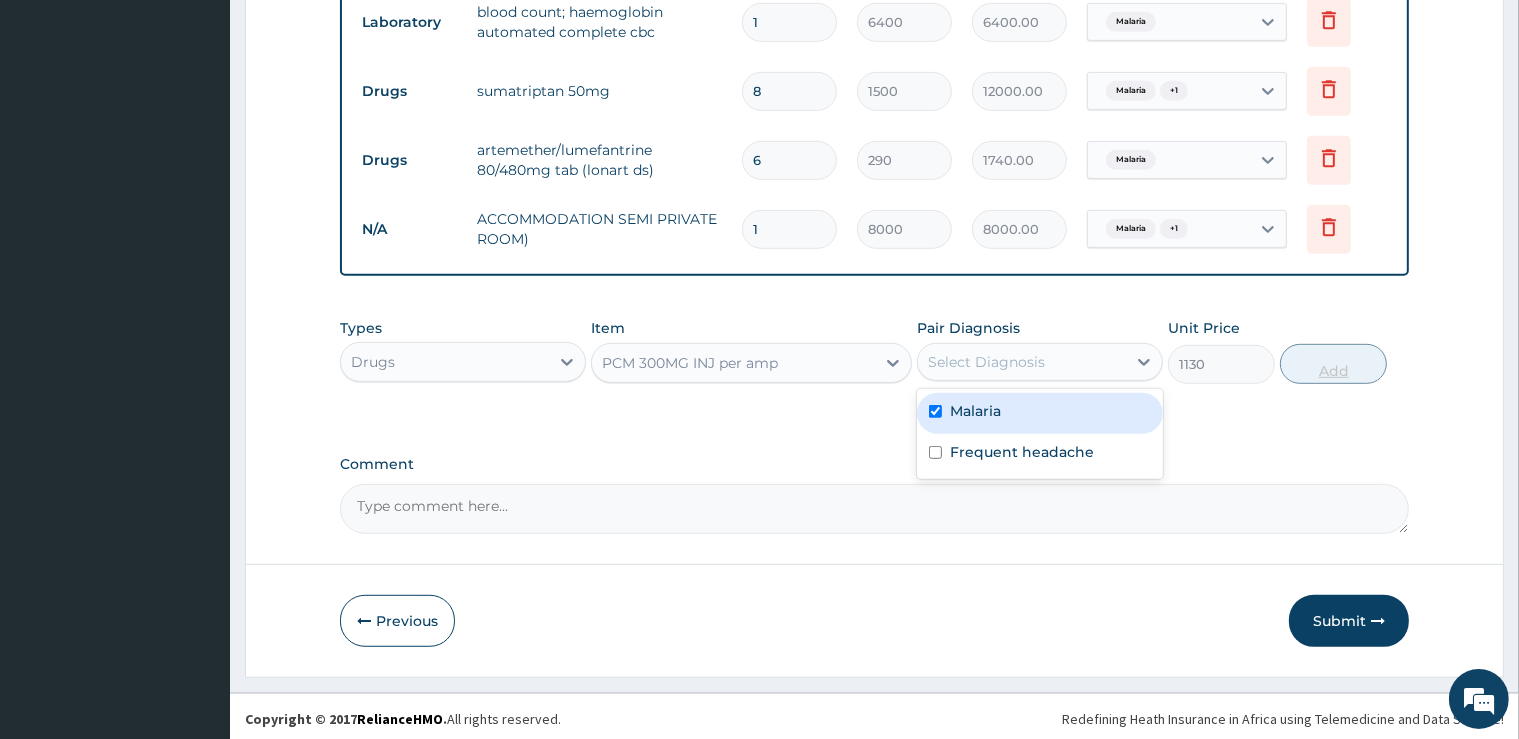 checkbox on "true" 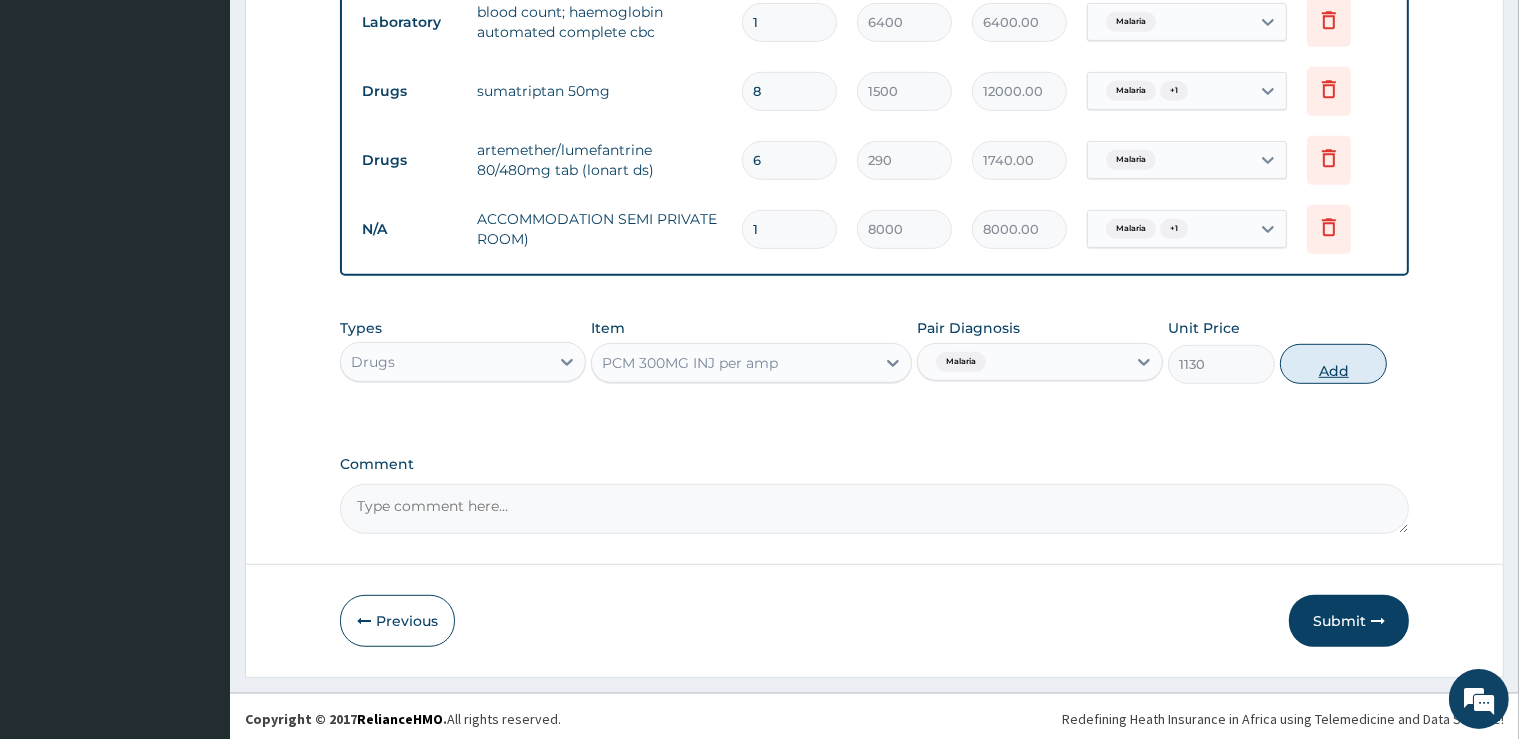 click on "Add" at bounding box center (1333, 364) 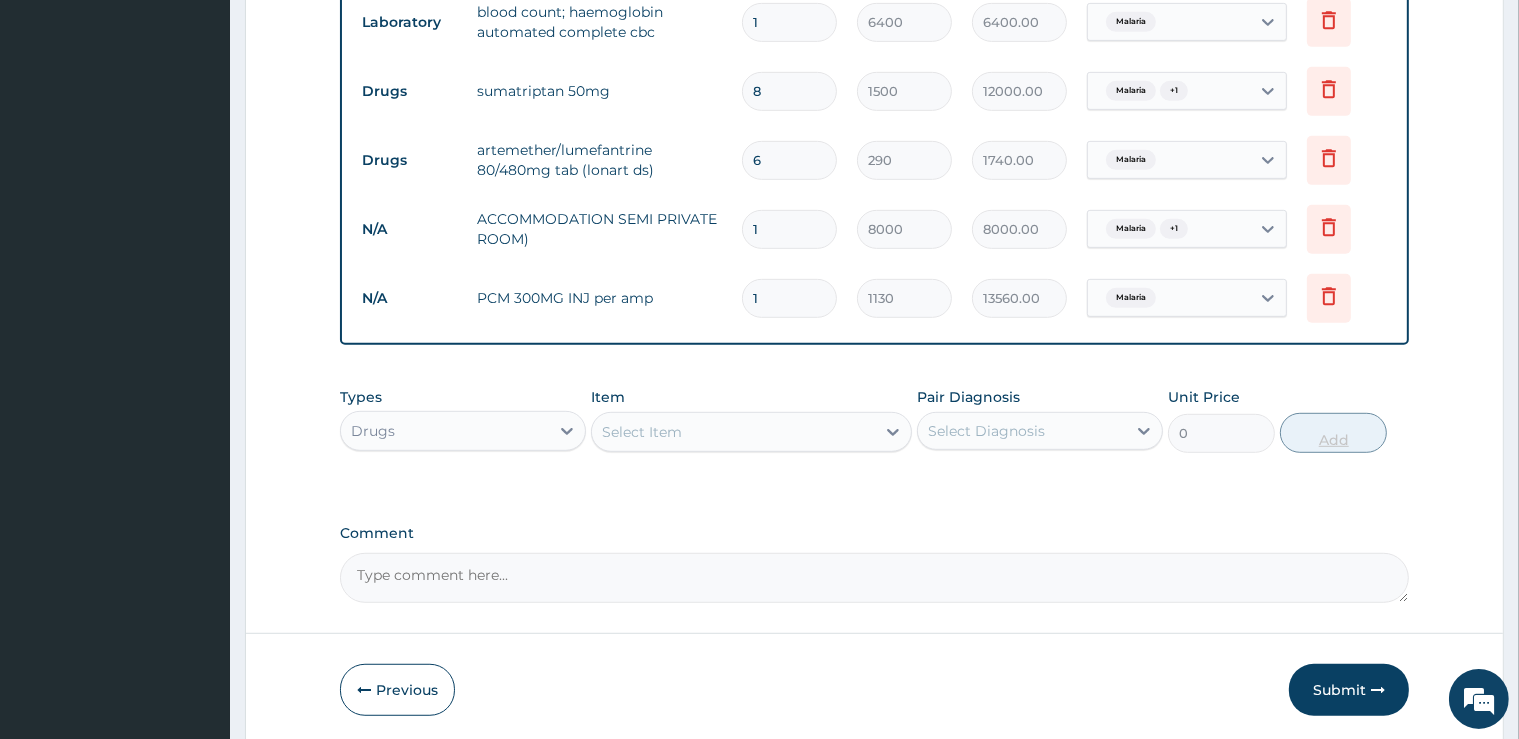 type on "12" 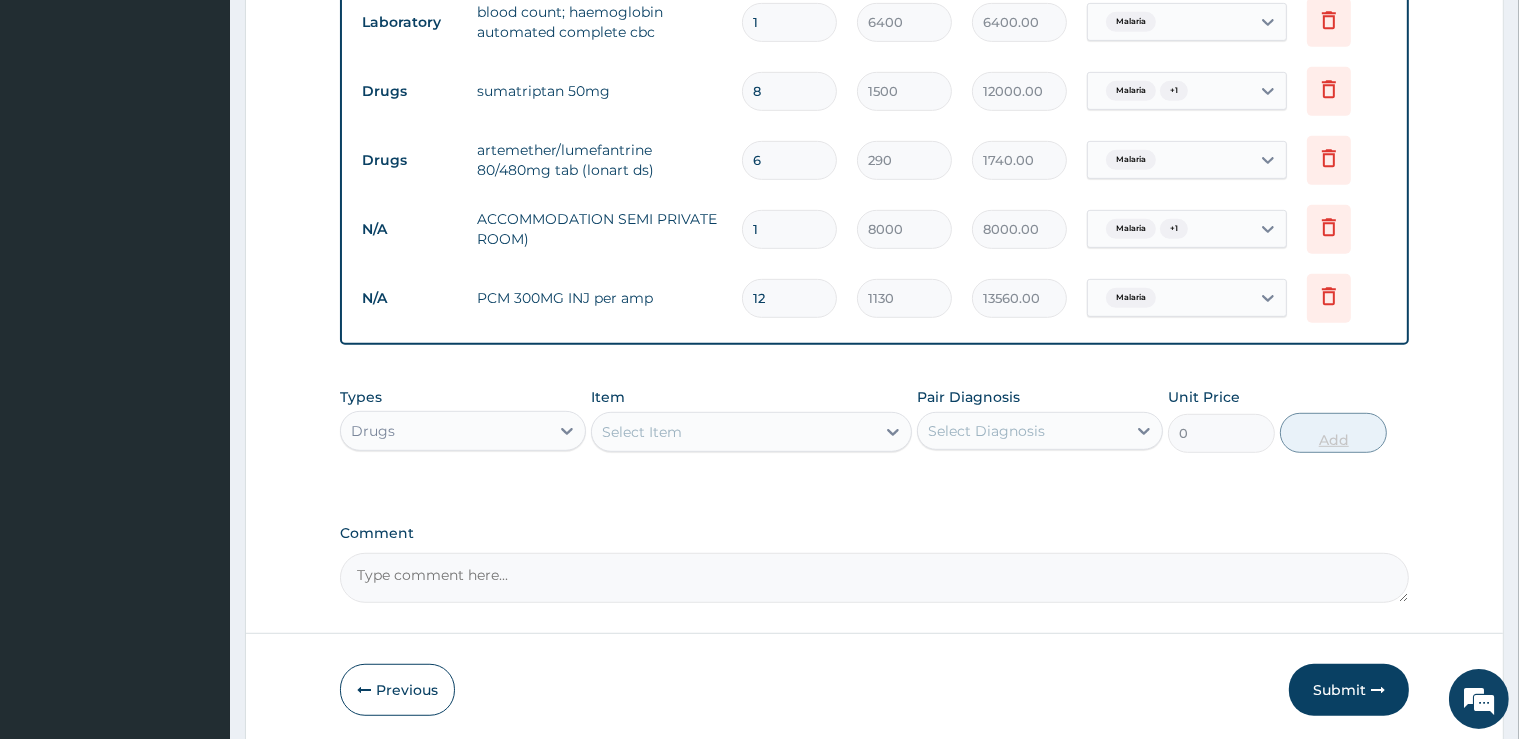 type on "13560.00" 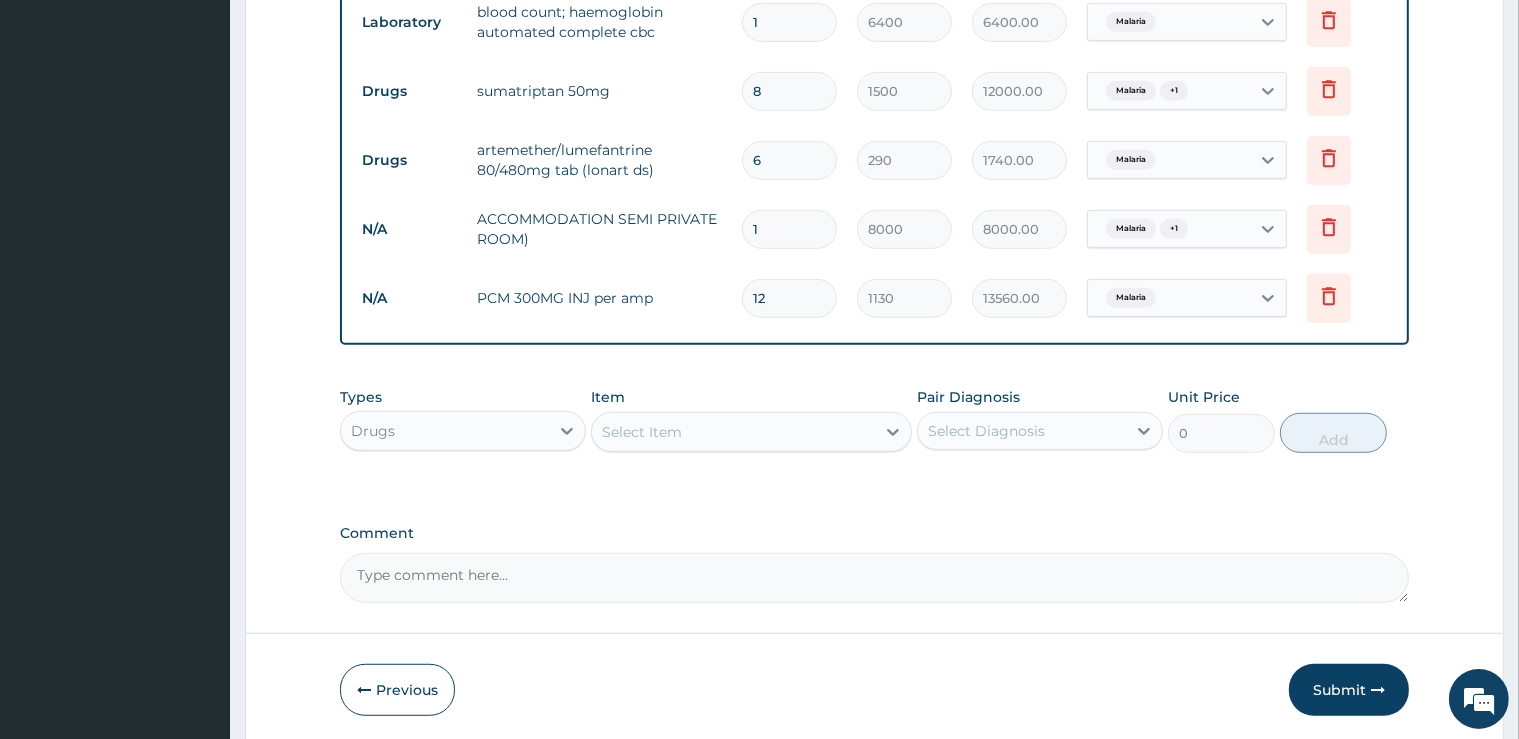 scroll, scrollTop: 912, scrollLeft: 0, axis: vertical 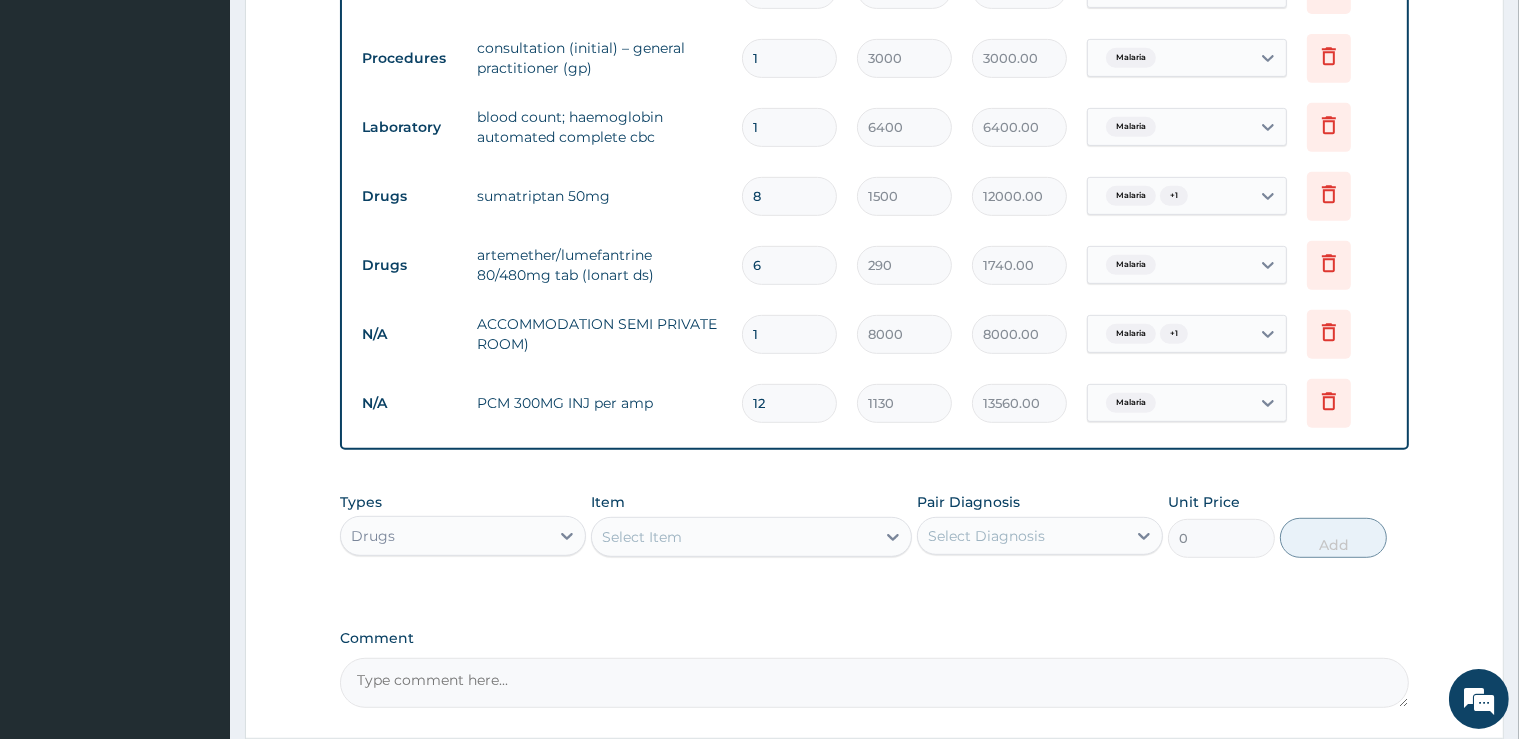 type on "12" 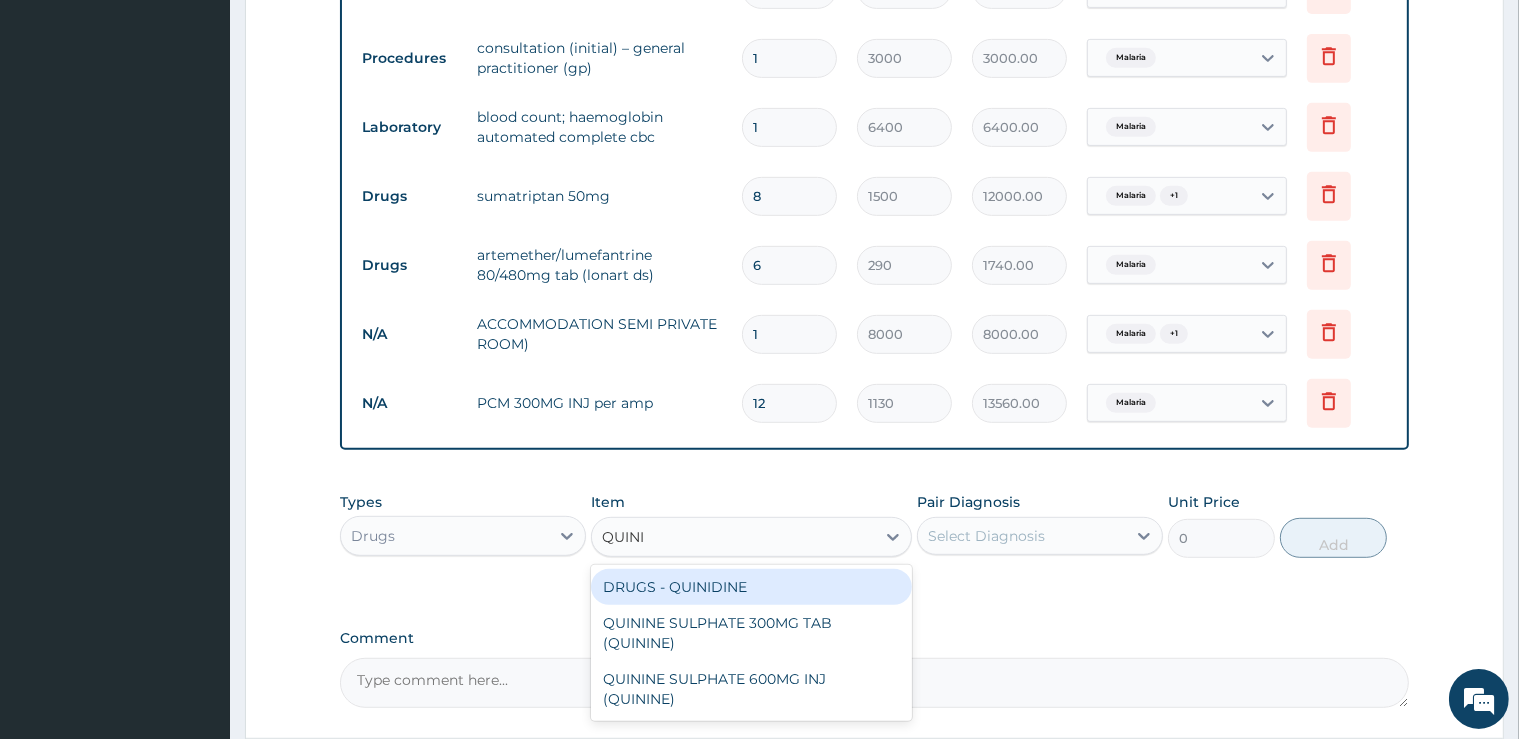 type on "QUININ" 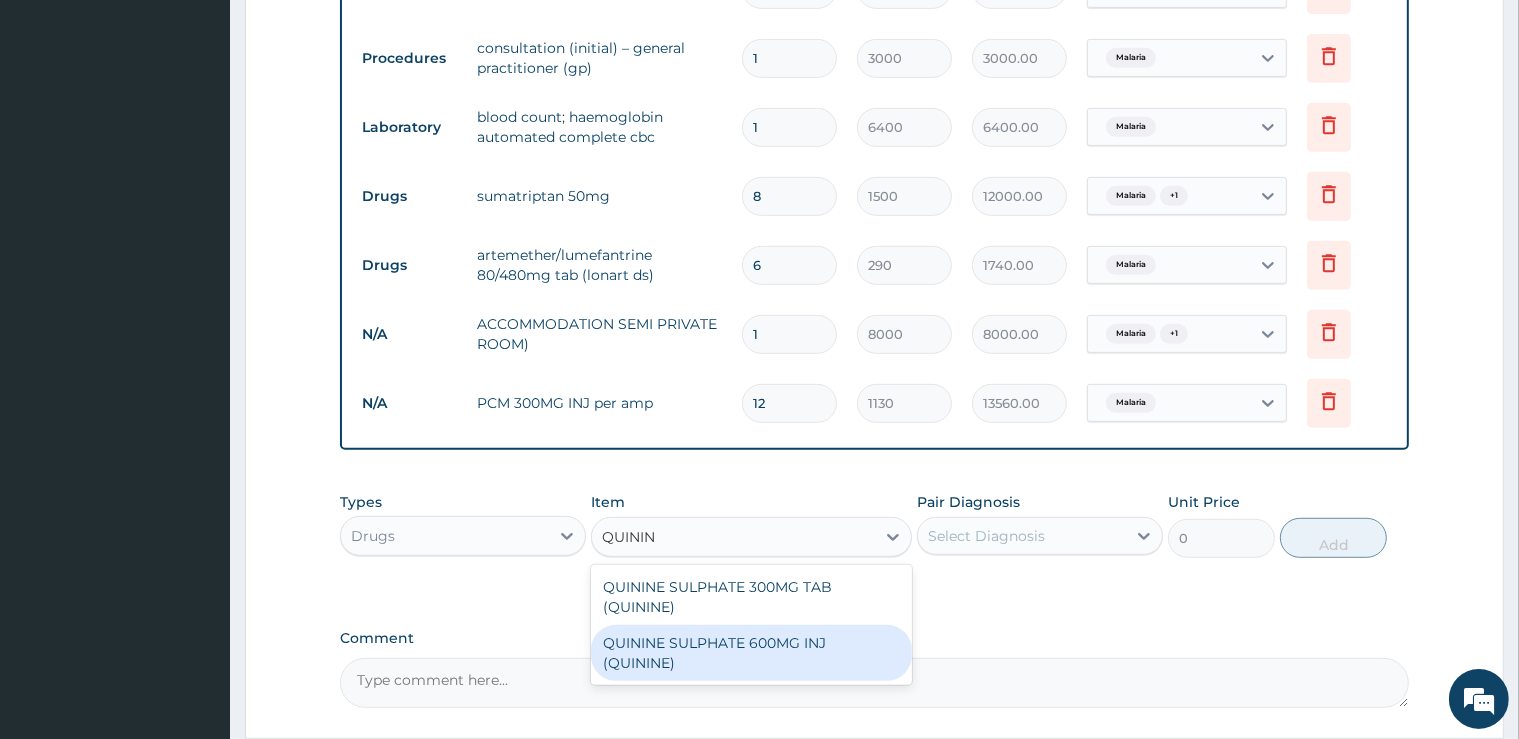 drag, startPoint x: 767, startPoint y: 652, endPoint x: 951, endPoint y: 584, distance: 196.1632 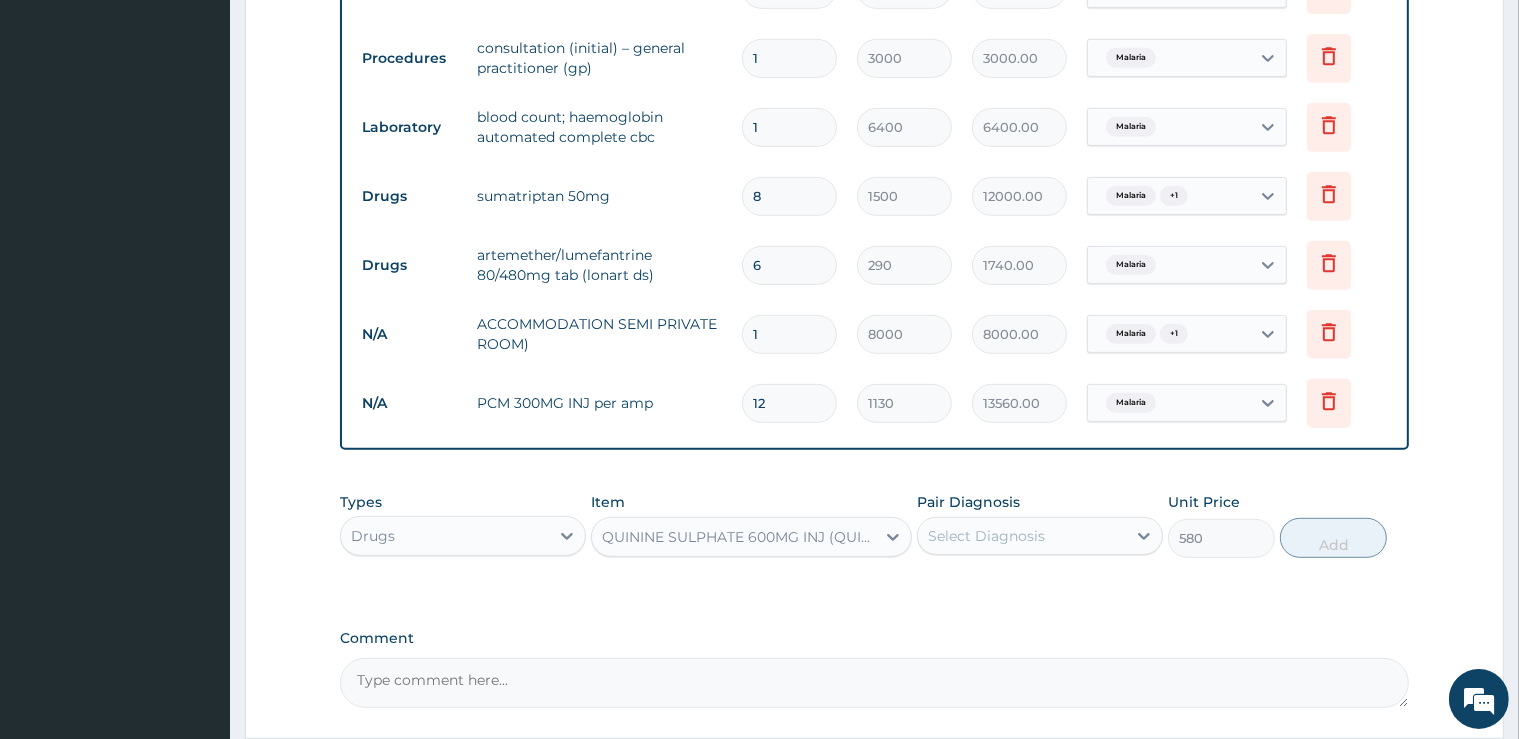 scroll, scrollTop: 806, scrollLeft: 0, axis: vertical 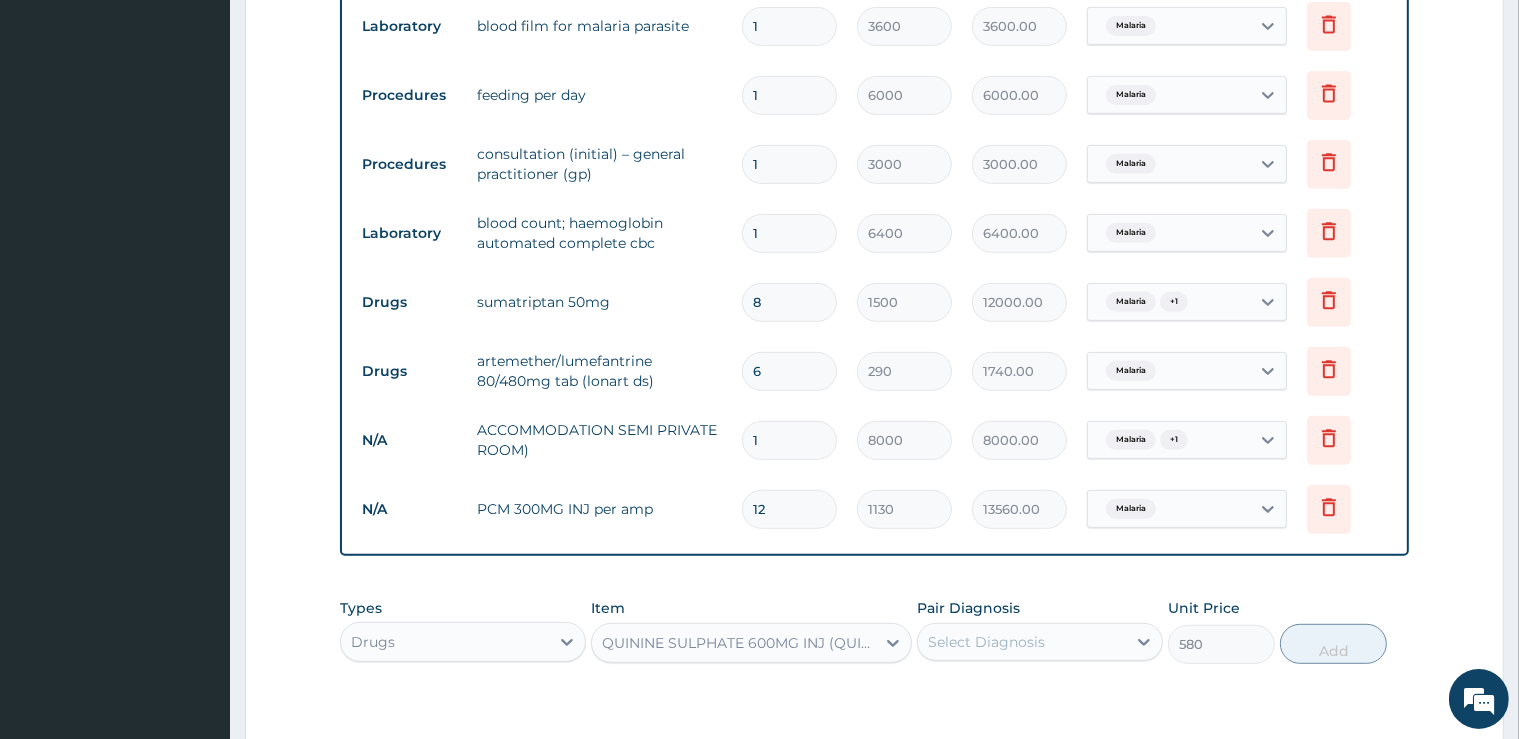 click on "Select Diagnosis" at bounding box center [1022, 642] 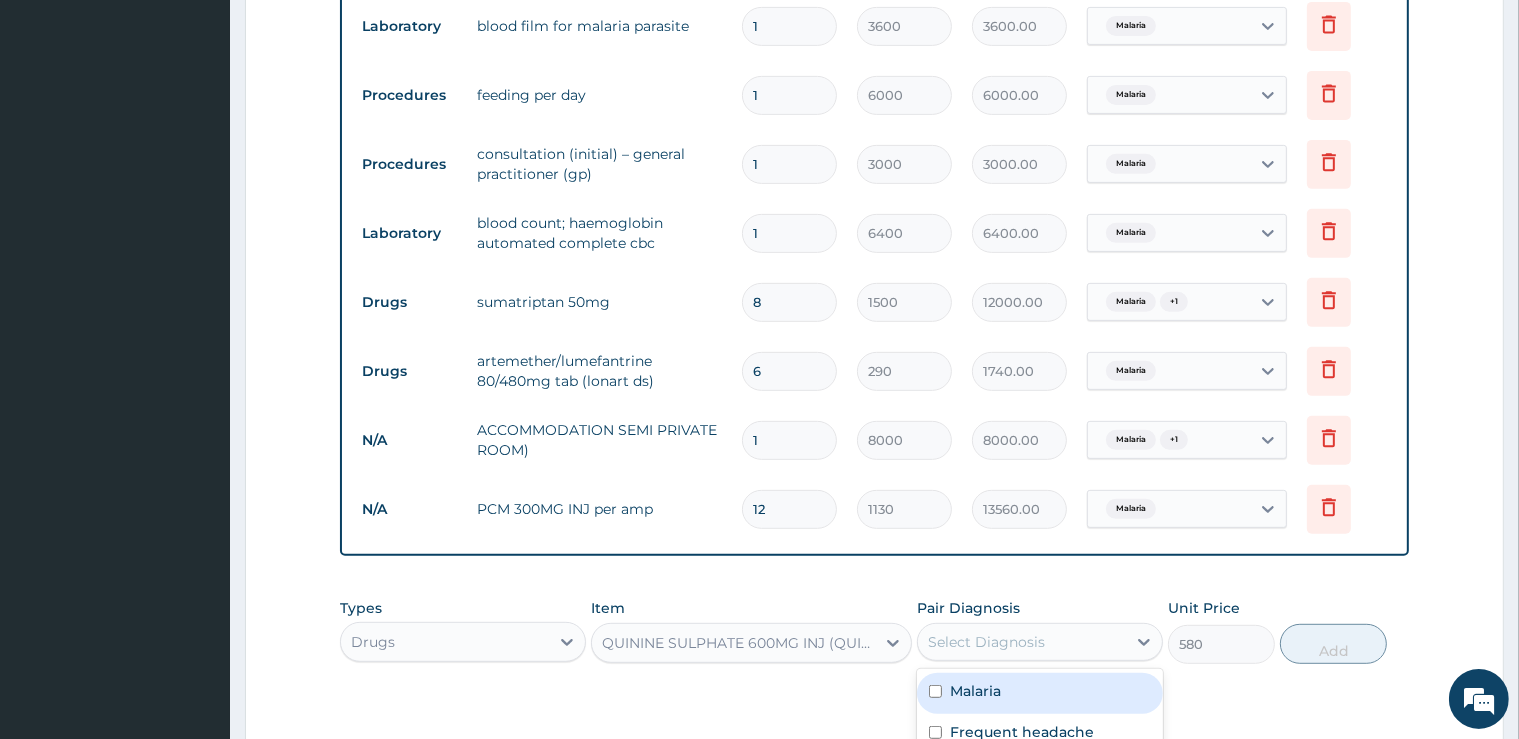 click on "Malaria" at bounding box center (1040, 693) 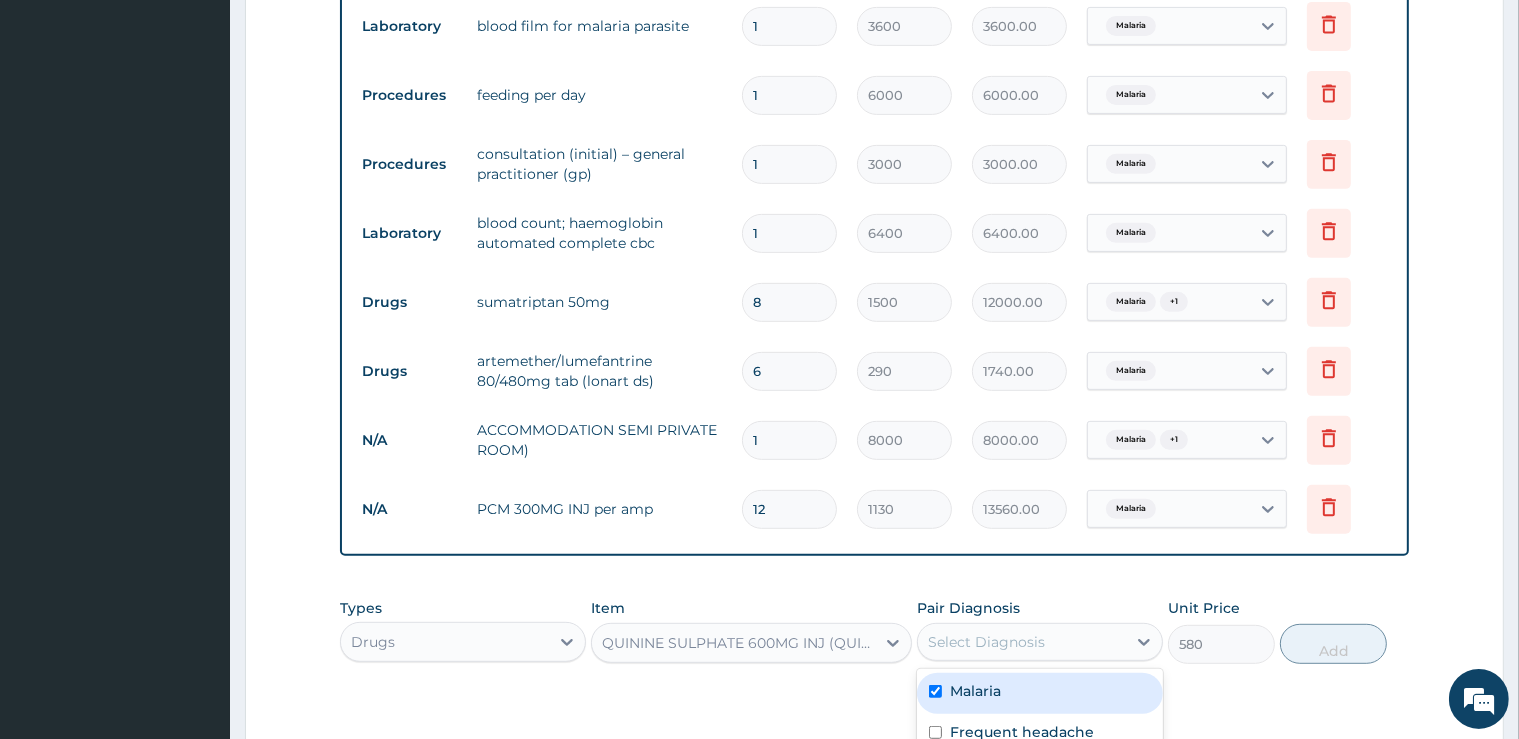 checkbox on "true" 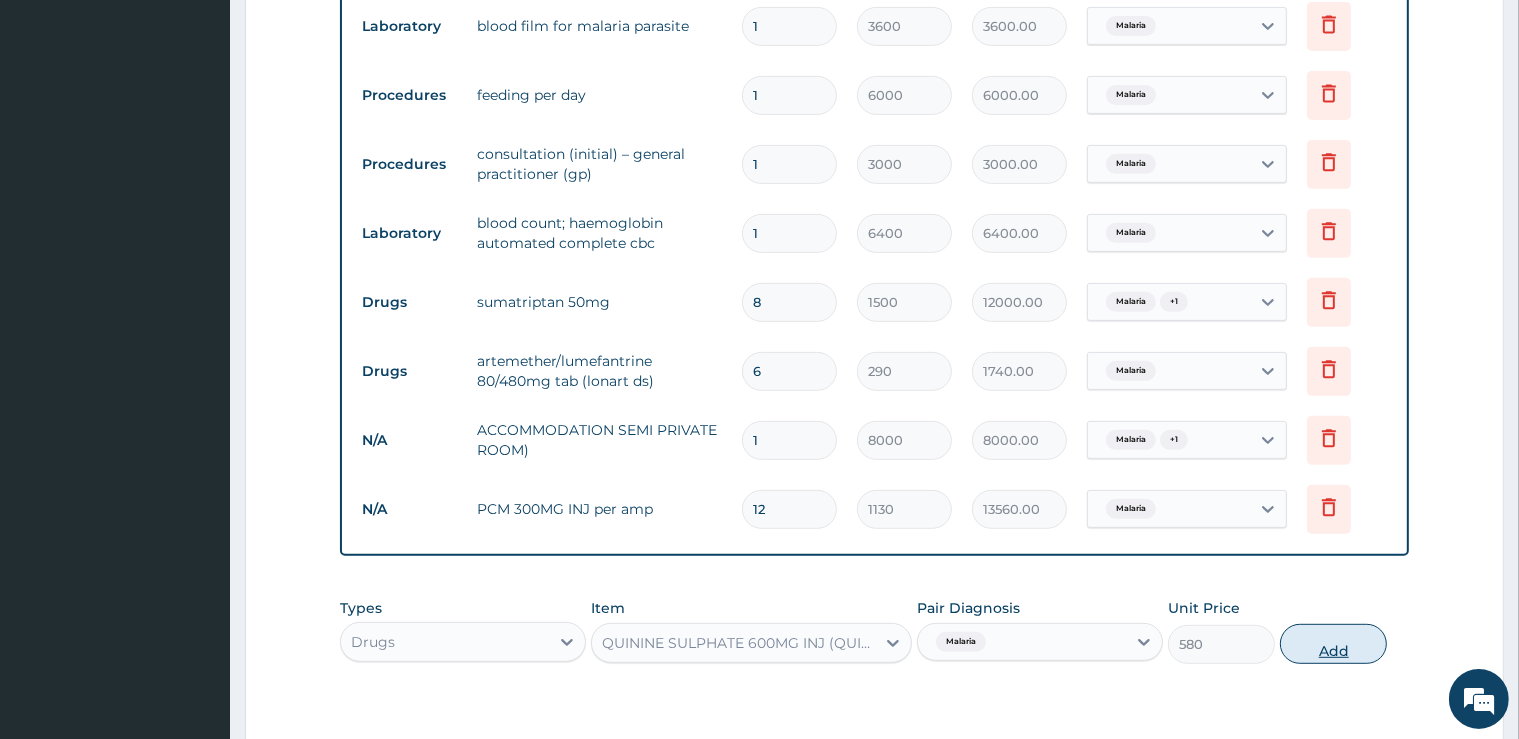 click on "Add" at bounding box center (1333, 644) 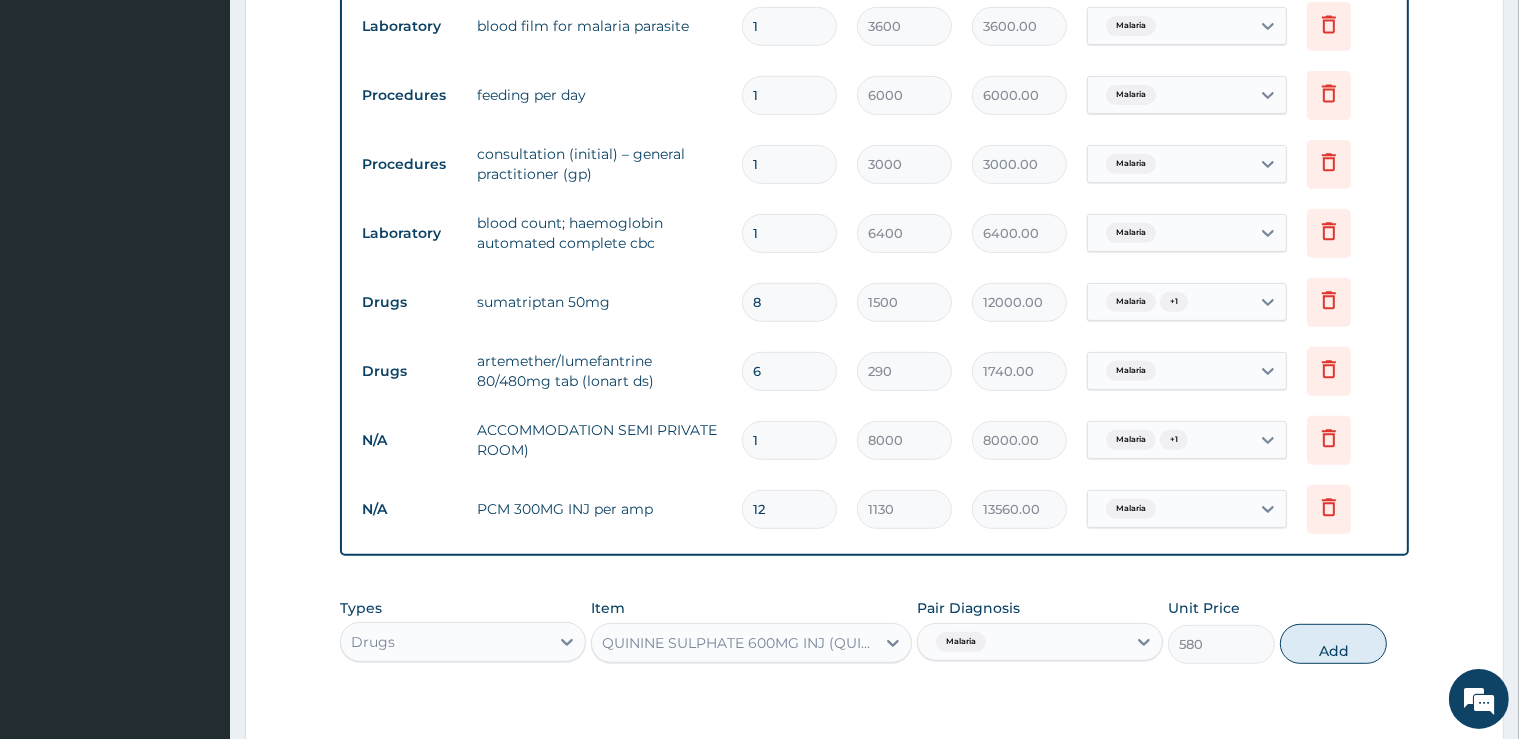 type on "0" 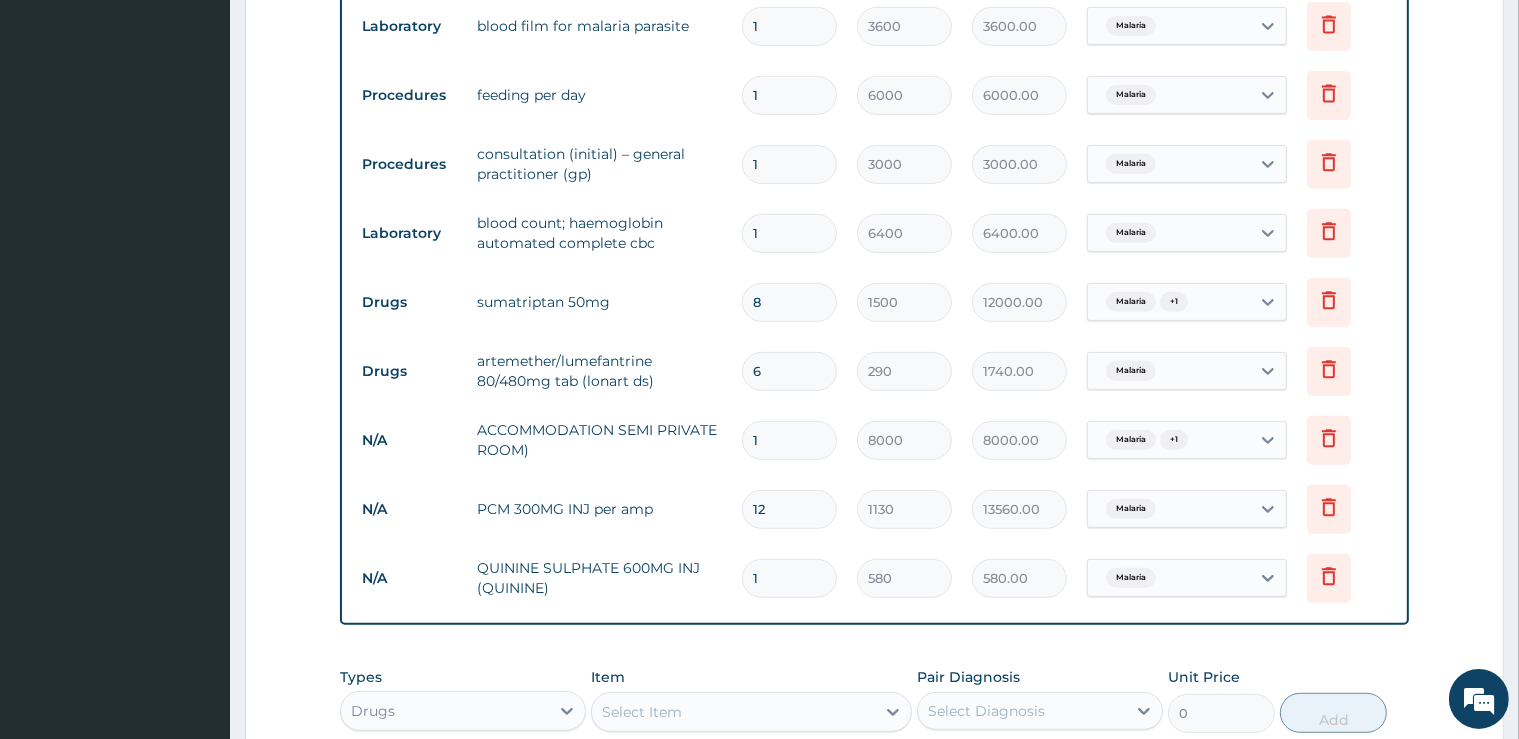 type 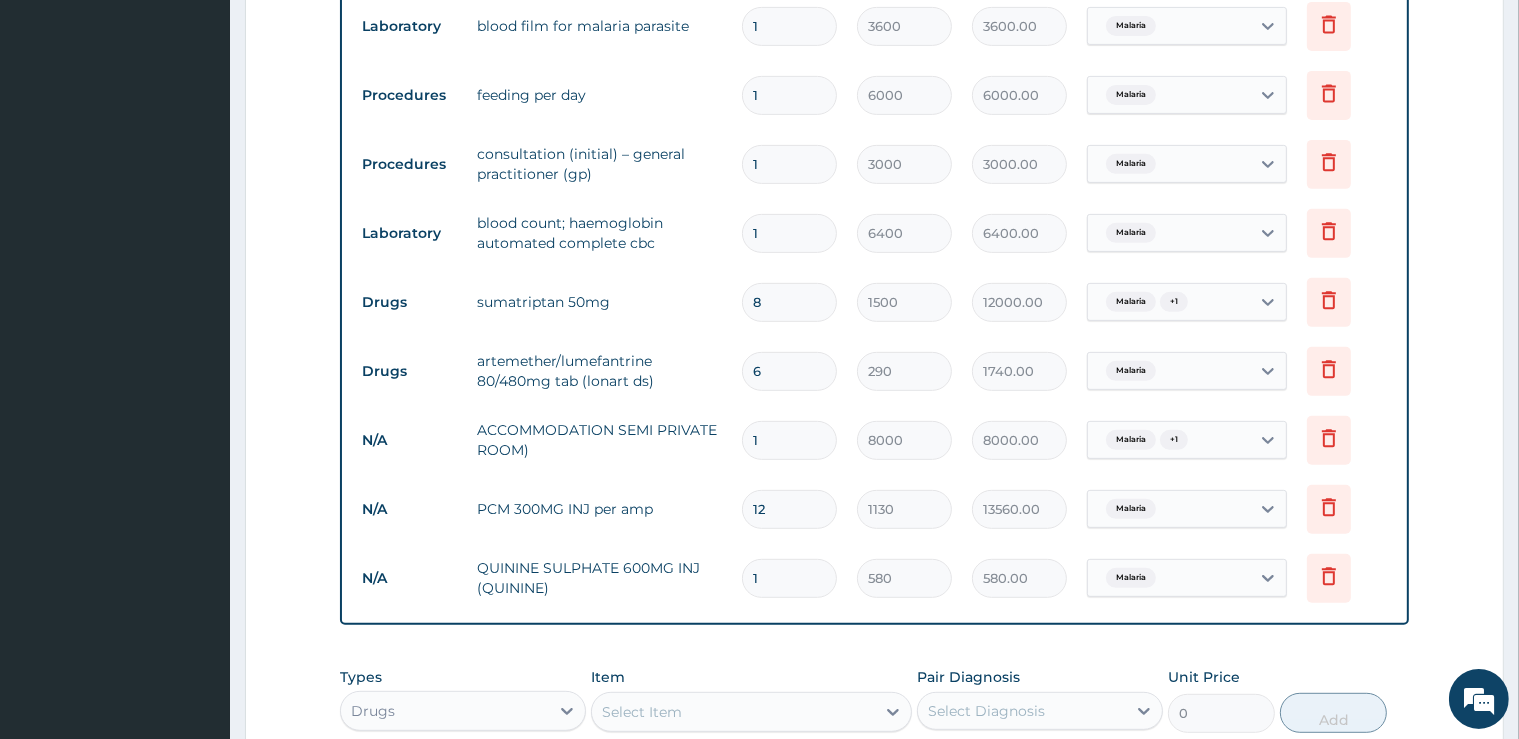 type on "0.00" 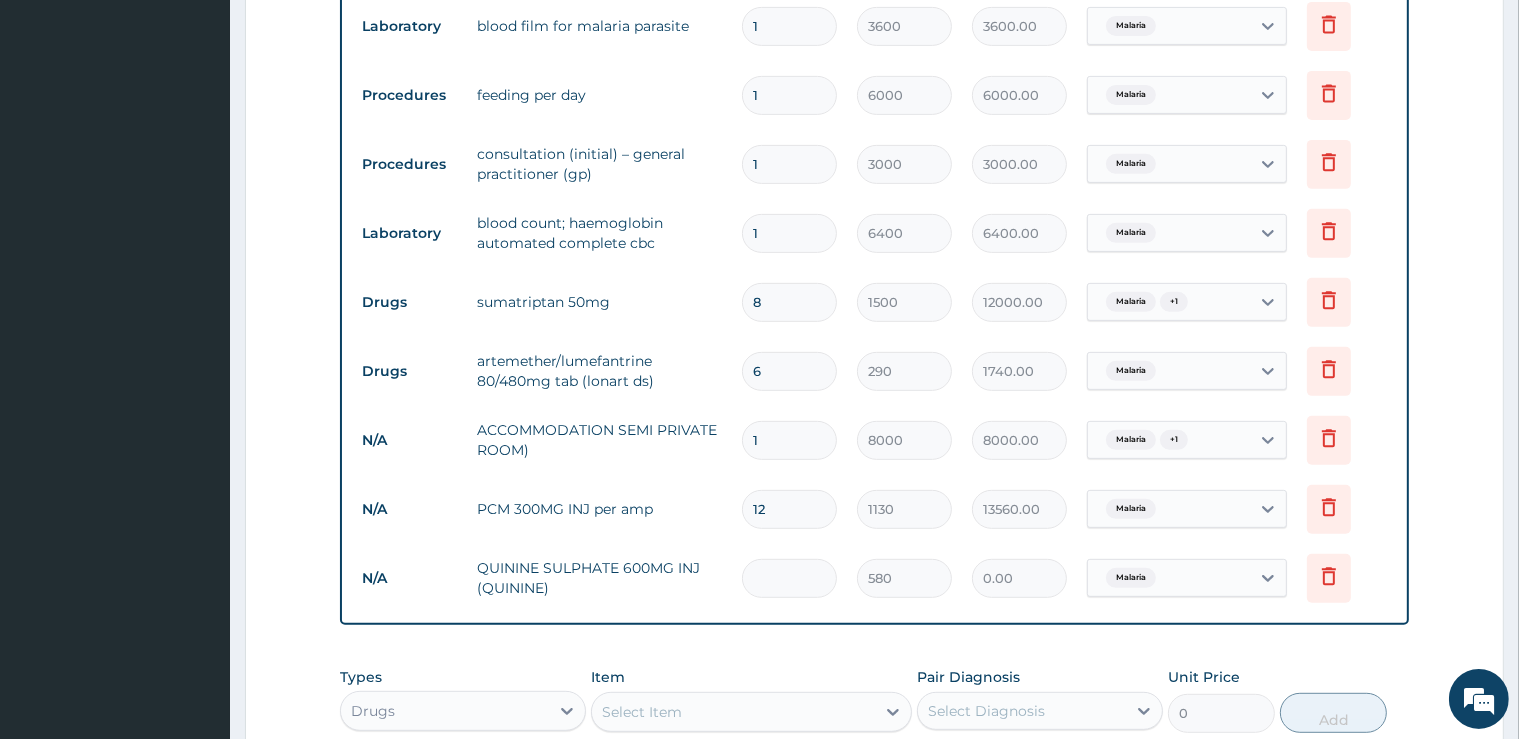 type on "3" 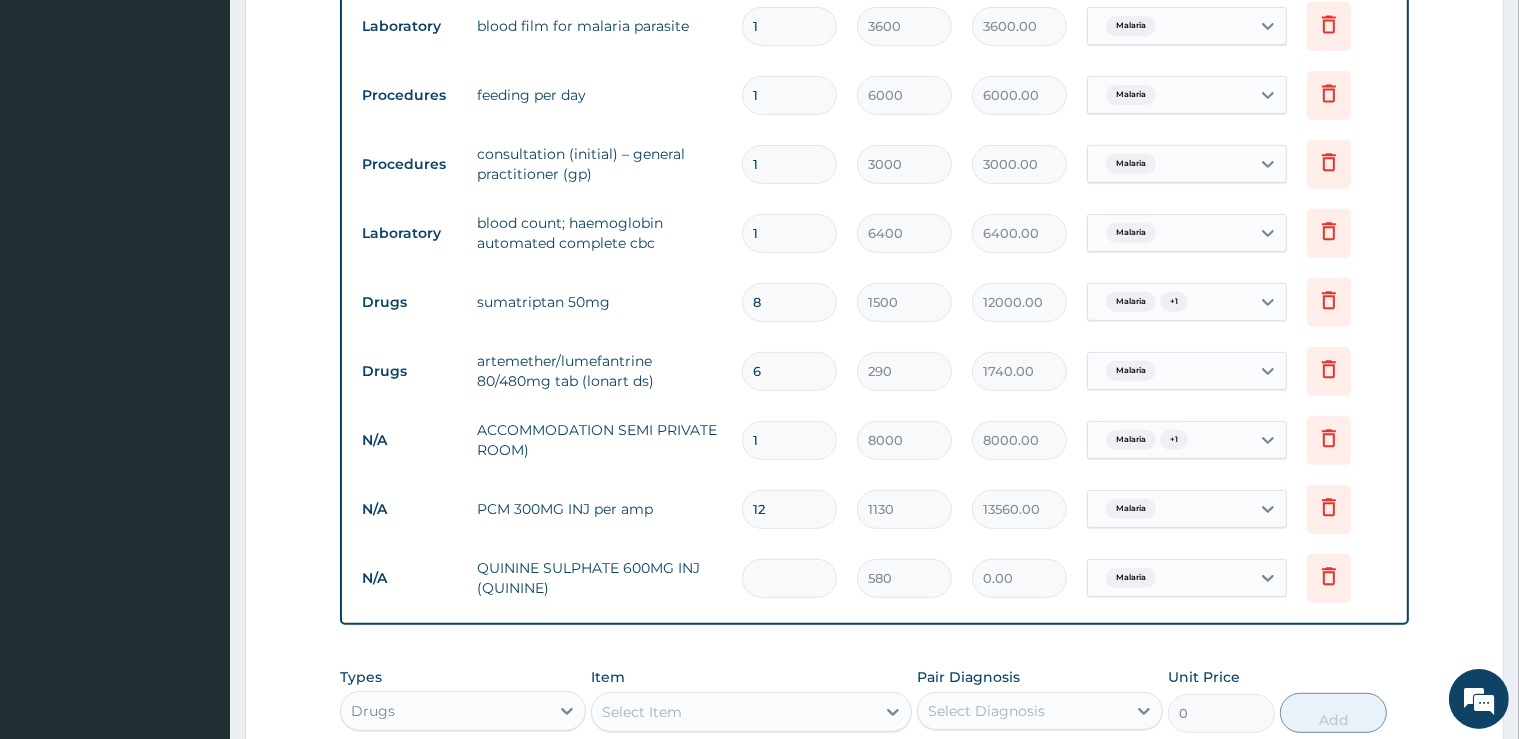 type on "1740.00" 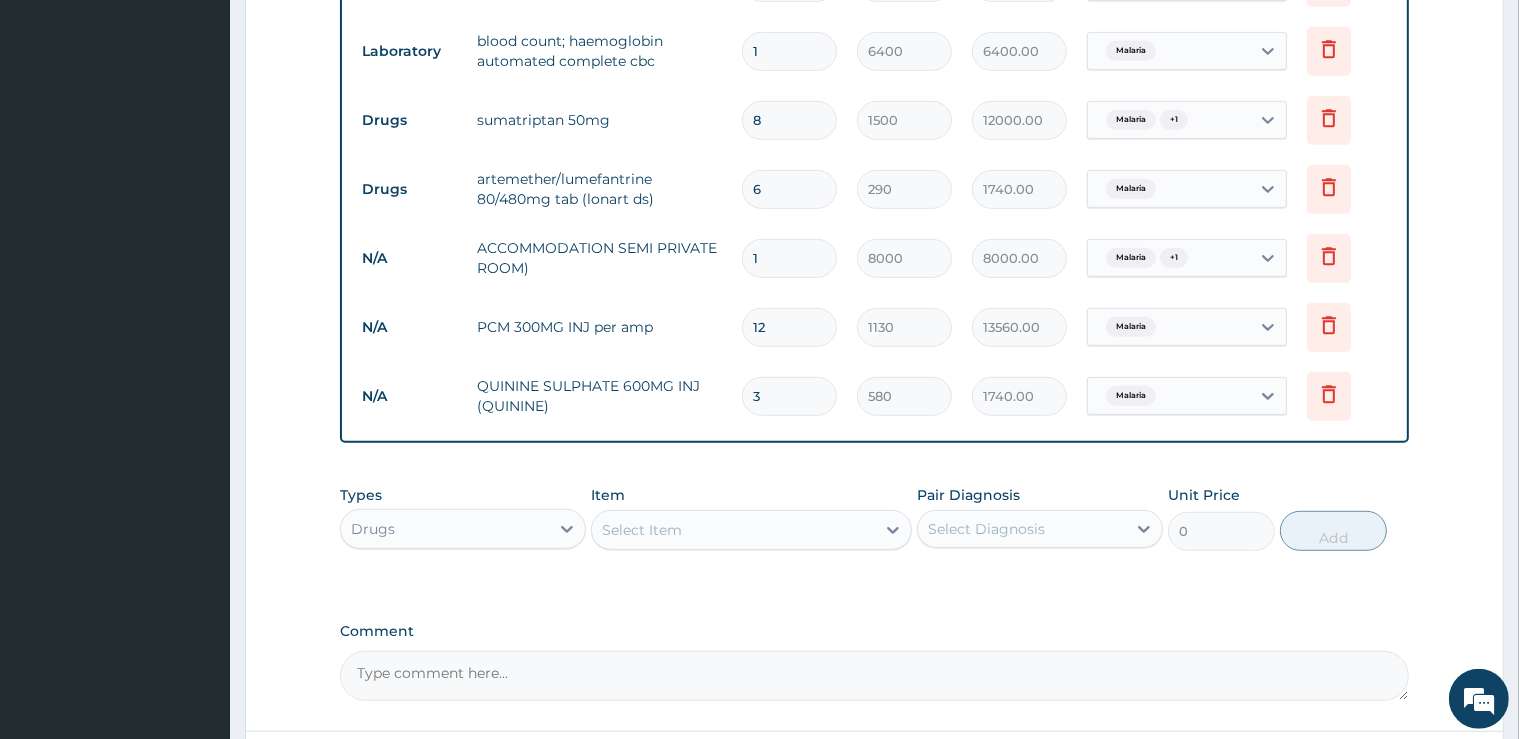 scroll, scrollTop: 1017, scrollLeft: 0, axis: vertical 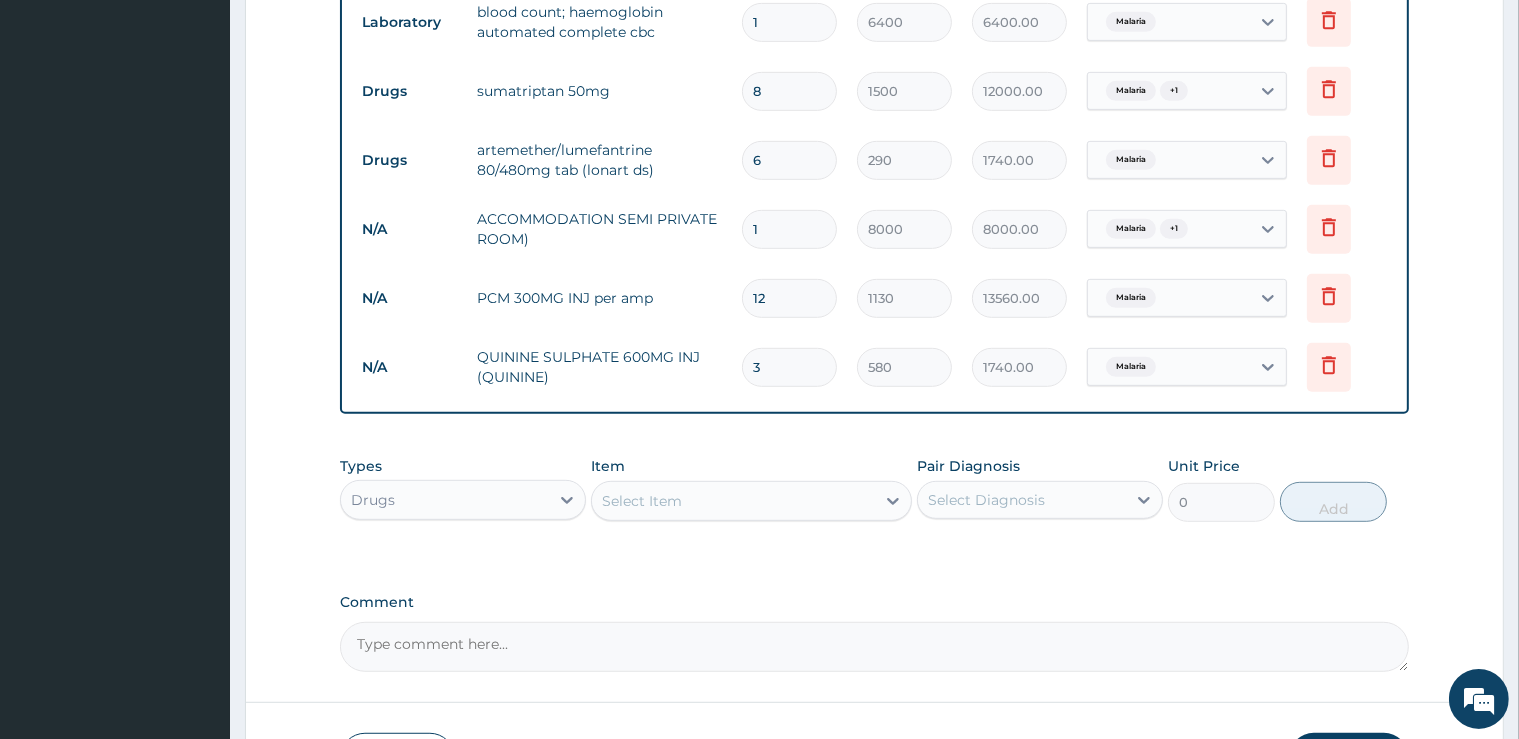 type on "3" 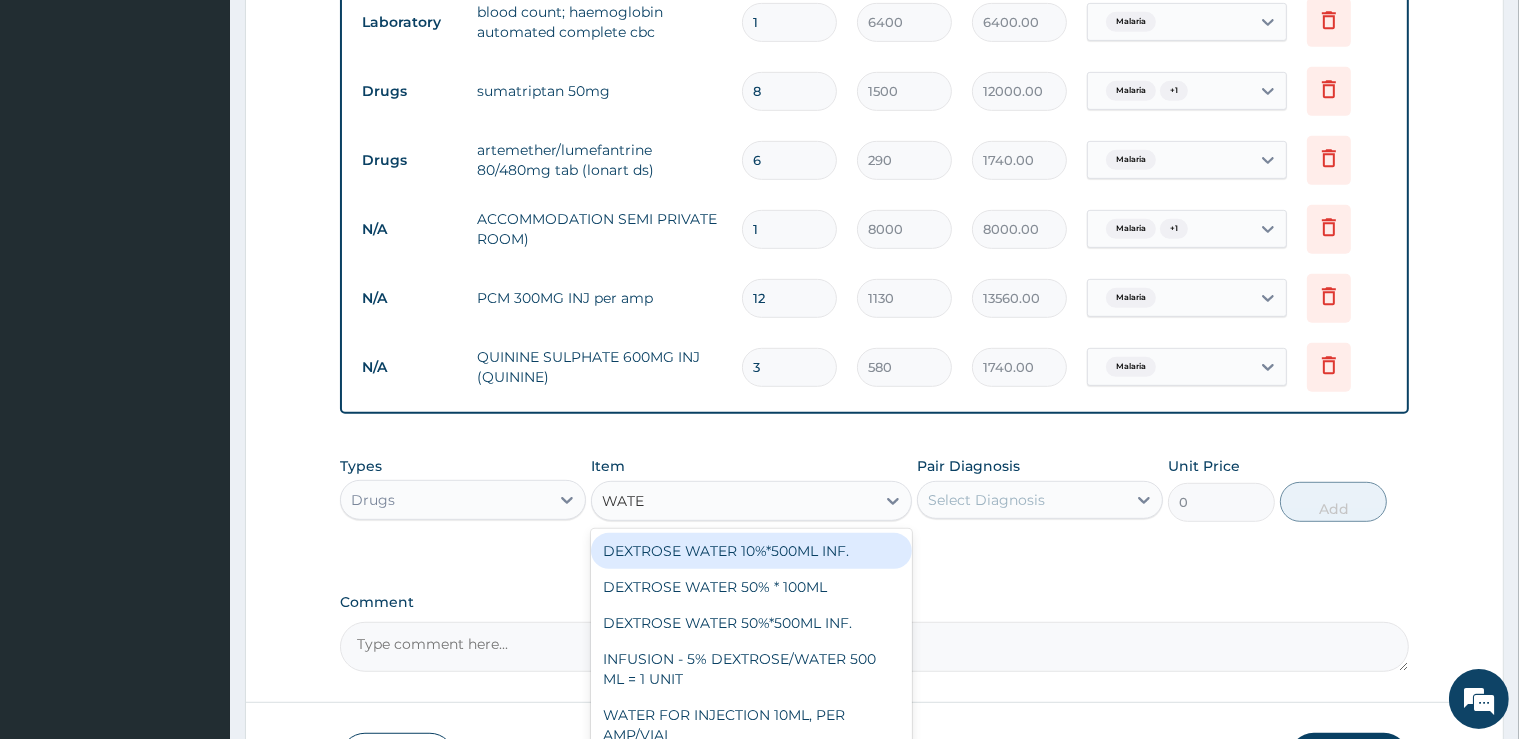 type on "WATER" 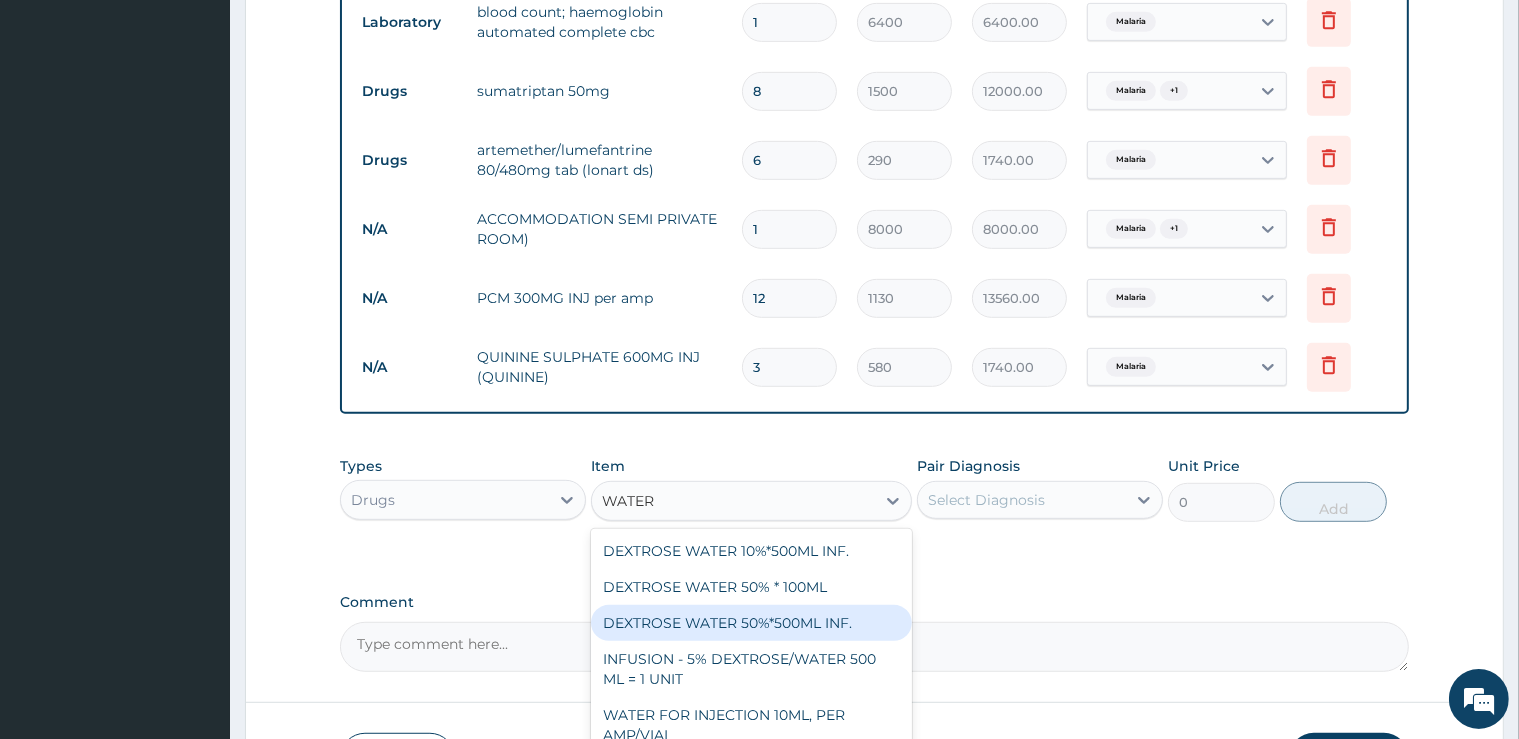 click on "DEXTROSE WATER 50%*500ML INF." at bounding box center [751, 623] 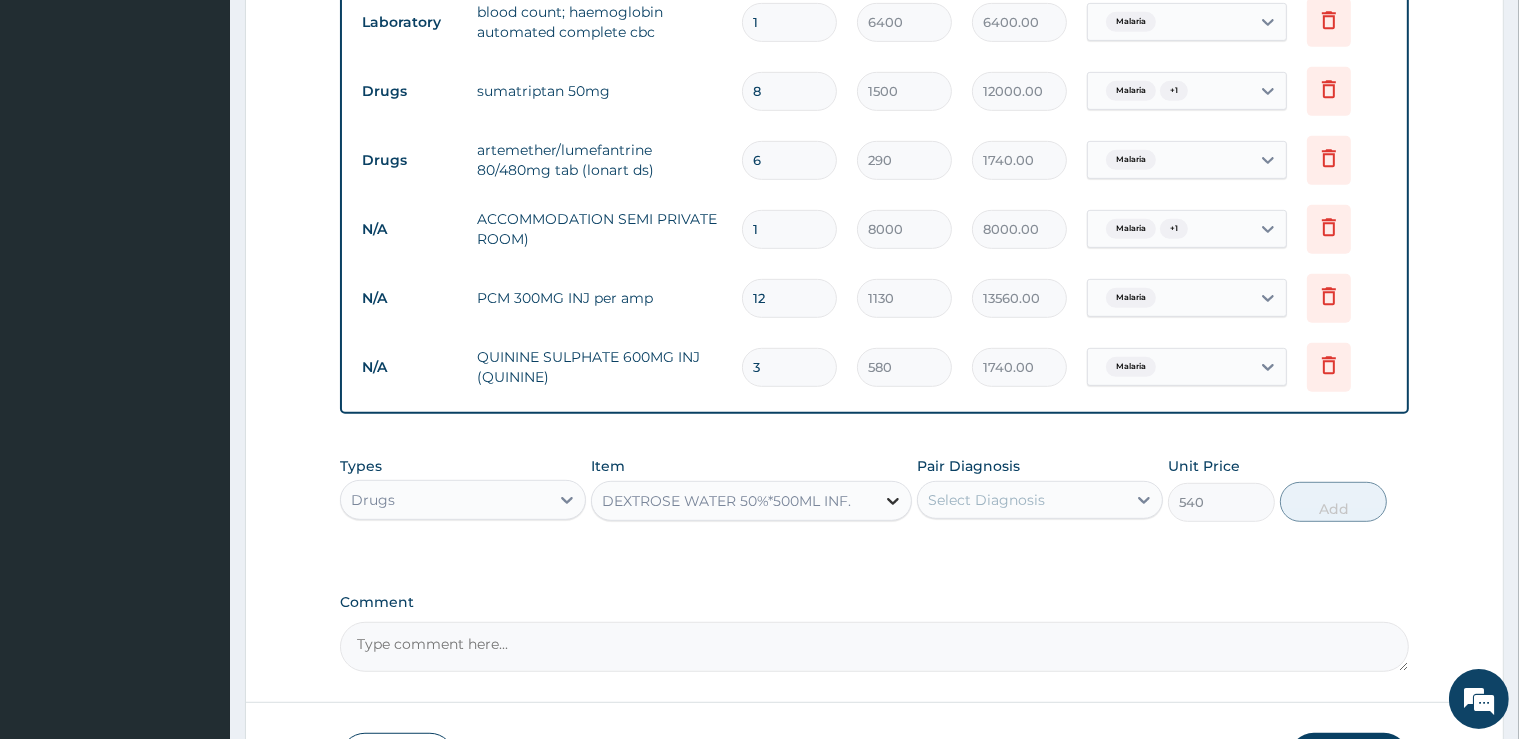 click at bounding box center (893, 501) 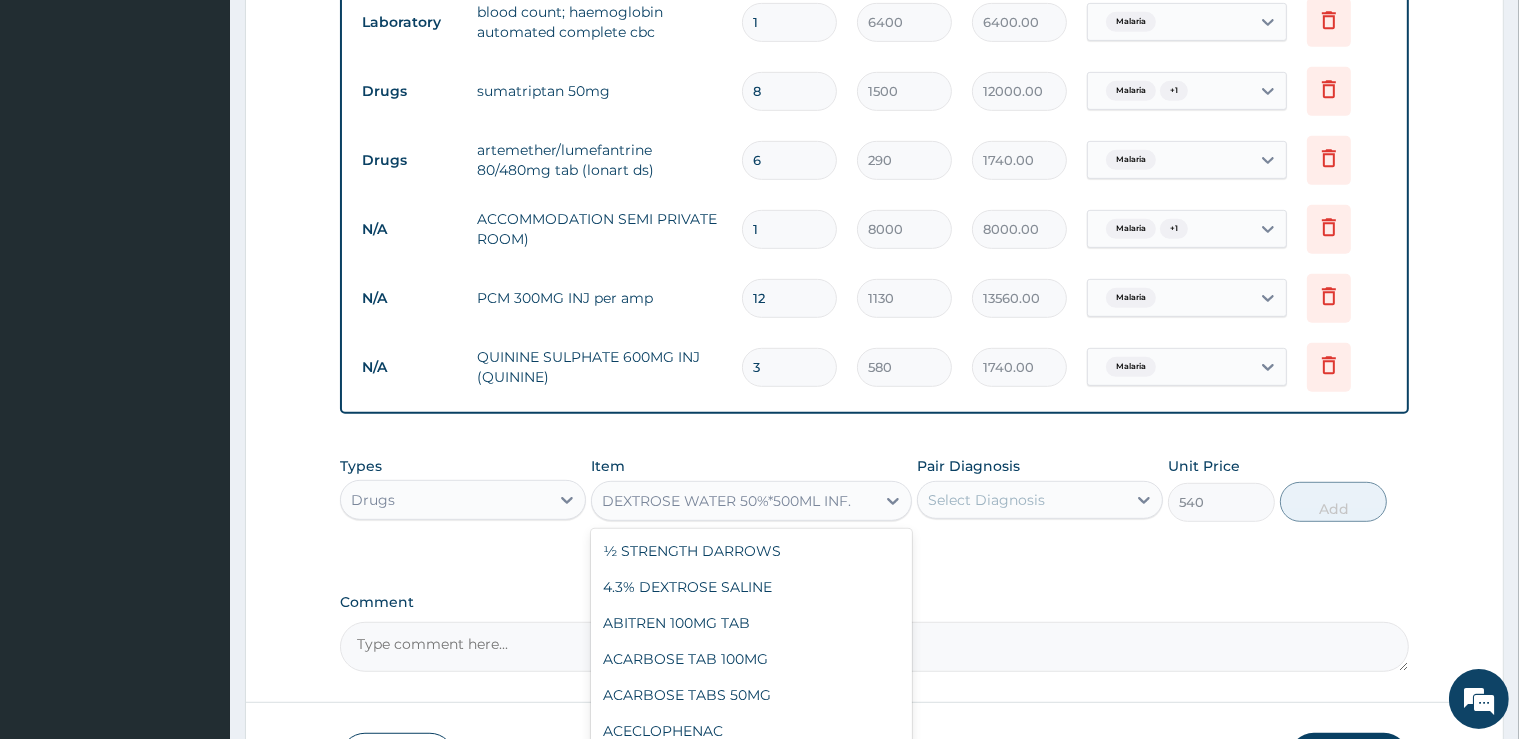 scroll, scrollTop: 15252, scrollLeft: 0, axis: vertical 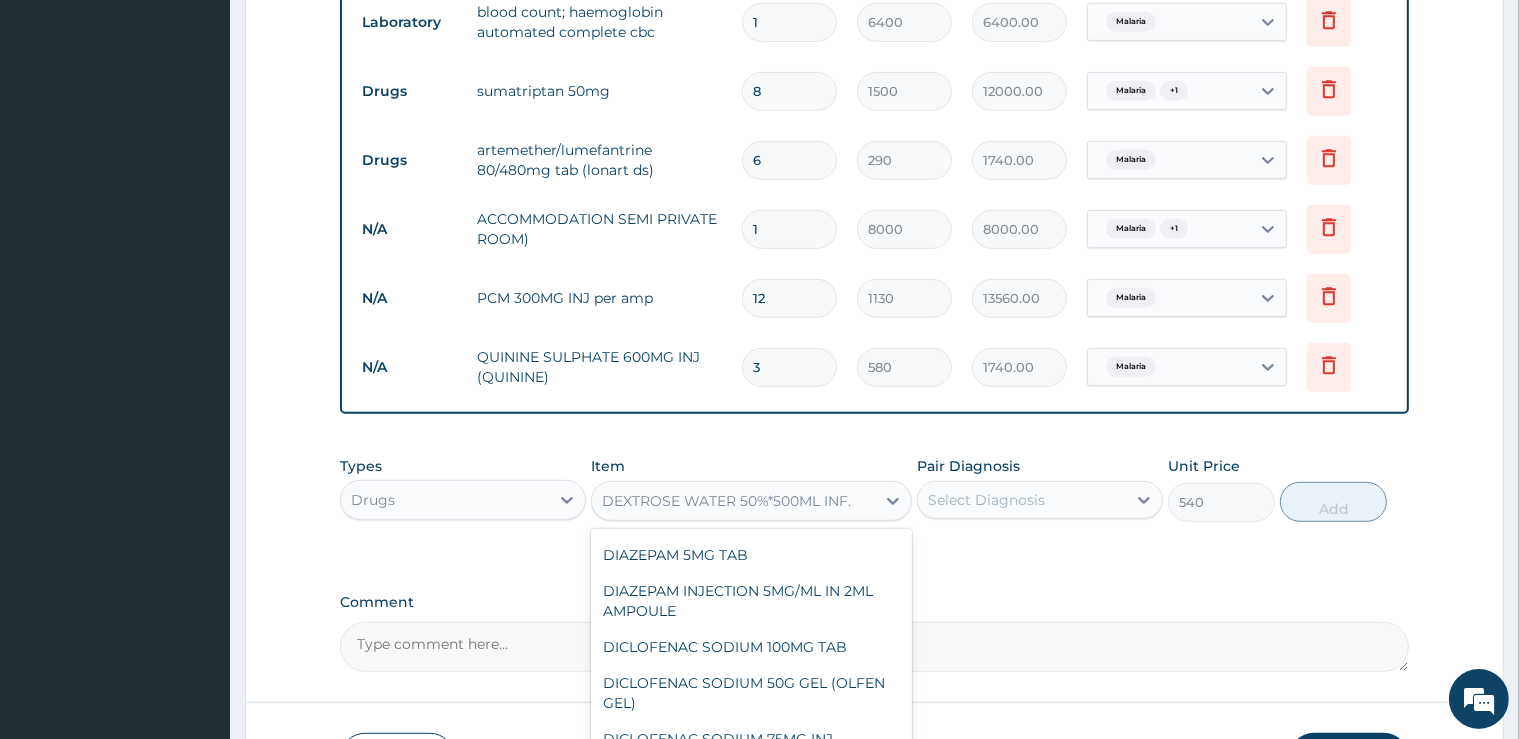 click on "DEXTROSE WATER 10%*500ML INF." at bounding box center (751, 267) 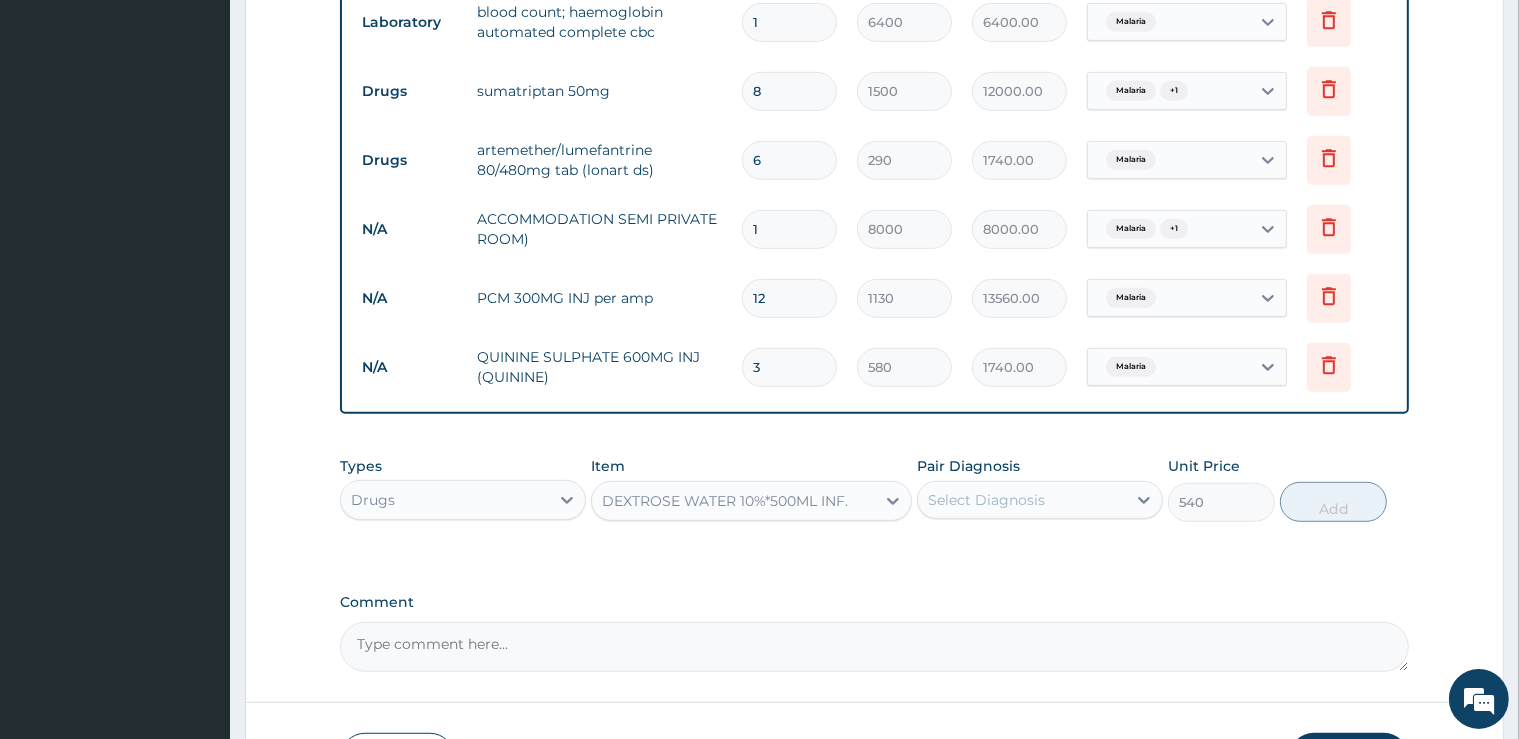 click on "DEXTROSE WATER 10%*500ML INF." at bounding box center (725, 501) 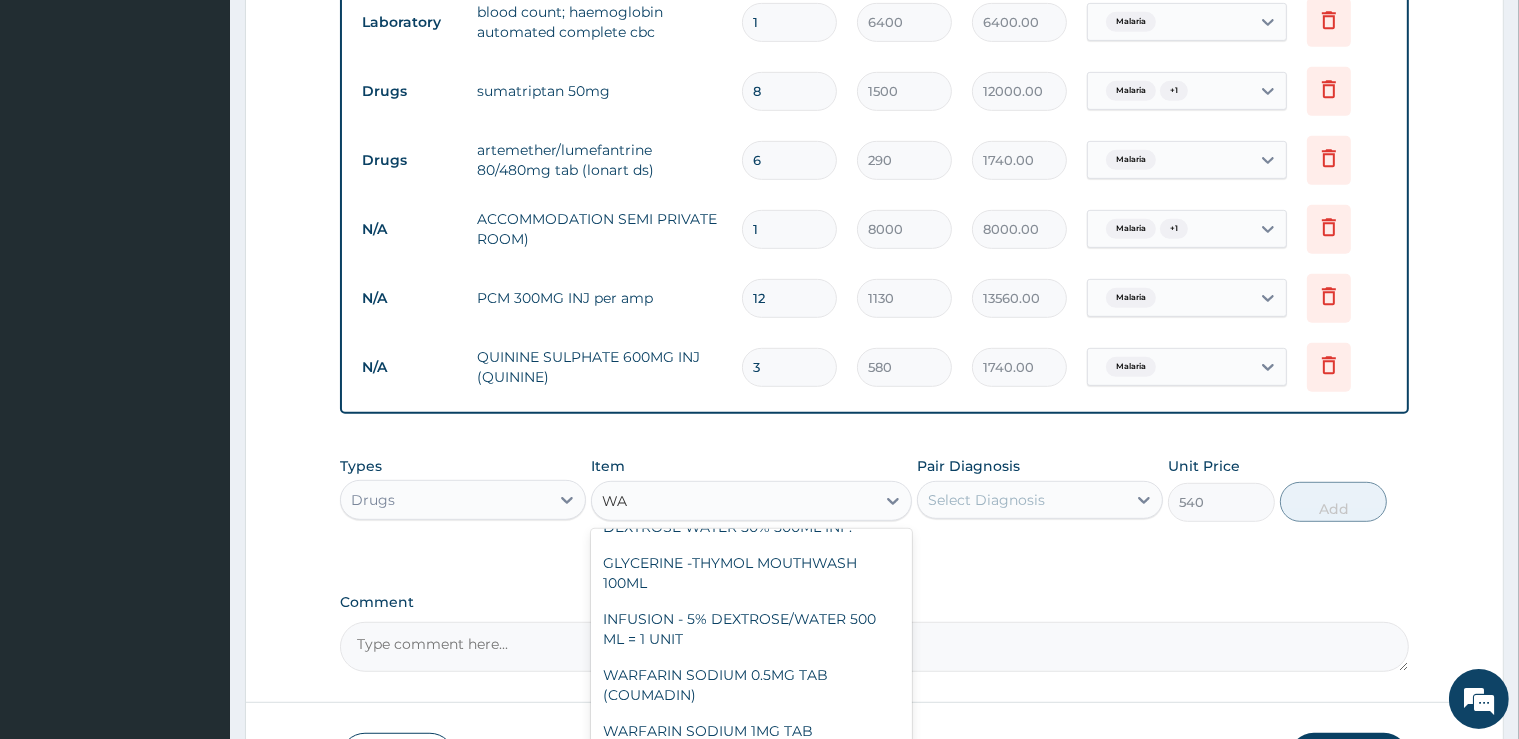 scroll, scrollTop: 0, scrollLeft: 0, axis: both 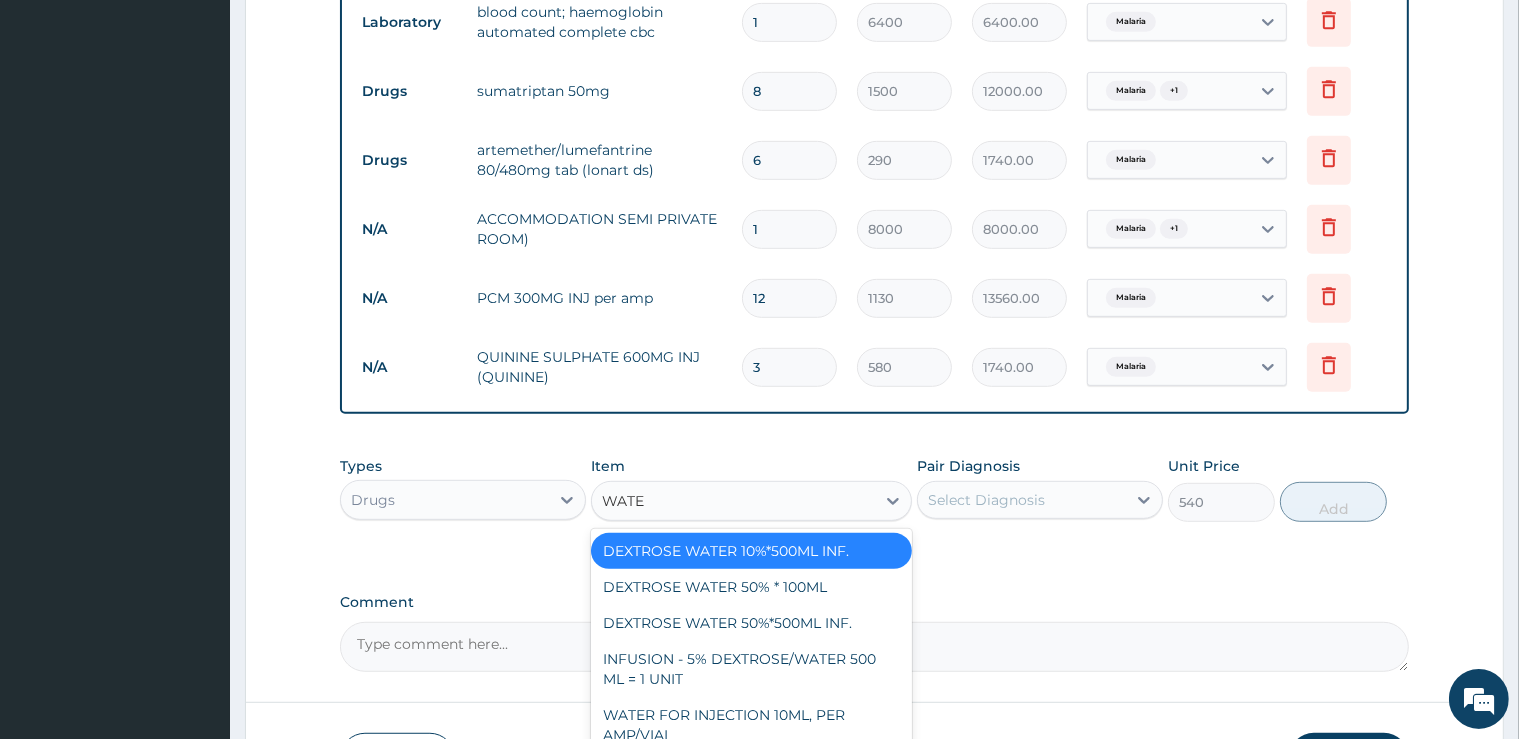 type on "WATER" 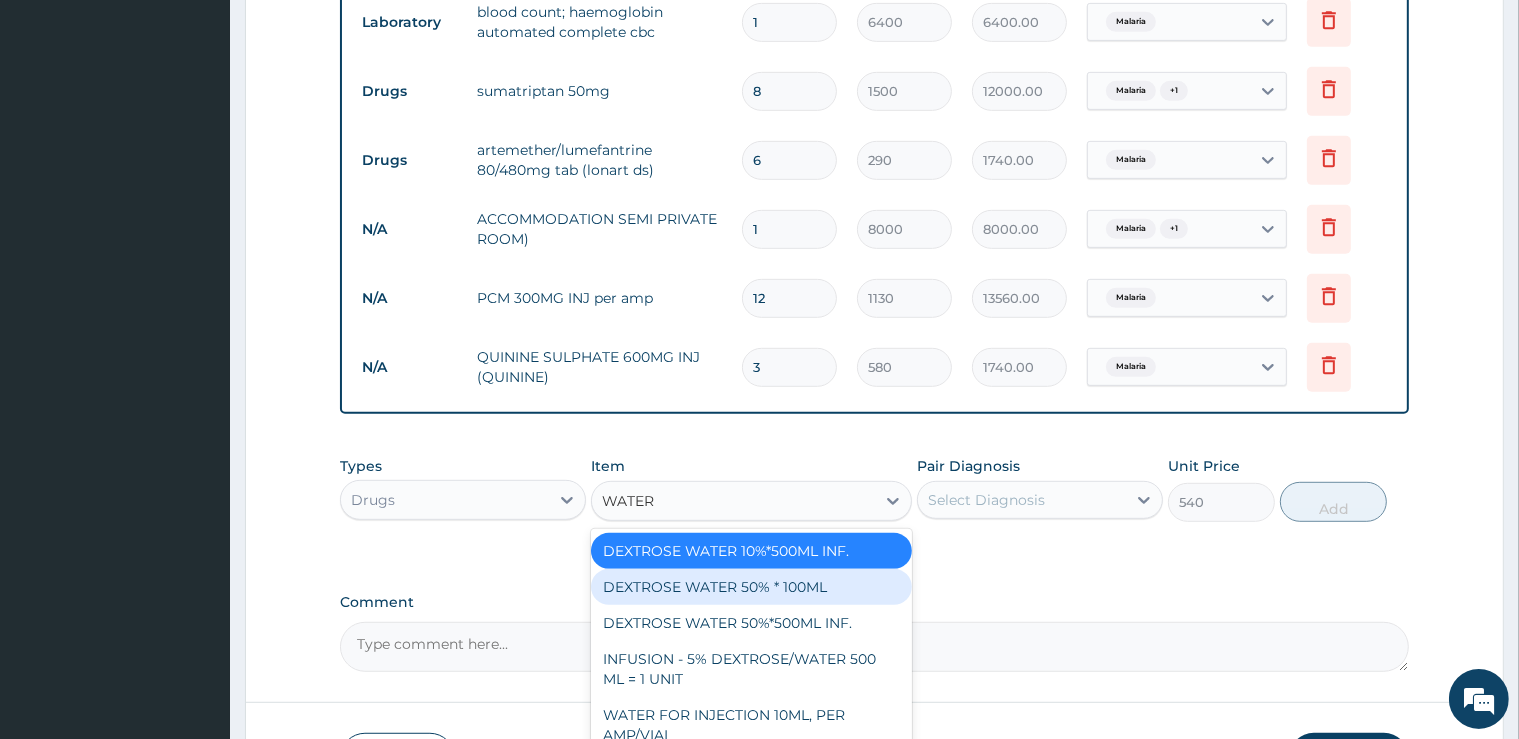 click on "DEXTROSE WATER 50% * 100ML" at bounding box center (751, 587) 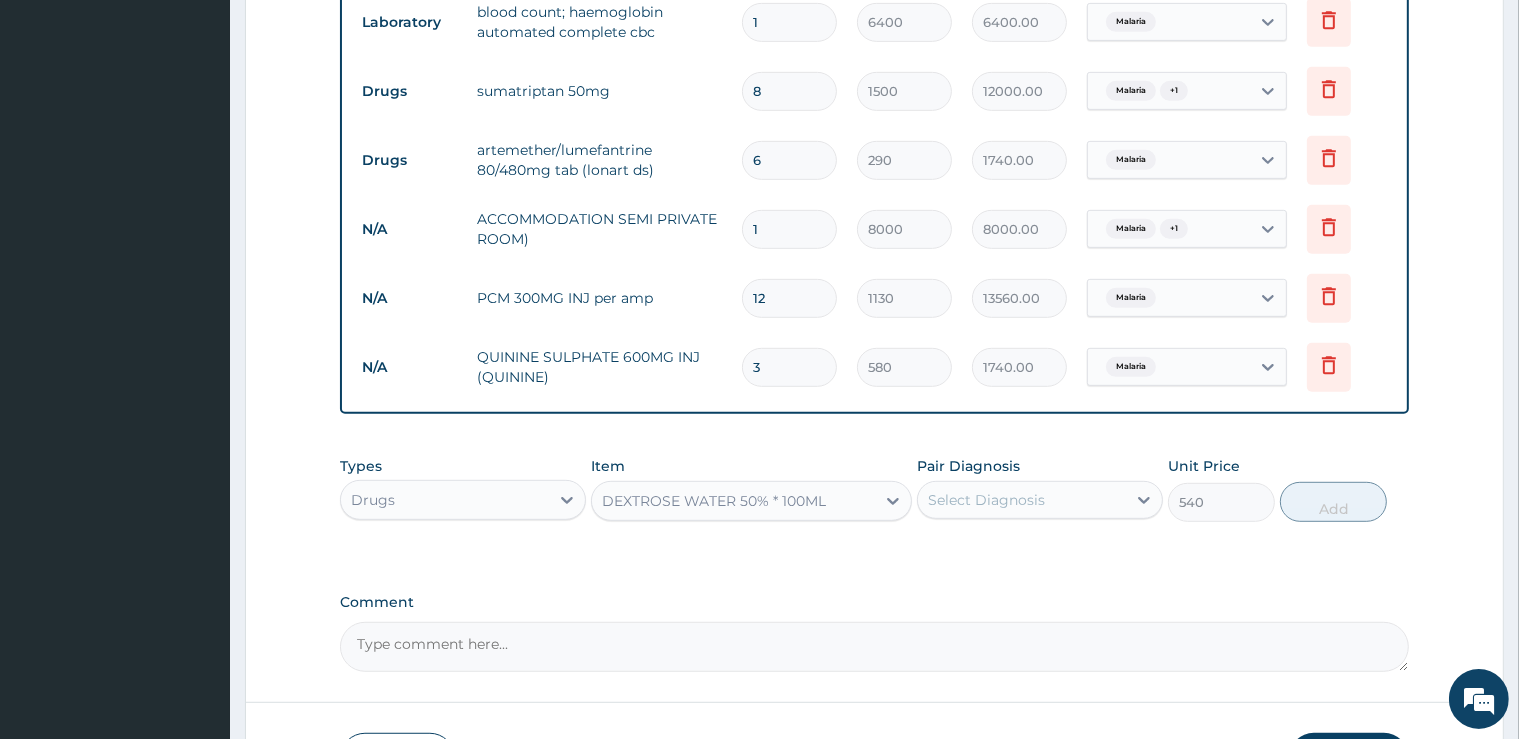click on "Select Diagnosis" at bounding box center [986, 500] 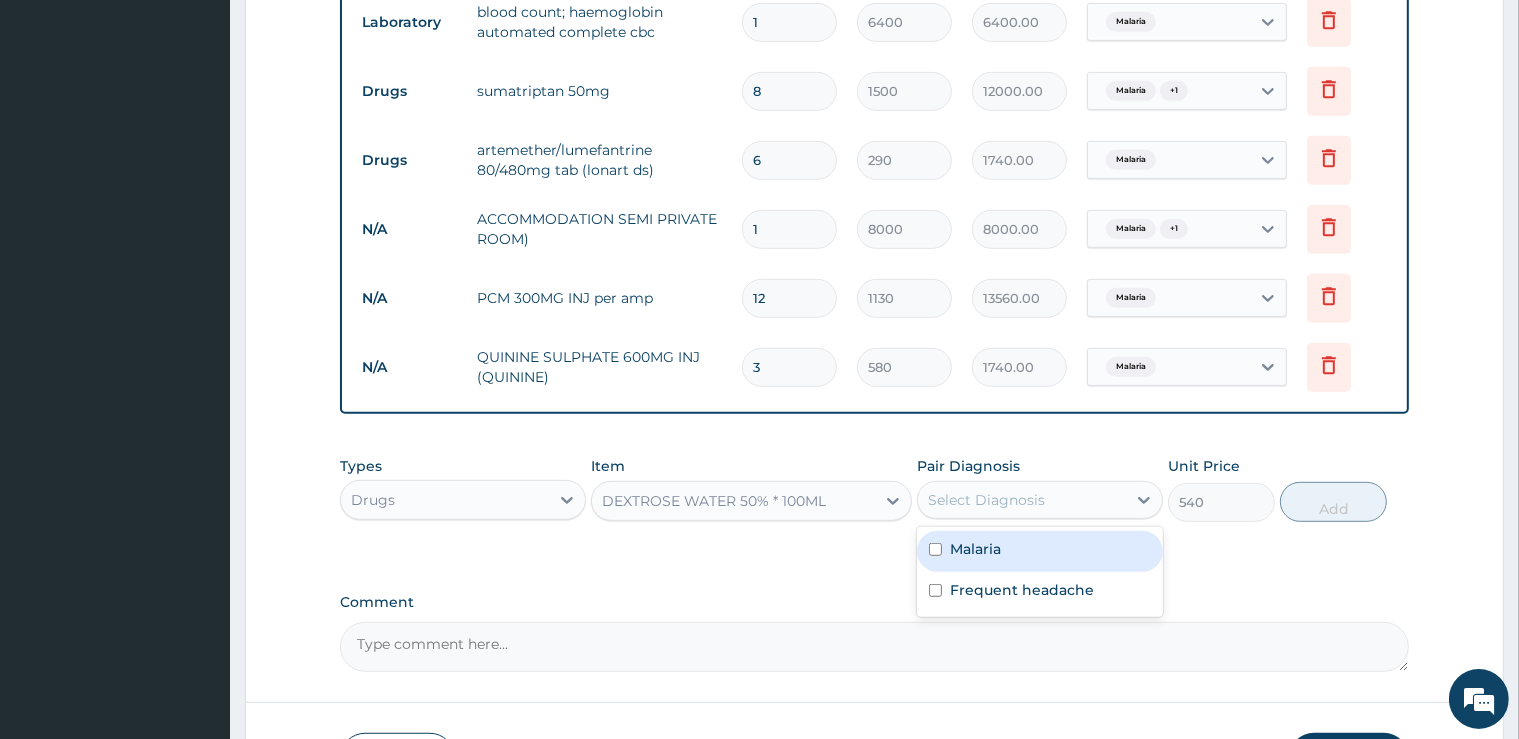 click on "Malaria" at bounding box center [1040, 551] 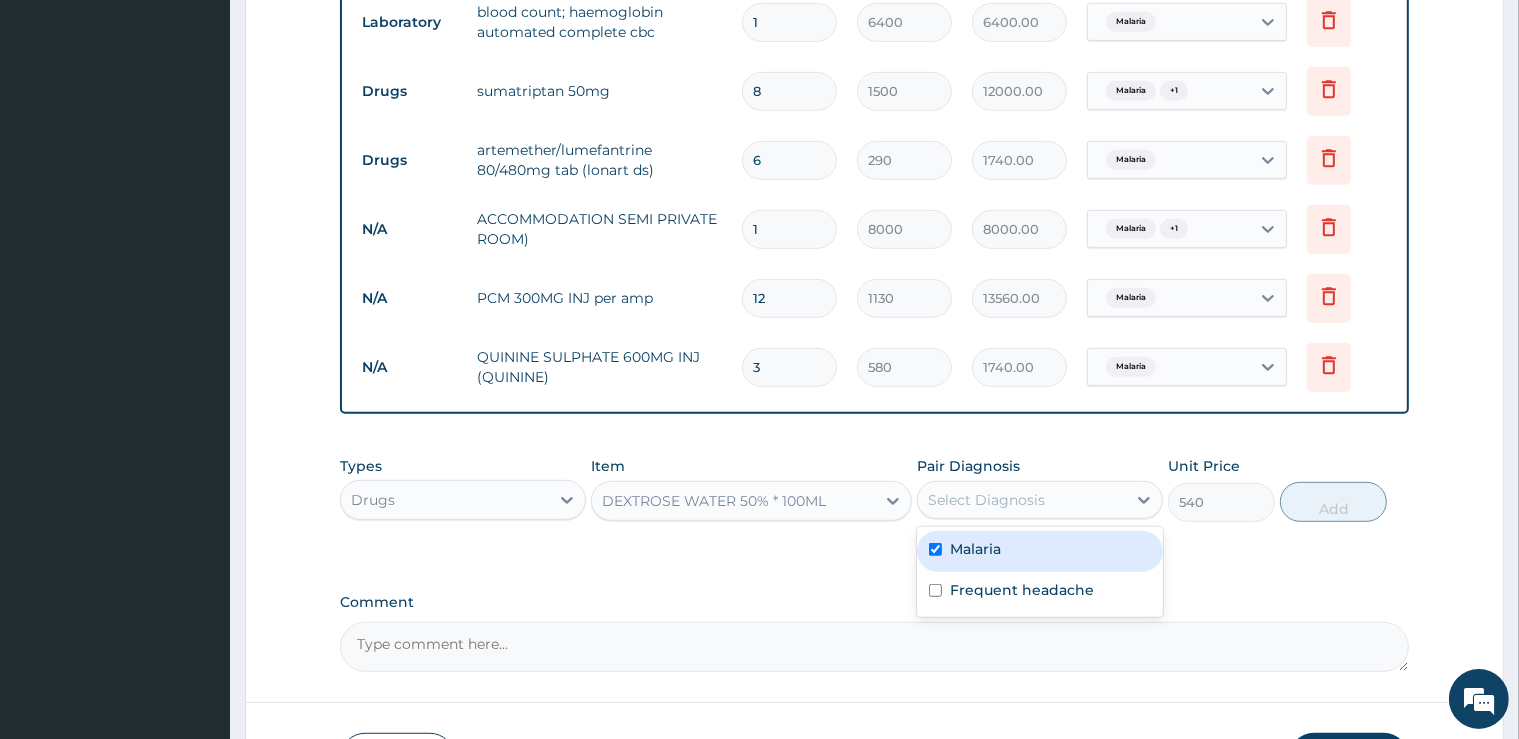 checkbox on "true" 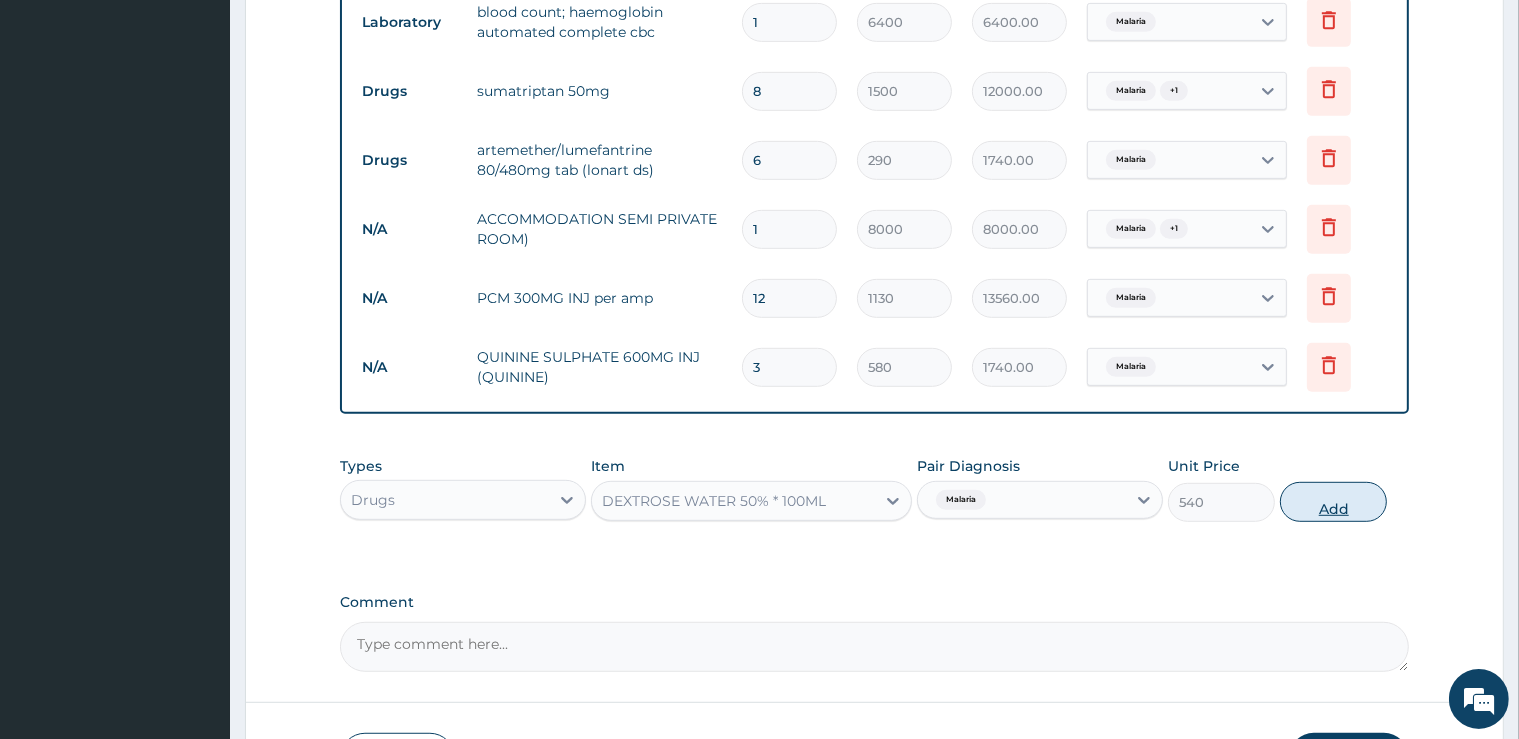 click on "Add" at bounding box center (1333, 502) 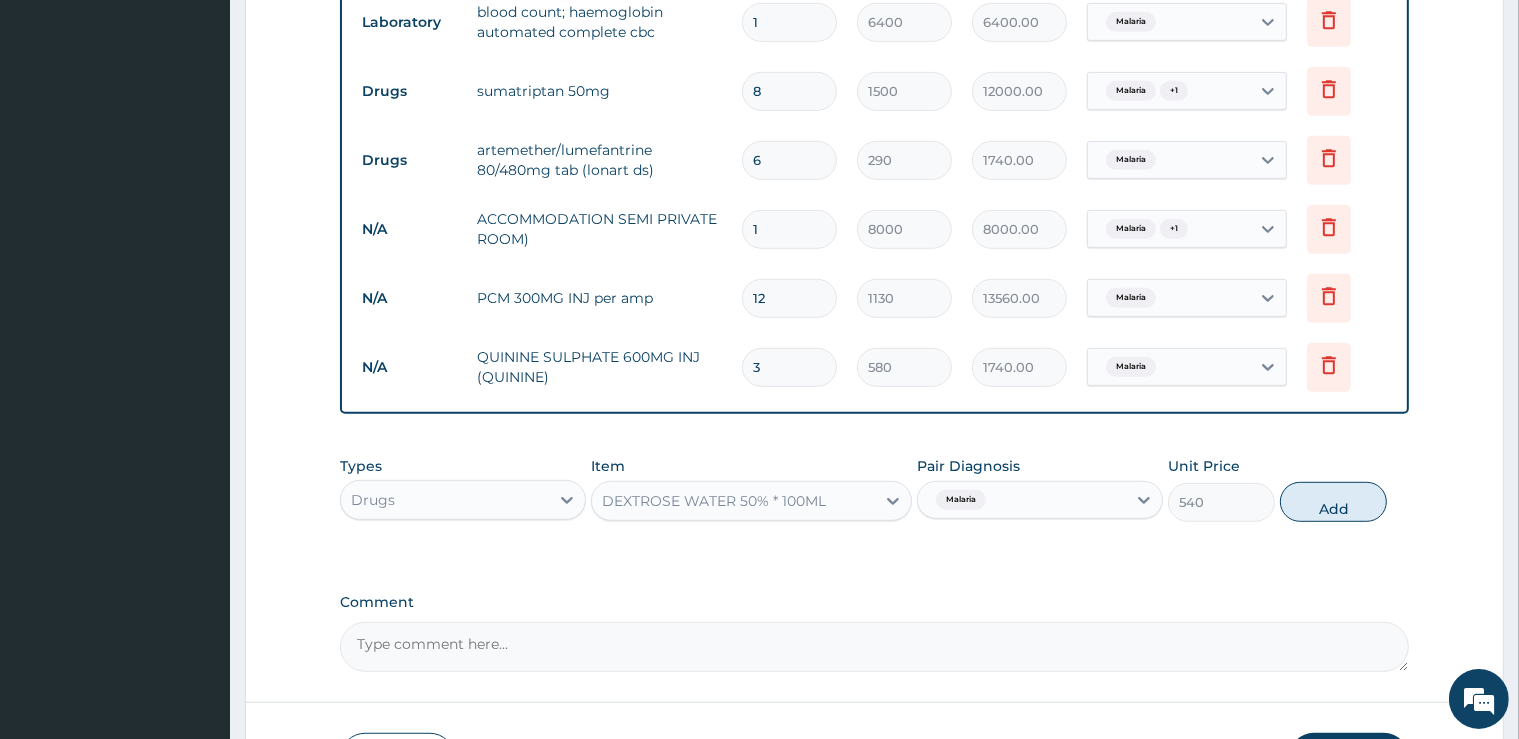 type on "0" 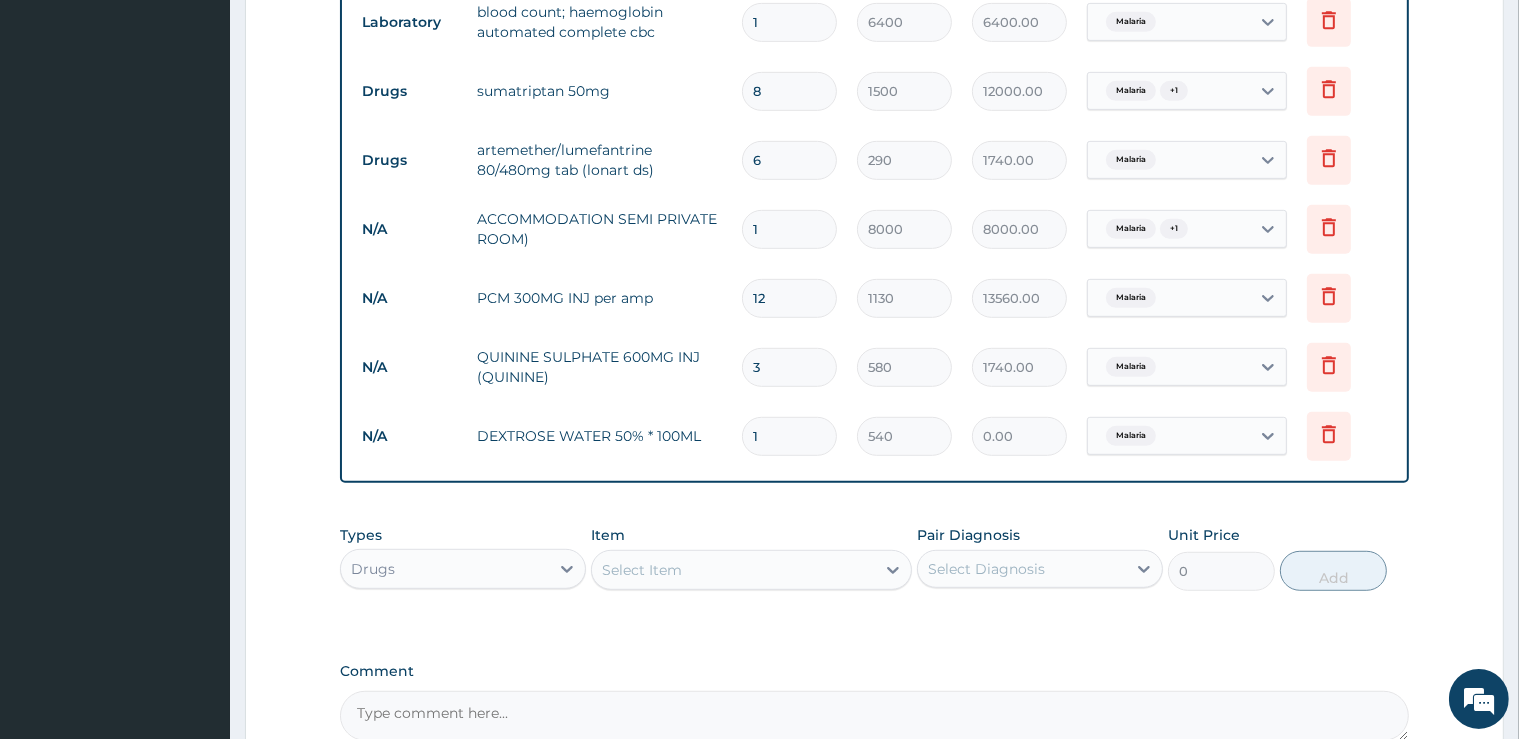 type 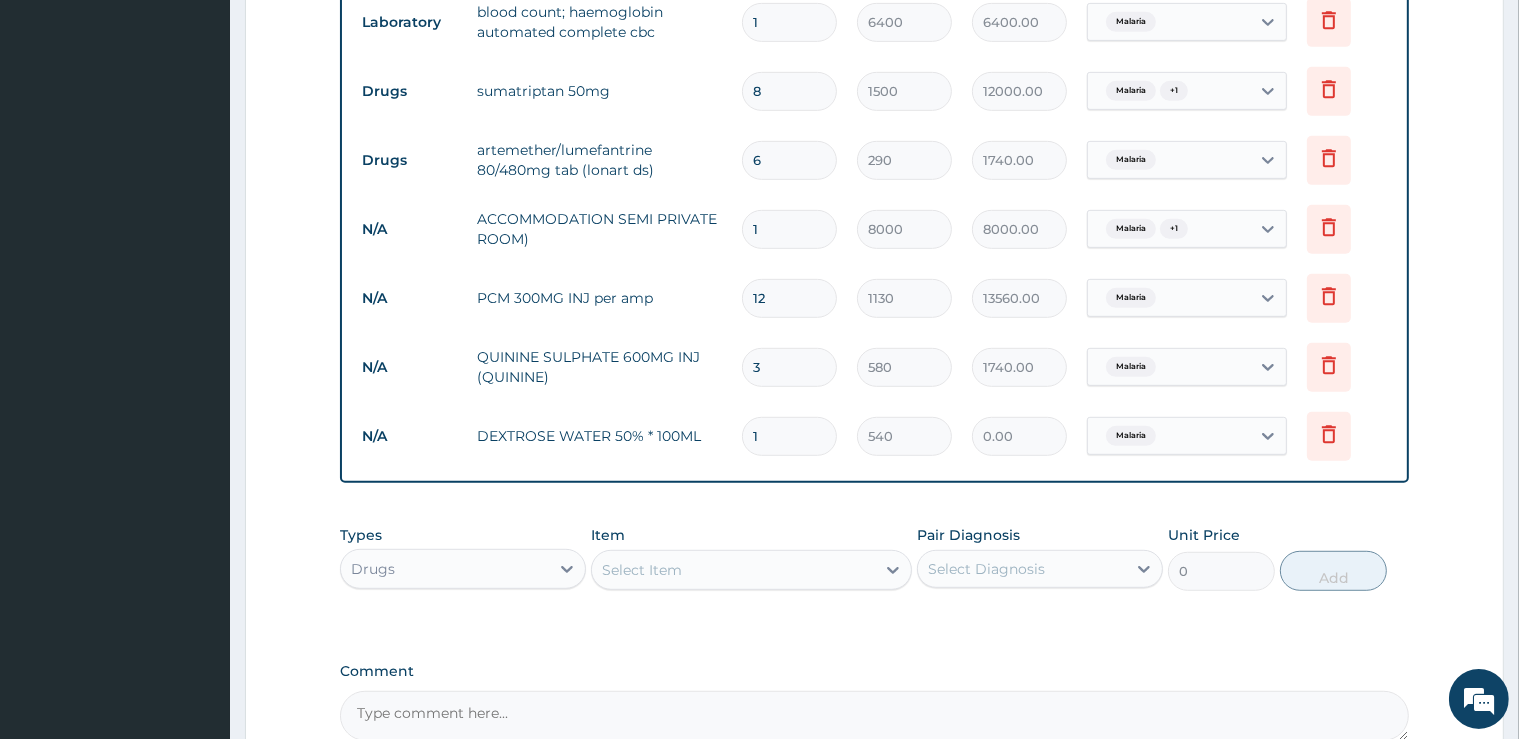 type on "0.00" 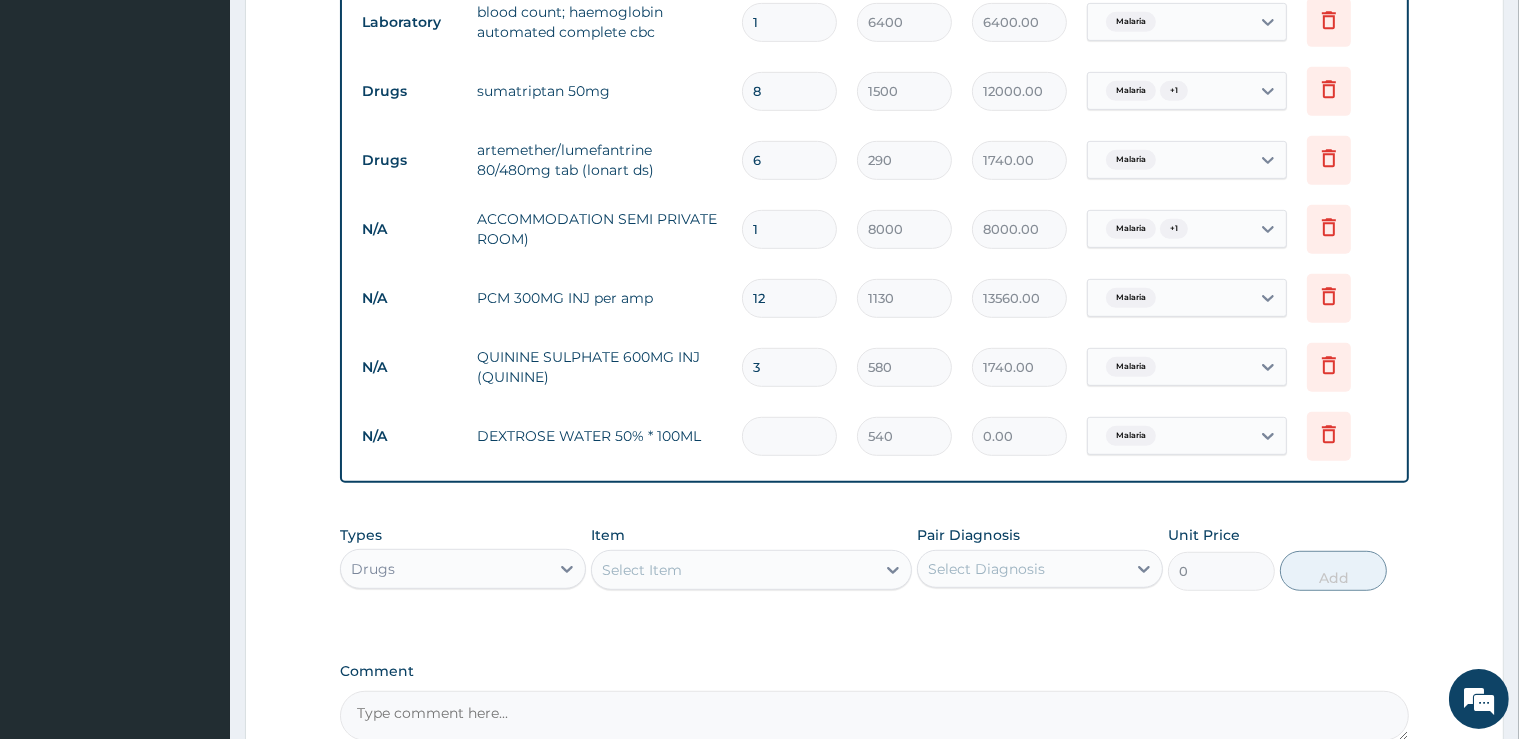type on "3" 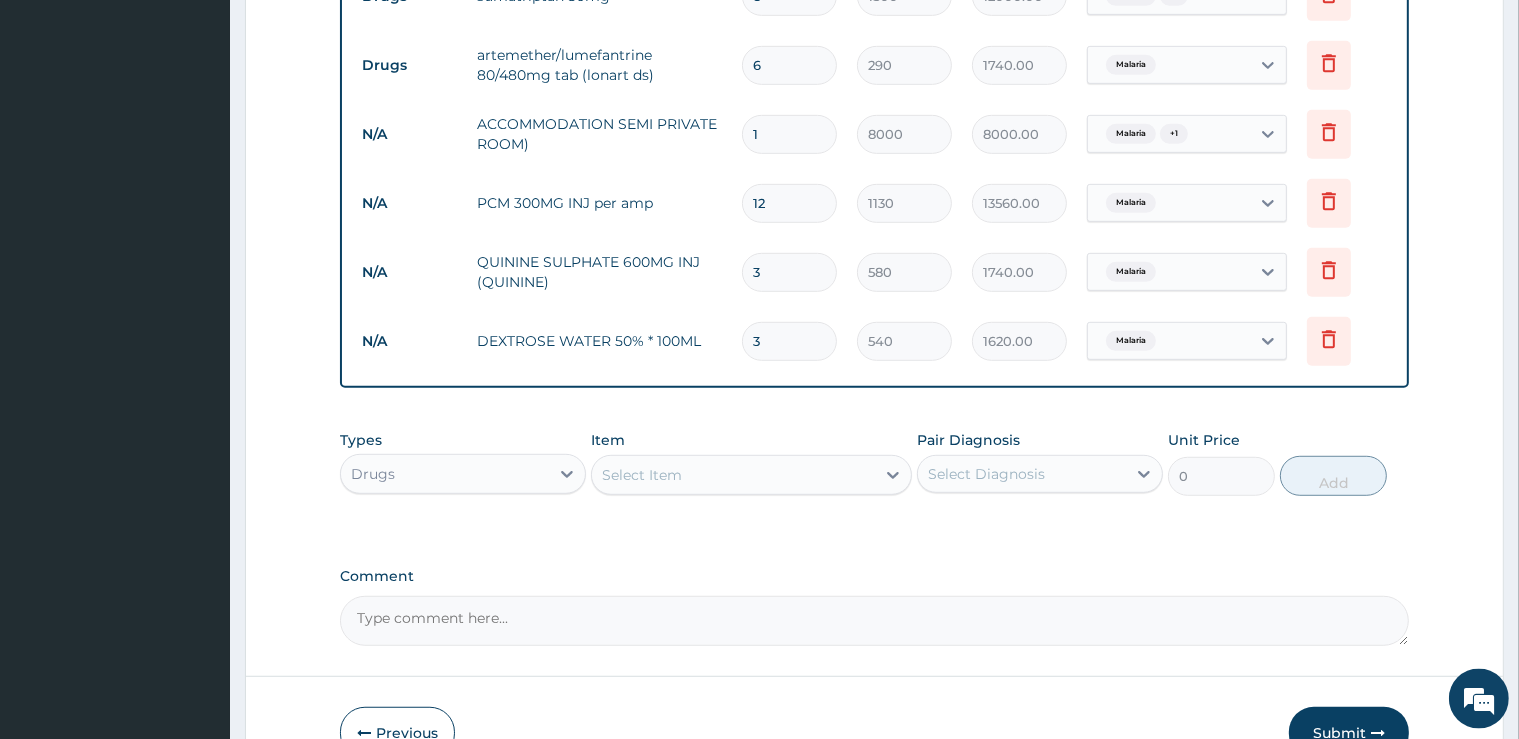 scroll, scrollTop: 1224, scrollLeft: 0, axis: vertical 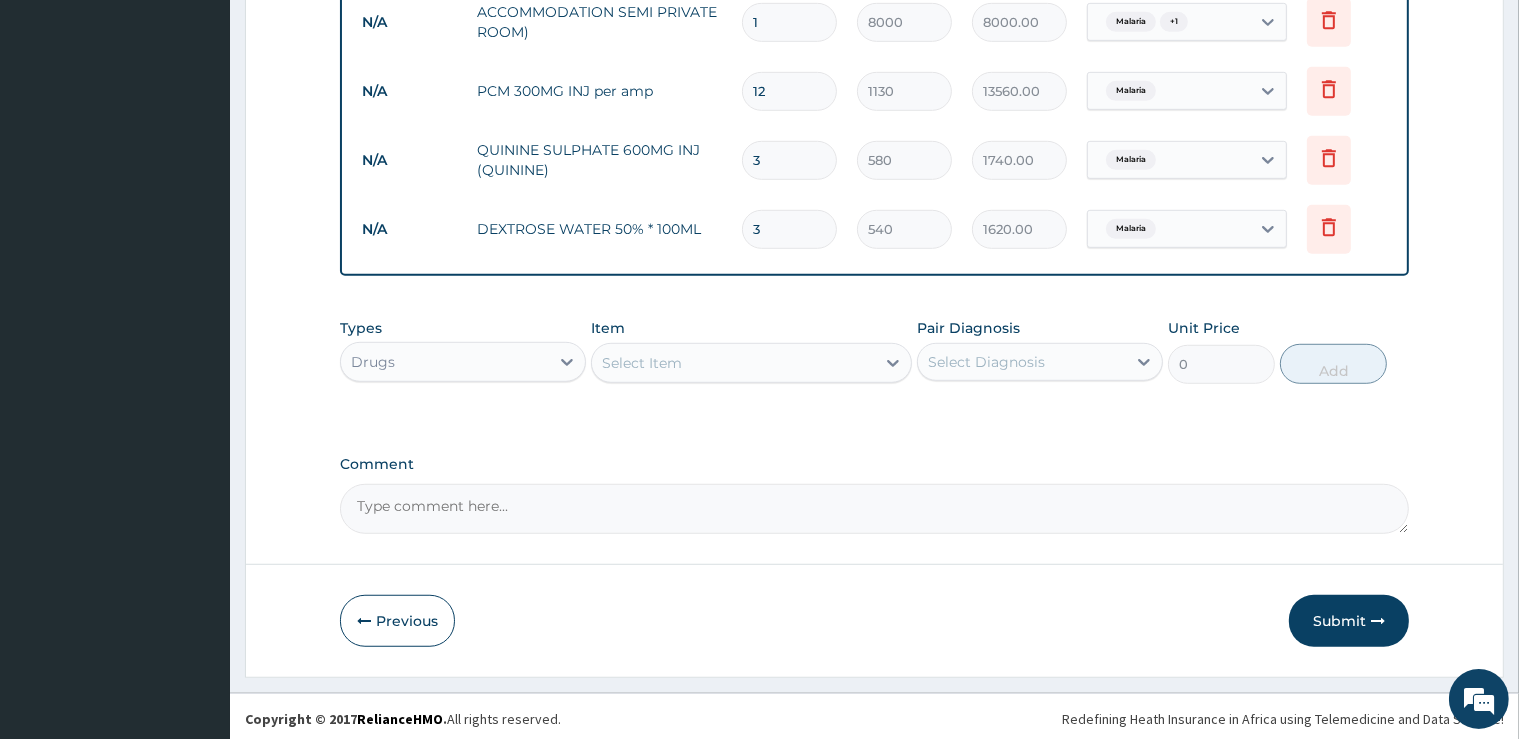 type on "3" 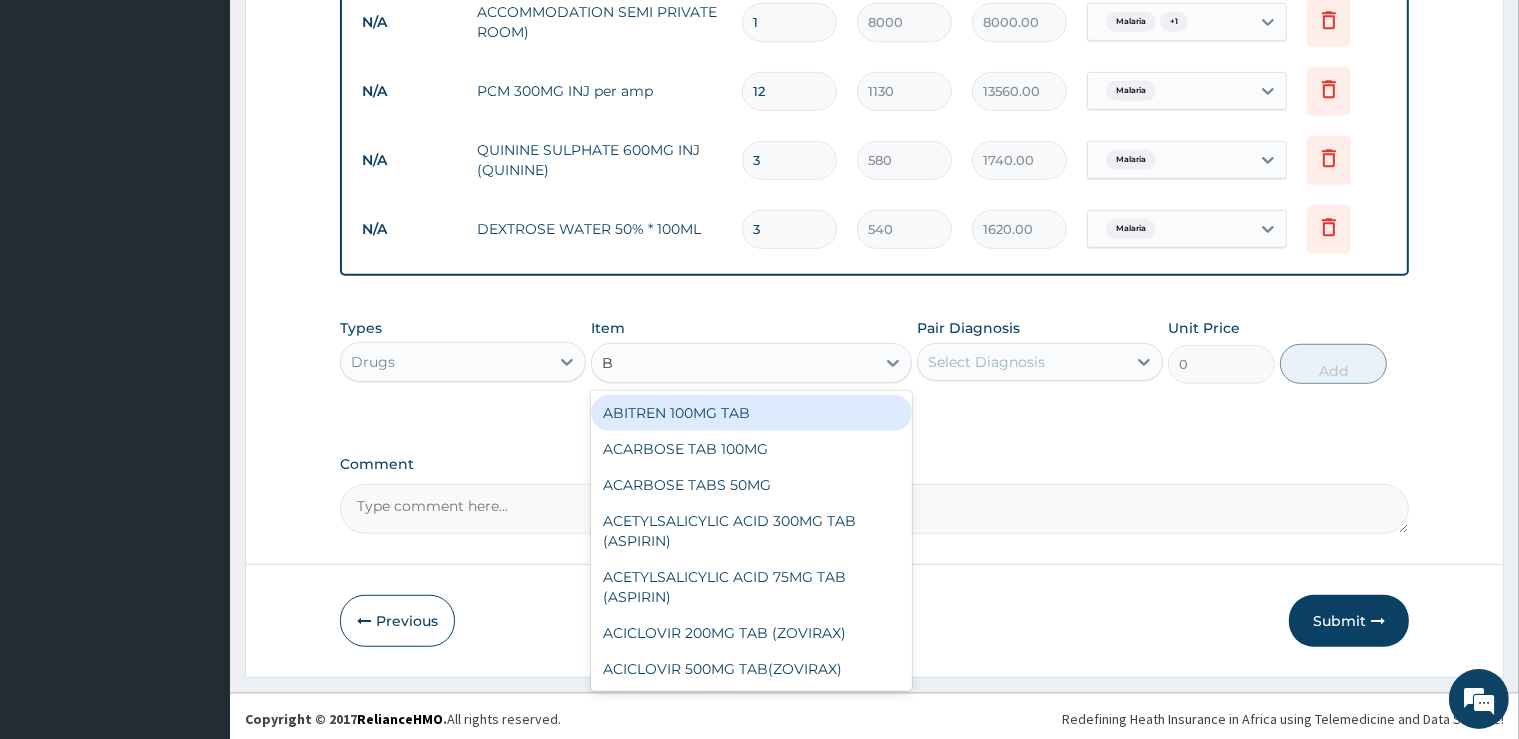 type on "B C" 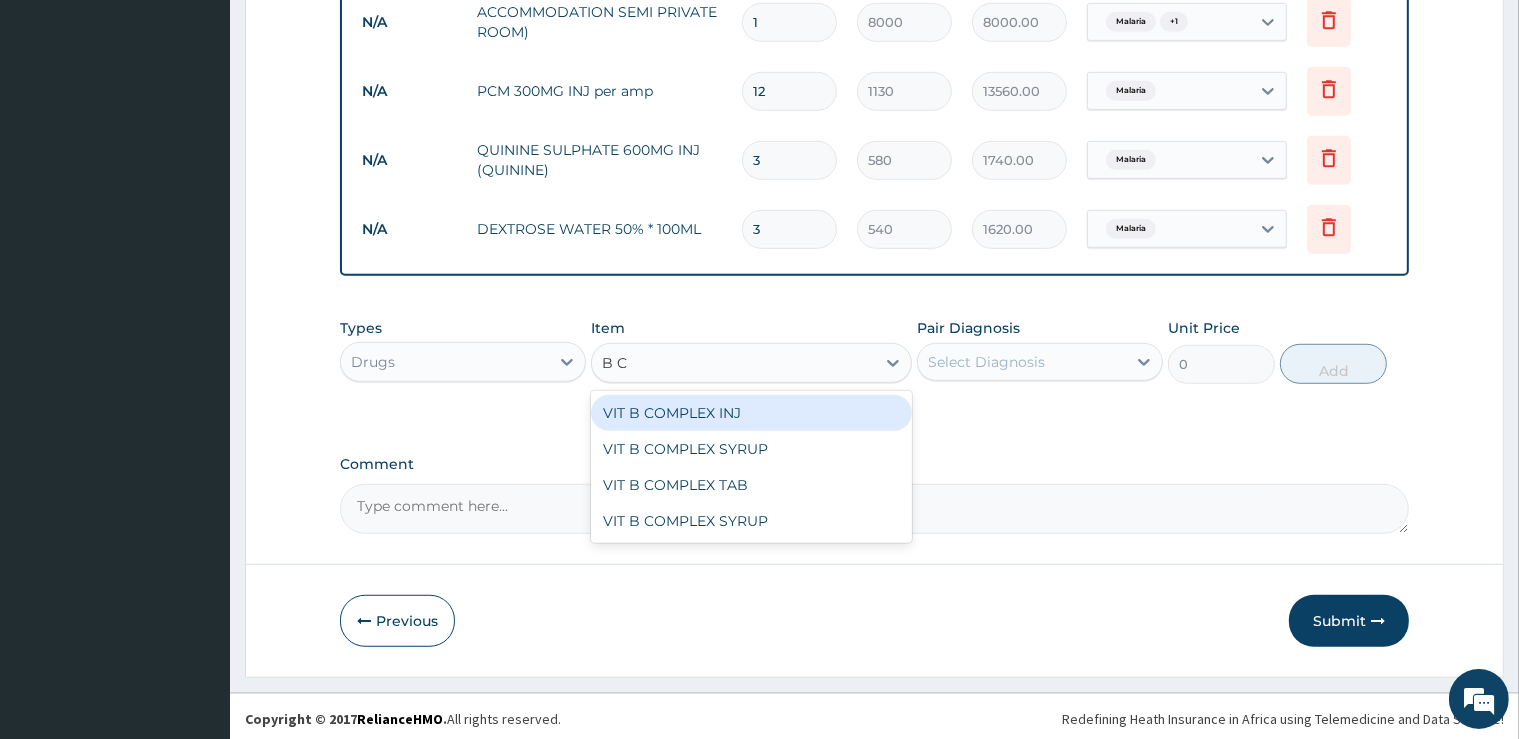 click on "VIT B COMPLEX INJ" at bounding box center (751, 413) 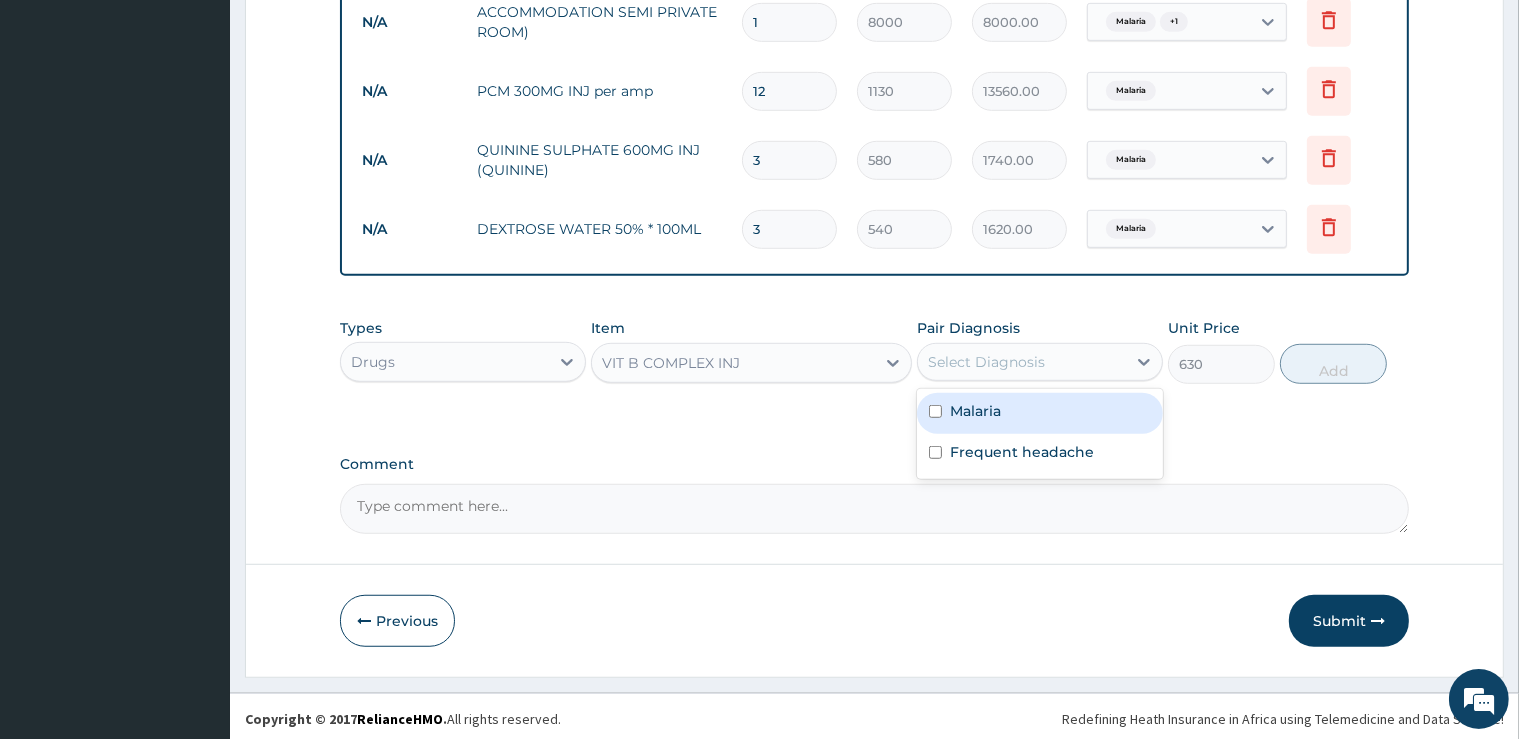 click on "Select Diagnosis" at bounding box center [986, 362] 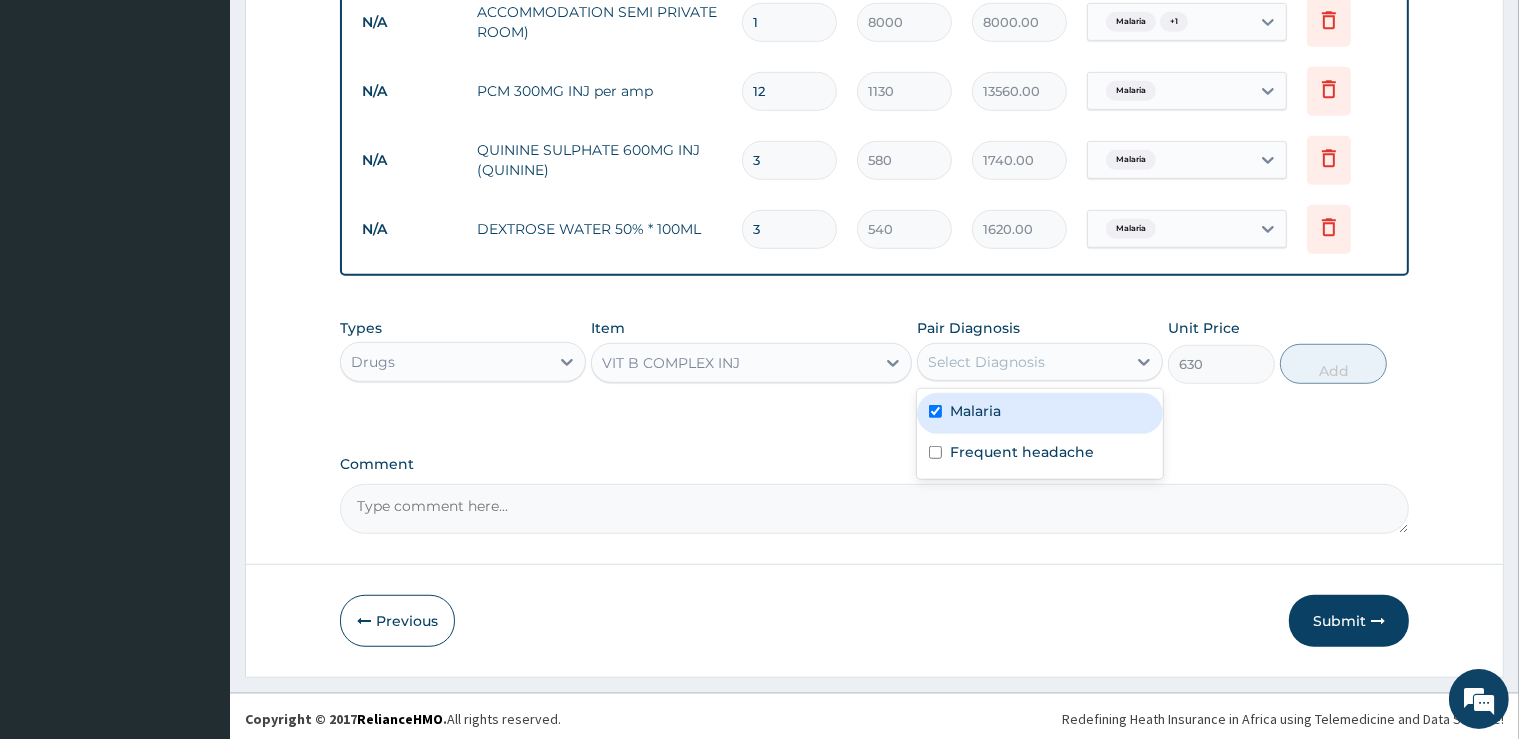 checkbox on "true" 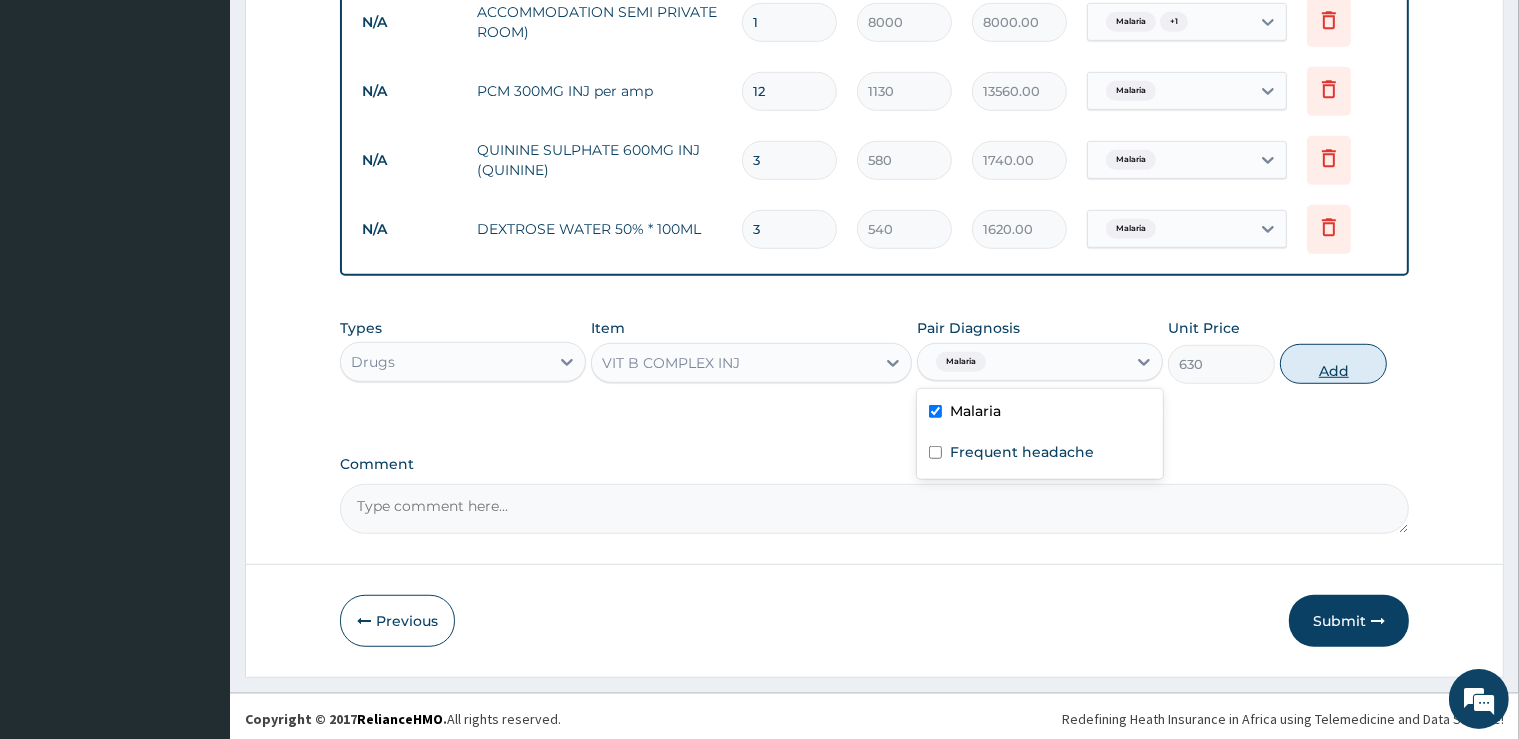 click on "Add" at bounding box center (1333, 364) 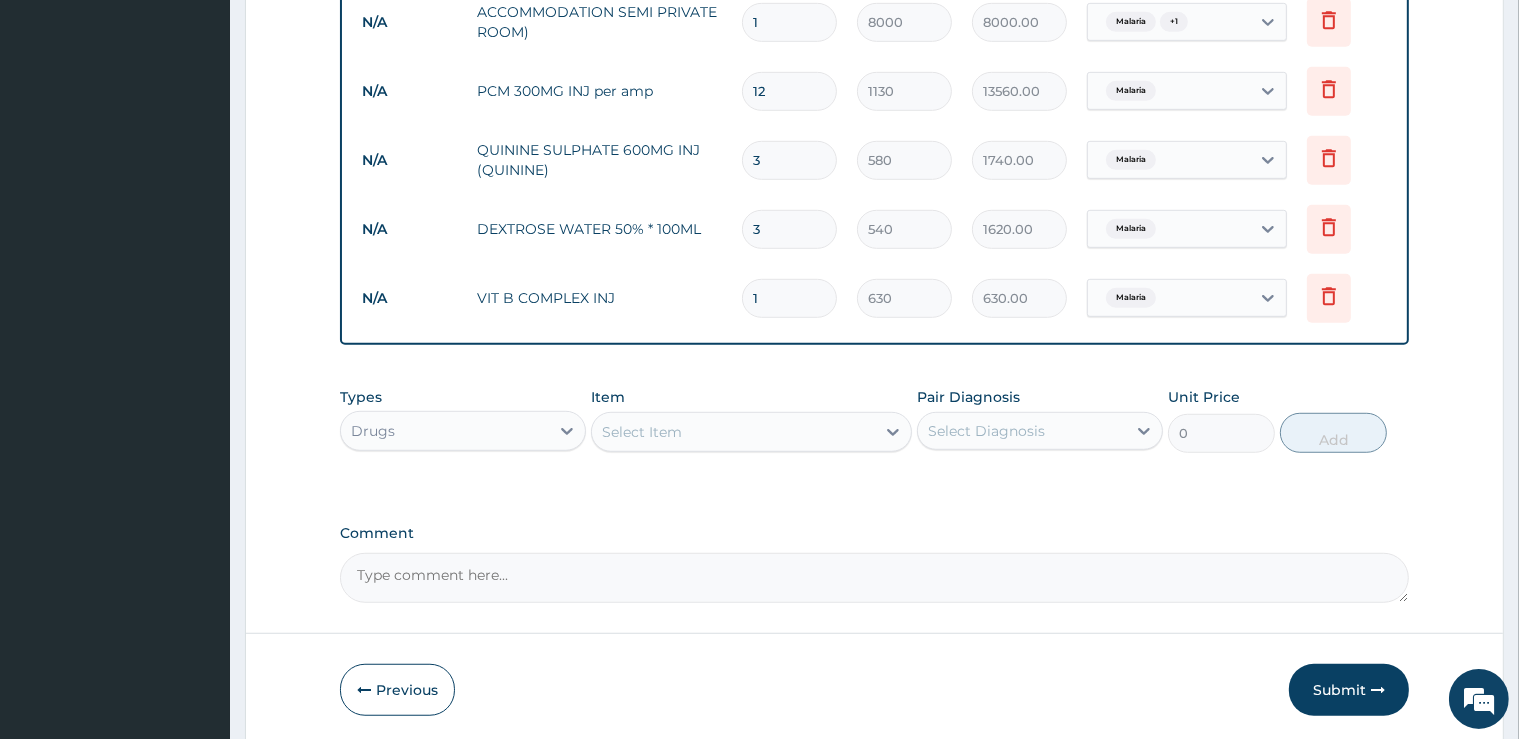 type 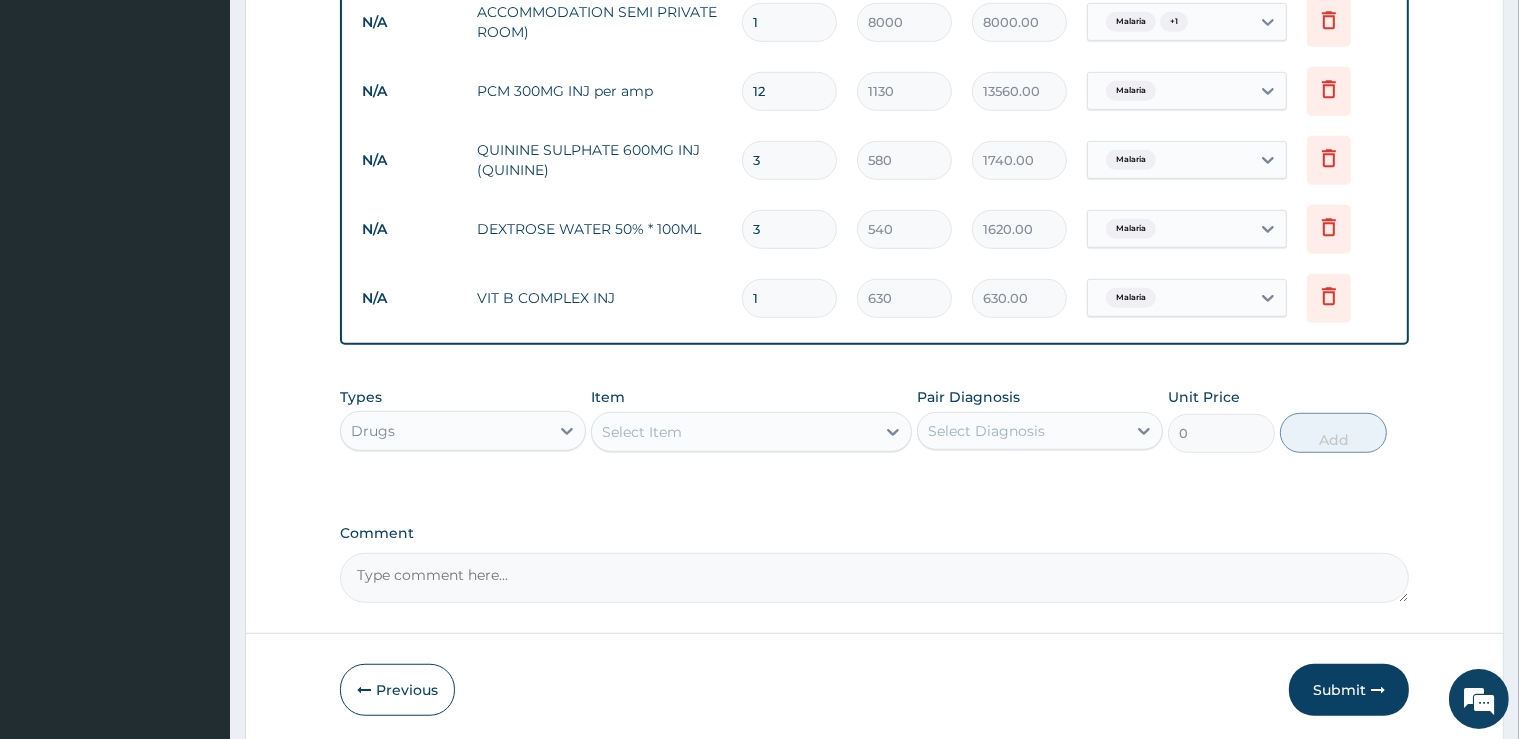 type on "0.00" 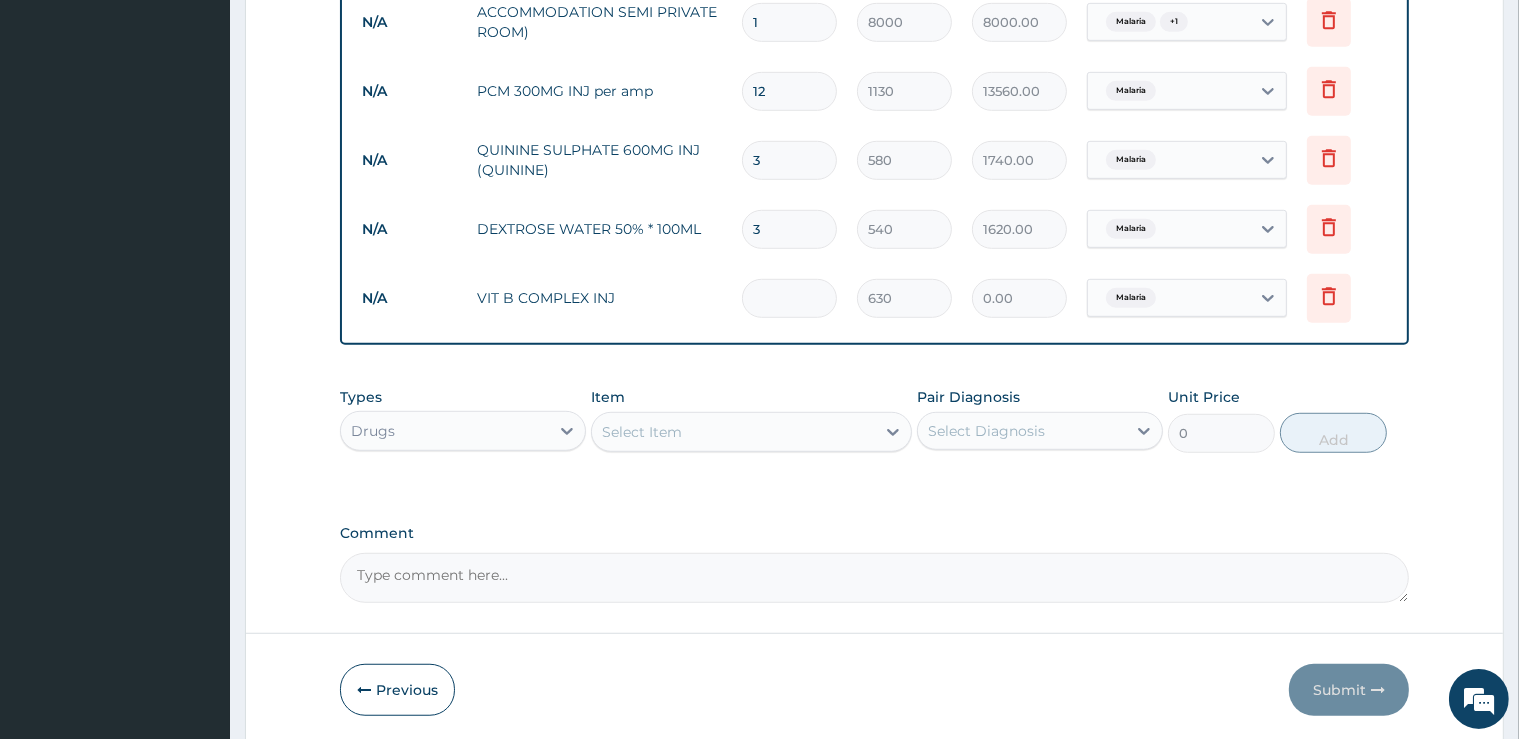 type on "3" 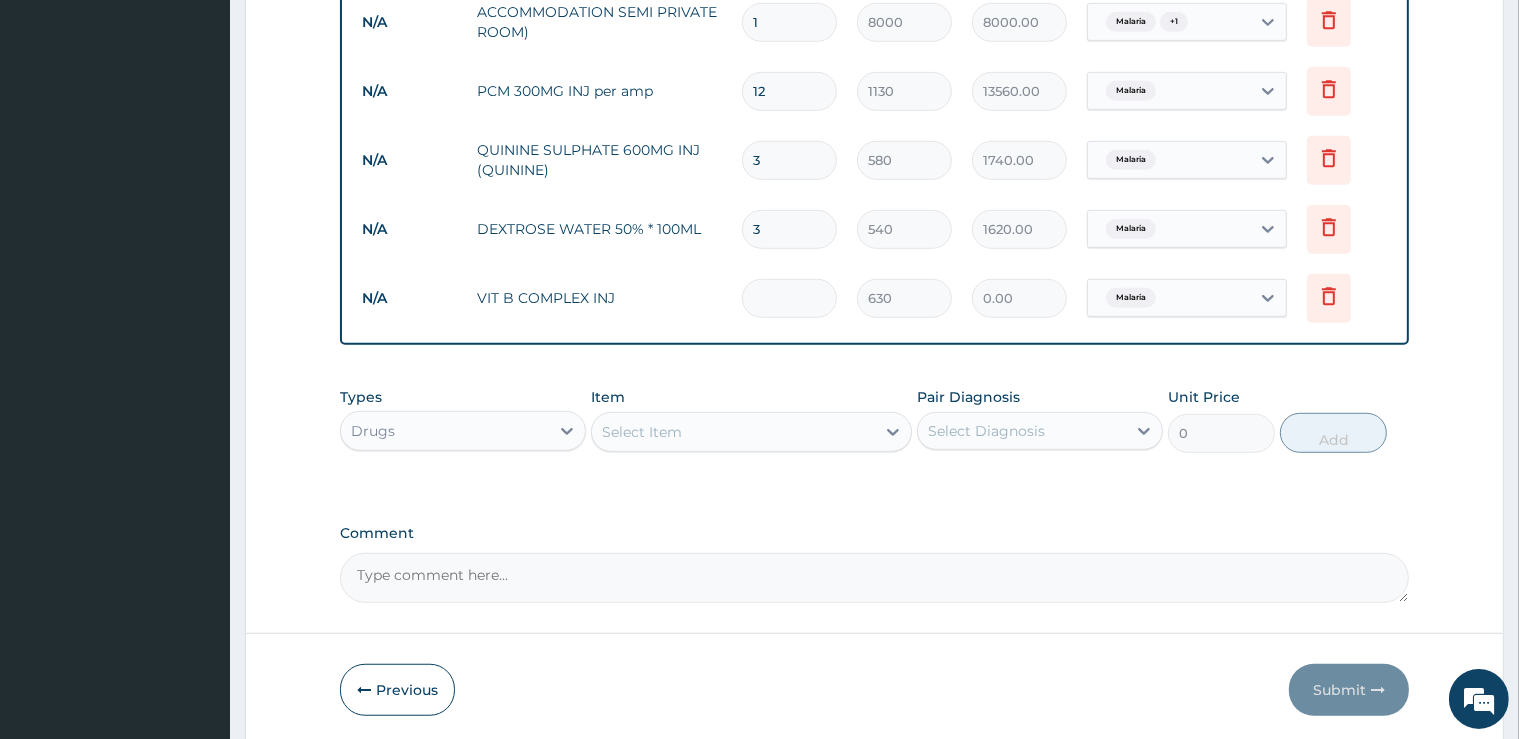 type on "1890.00" 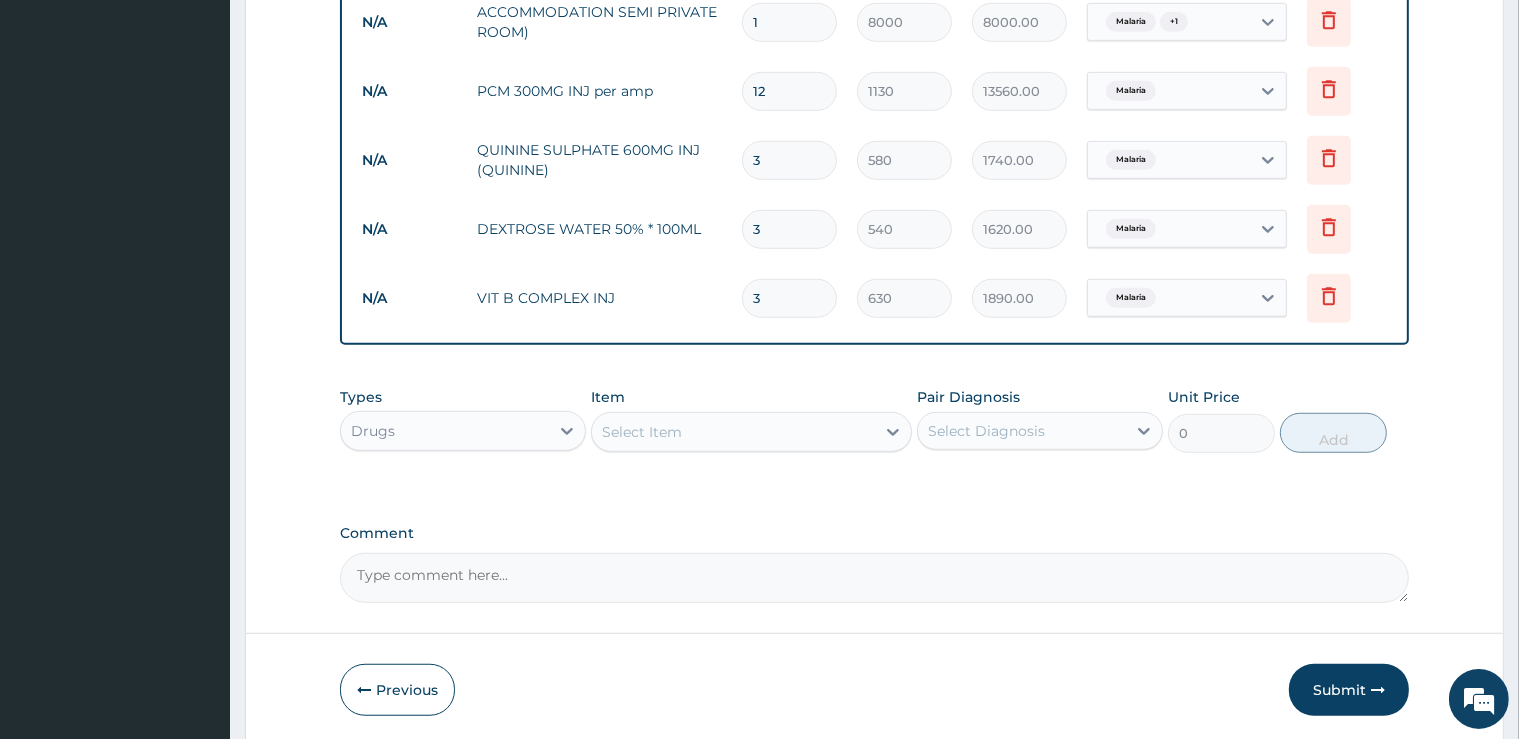type on "3" 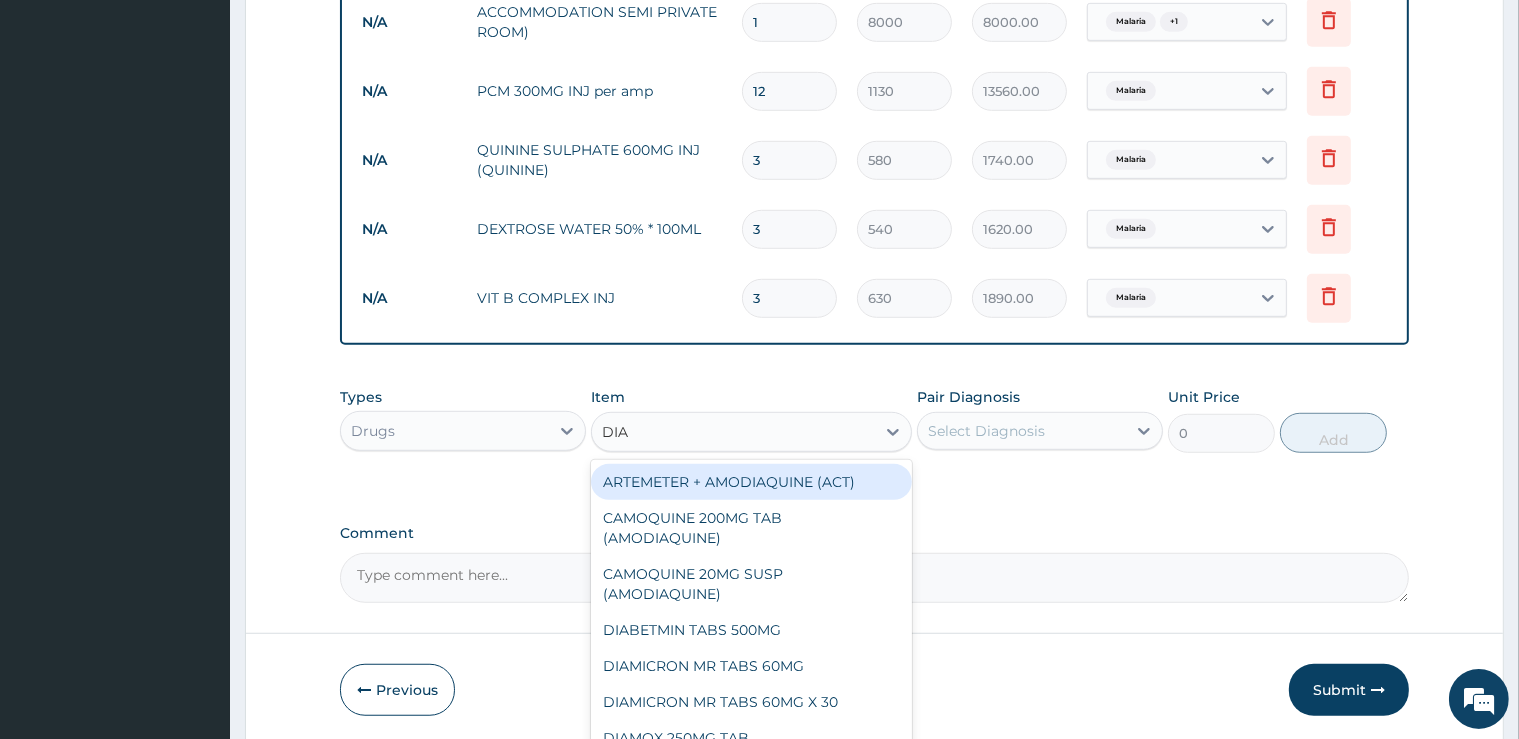 type on "DIAZ" 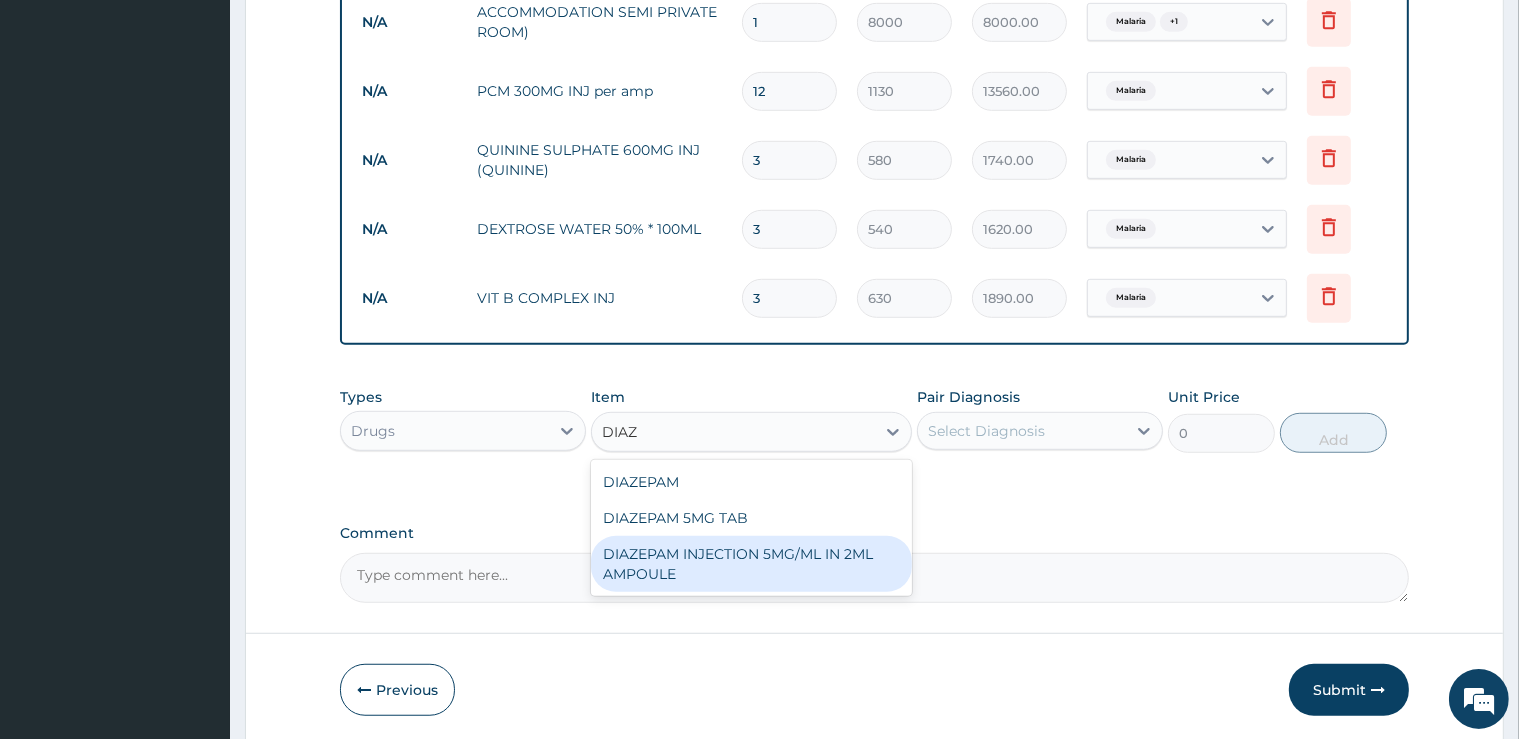 click on "DIAZEPAM INJECTION 5MG/ML IN 2ML AMPOULE" at bounding box center [751, 564] 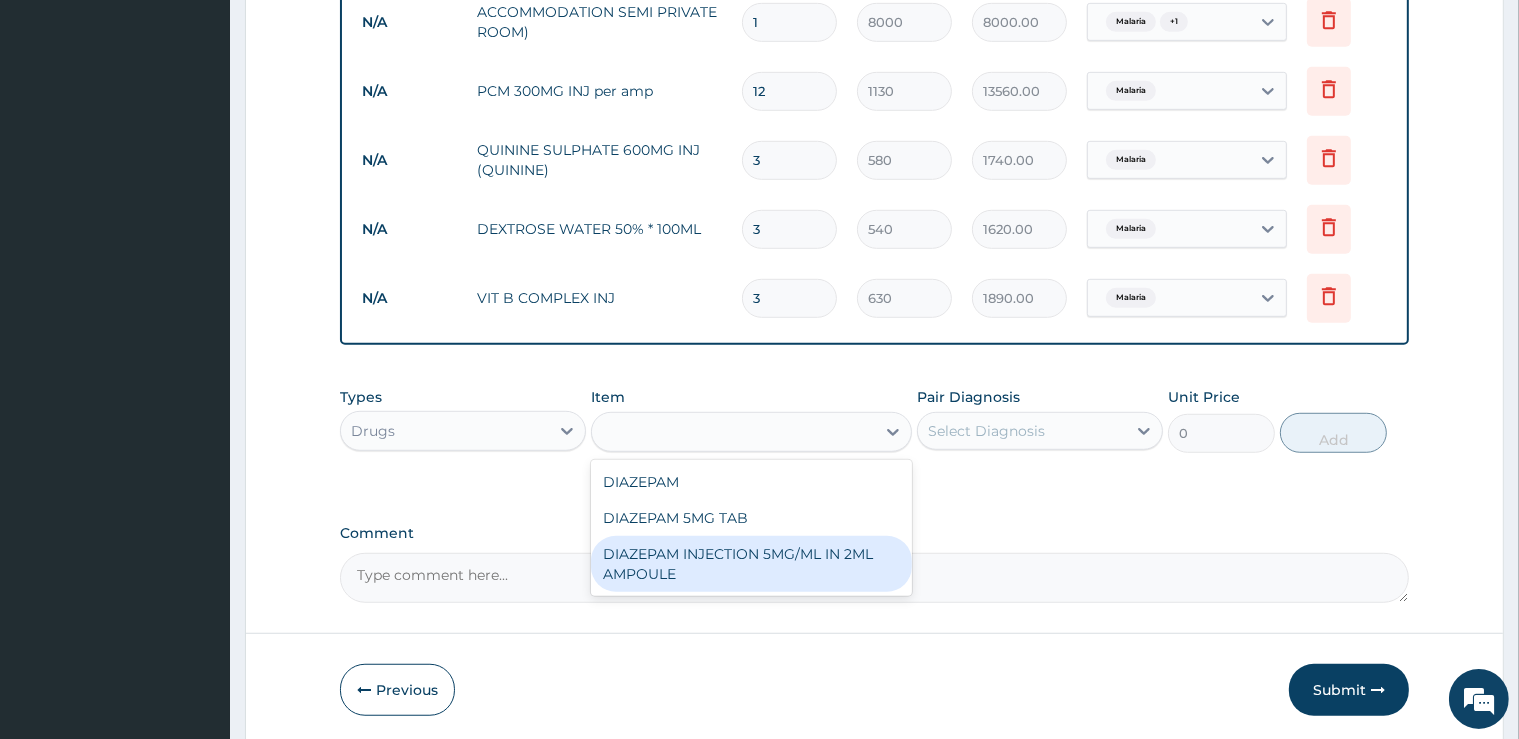 type on "1350" 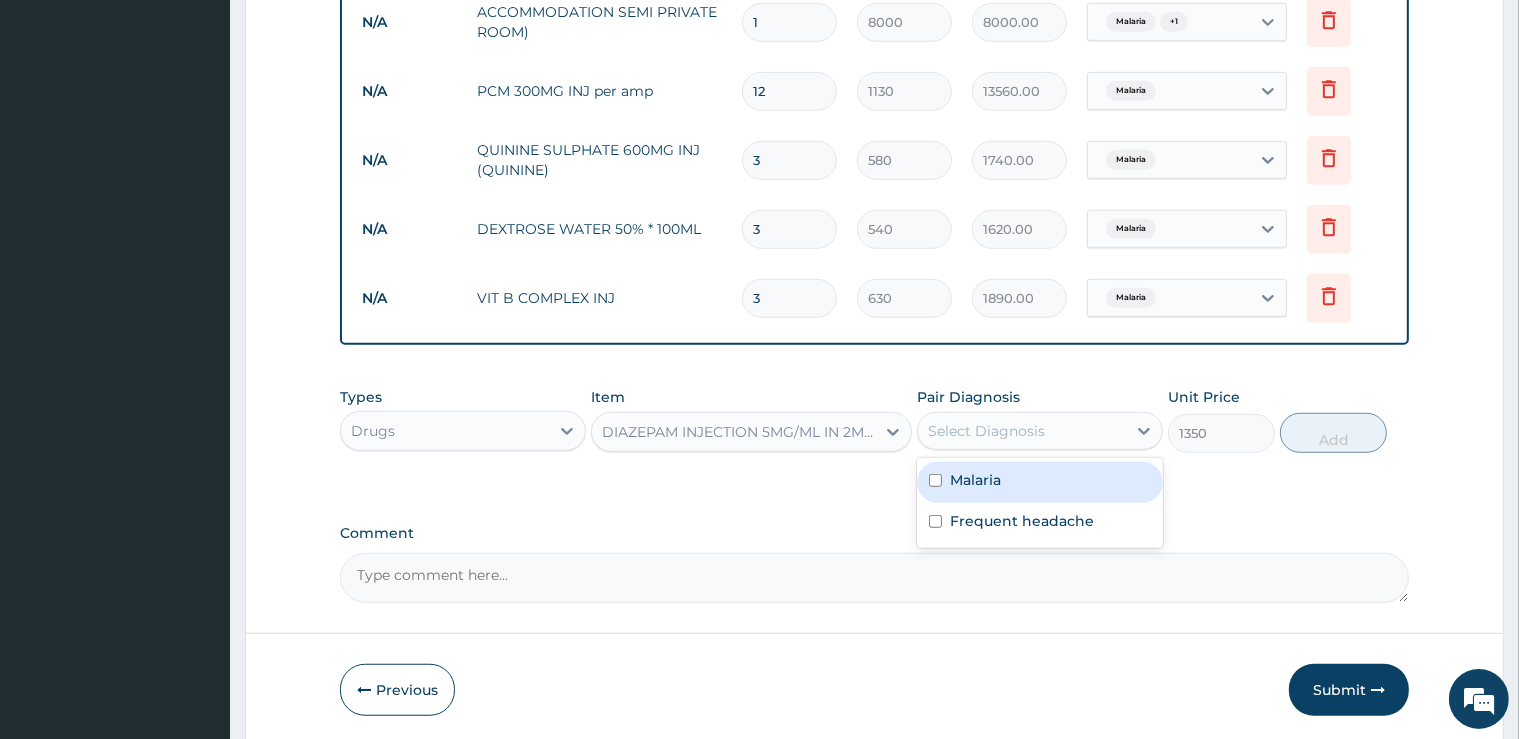 click on "Select Diagnosis" at bounding box center [1022, 431] 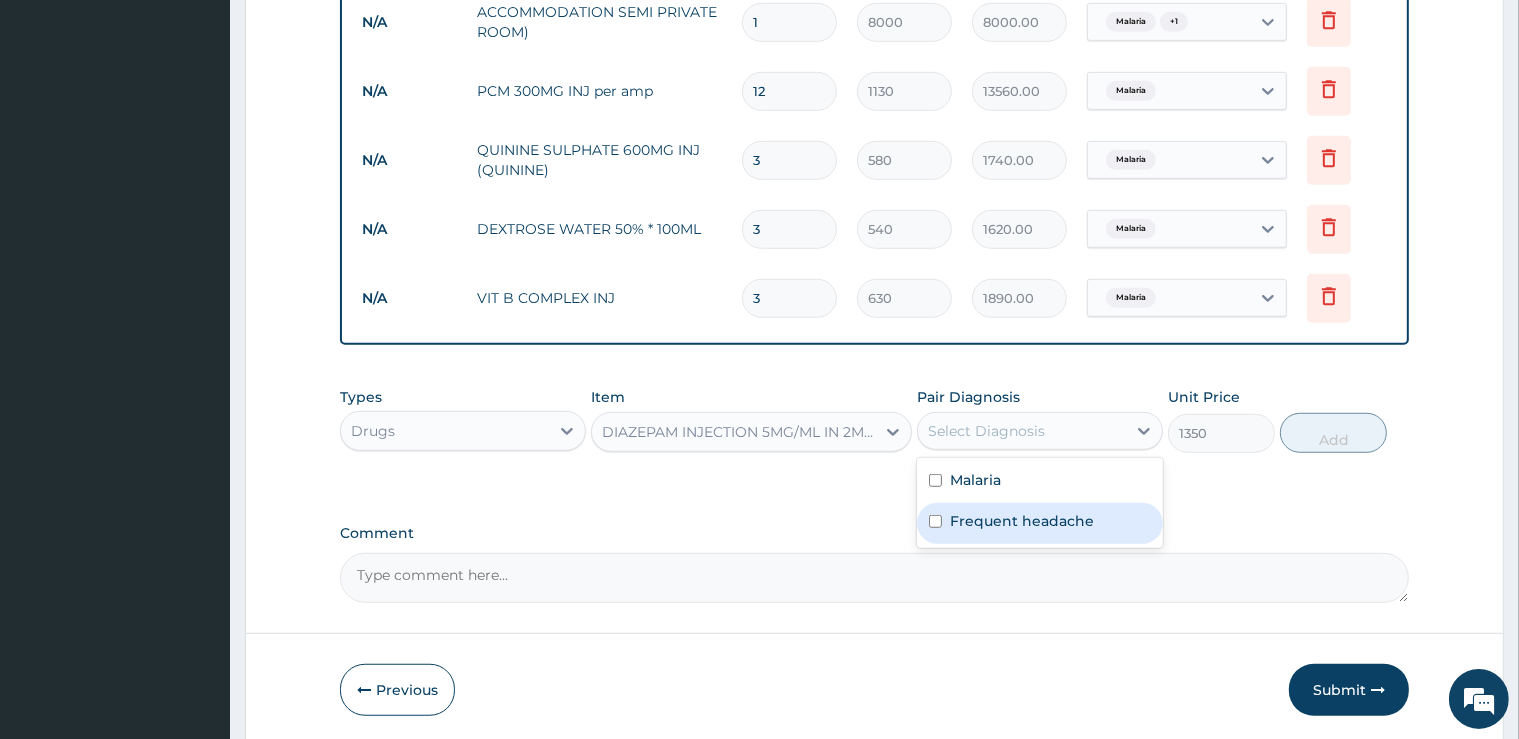 click on "Frequent headache" at bounding box center (1040, 523) 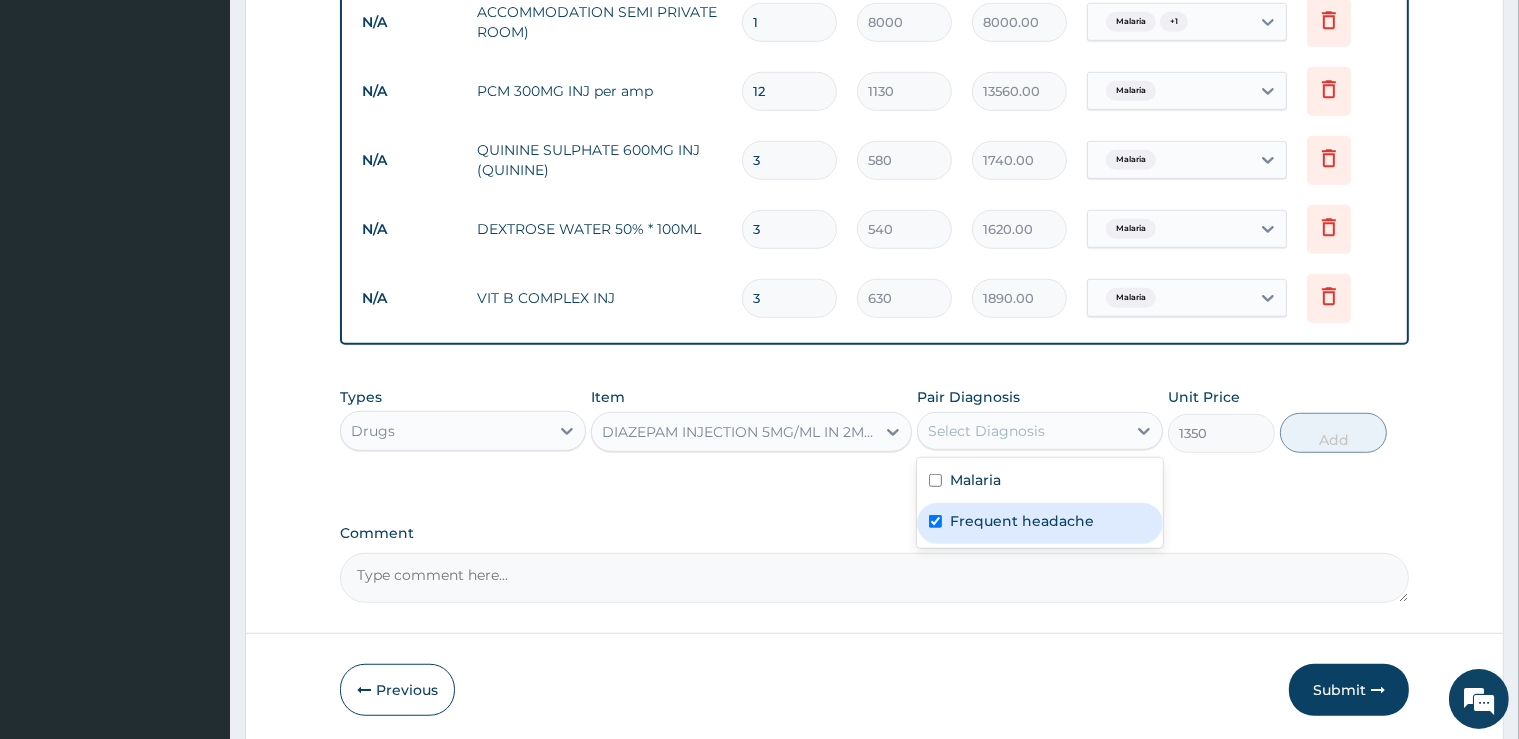 checkbox on "true" 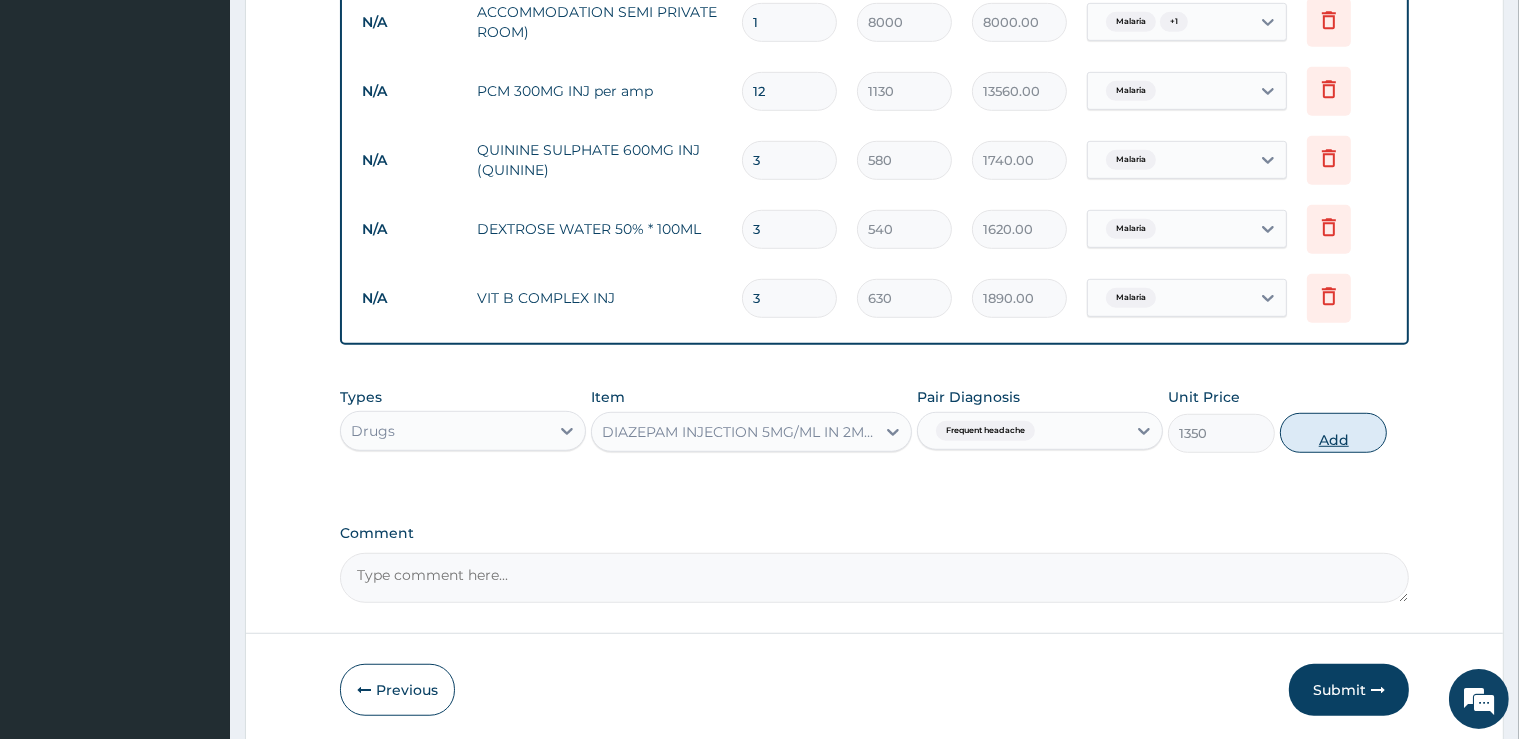 click on "Add" at bounding box center [1333, 433] 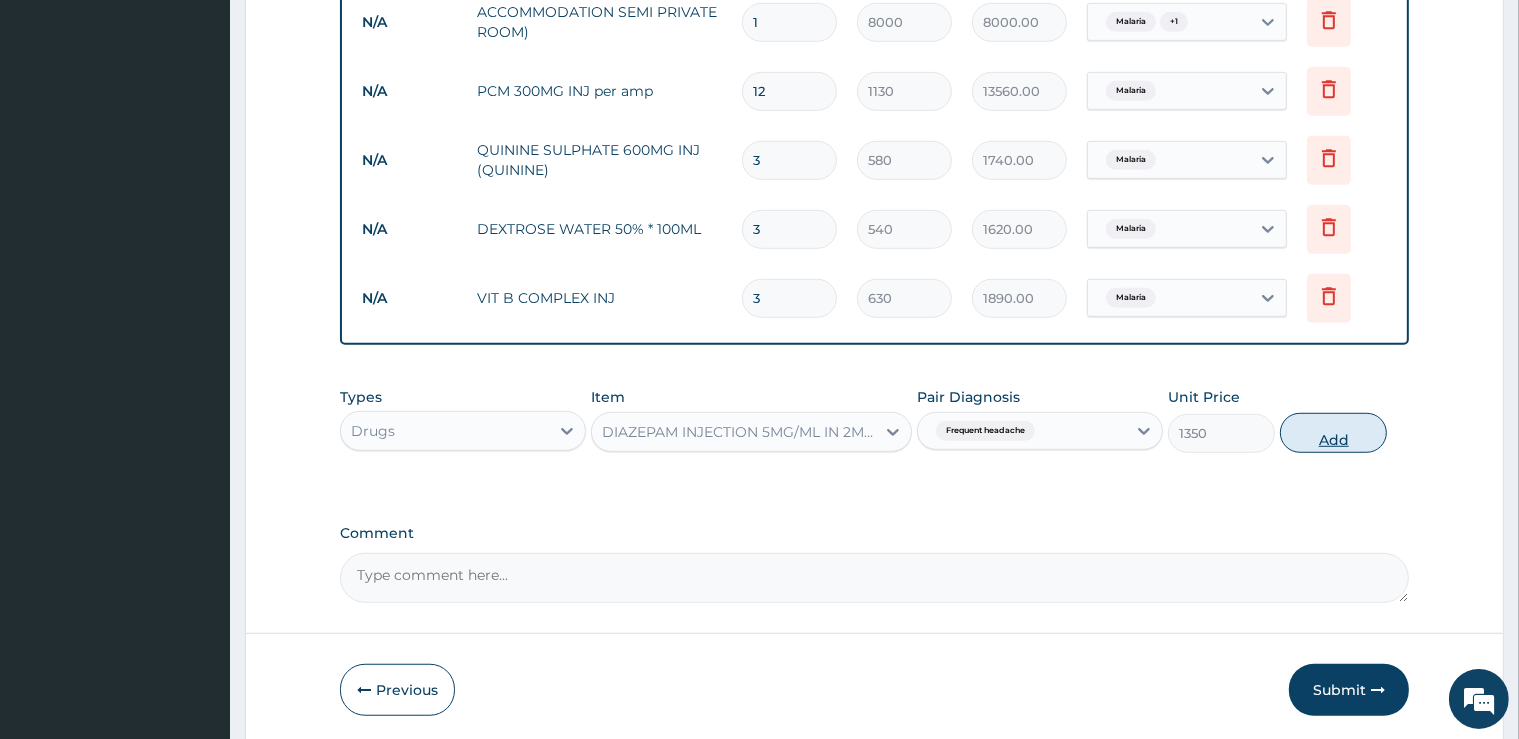 type on "0" 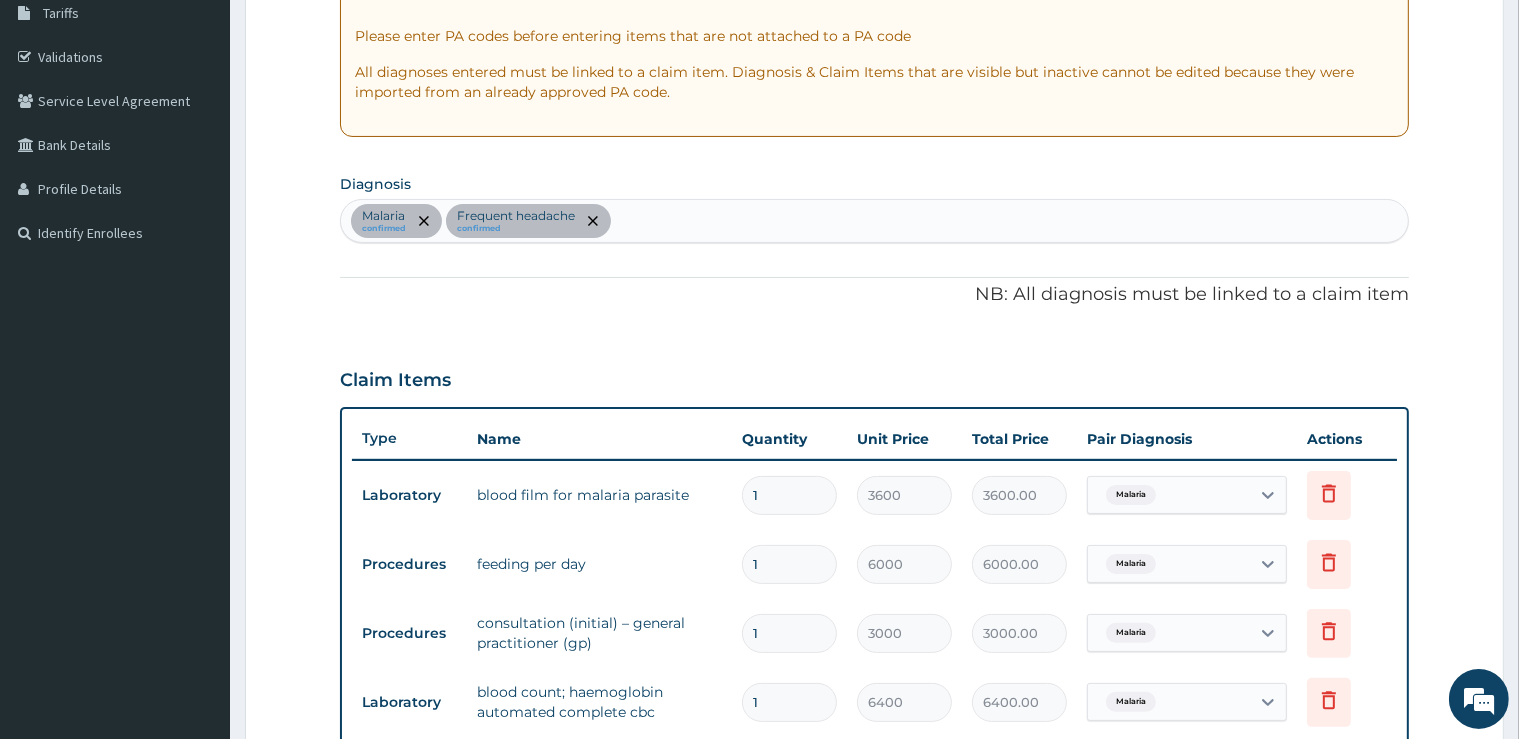 scroll, scrollTop: 273, scrollLeft: 0, axis: vertical 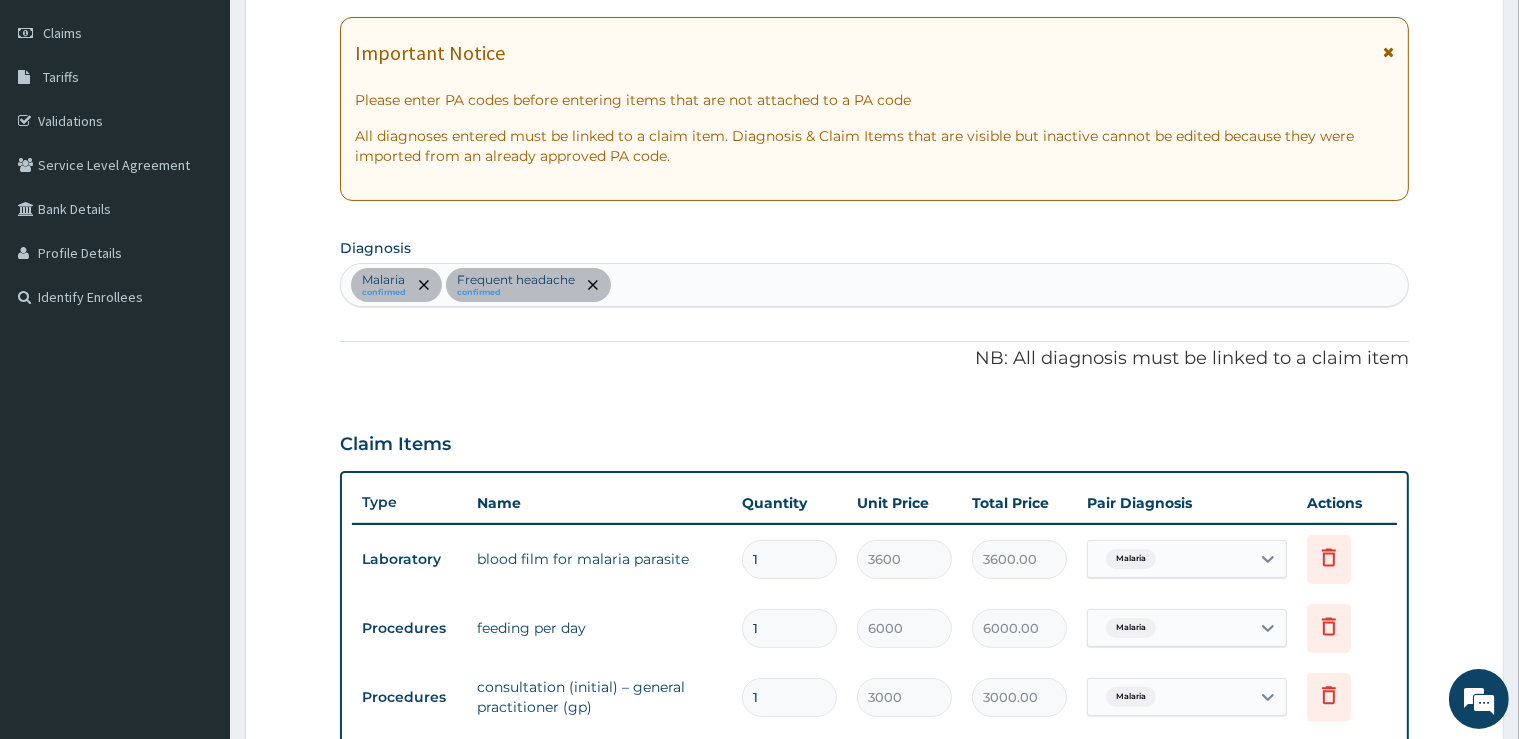 click on "Malaria confirmed Frequent headache confirmed" at bounding box center [874, 285] 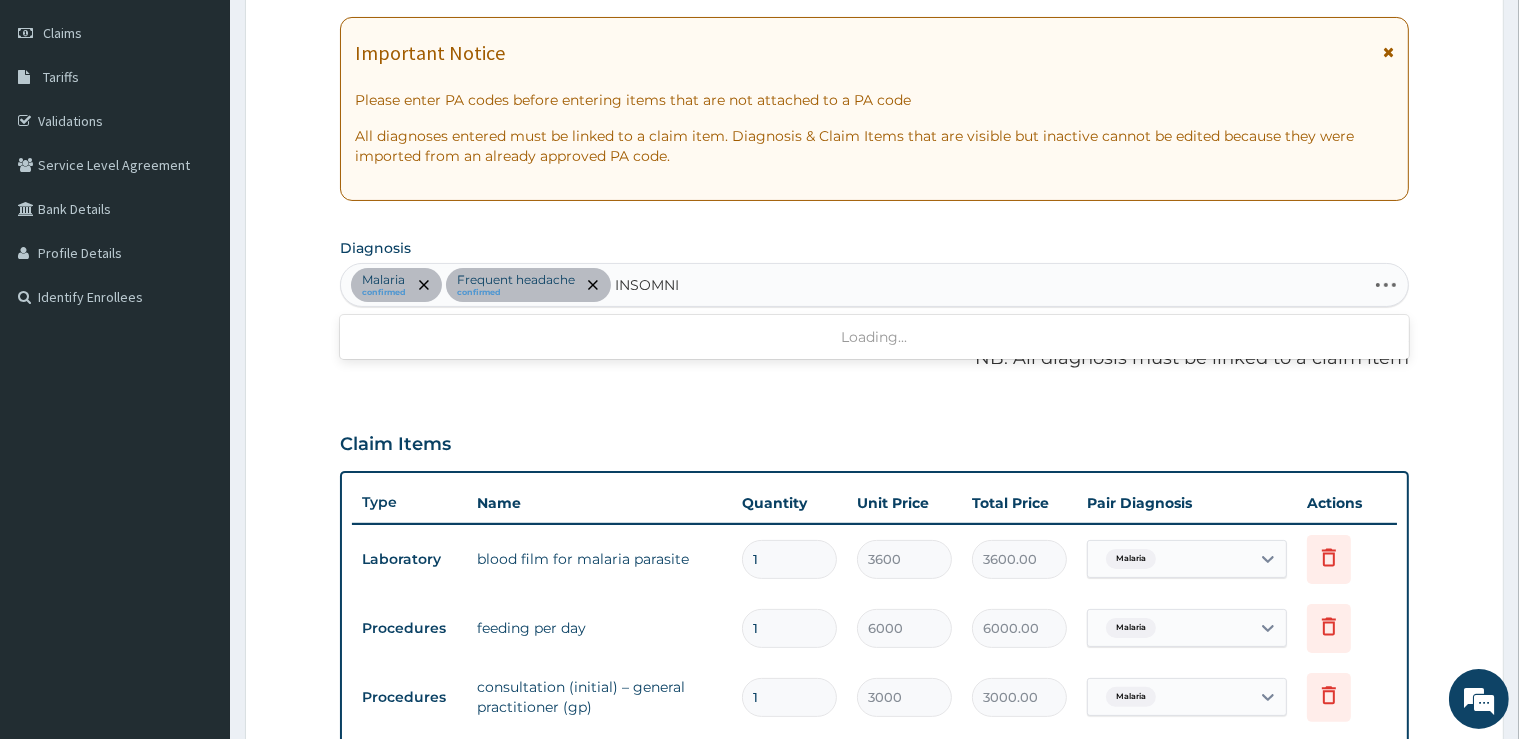 type on "INSOMNIA" 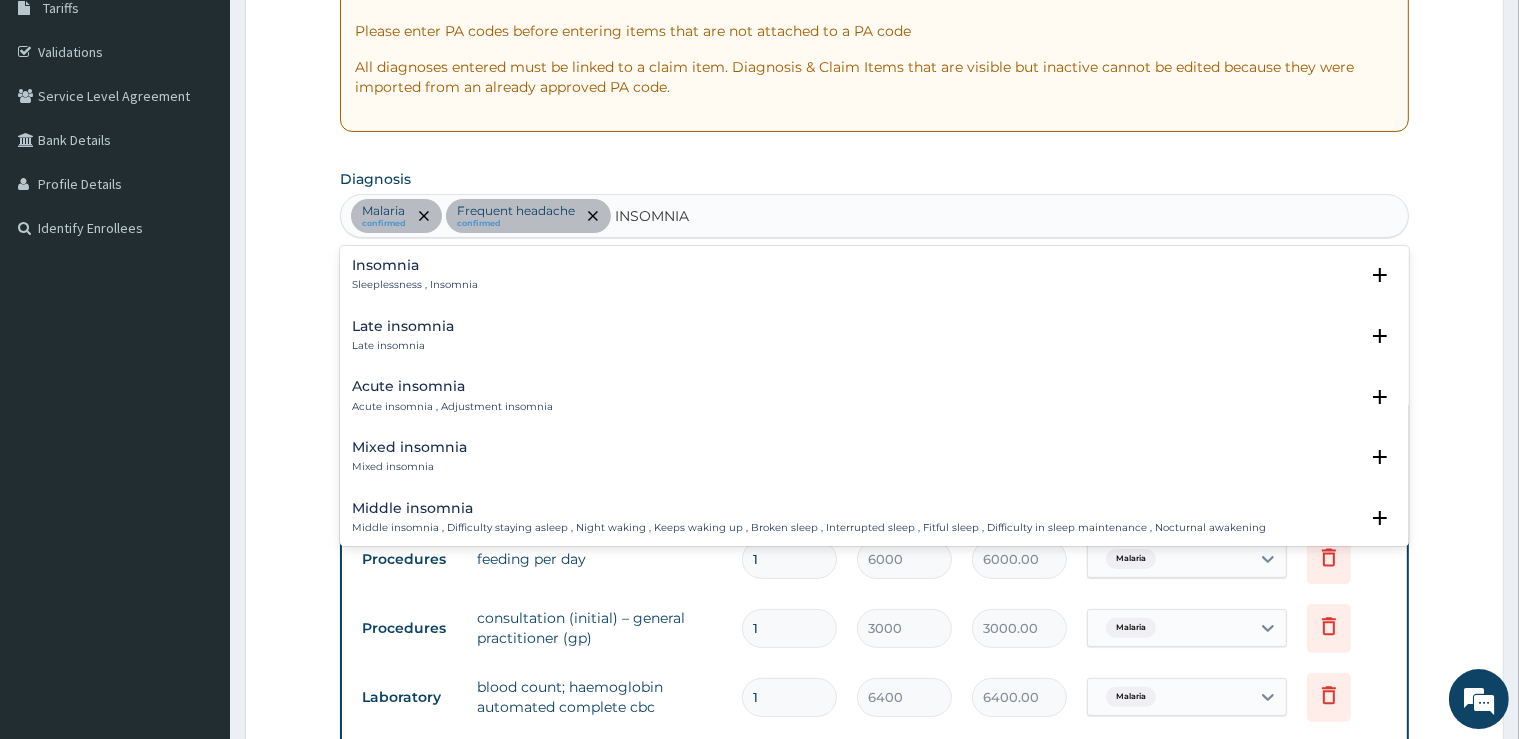 scroll, scrollTop: 379, scrollLeft: 0, axis: vertical 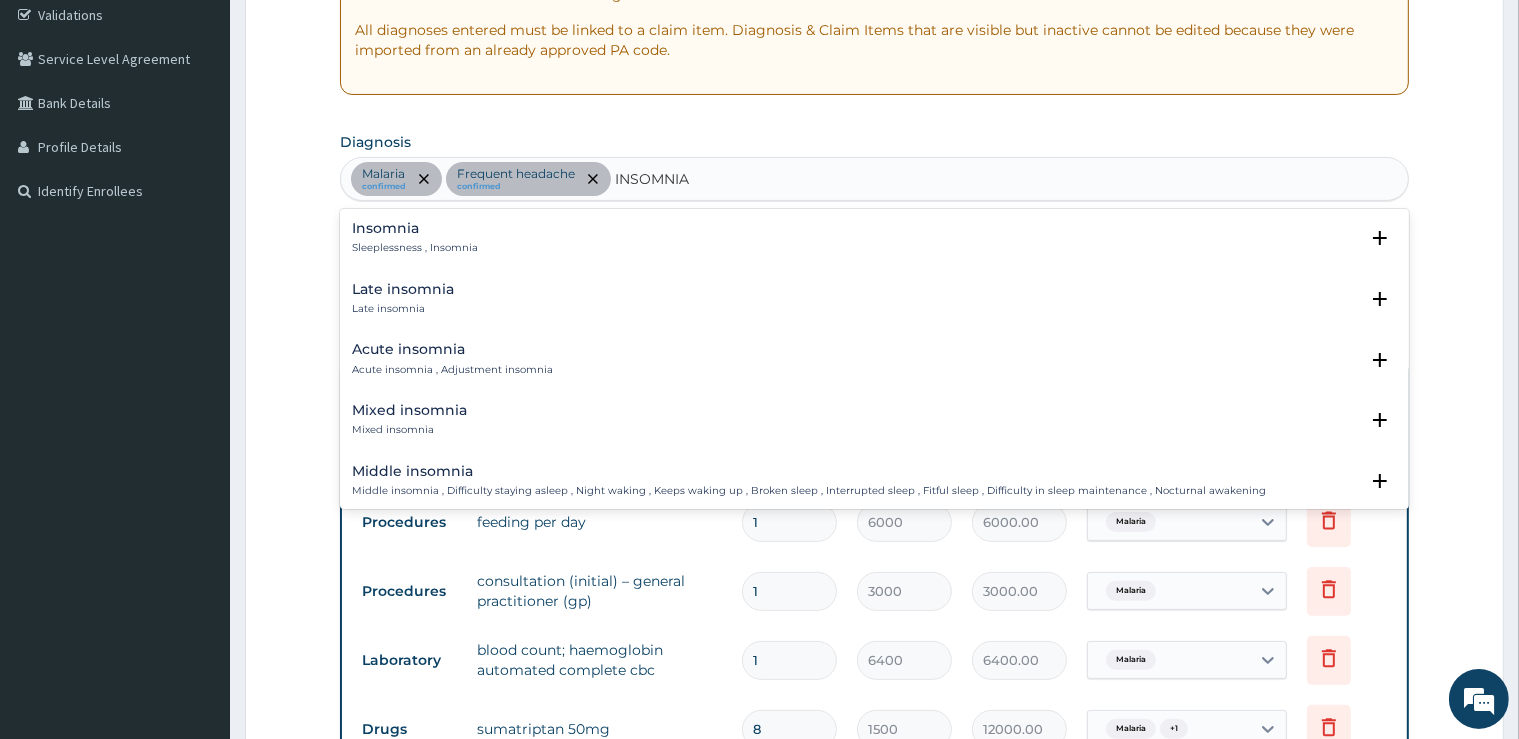 click on "Insomnia Sleeplessness , Insomnia" at bounding box center (415, 238) 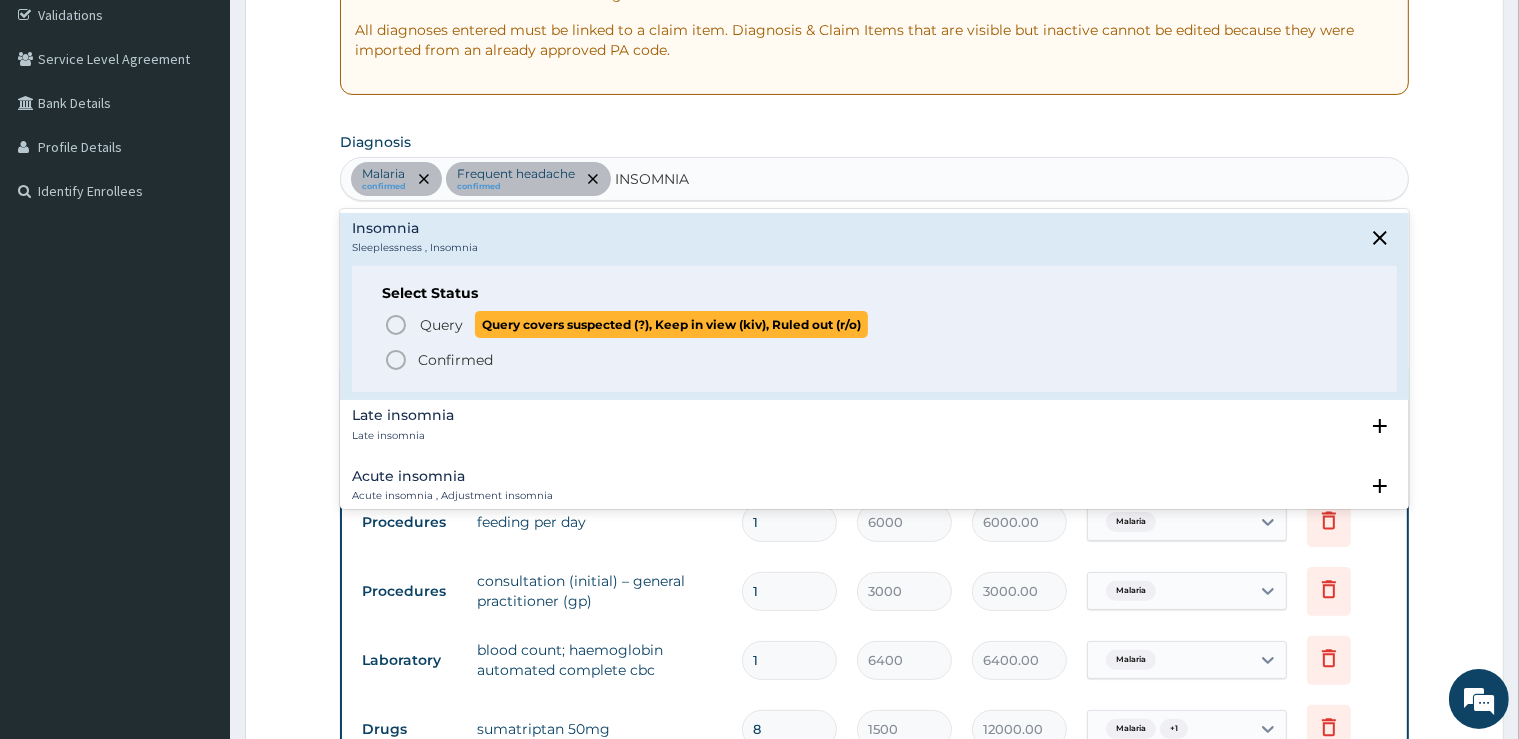 click on "Query" at bounding box center (441, 325) 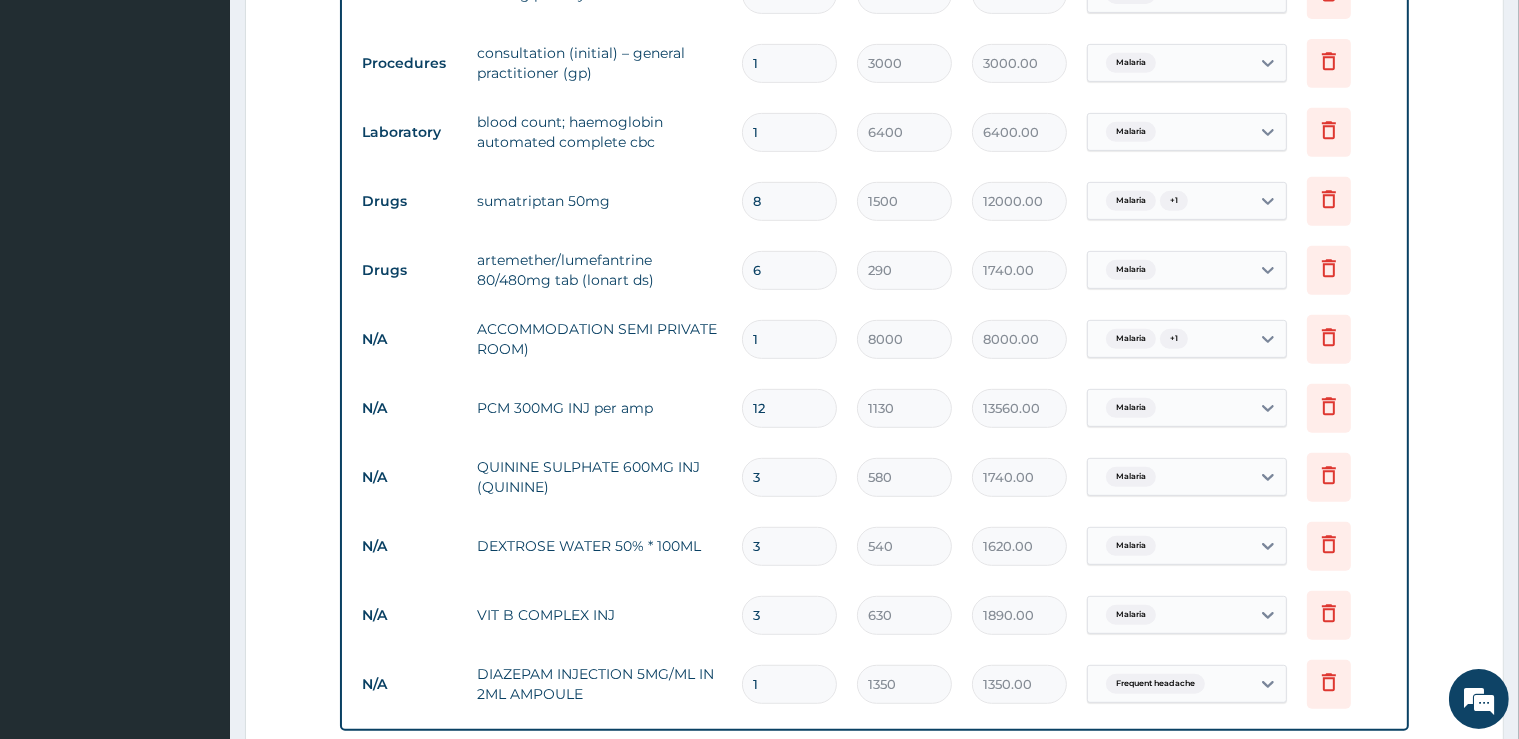 scroll, scrollTop: 1329, scrollLeft: 0, axis: vertical 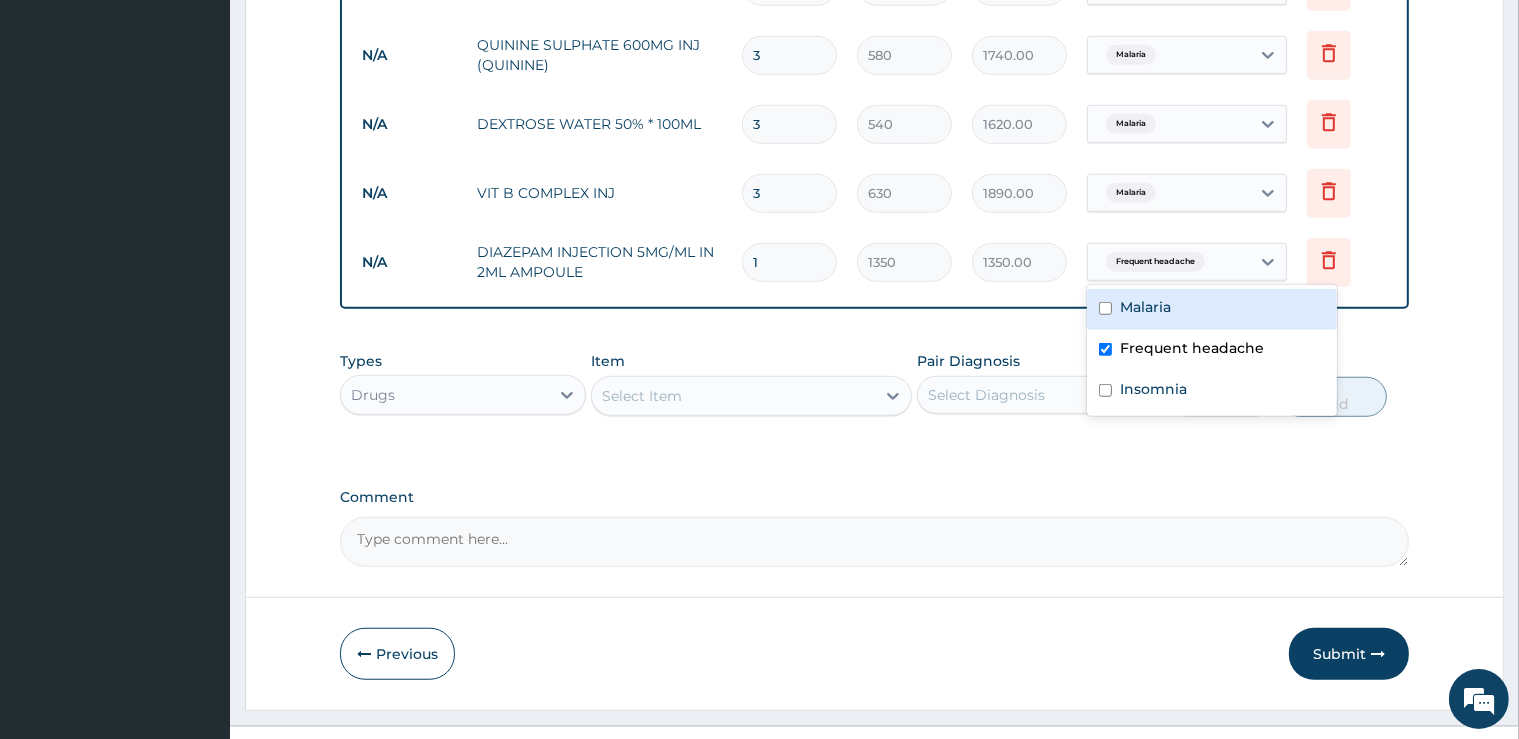 click on "Frequent headache" at bounding box center [1155, 262] 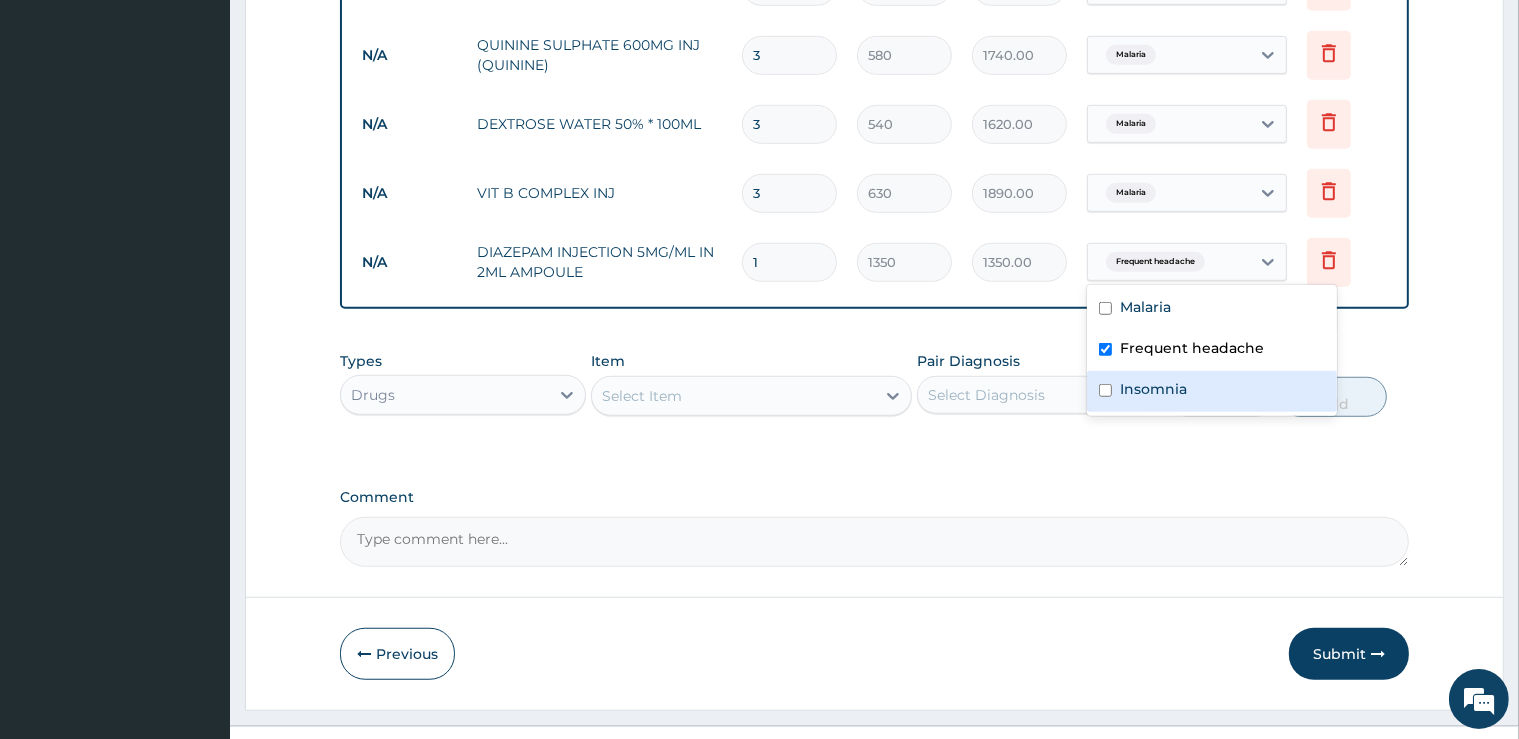 click on "Insomnia" at bounding box center [1212, 391] 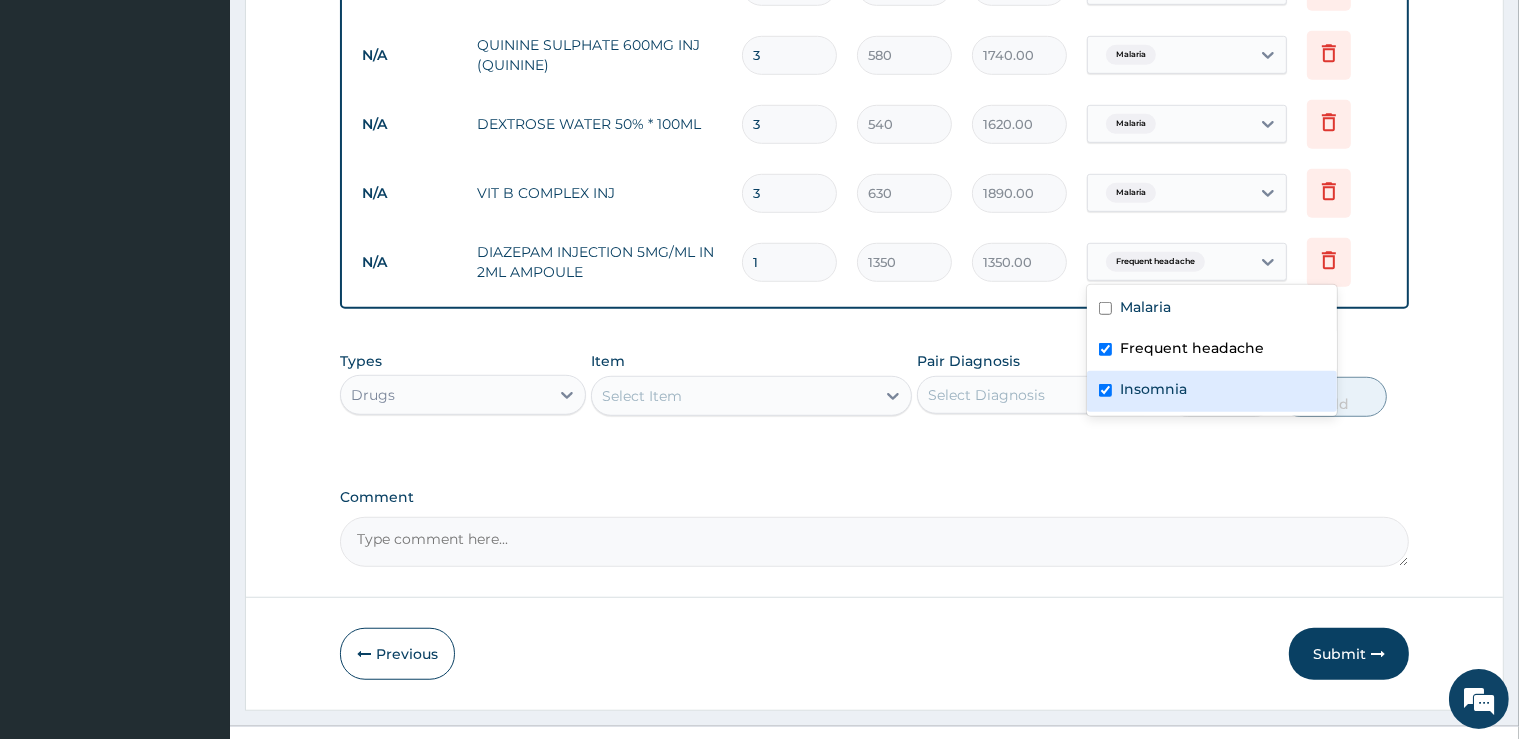 checkbox on "true" 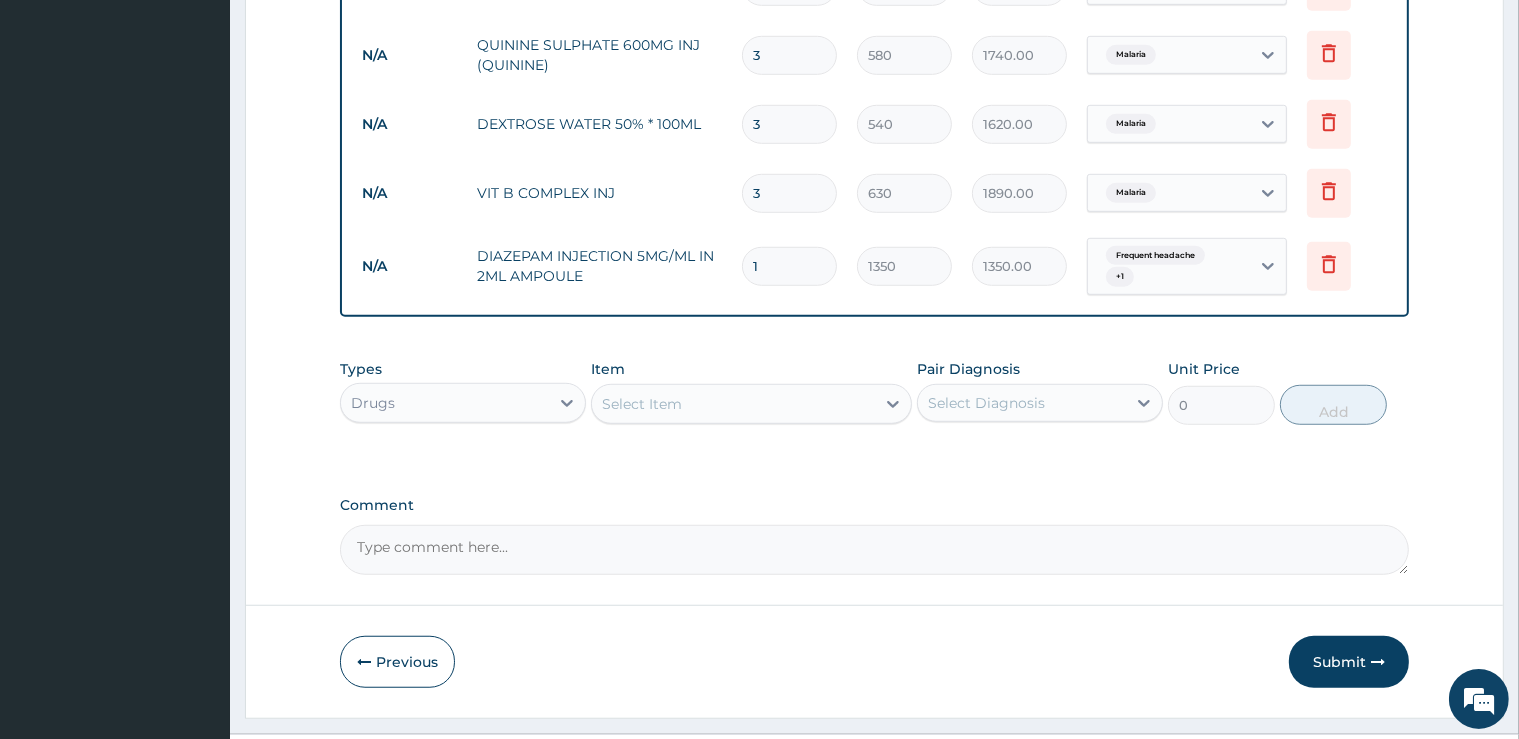 click on "PA Code / Prescription Code PA/9C452A PA/D746A4 Encounter Date 28-07-2025 Important Notice Please enter PA codes before entering items that are not attached to a PA code   All diagnoses entered must be linked to a claim item. Diagnosis & Claim Items that are visible but inactive cannot be edited because they were imported from an already approved PA code. Diagnosis Malaria confirmed Frequent headache confirmed Insomnia Query NB: All diagnosis must be linked to a claim item Claim Items Type Name Quantity Unit Price Total Price Pair Diagnosis Actions Laboratory blood film for malaria parasite 1 3600 3600.00 Malaria Delete Procedures feeding per day 1 6000 6000.00 Malaria Delete Procedures consultation (initial) – general practitioner (gp) 1 3000 3000.00 Malaria Delete Laboratory blood count; haemoglobin automated complete cbc 1 6400 6400.00 Malaria Delete Drugs sumatriptan 50mg 8 1500 12000.00 Malaria  + 1 Delete Drugs artemether/lumefantrine 80/480mg tab  (lonart ds) 6 290 1740.00 Malaria Delete N/A 1 8000 1" at bounding box center [874, -282] 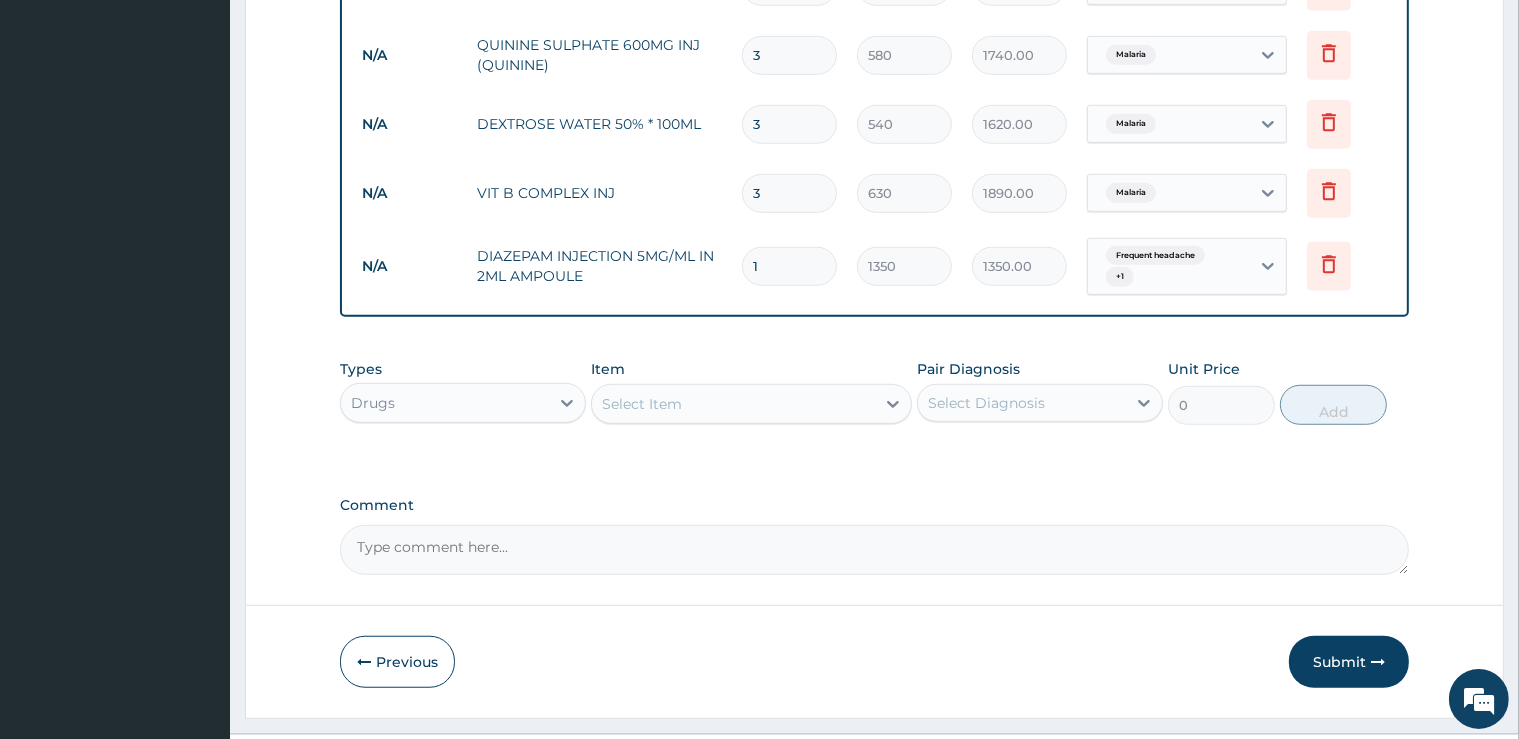 click on "Select Item" at bounding box center [642, 404] 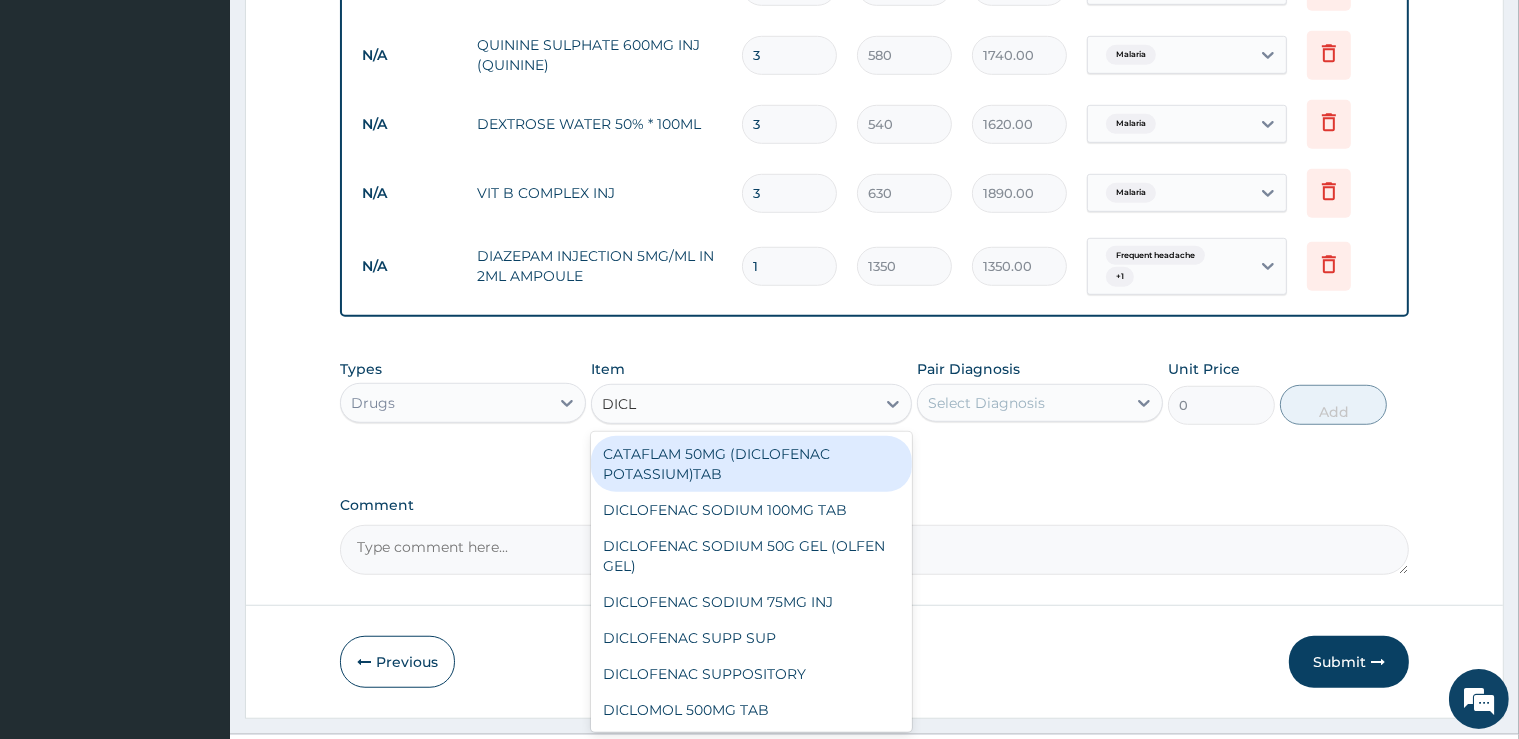 type on "DICLO" 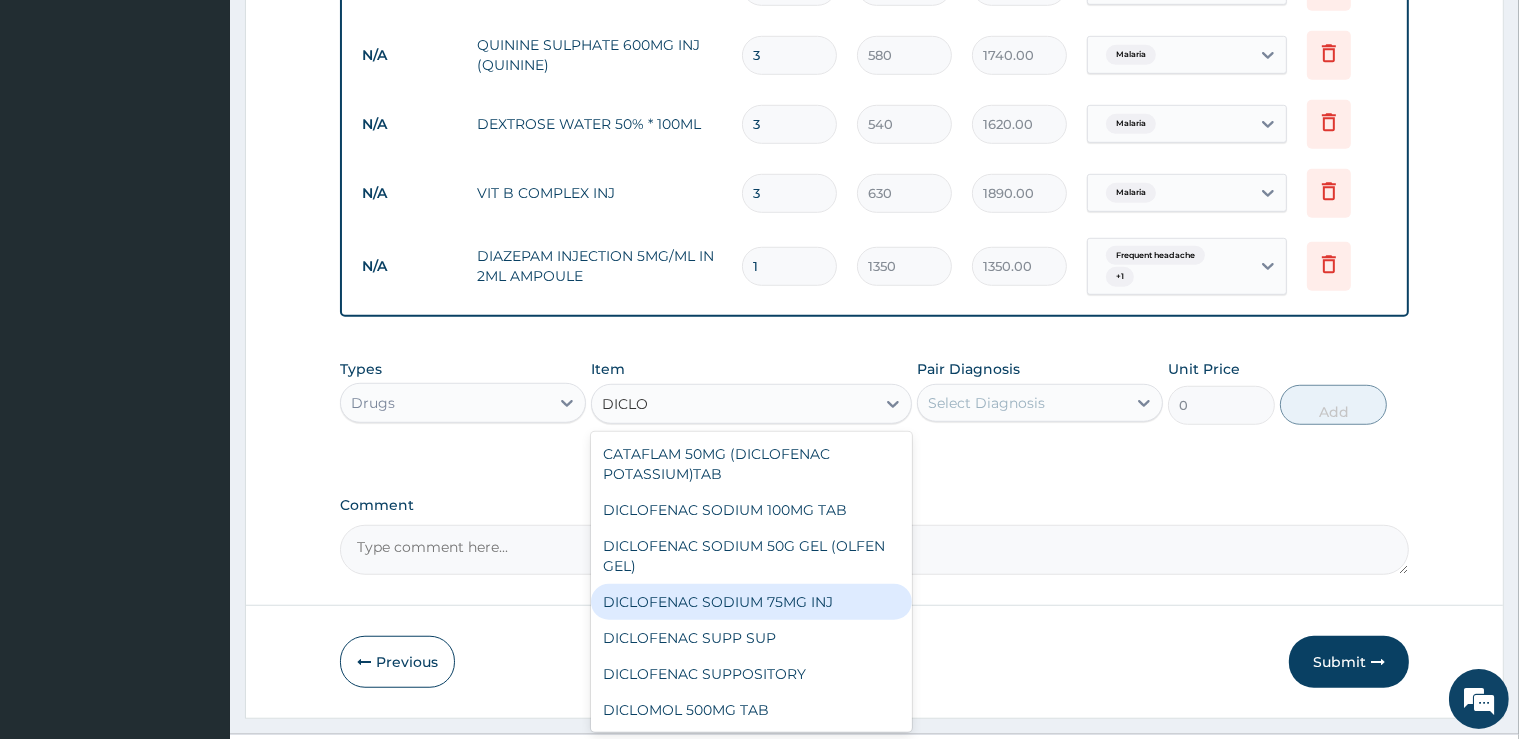 click on "DICLOFENAC SODIUM 75MG INJ" at bounding box center [751, 602] 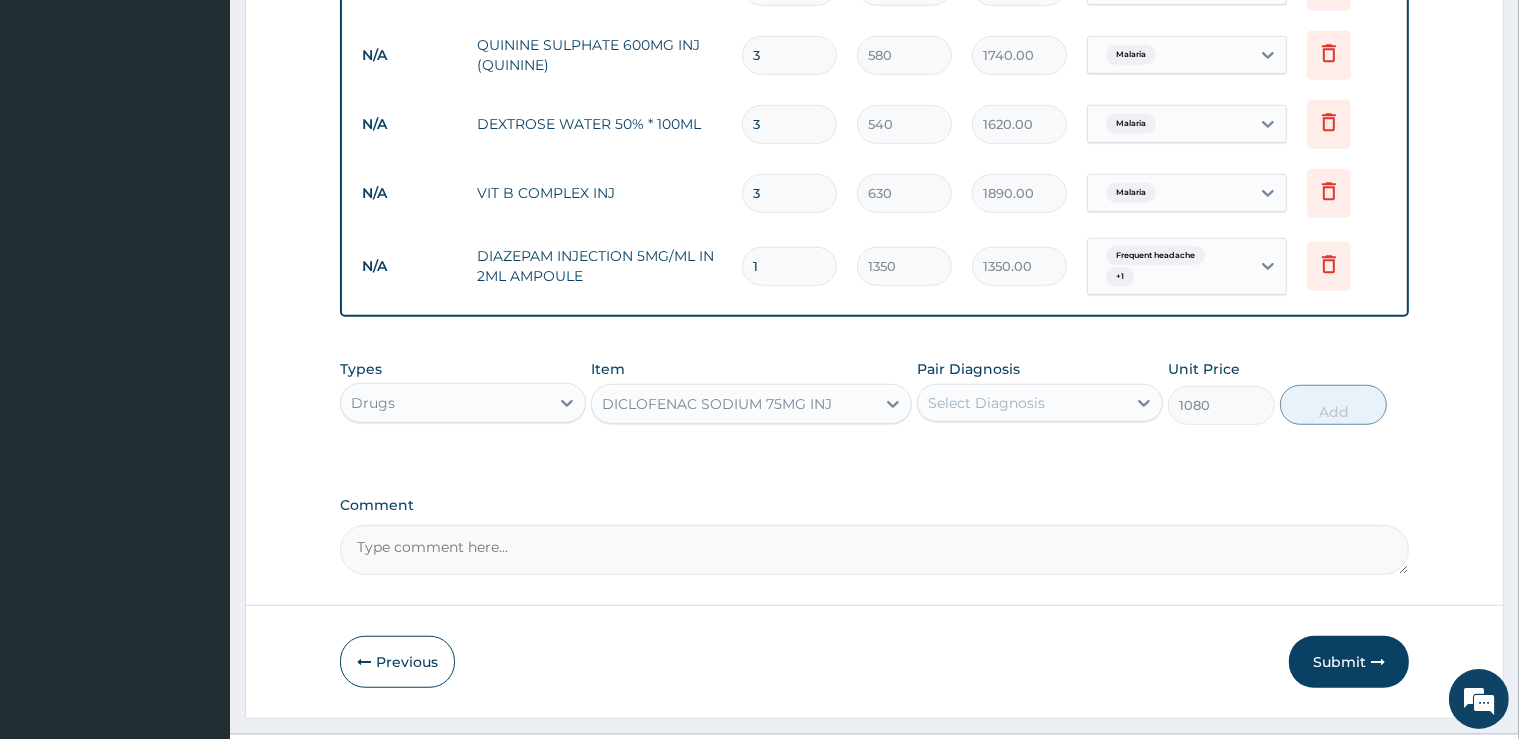 click on "Select Diagnosis" at bounding box center (1022, 403) 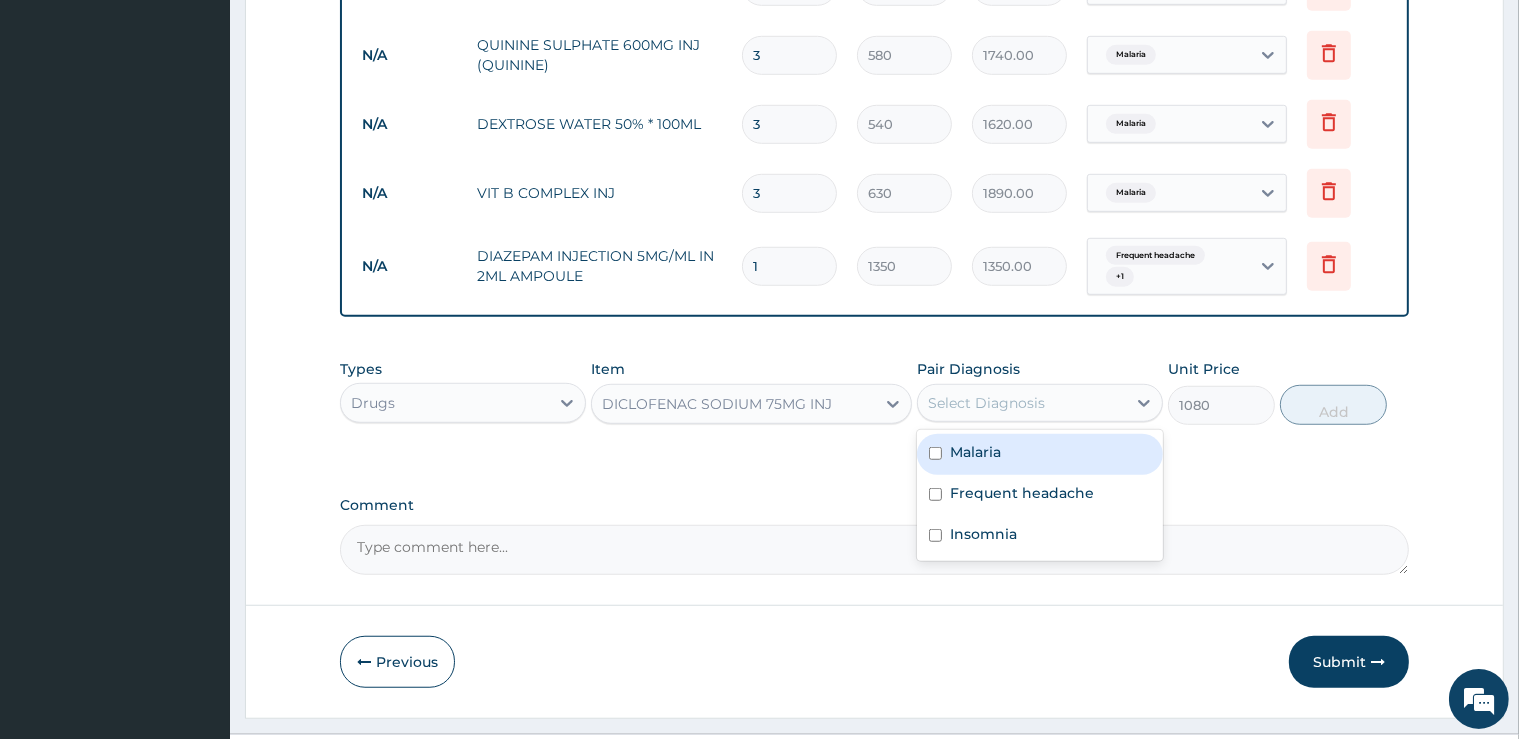 click on "Malaria" at bounding box center (975, 452) 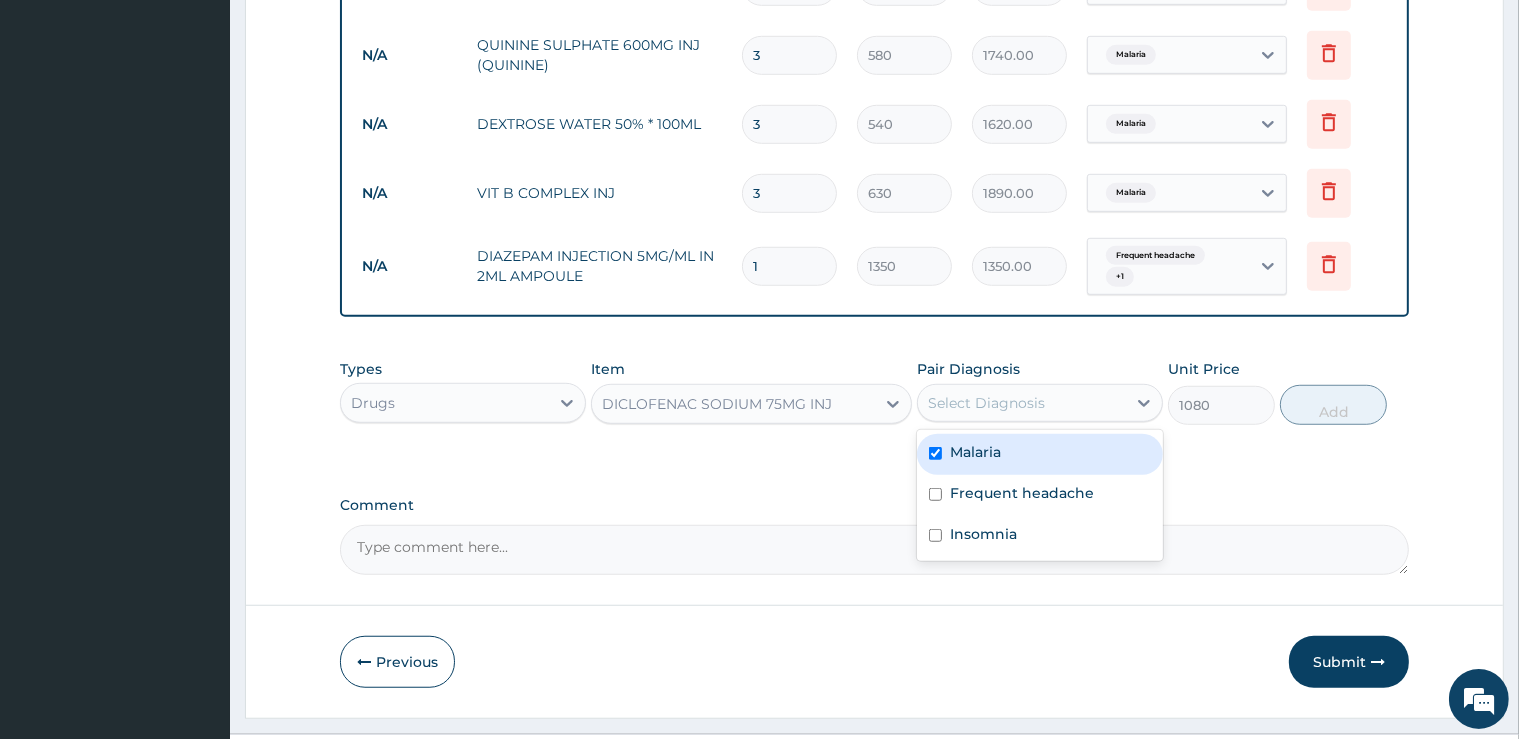 checkbox on "true" 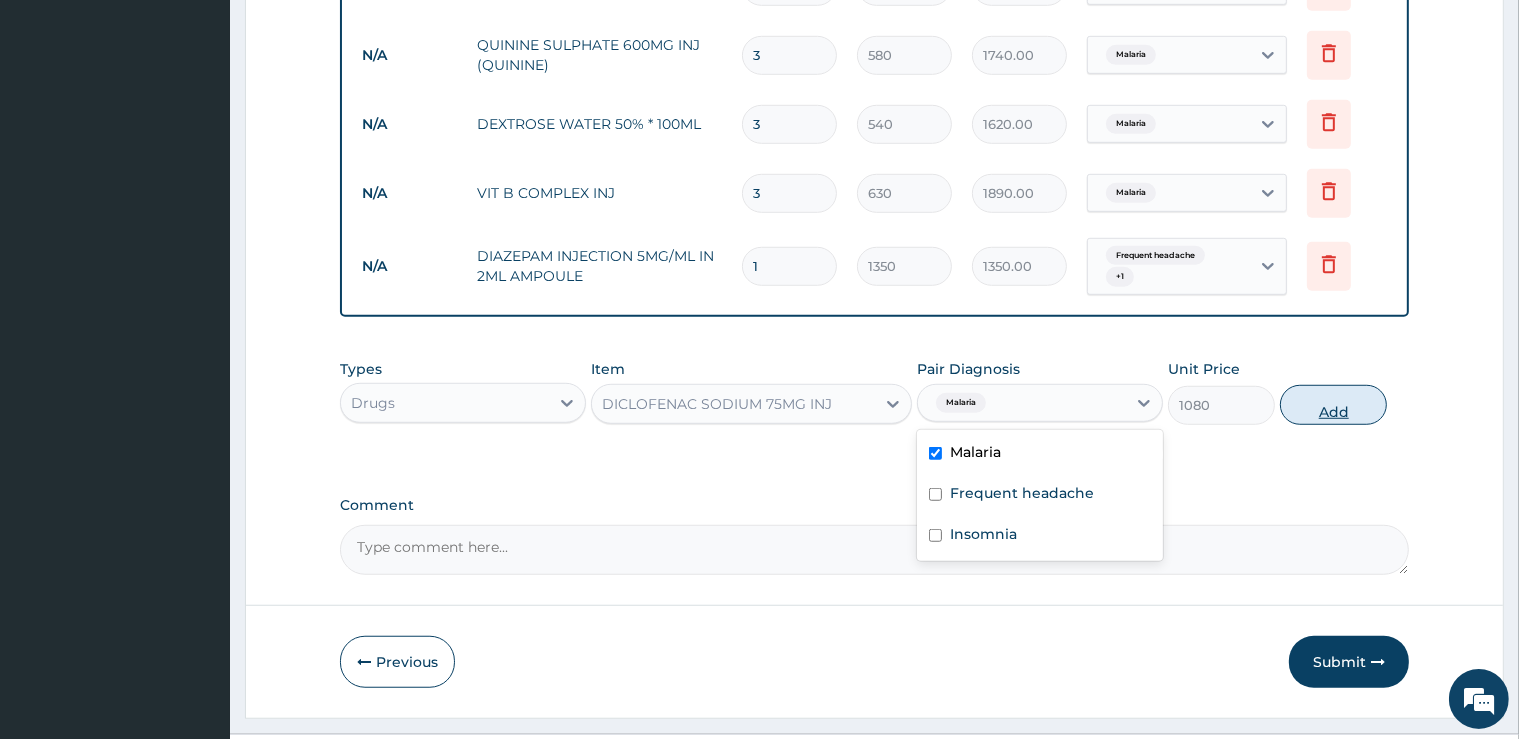 click on "Add" at bounding box center (1333, 405) 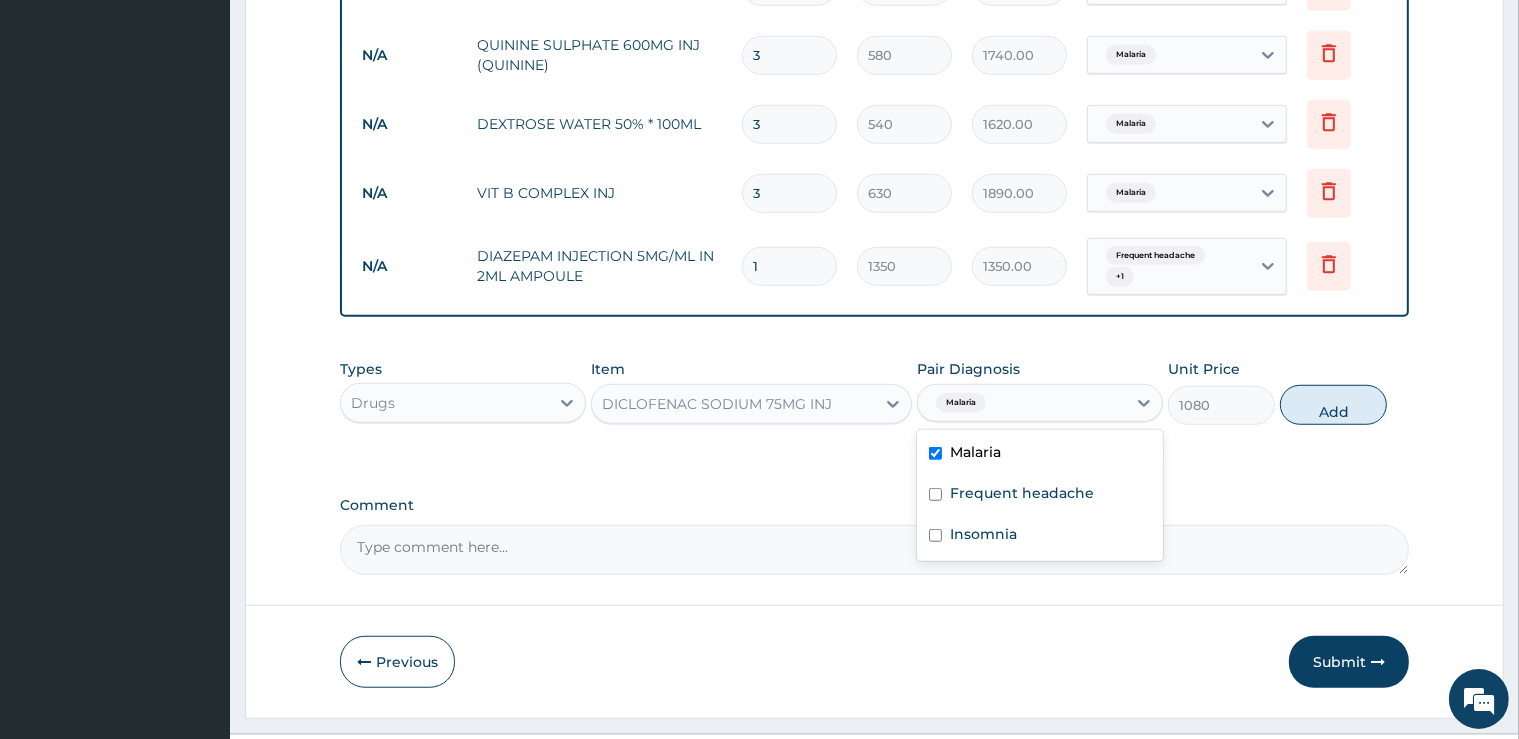 type on "0" 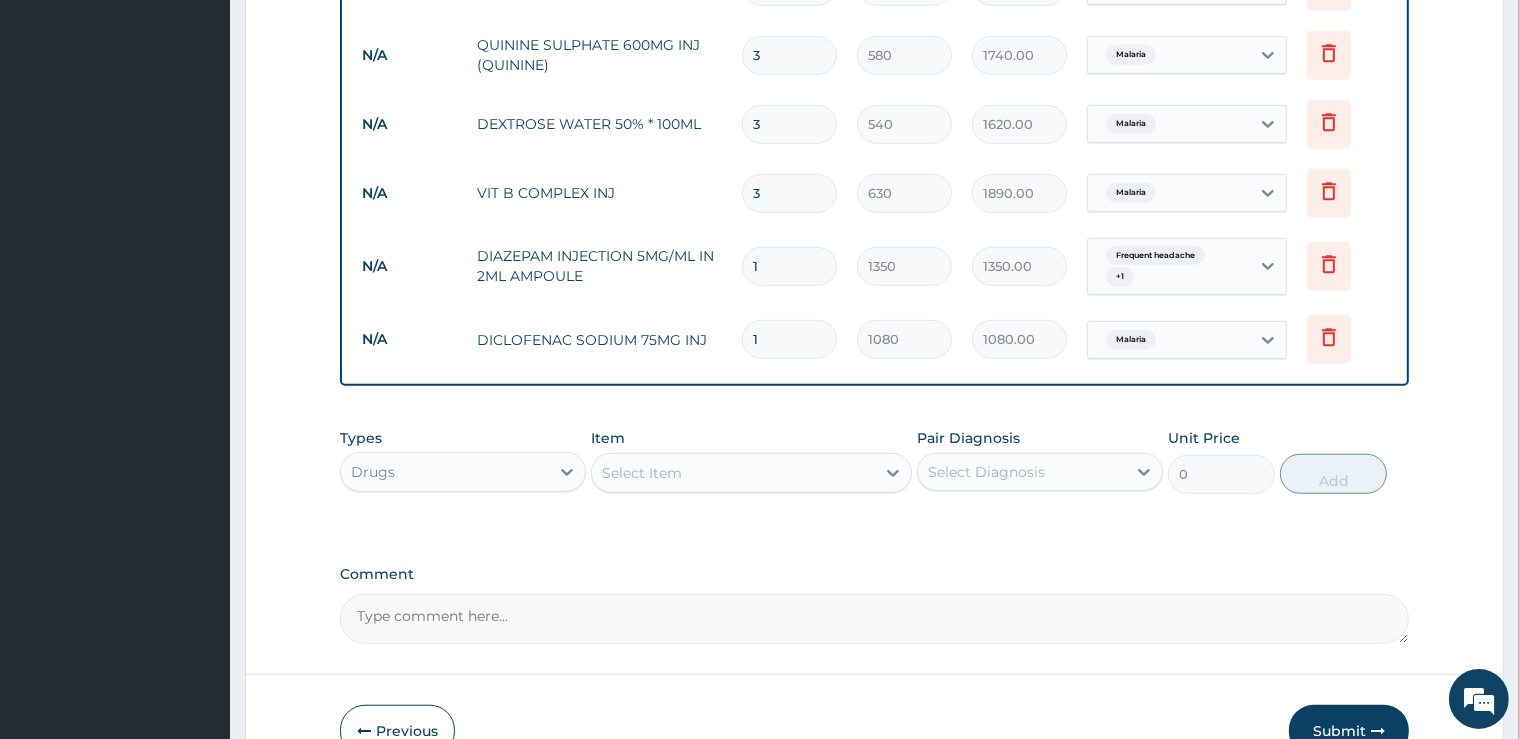 click on "Select Item" at bounding box center [733, 473] 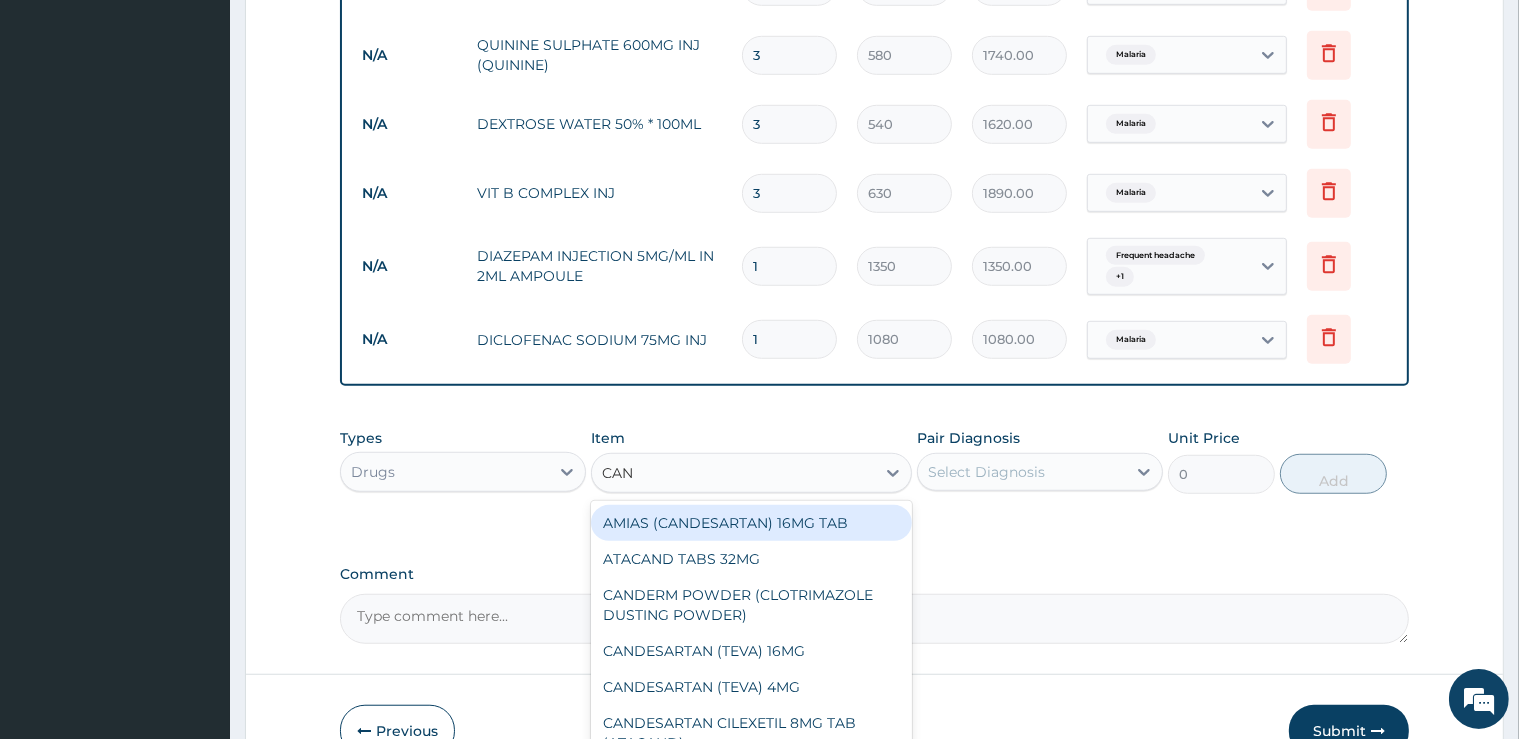 type on "CANN" 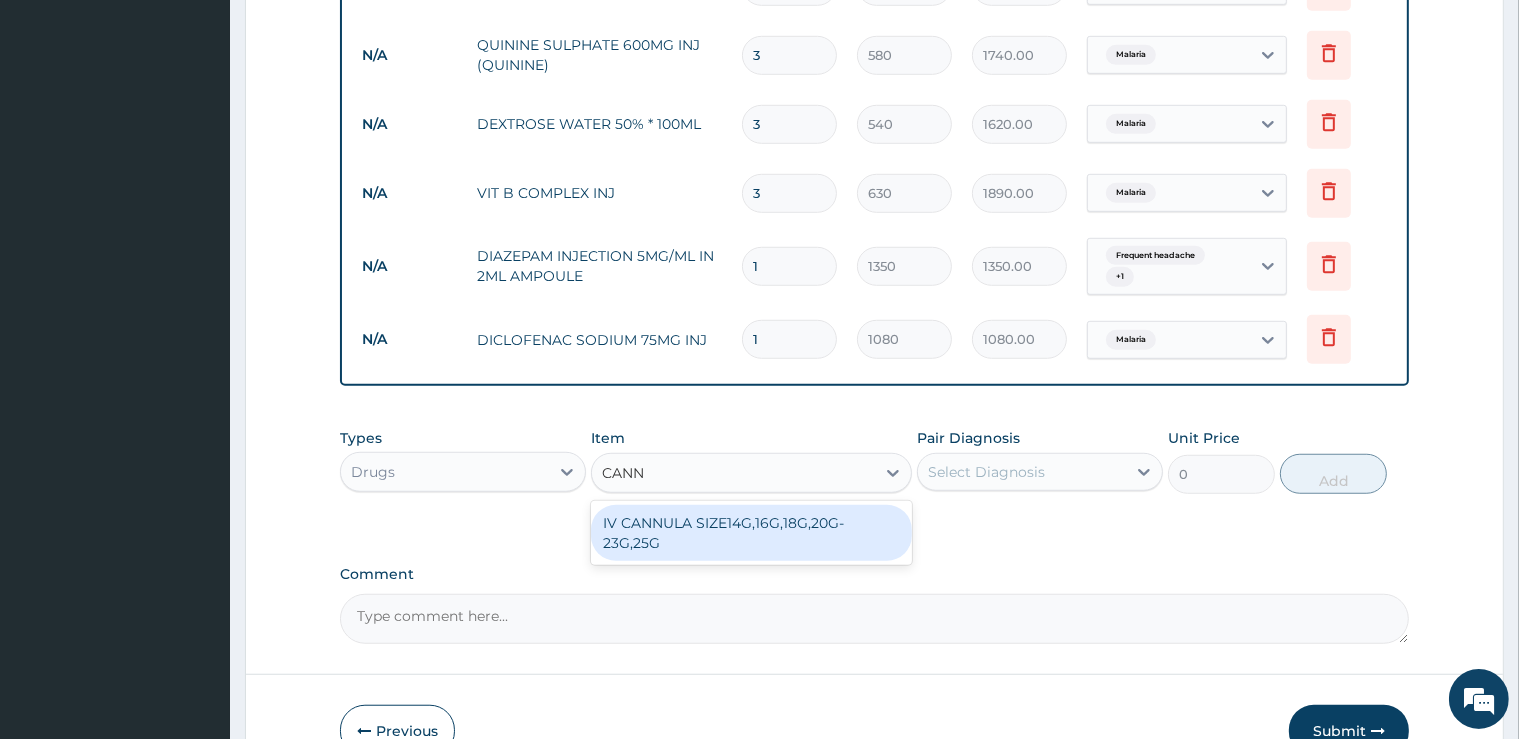 drag, startPoint x: 711, startPoint y: 529, endPoint x: 783, endPoint y: 529, distance: 72 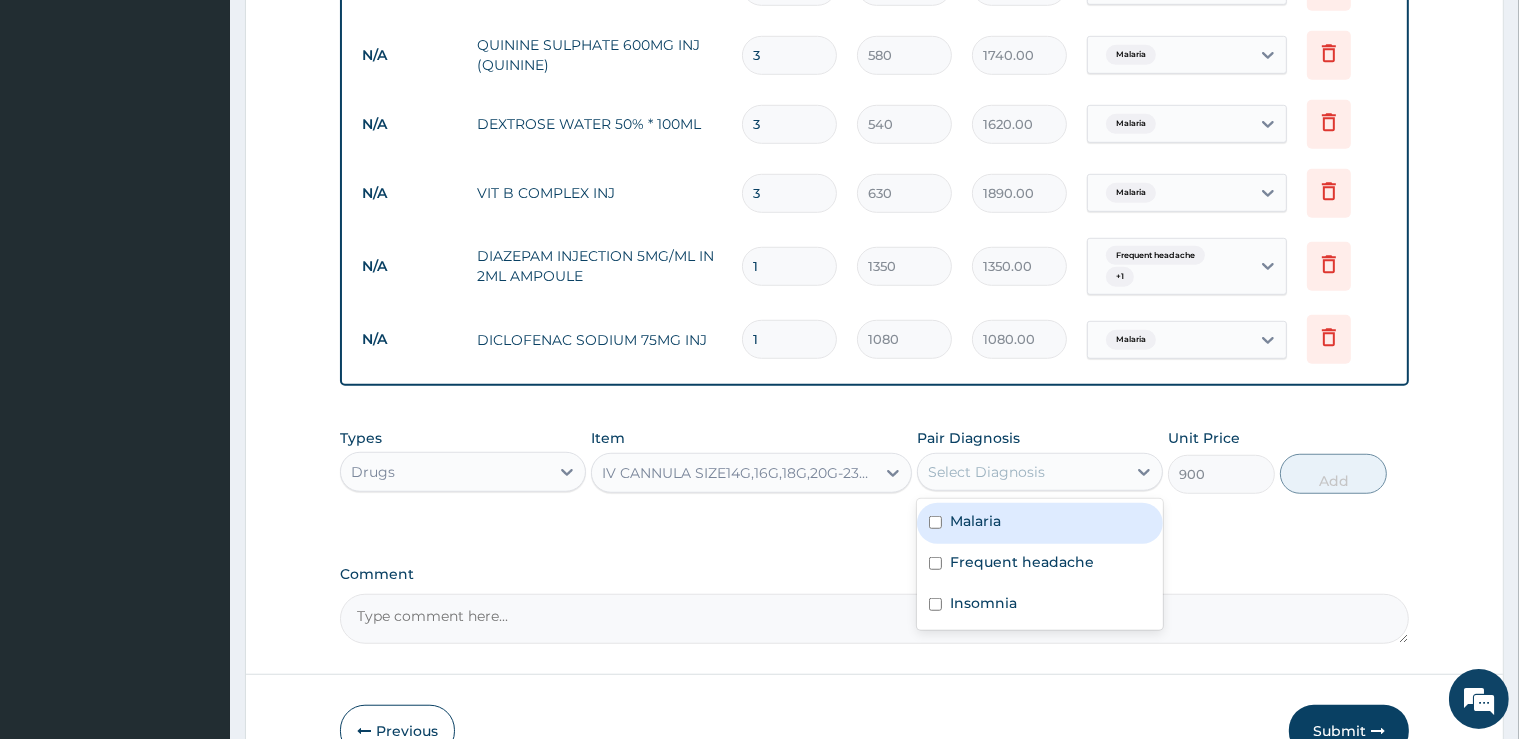click on "Select Diagnosis" at bounding box center [986, 472] 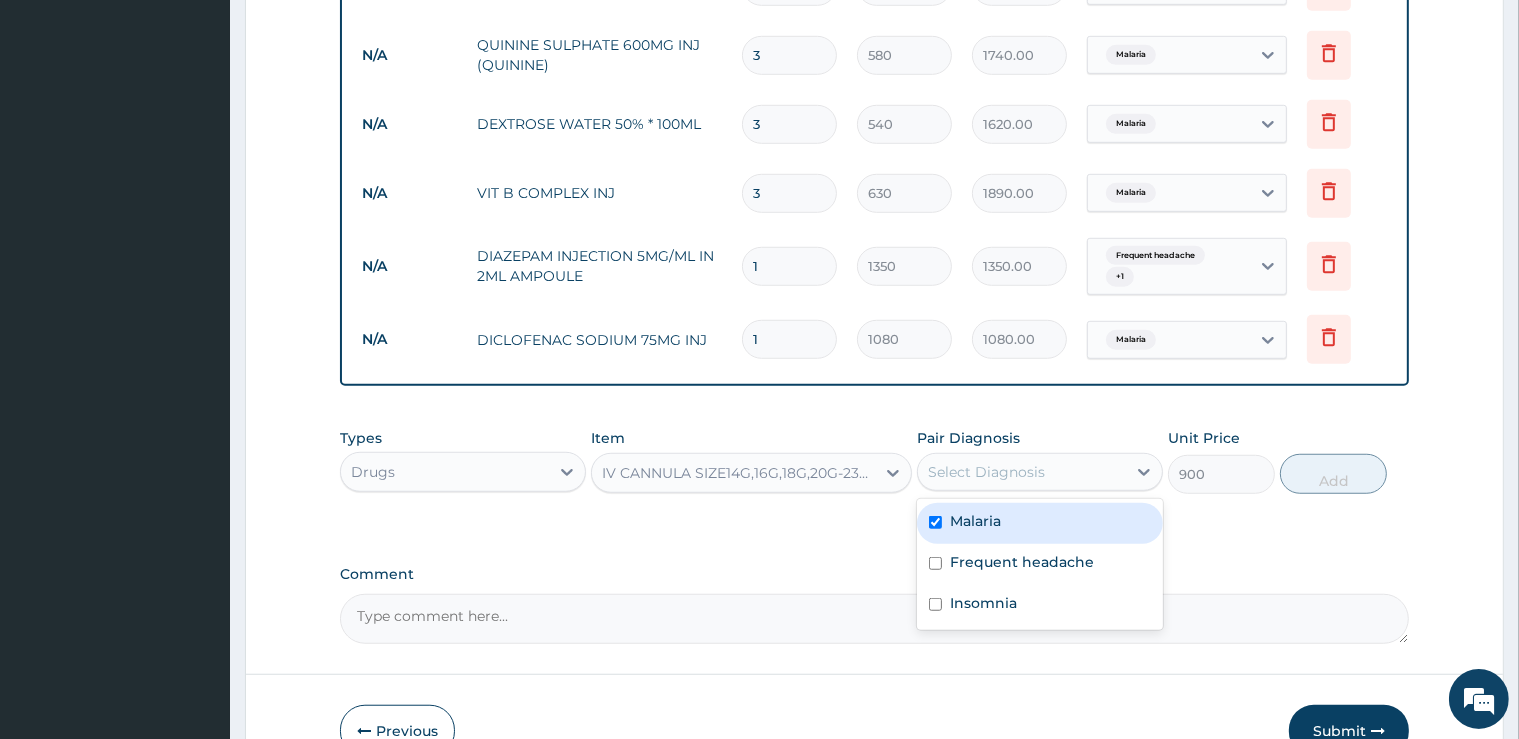 checkbox on "true" 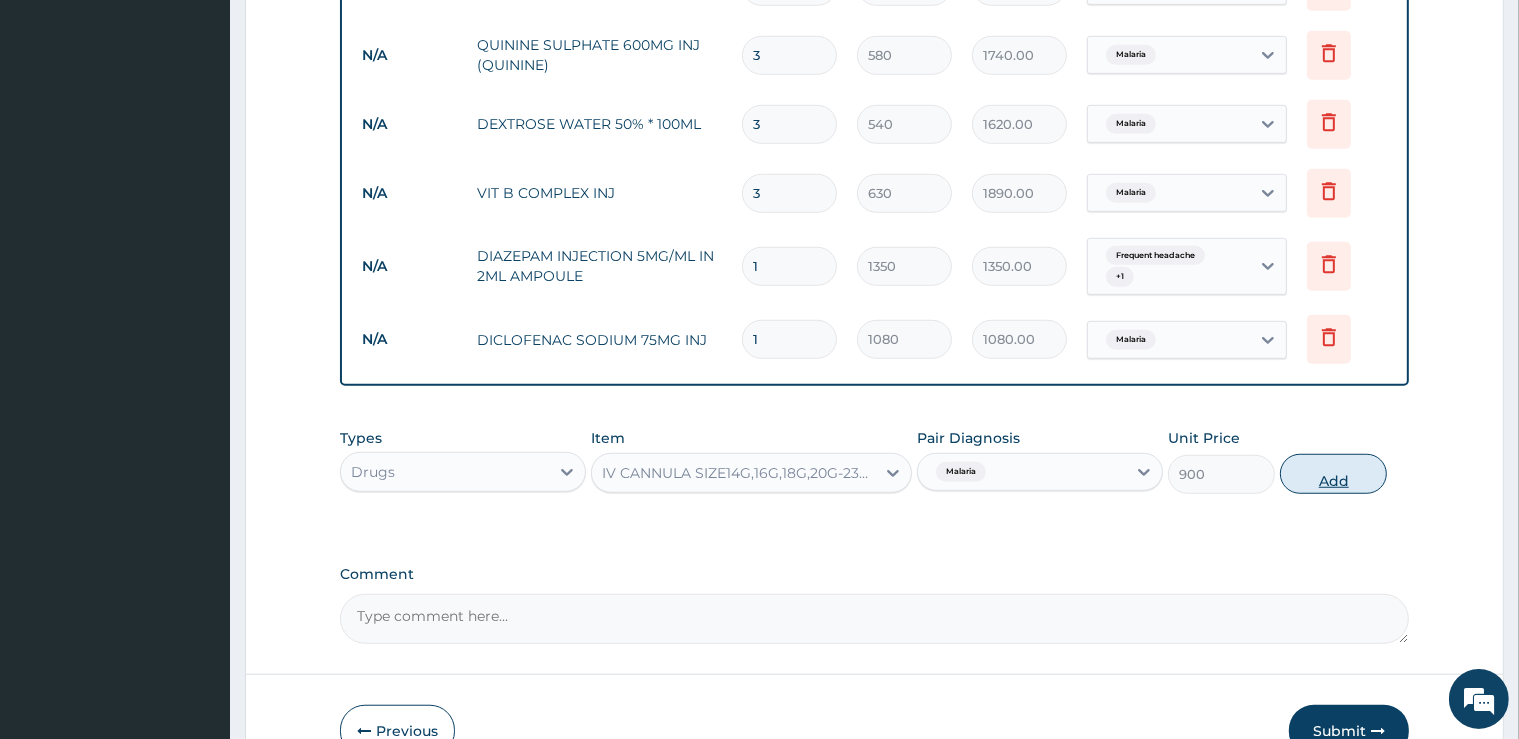 click on "Add" at bounding box center (1333, 474) 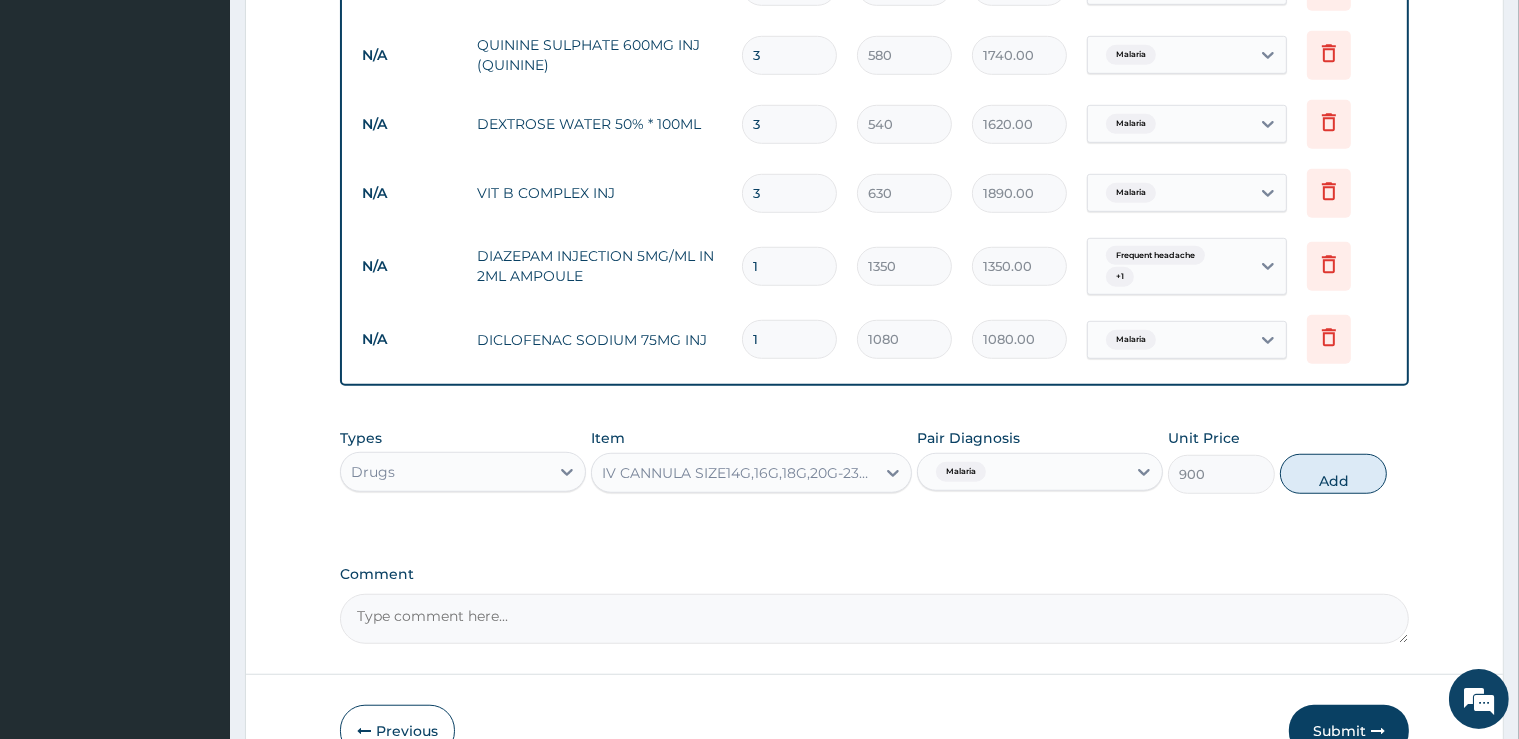 type on "0" 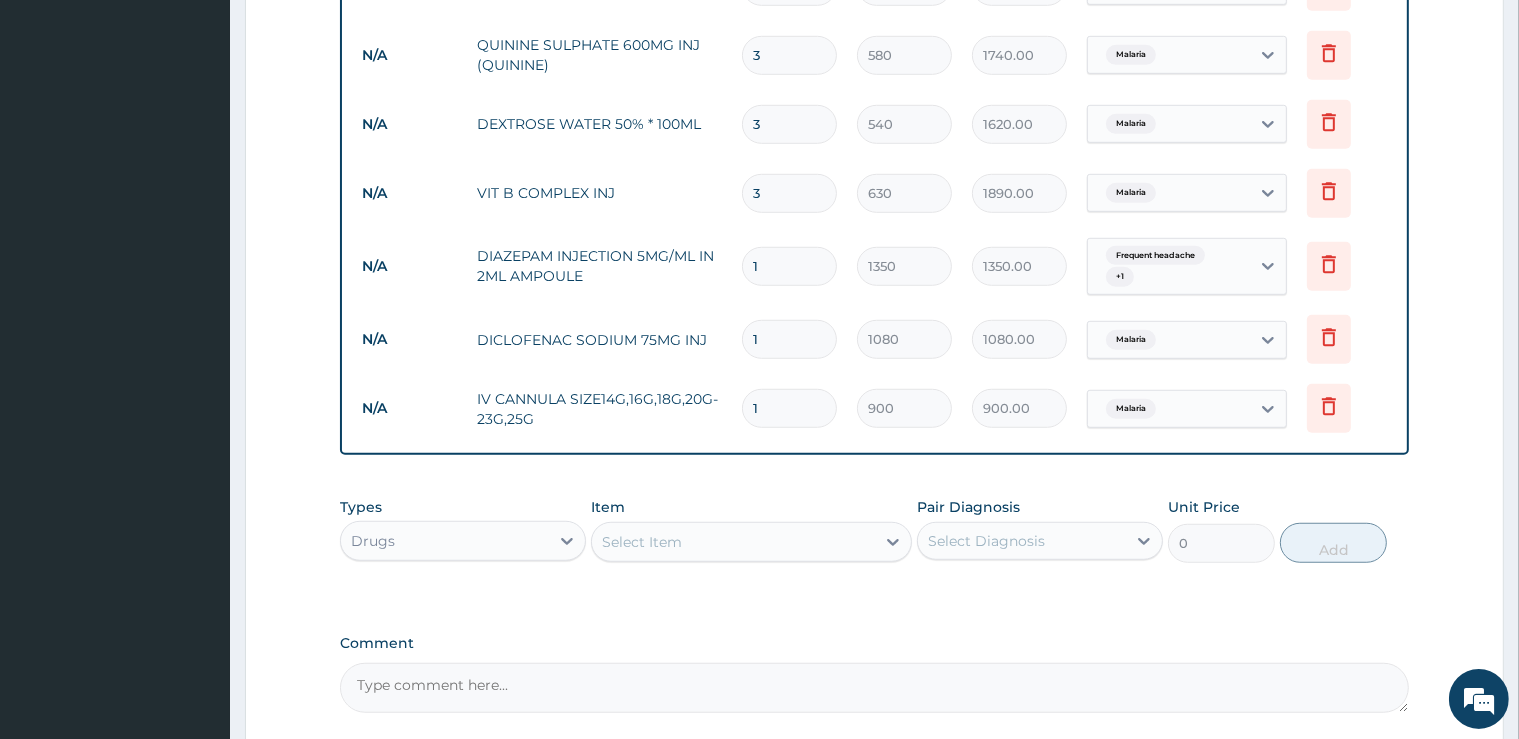 click on "Select Item" at bounding box center [733, 542] 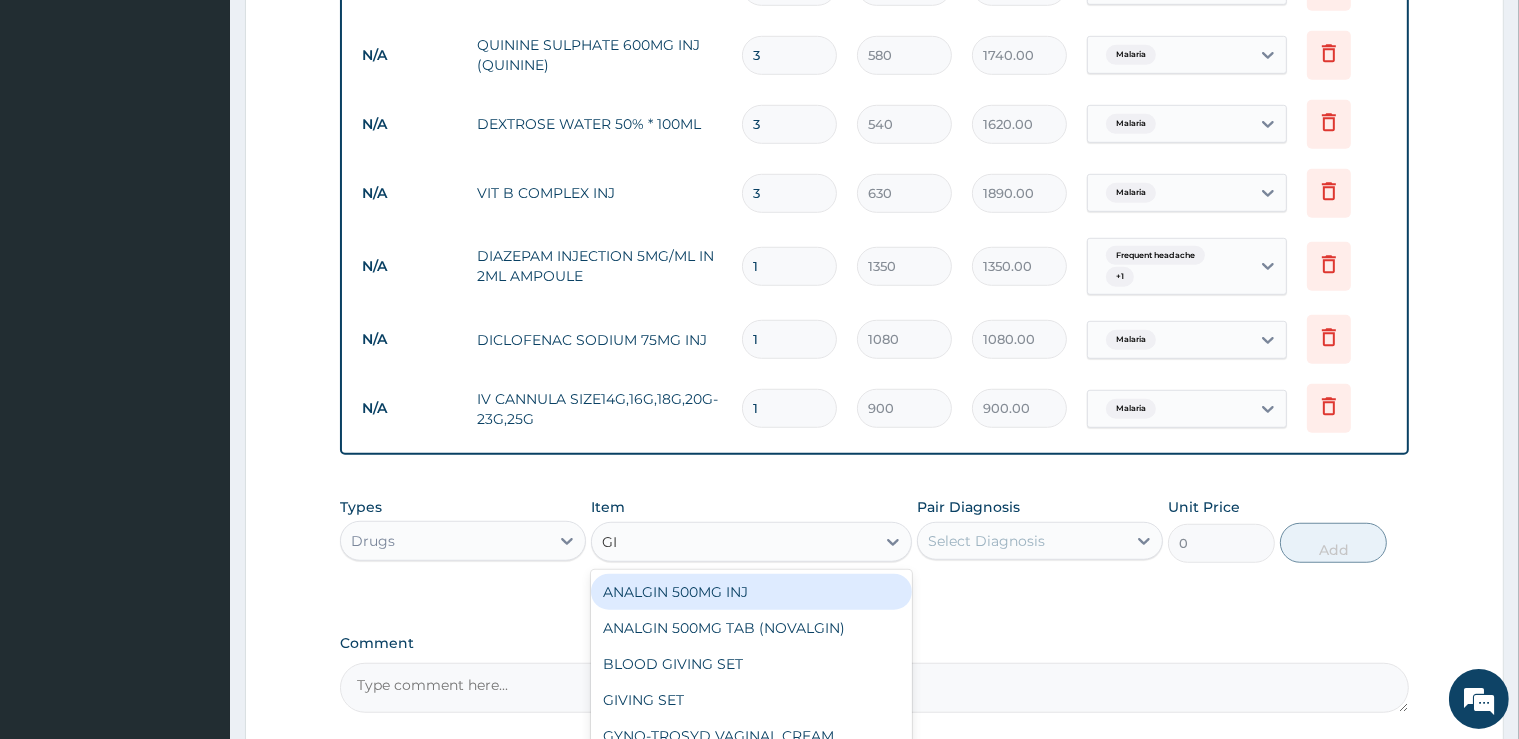 type on "GIV" 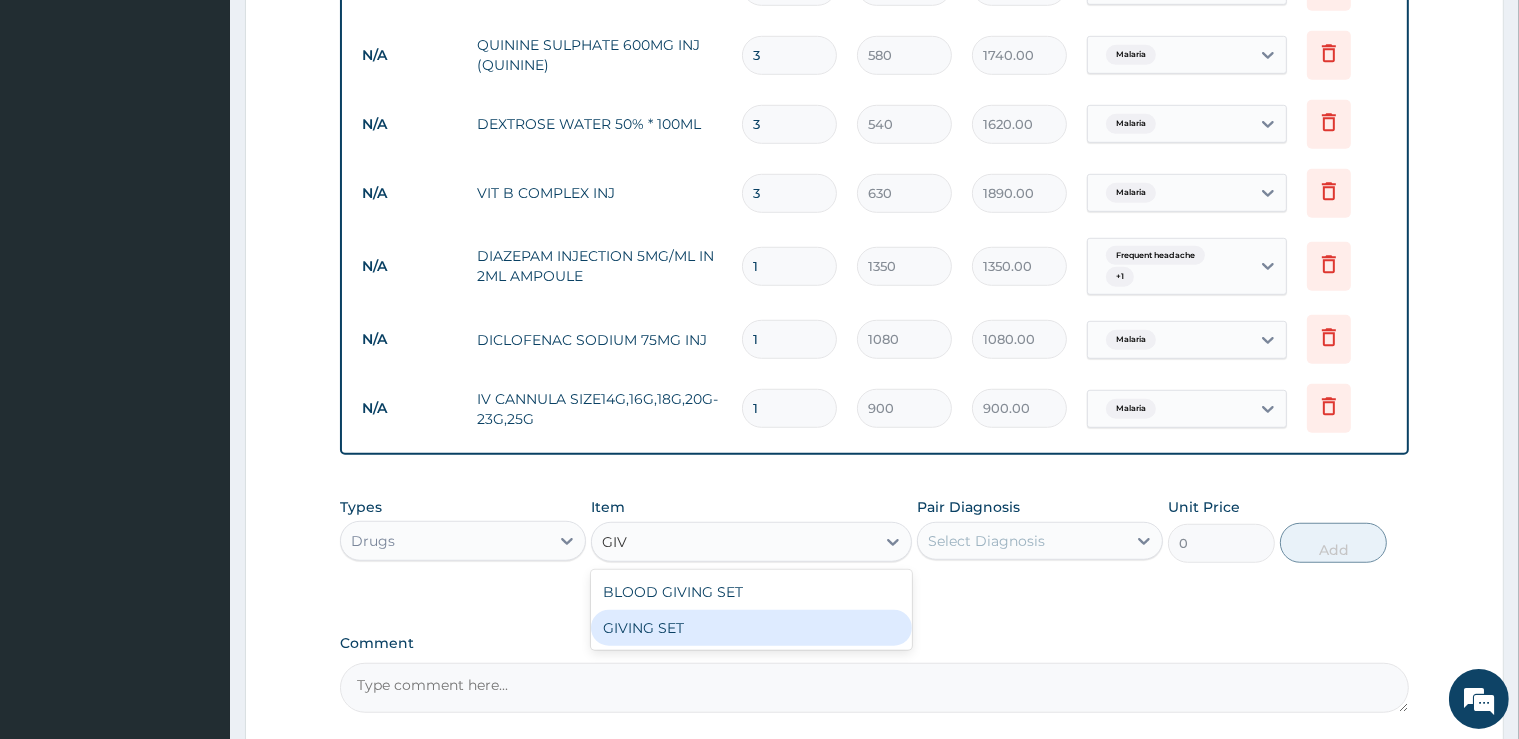 click on "GIVING SET" at bounding box center (751, 628) 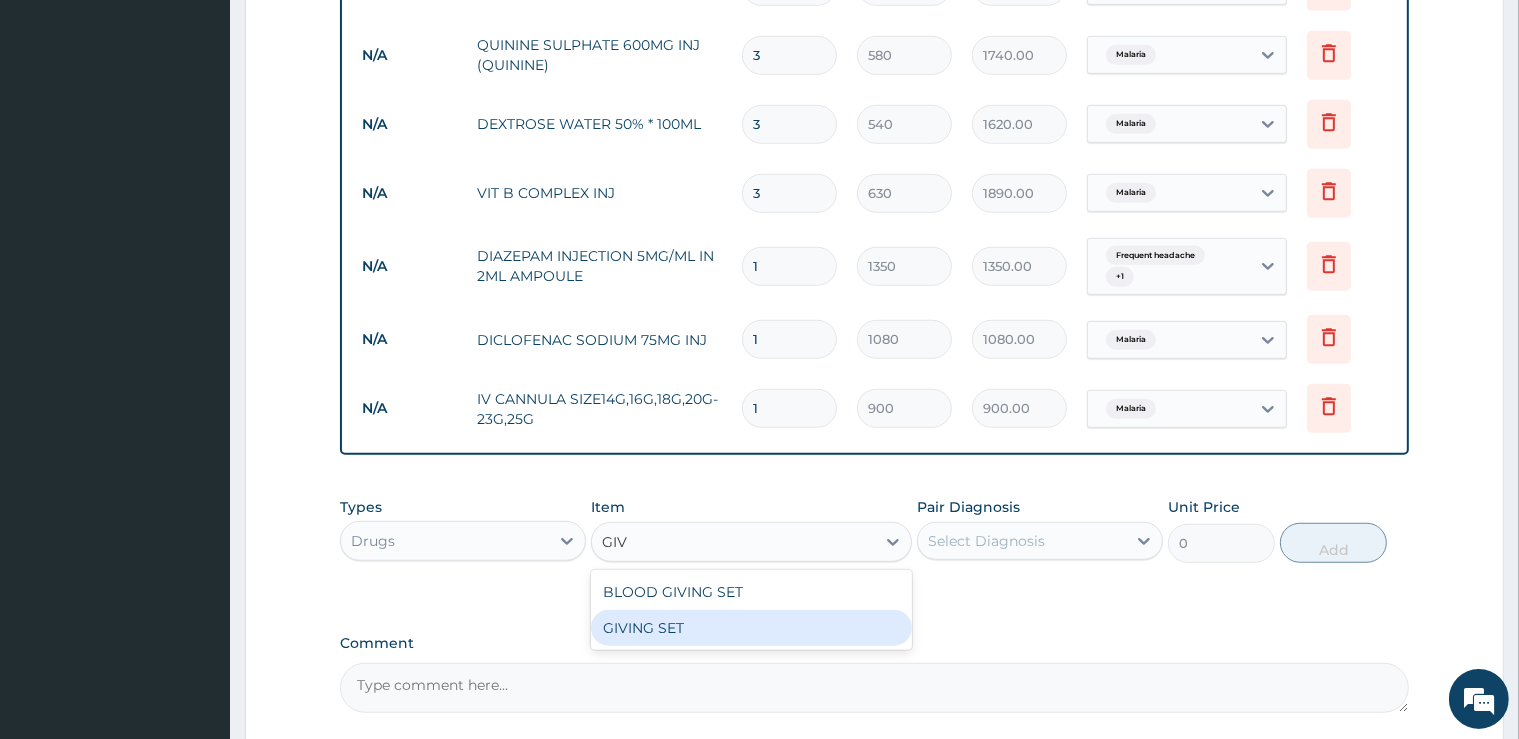 type 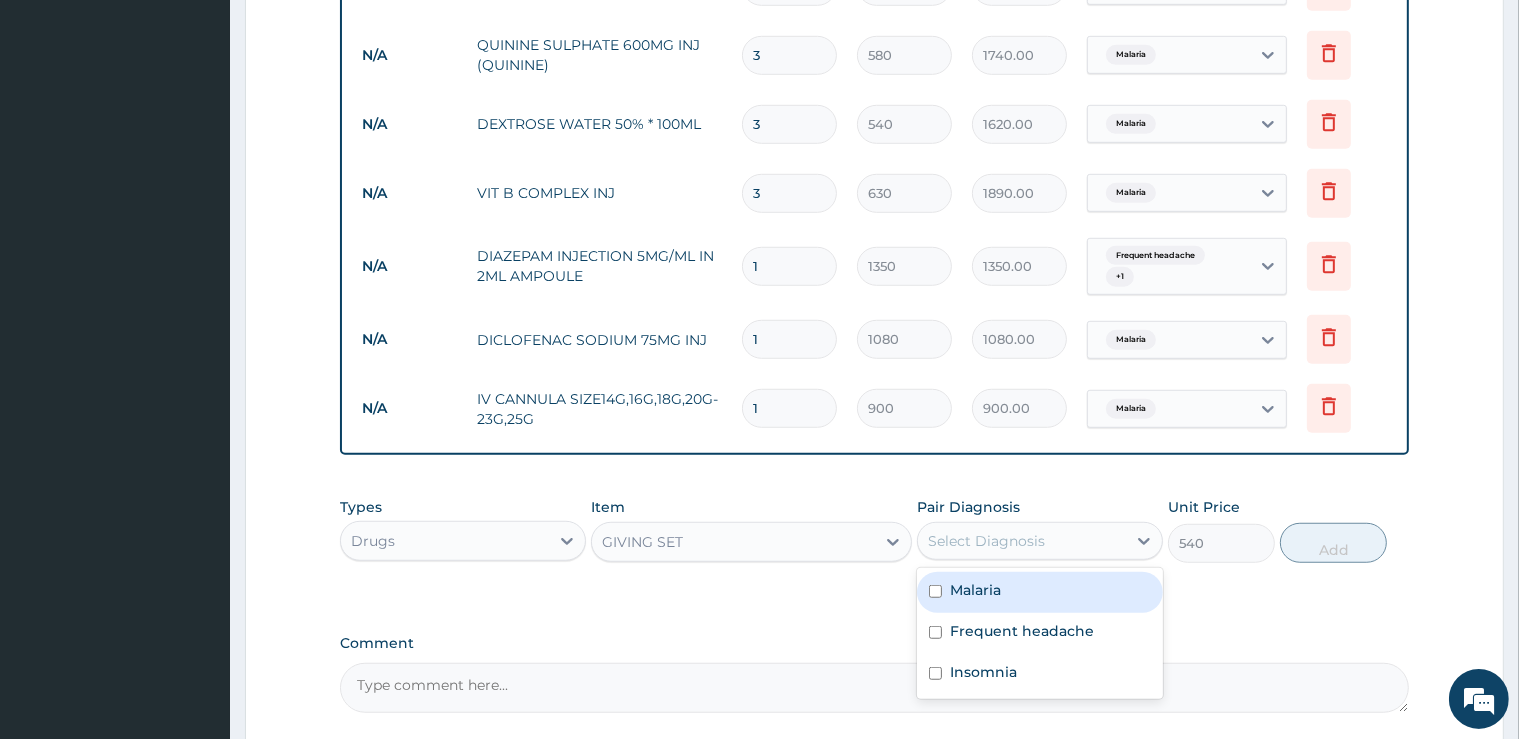 click on "Select Diagnosis" at bounding box center (986, 541) 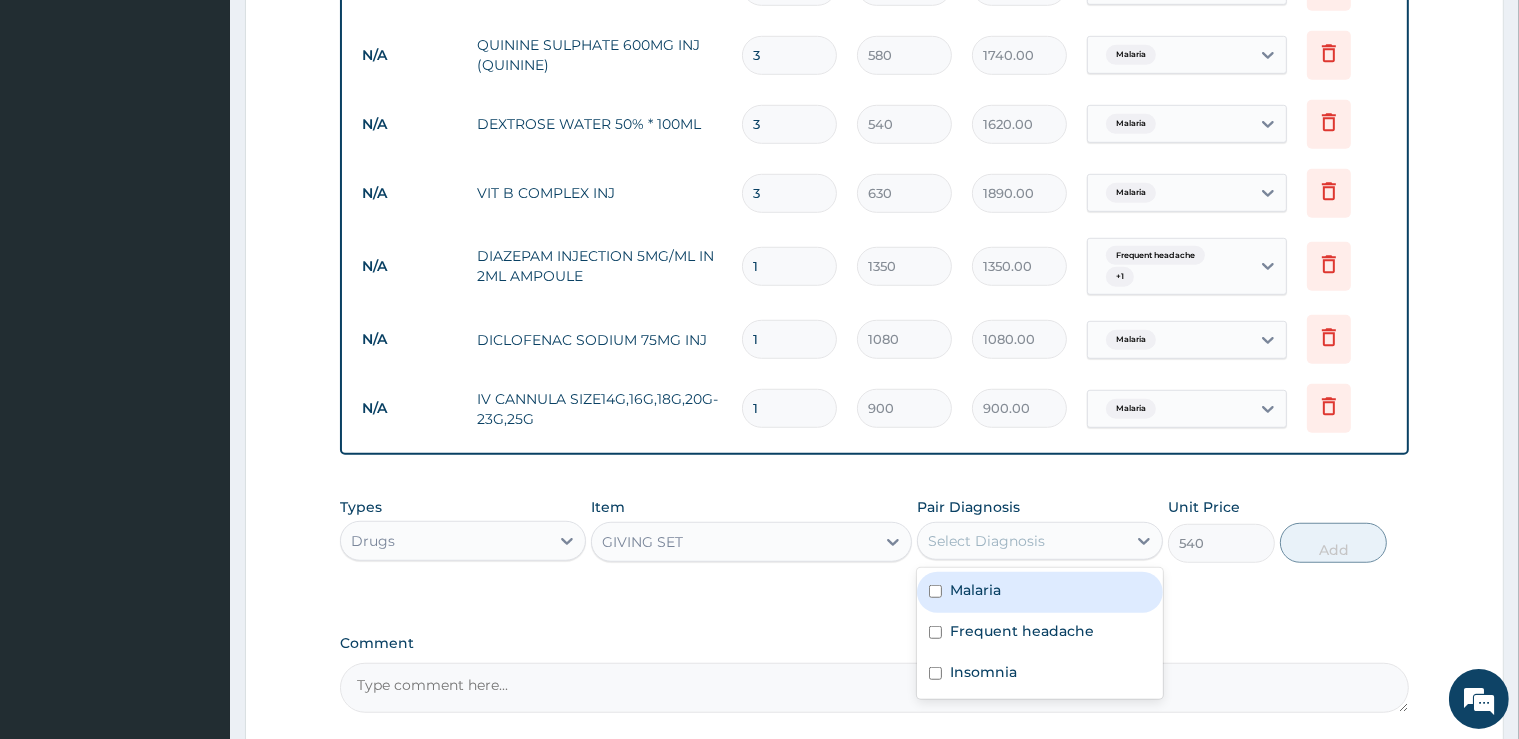 click on "Malaria" at bounding box center [1040, 592] 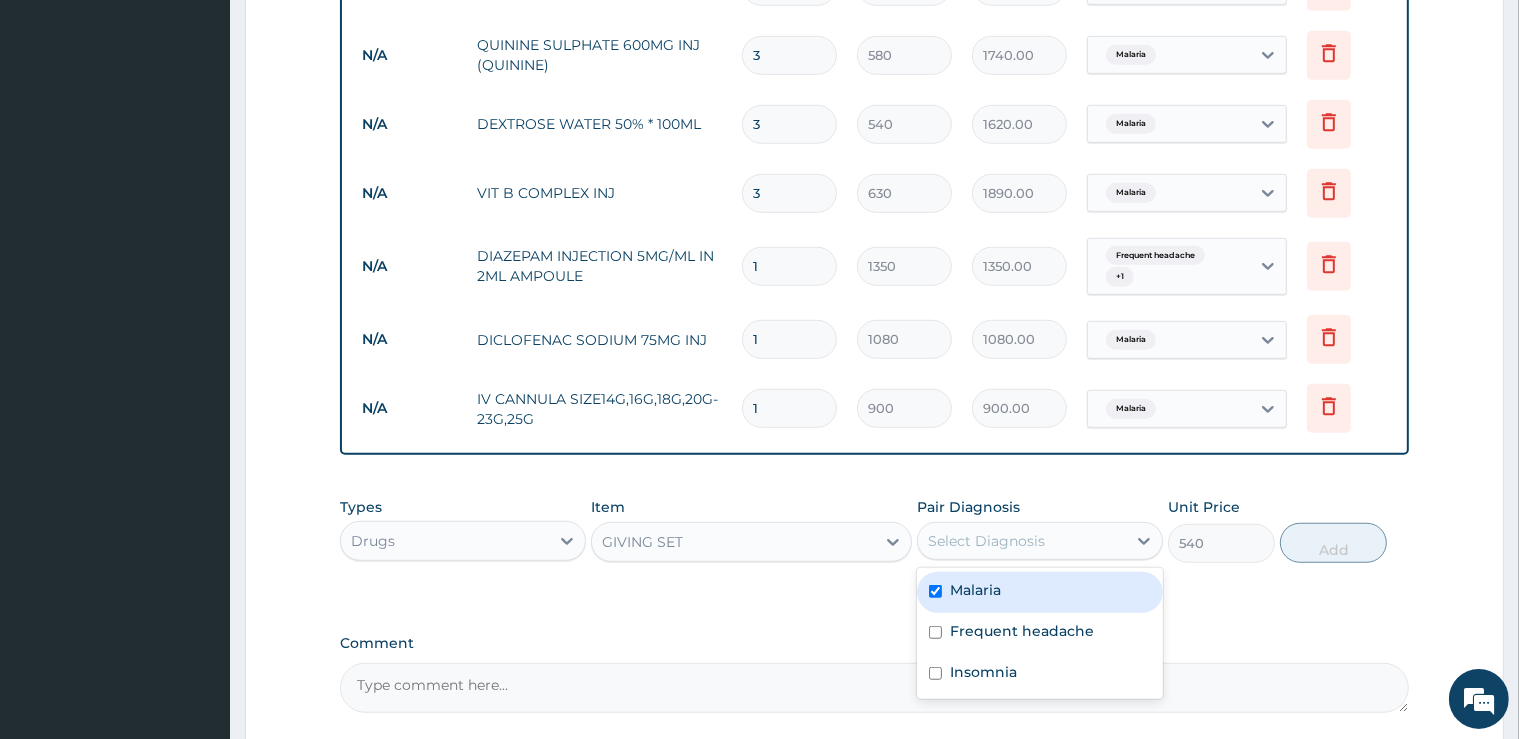 checkbox on "true" 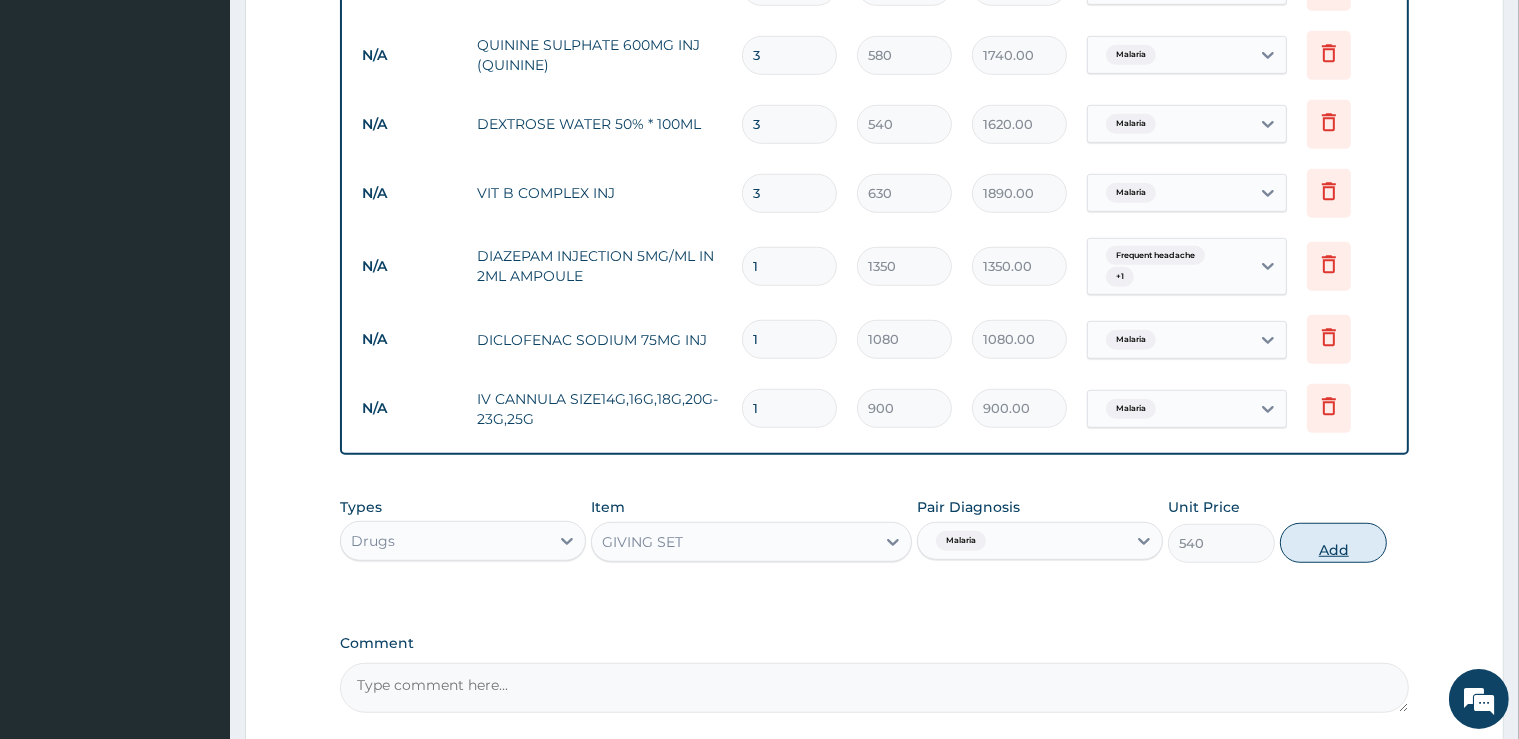 click on "Add" at bounding box center [1333, 543] 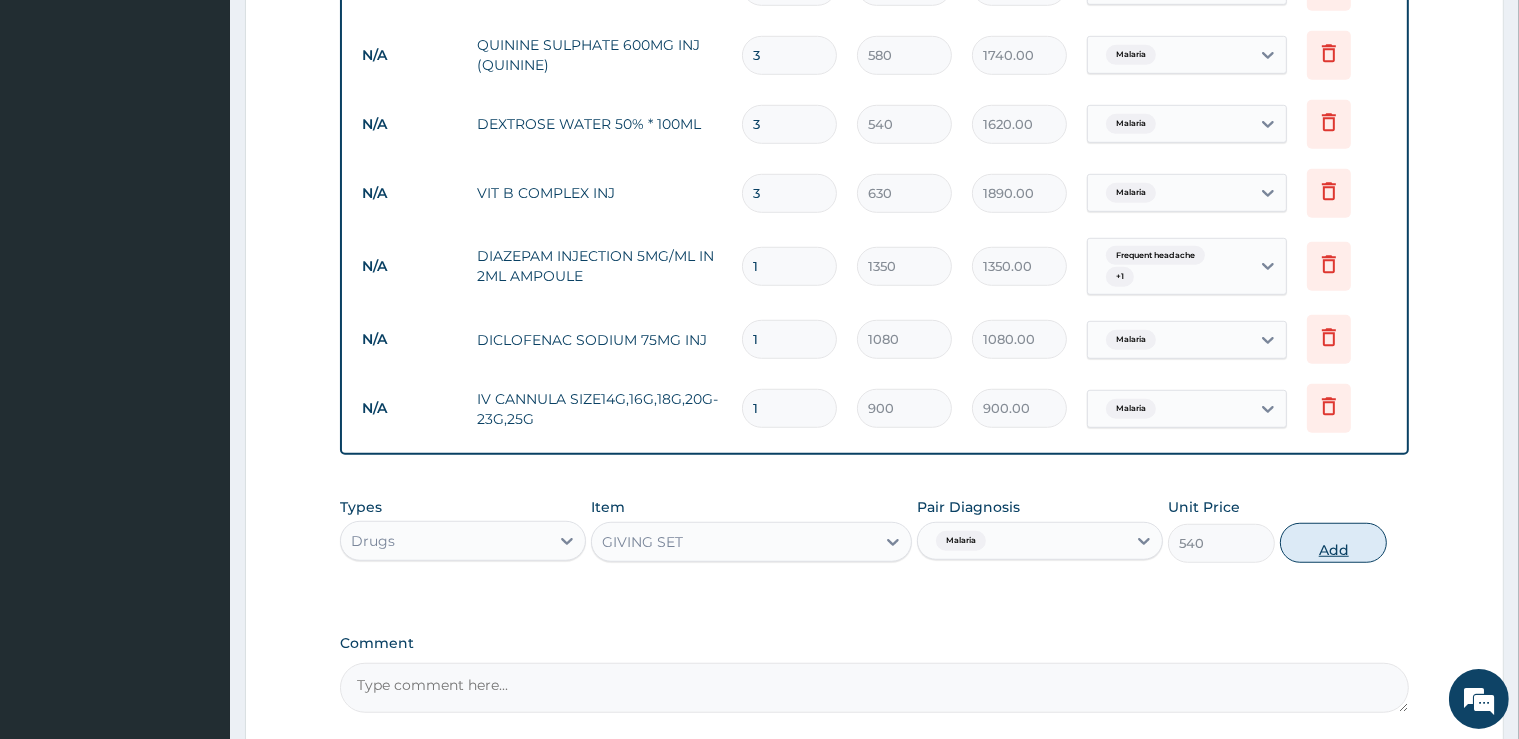type on "0" 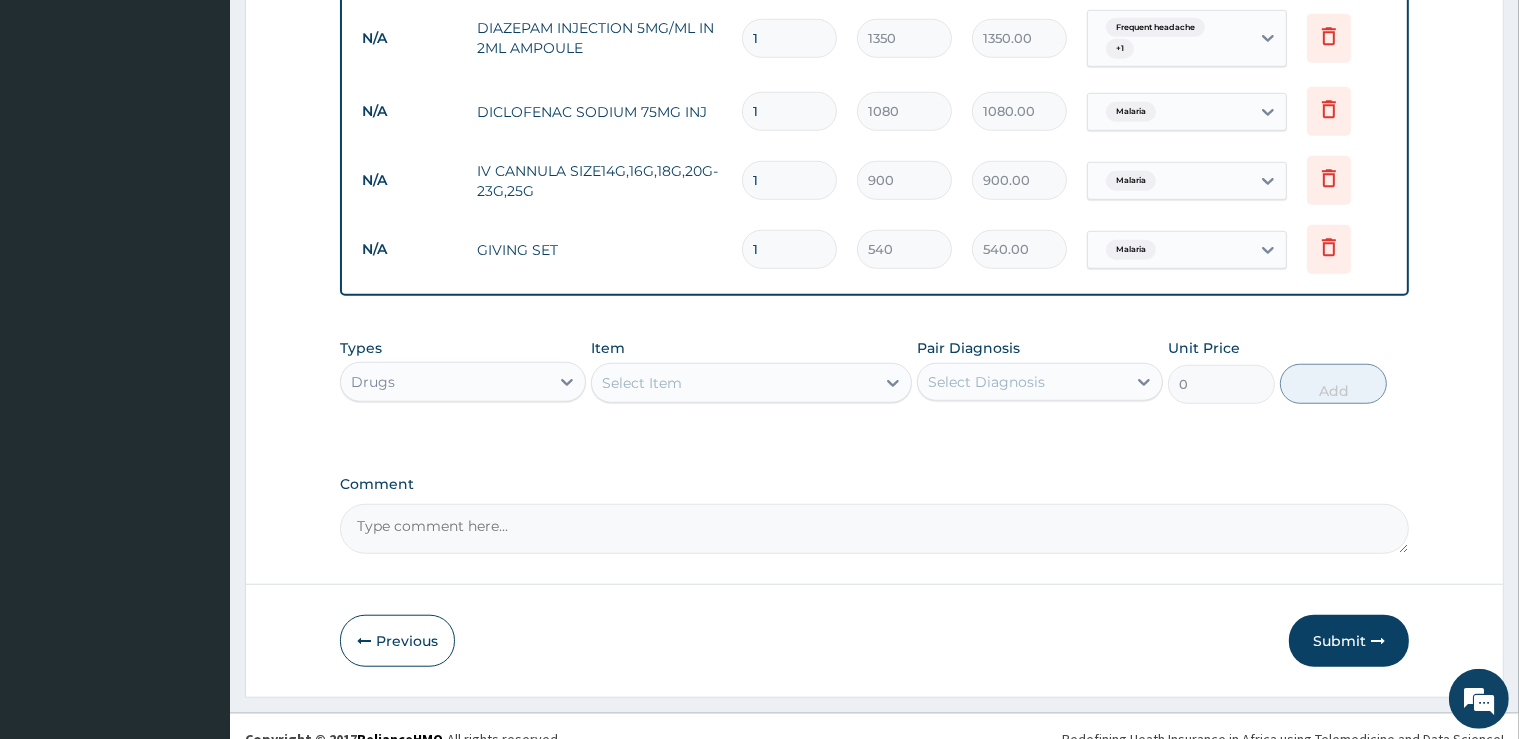 scroll, scrollTop: 1576, scrollLeft: 0, axis: vertical 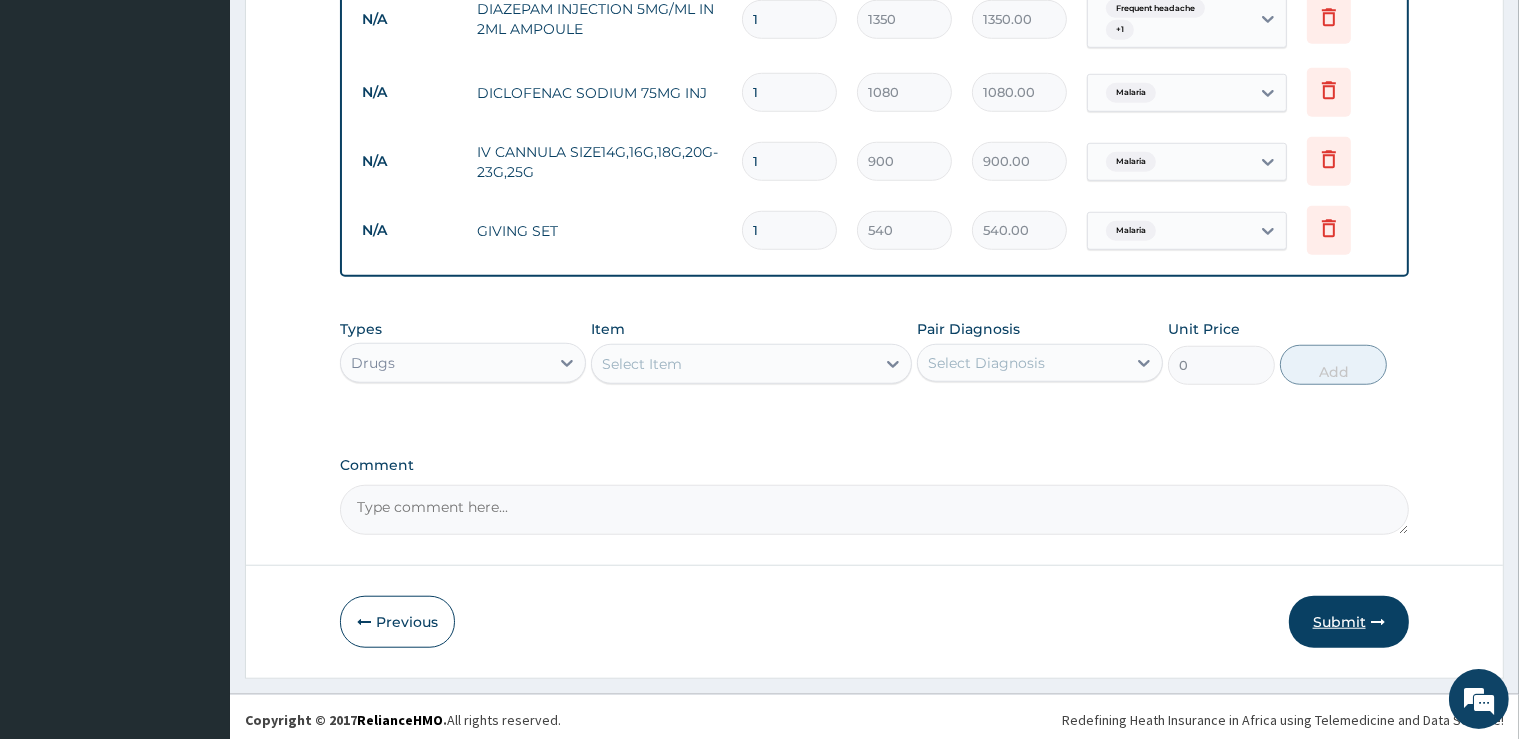 click on "Submit" at bounding box center (1349, 622) 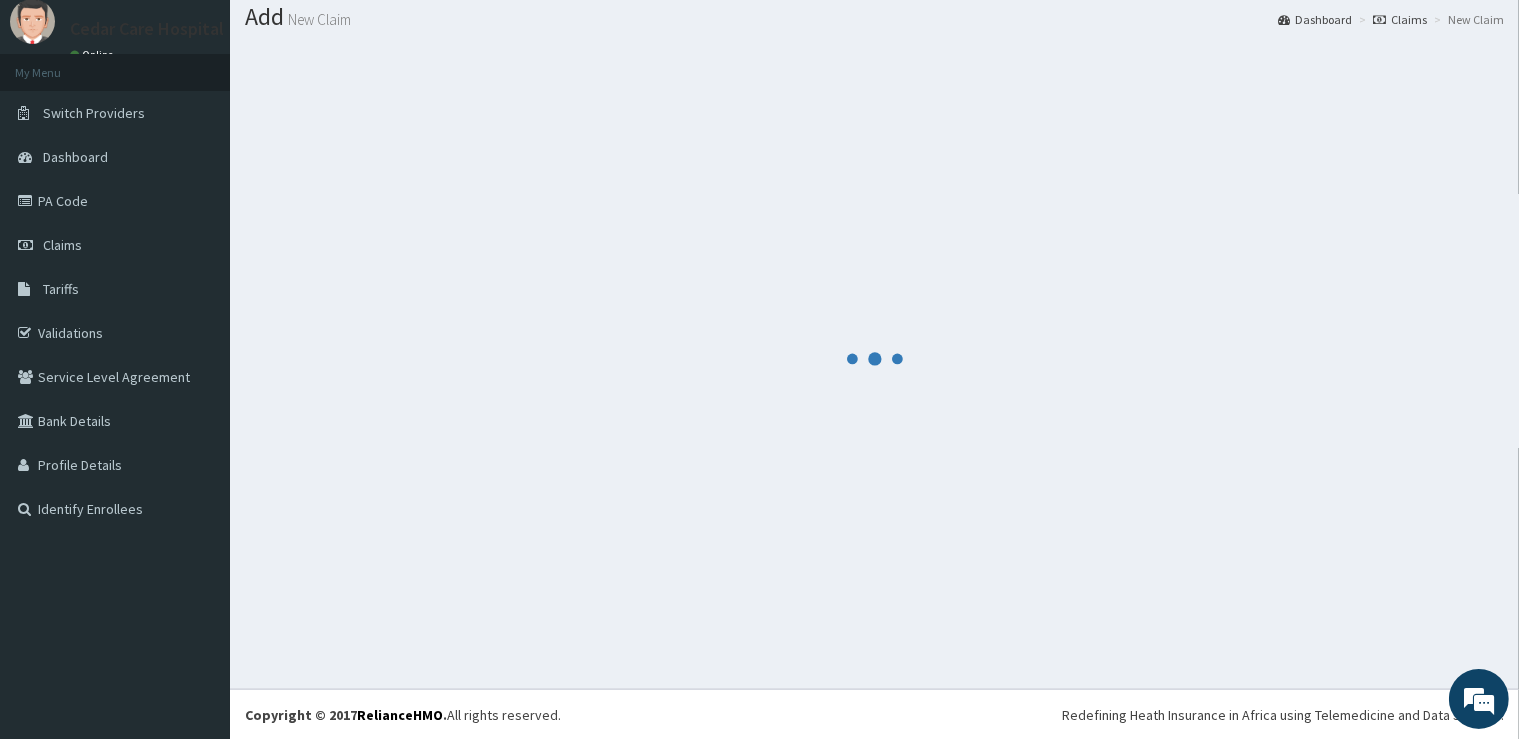 scroll, scrollTop: 0, scrollLeft: 0, axis: both 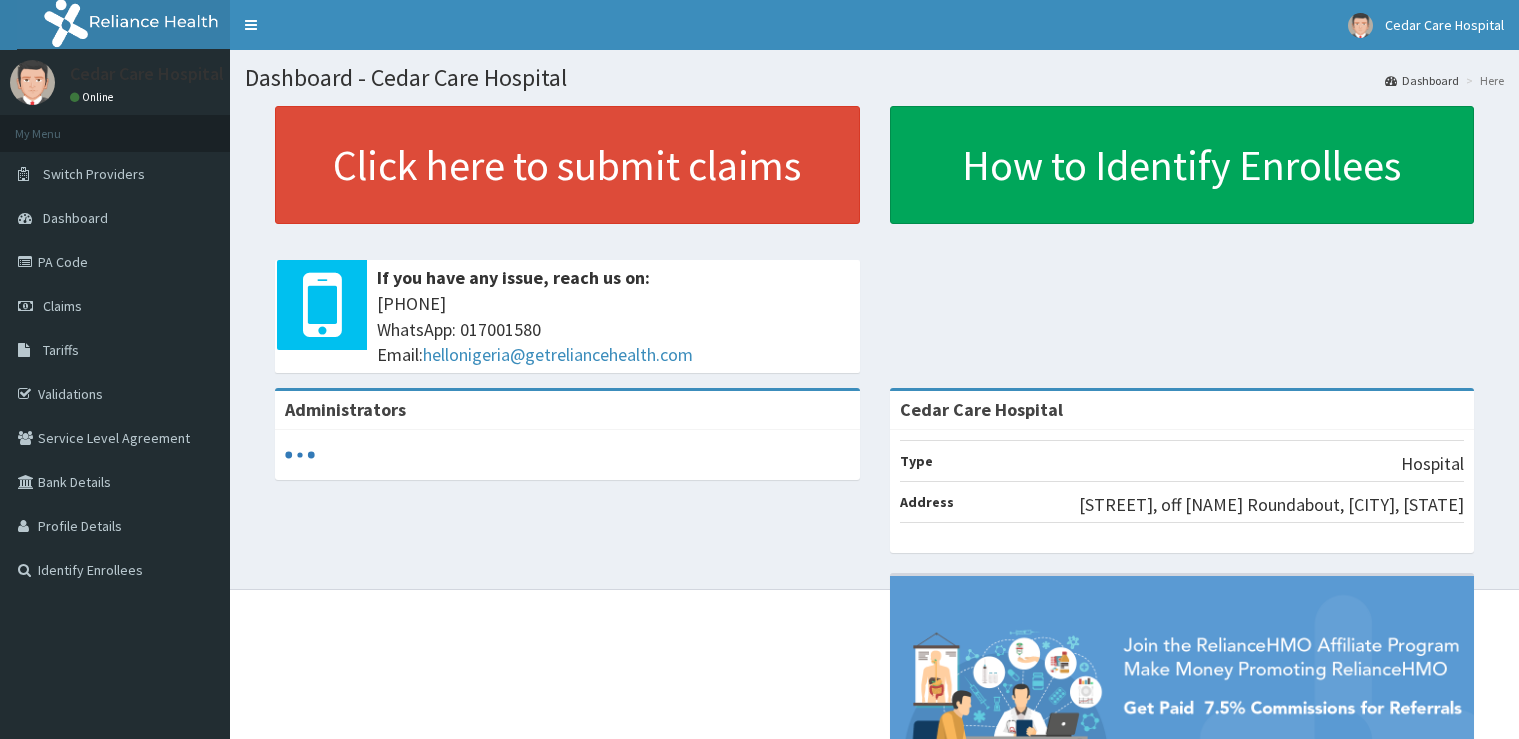 click on "PA Code" at bounding box center (115, 262) 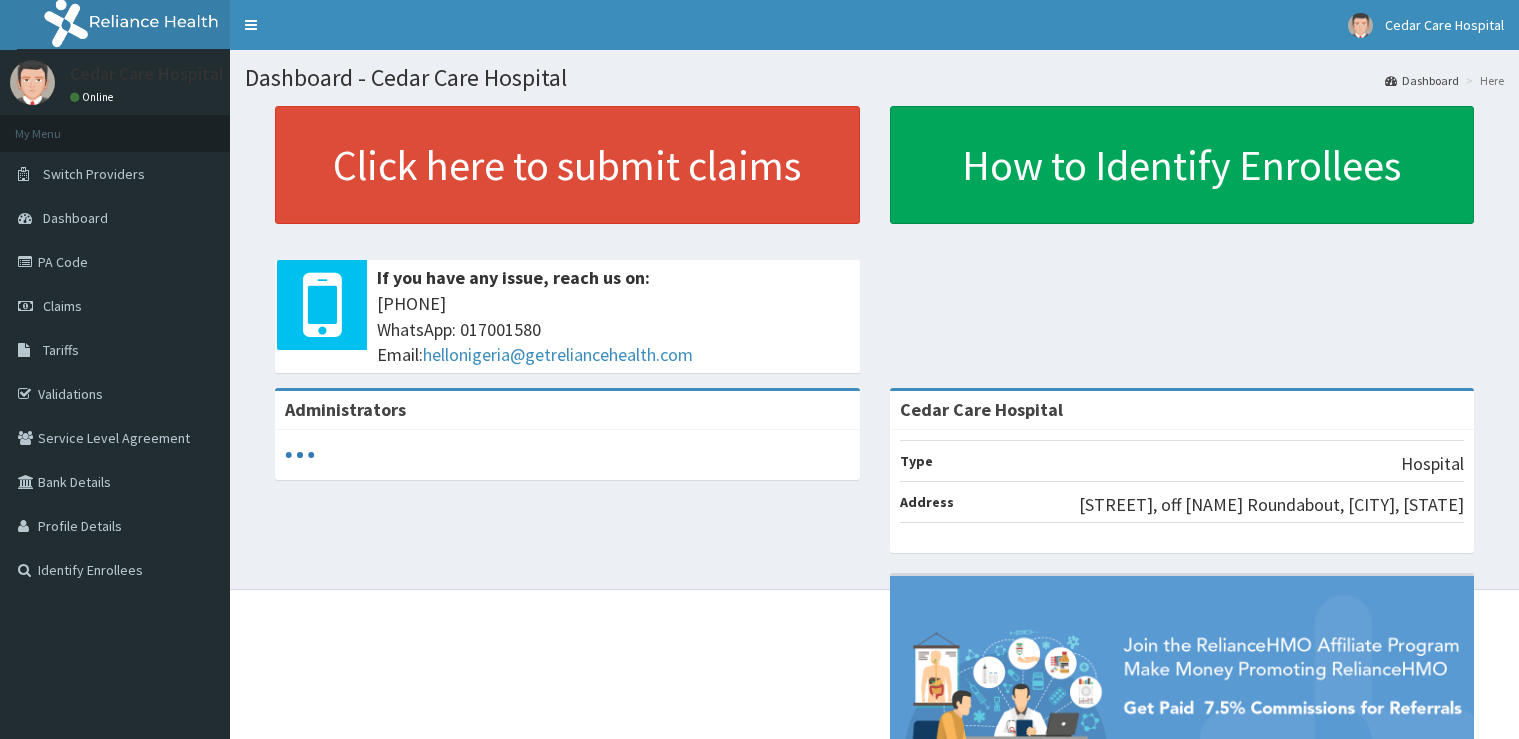 scroll, scrollTop: 0, scrollLeft: 0, axis: both 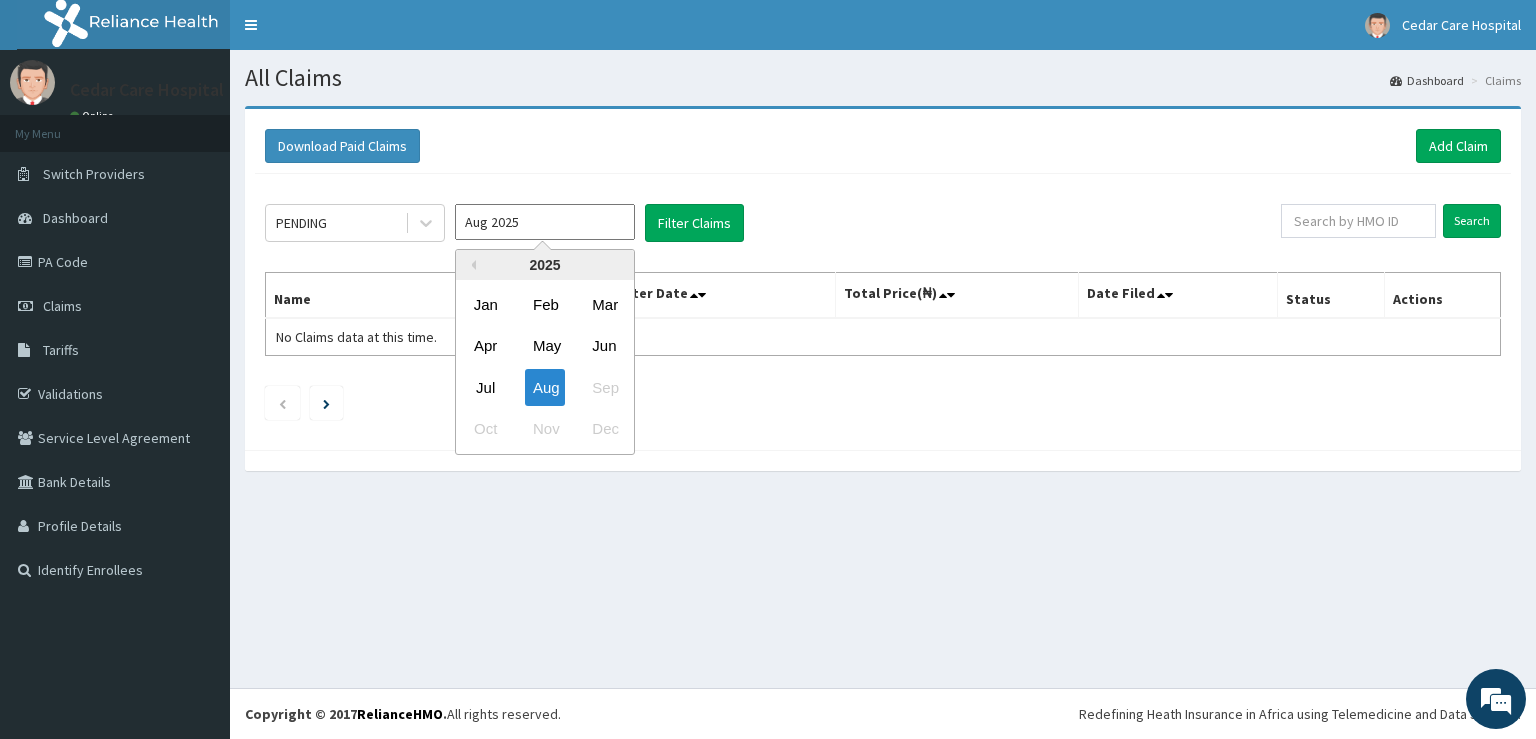 click on "Aug 2025" at bounding box center [545, 222] 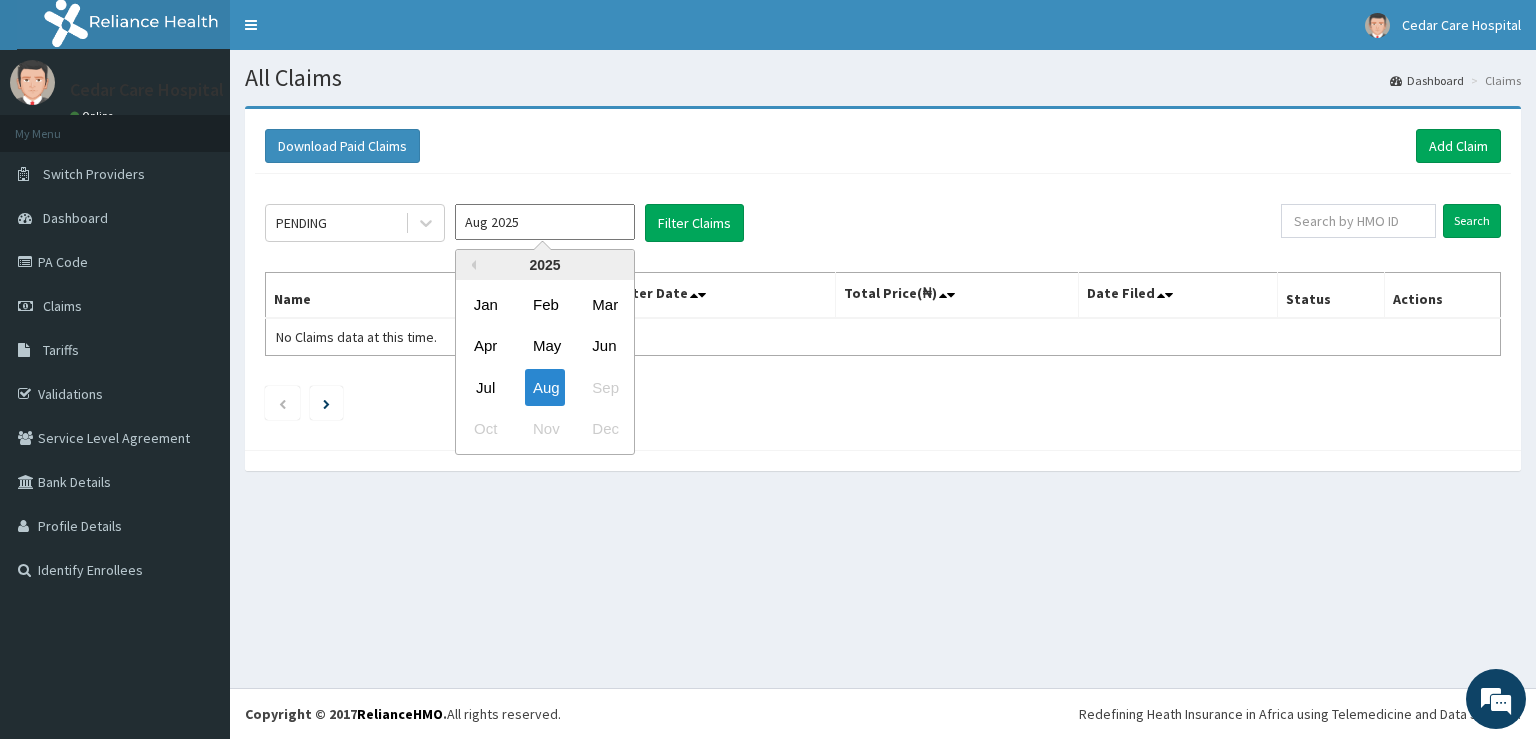drag, startPoint x: 500, startPoint y: 387, endPoint x: 612, endPoint y: 286, distance: 150.81445 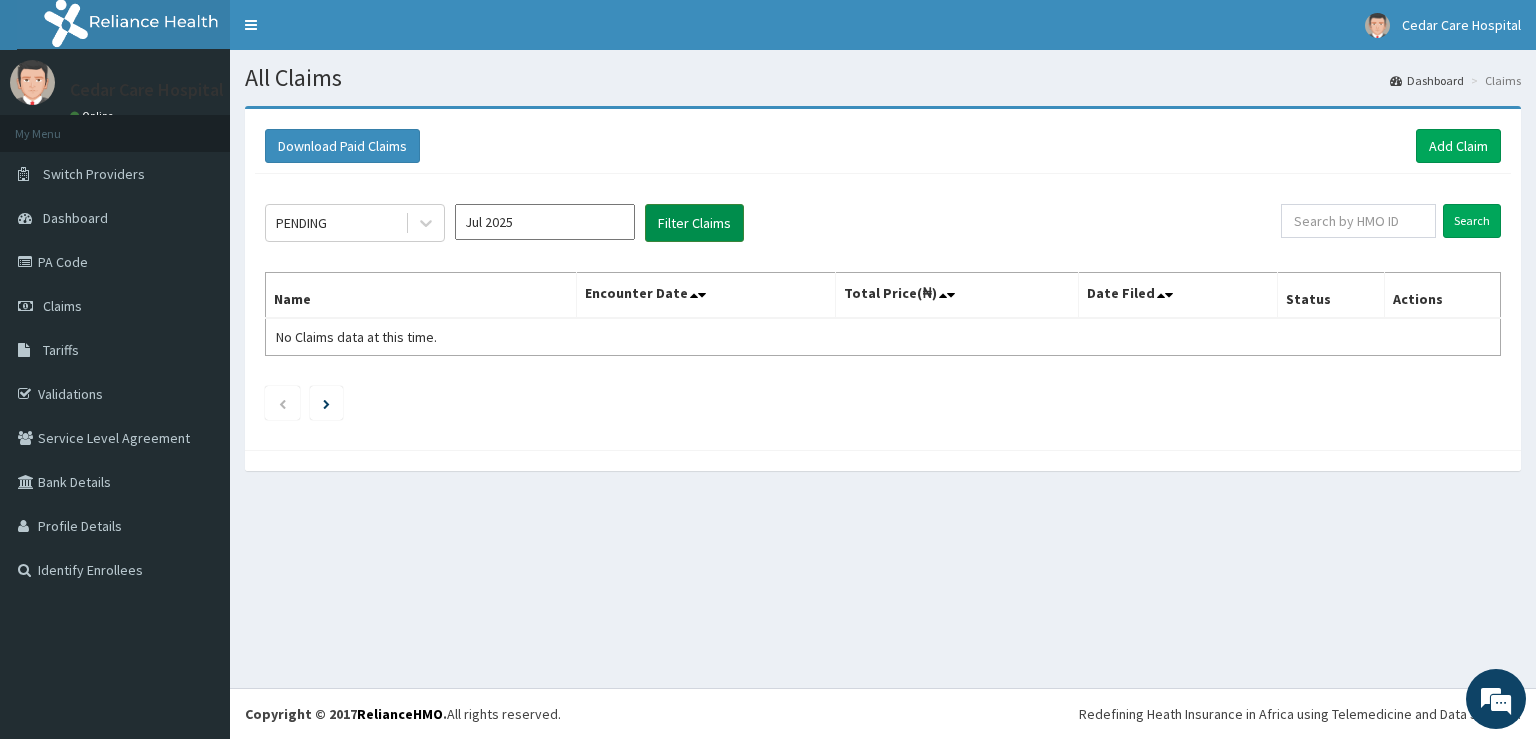 click on "Filter Claims" at bounding box center (694, 223) 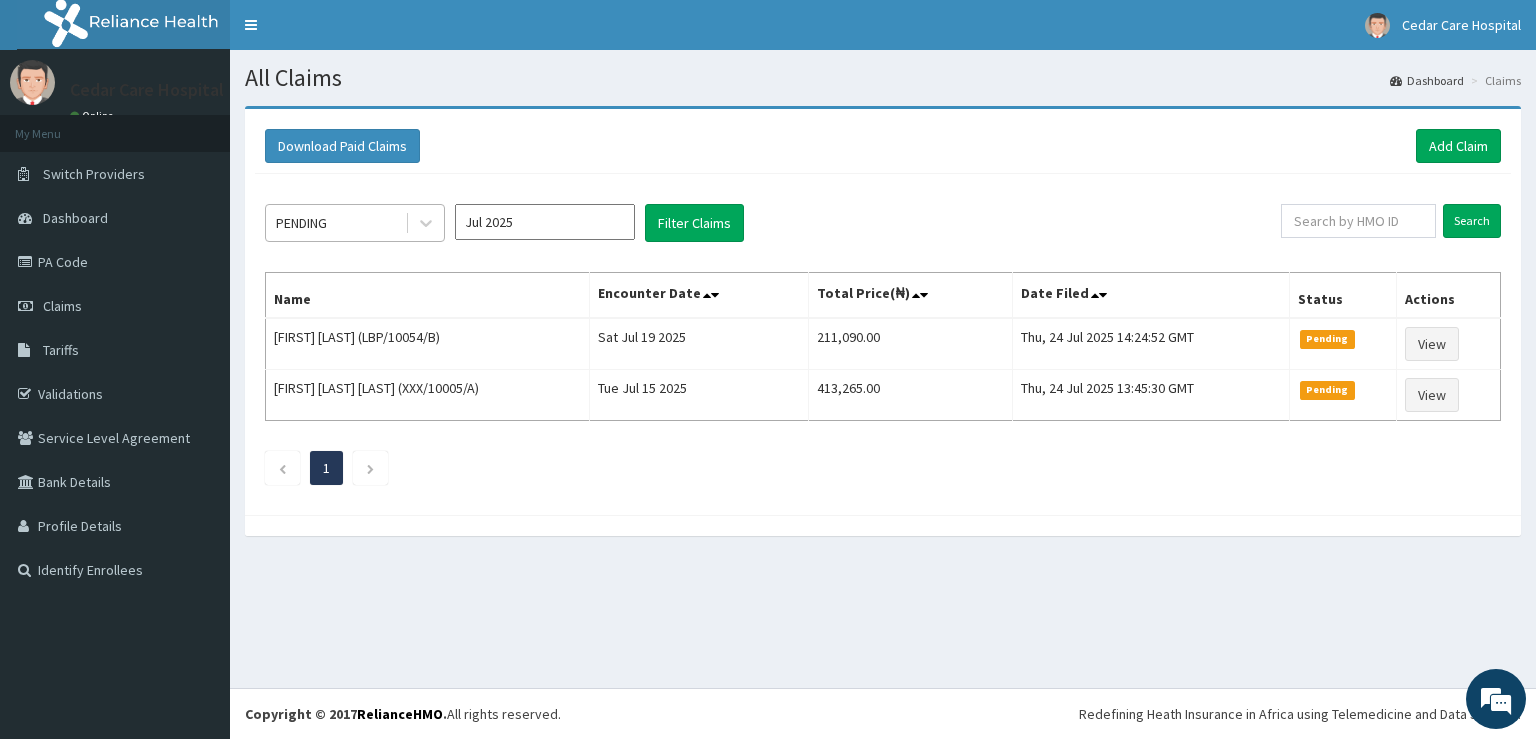 scroll, scrollTop: 0, scrollLeft: 0, axis: both 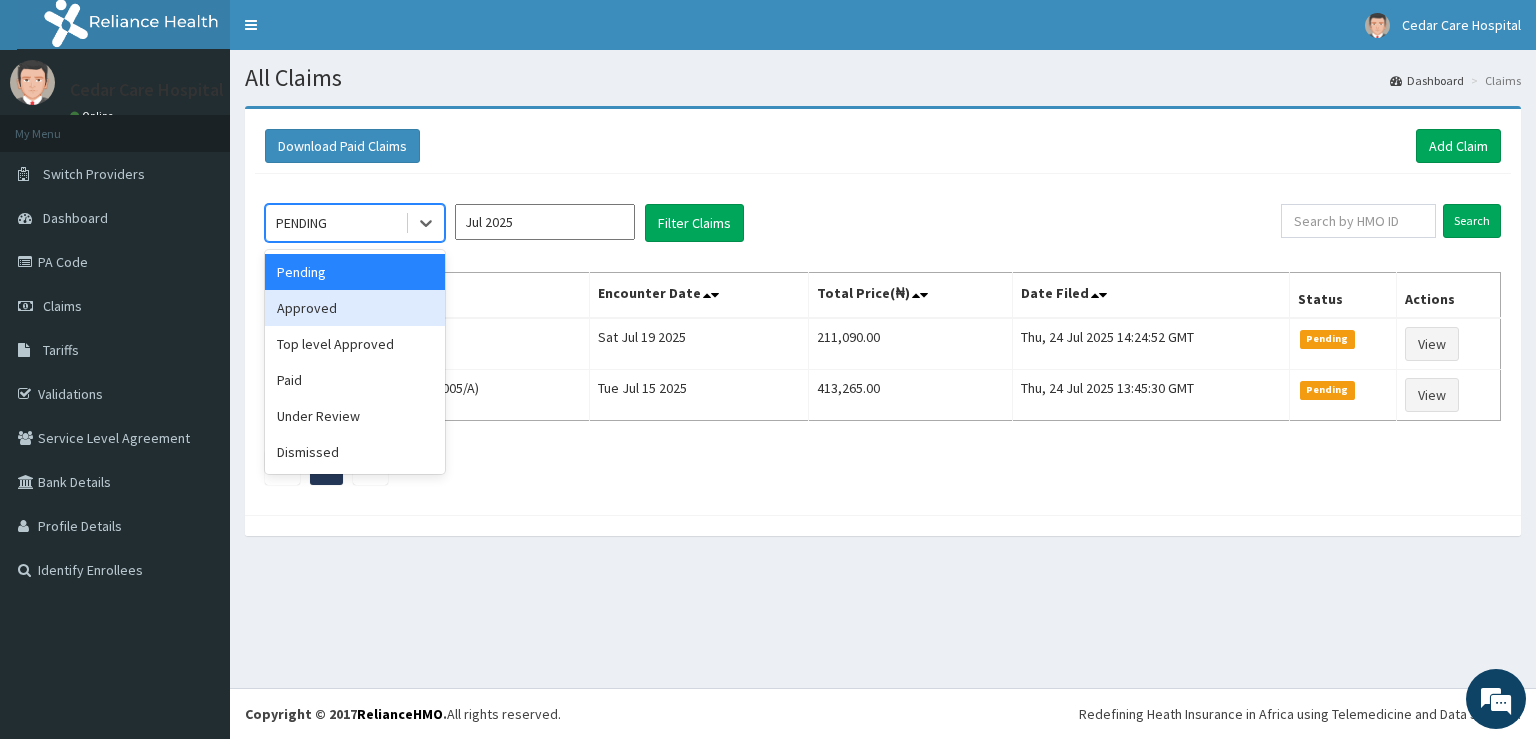 click on "Approved" at bounding box center [355, 308] 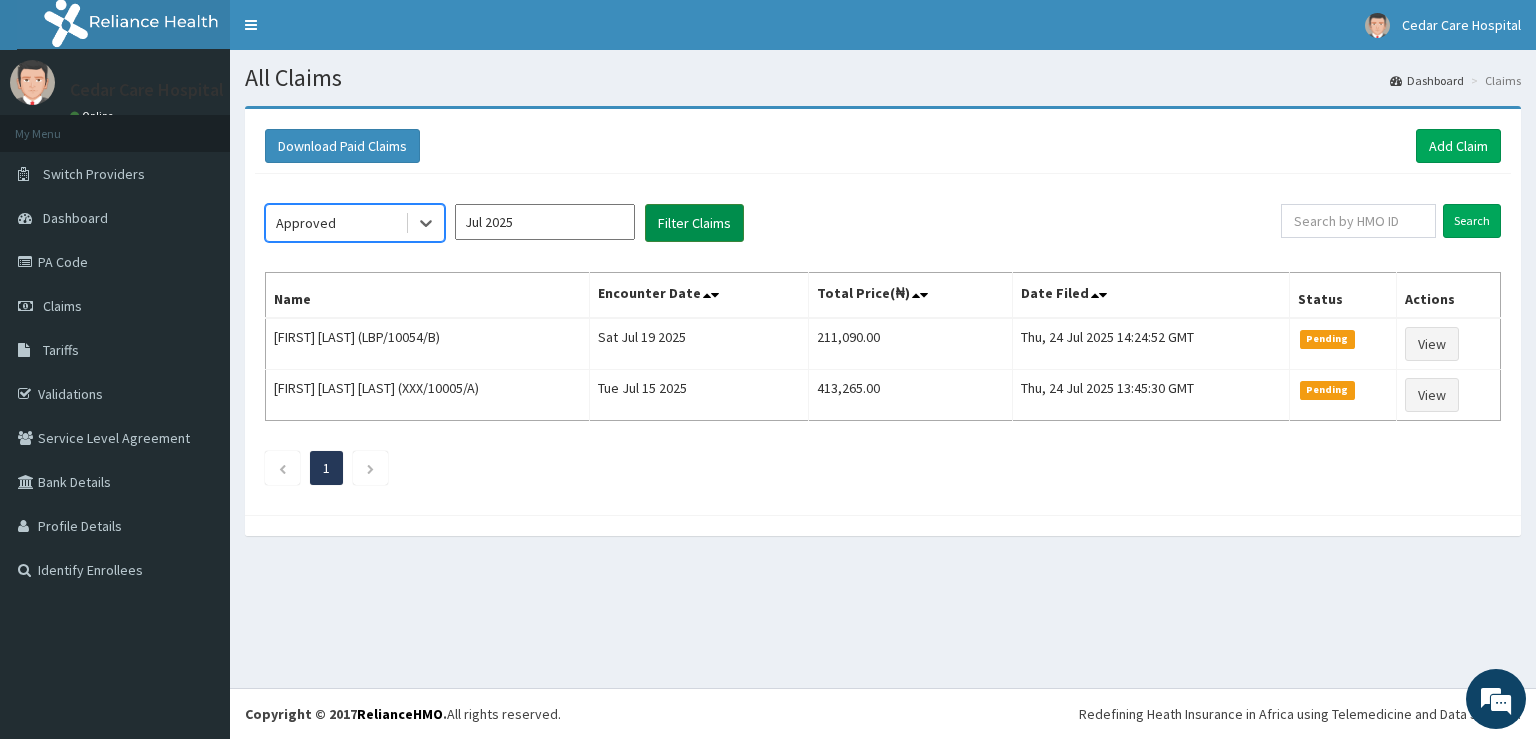 click on "Filter Claims" at bounding box center (694, 223) 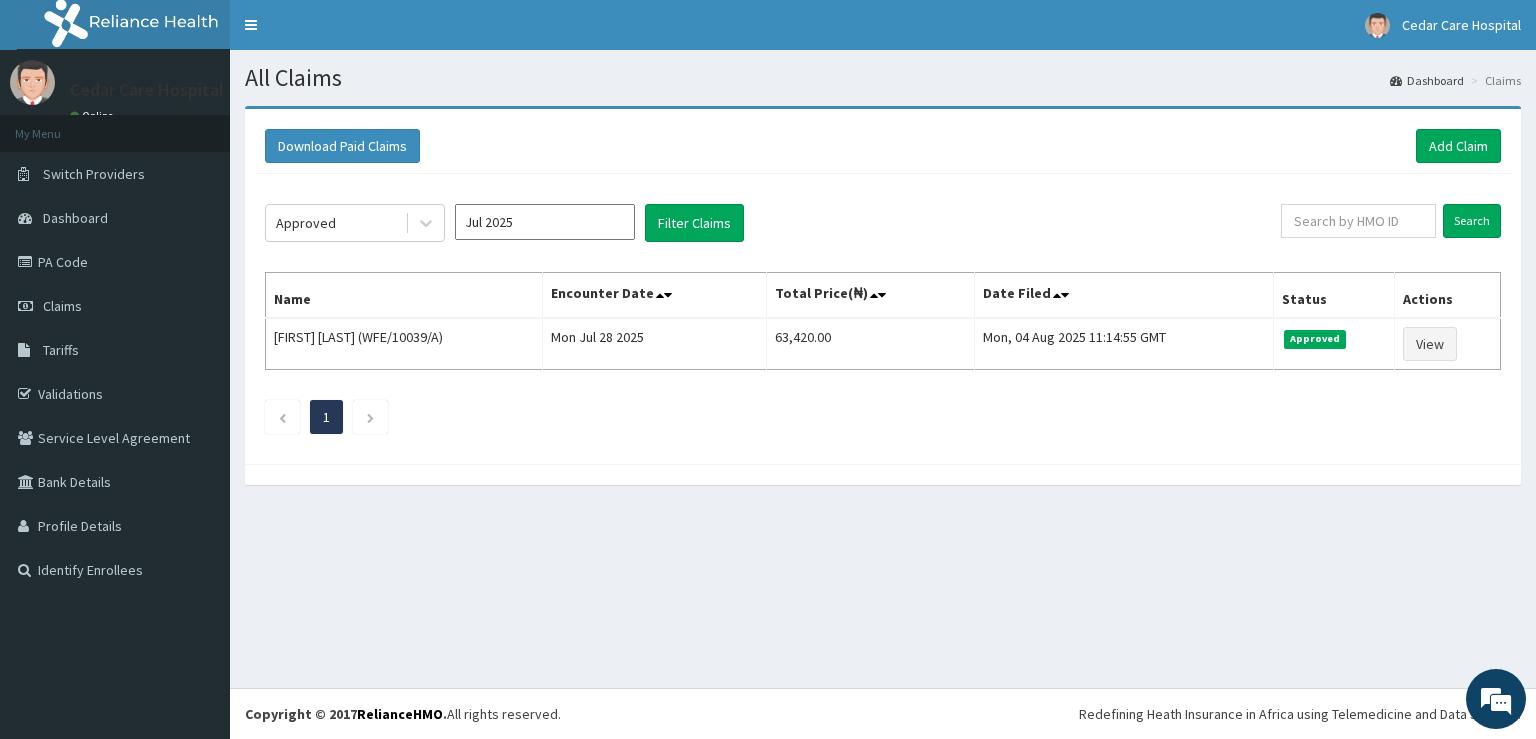 click on "Download Paid Claims Add Claim" at bounding box center (883, 146) 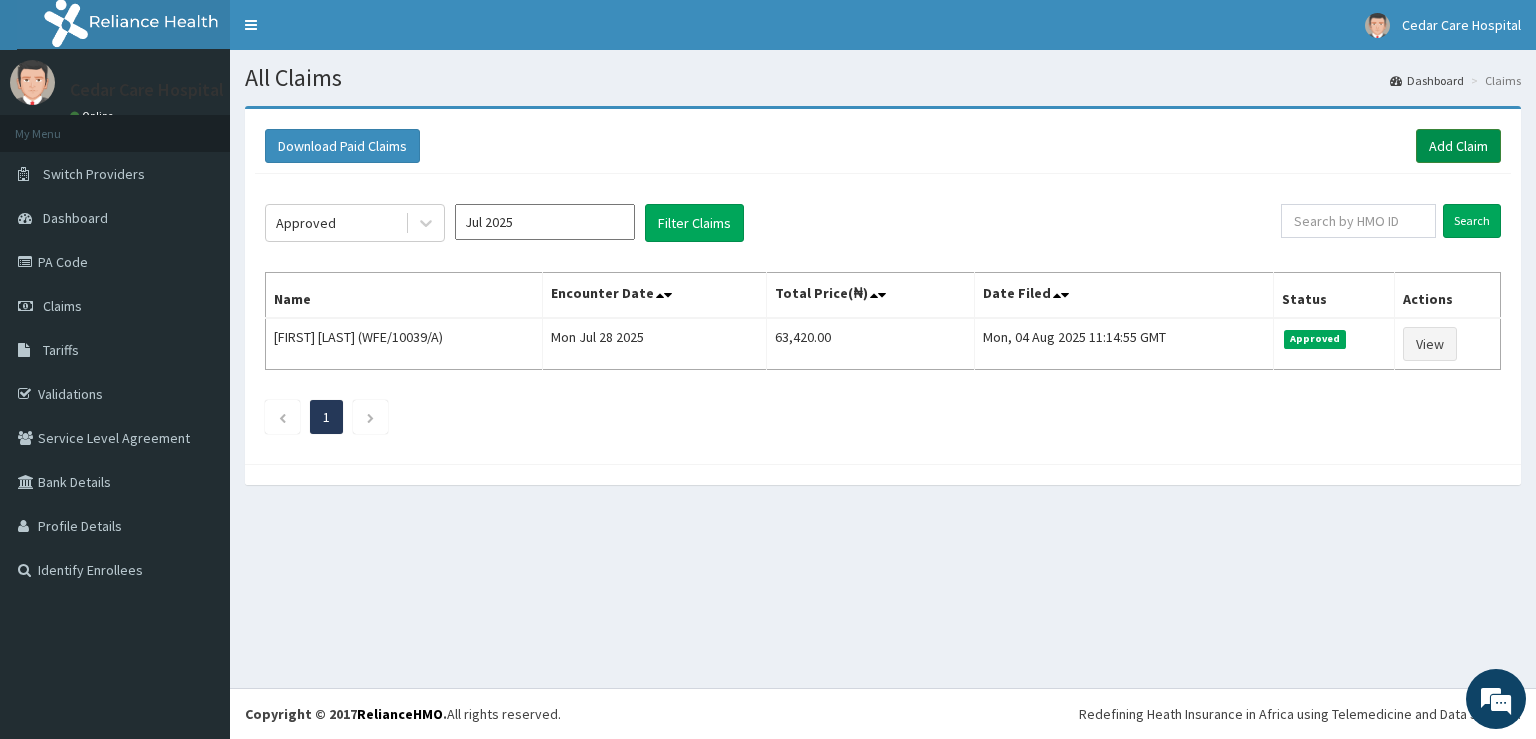 click on "Add Claim" at bounding box center (1458, 146) 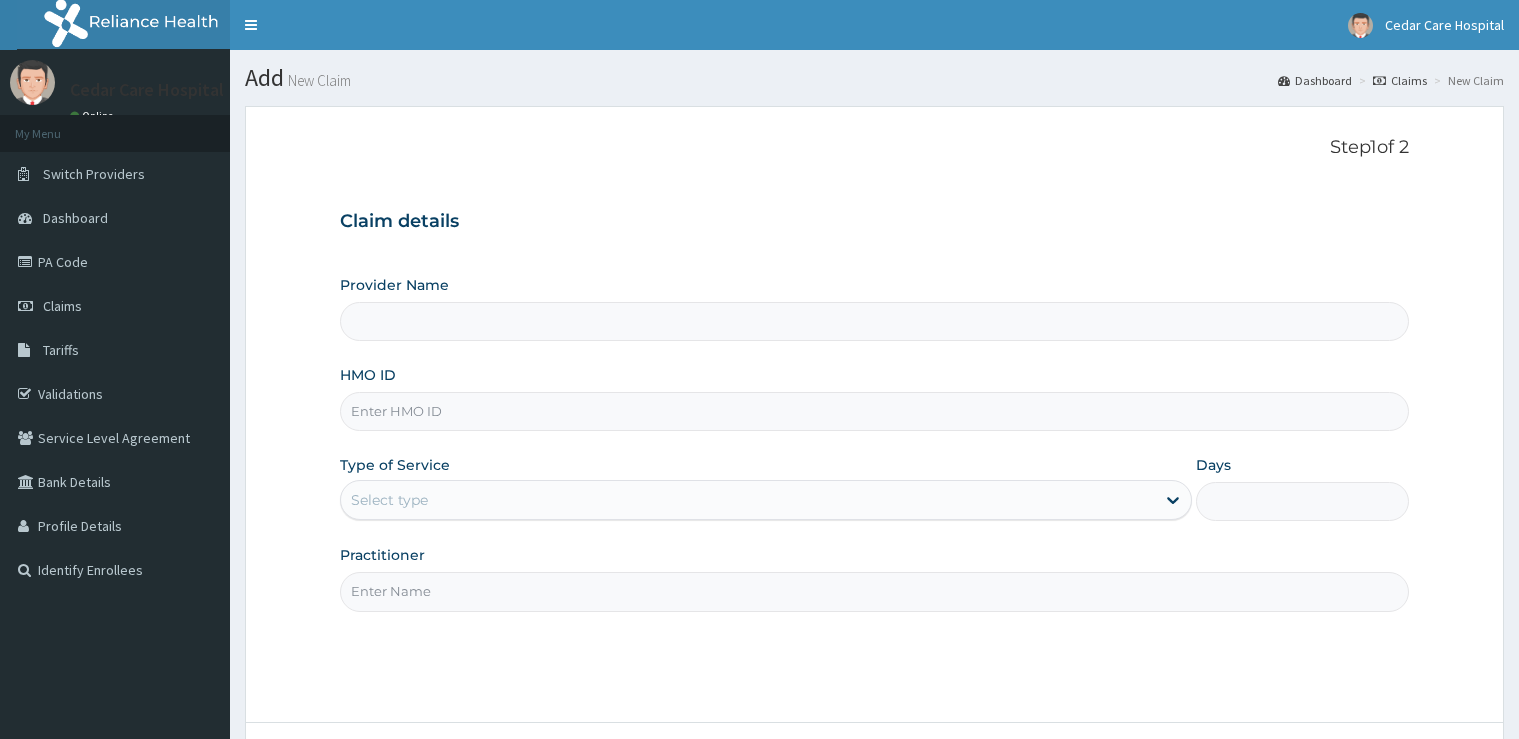 scroll, scrollTop: 0, scrollLeft: 0, axis: both 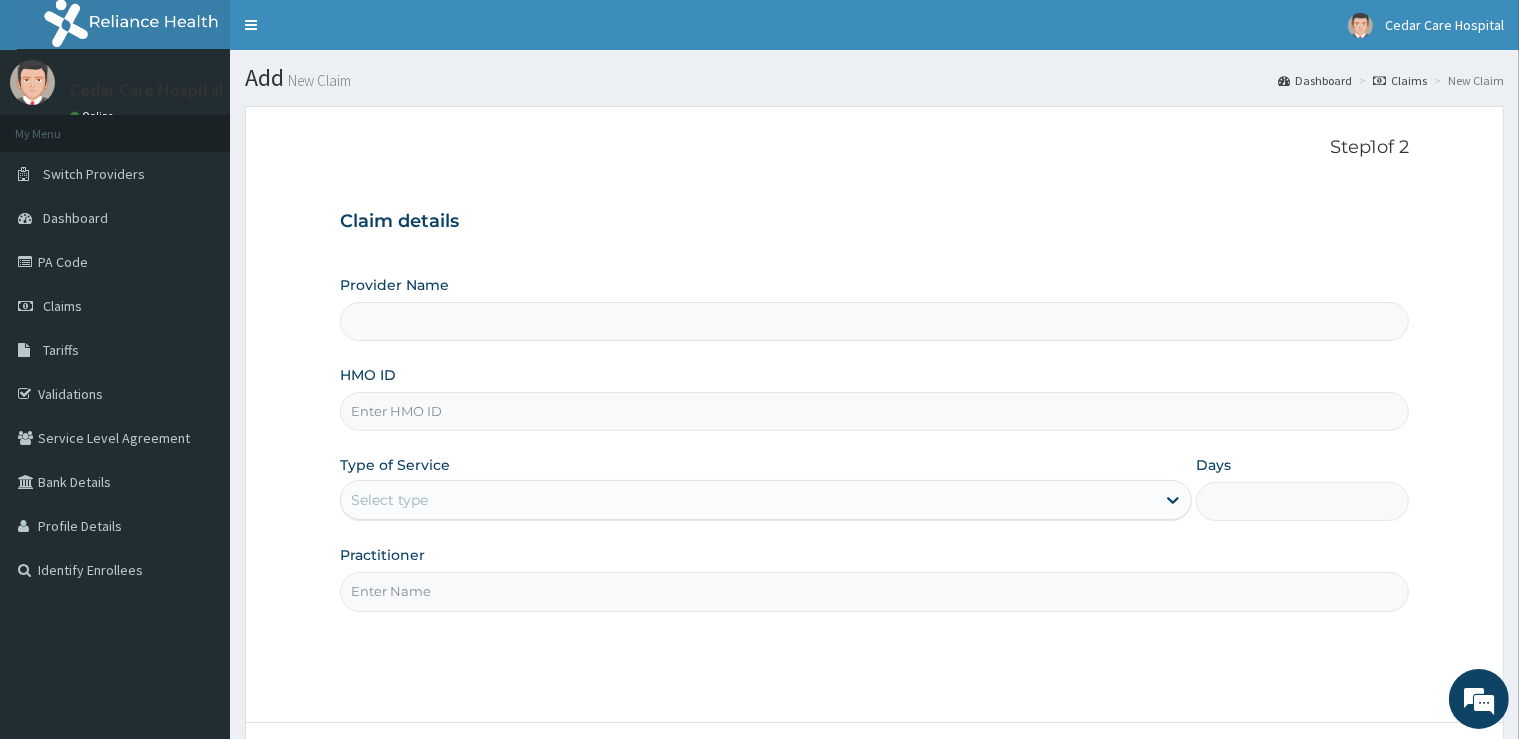 type on "Cedar Care Hospital" 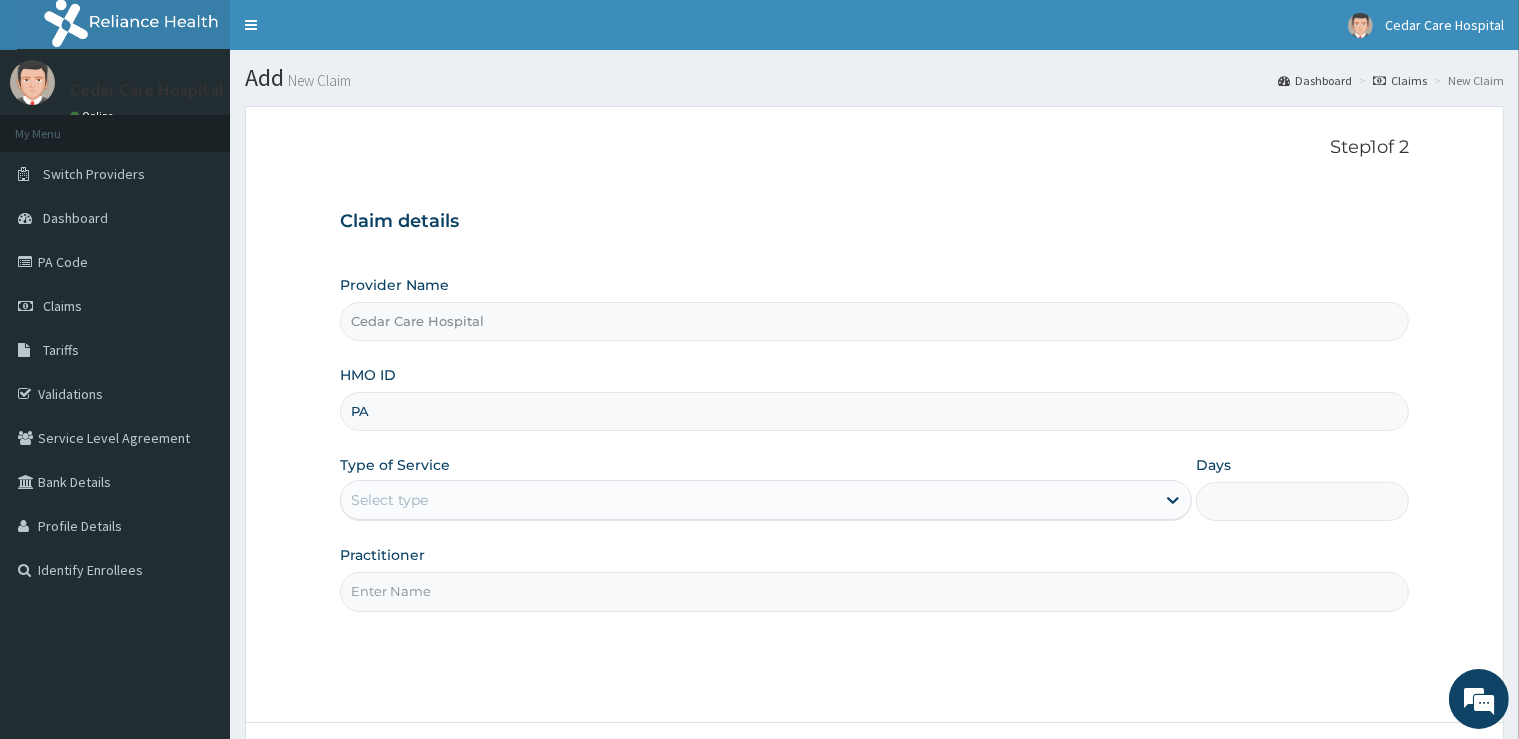 type on "P" 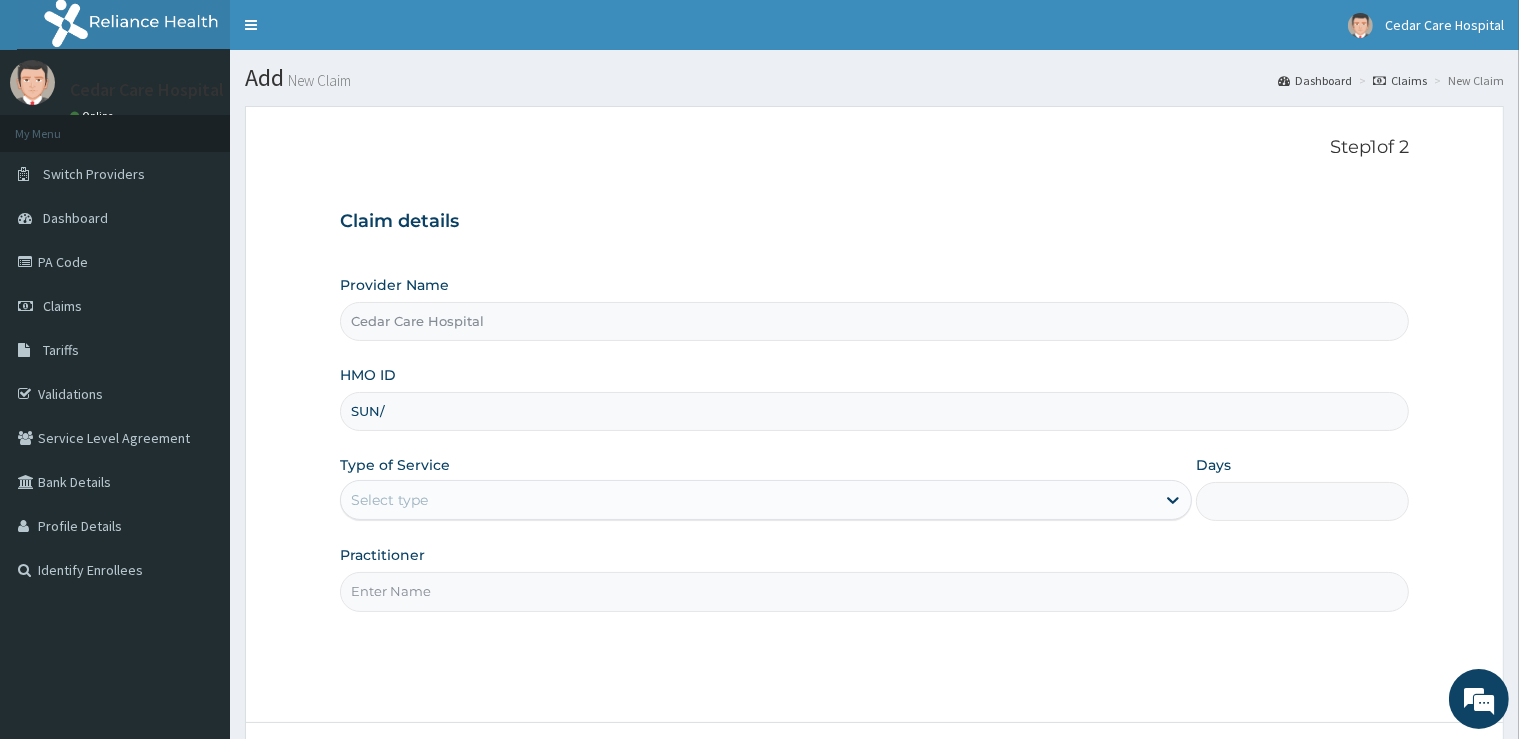 scroll, scrollTop: 0, scrollLeft: 0, axis: both 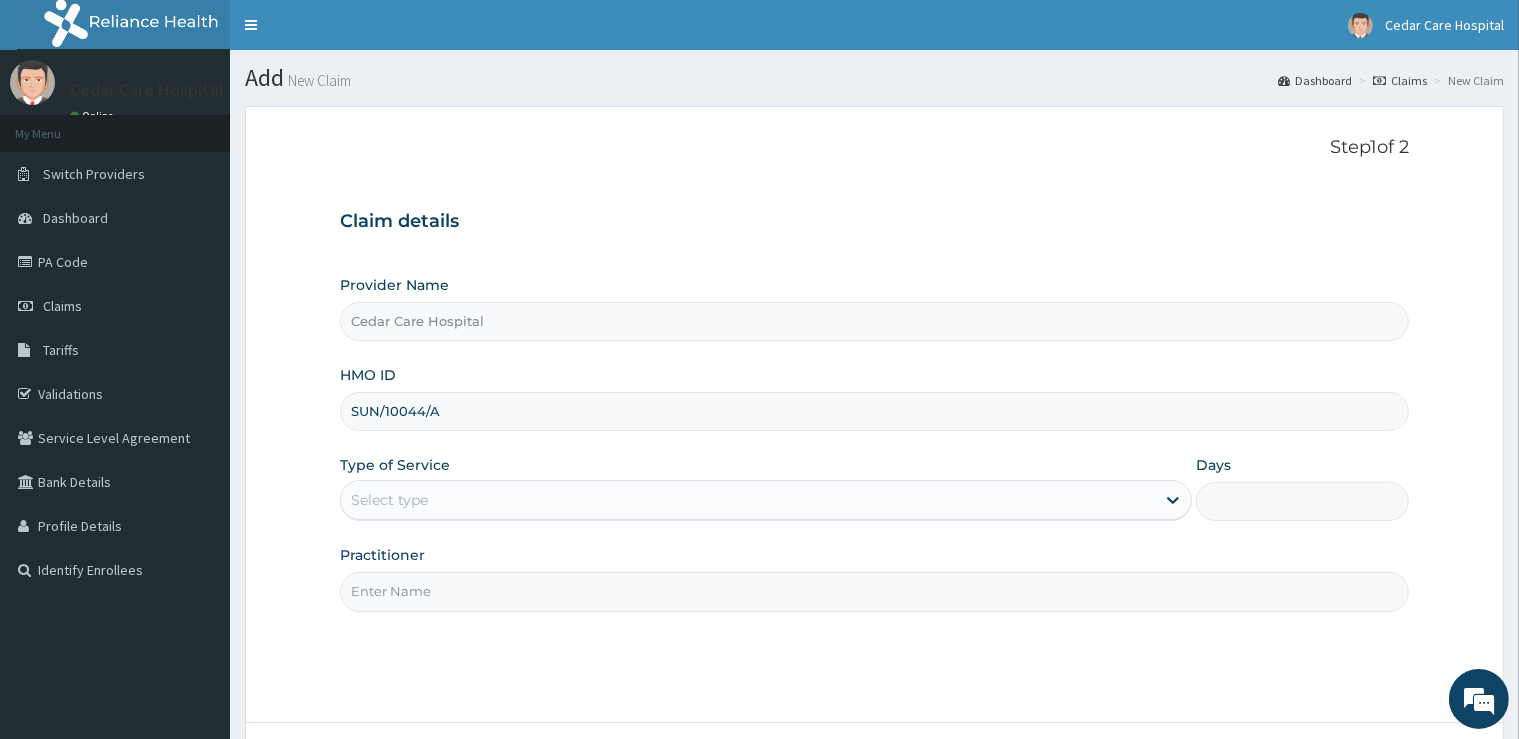 type on "SUN/10044/A" 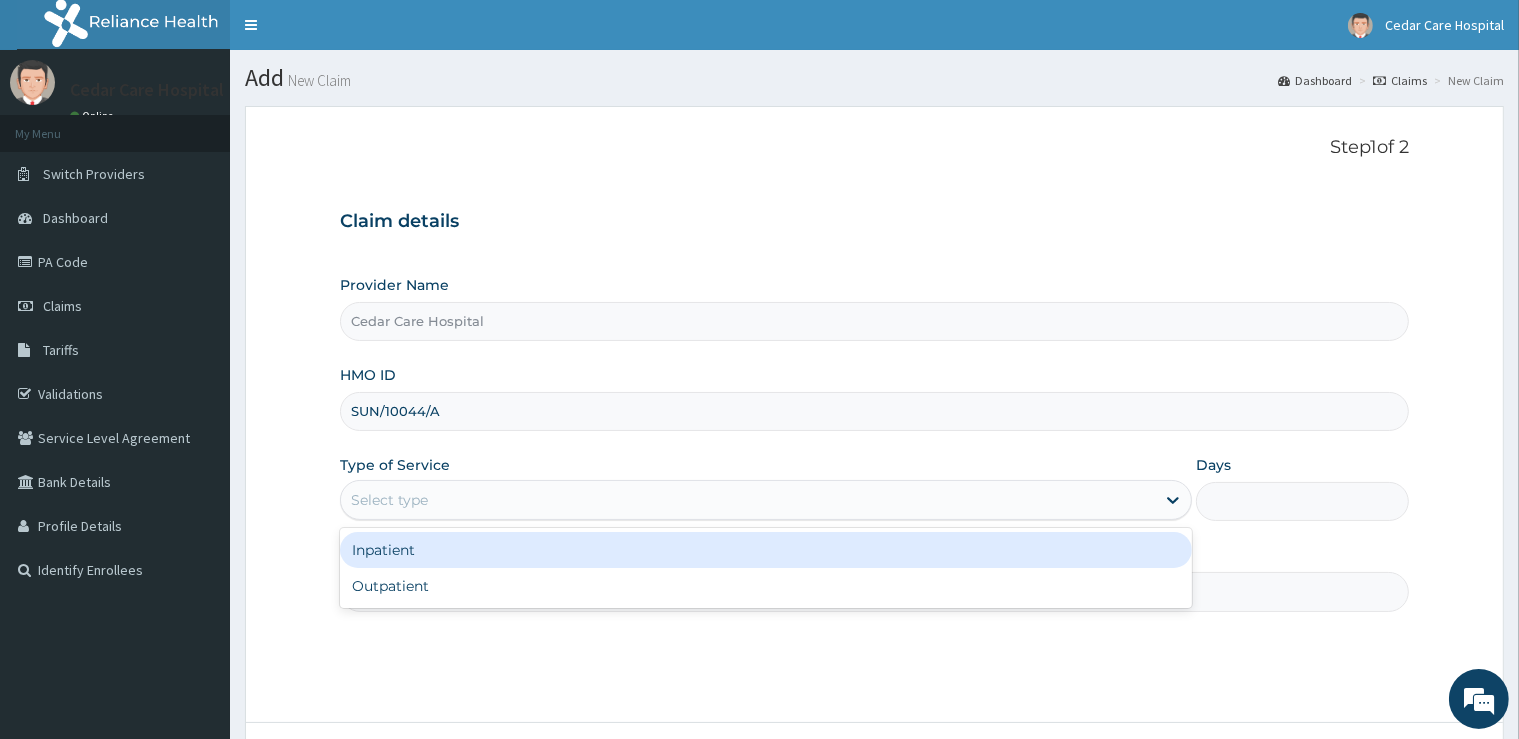 click on "Select type" at bounding box center (389, 500) 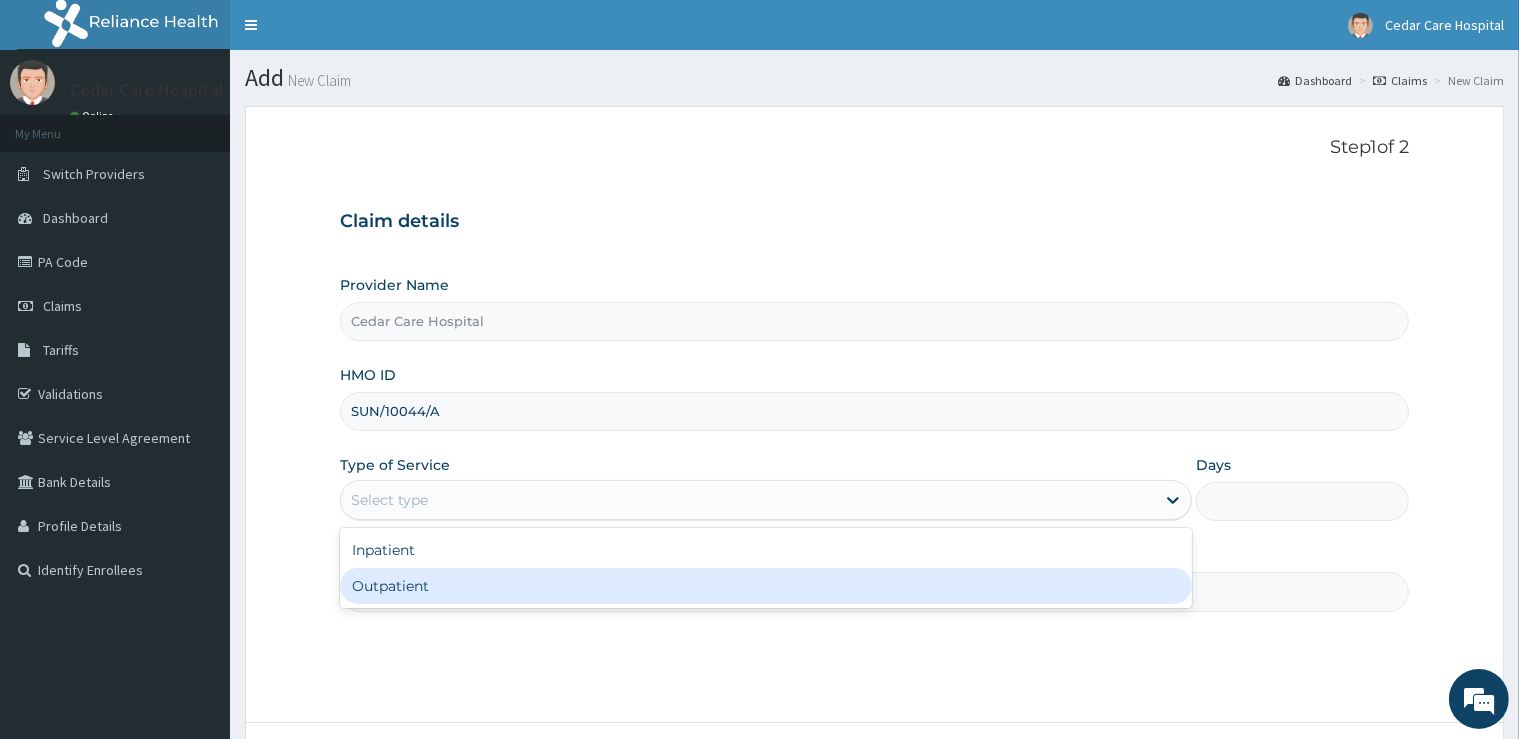 click on "Outpatient" at bounding box center (766, 586) 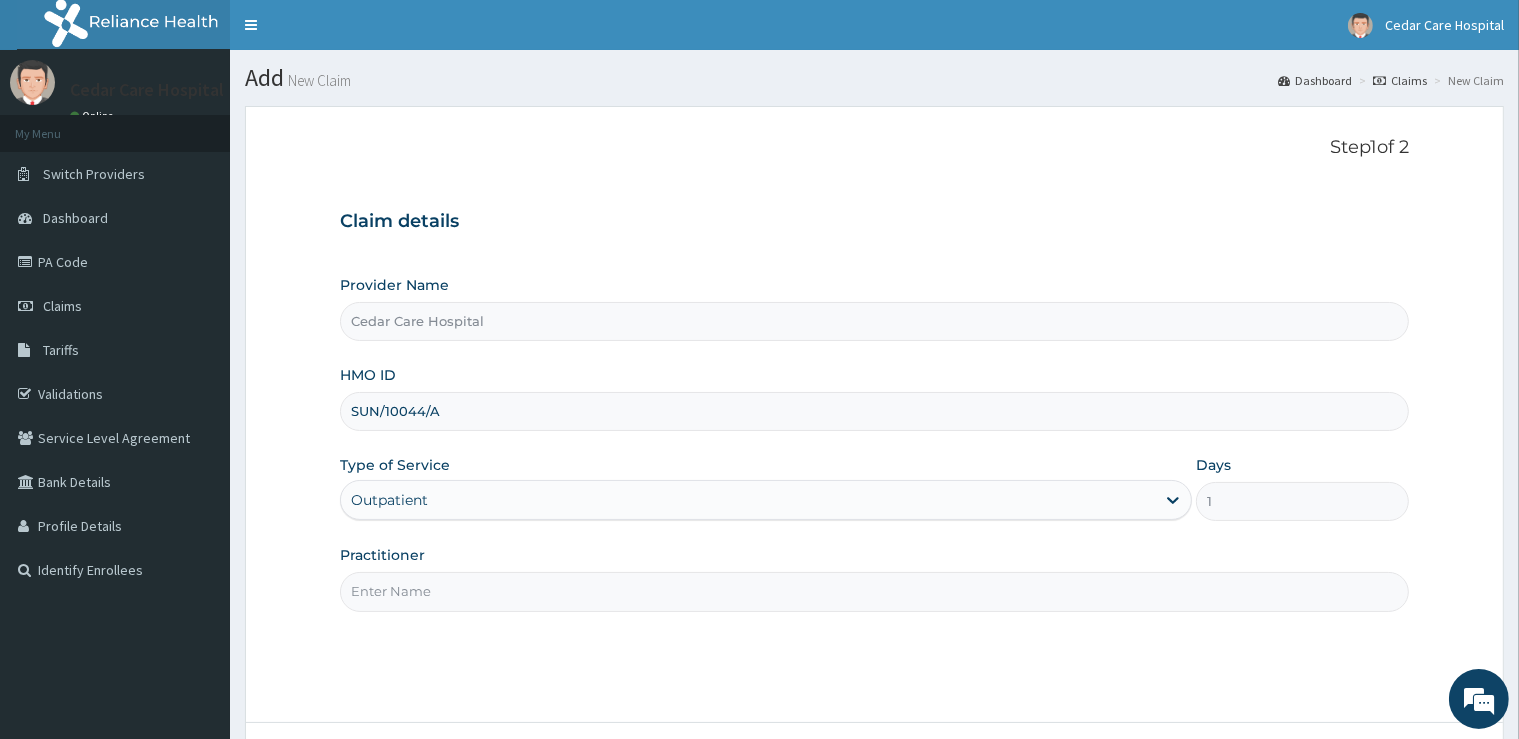 click on "Outpatient" at bounding box center (748, 500) 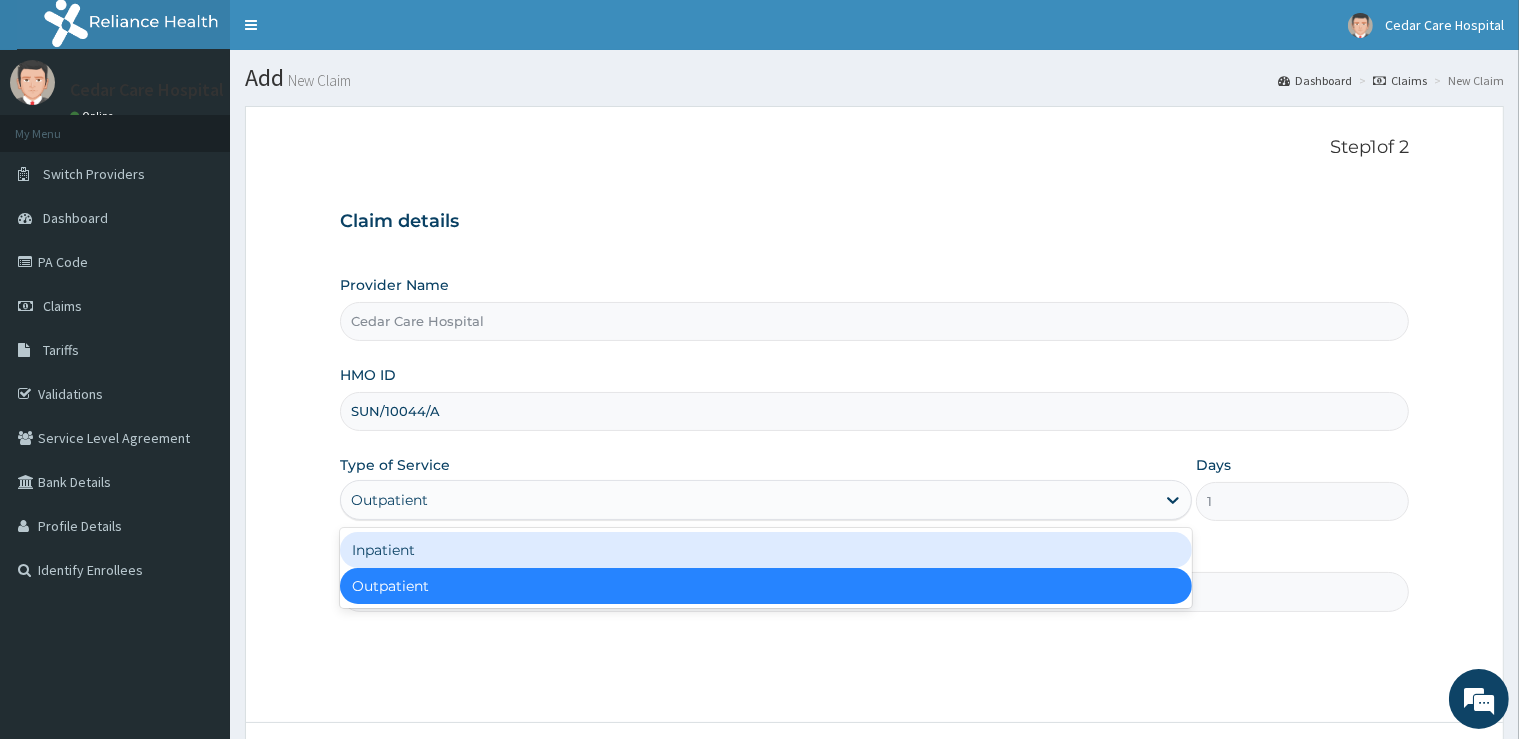 click on "Inpatient" at bounding box center [766, 550] 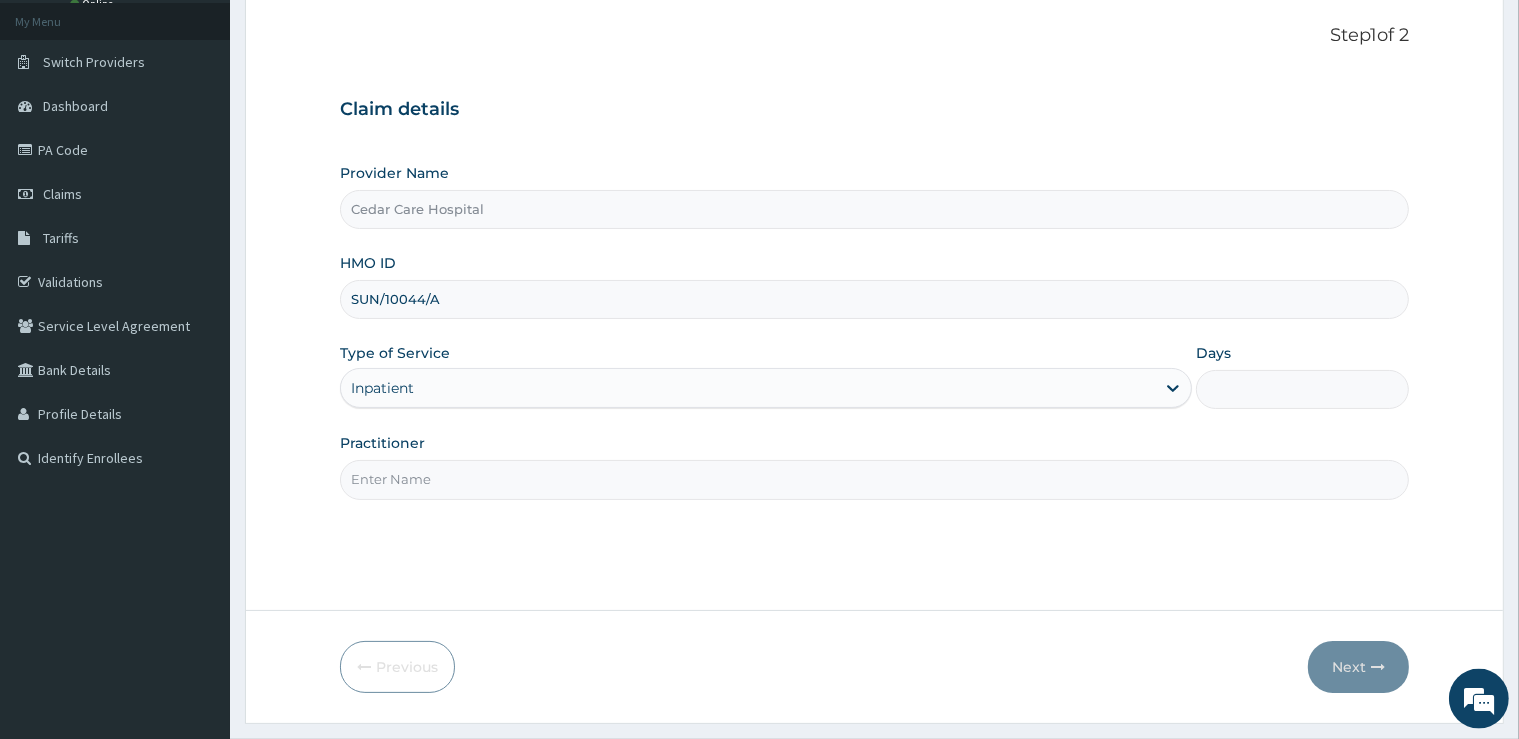 scroll, scrollTop: 162, scrollLeft: 0, axis: vertical 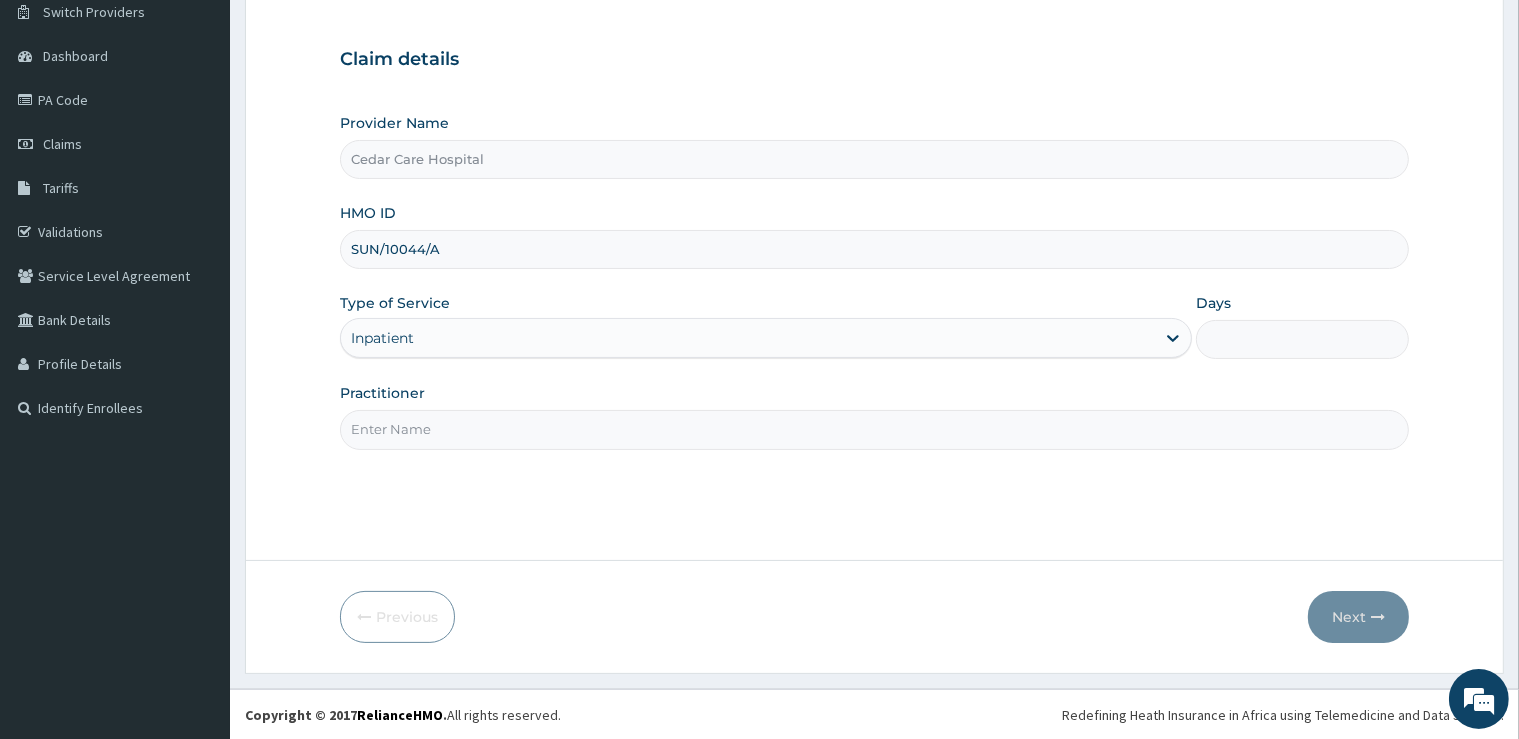 click on "Days" at bounding box center [1302, 339] 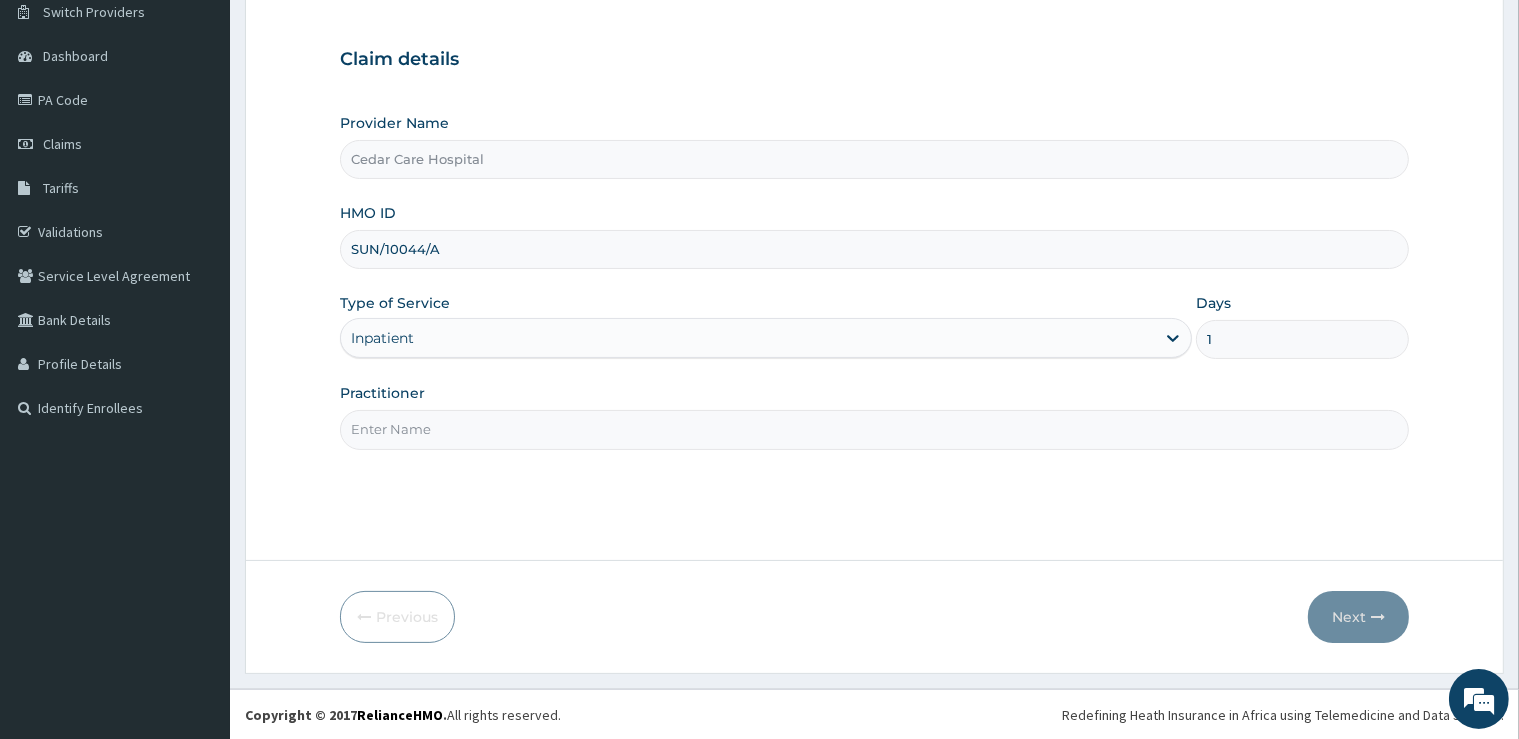 type on "1" 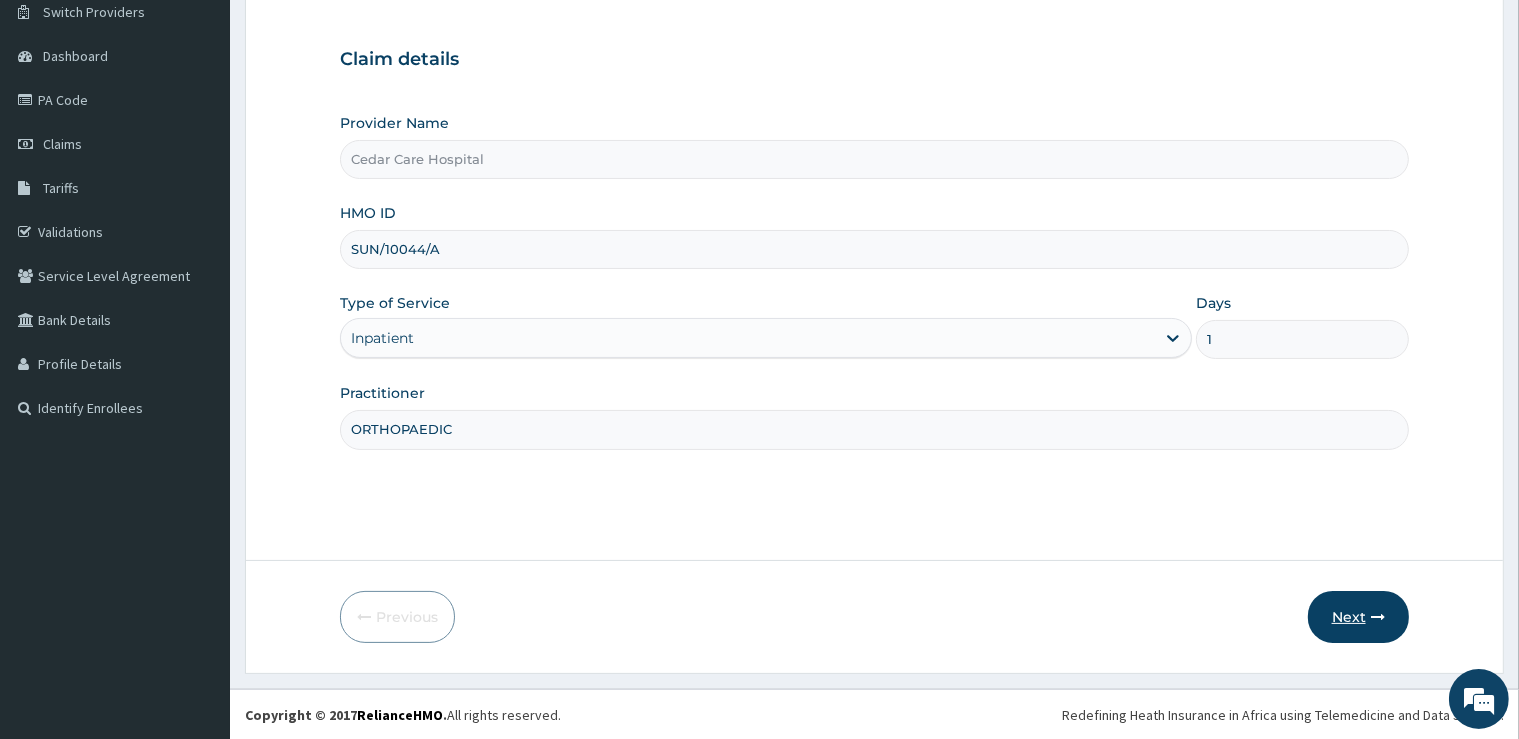 type on "ORTHOPAEDIC" 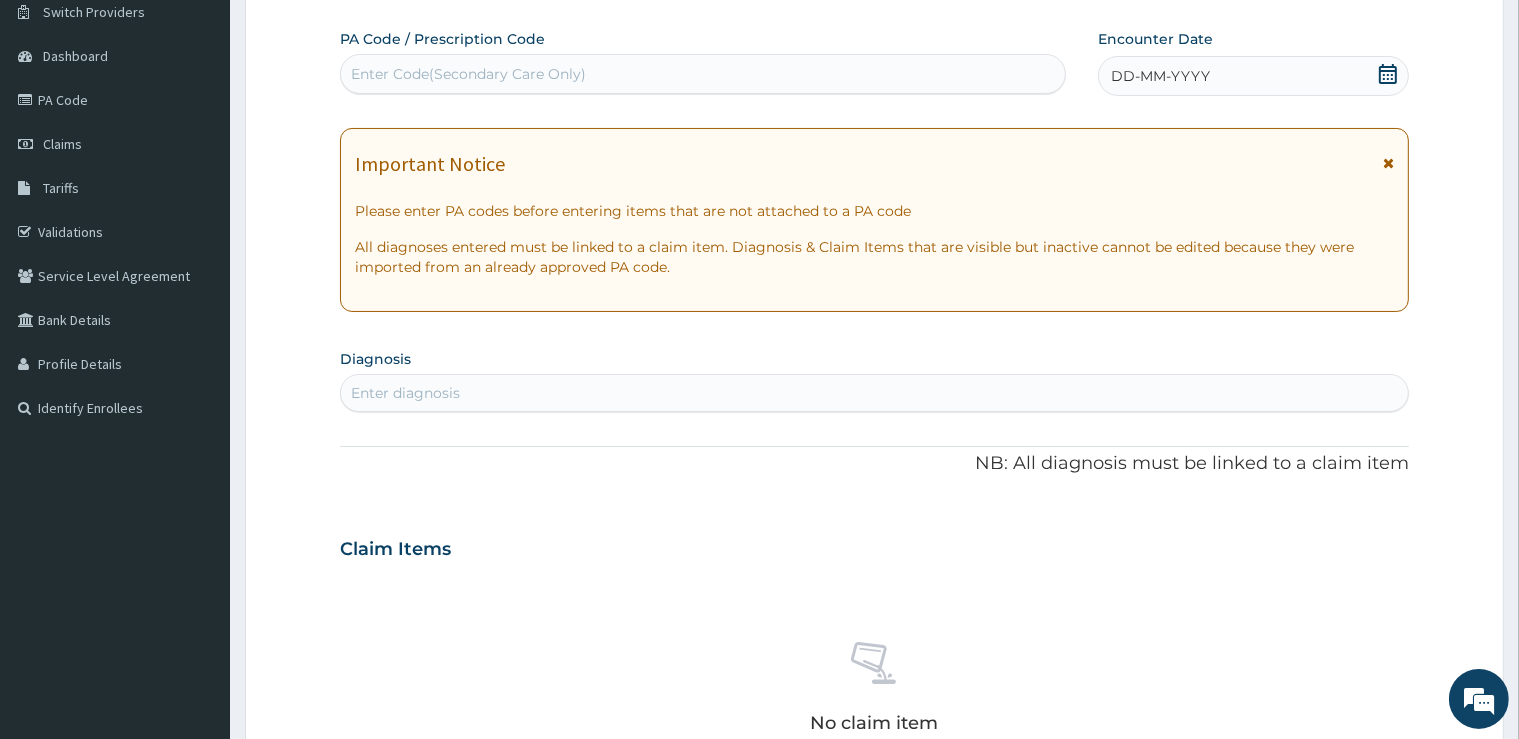 click on "Enter Code(Secondary Care Only)" at bounding box center [703, 74] 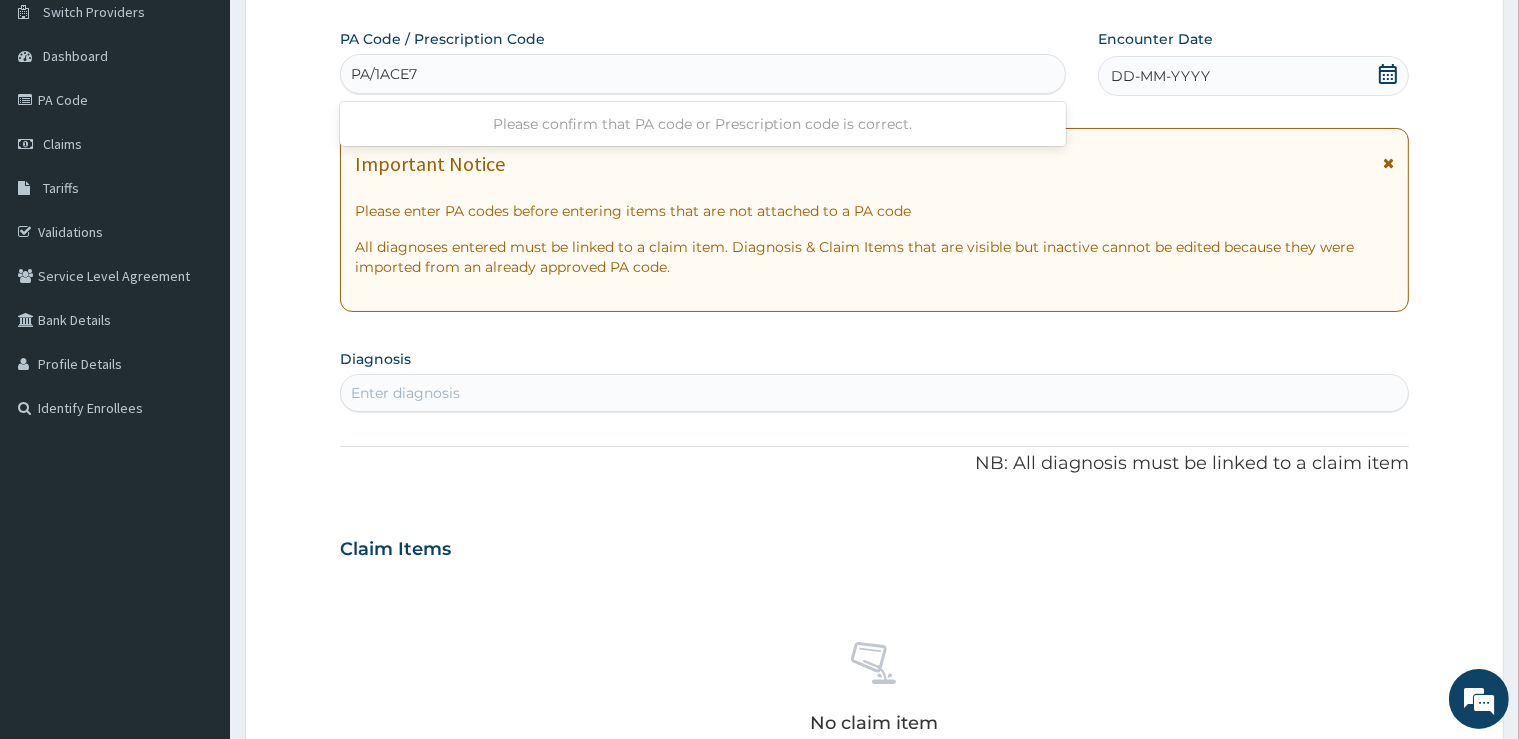 type on "PA/1ACE75" 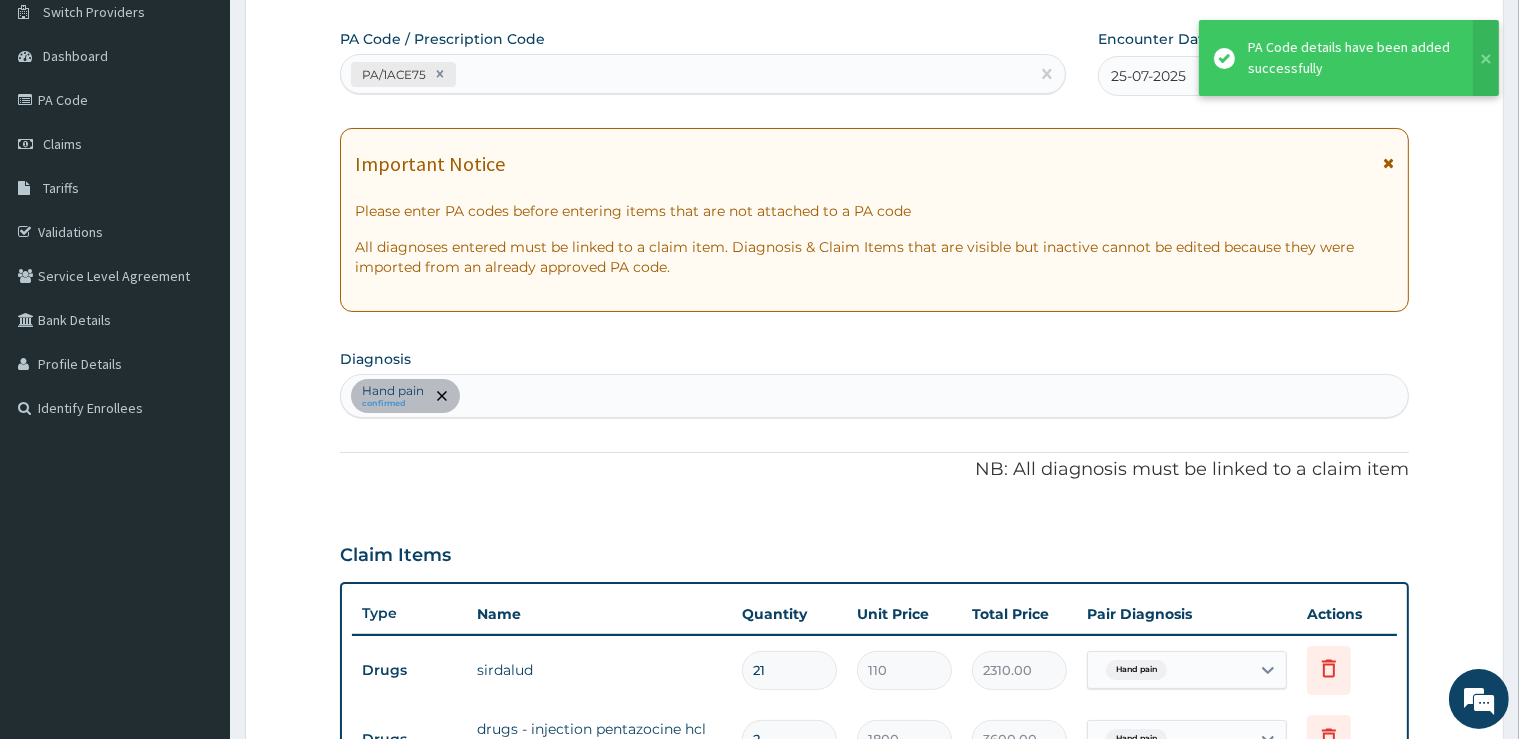 scroll, scrollTop: 168, scrollLeft: 0, axis: vertical 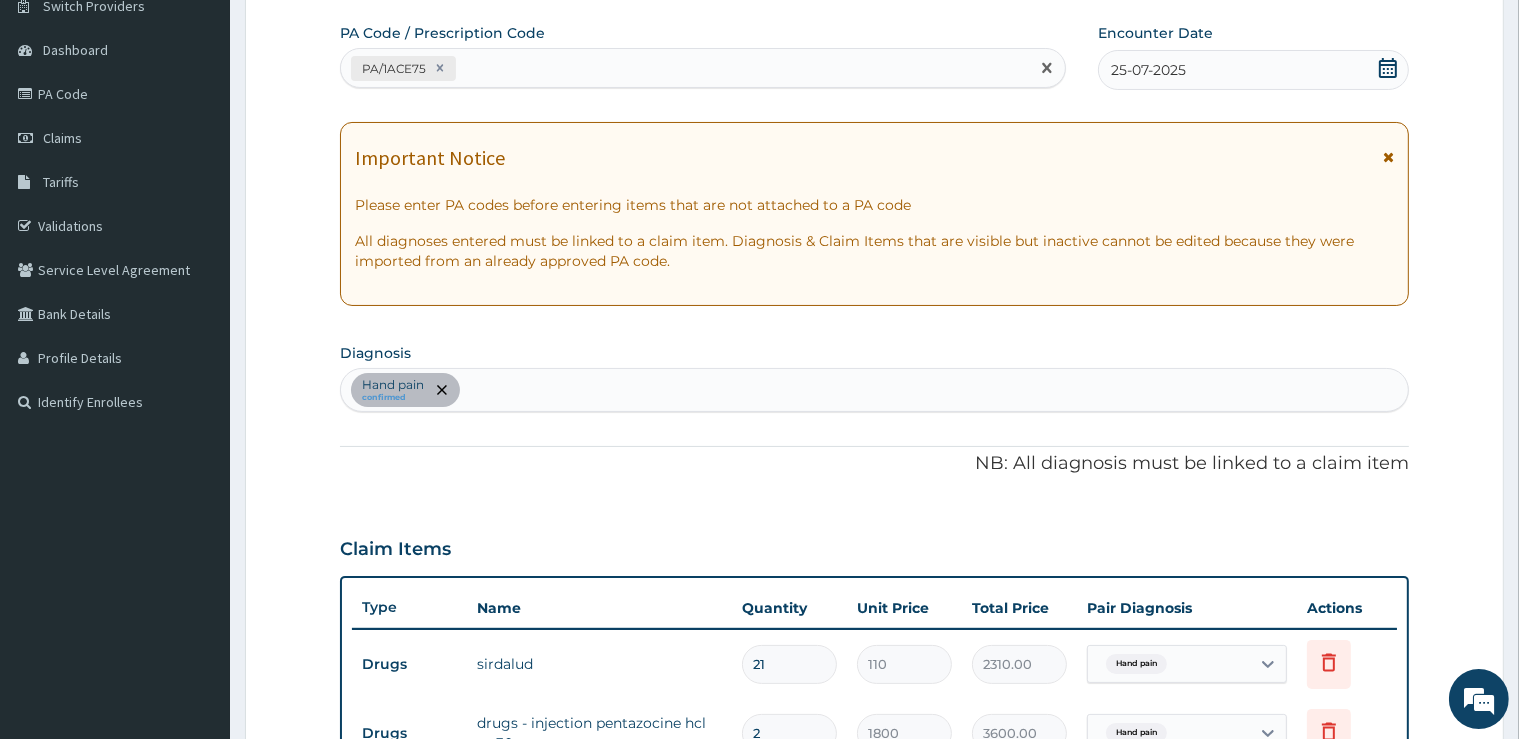 click on "PA/1ACE75" at bounding box center [685, 68] 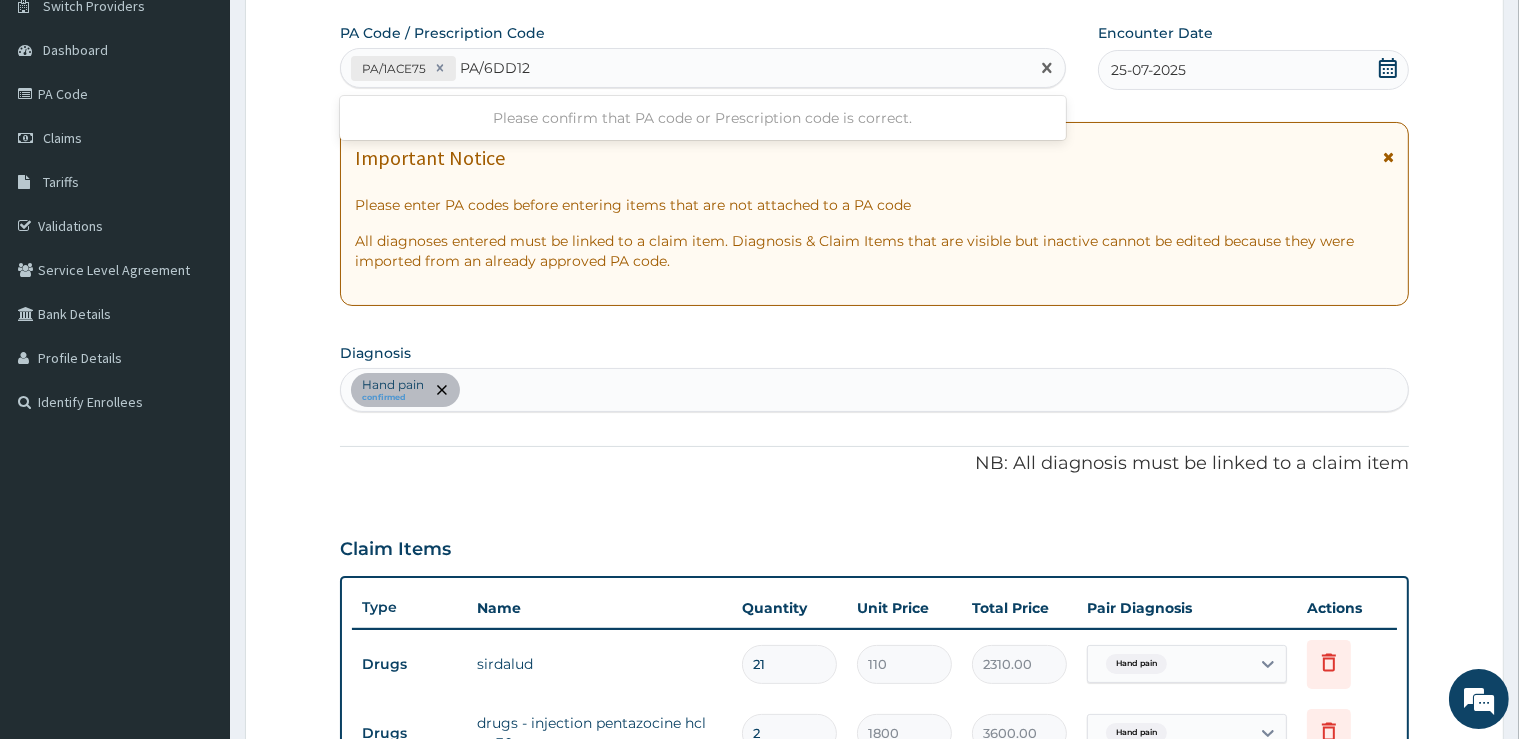 type on "PA/6DD912" 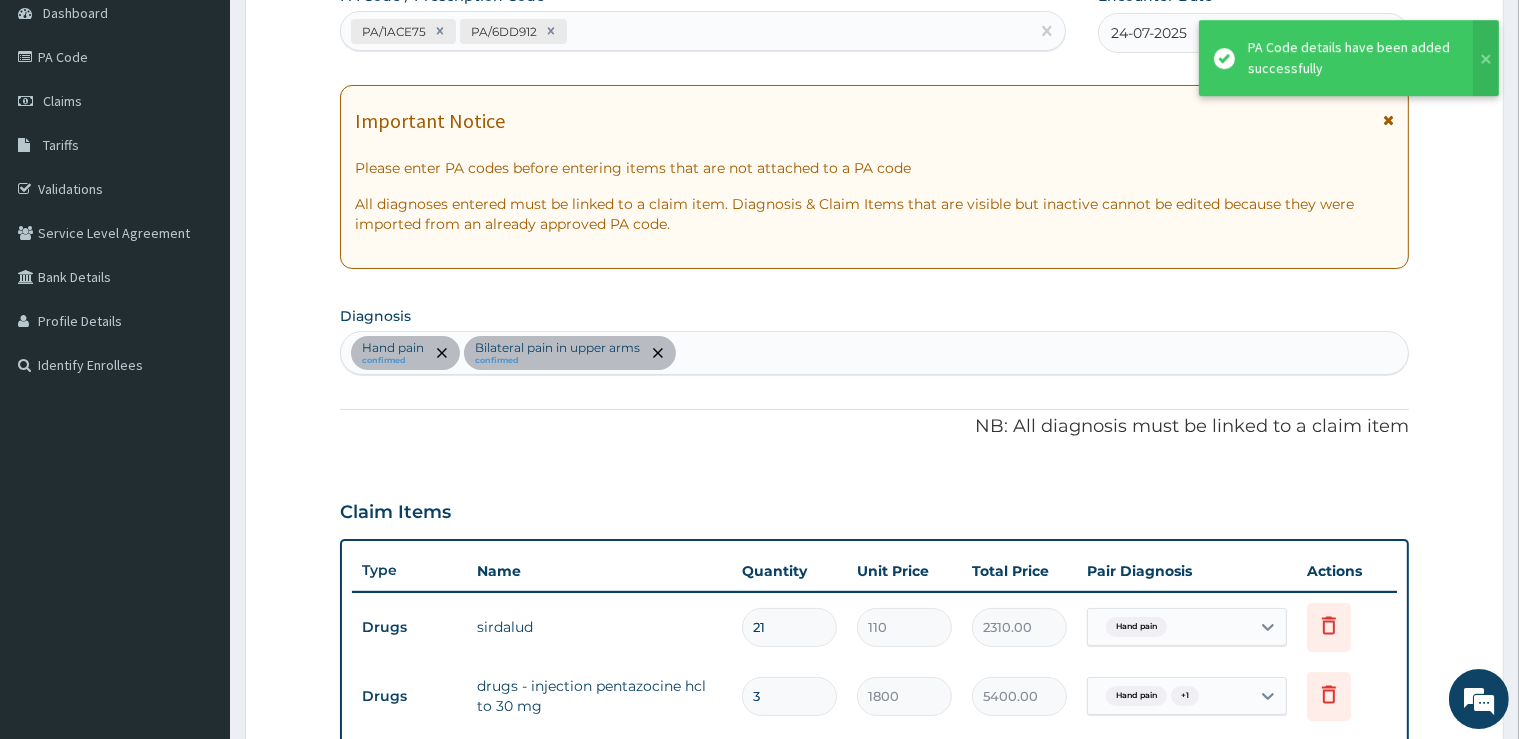 scroll, scrollTop: 60, scrollLeft: 0, axis: vertical 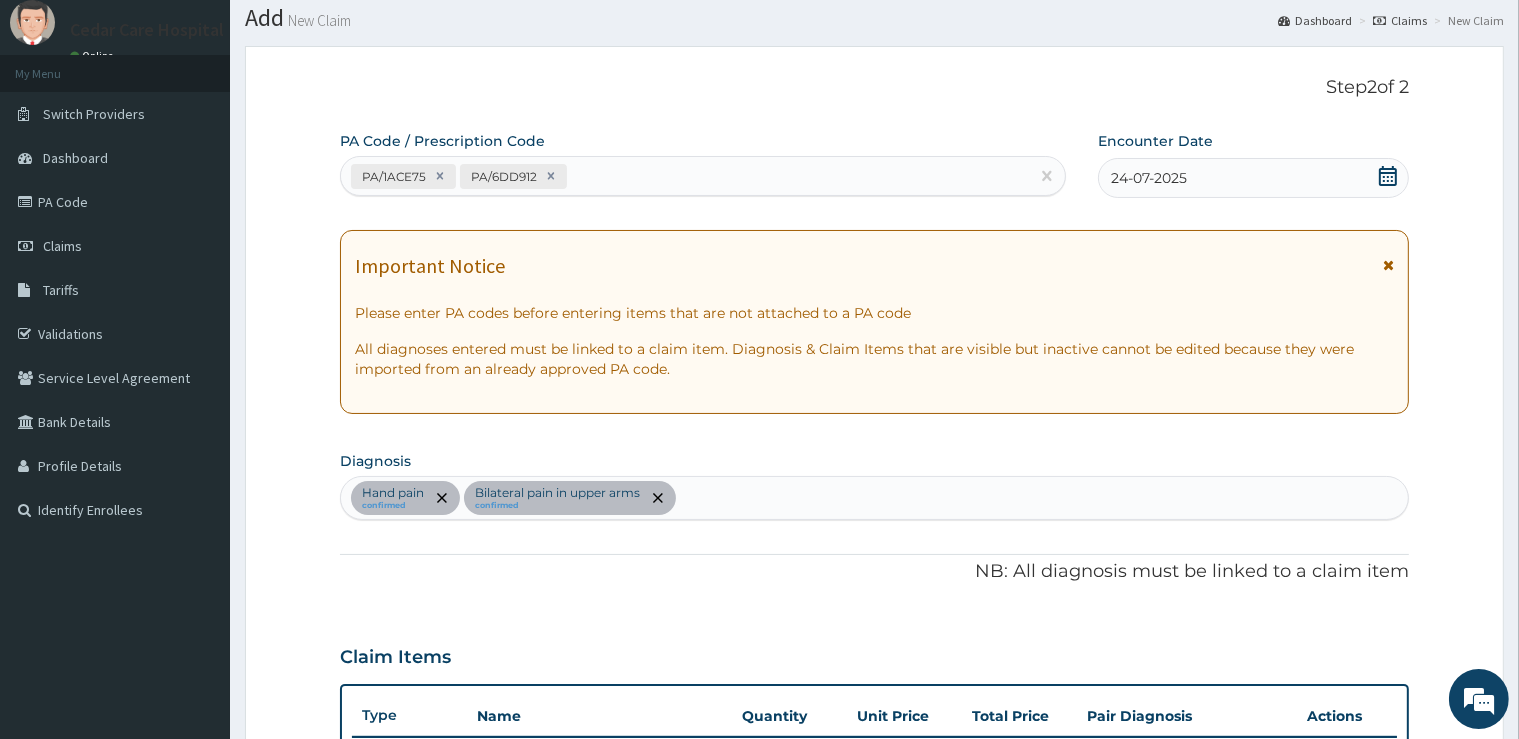 click on "PA/1ACE75 PA/6DD912" at bounding box center (685, 176) 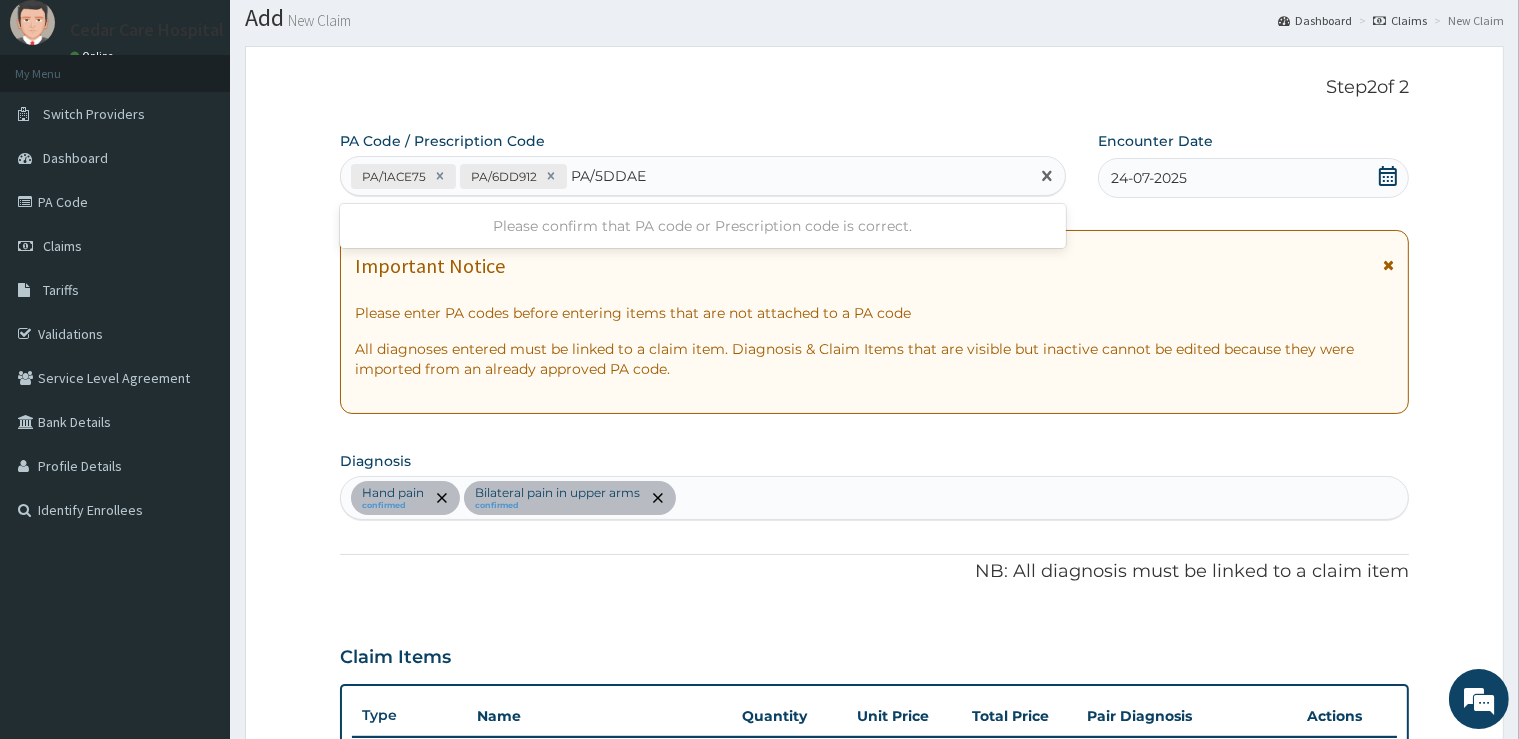 type on "PA/5DDAE1" 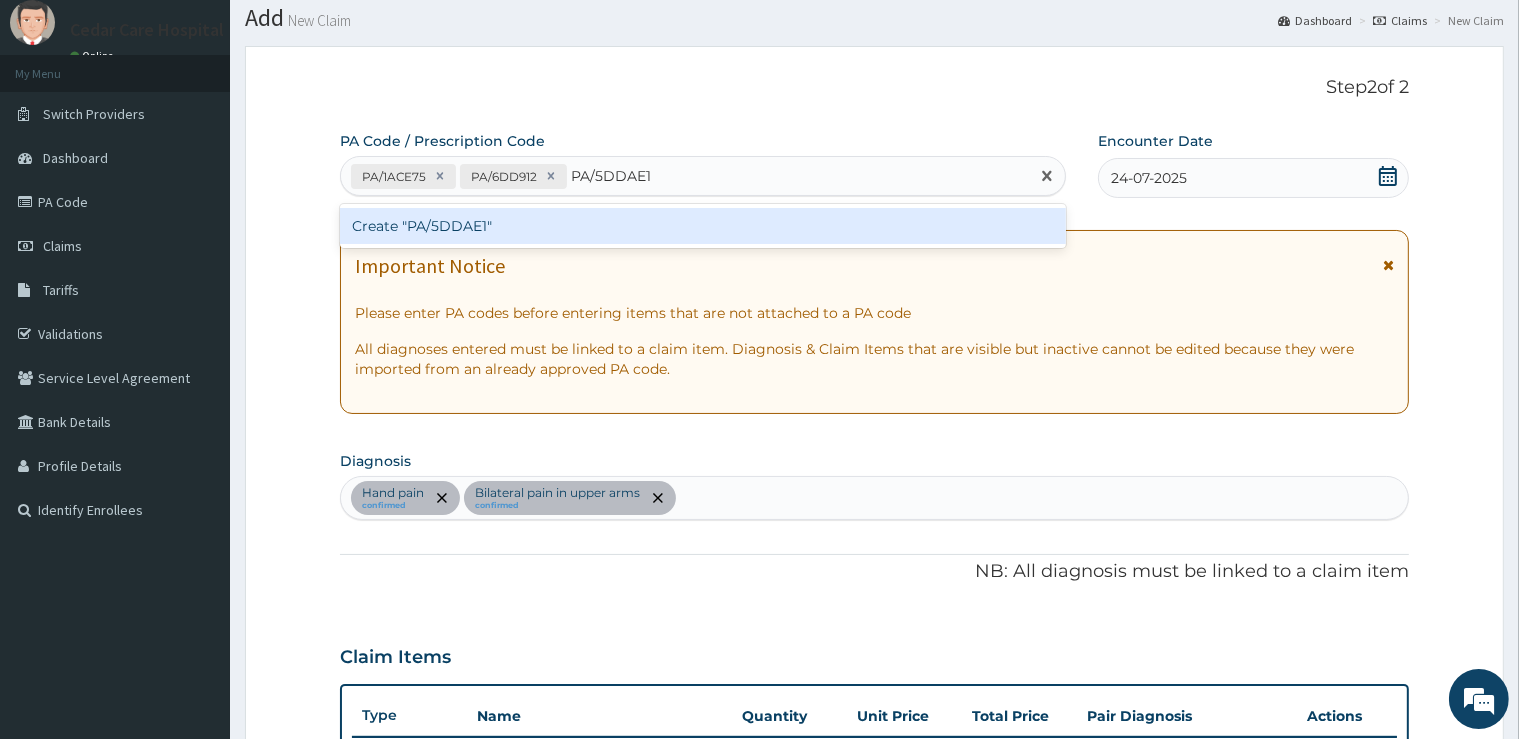 type 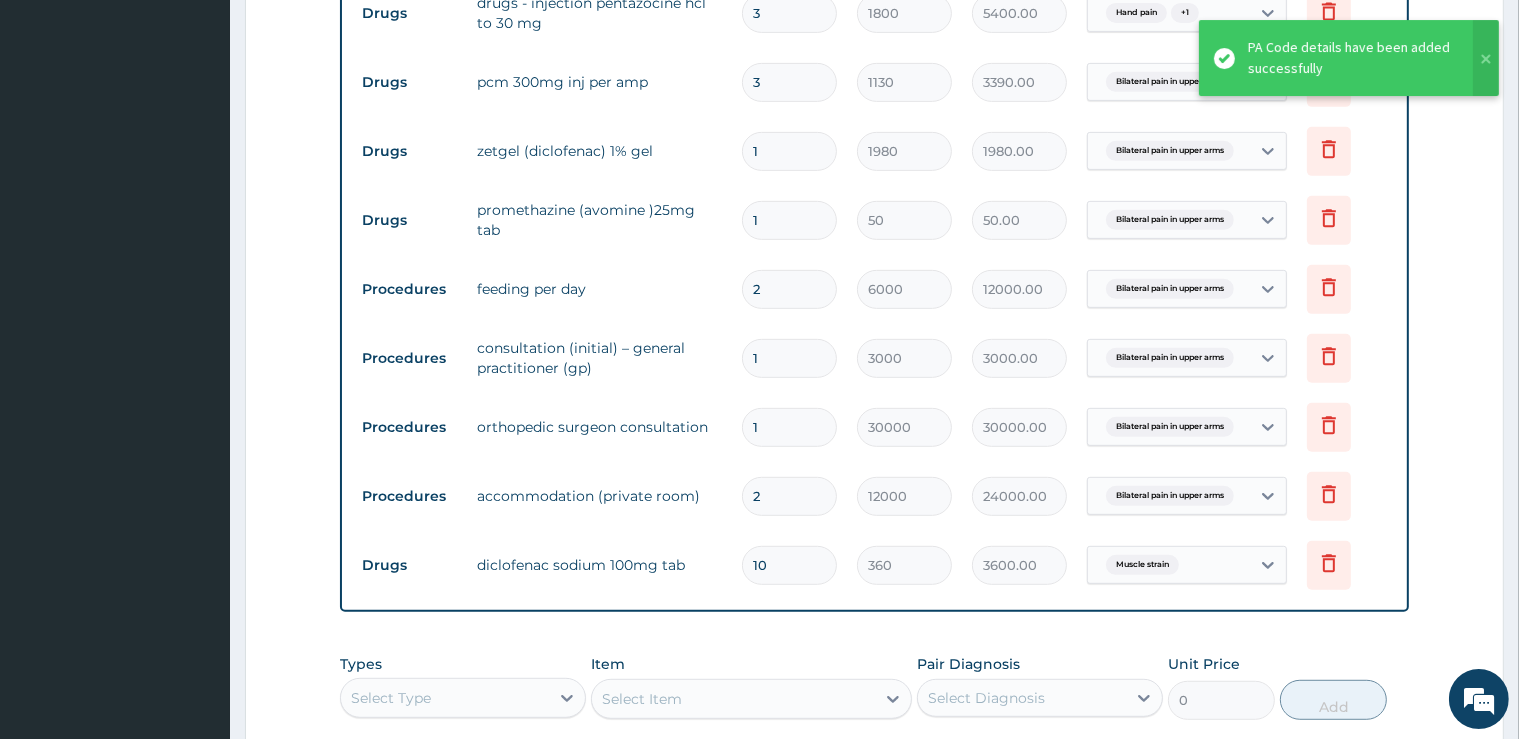 scroll, scrollTop: 868, scrollLeft: 0, axis: vertical 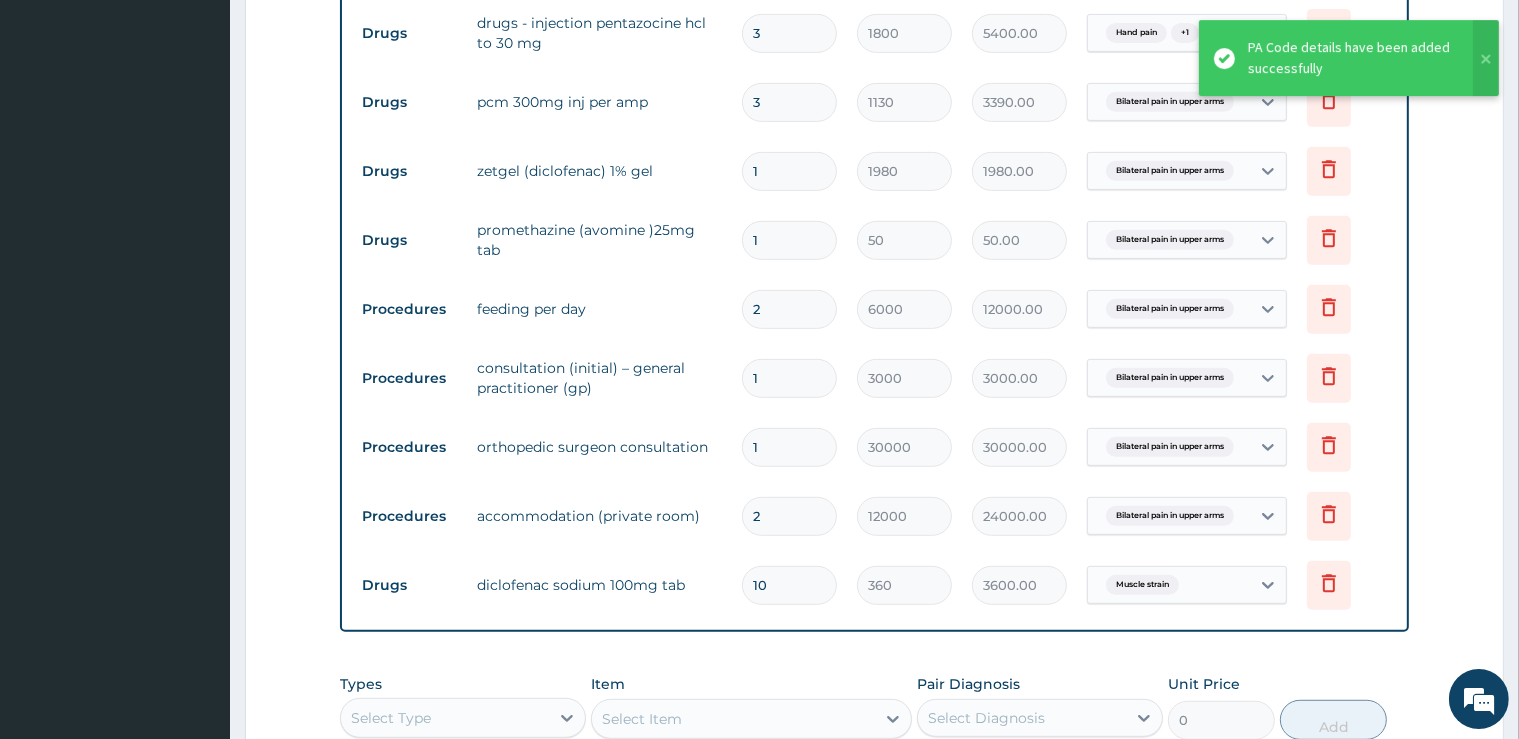 click on "2" at bounding box center (789, 516) 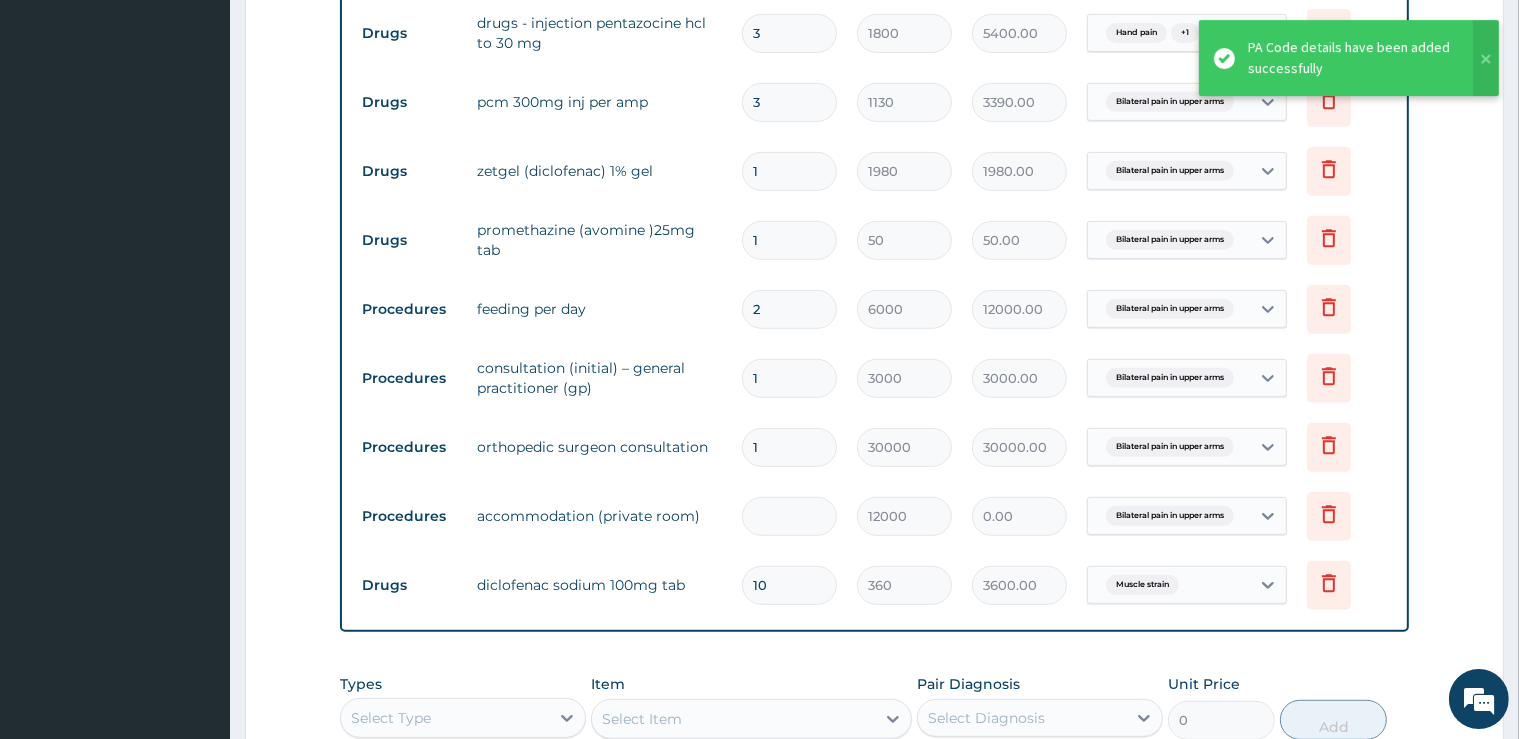 type on "1" 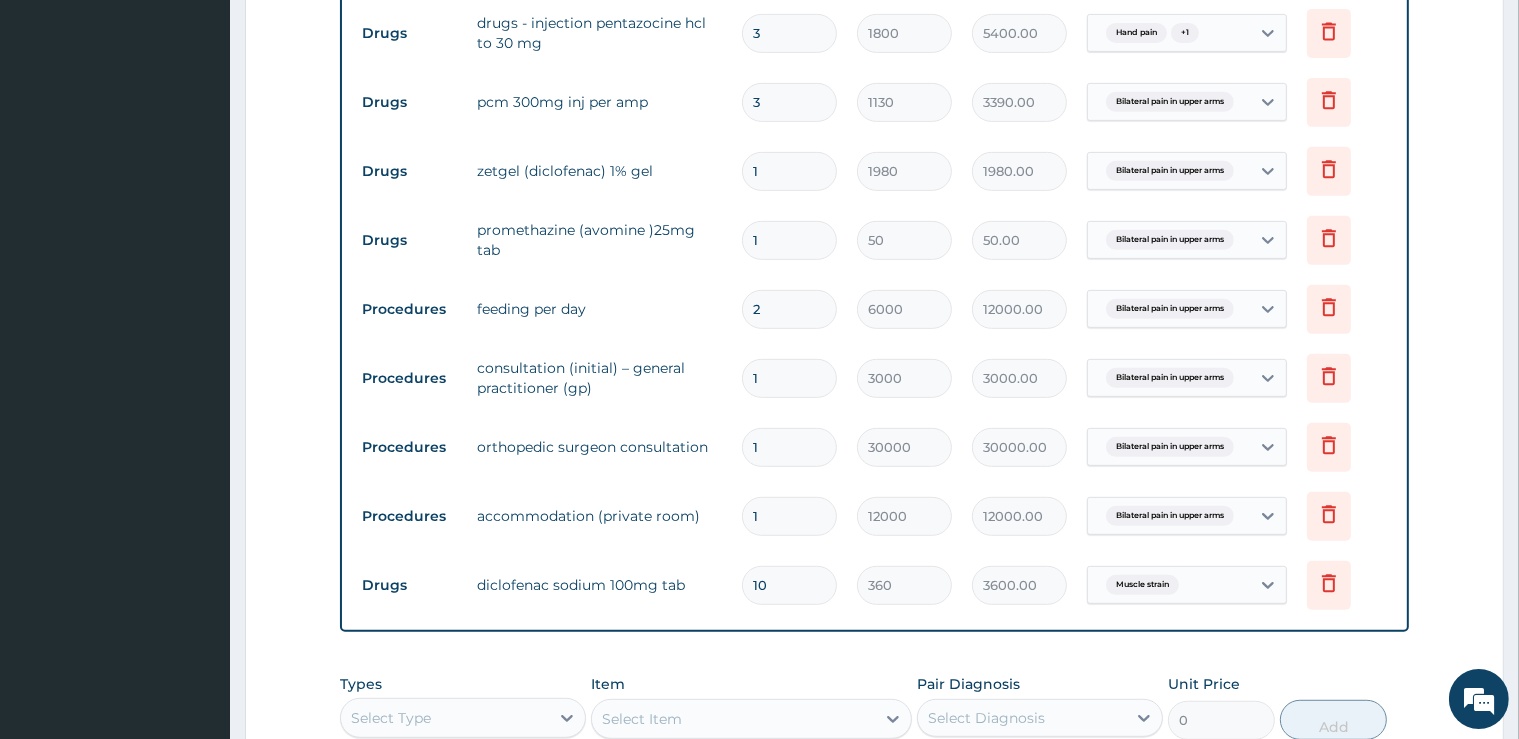 type on "1" 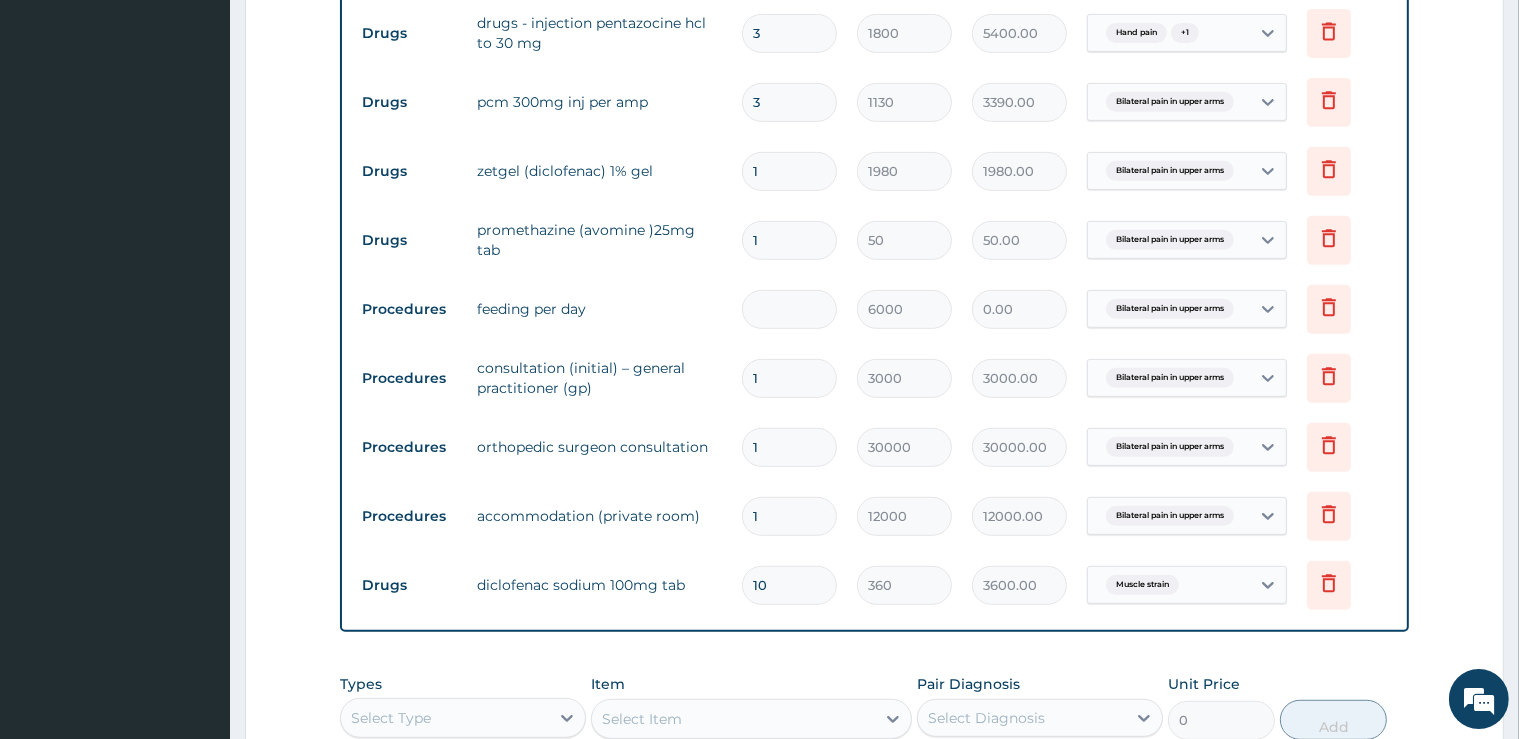 type on "1" 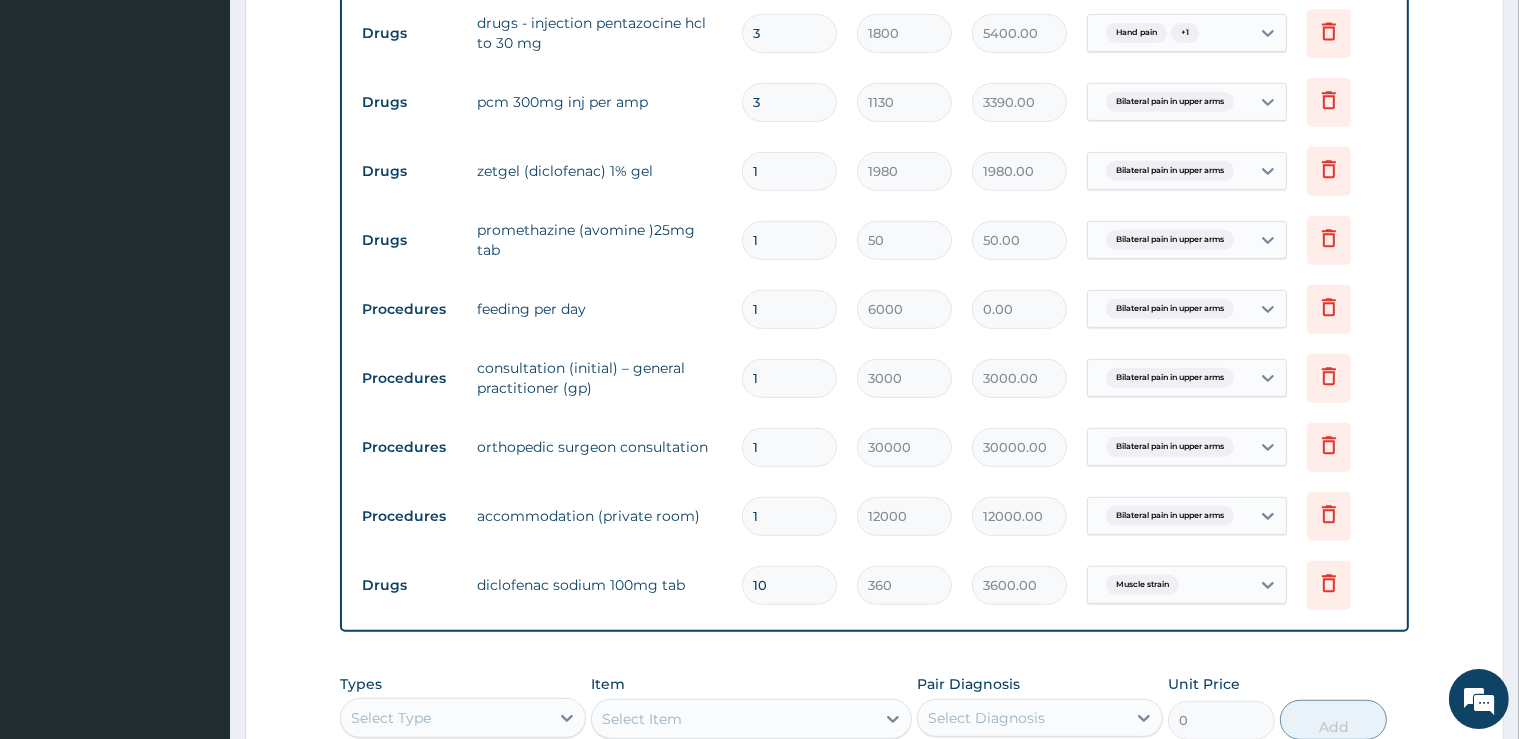 type on "6000.00" 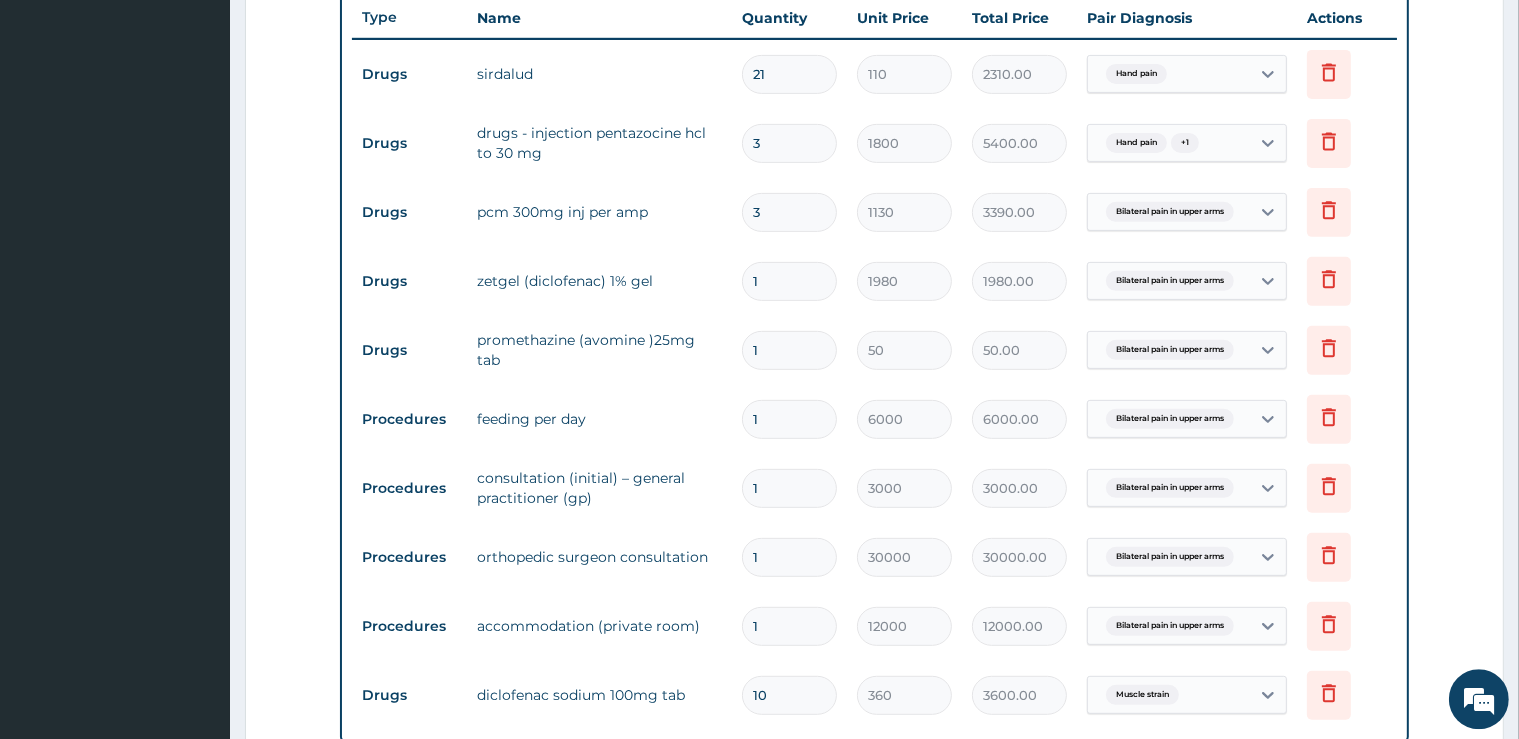 scroll, scrollTop: 657, scrollLeft: 0, axis: vertical 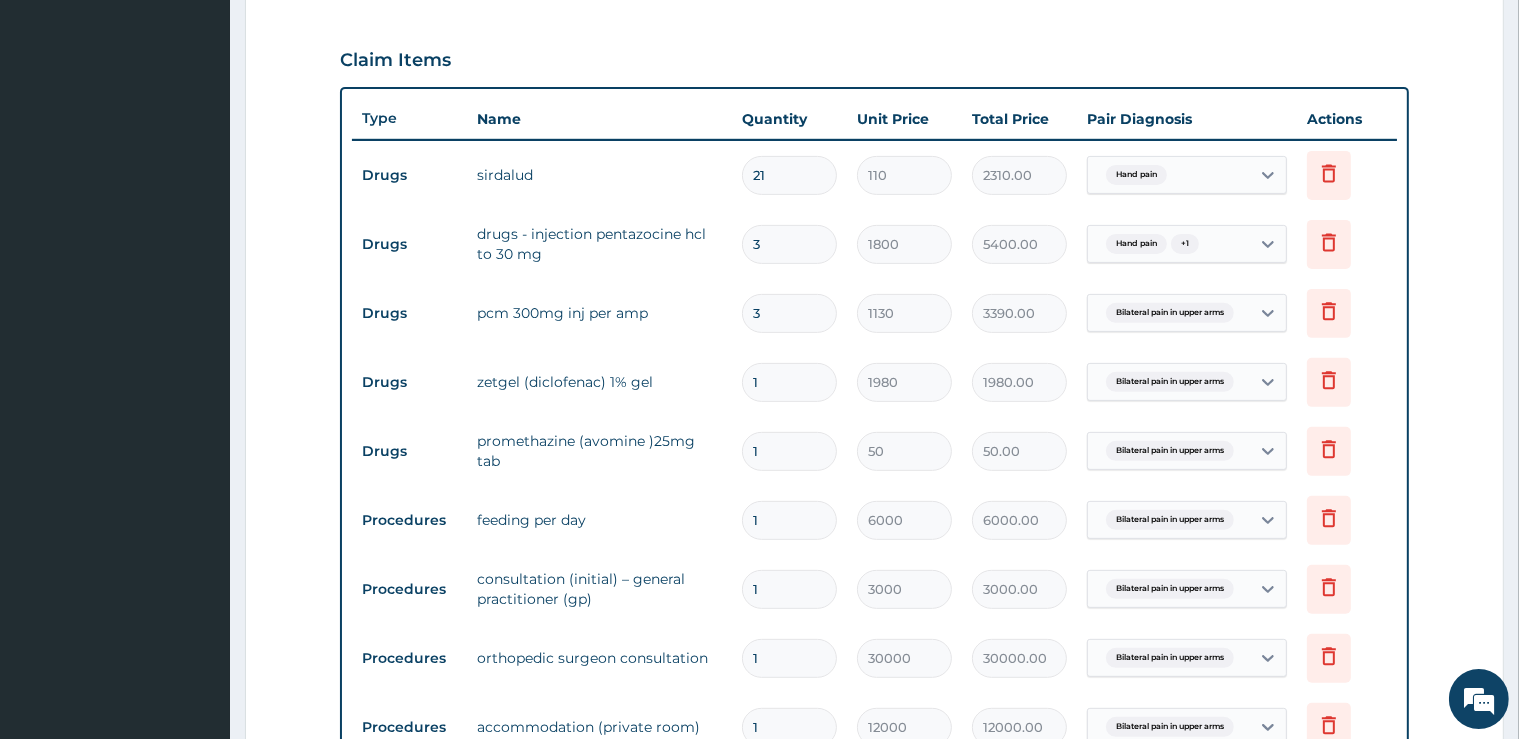 type on "1" 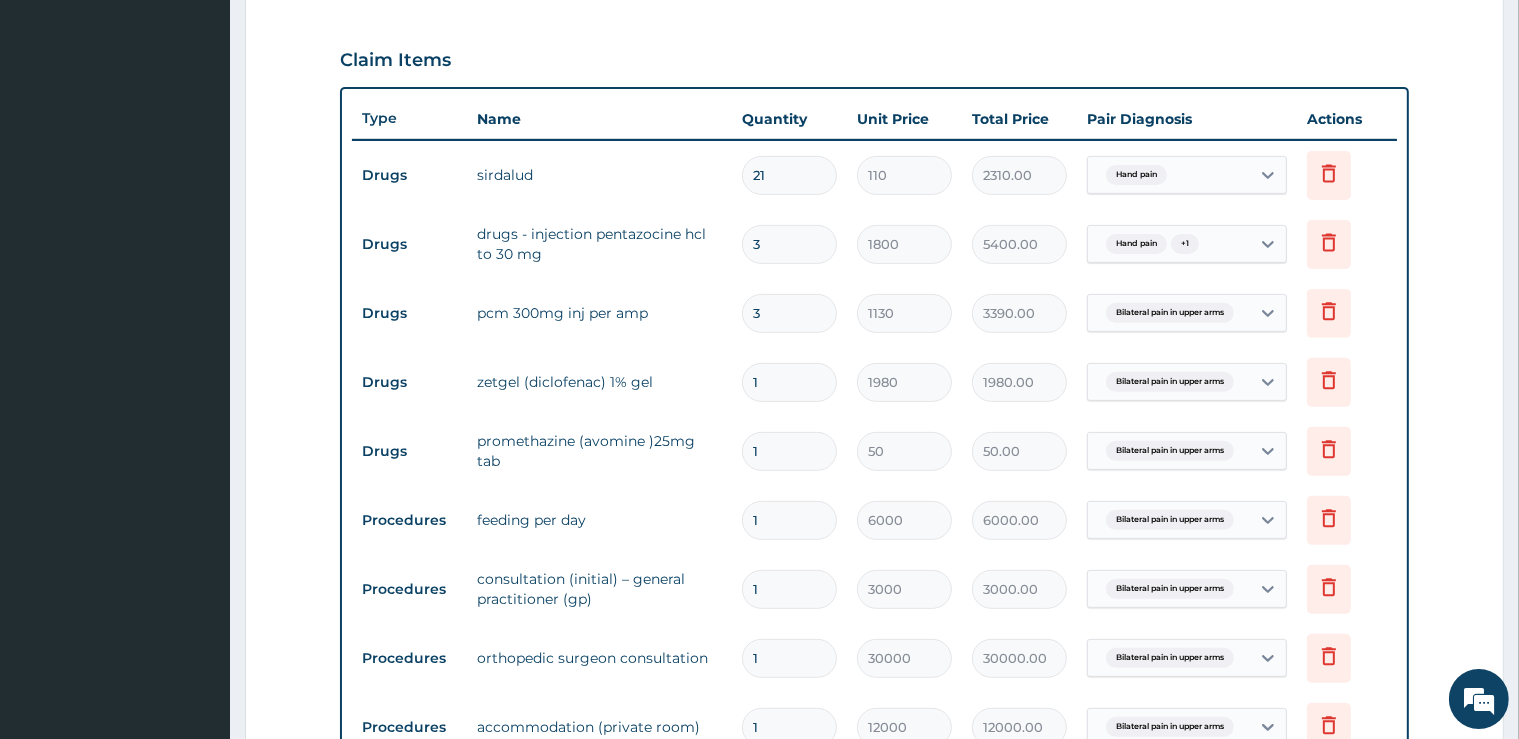 type 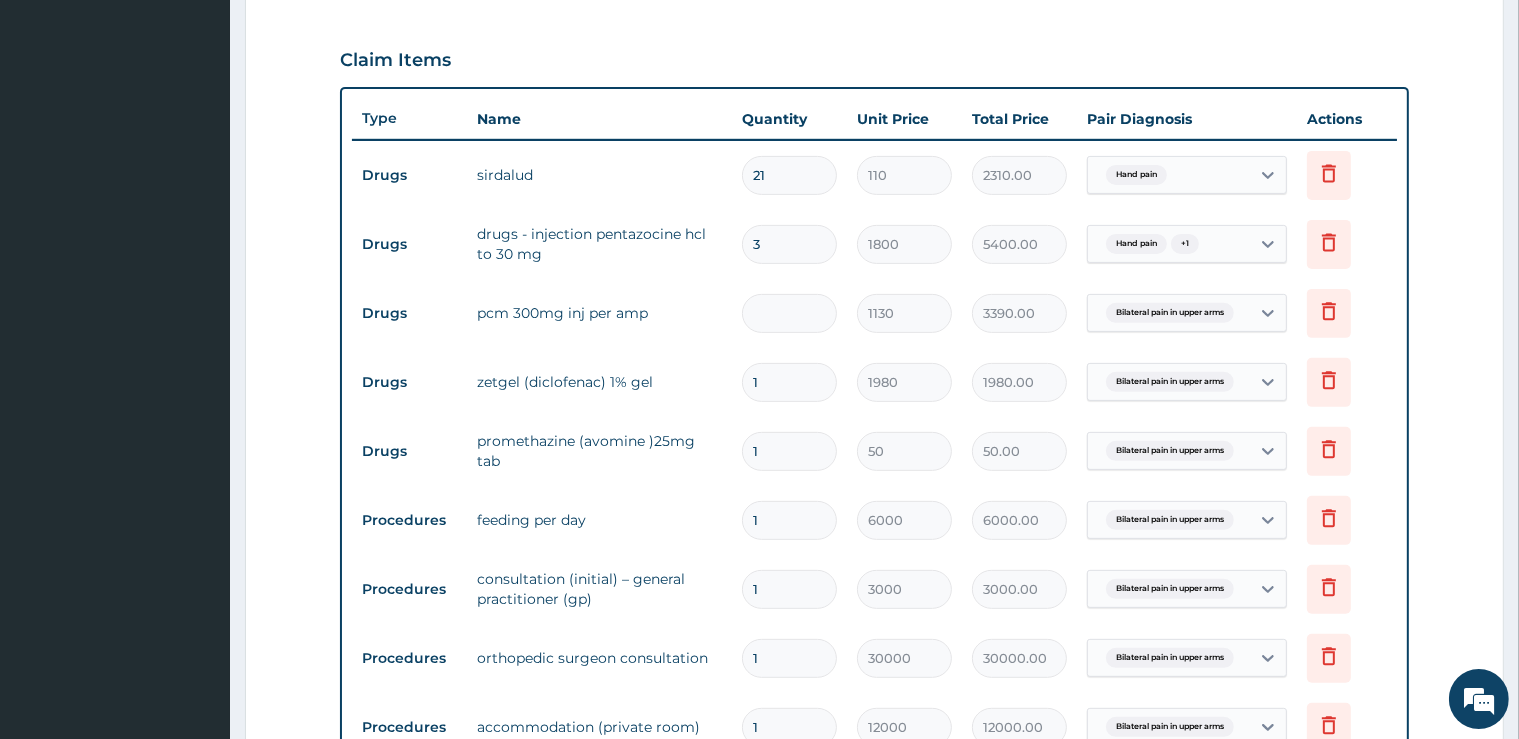 type on "0.00" 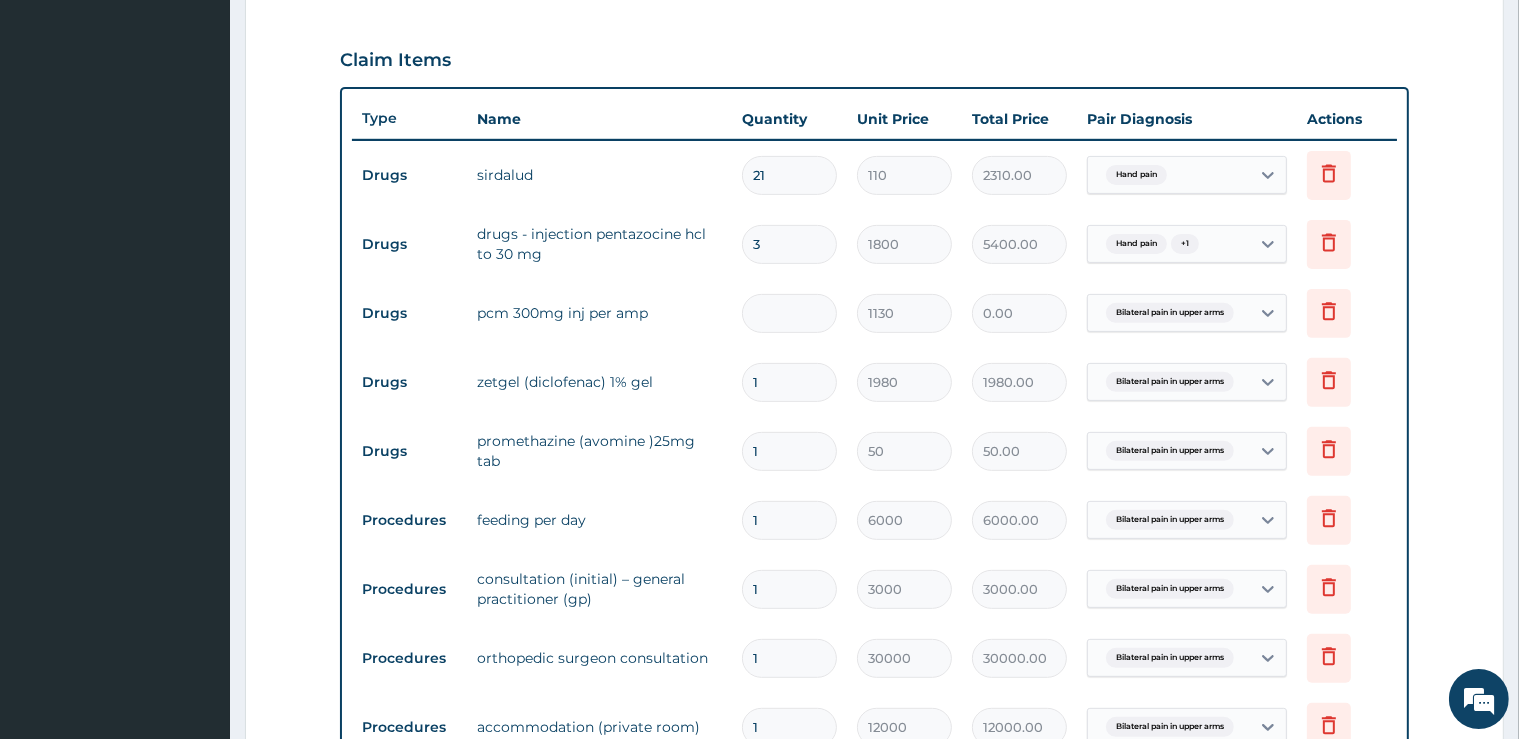 type on "1" 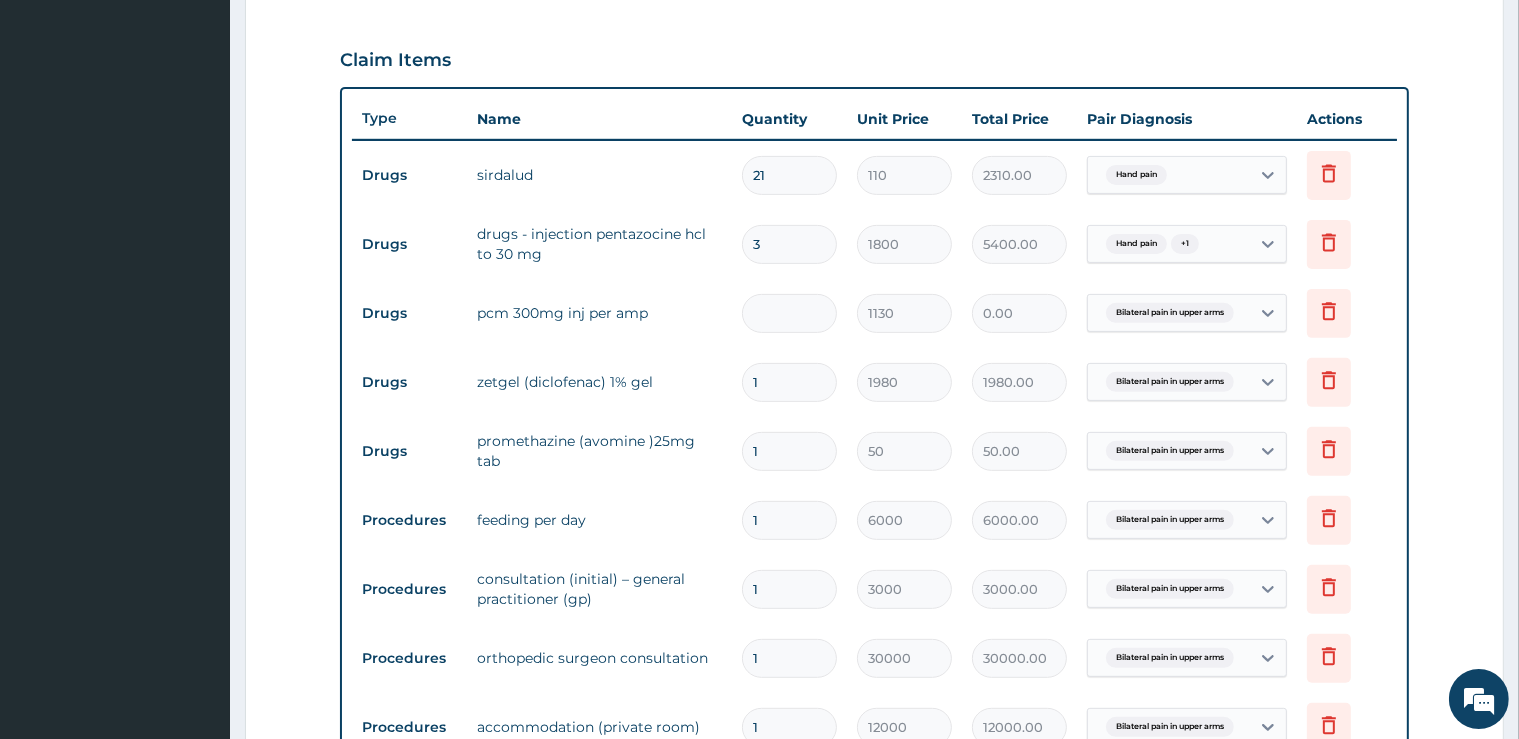 type on "1130.00" 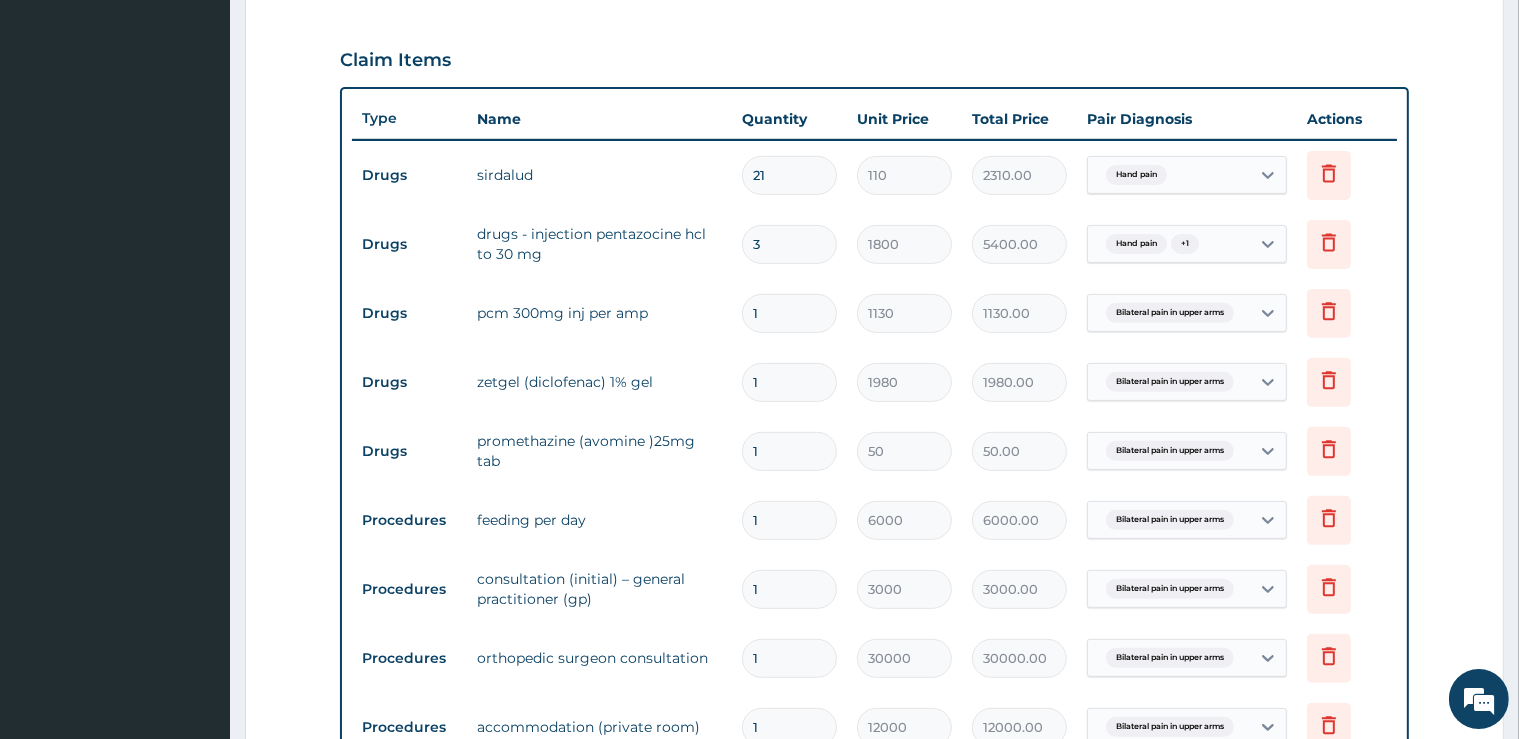 type on "18" 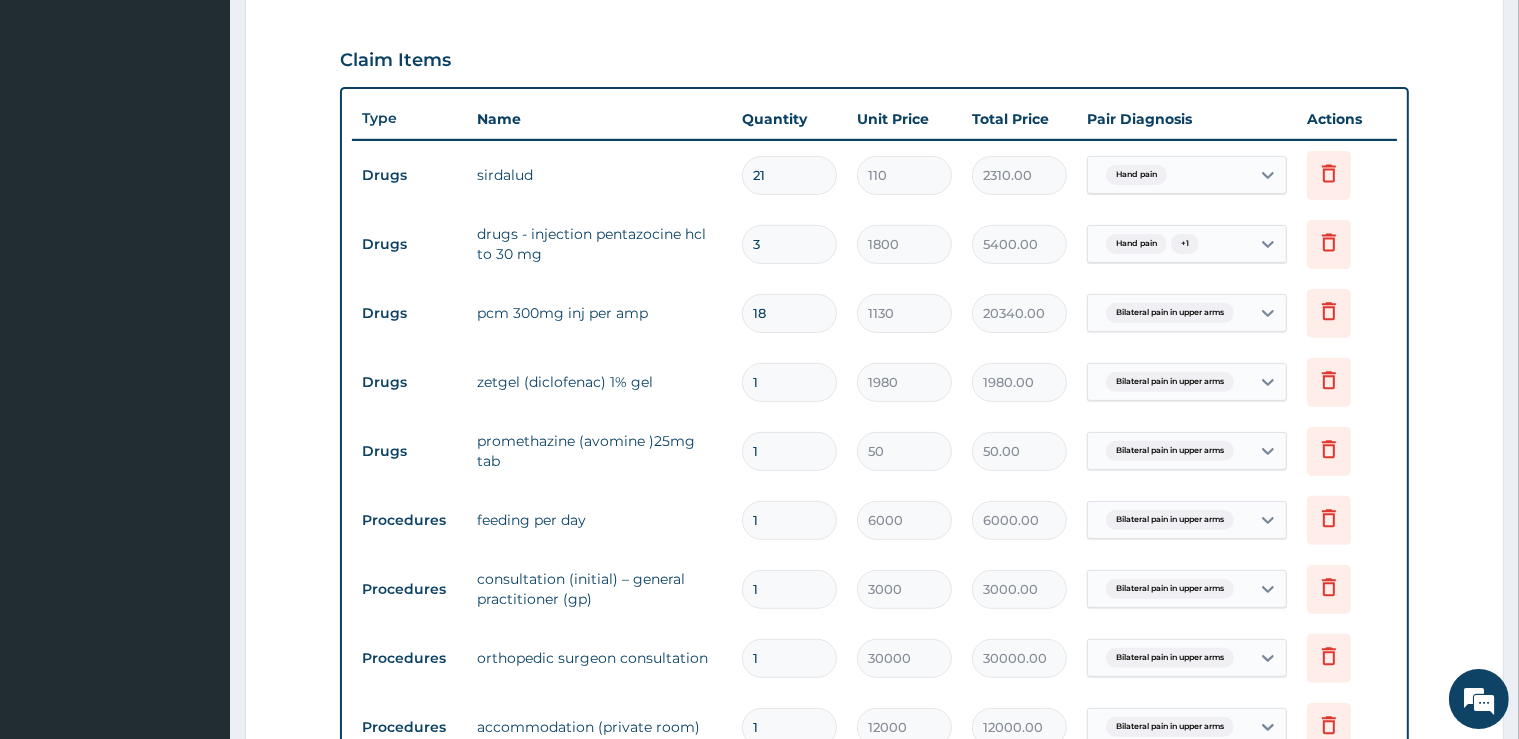 type on "18" 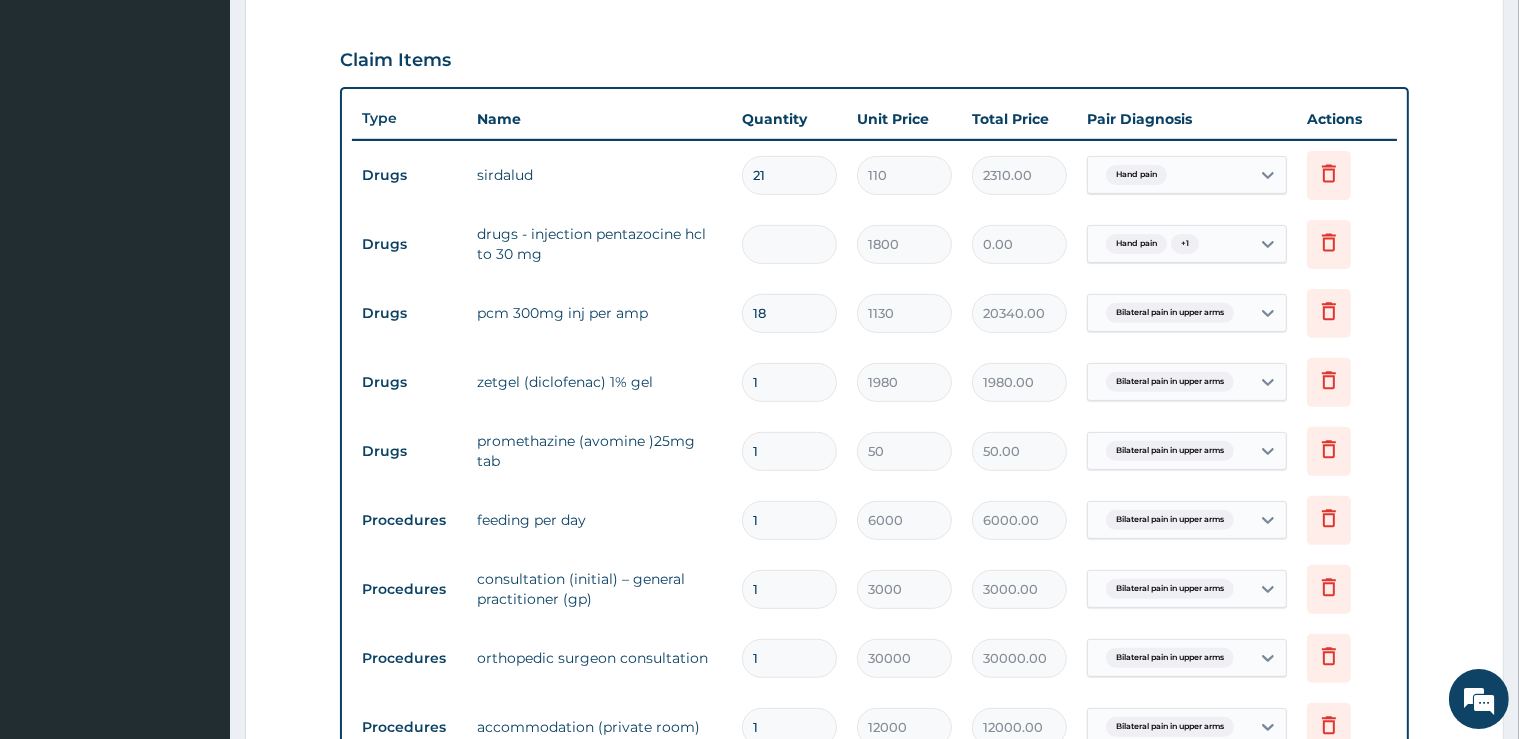 type on "5" 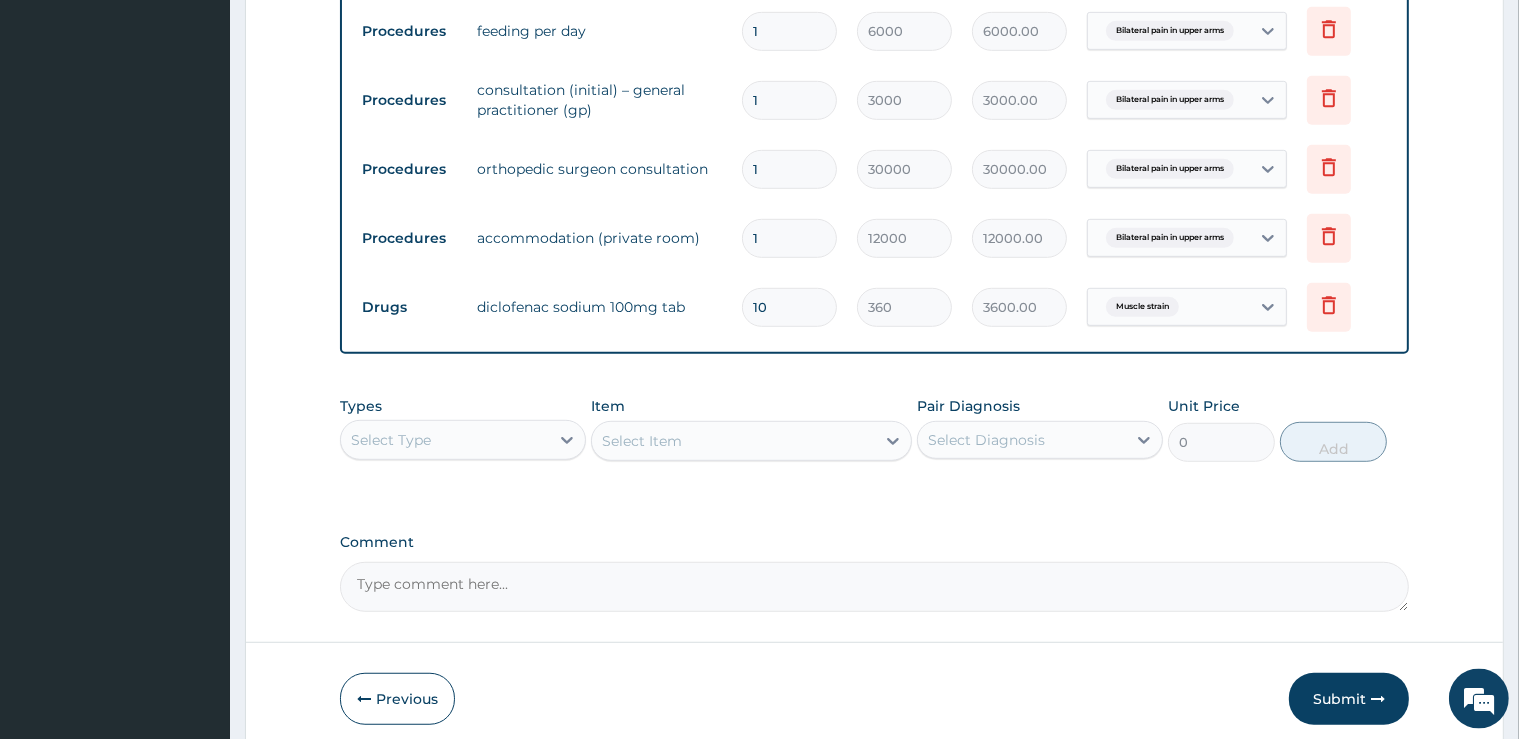 scroll, scrollTop: 1224, scrollLeft: 0, axis: vertical 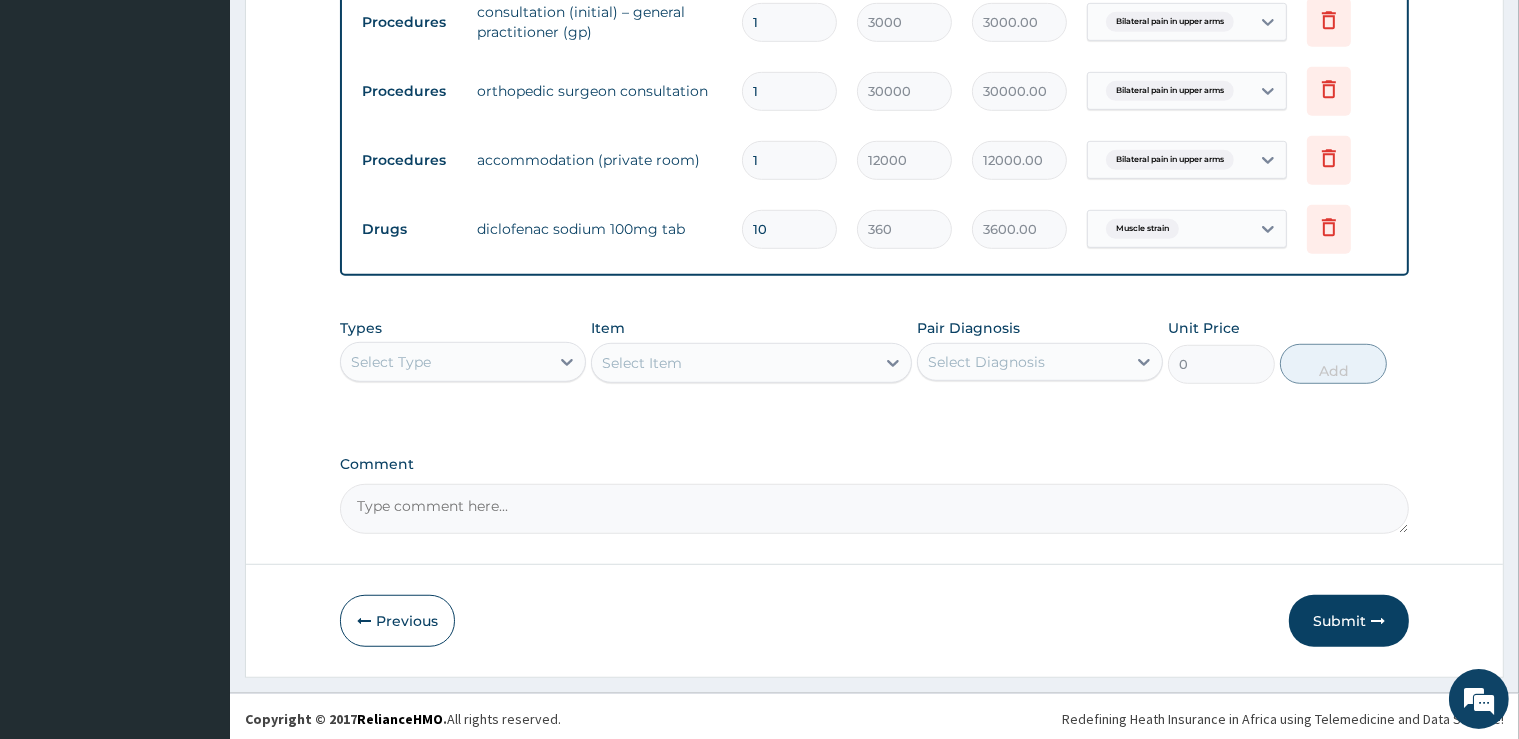 type on "5" 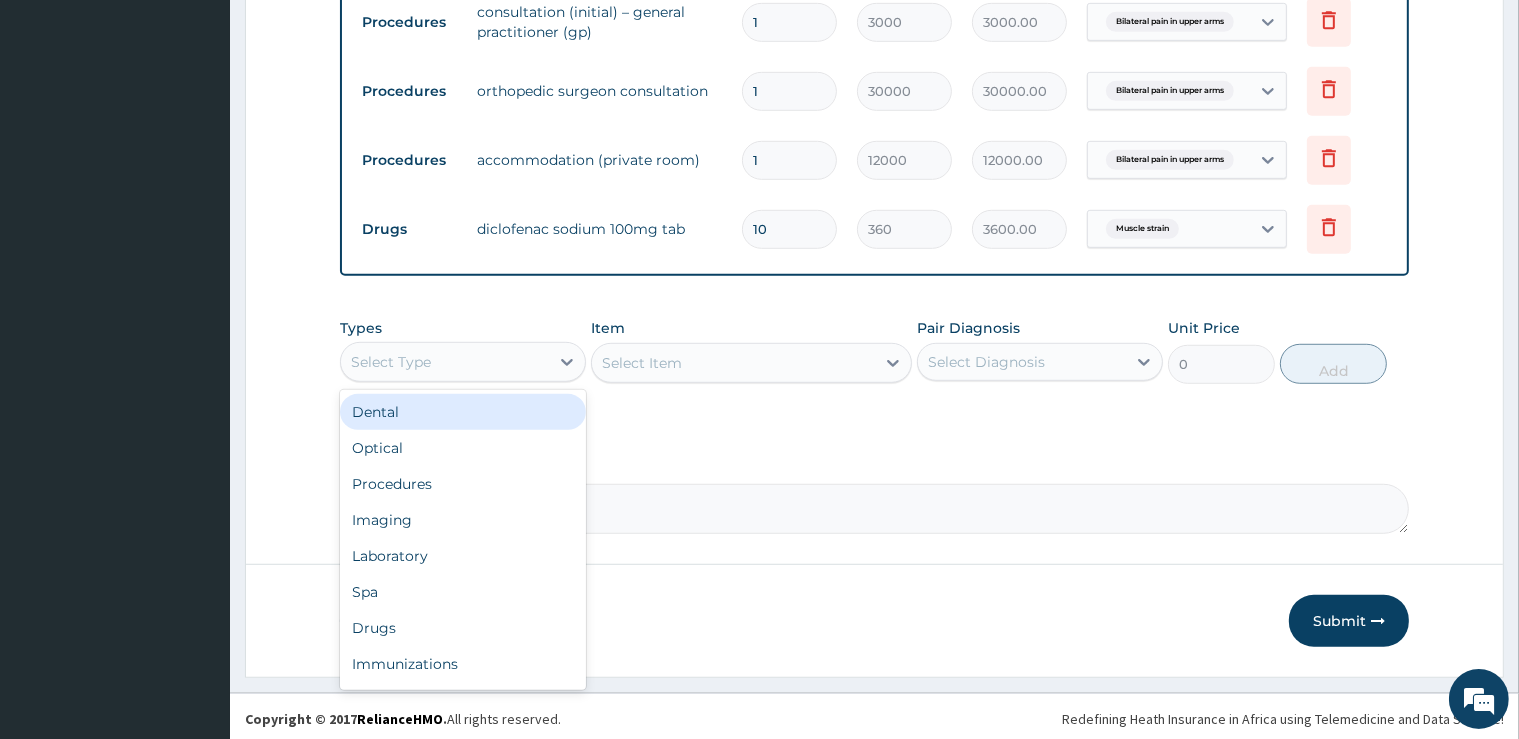 click on "Select Type" at bounding box center (445, 362) 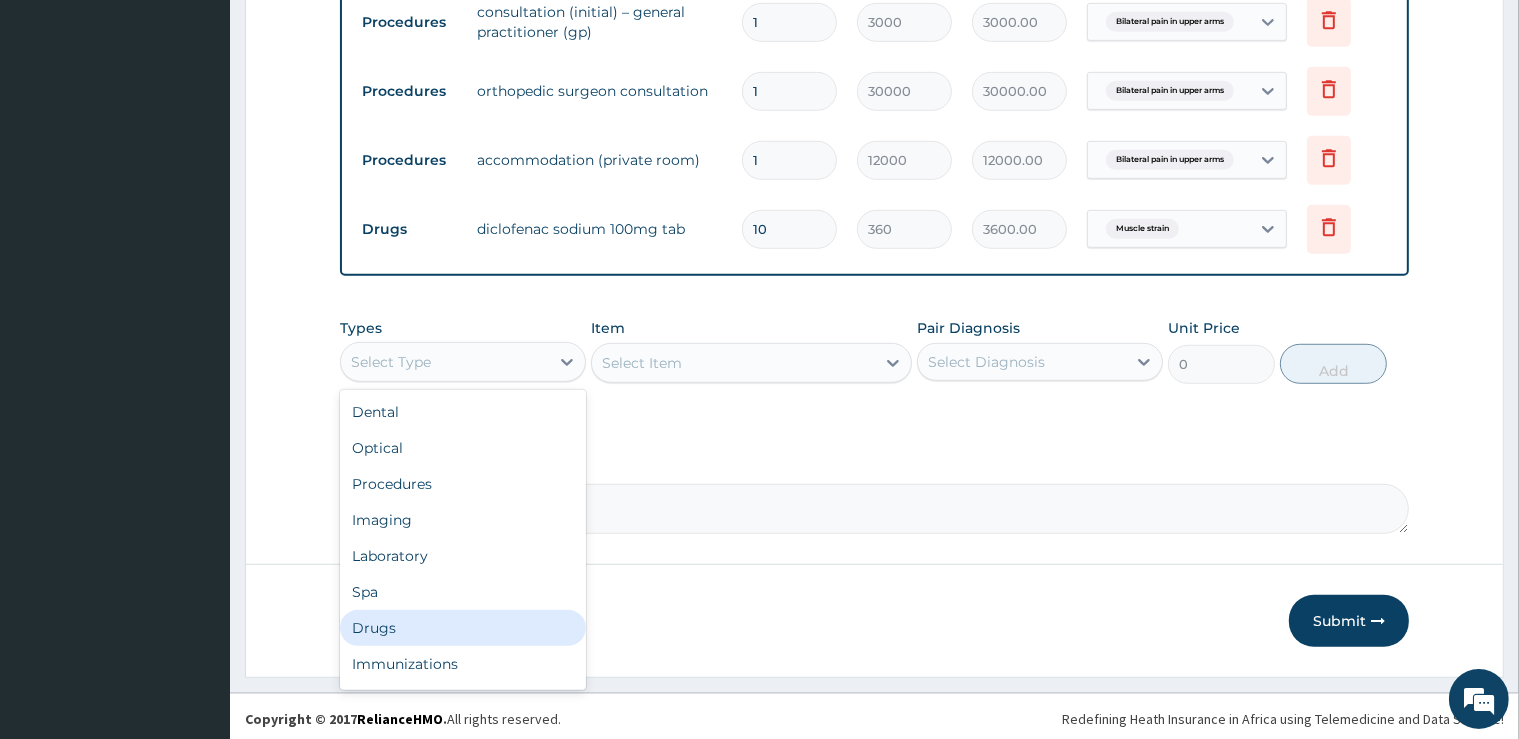 click on "Drugs" at bounding box center (463, 628) 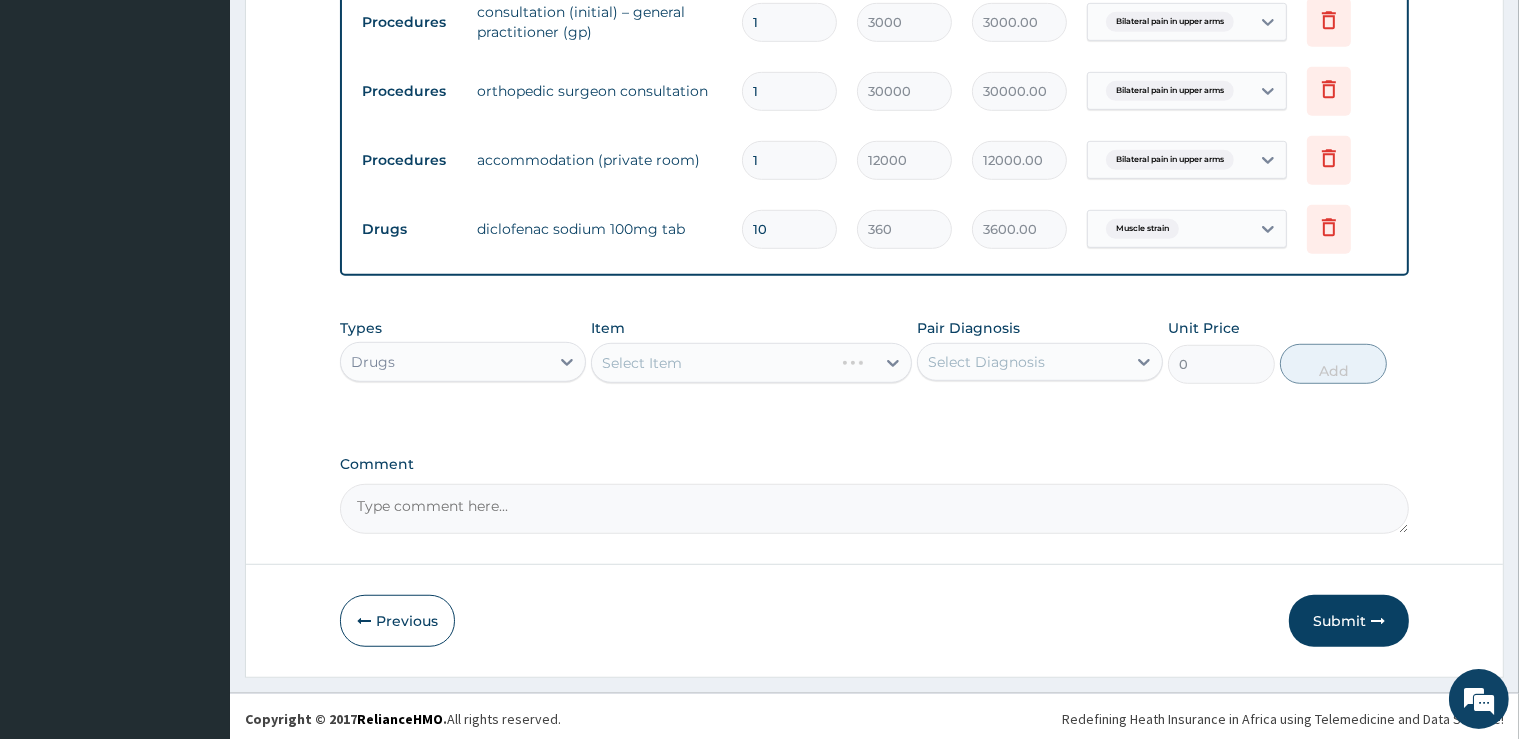 click on "Select Item" at bounding box center (751, 363) 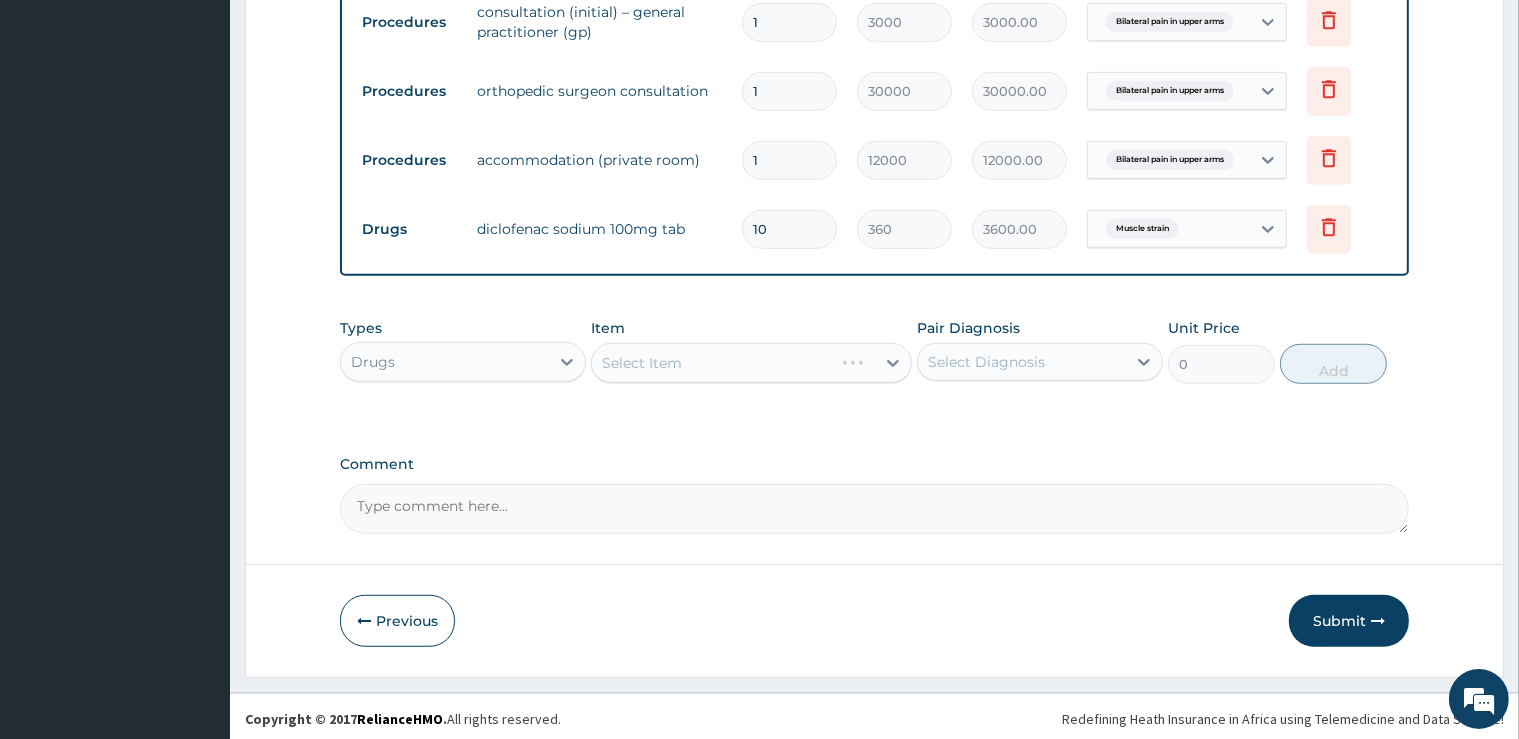 click on "Select Item" at bounding box center (751, 363) 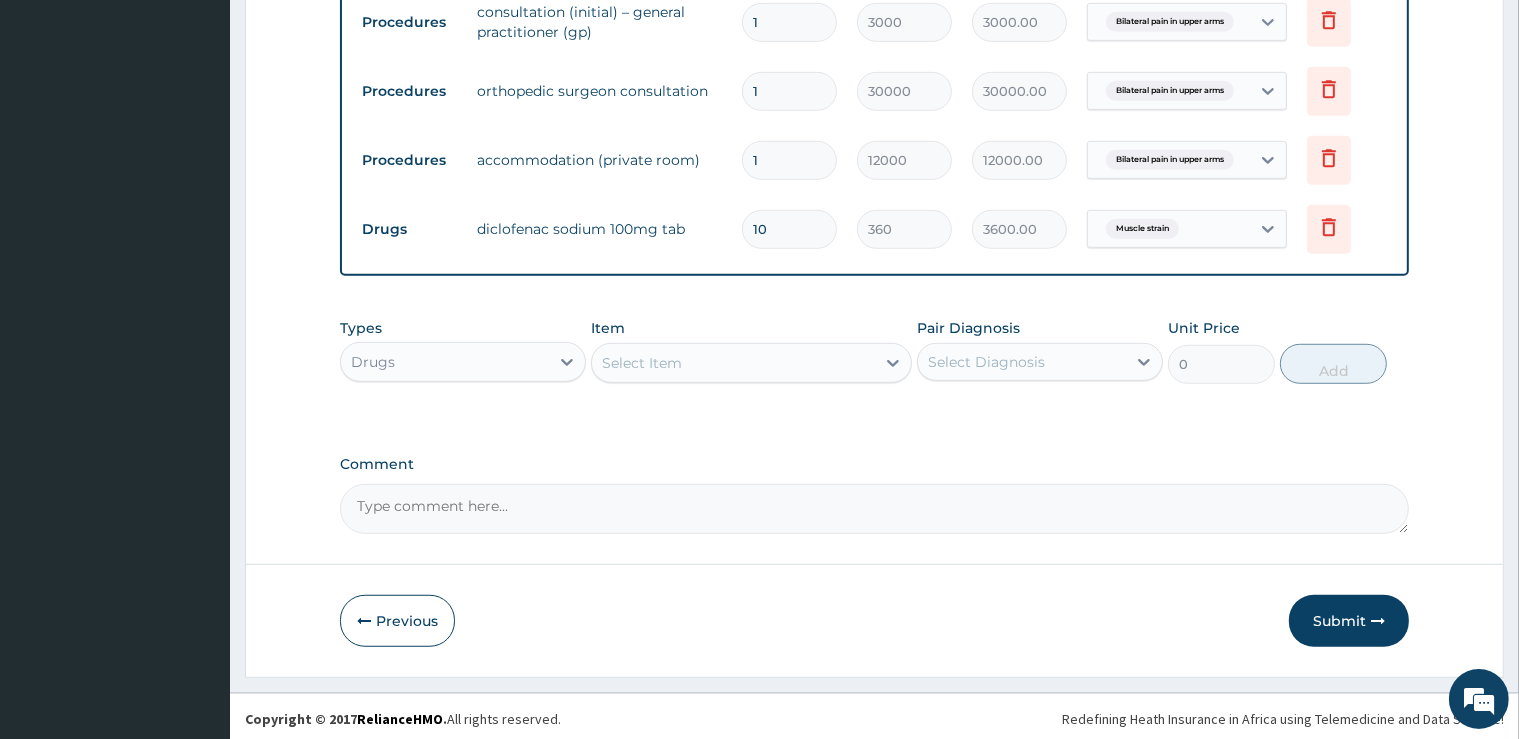 click on "Select Item" at bounding box center (733, 363) 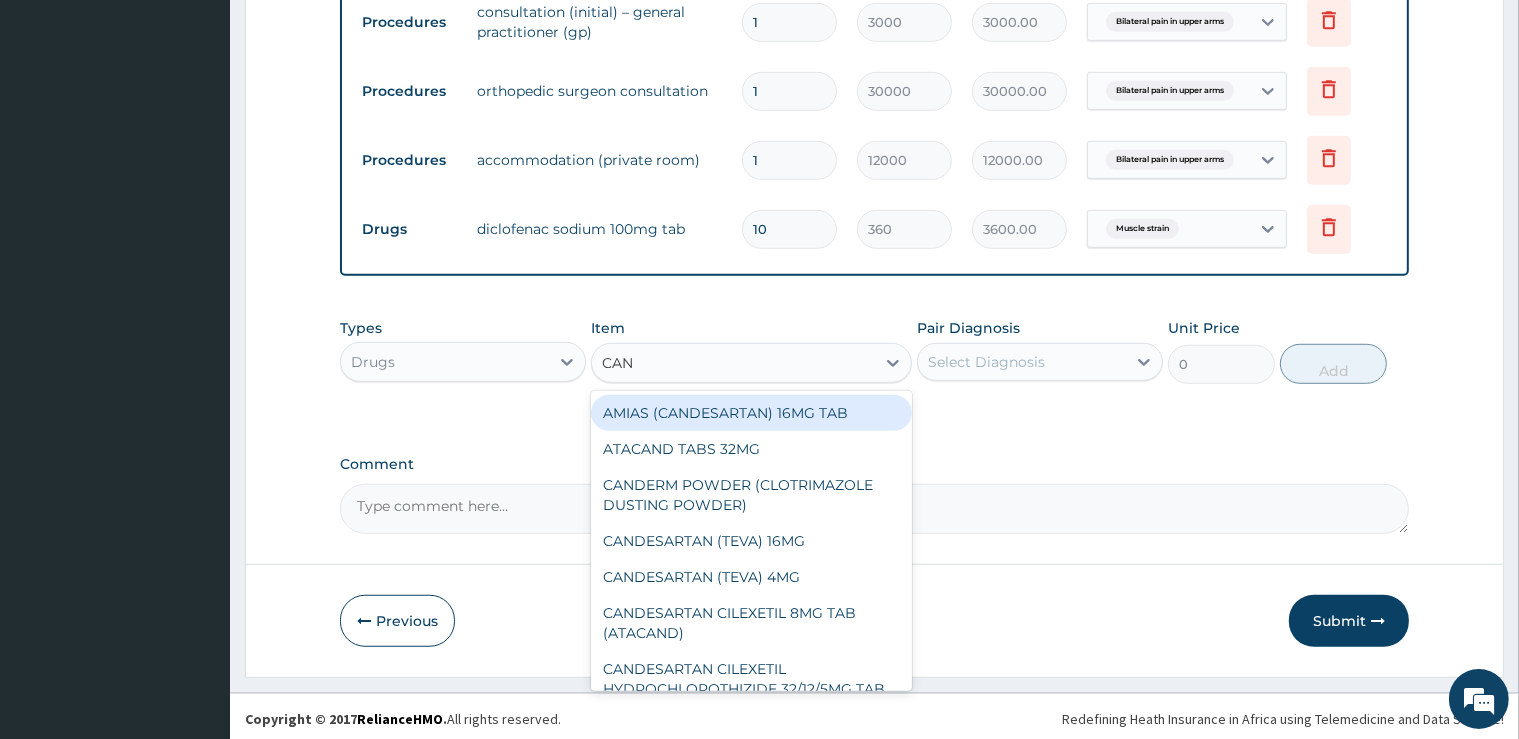 type on "CANN" 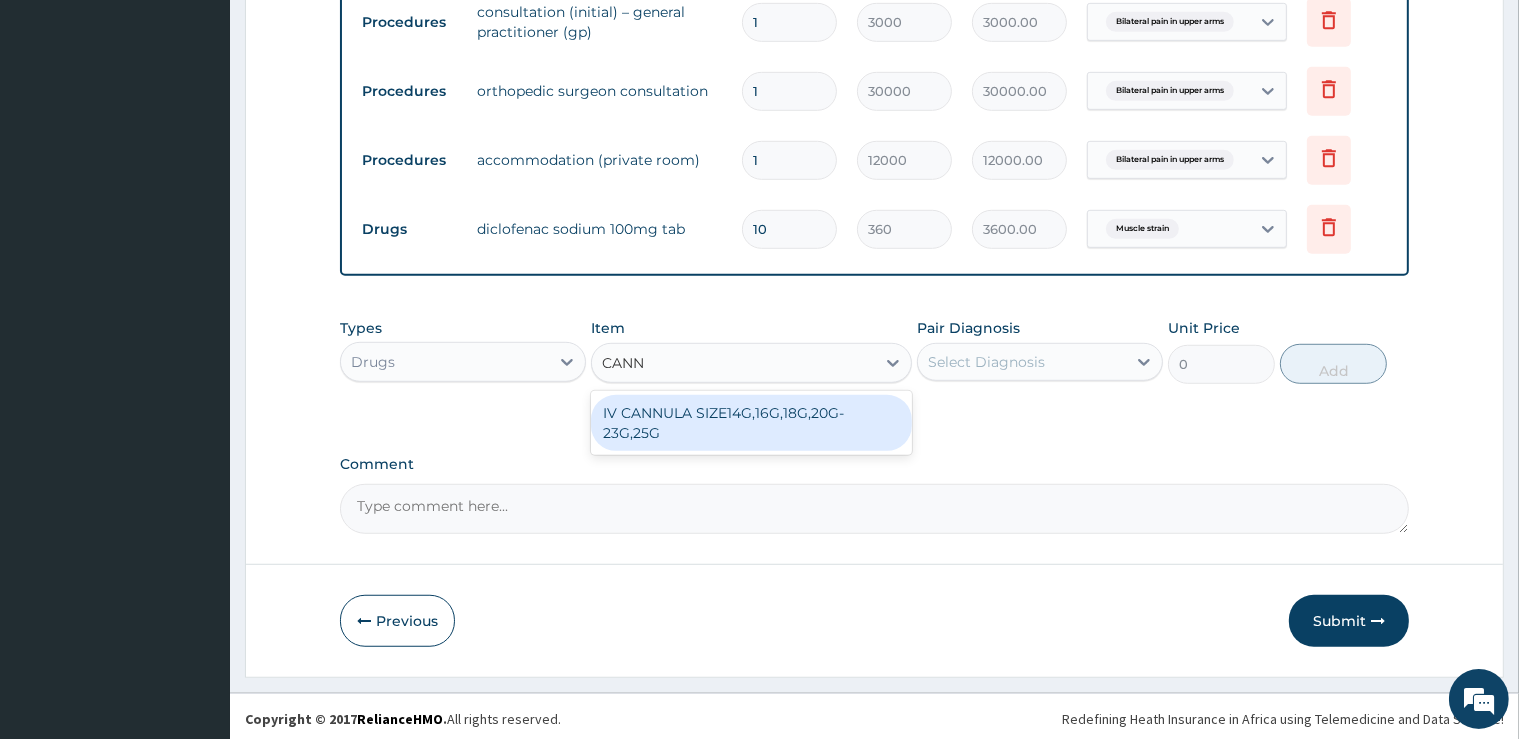 click on "IV CANNULA SIZE14G,16G,18G,20G-23G,25G" at bounding box center [751, 423] 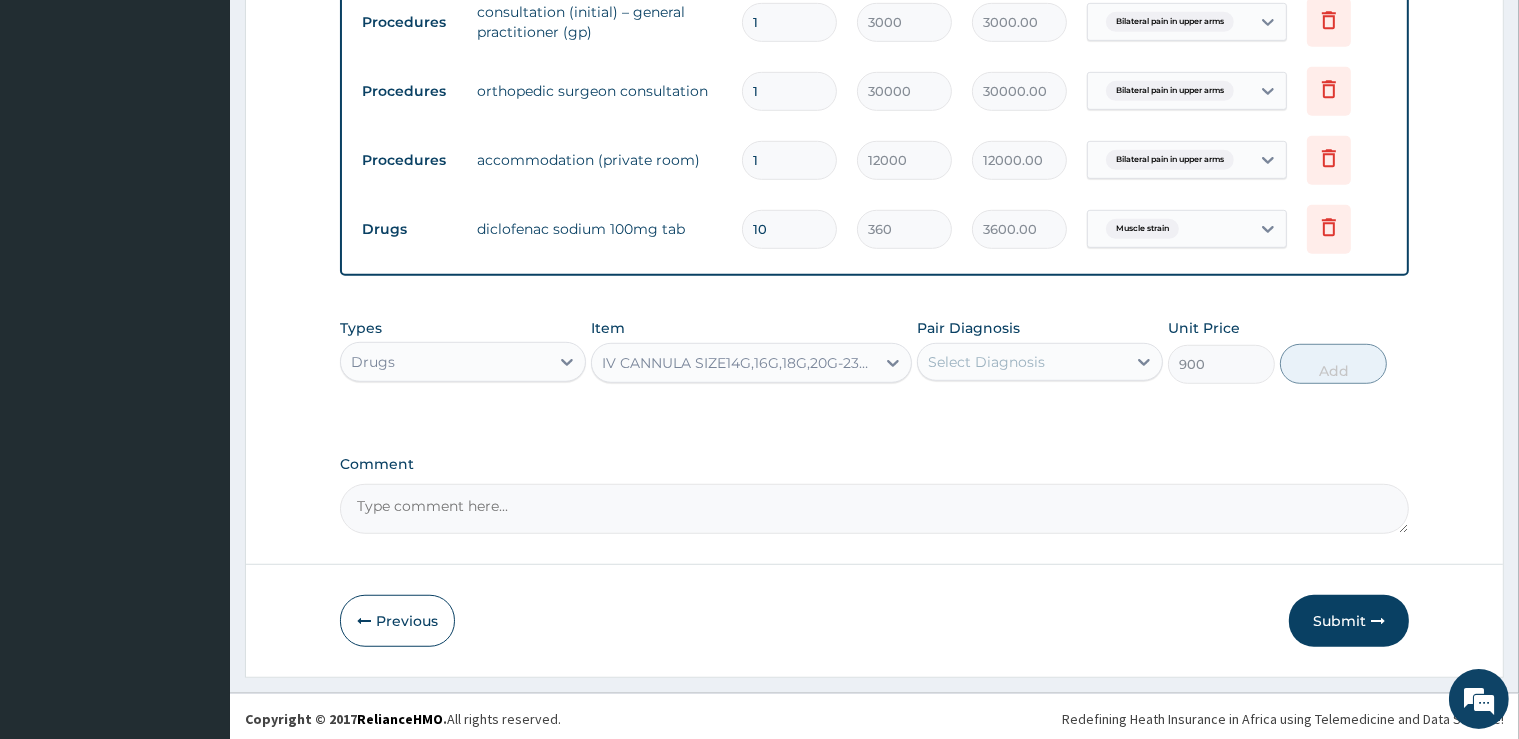 type 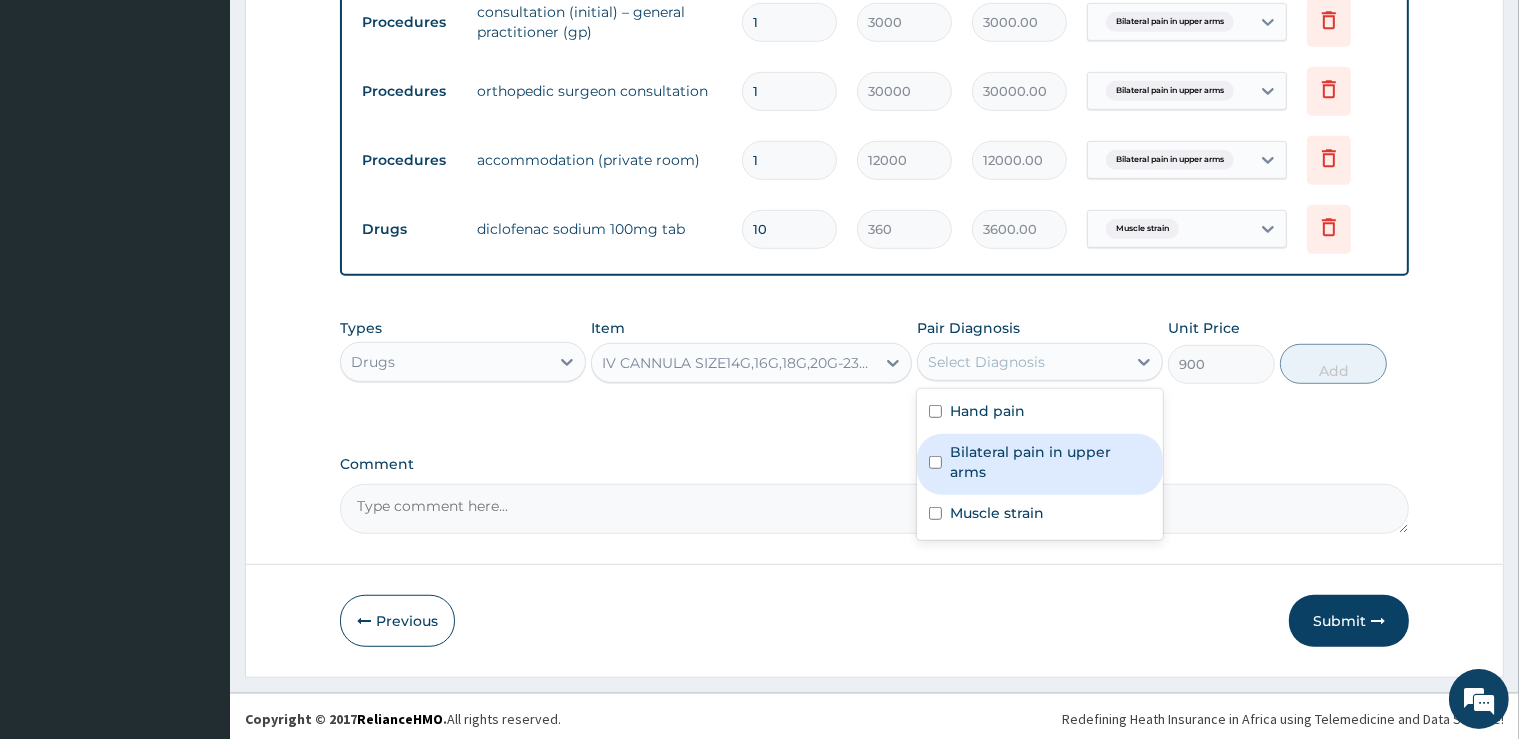 drag, startPoint x: 988, startPoint y: 446, endPoint x: 993, endPoint y: 470, distance: 24.5153 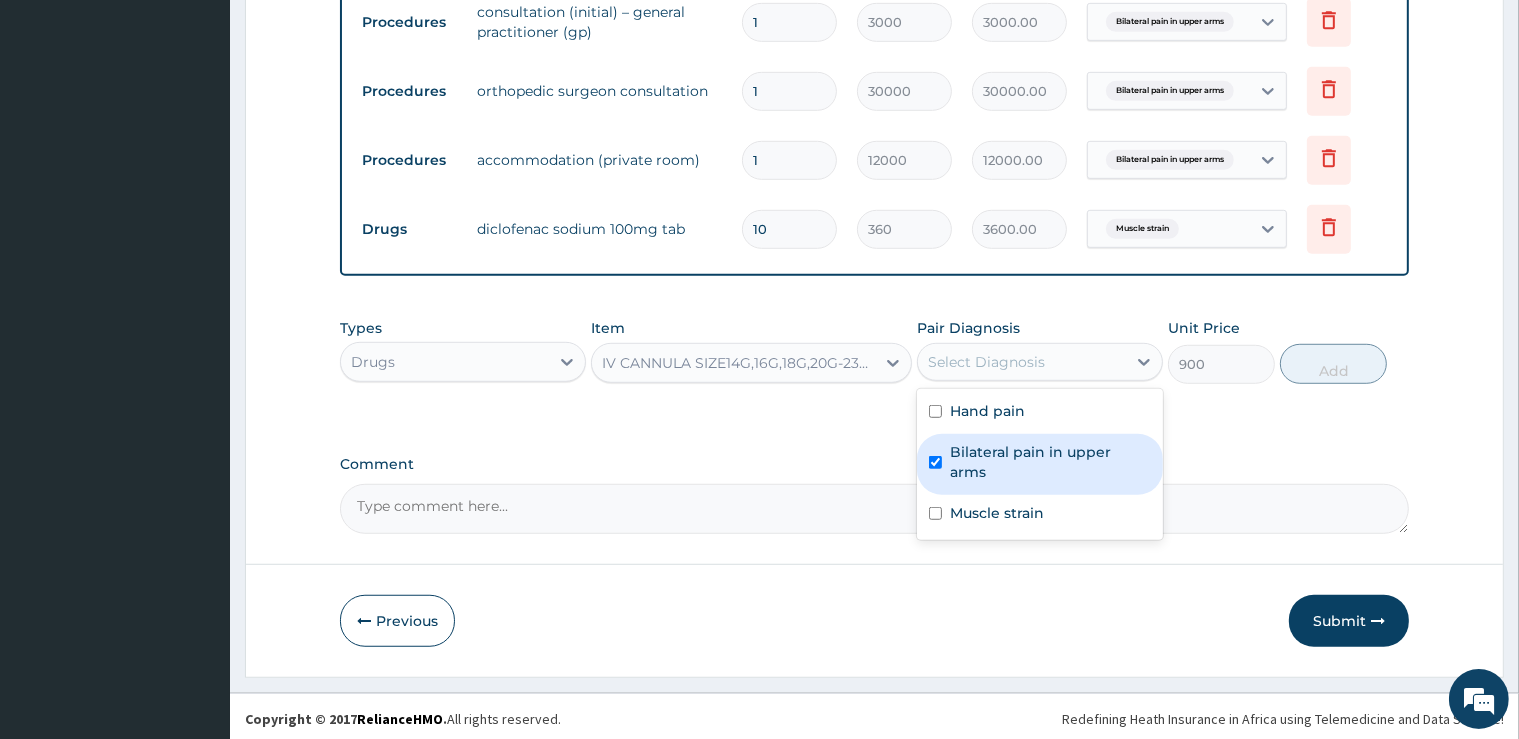 checkbox on "true" 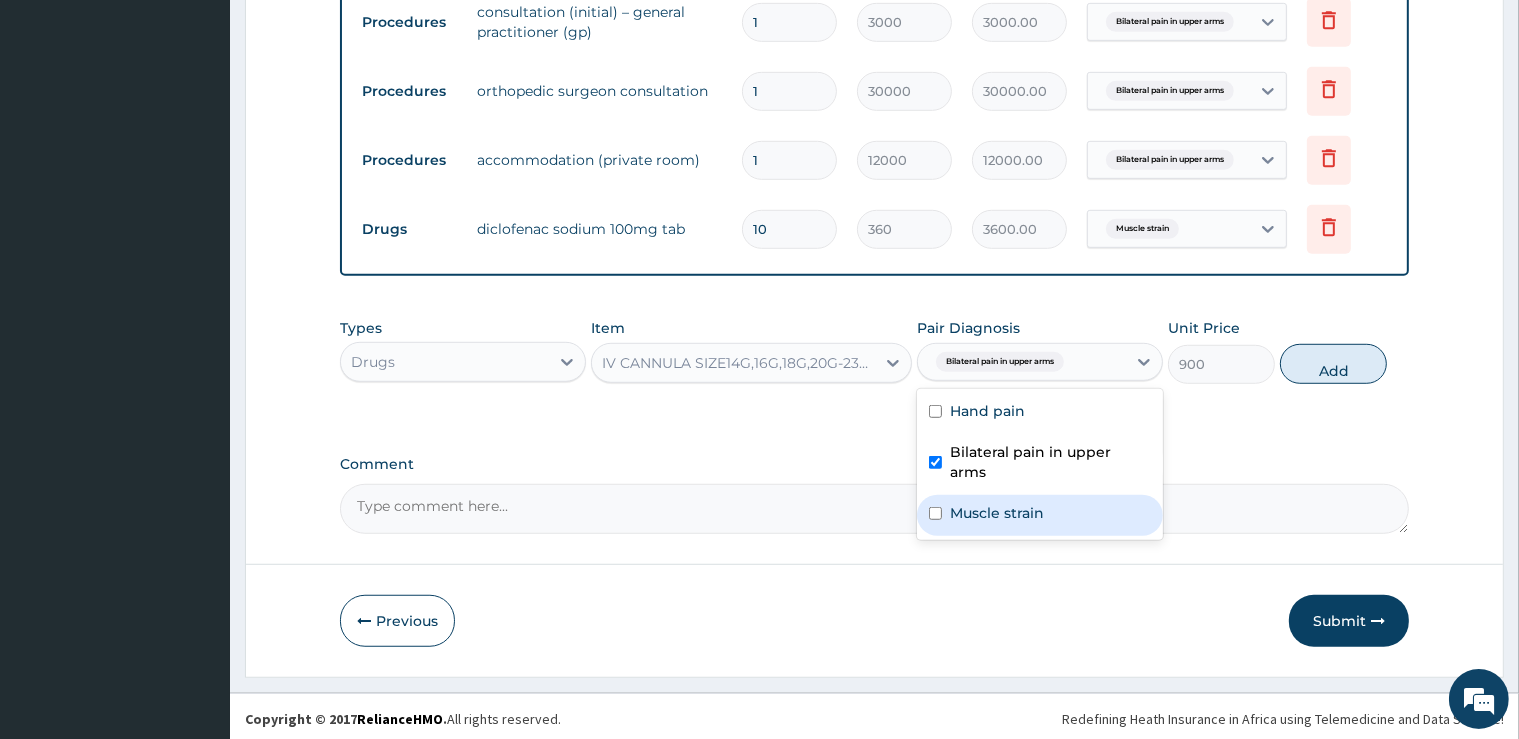 click on "Muscle strain" at bounding box center [997, 513] 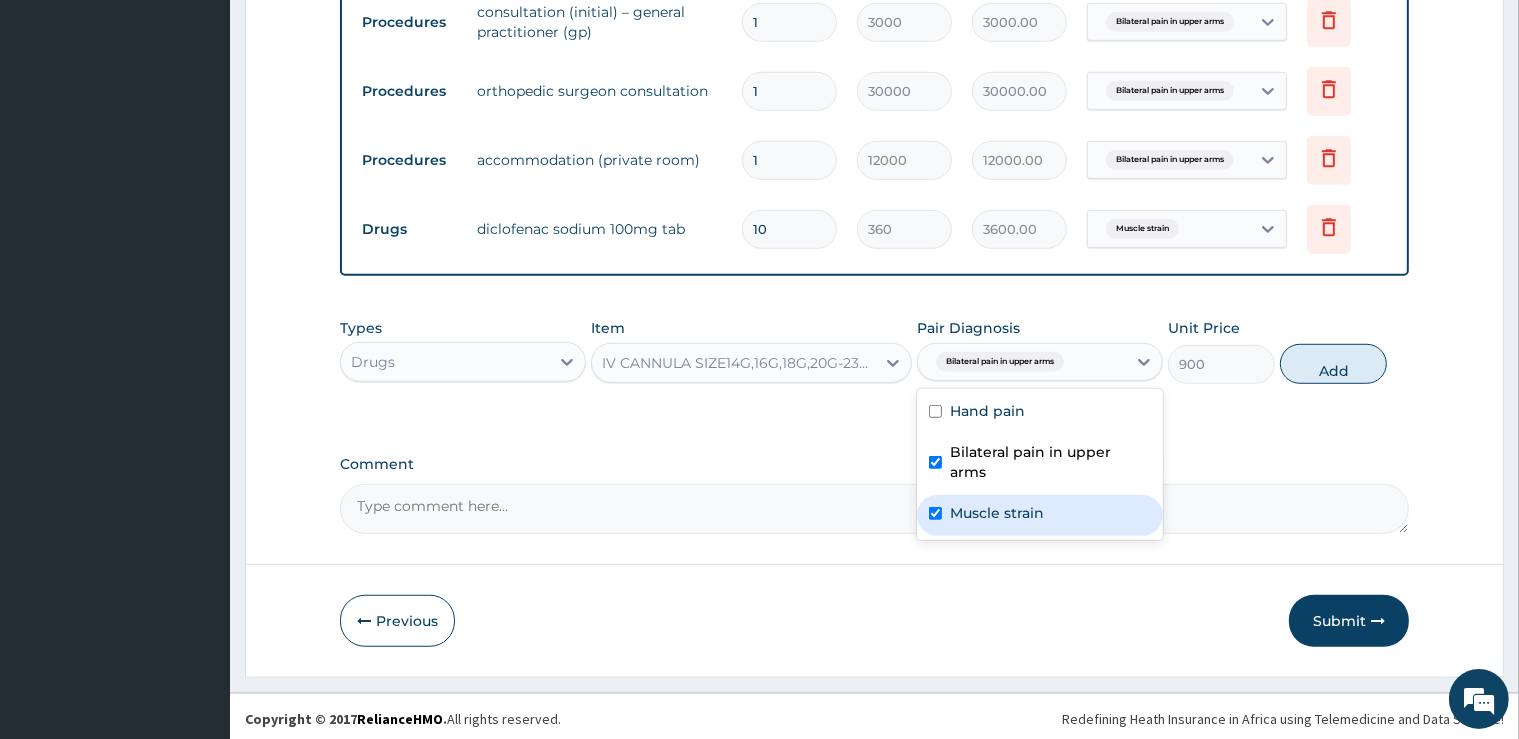 checkbox on "true" 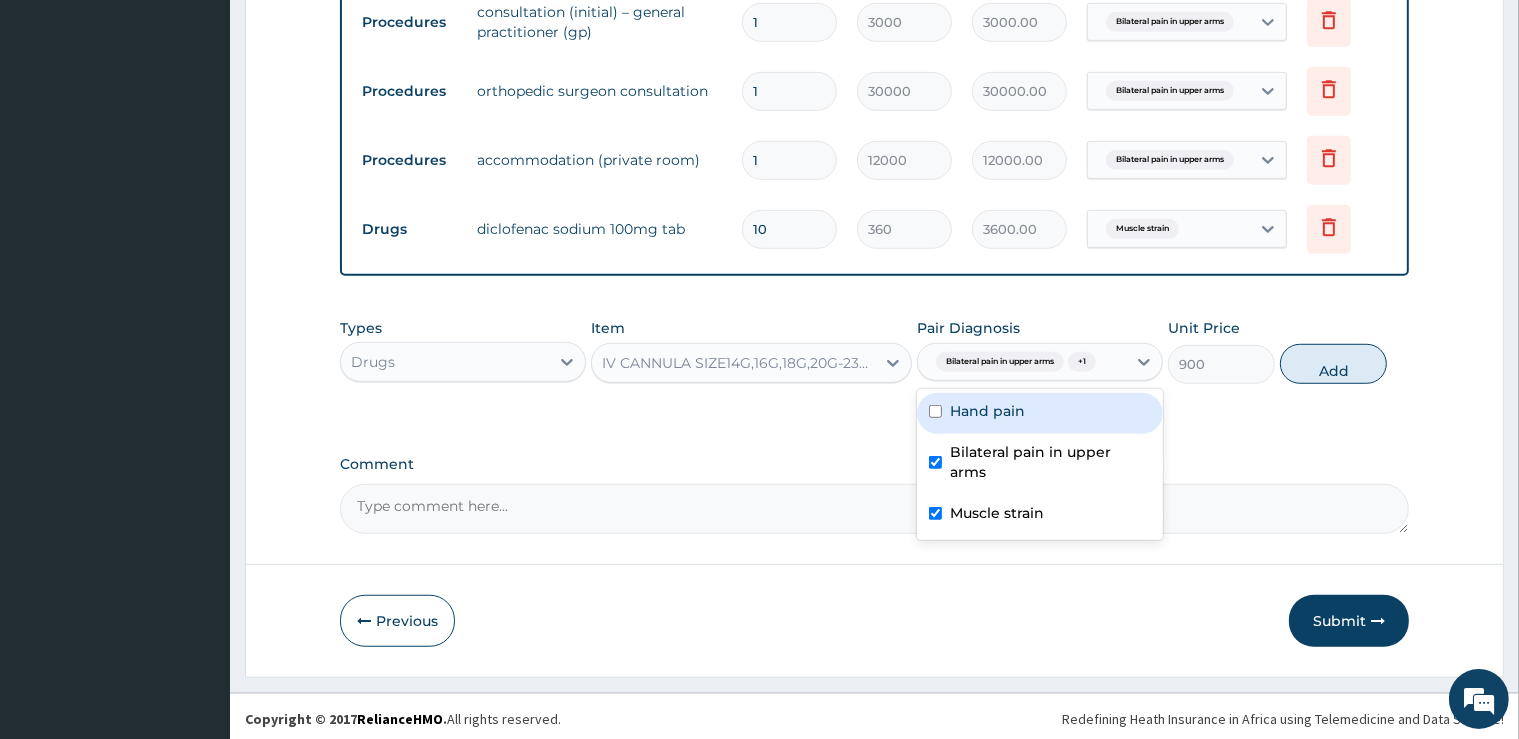 click on "Hand pain" at bounding box center [987, 411] 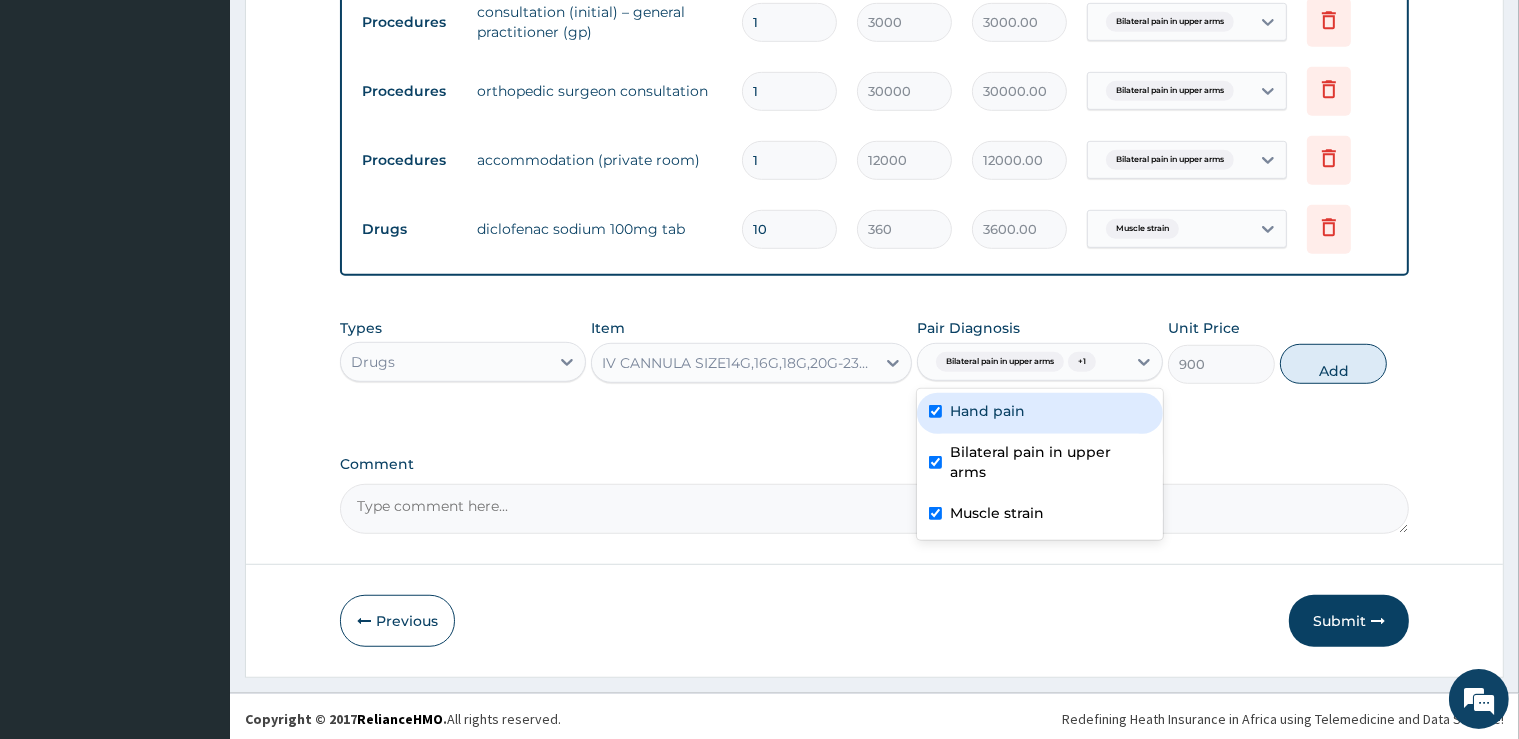 checkbox on "true" 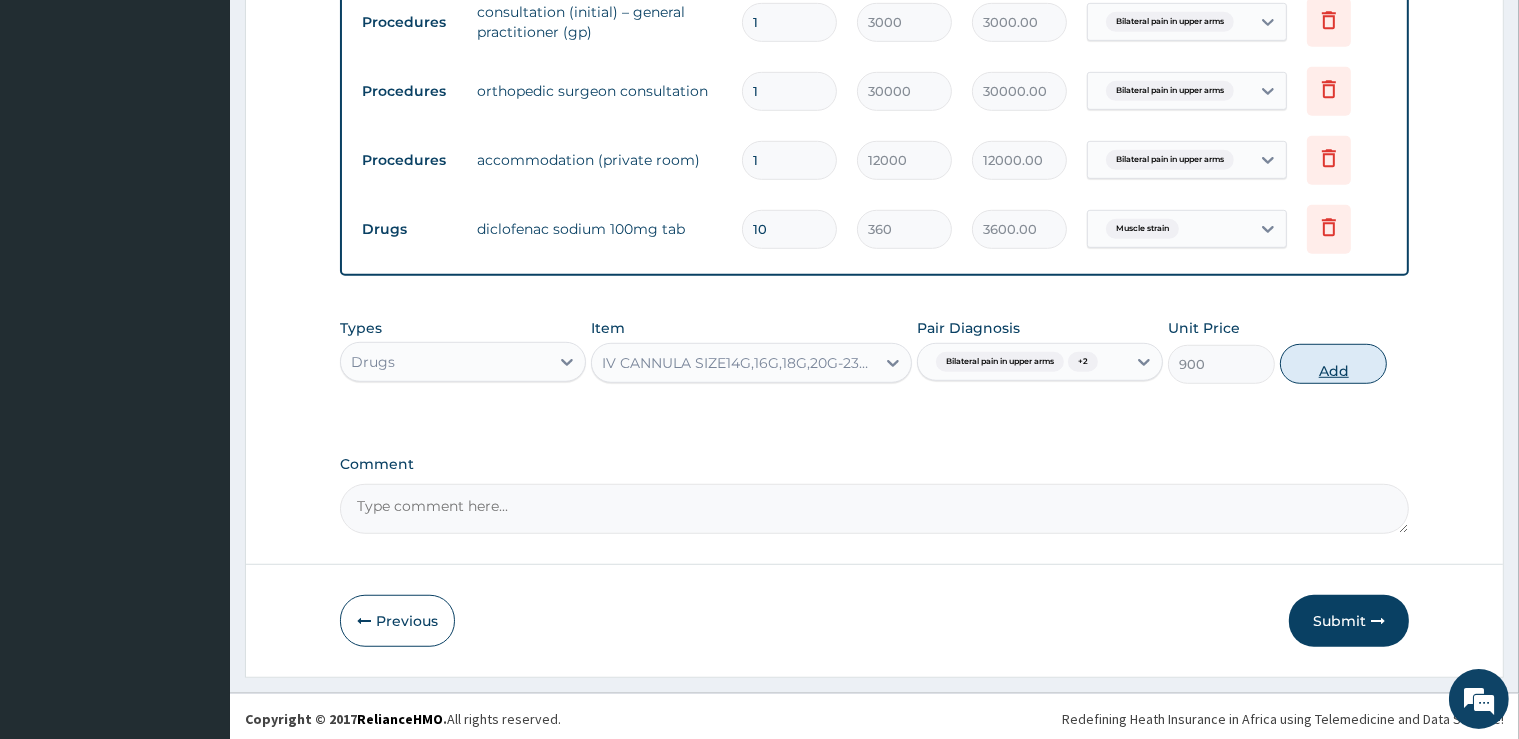 click on "Add" at bounding box center [1333, 364] 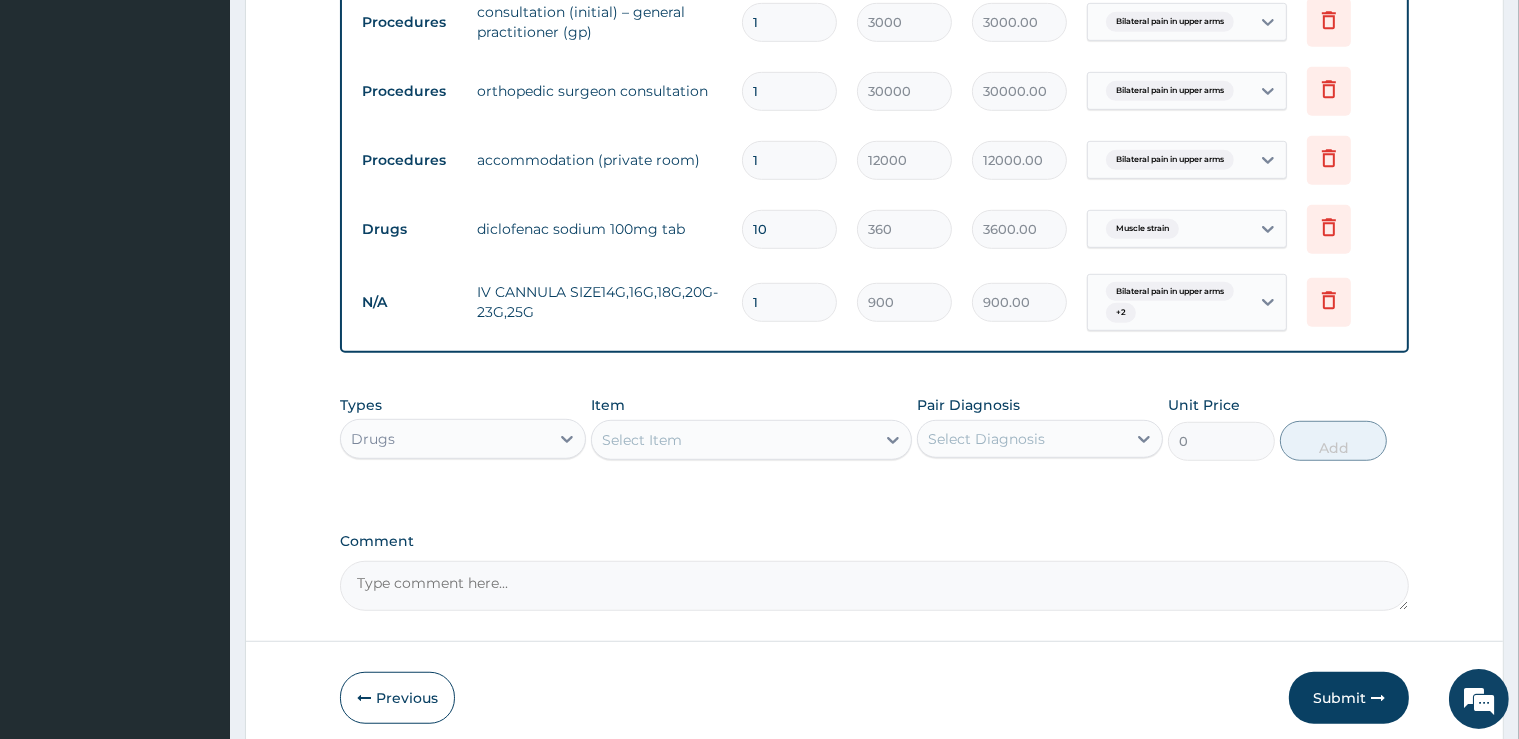 click on "Select Item" at bounding box center (733, 440) 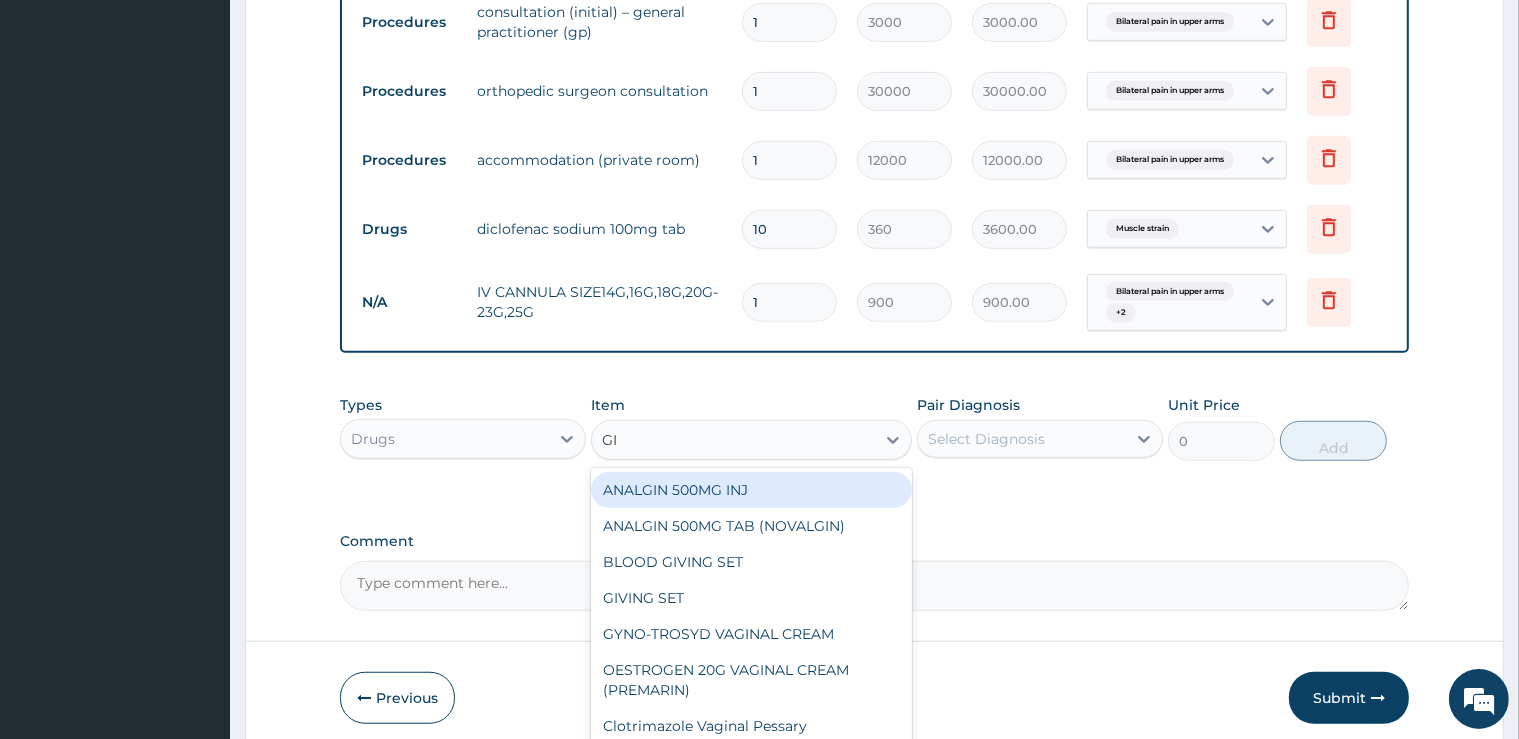 type on "GIV" 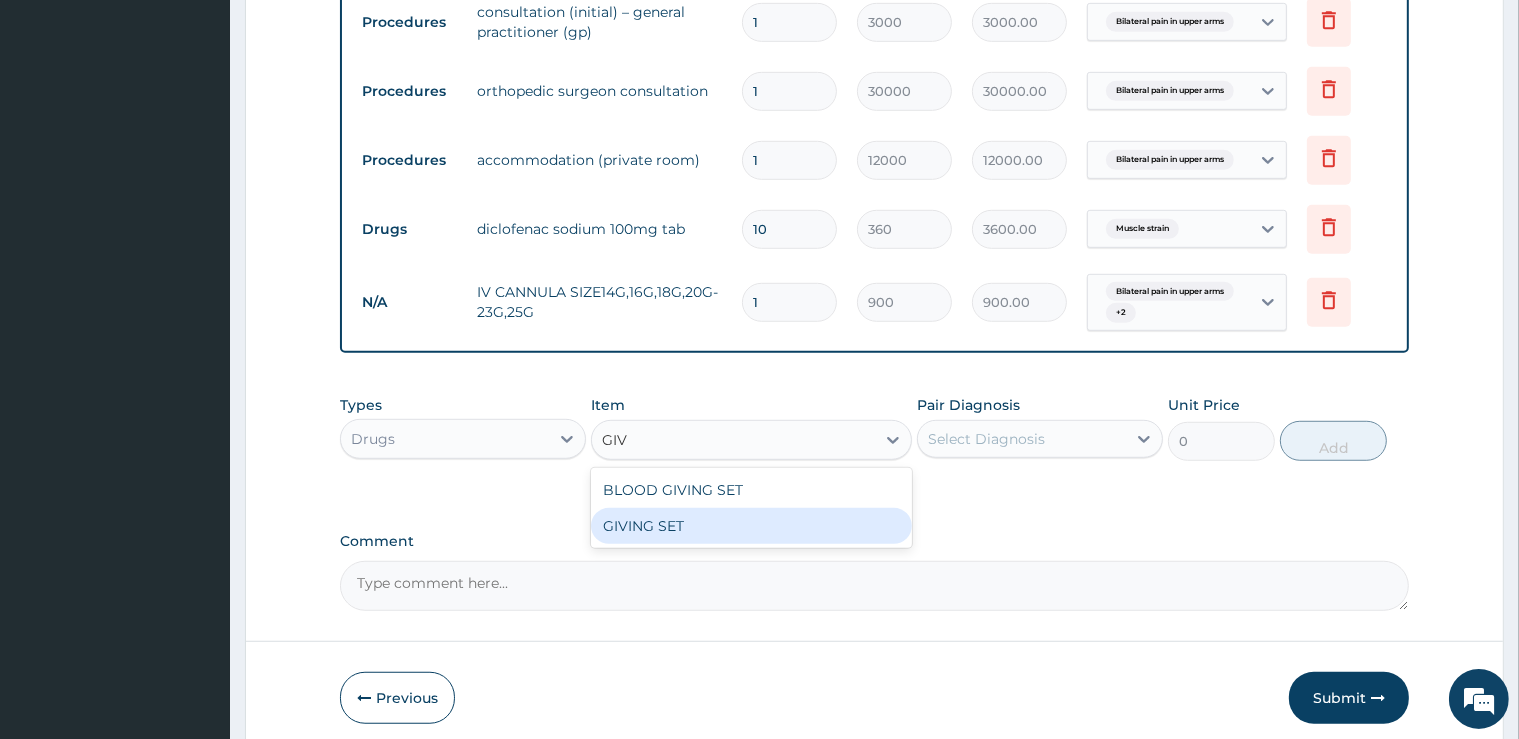 drag, startPoint x: 790, startPoint y: 520, endPoint x: 958, endPoint y: 441, distance: 185.64752 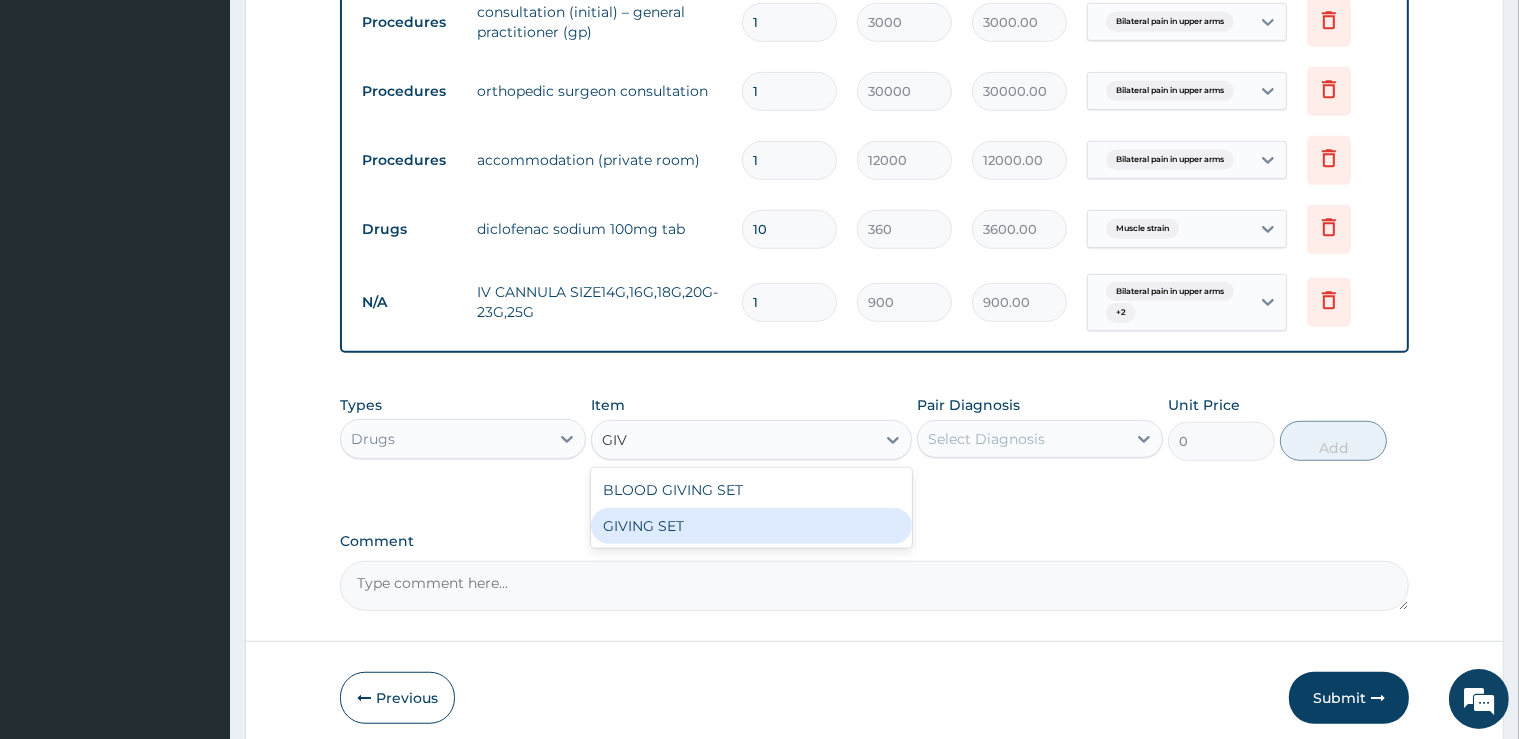 click on "GIVING SET" at bounding box center [751, 526] 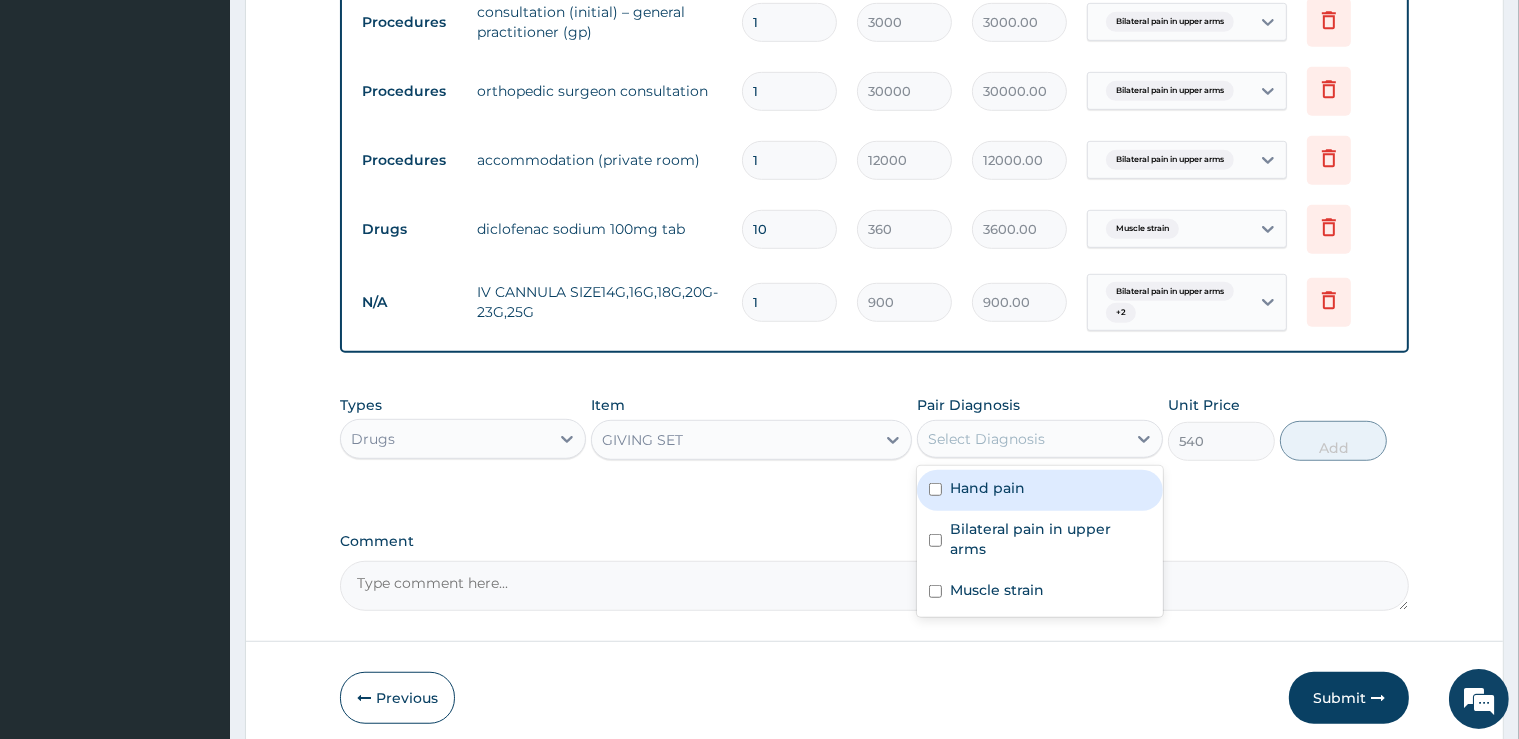 click on "Select Diagnosis" at bounding box center [1022, 439] 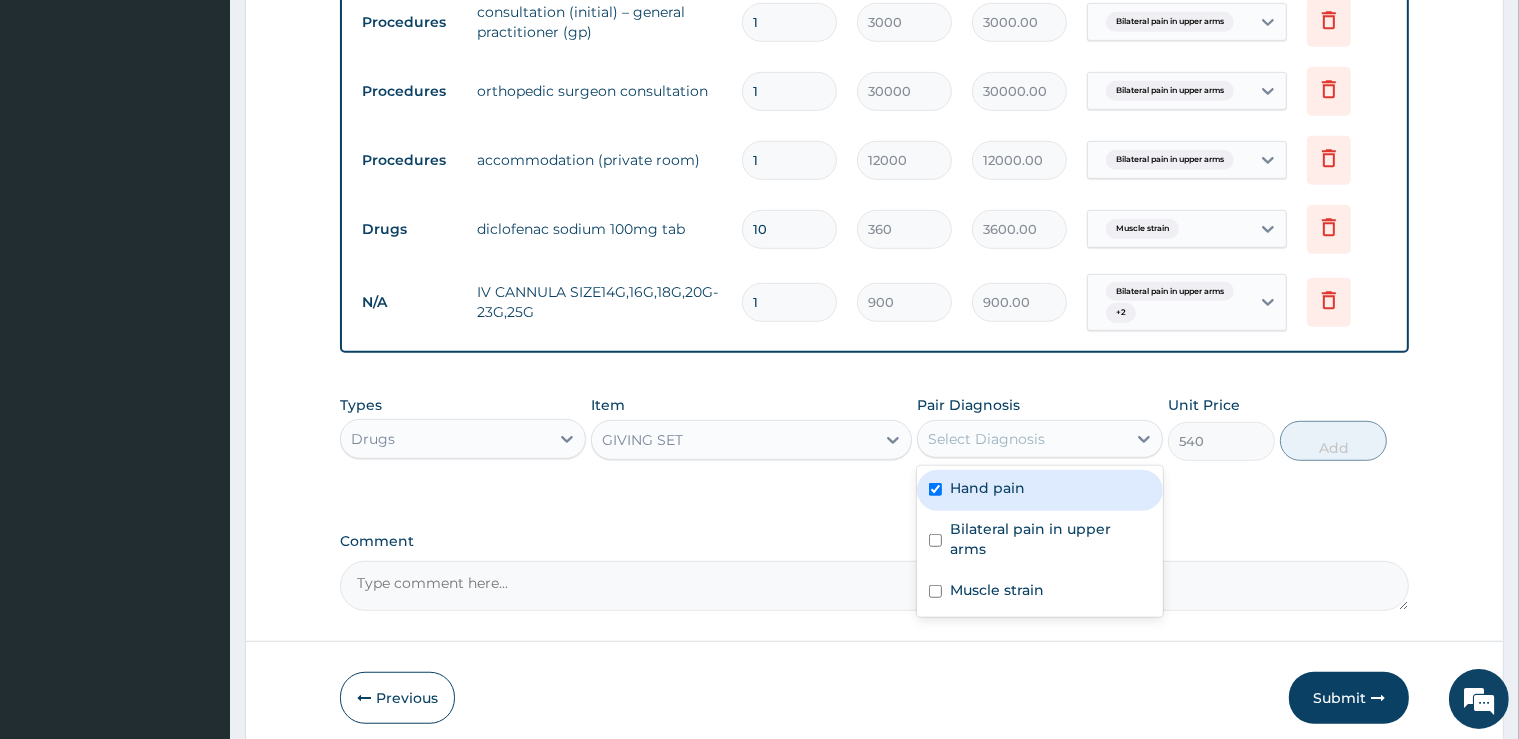 checkbox on "true" 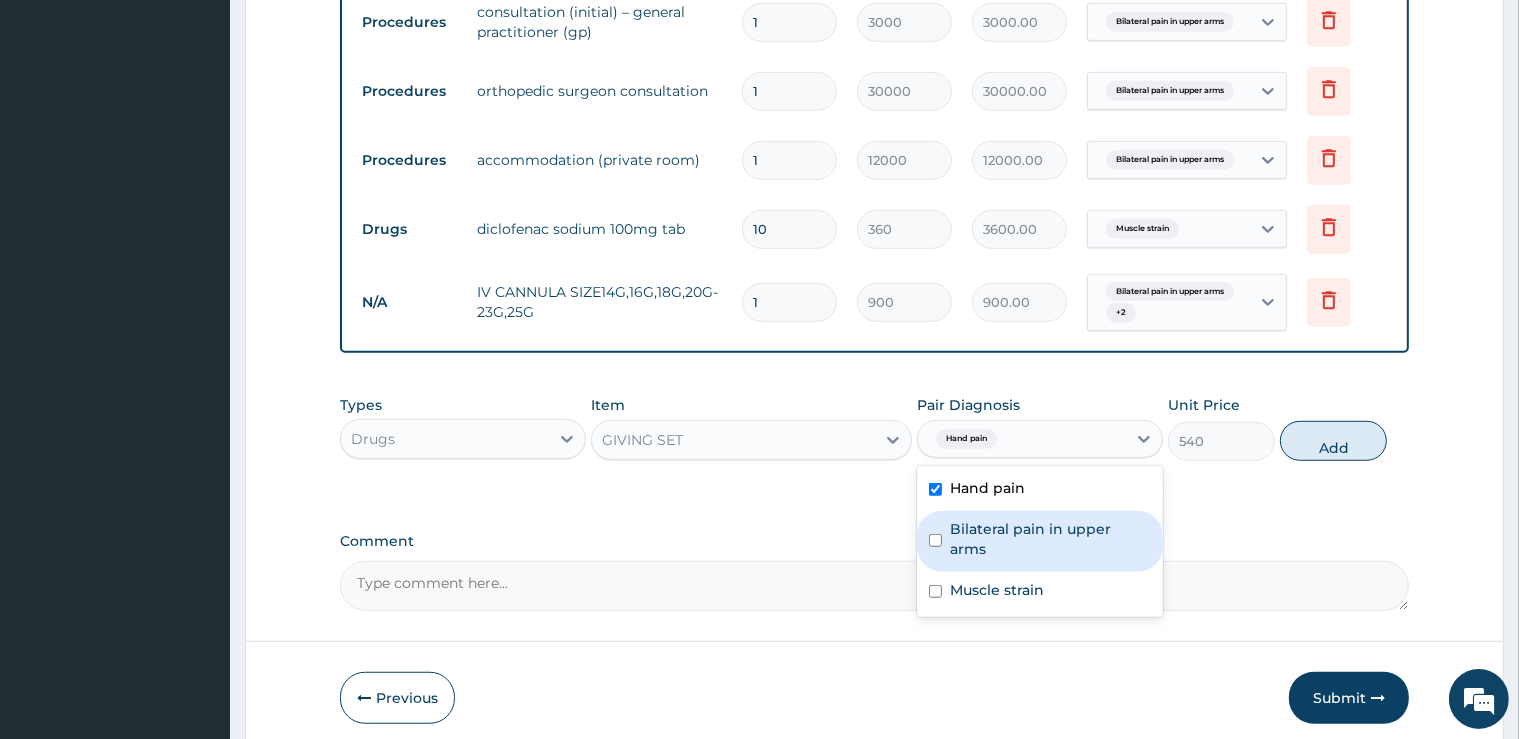 click on "Bilateral pain in upper arms" at bounding box center (1040, 541) 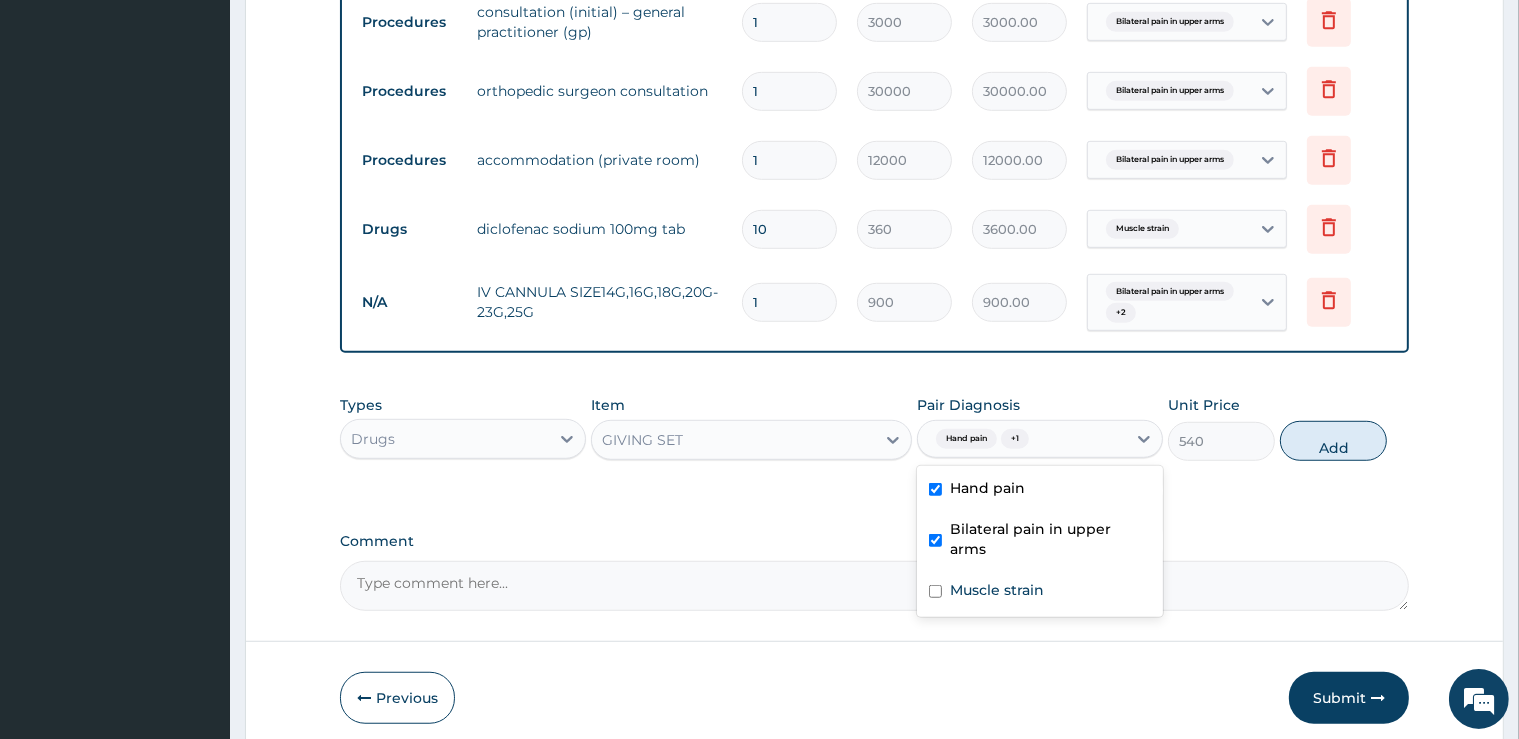 checkbox on "true" 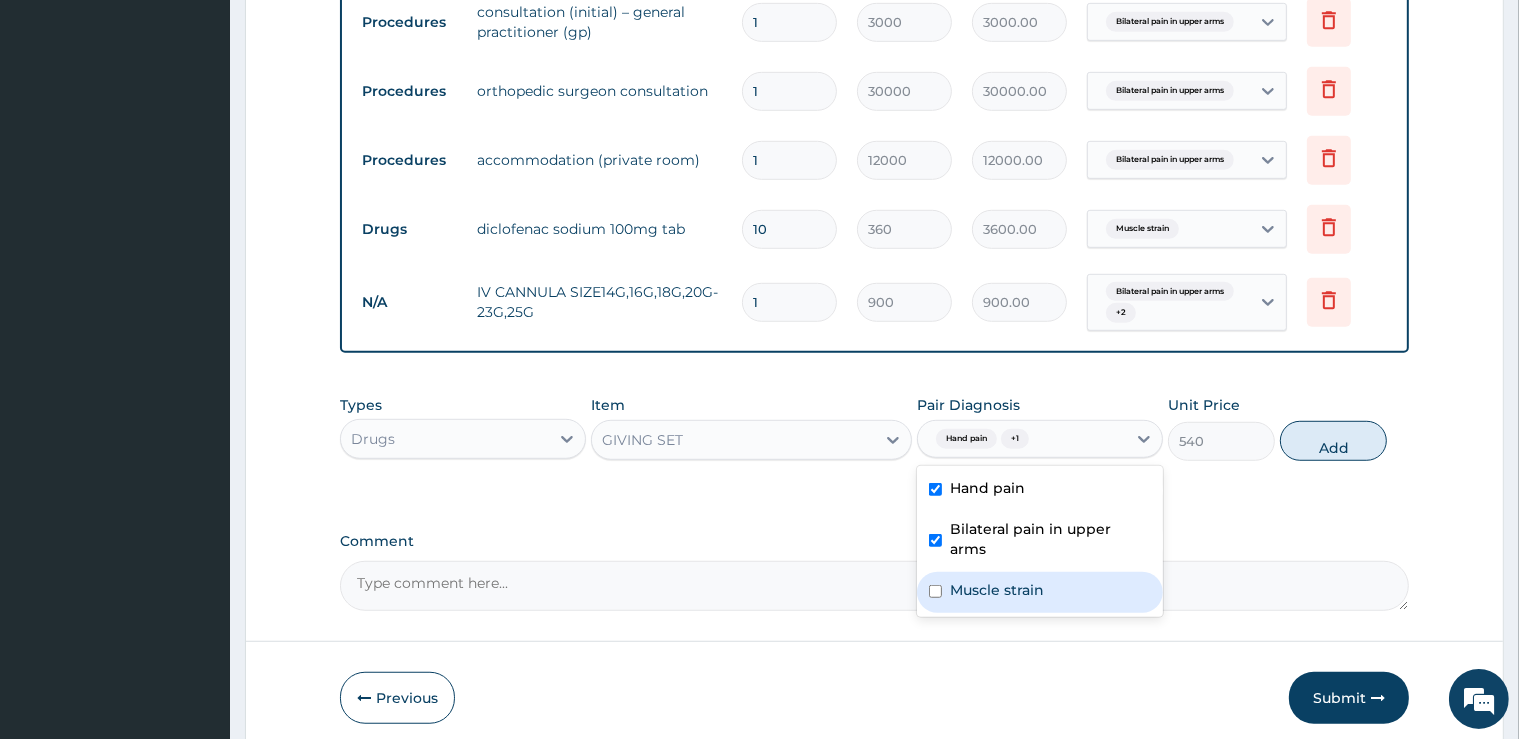 click on "Muscle strain" at bounding box center [997, 590] 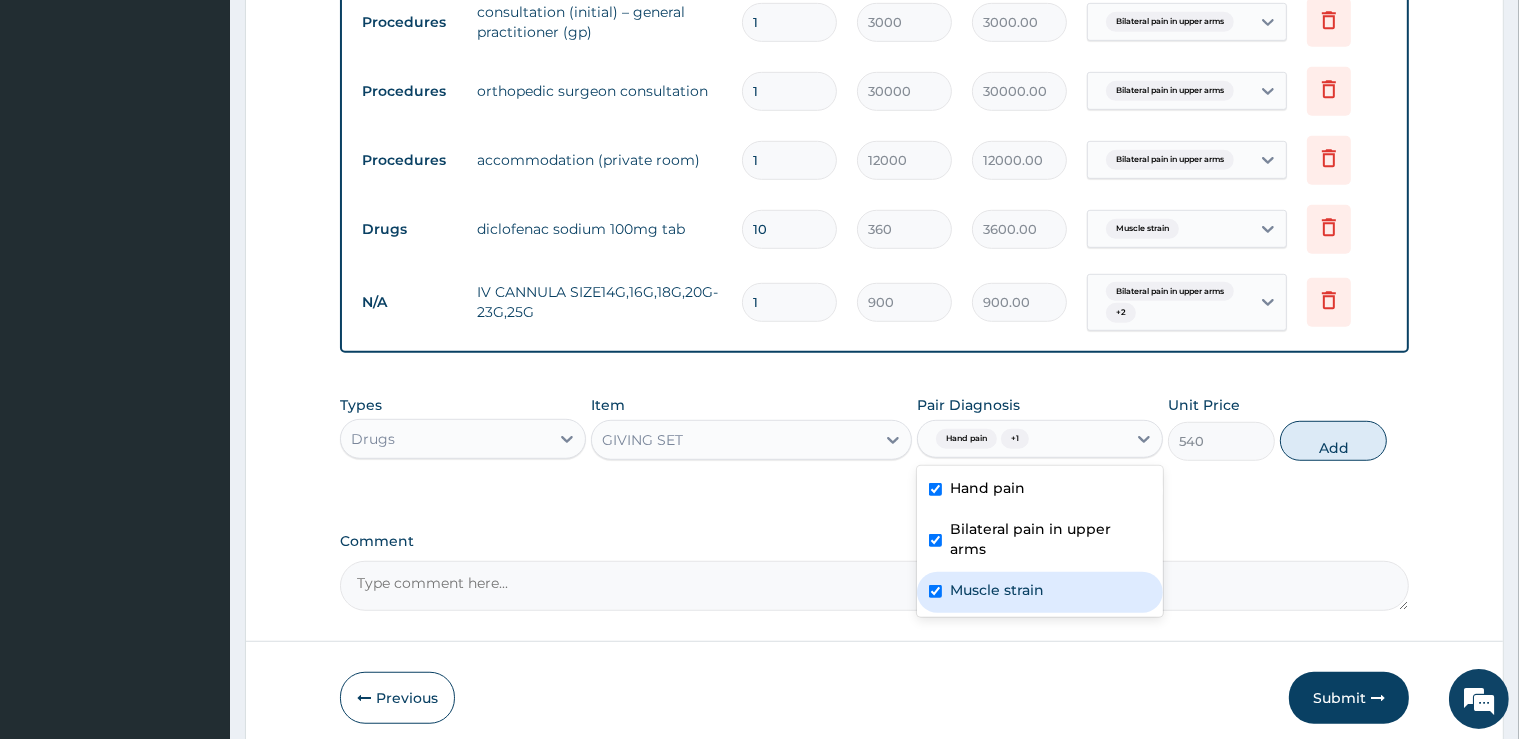 checkbox on "true" 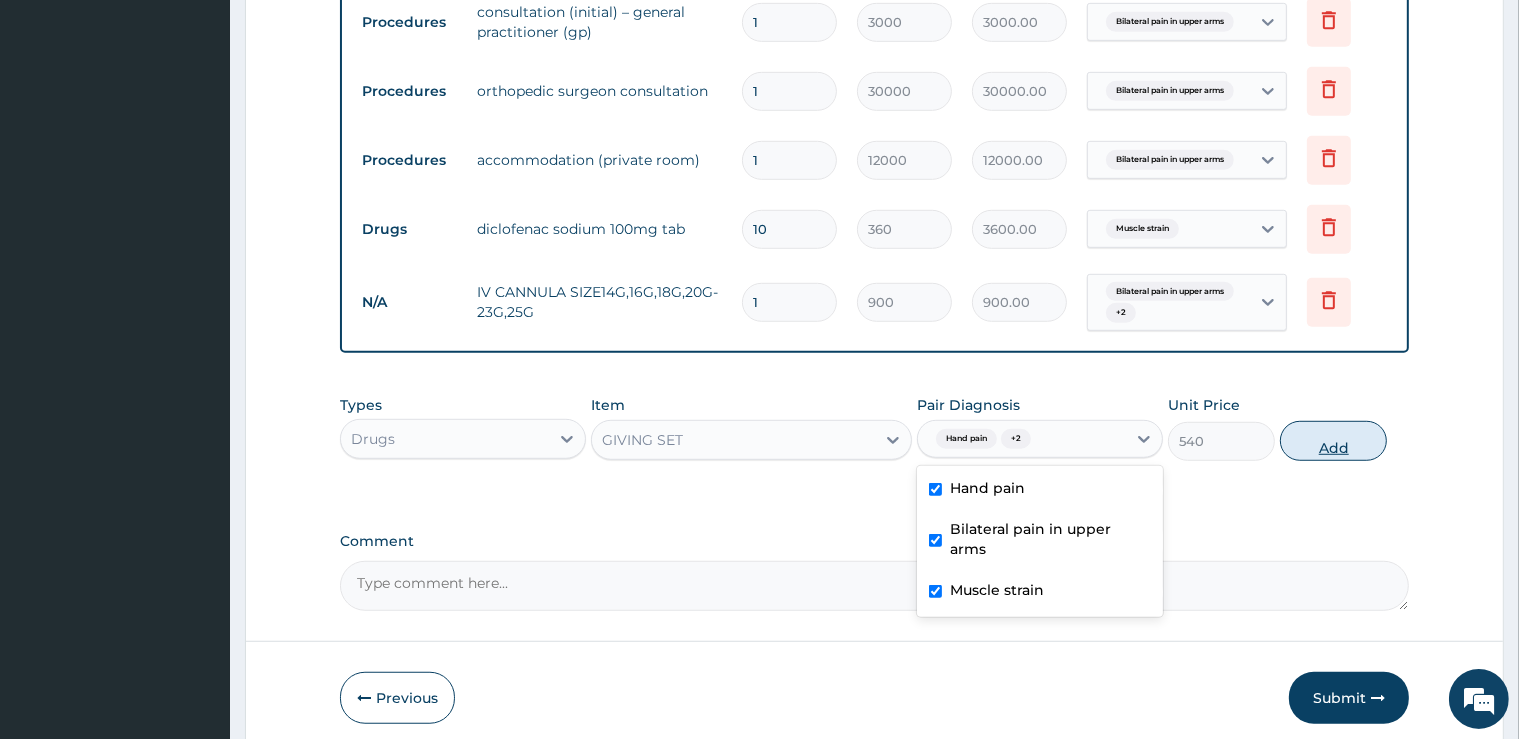 click on "Add" at bounding box center [1333, 441] 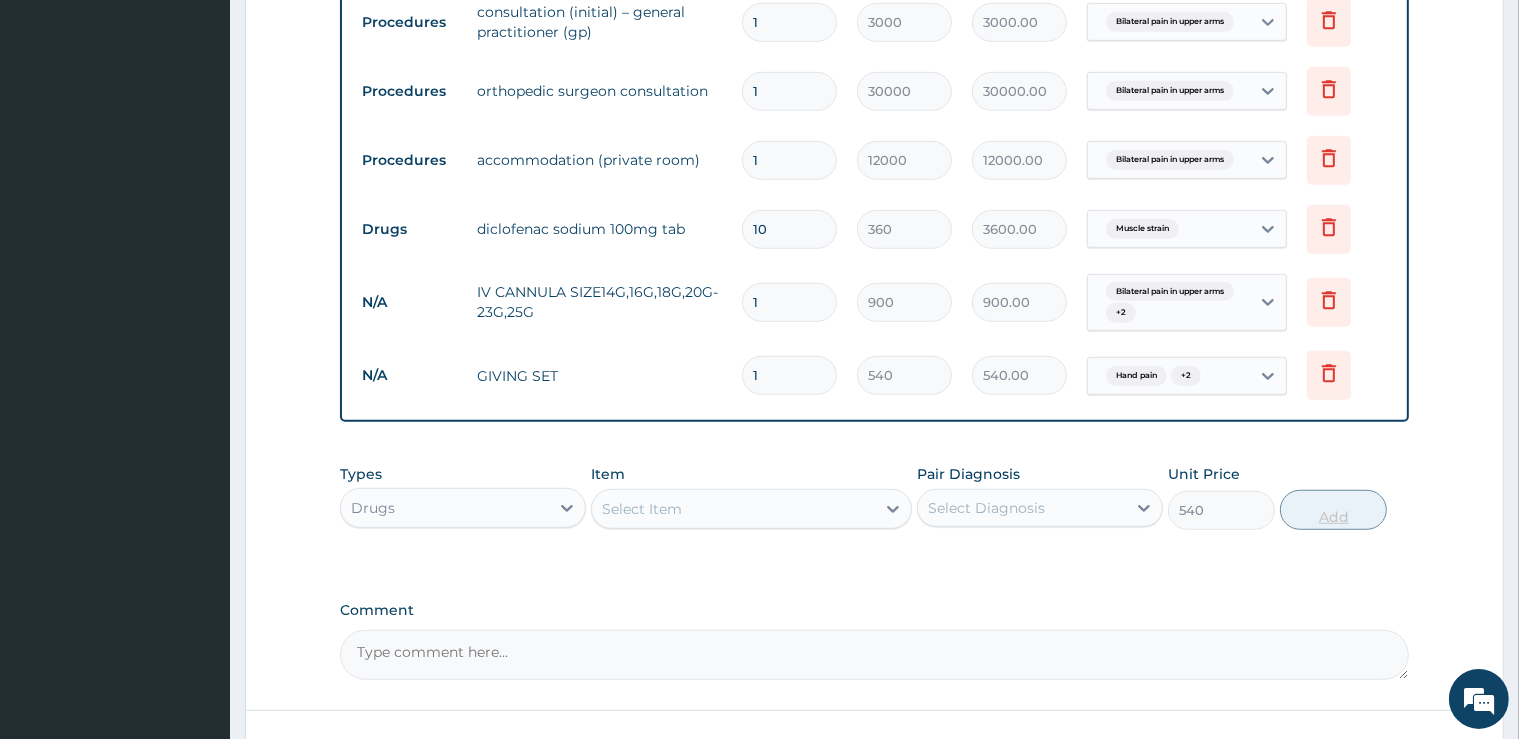 type on "0" 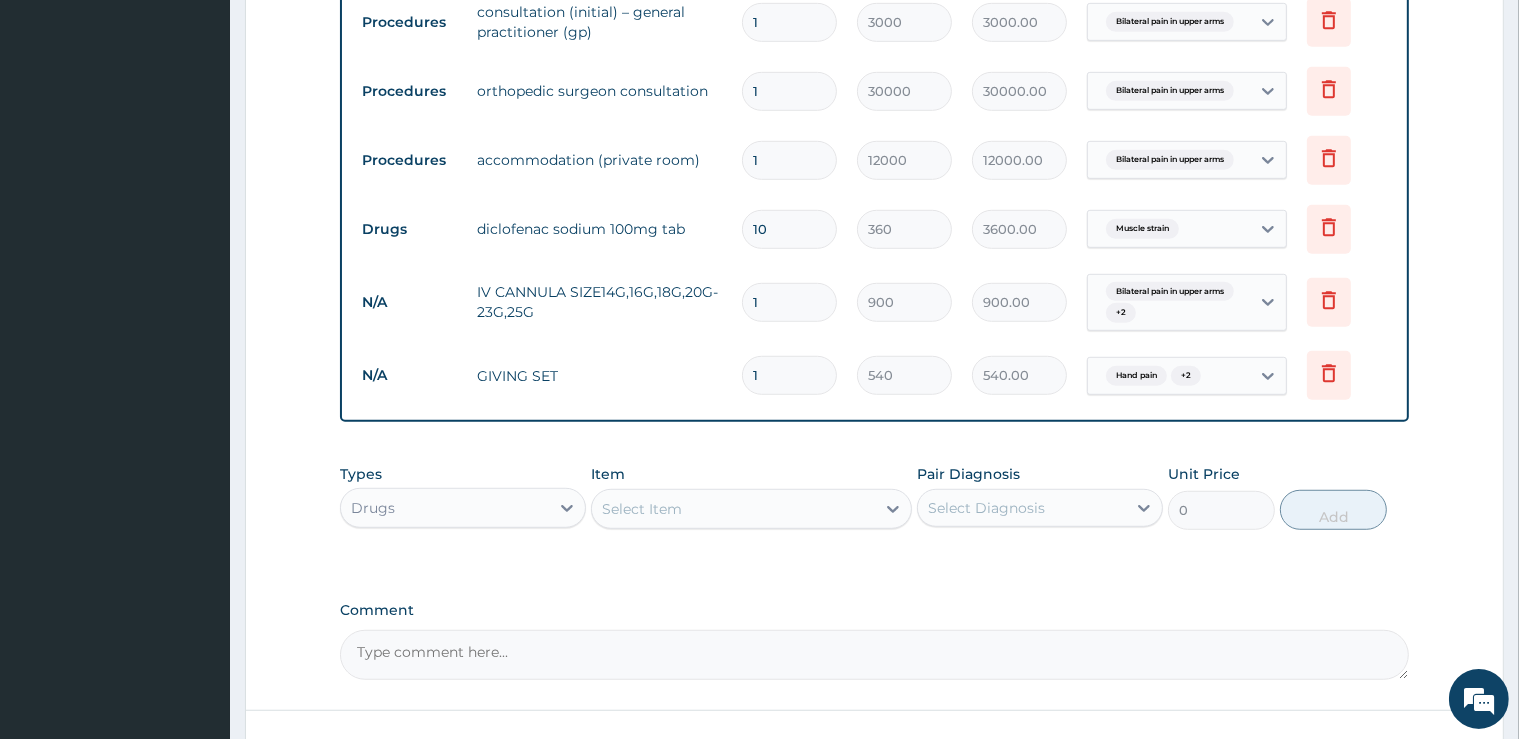 scroll, scrollTop: 1369, scrollLeft: 0, axis: vertical 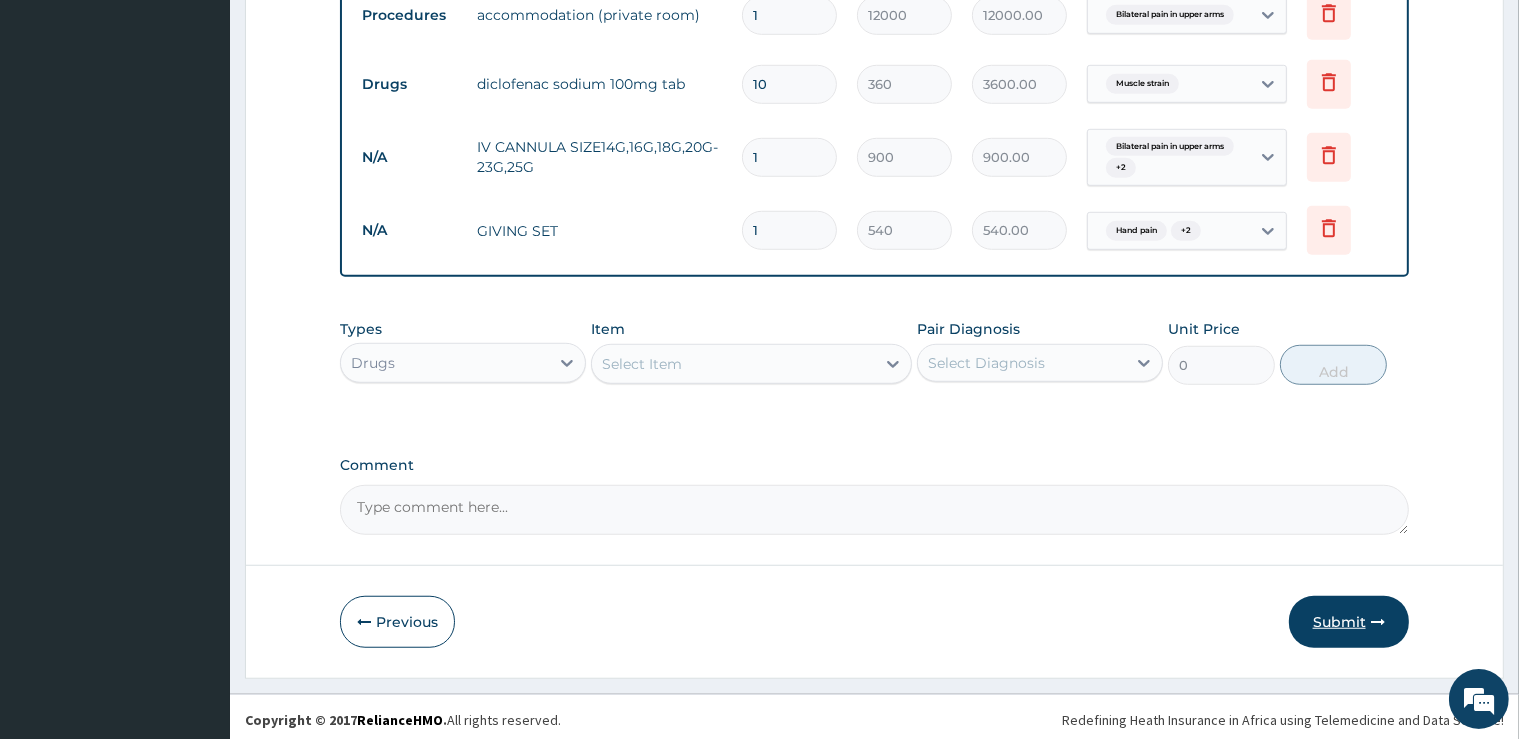 click on "Submit" at bounding box center [1349, 622] 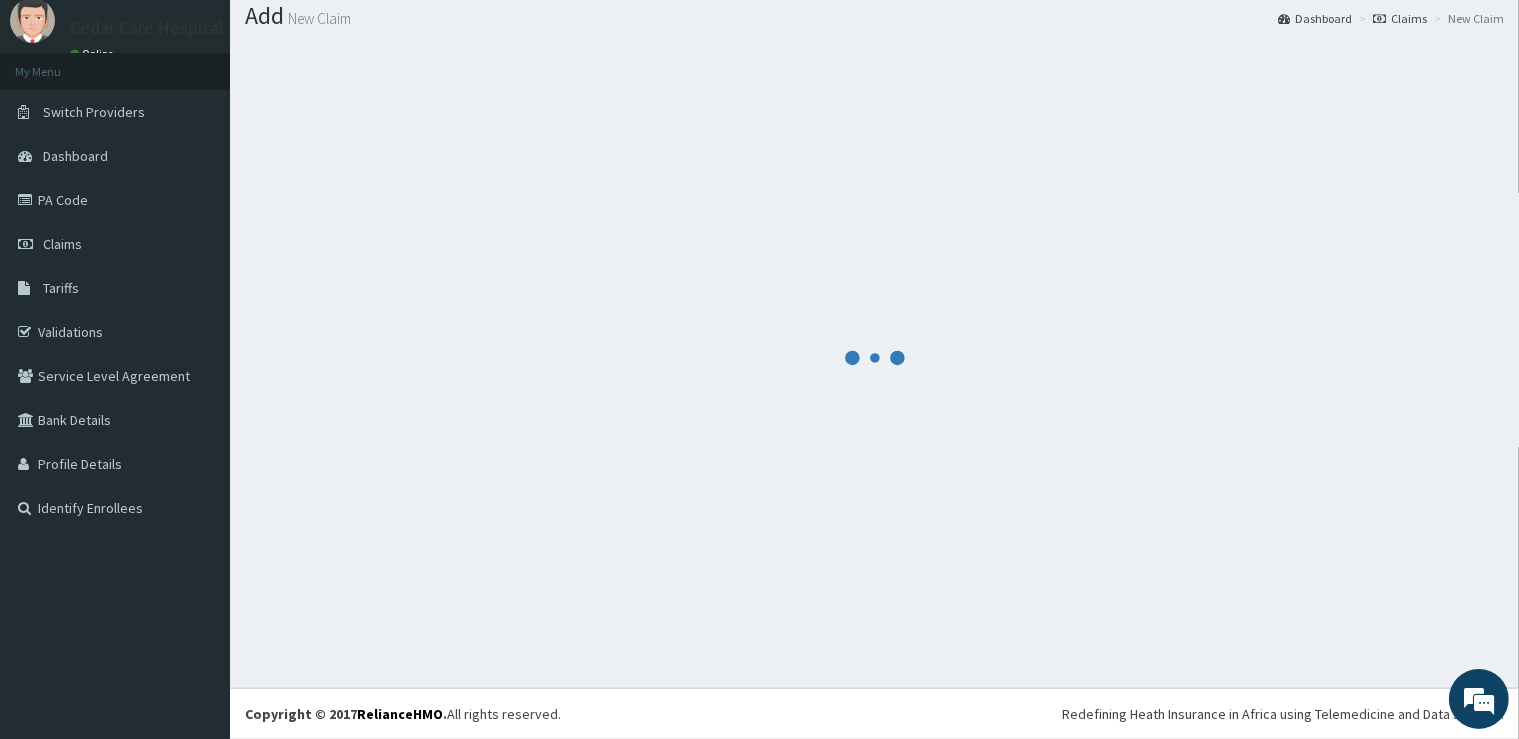 scroll, scrollTop: 61, scrollLeft: 0, axis: vertical 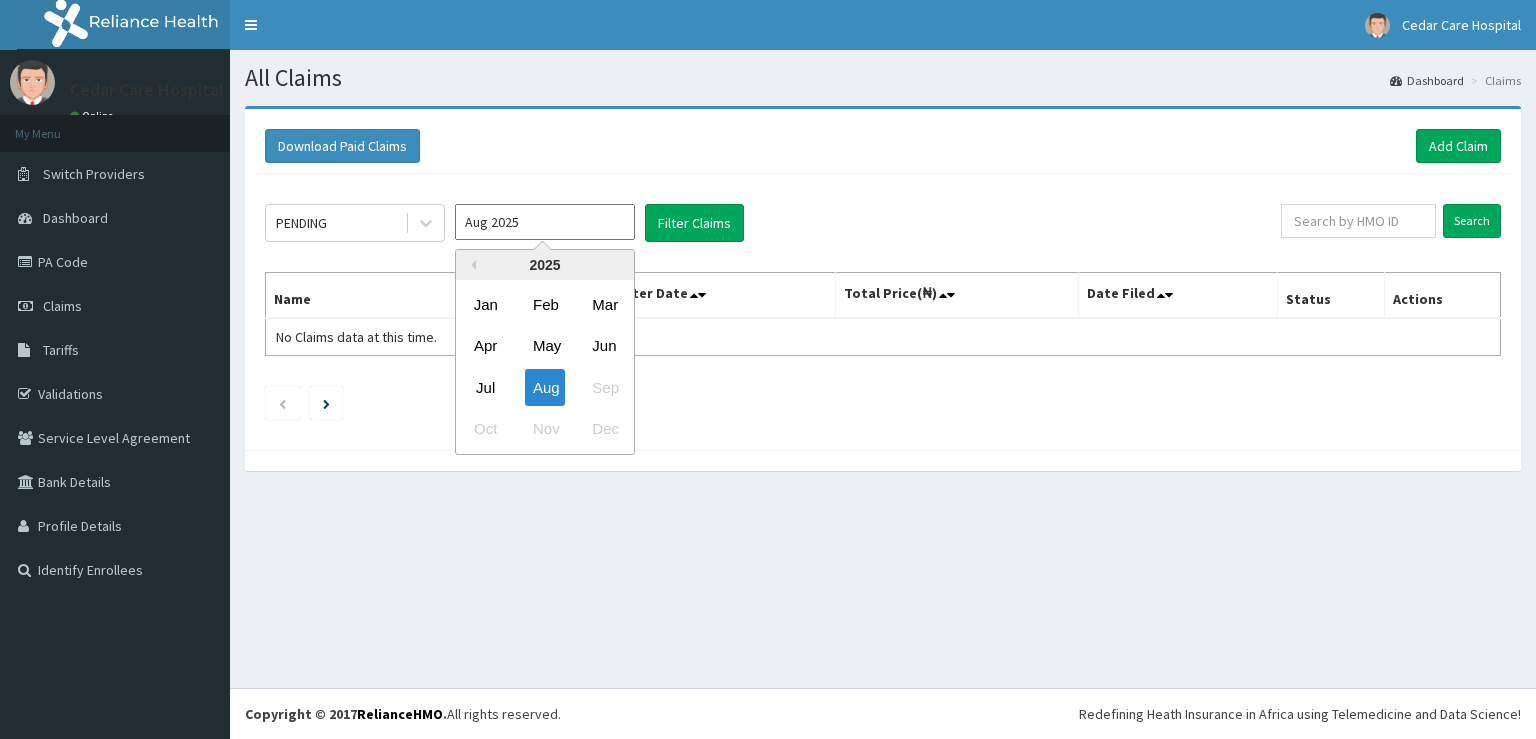 click on "Aug 2025" at bounding box center [545, 222] 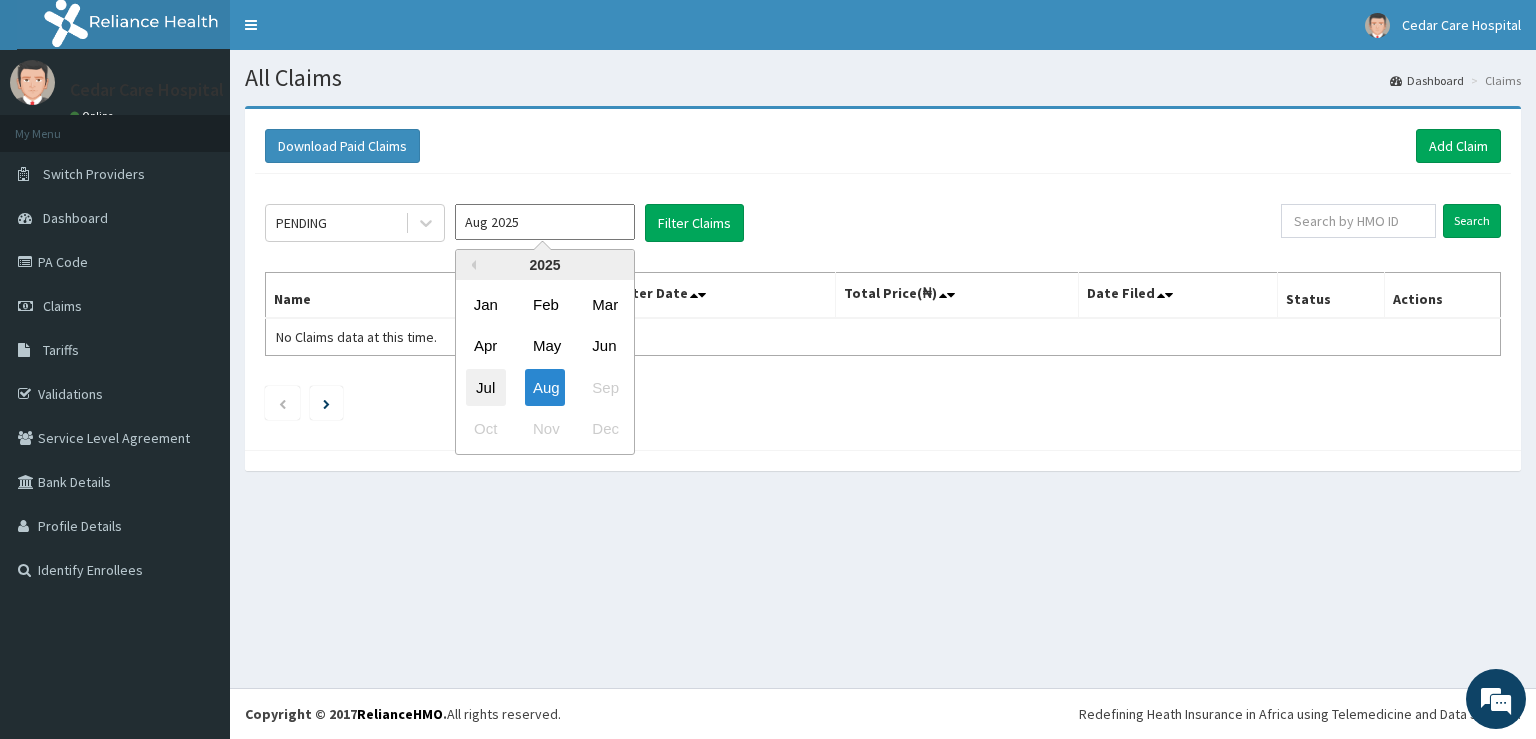 click on "Jul" at bounding box center [486, 387] 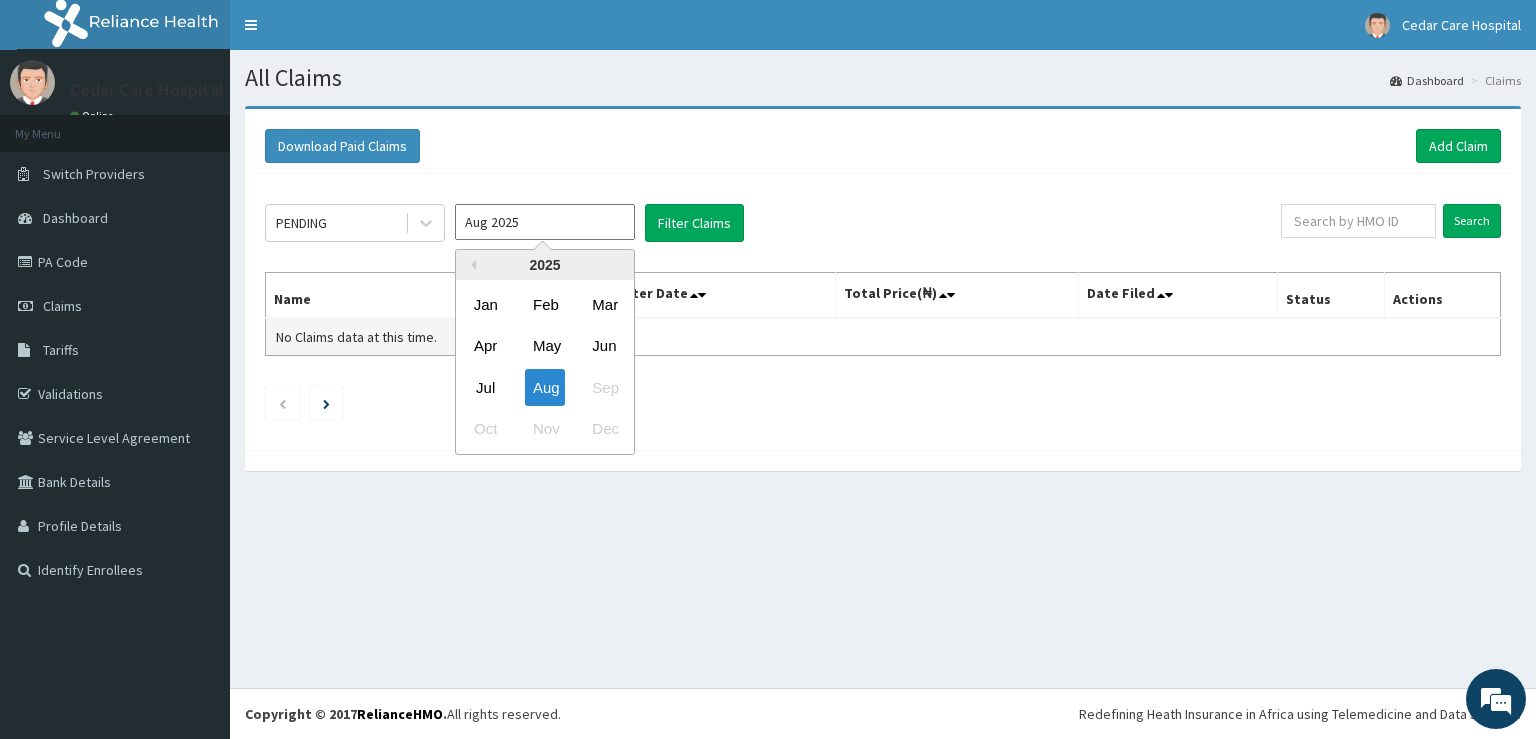 type on "Jul 2025" 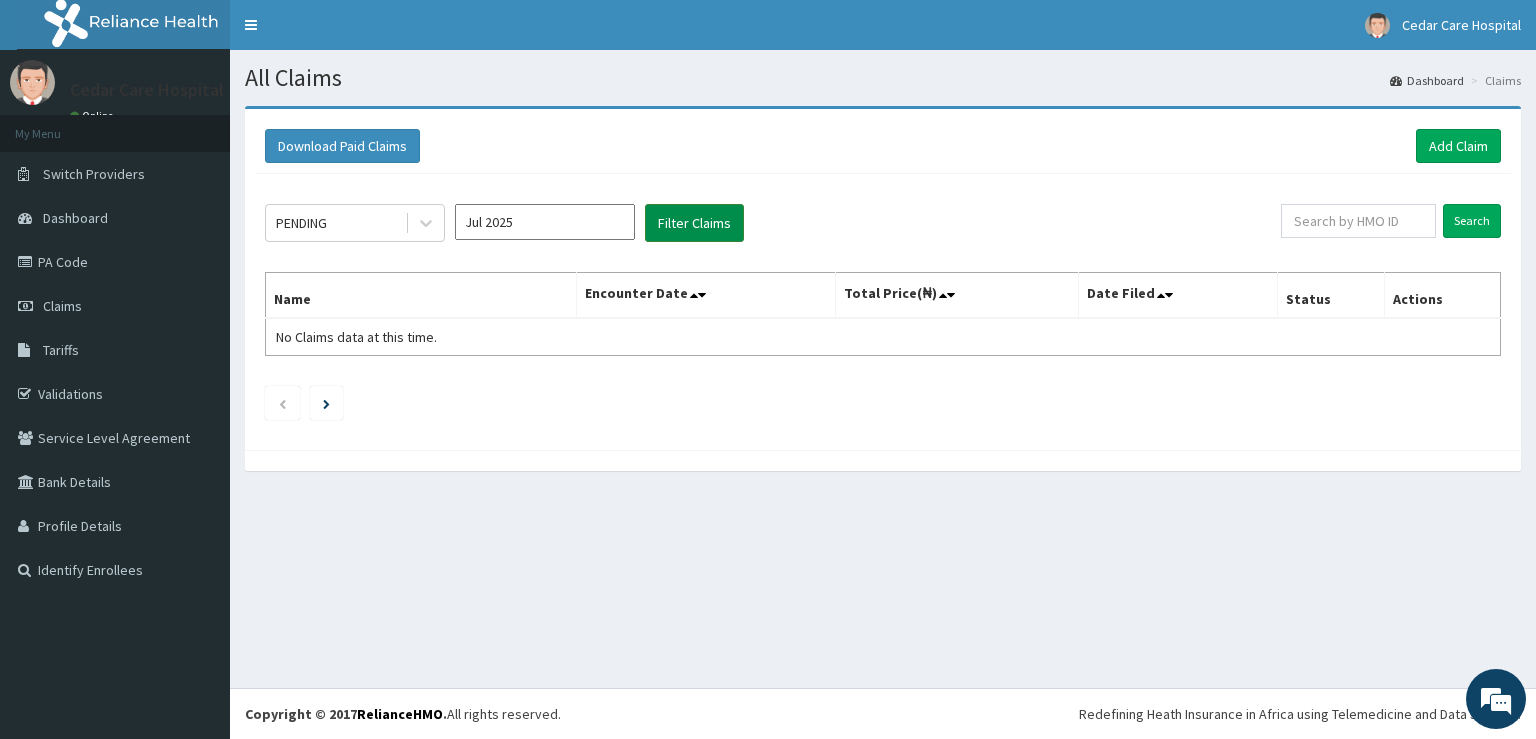 click on "Filter Claims" at bounding box center [694, 223] 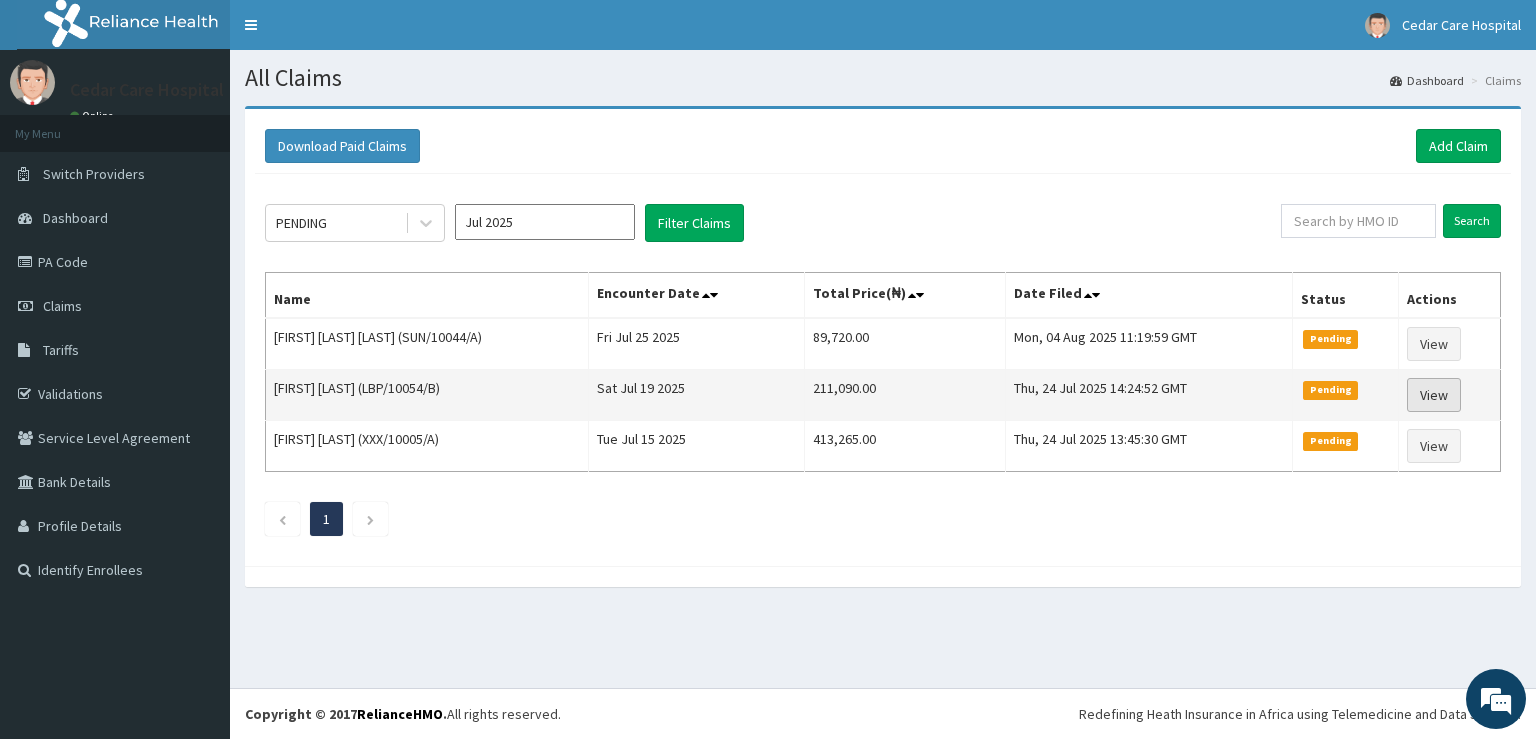 click on "View" at bounding box center (1434, 395) 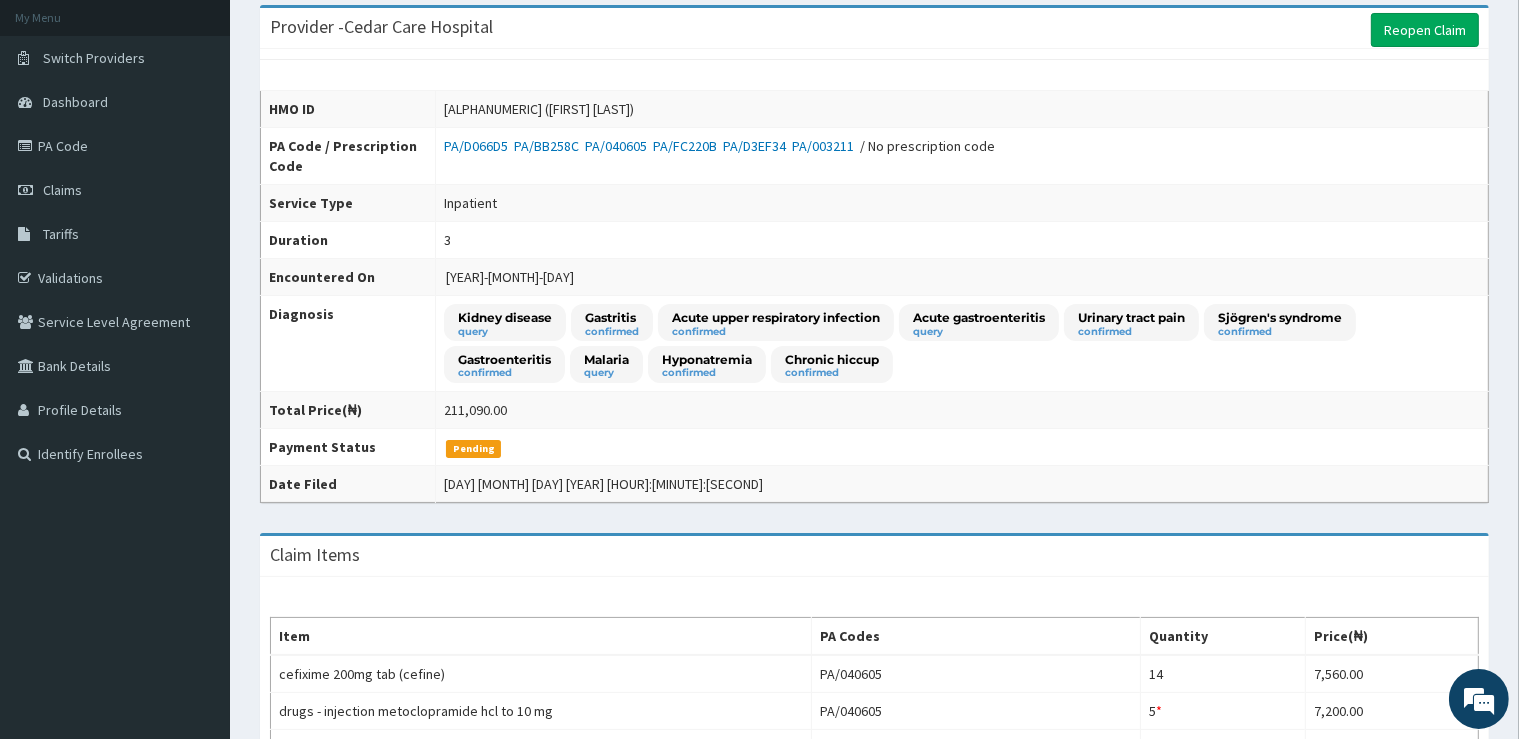 scroll, scrollTop: 0, scrollLeft: 0, axis: both 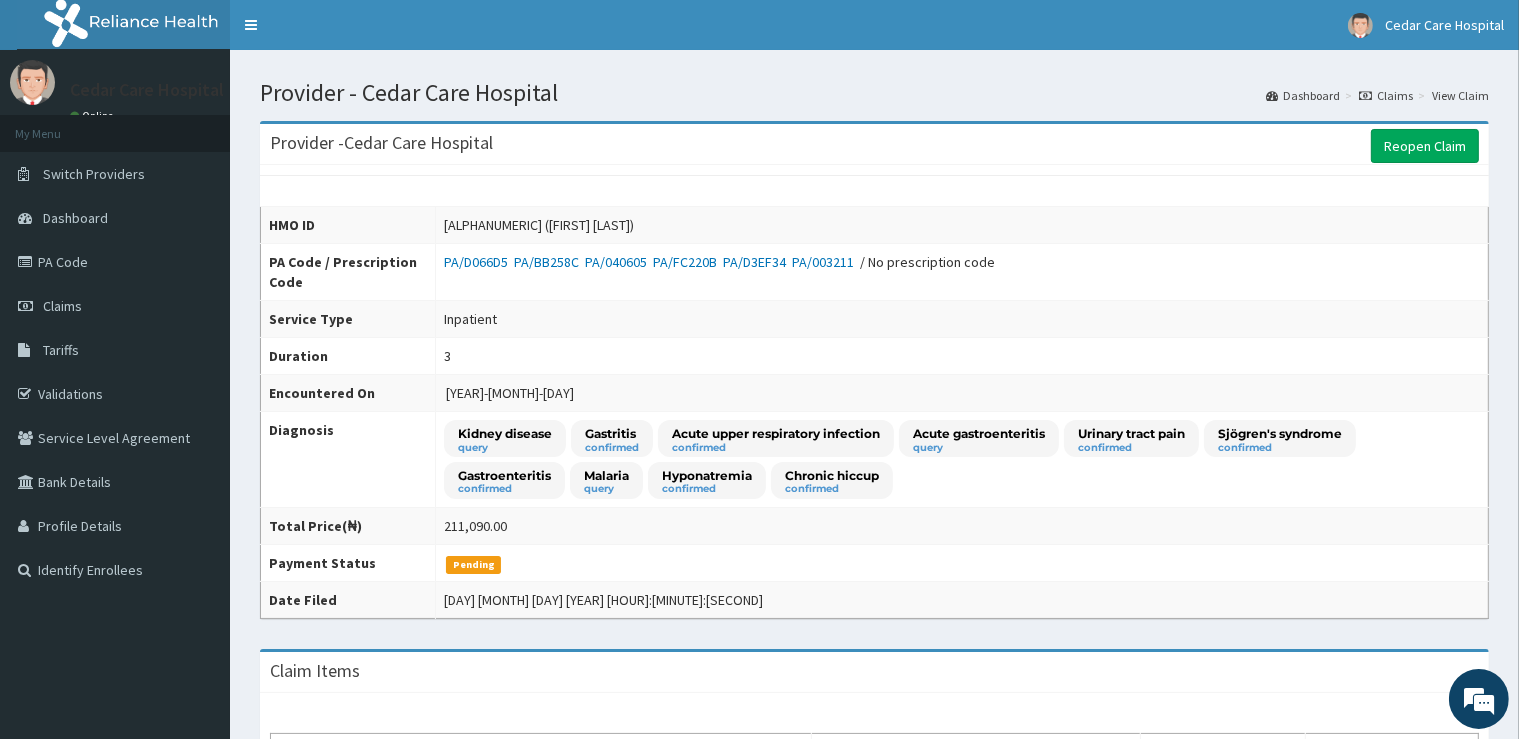 click on "Claims" at bounding box center [1386, 95] 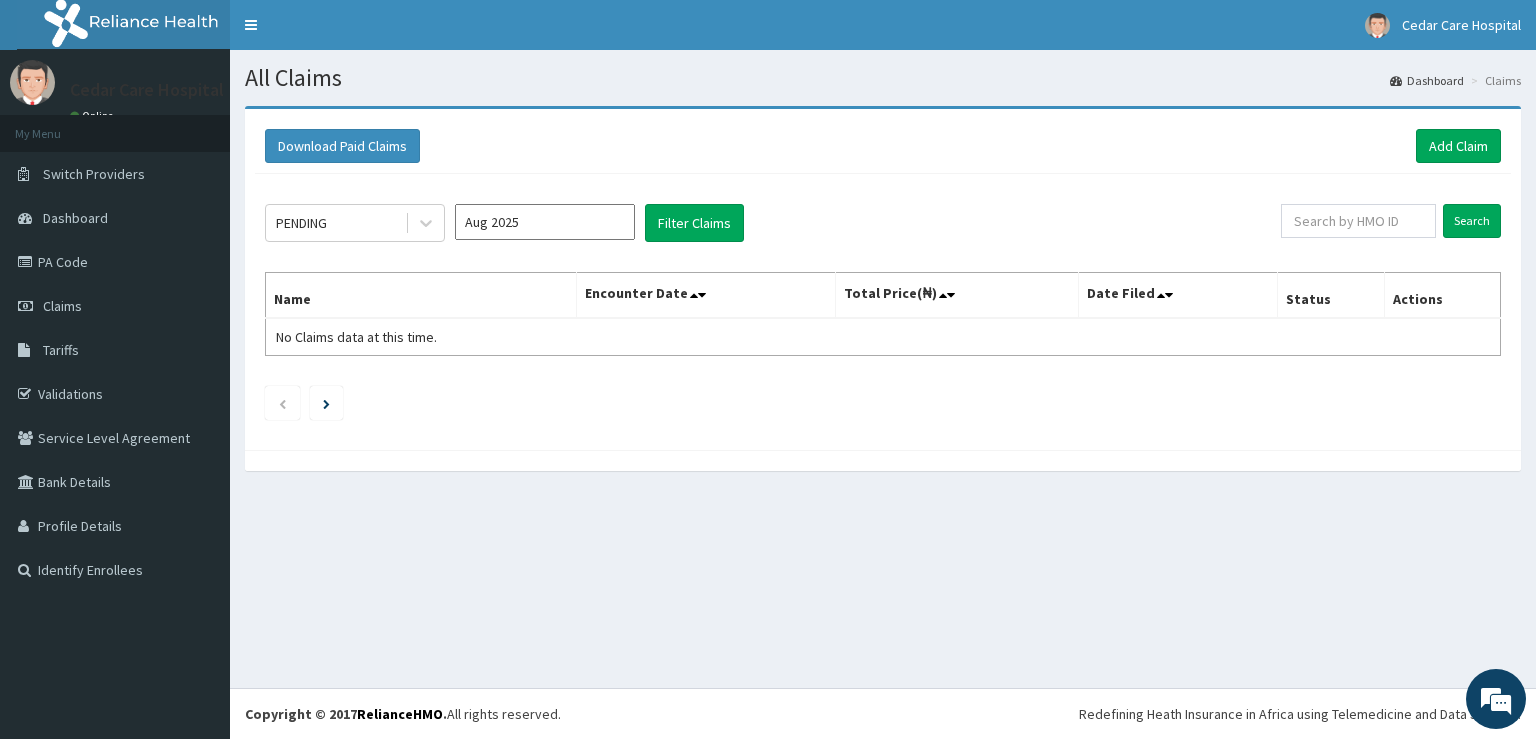 scroll, scrollTop: 0, scrollLeft: 0, axis: both 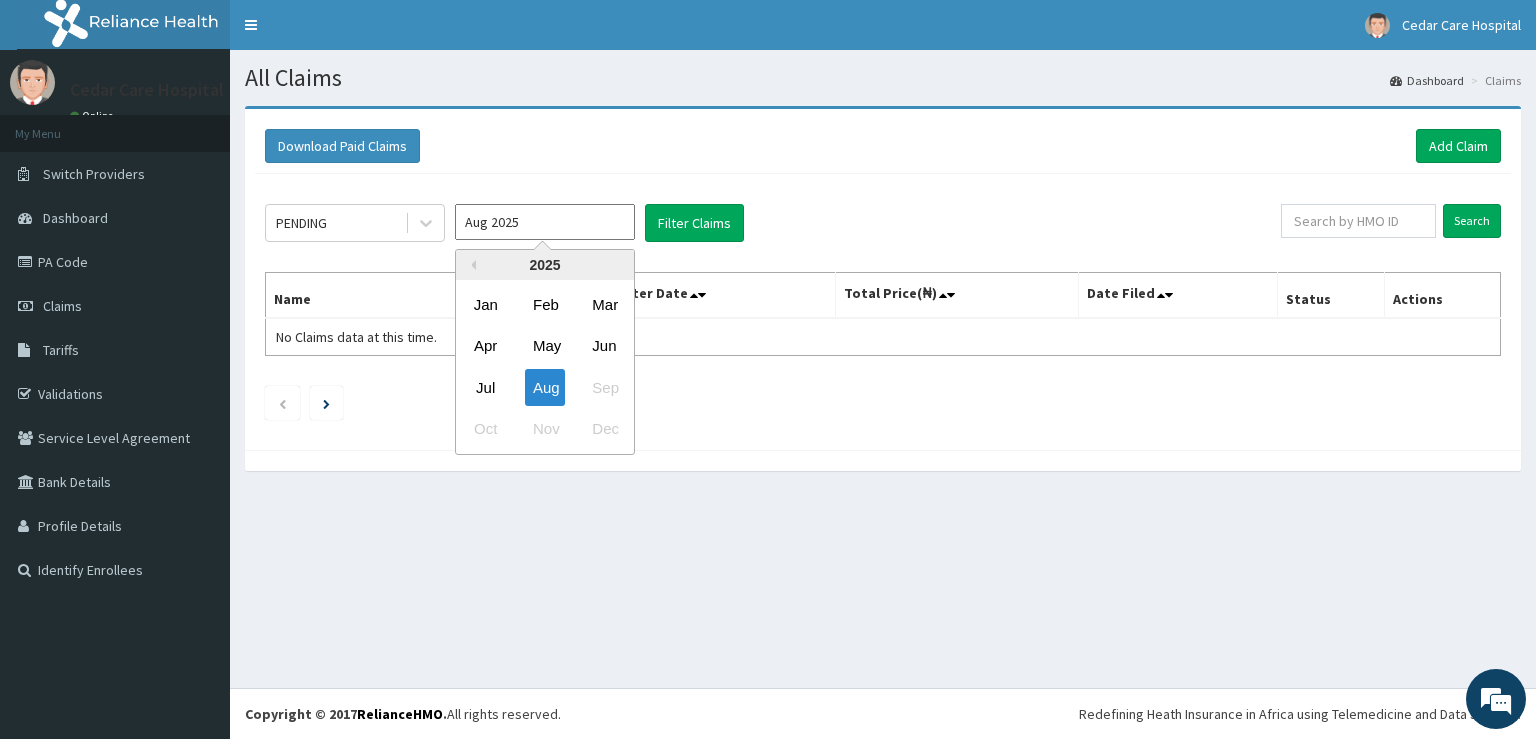 click on "Aug 2025" at bounding box center (545, 222) 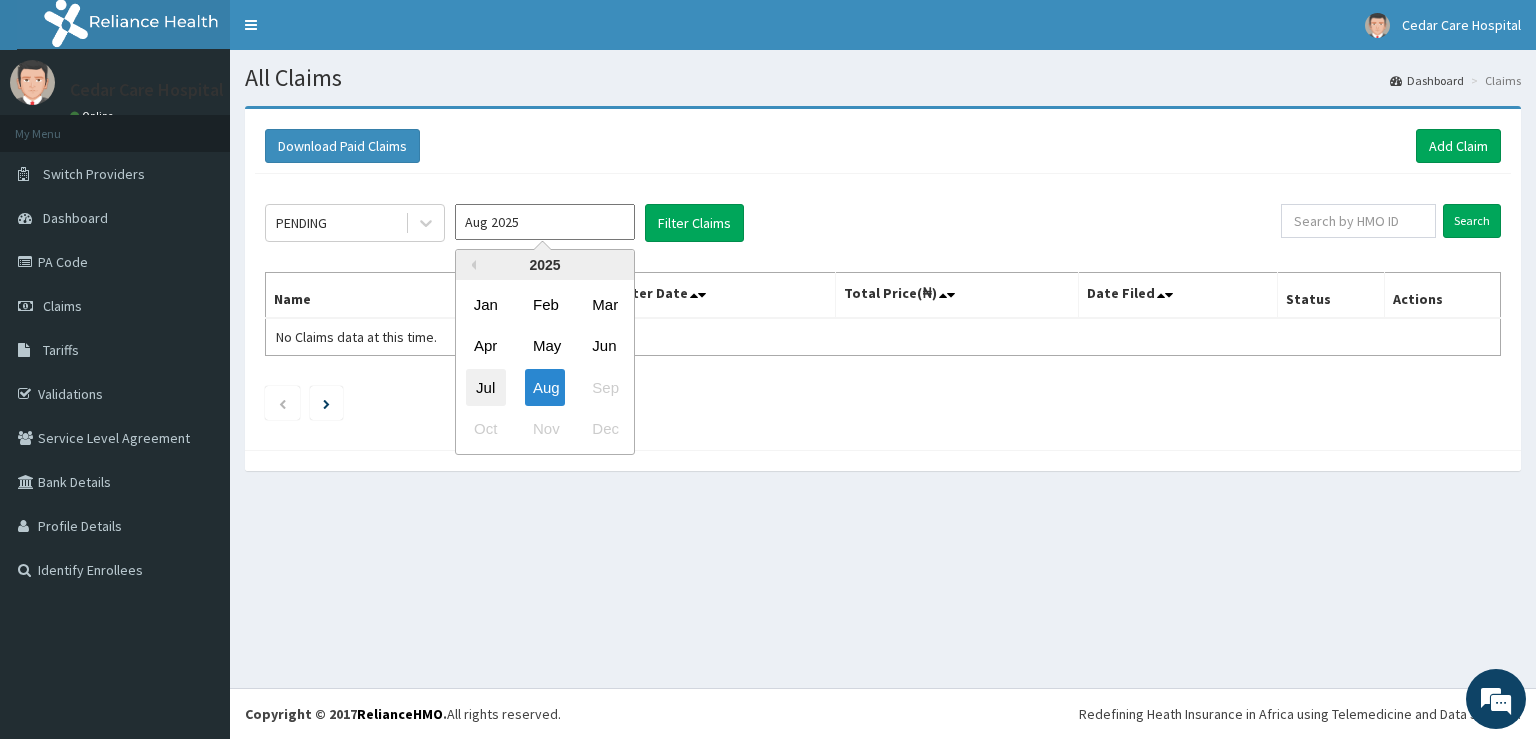drag, startPoint x: 480, startPoint y: 390, endPoint x: 502, endPoint y: 378, distance: 25.059929 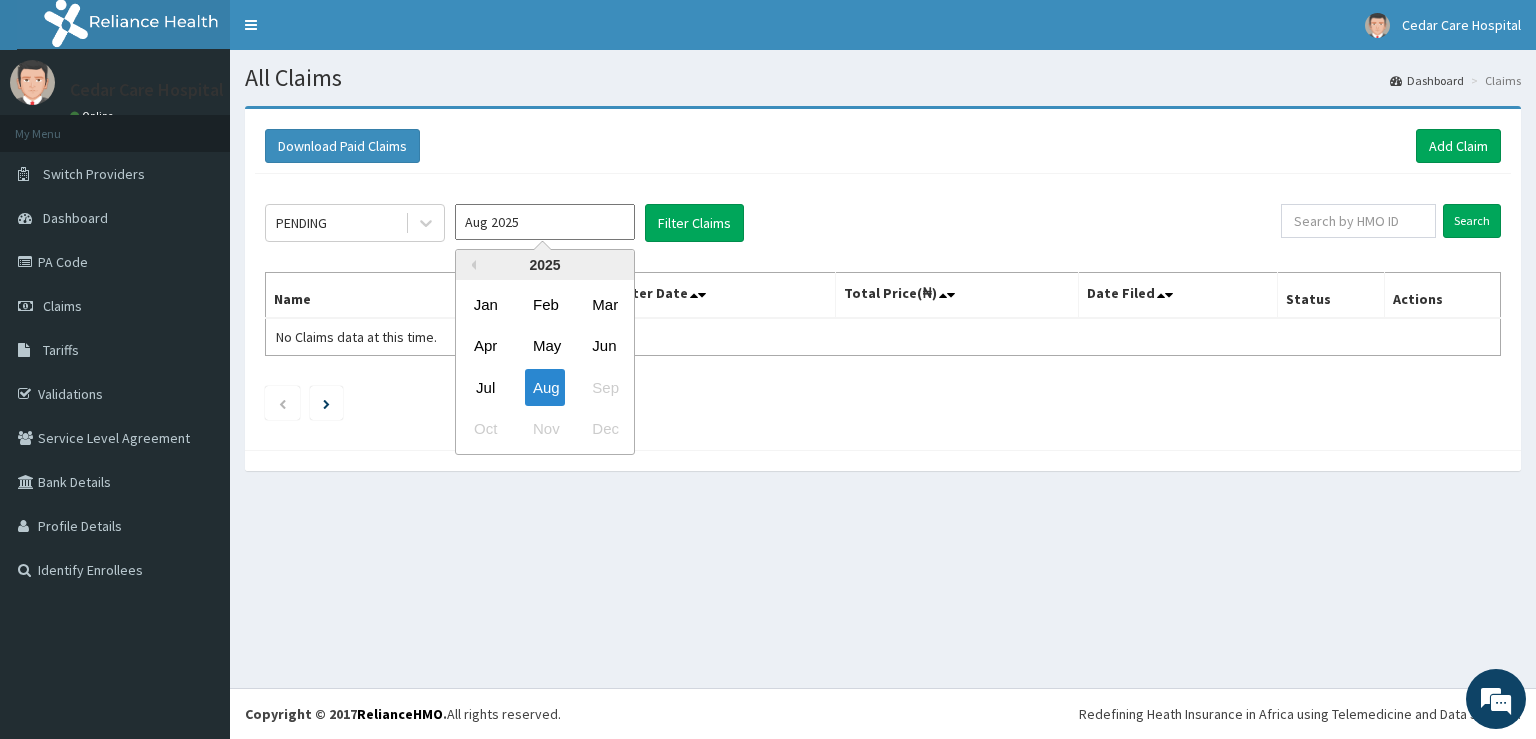 click on "Jul" at bounding box center (486, 387) 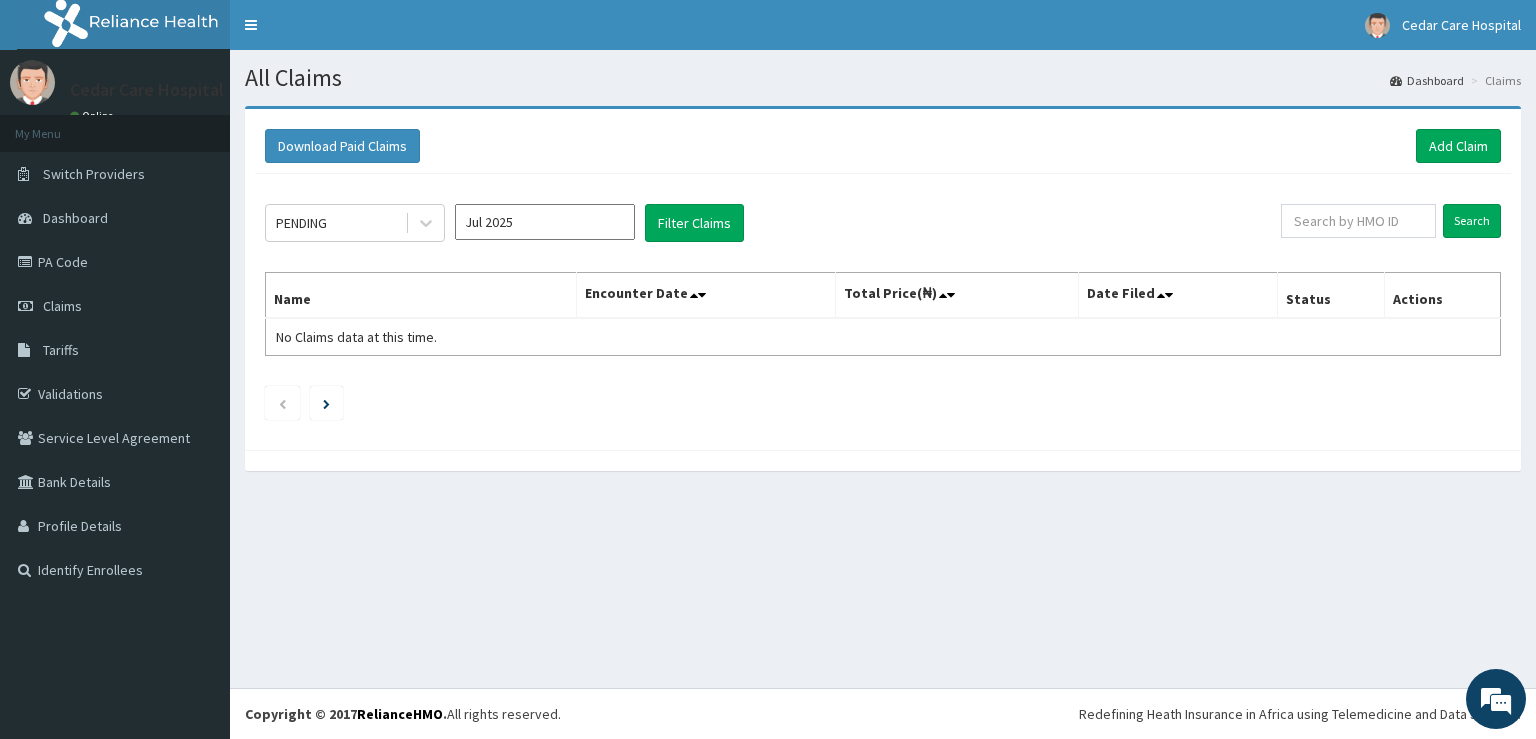 type on "Jul 2025" 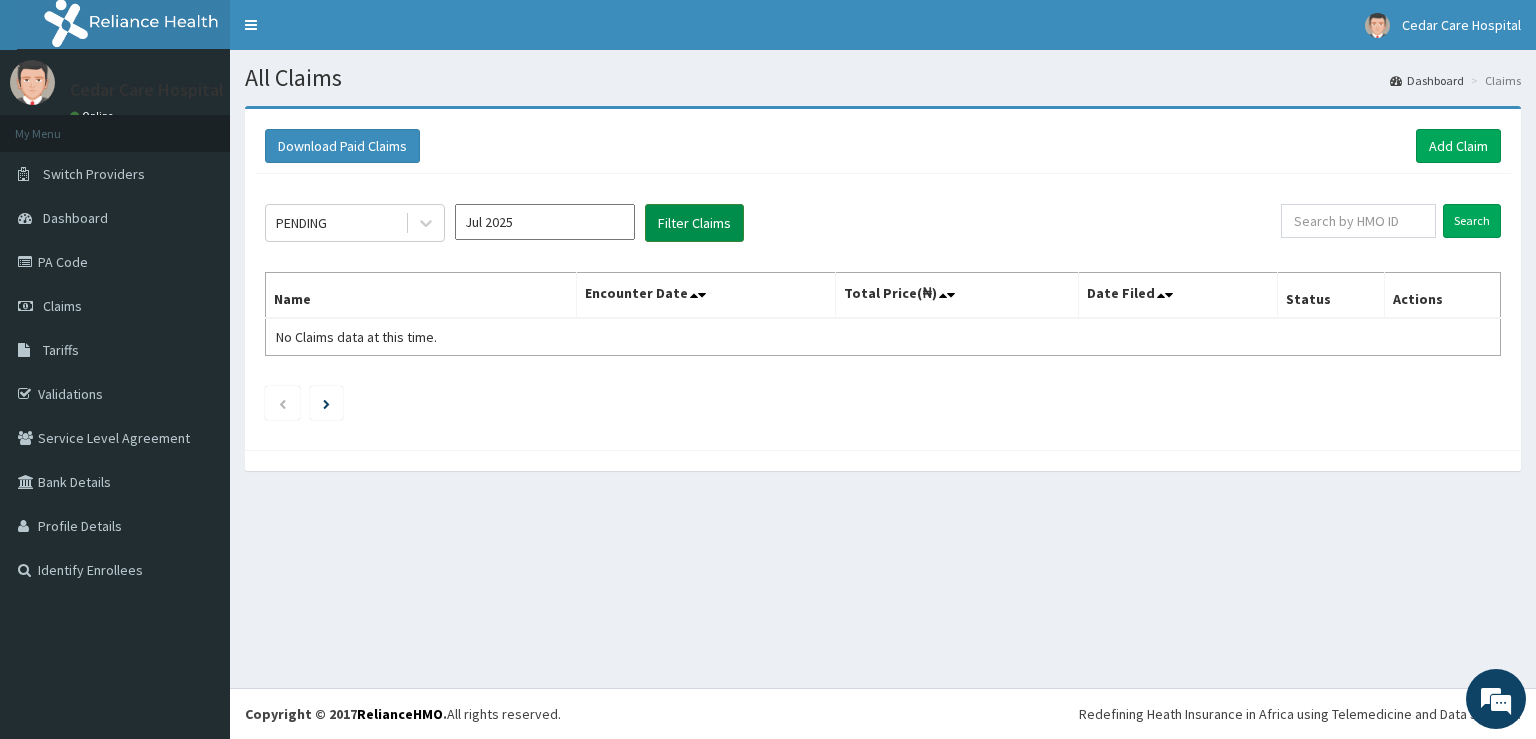 click on "Filter Claims" at bounding box center (694, 223) 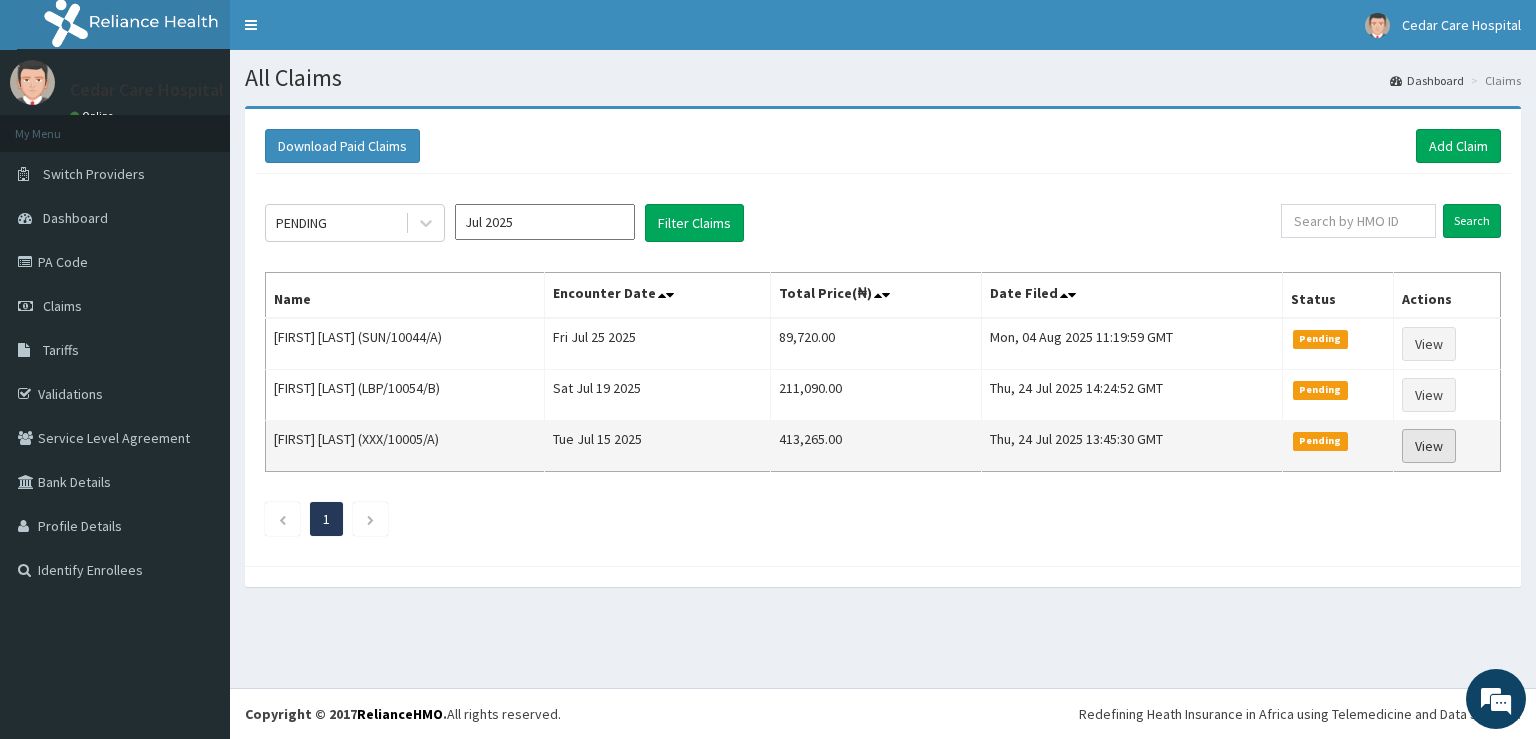 click on "View" at bounding box center [1429, 446] 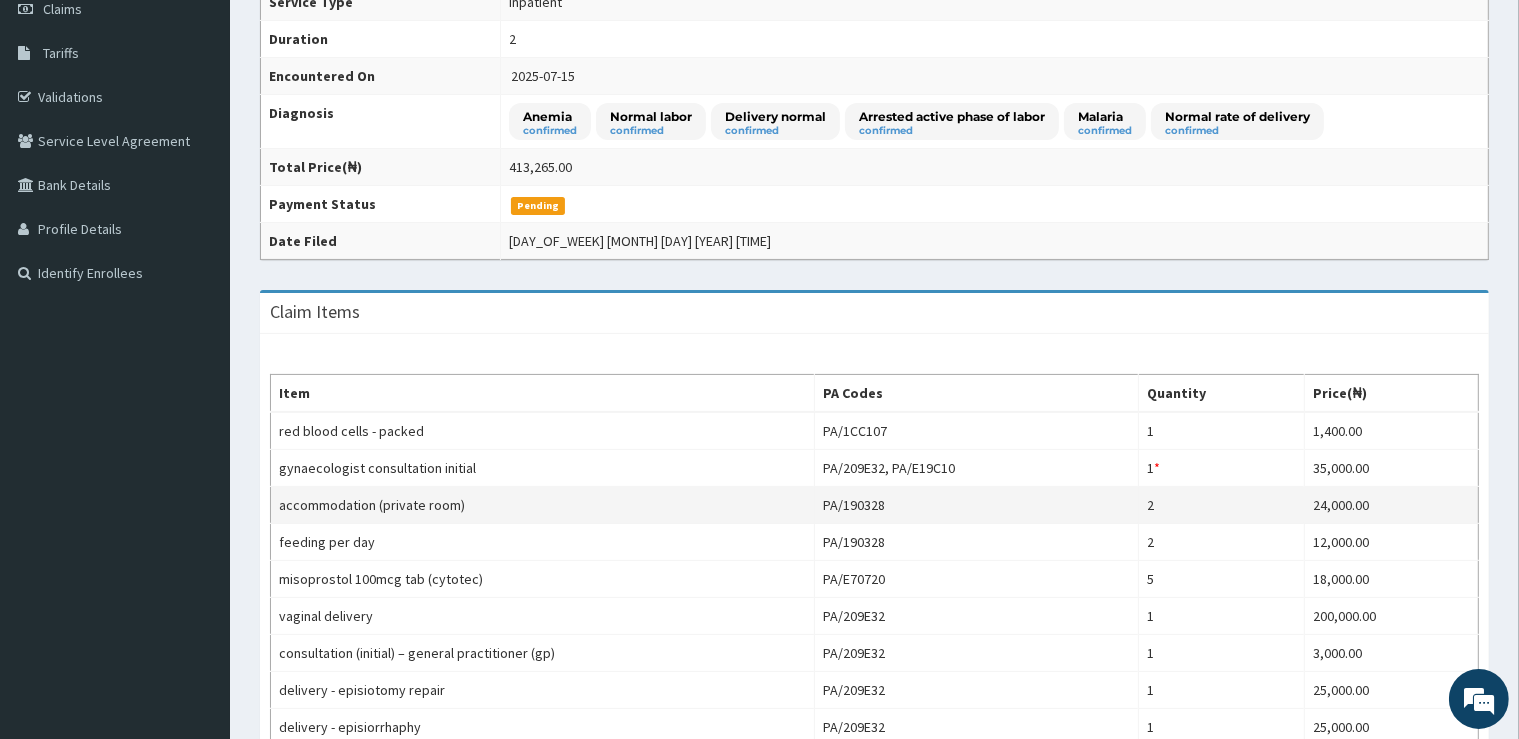 scroll, scrollTop: 0, scrollLeft: 0, axis: both 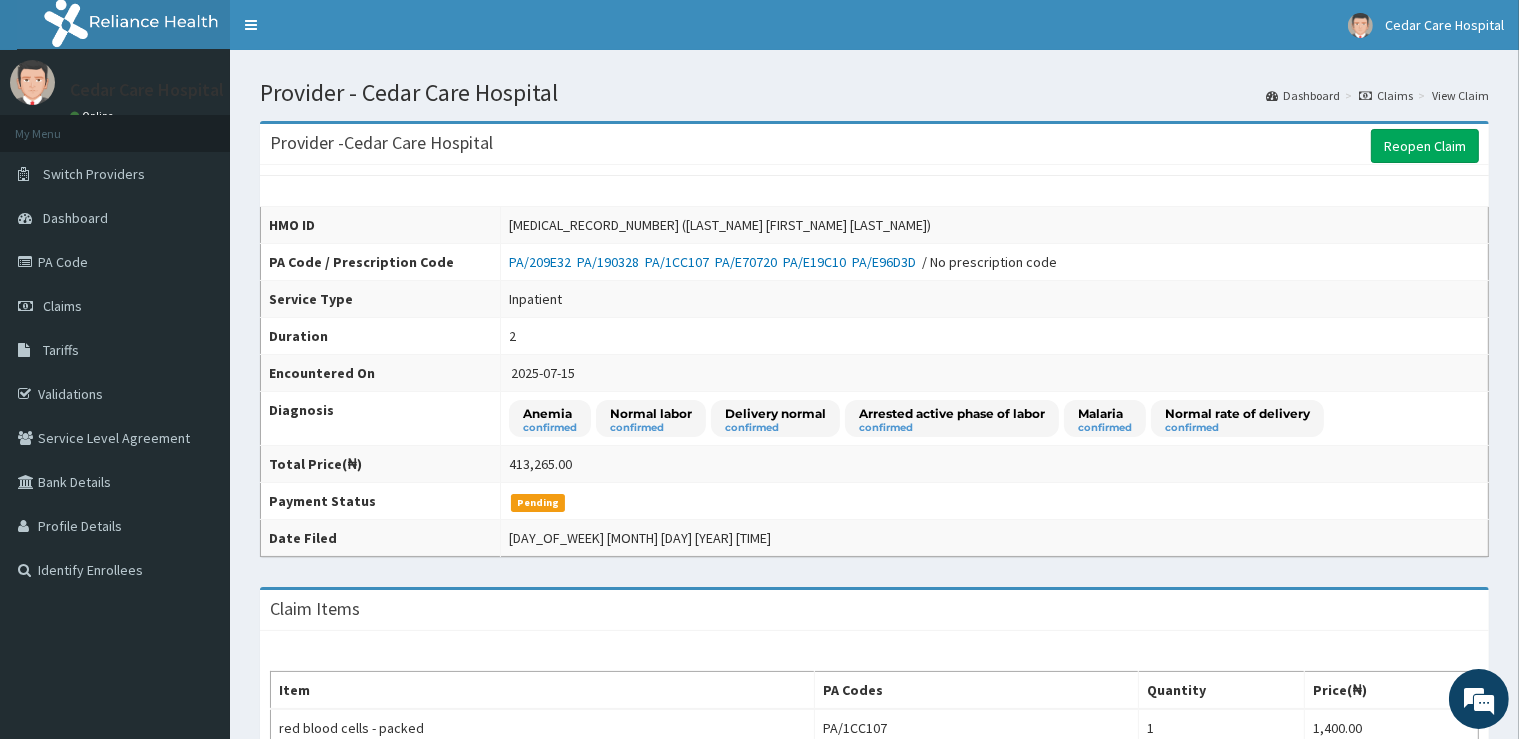 click on "Claims" at bounding box center (1386, 95) 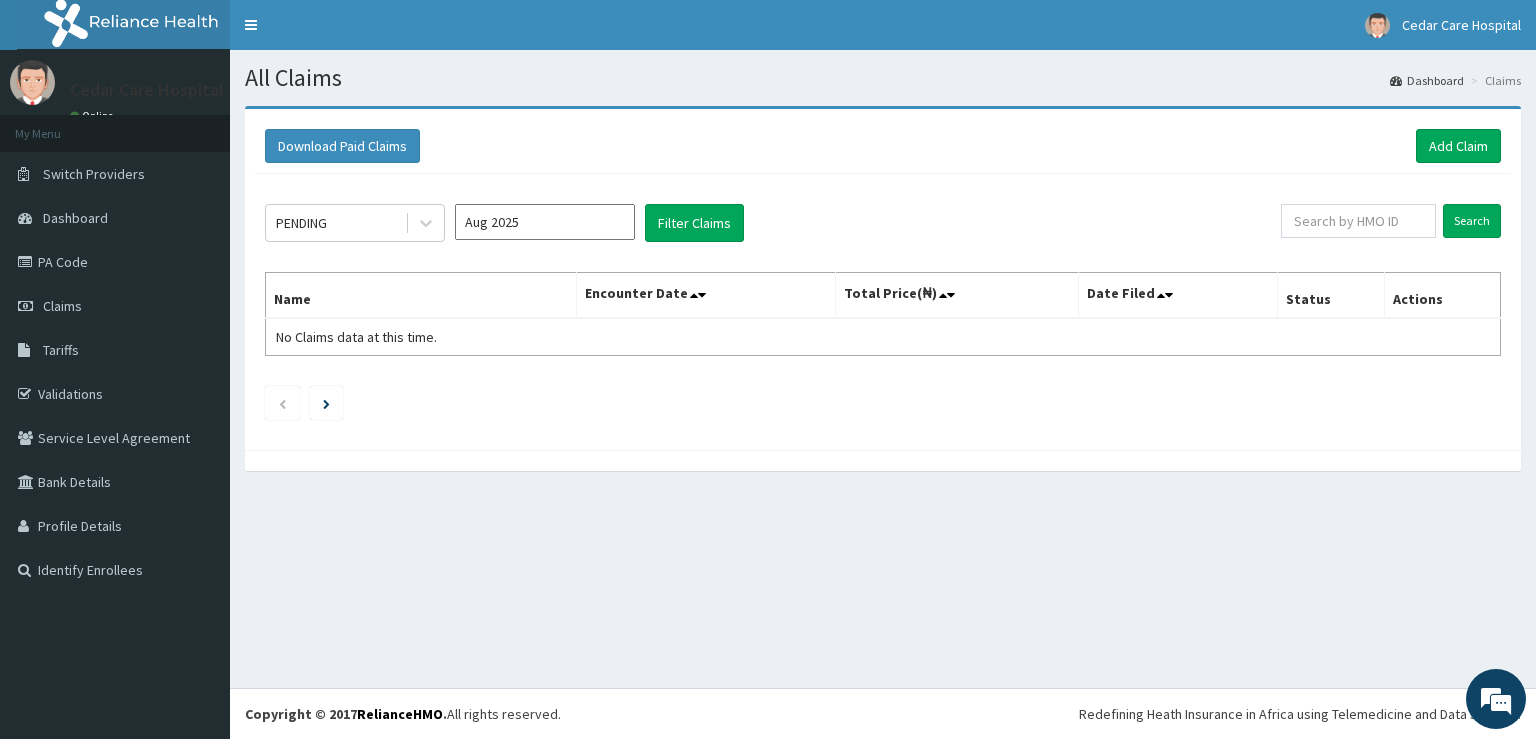 scroll, scrollTop: 0, scrollLeft: 0, axis: both 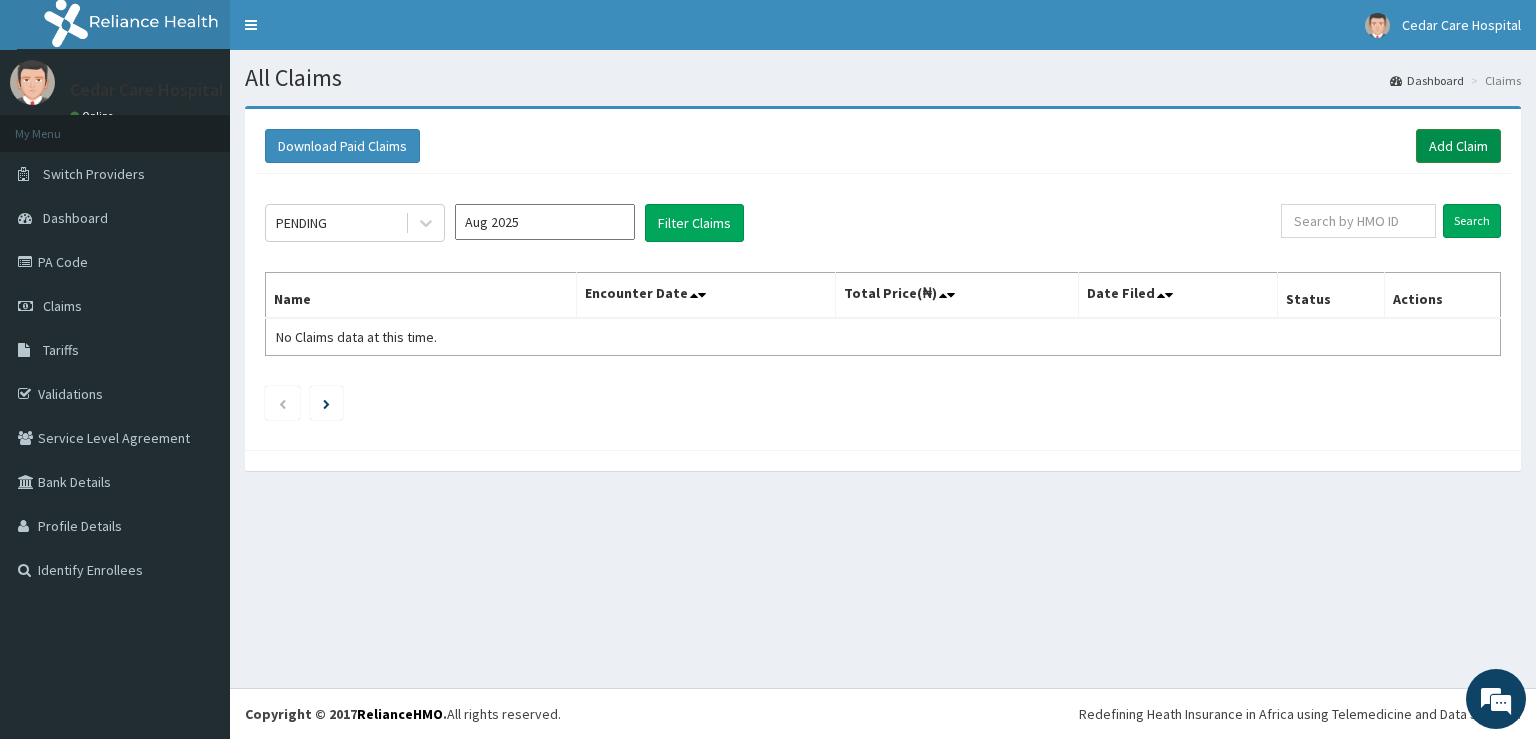 click on "Add Claim" at bounding box center [1458, 146] 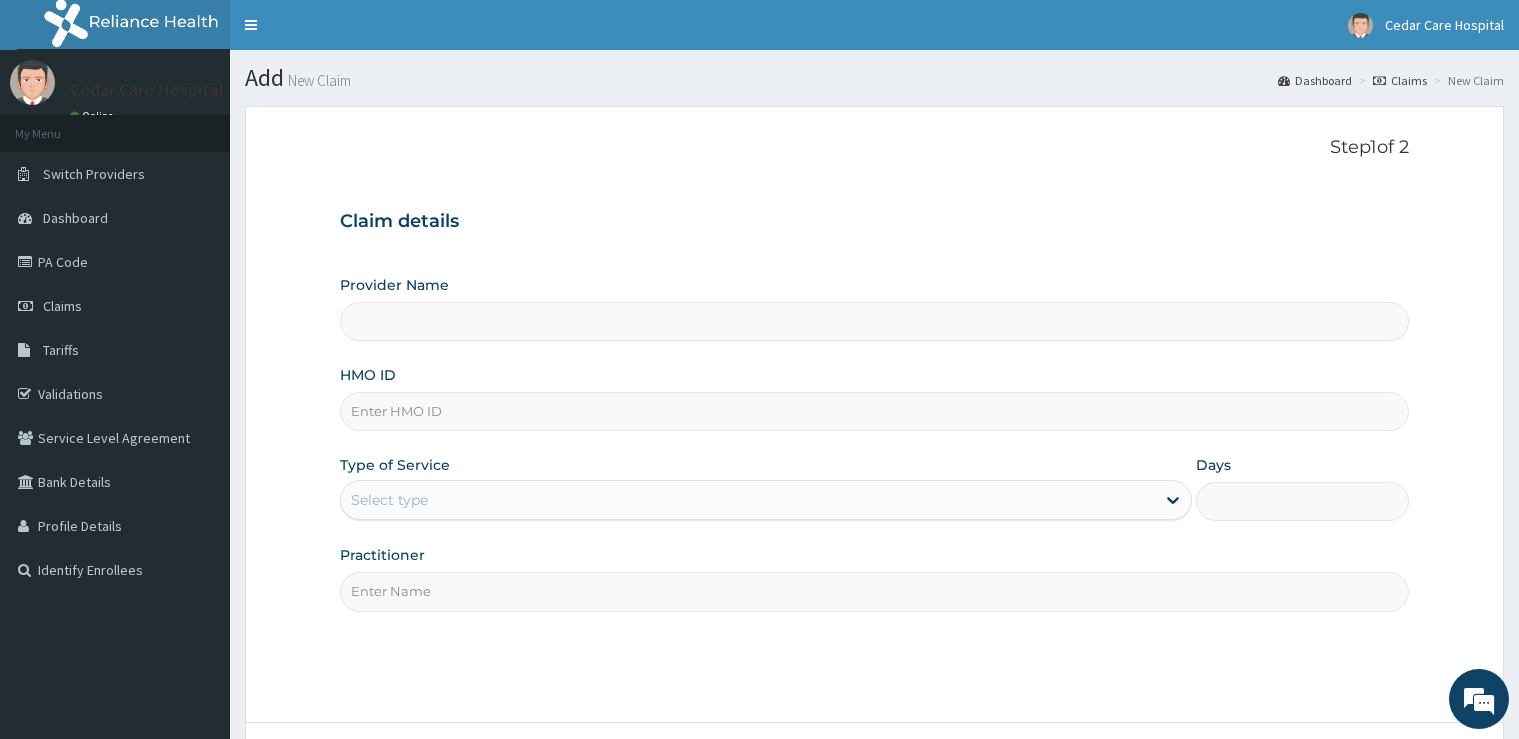 scroll, scrollTop: 0, scrollLeft: 0, axis: both 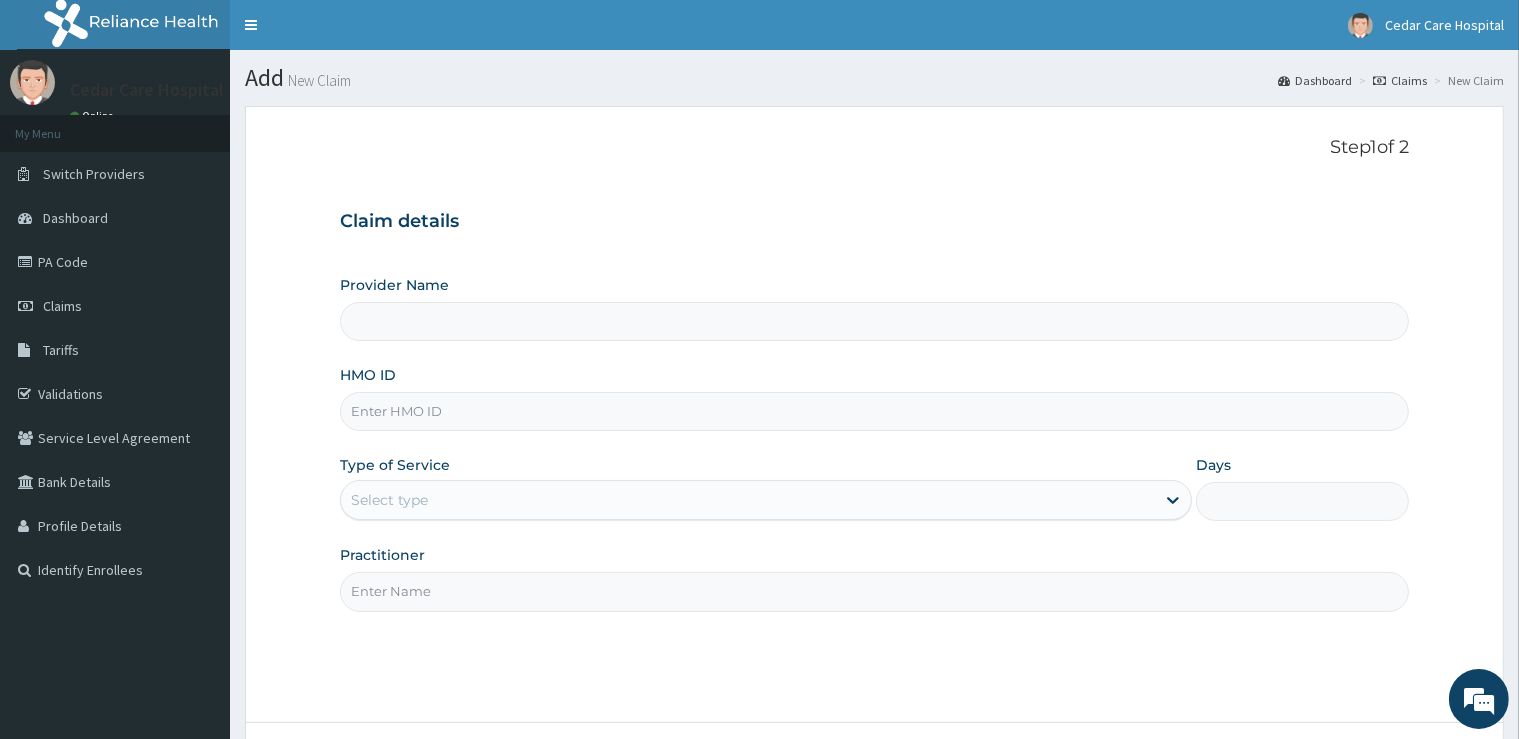 type on "Cedar Care Hospital" 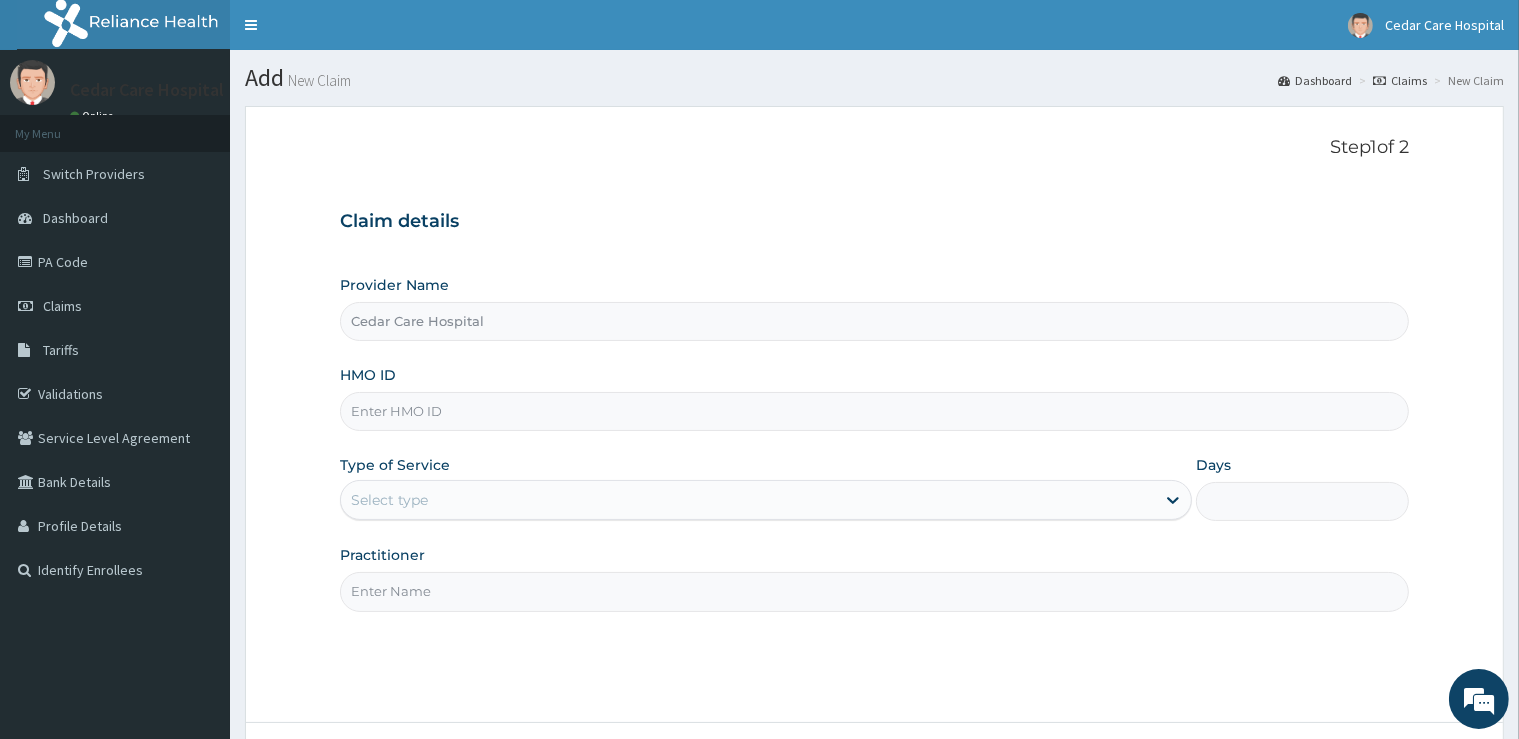 drag, startPoint x: 396, startPoint y: 404, endPoint x: 387, endPoint y: 397, distance: 11.401754 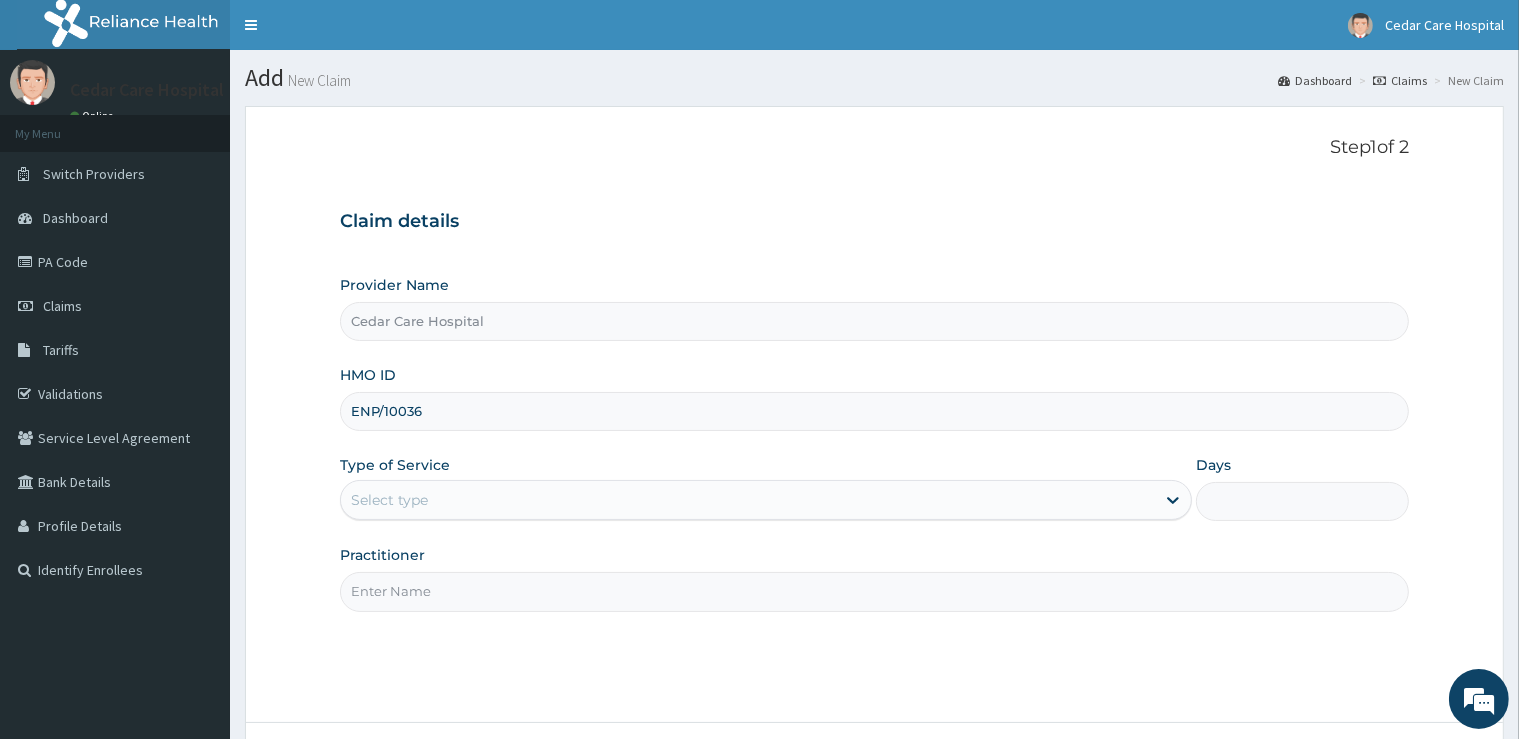 scroll, scrollTop: 0, scrollLeft: 0, axis: both 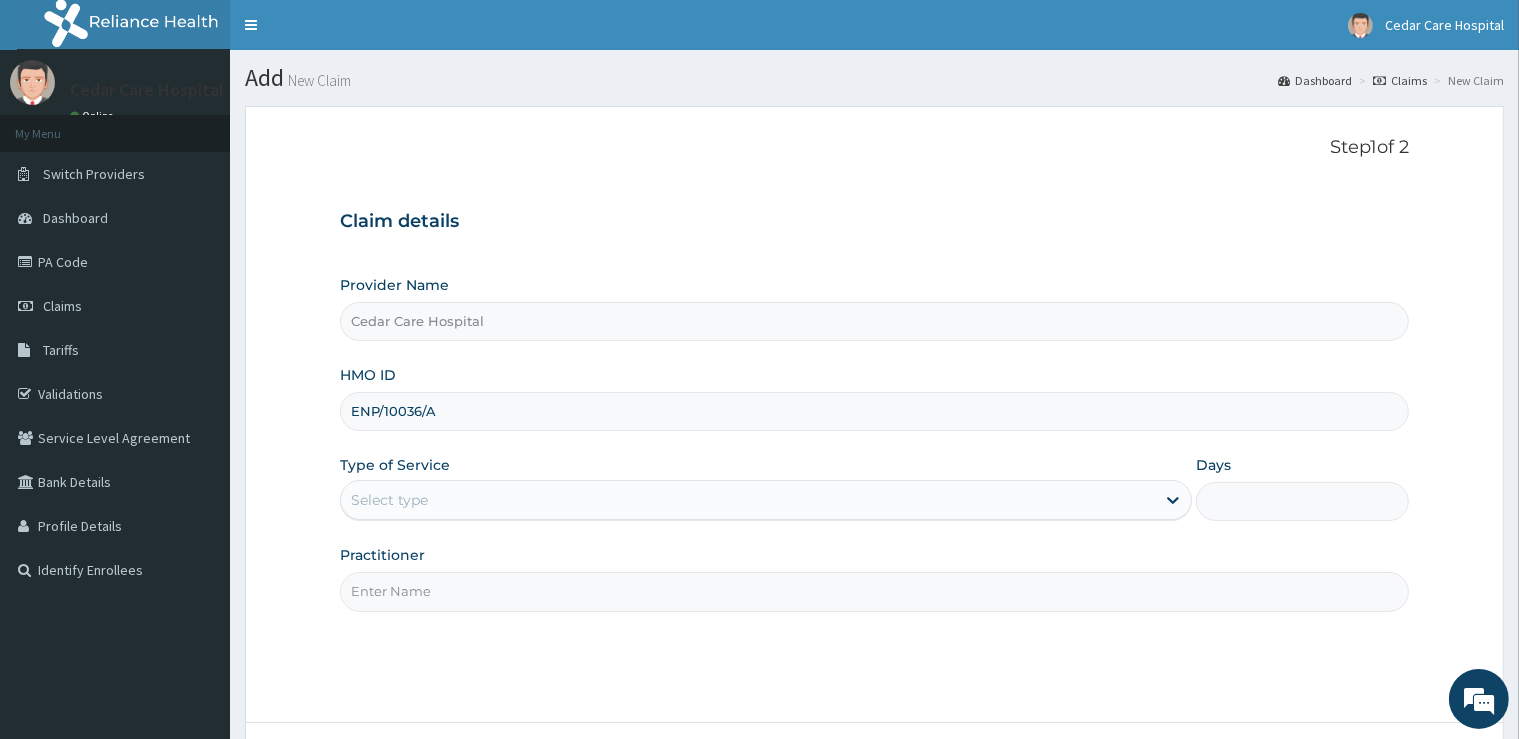 type on "ENP/10036/A" 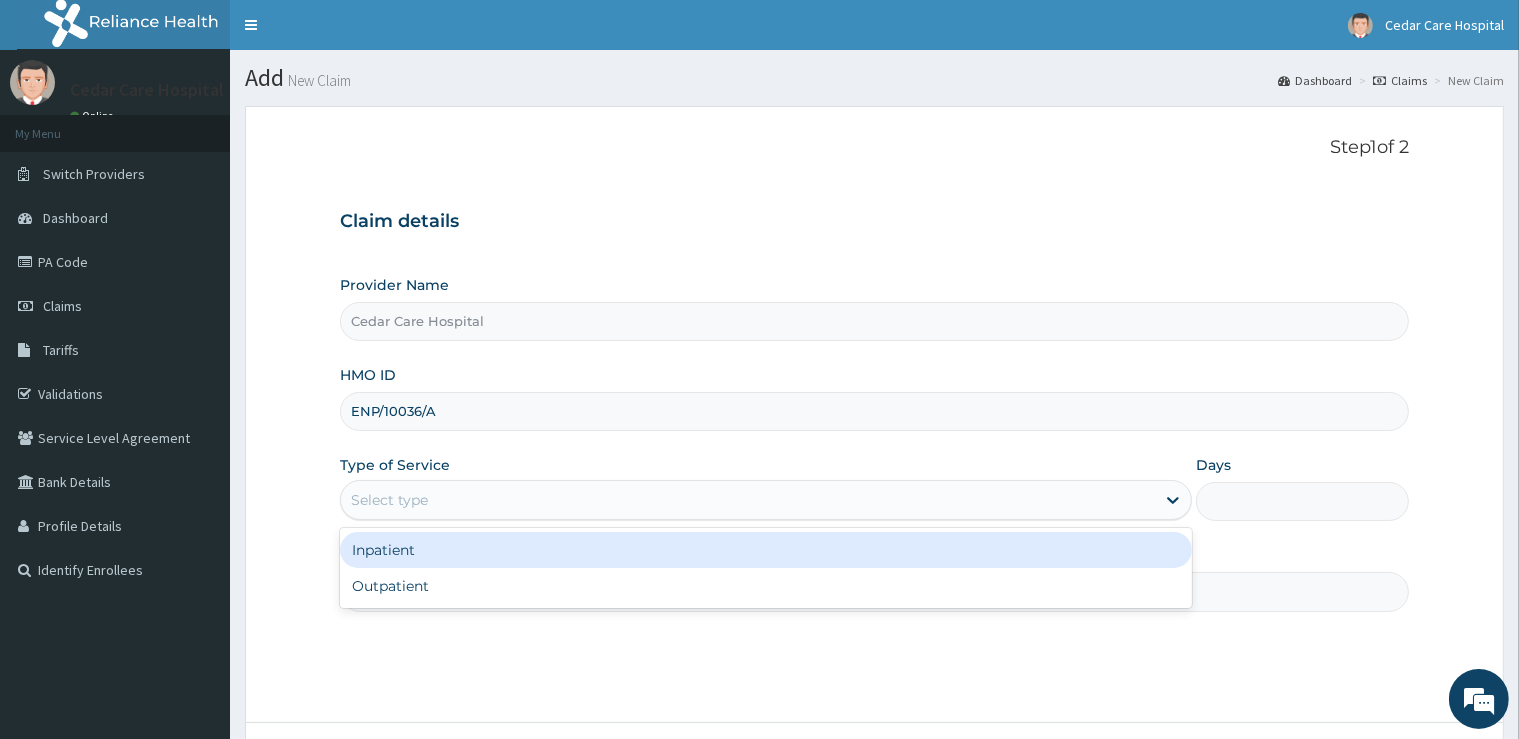 click on "Inpatient" at bounding box center (766, 550) 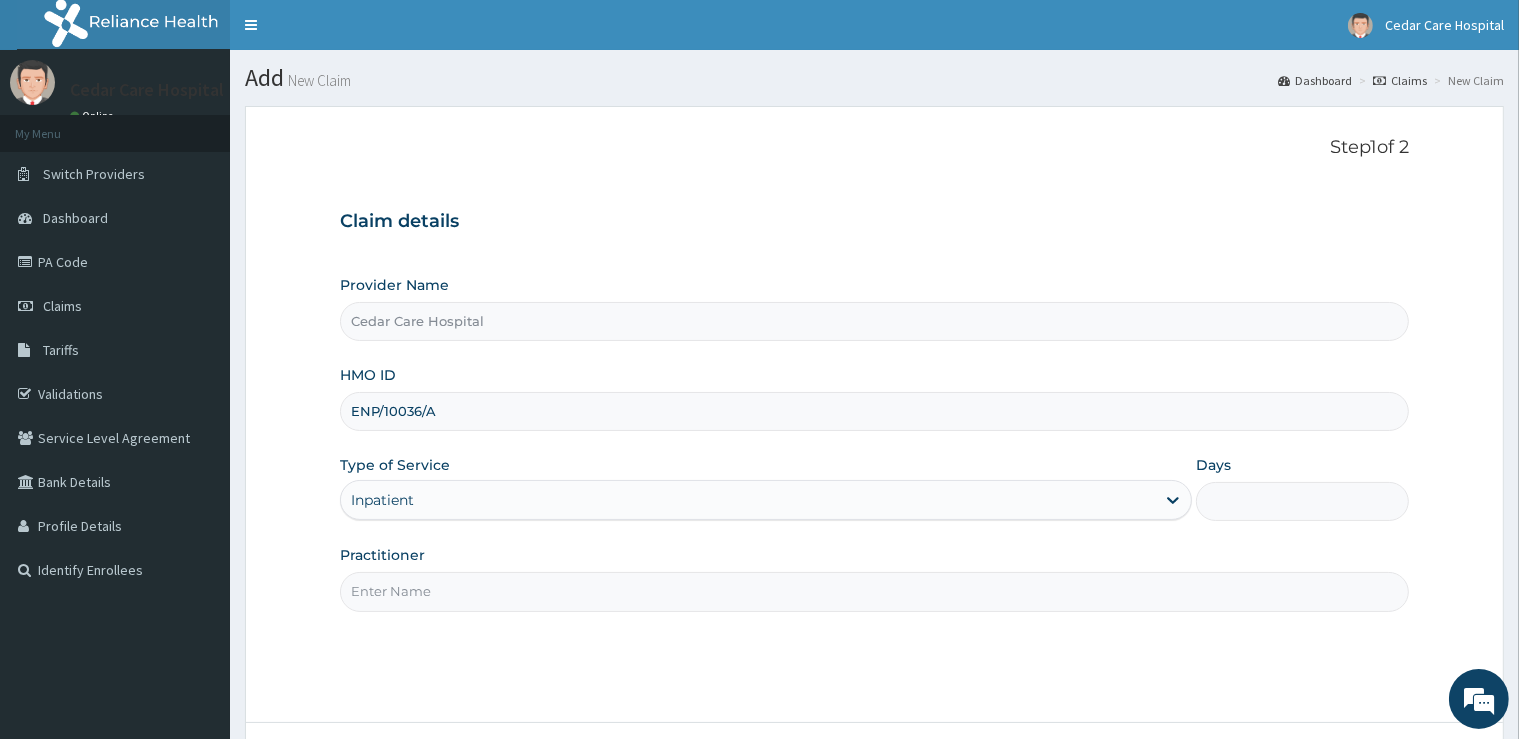 click on "Days" at bounding box center [1302, 501] 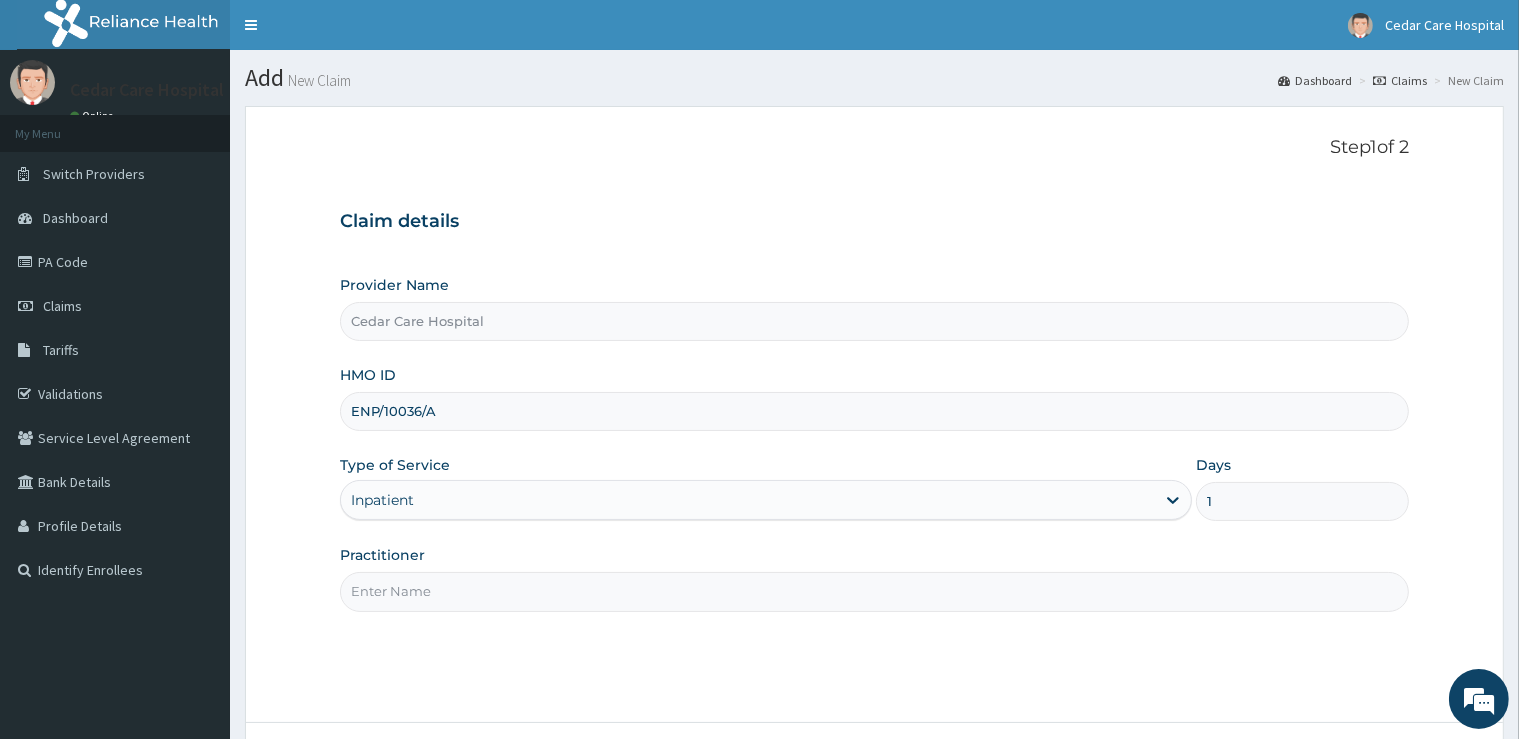 type on "1" 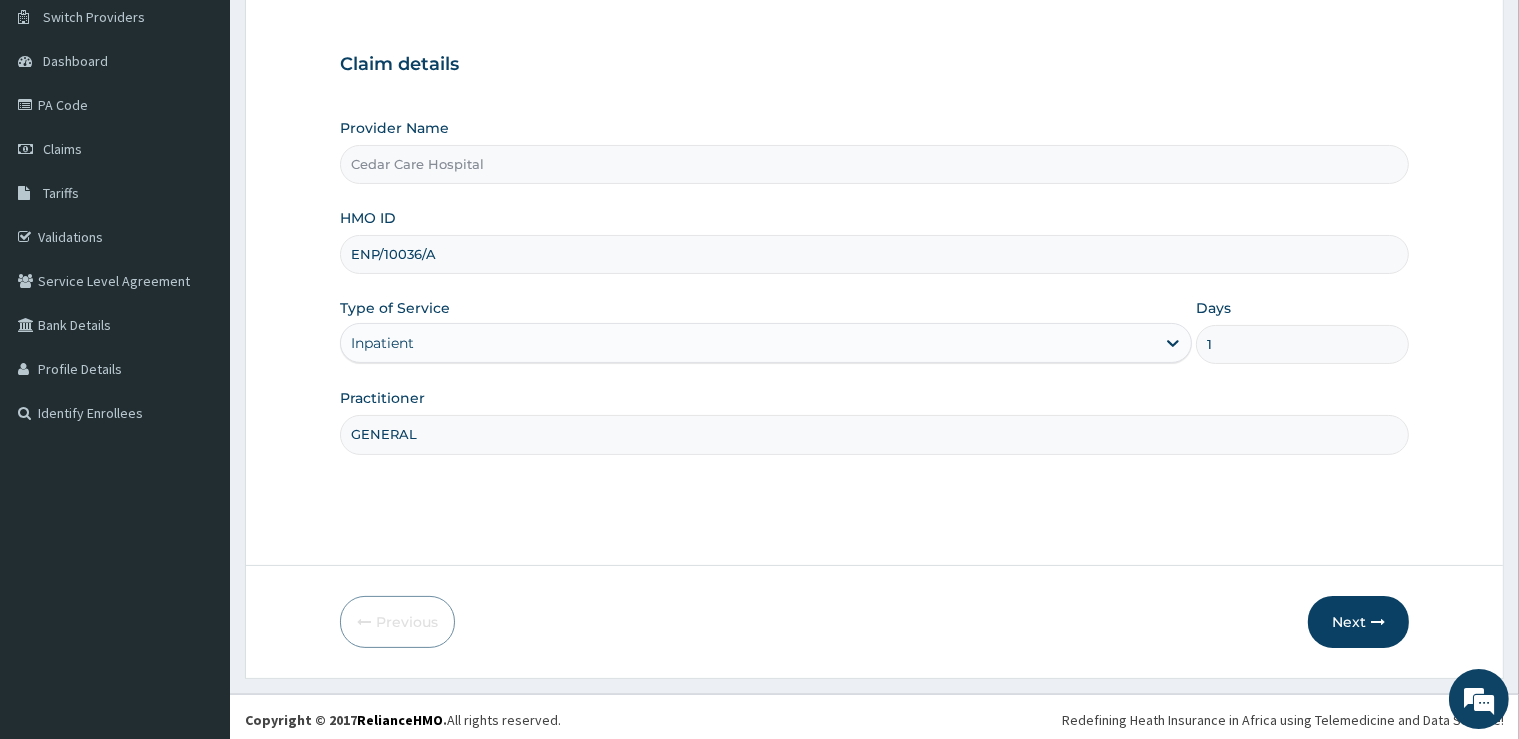 scroll, scrollTop: 162, scrollLeft: 0, axis: vertical 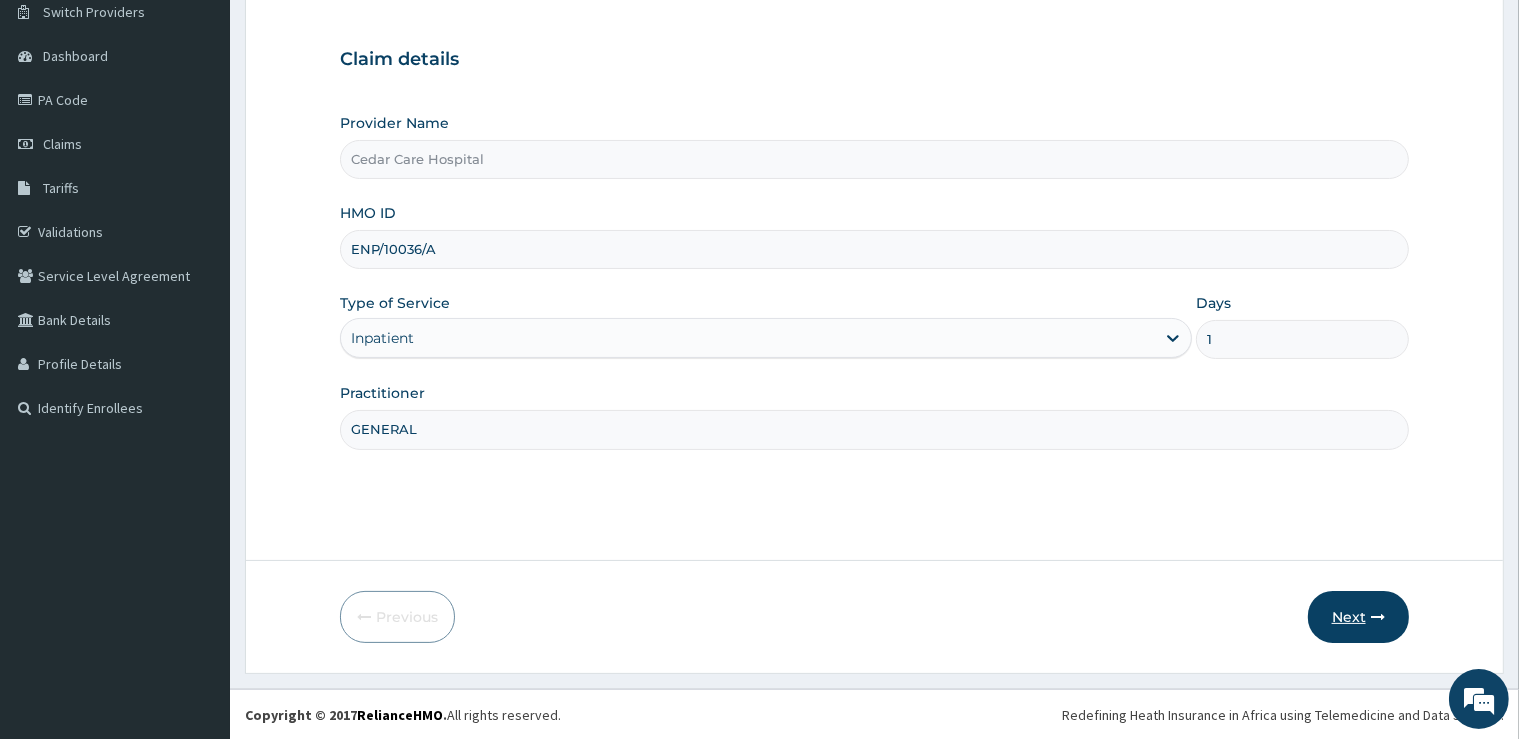 type on "GENERAL" 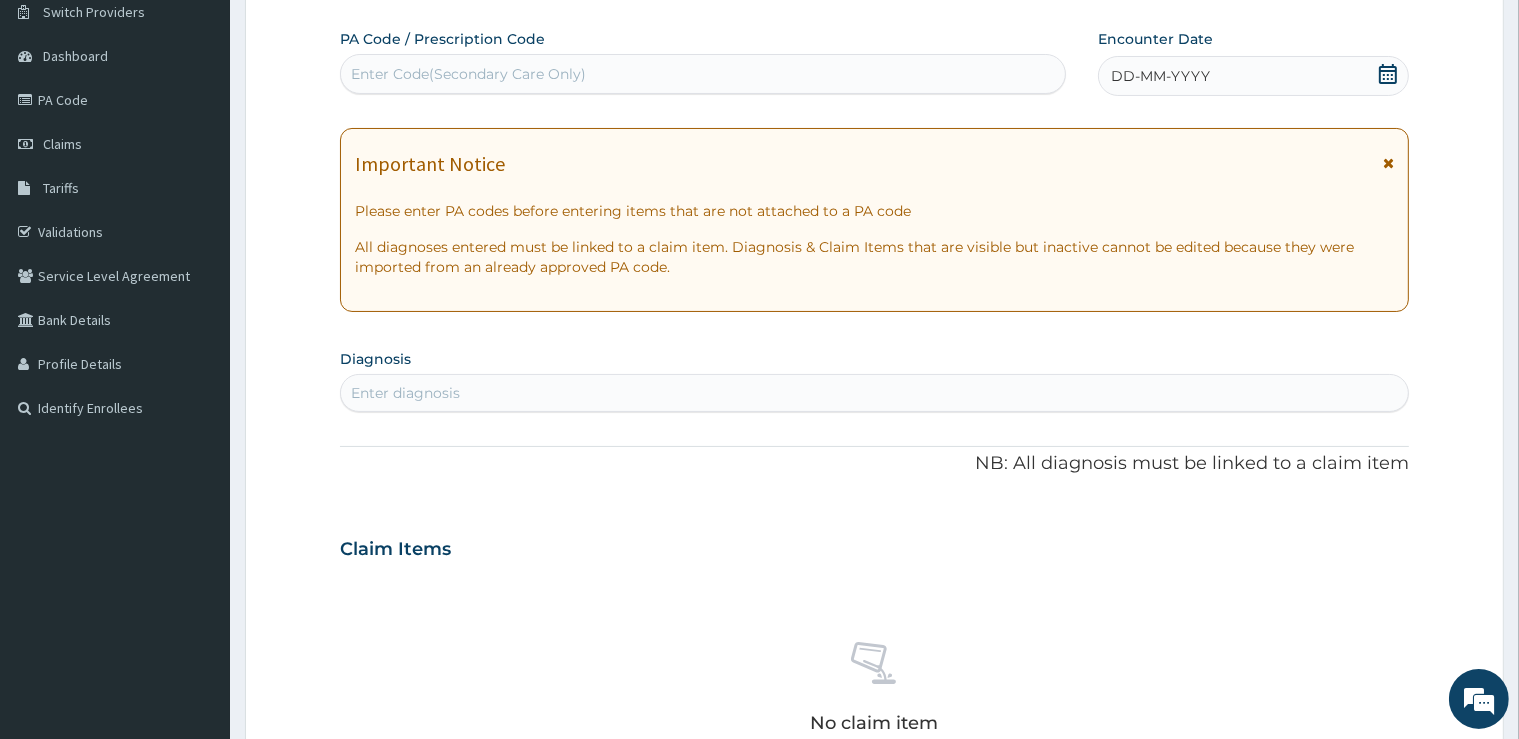 click on "Enter Code(Secondary Care Only)" at bounding box center (468, 74) 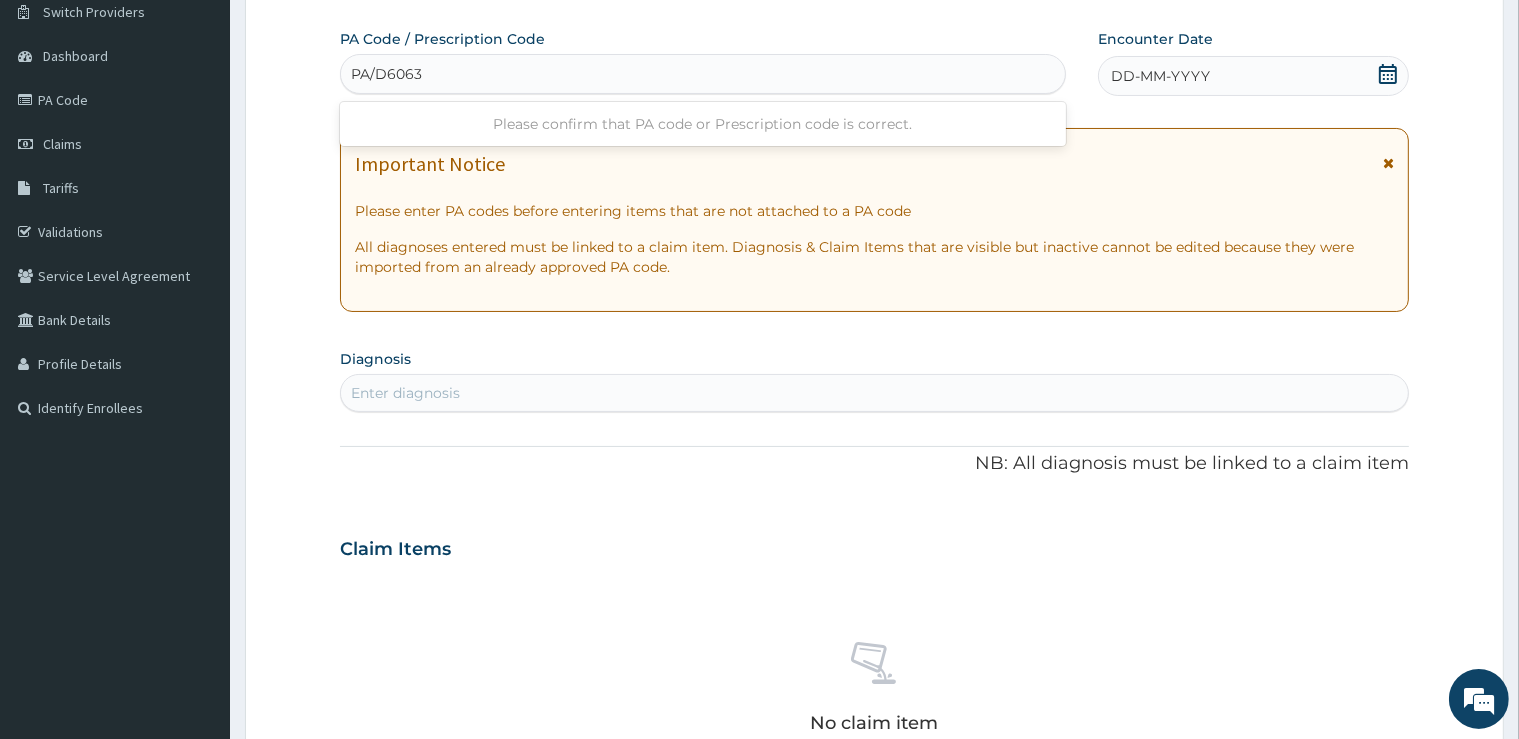 type on "PA/D60633" 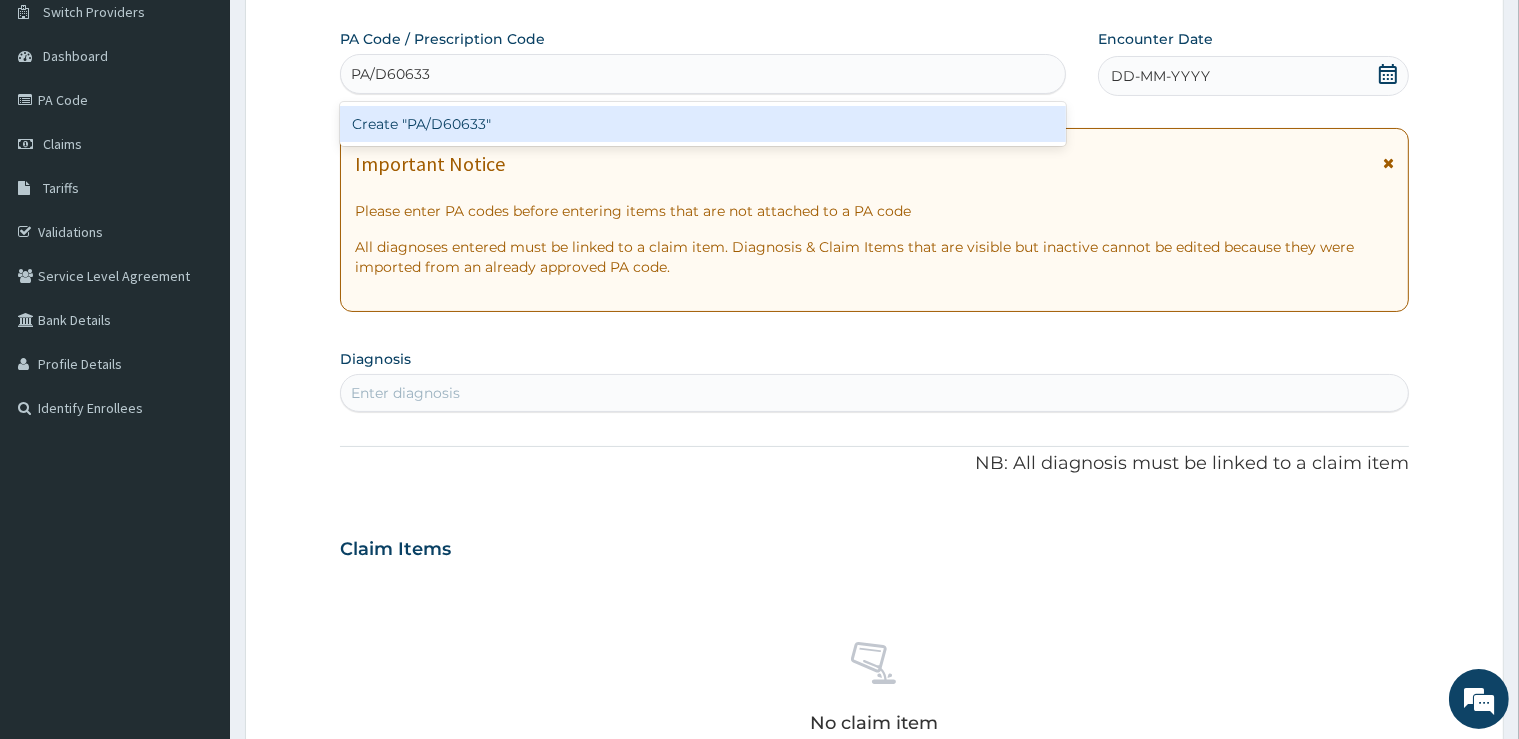 type 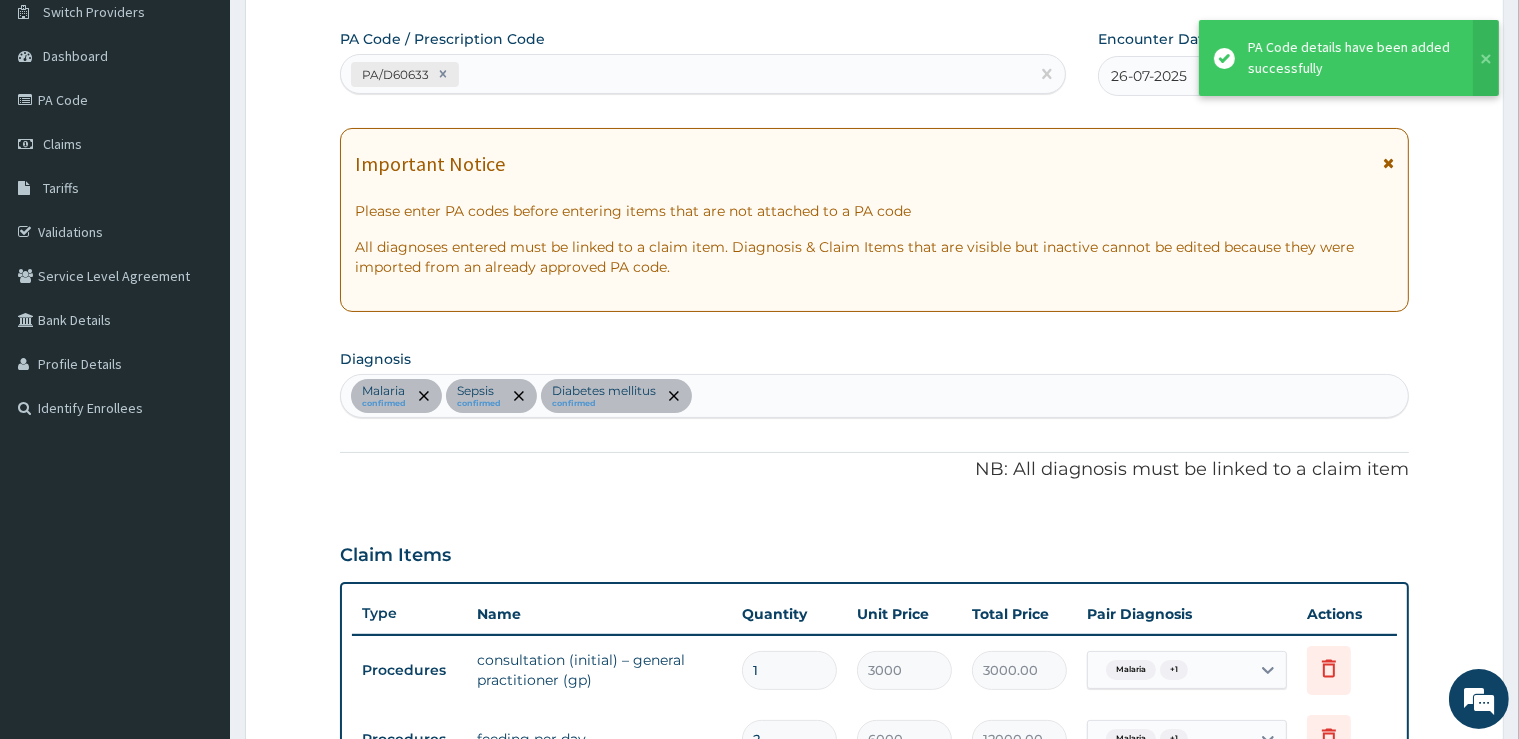scroll, scrollTop: 873, scrollLeft: 0, axis: vertical 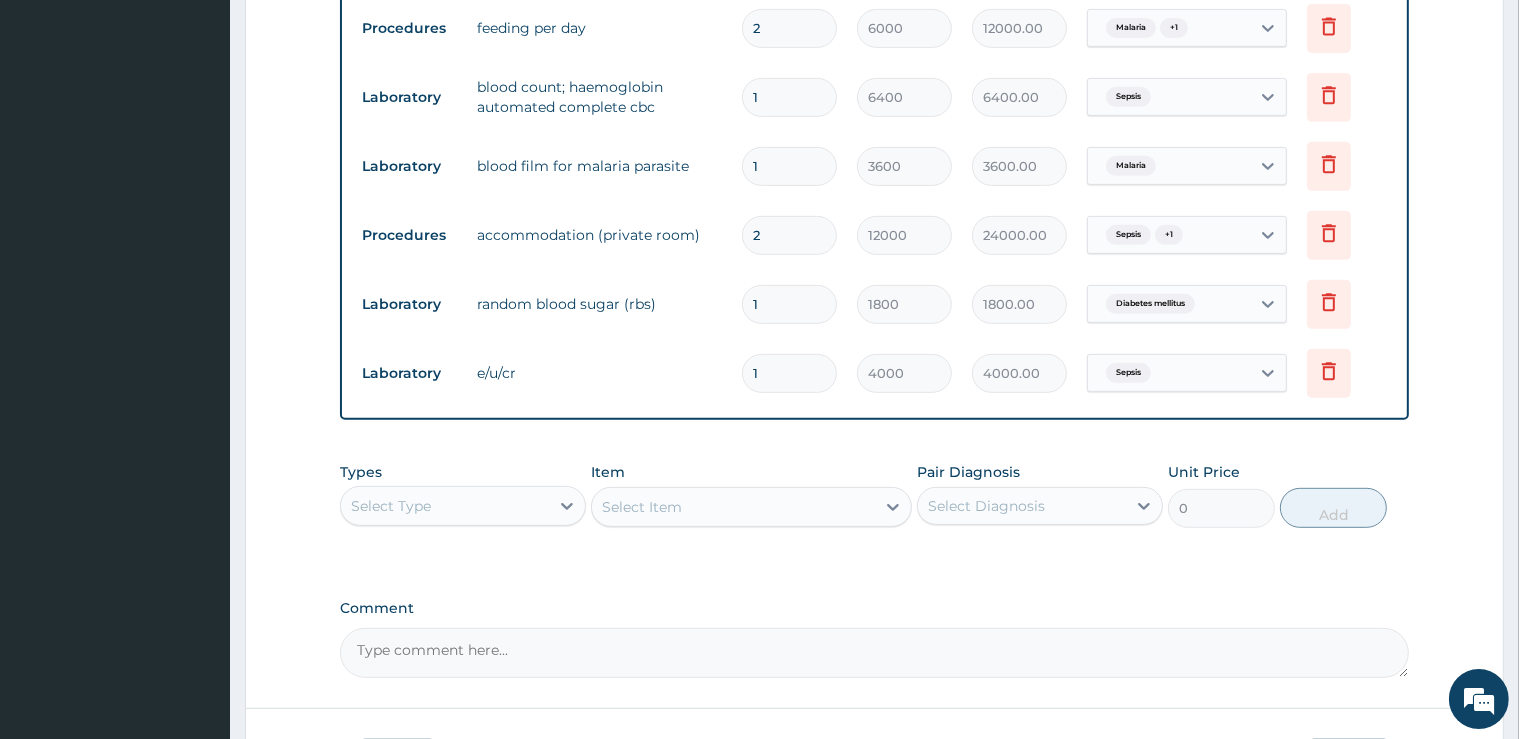drag, startPoint x: 801, startPoint y: 250, endPoint x: 792, endPoint y: 239, distance: 14.21267 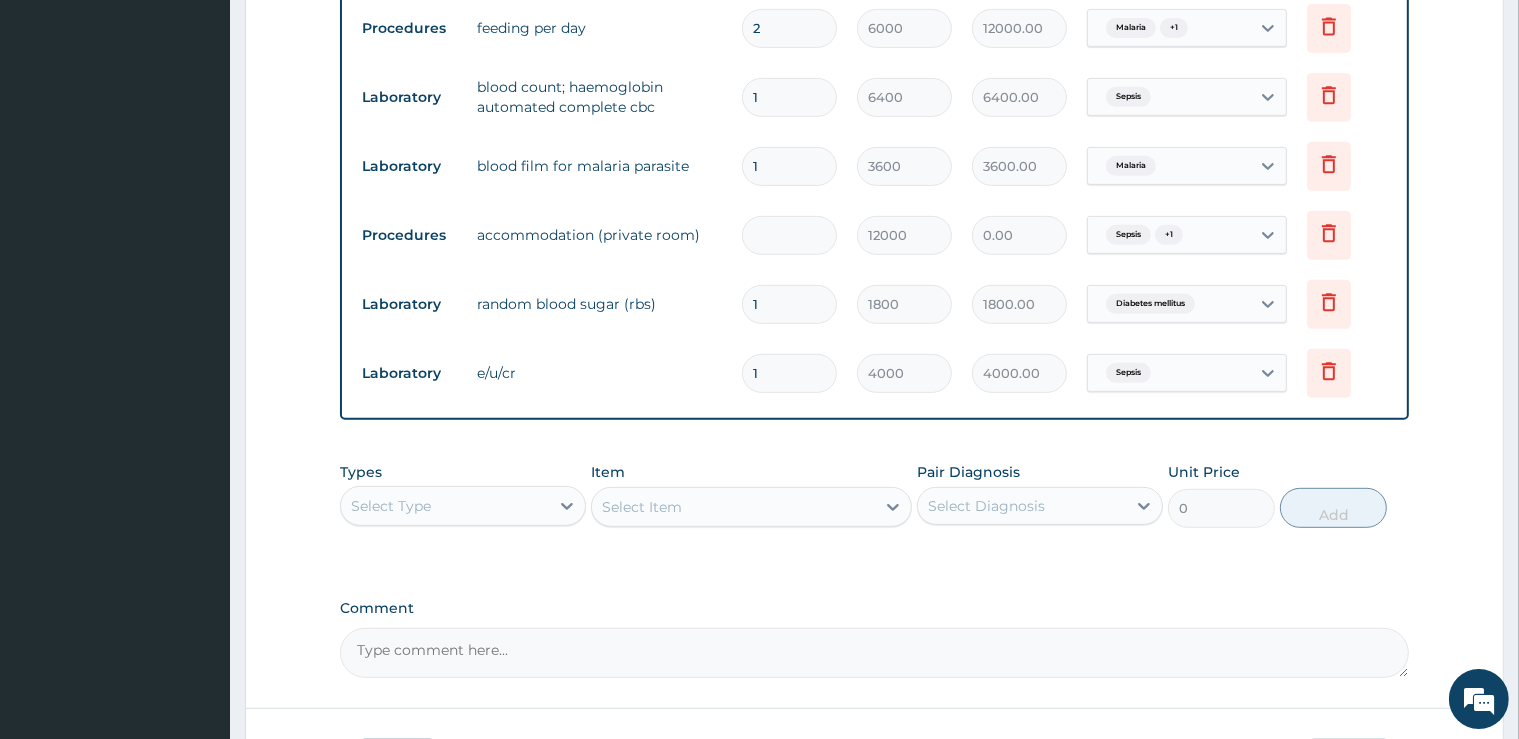 type on "1" 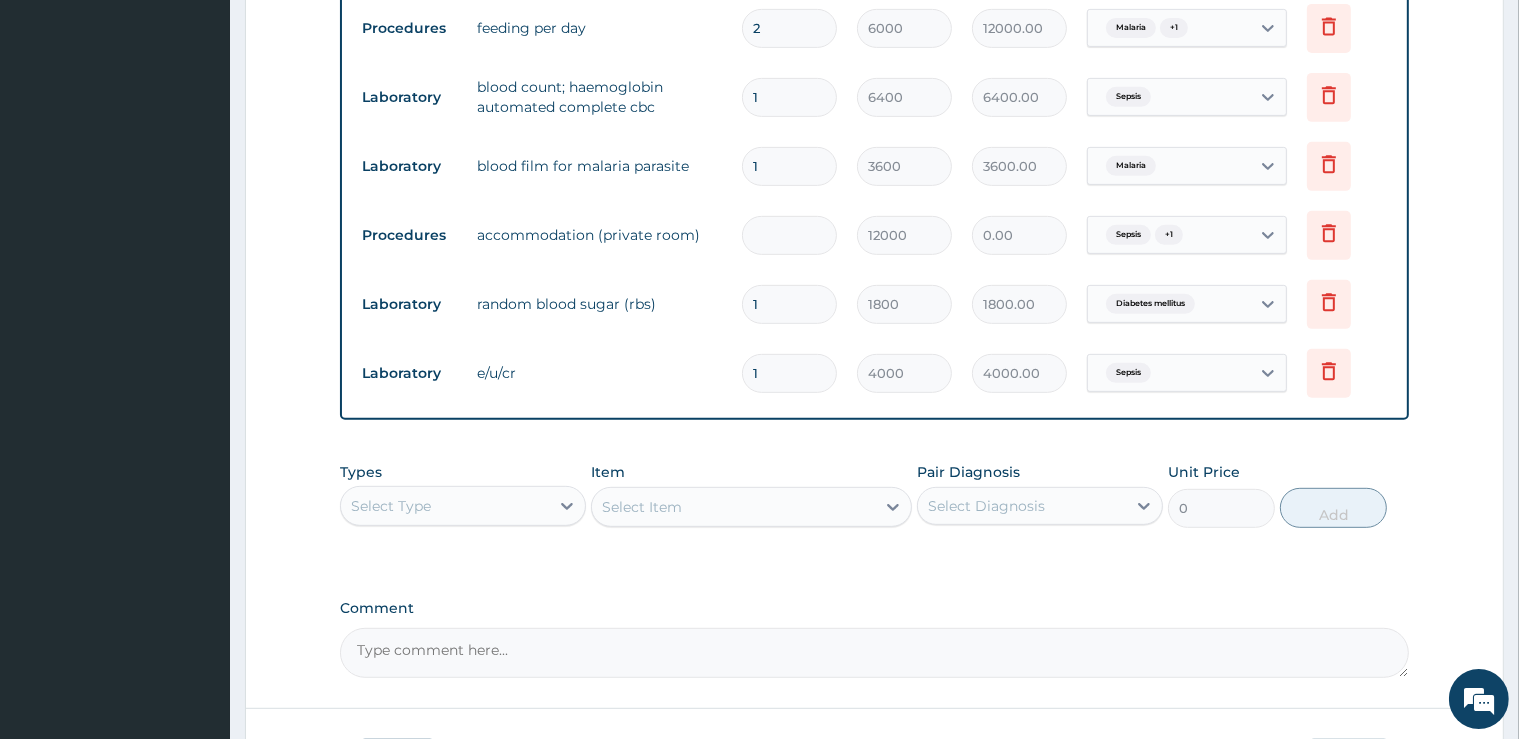 type on "12000.00" 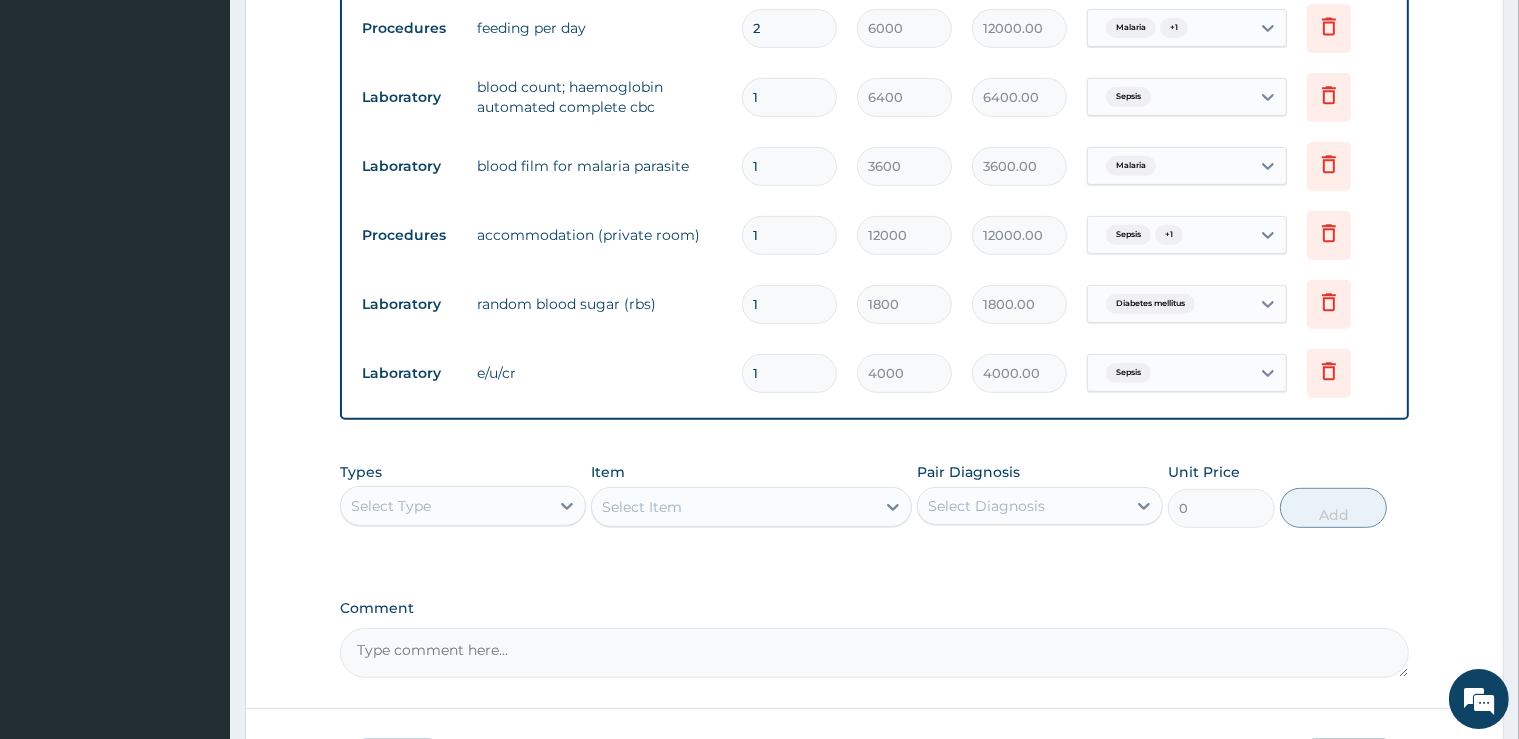 type on "1" 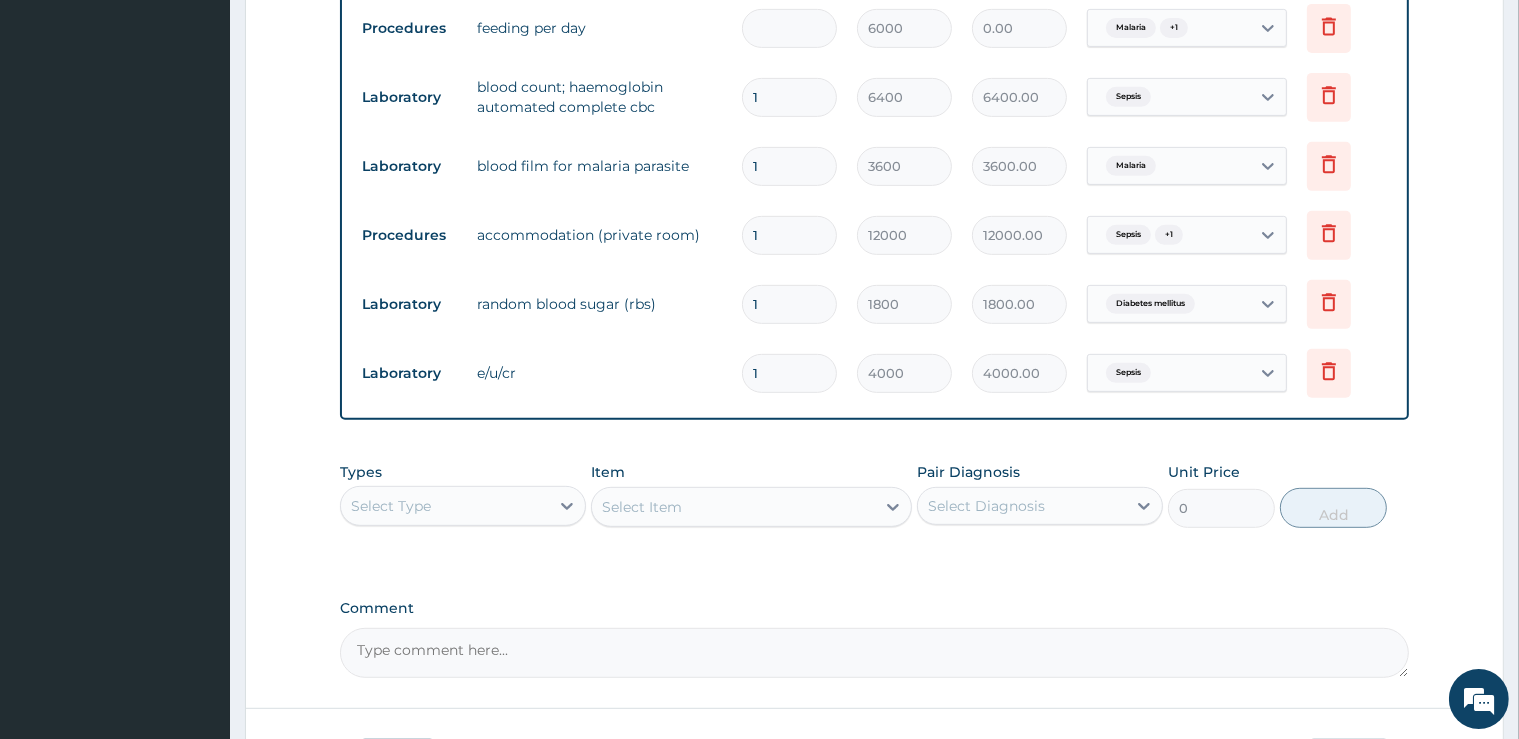 type on "1" 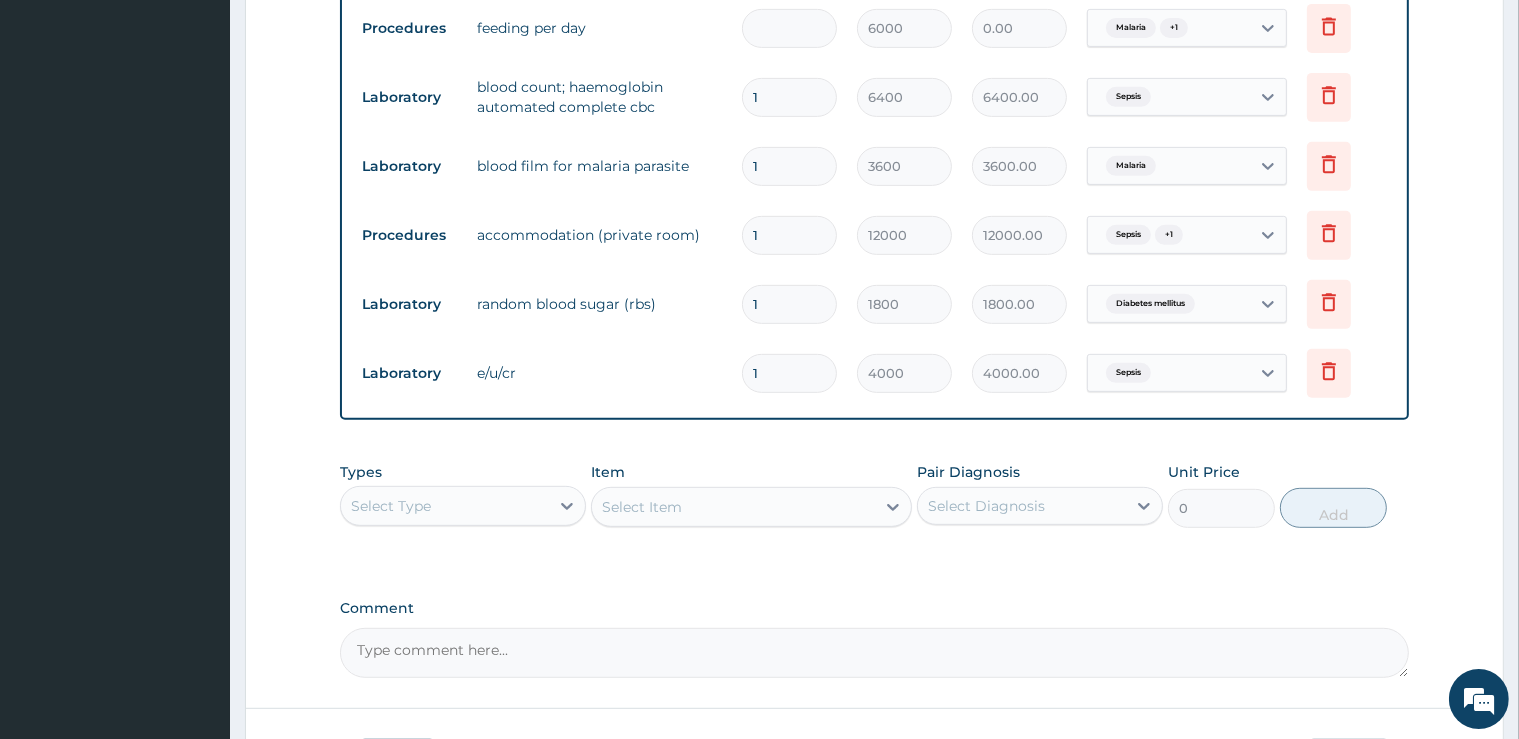 type on "6000.00" 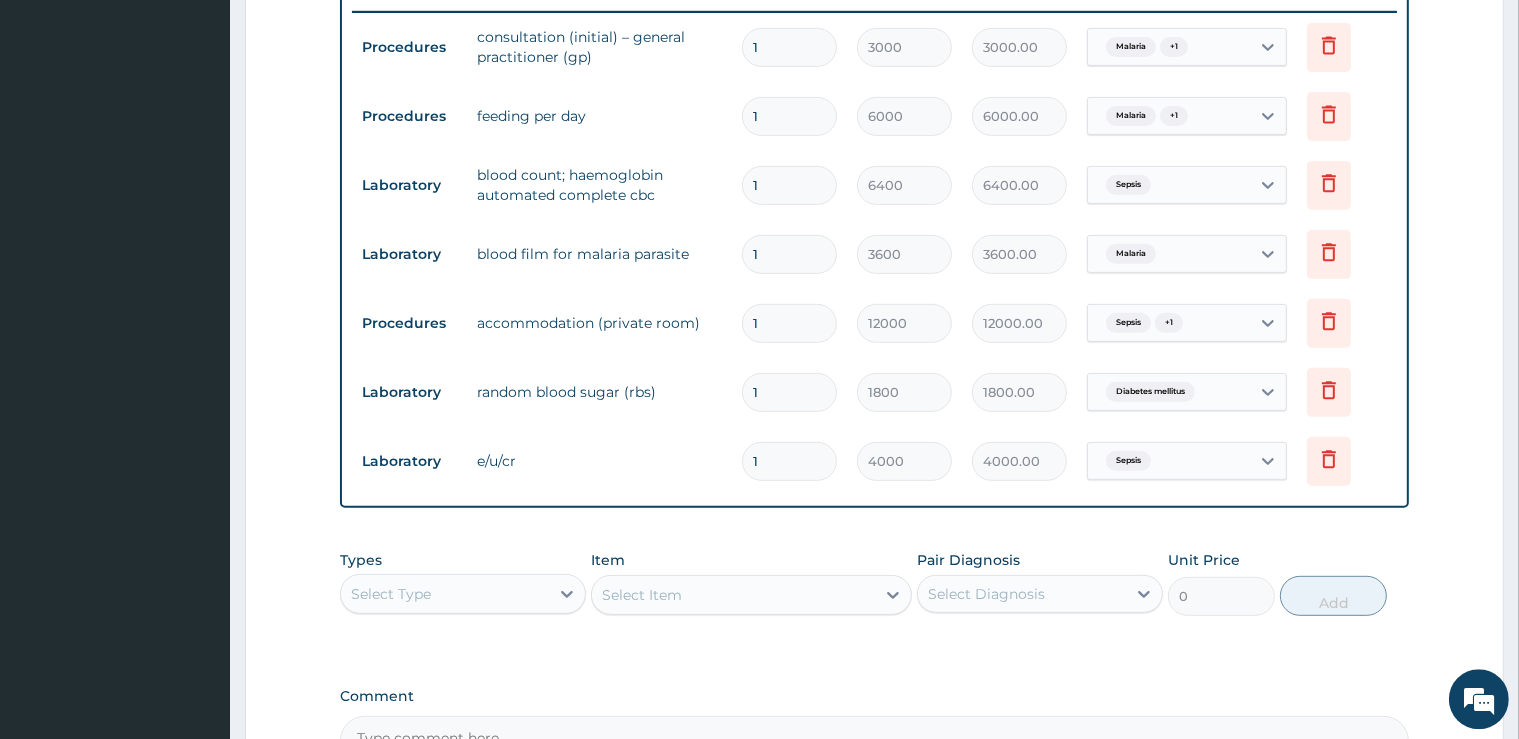 scroll, scrollTop: 1017, scrollLeft: 0, axis: vertical 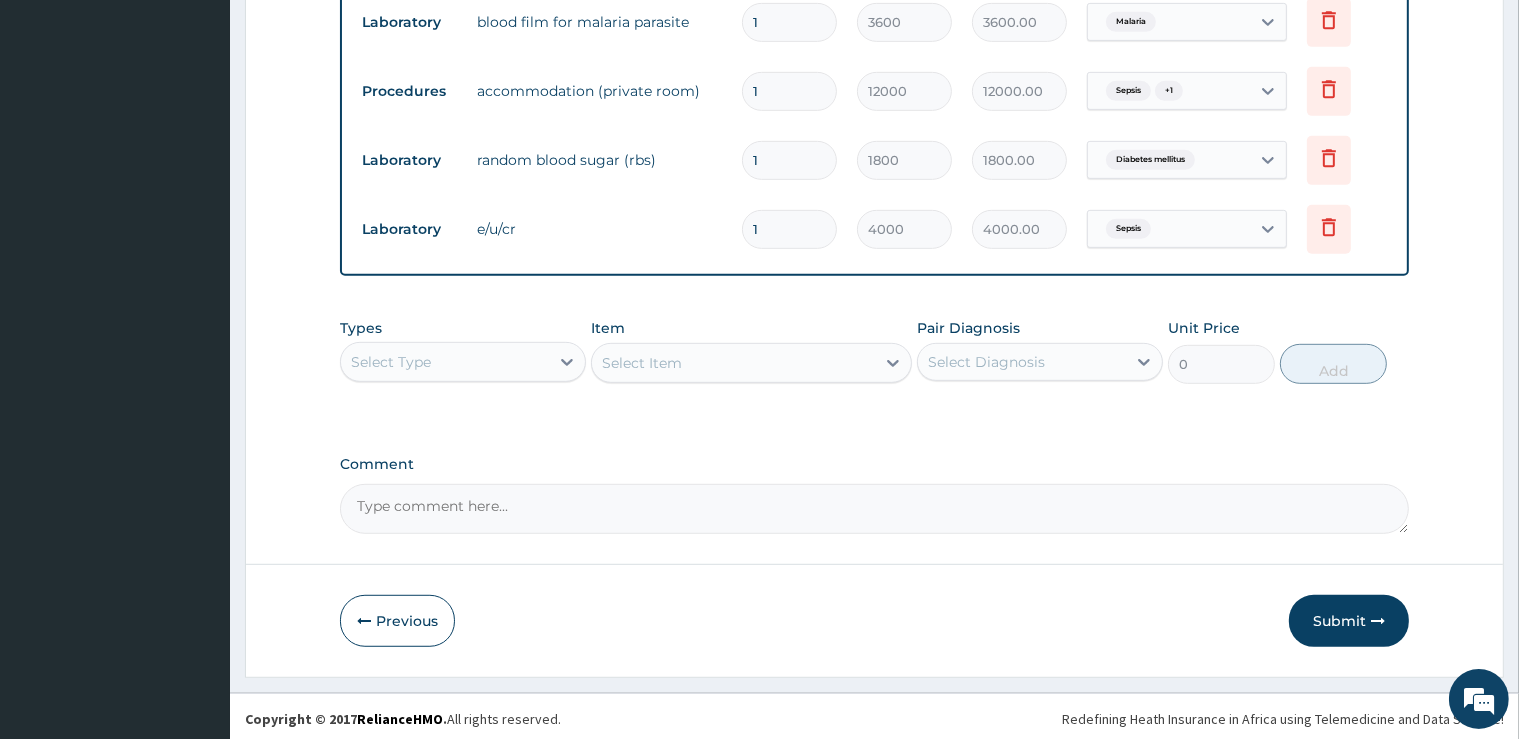 type on "1" 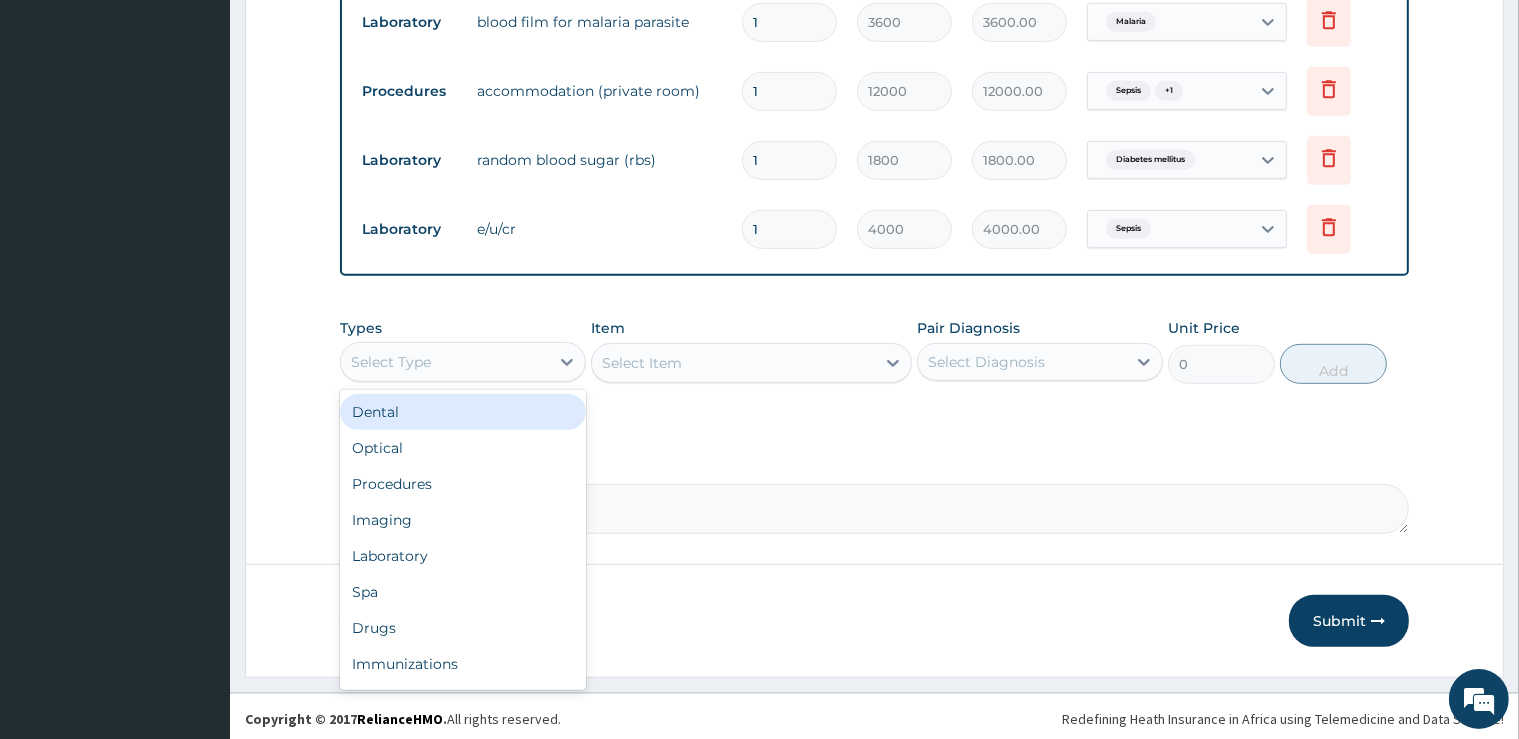click on "Select Type" at bounding box center [445, 362] 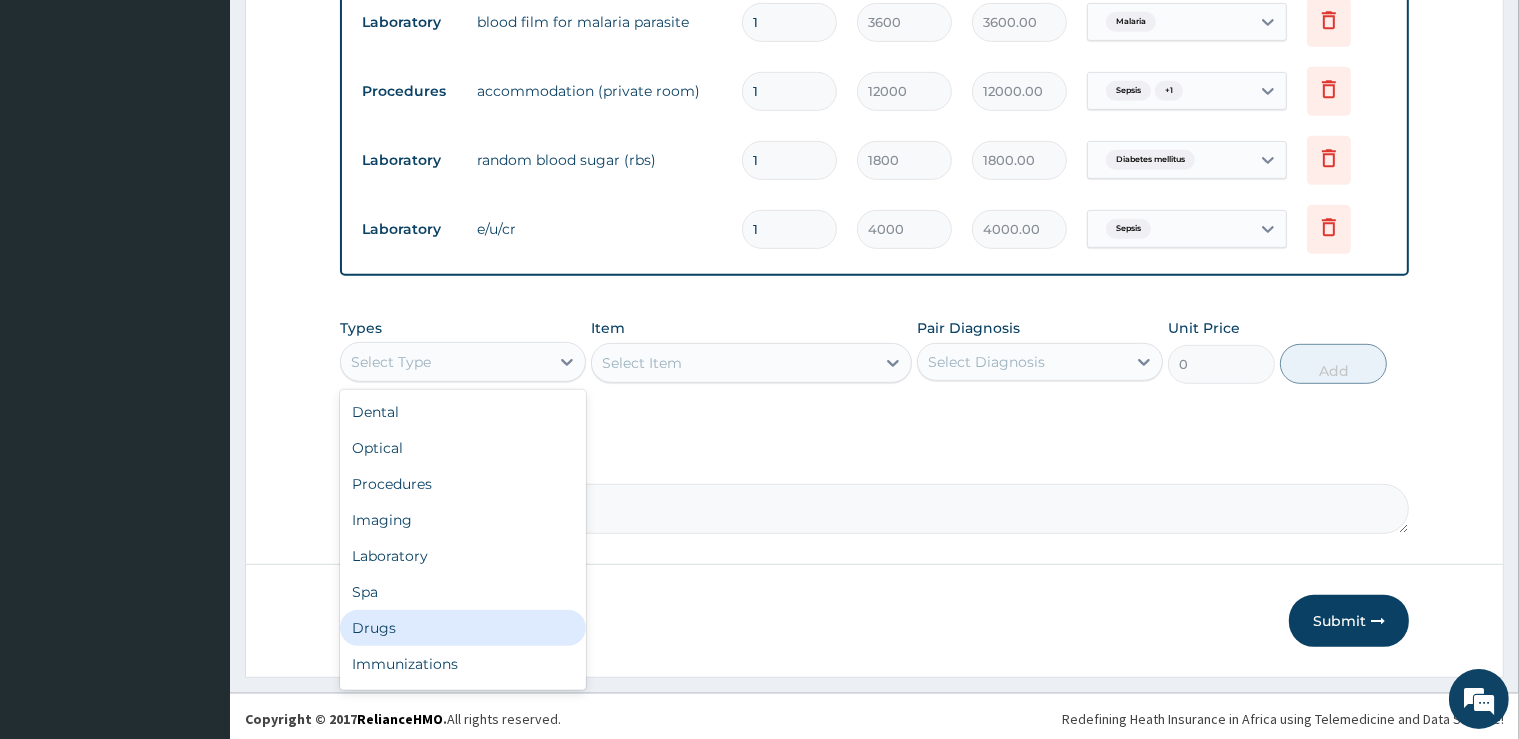 click on "Drugs" at bounding box center [463, 628] 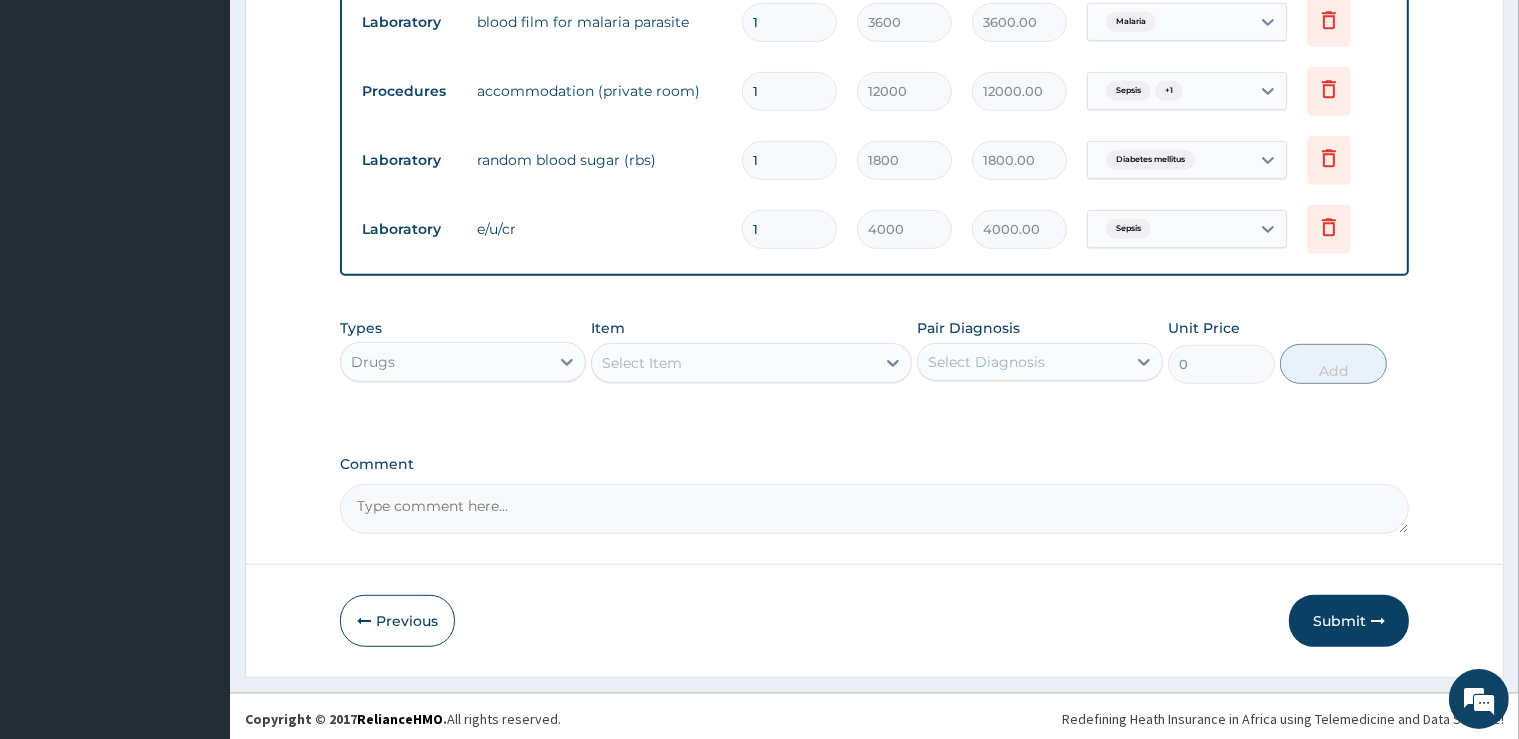click on "Select Item" at bounding box center [733, 363] 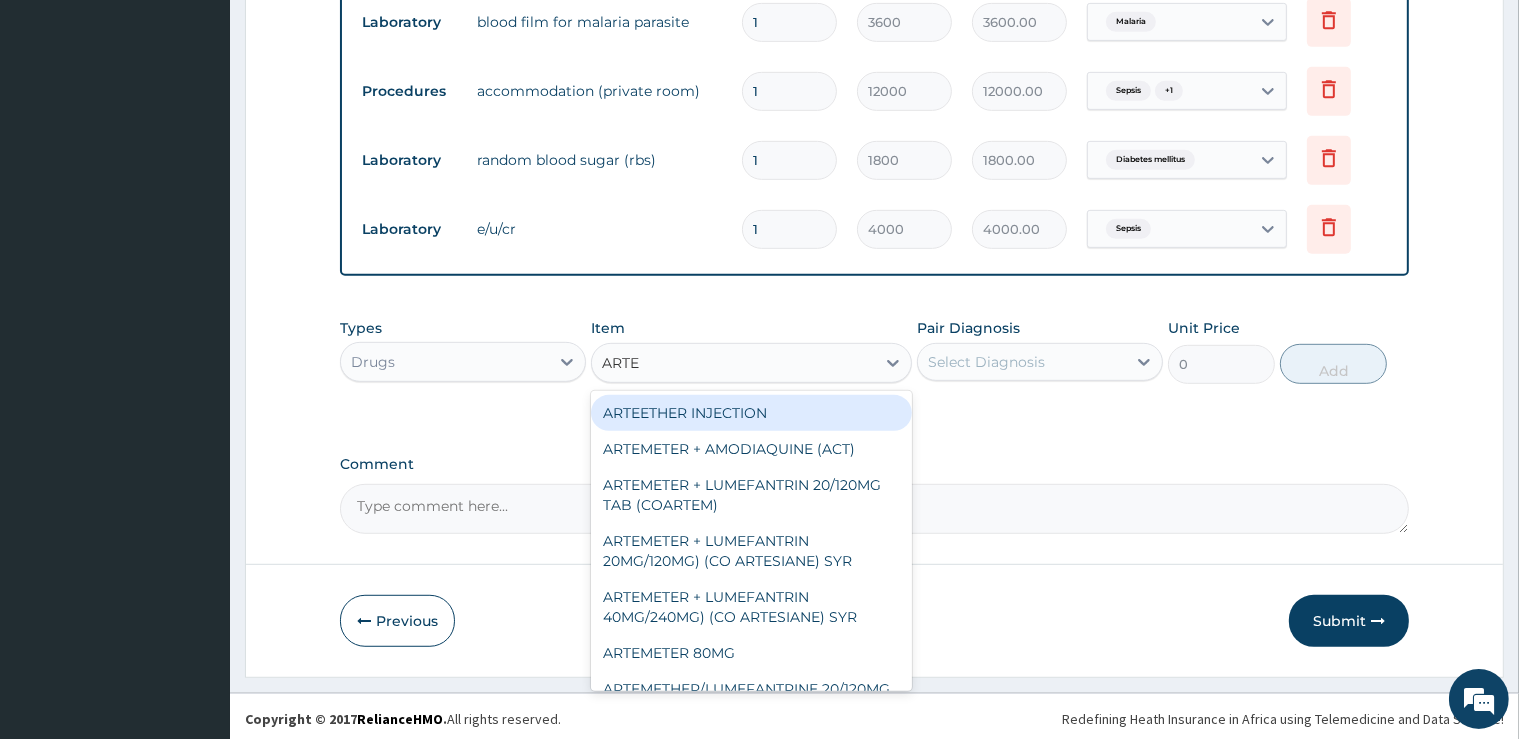 type on "ARTEM" 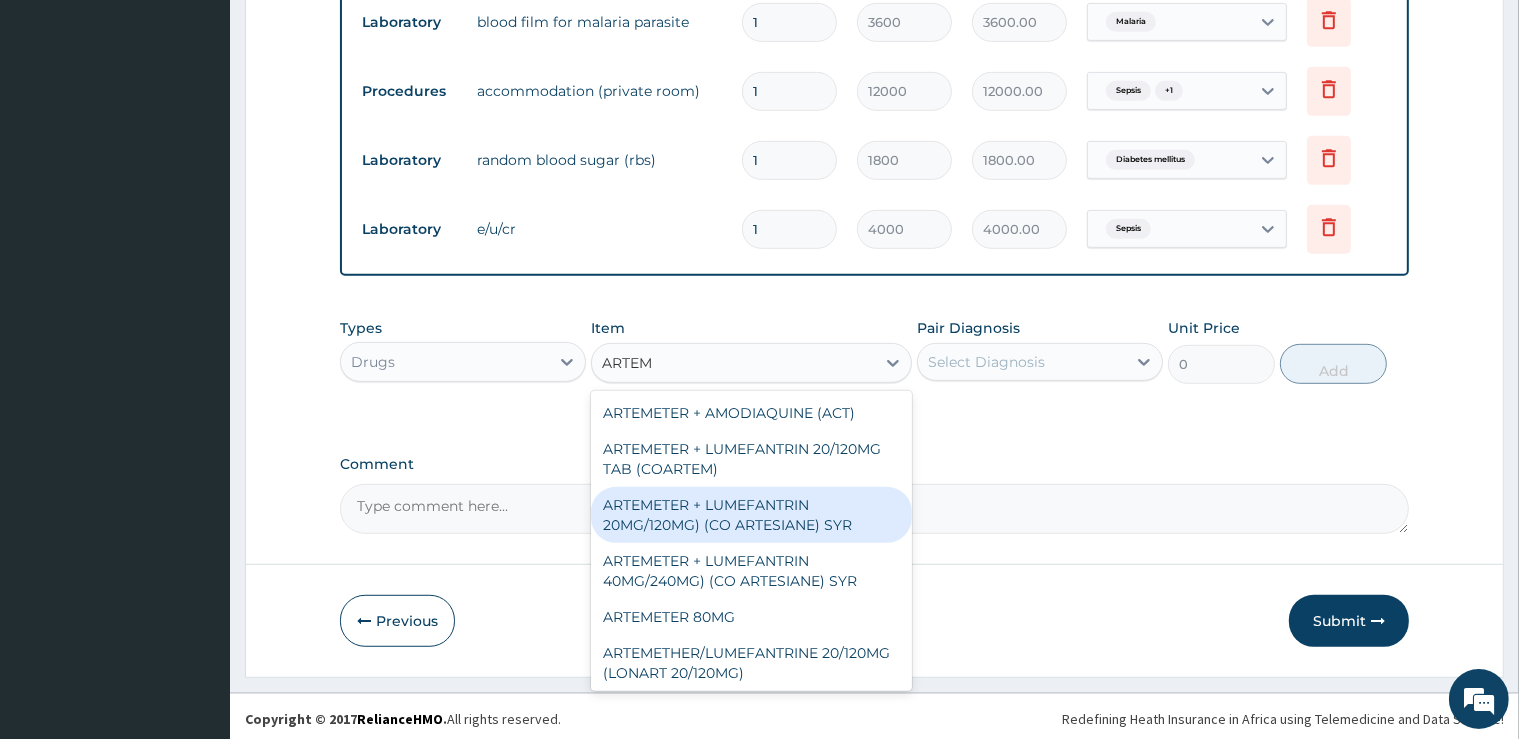 scroll, scrollTop: 116, scrollLeft: 0, axis: vertical 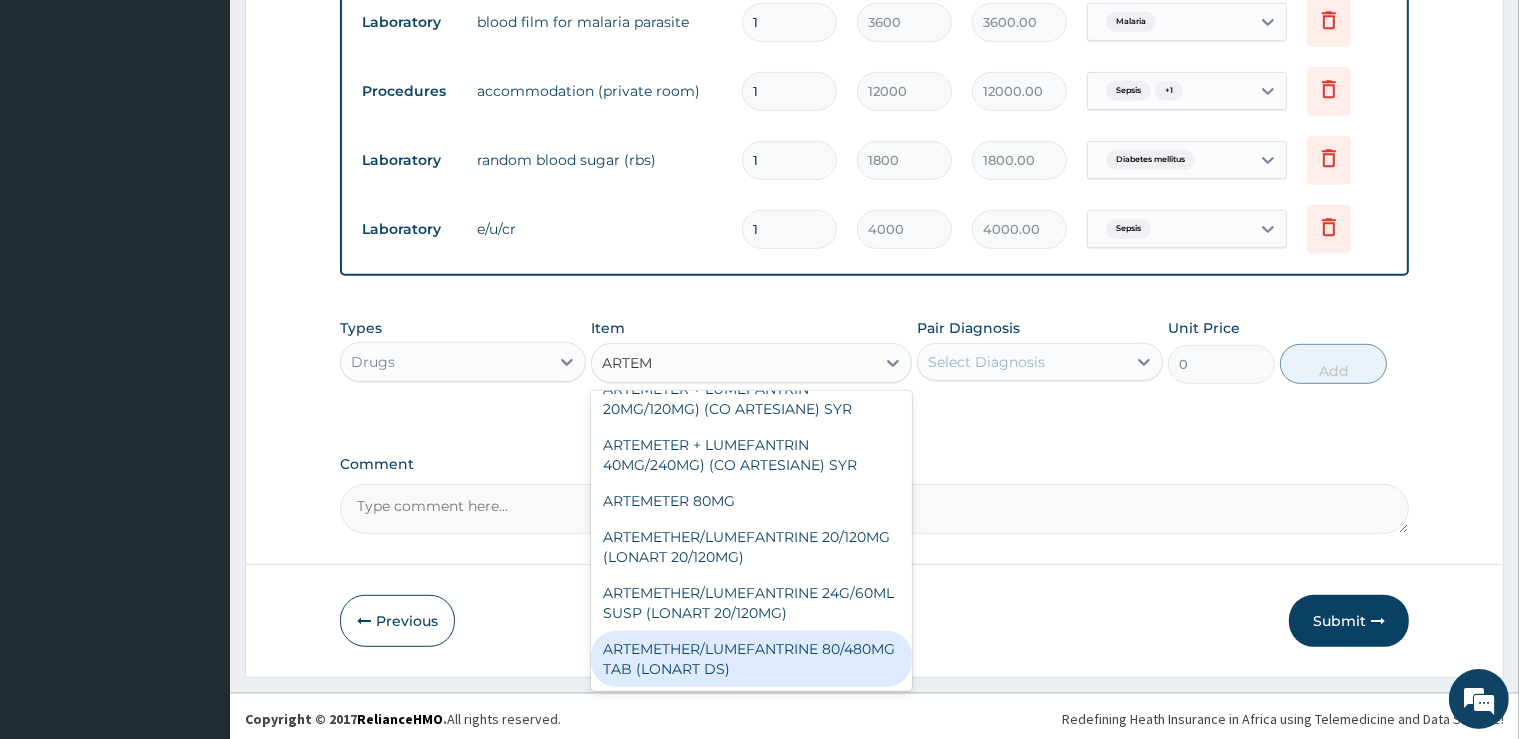 click on "ARTEMETHER/LUMEFANTRINE 80/480MG TAB  (LONART DS)" at bounding box center [751, 659] 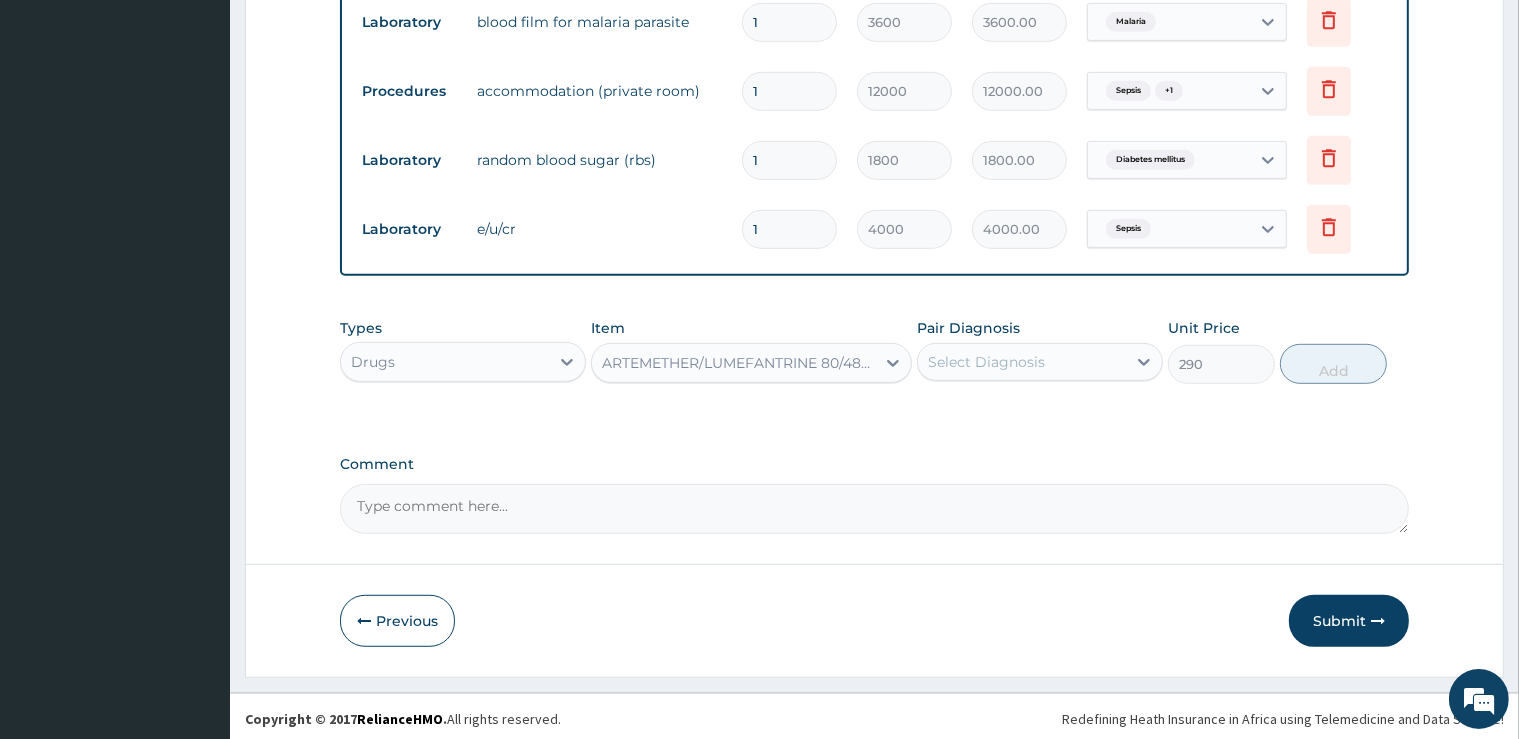 click on "Select Diagnosis" at bounding box center [986, 362] 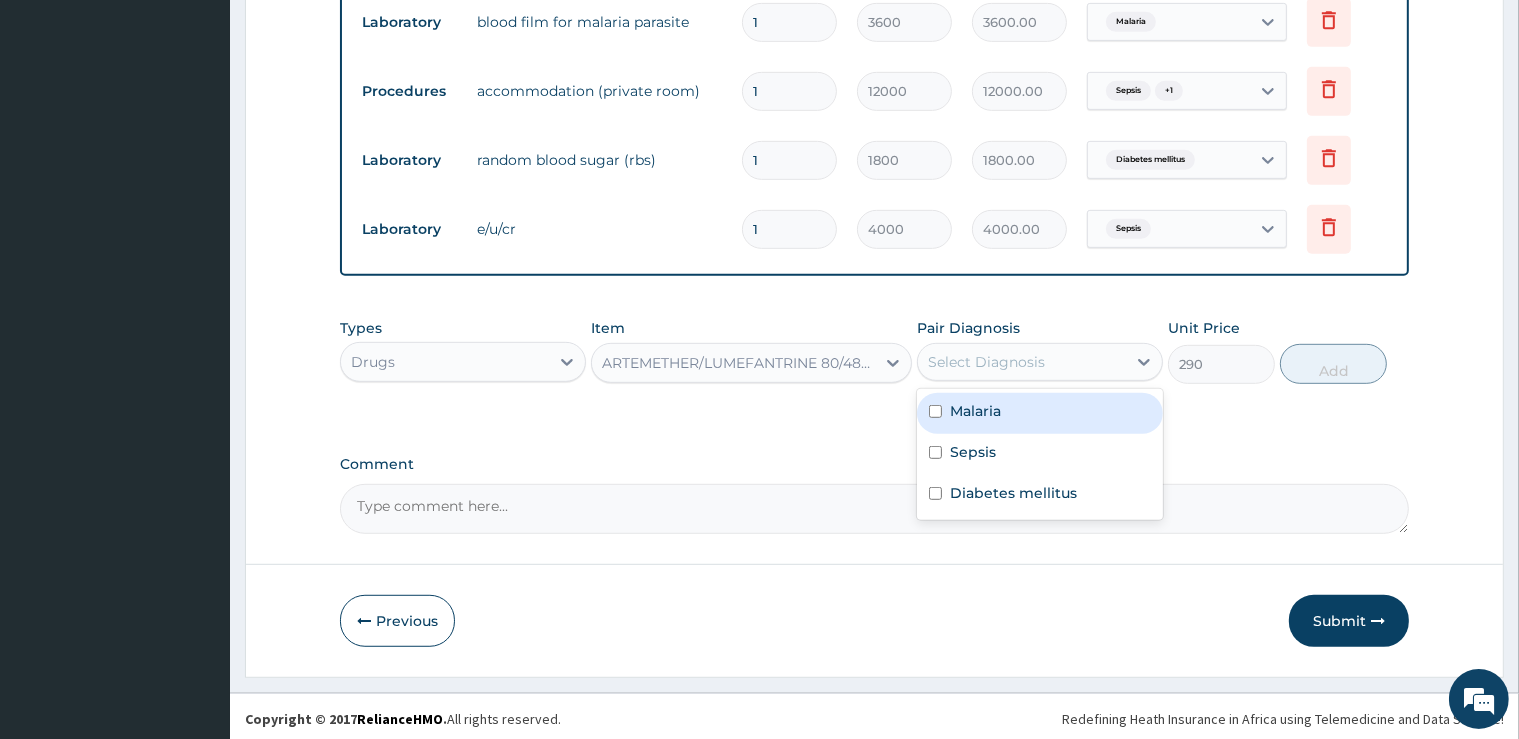 drag, startPoint x: 1002, startPoint y: 407, endPoint x: 1237, endPoint y: 342, distance: 243.8237 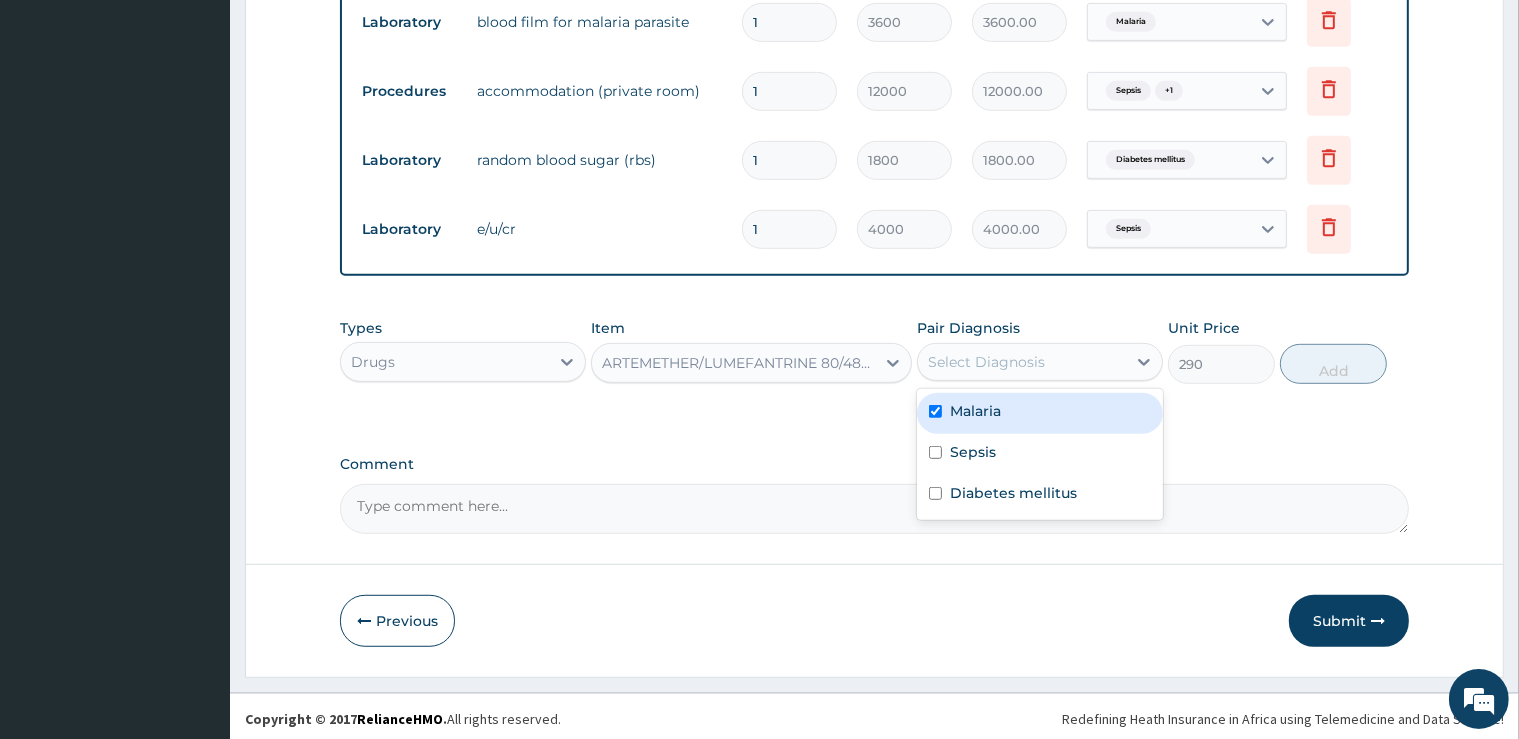 checkbox on "true" 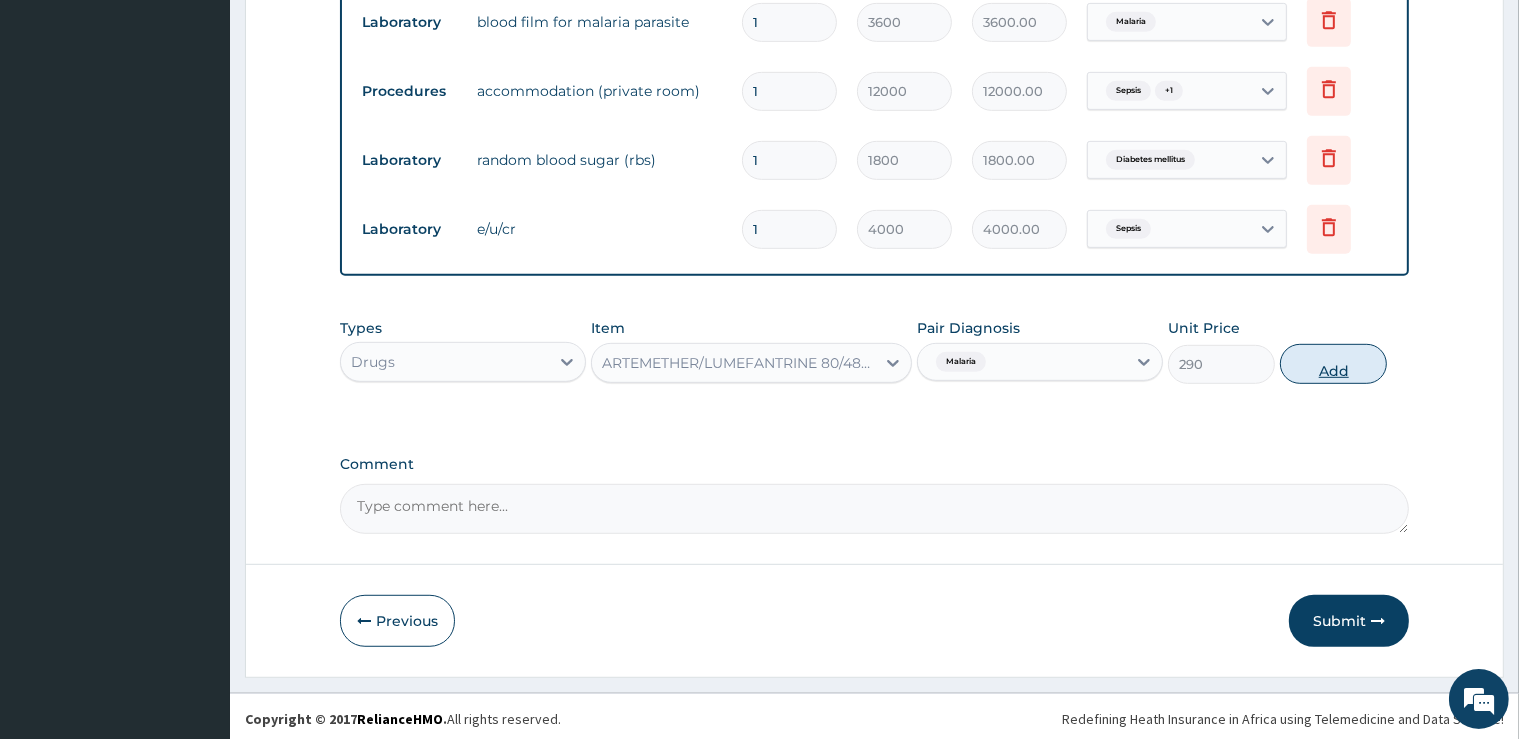 click on "Add" at bounding box center (1333, 364) 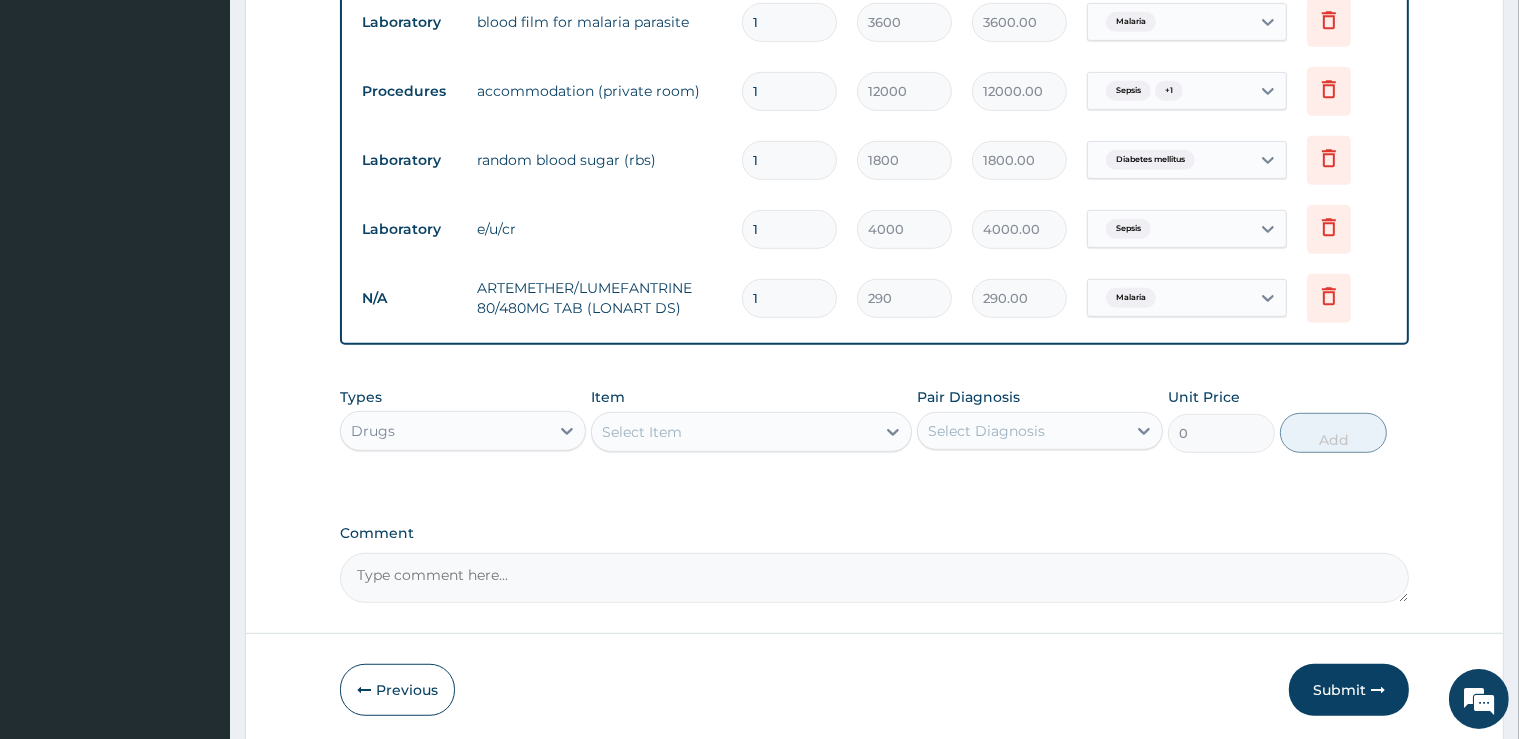 type 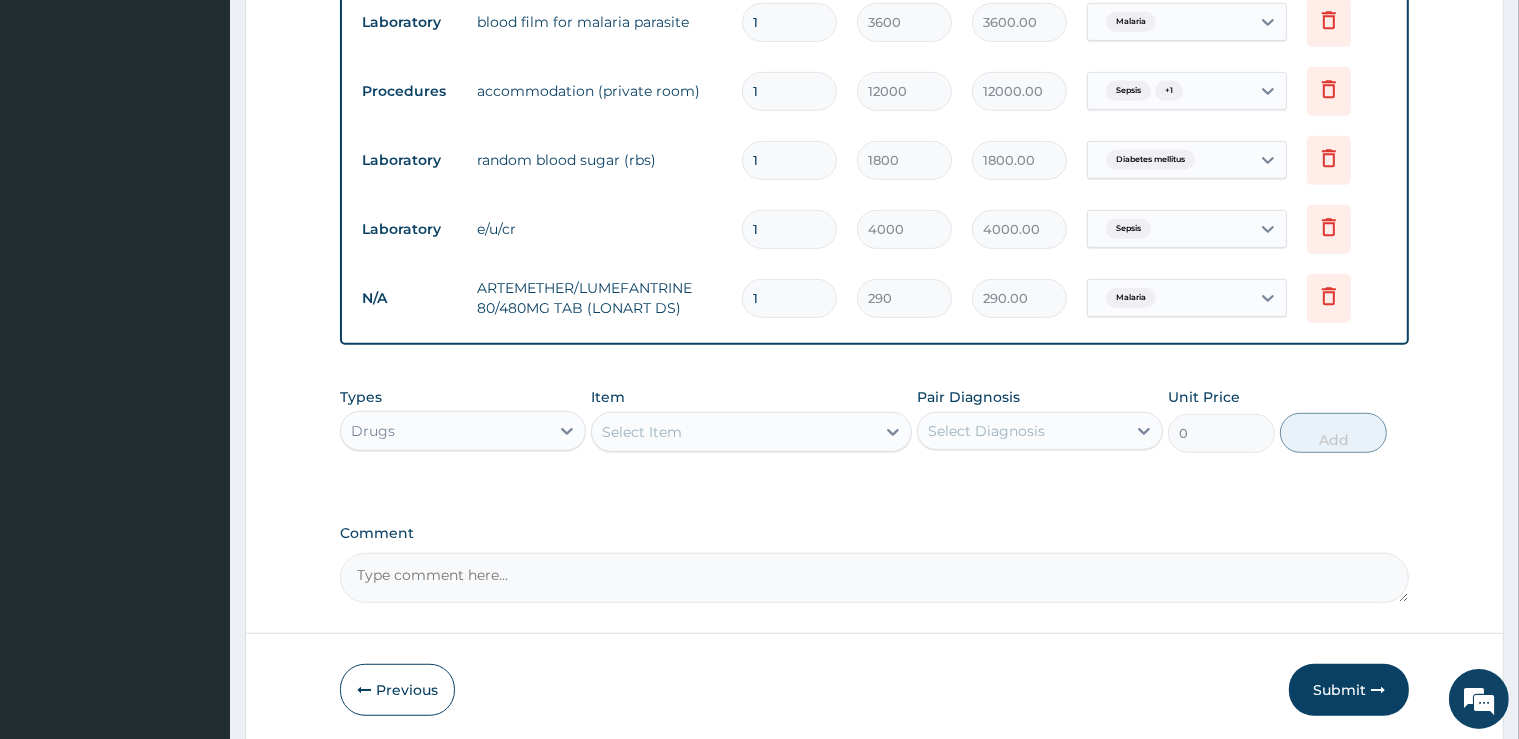 type on "0.00" 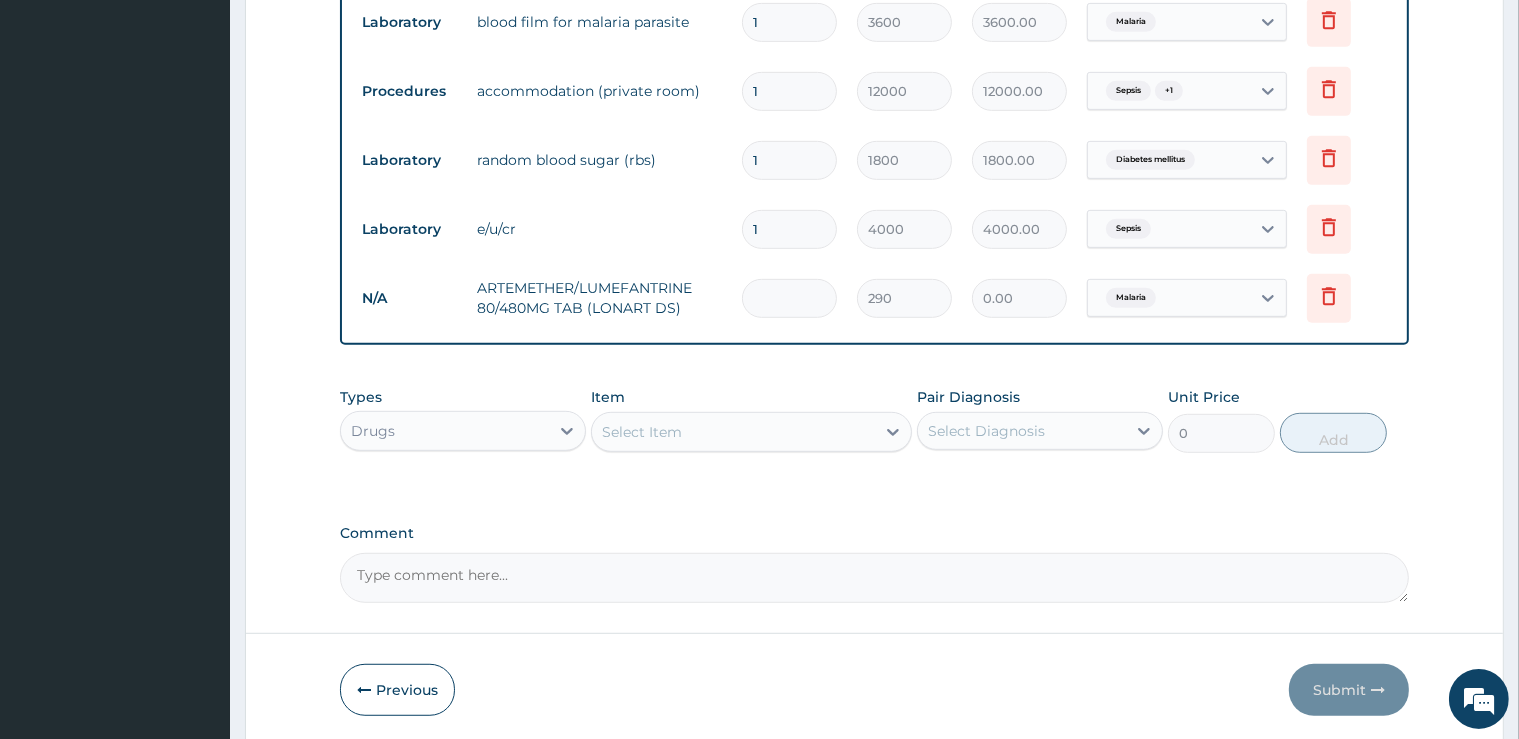 type on "6" 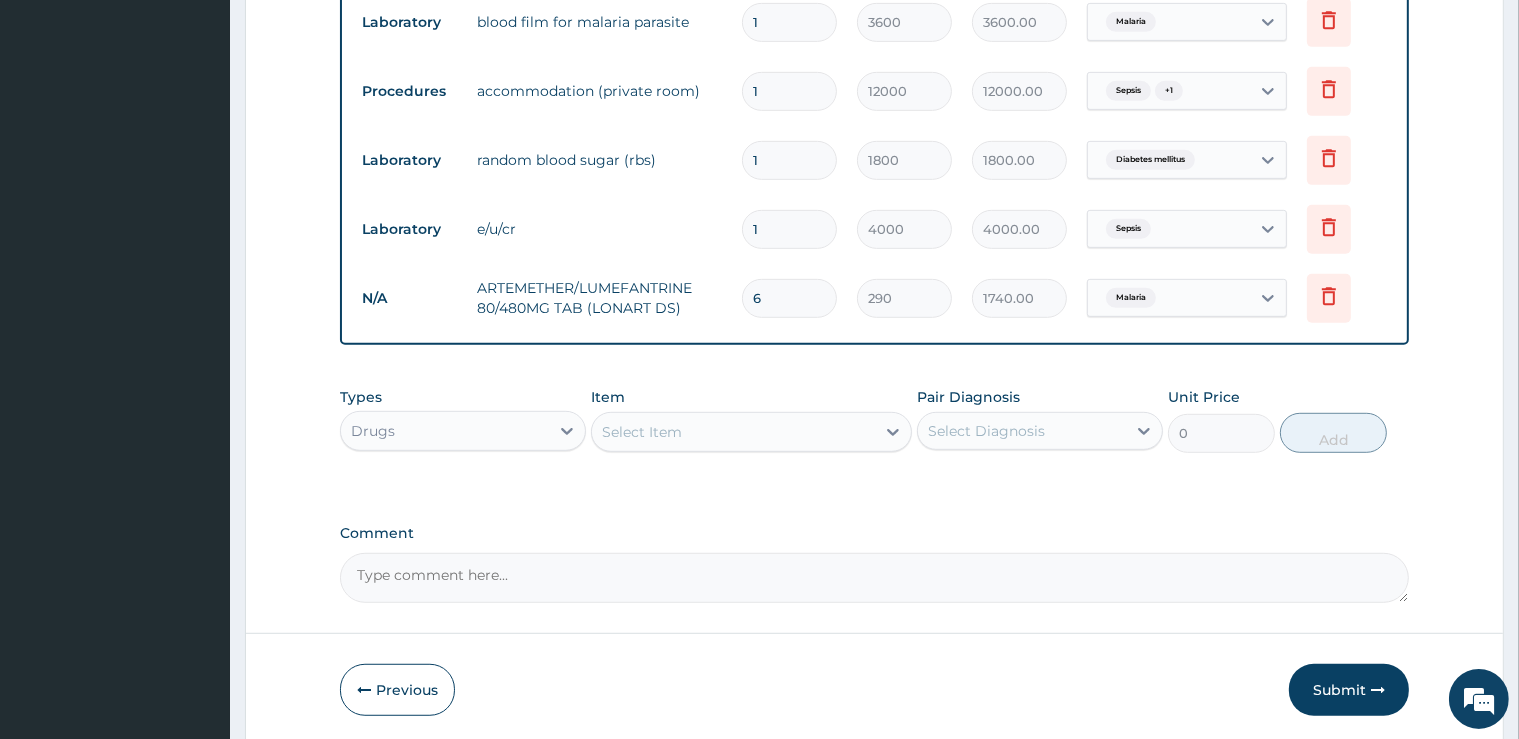 type on "6" 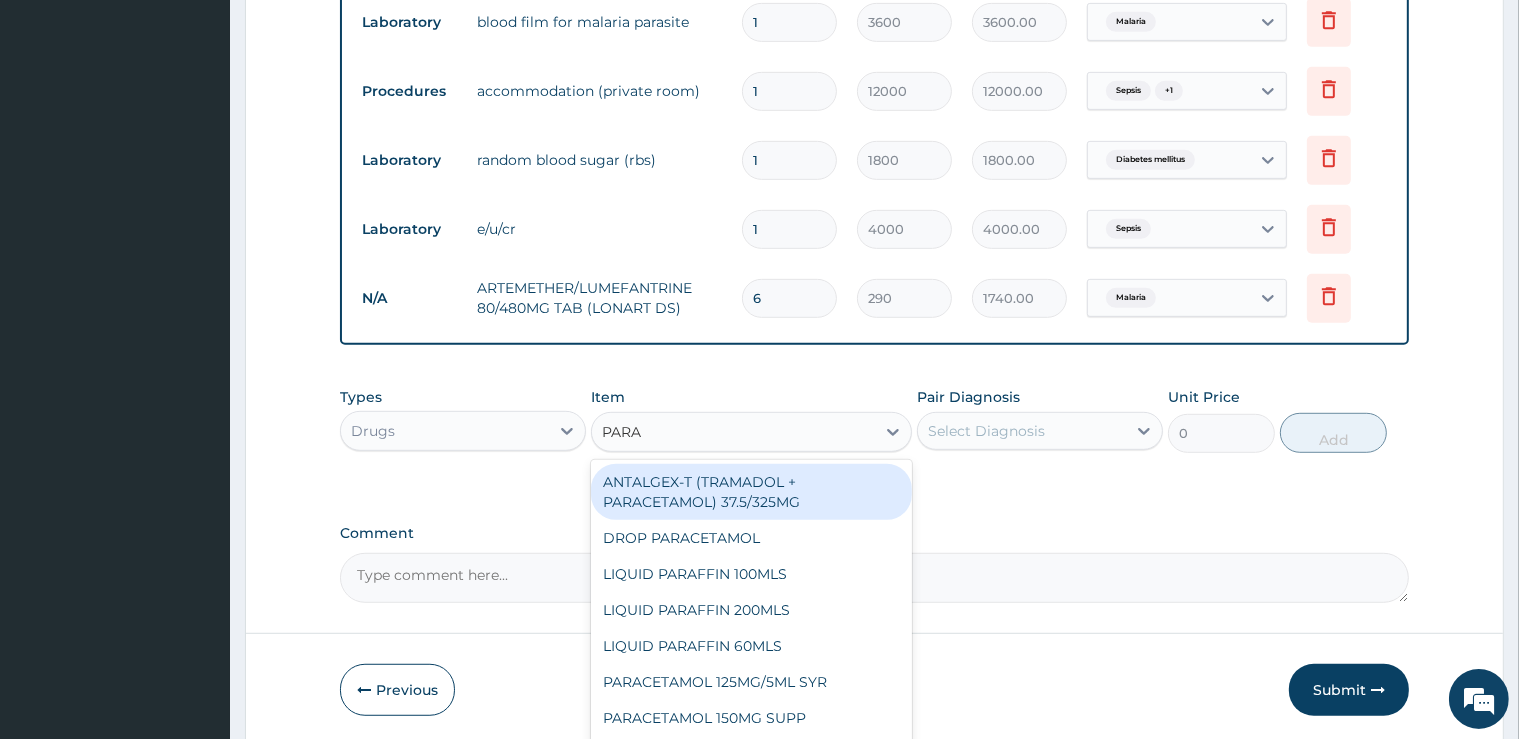 type on "PARAC" 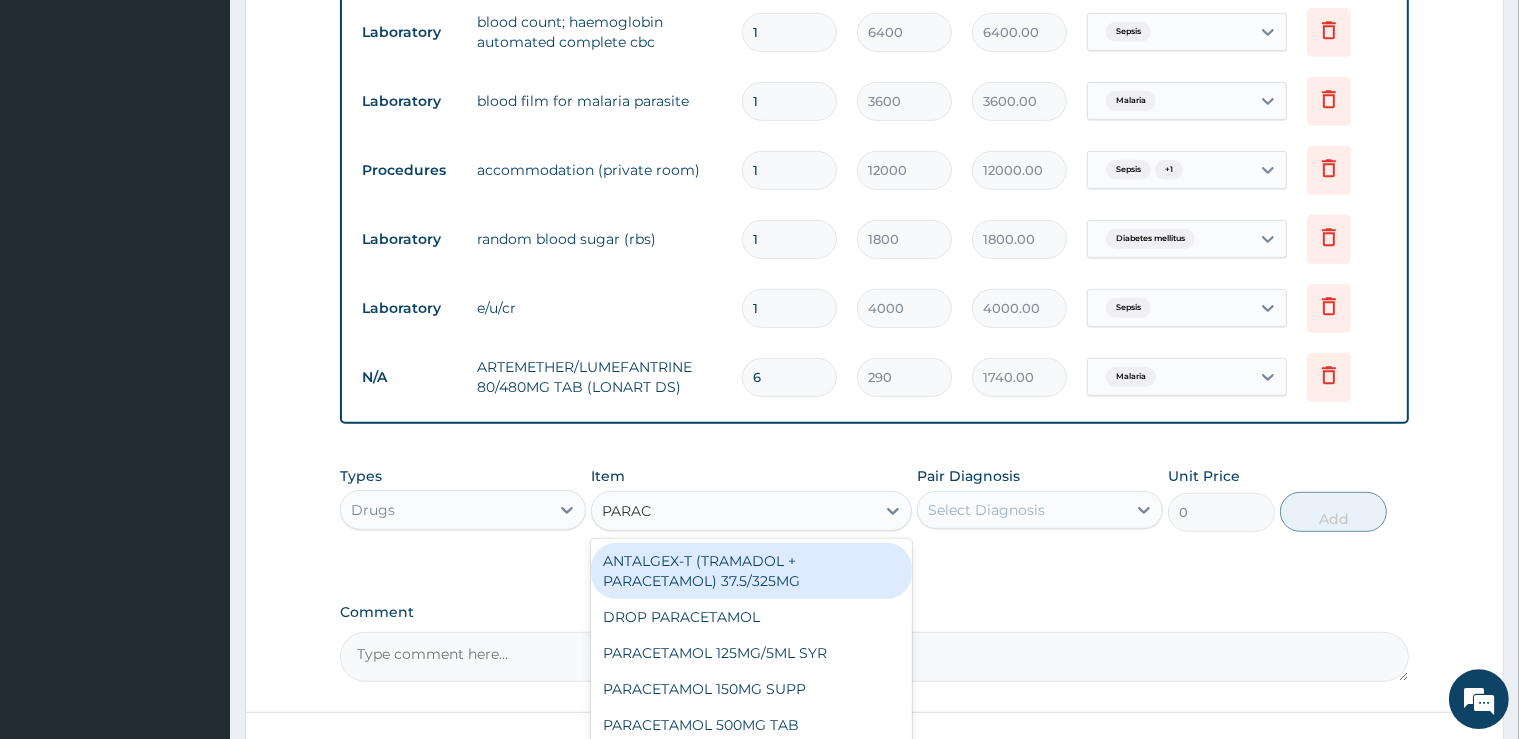 scroll, scrollTop: 912, scrollLeft: 0, axis: vertical 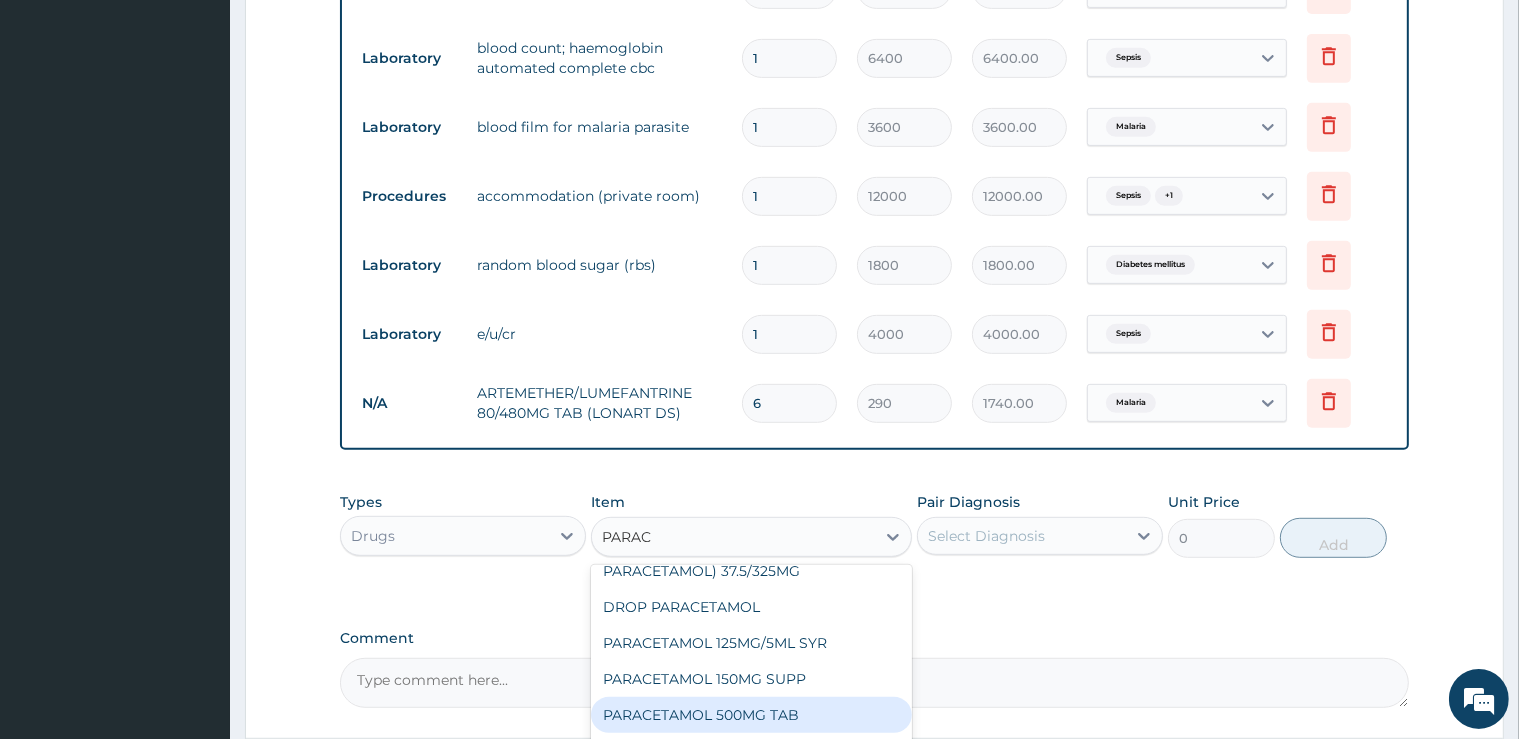 click on "PARACETAMOL 500MG TAB" at bounding box center [751, 715] 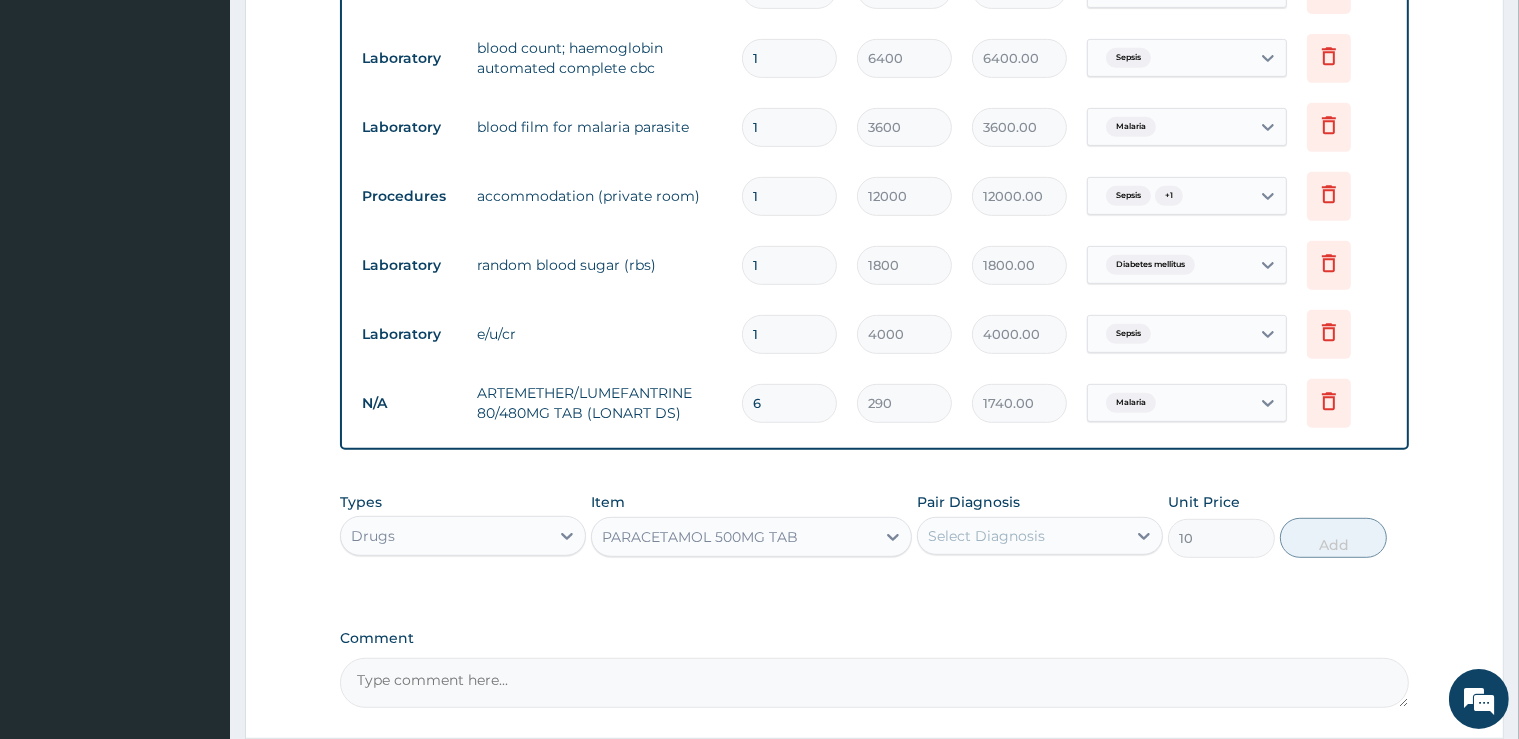 click on "Select Diagnosis" at bounding box center [986, 536] 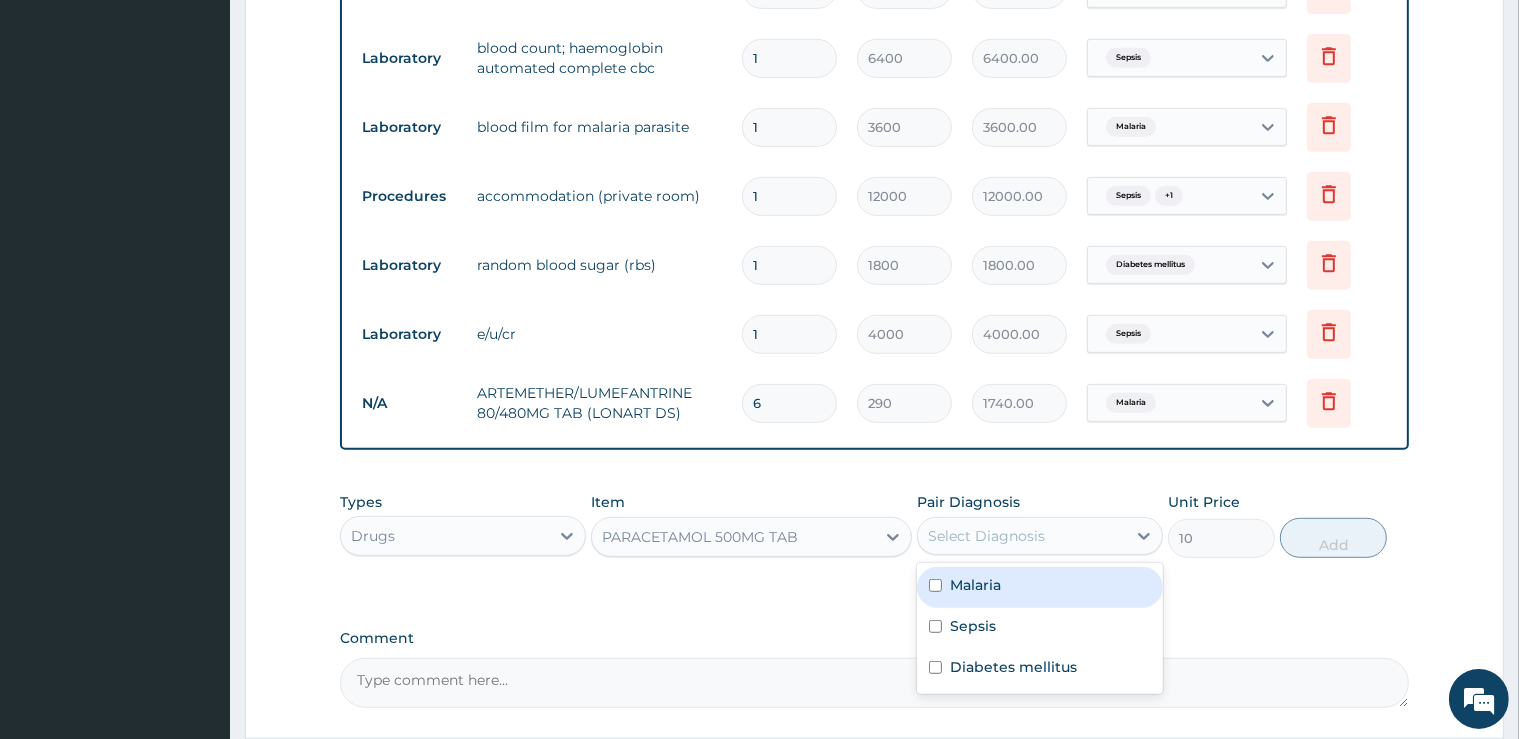 click on "Malaria" at bounding box center [975, 585] 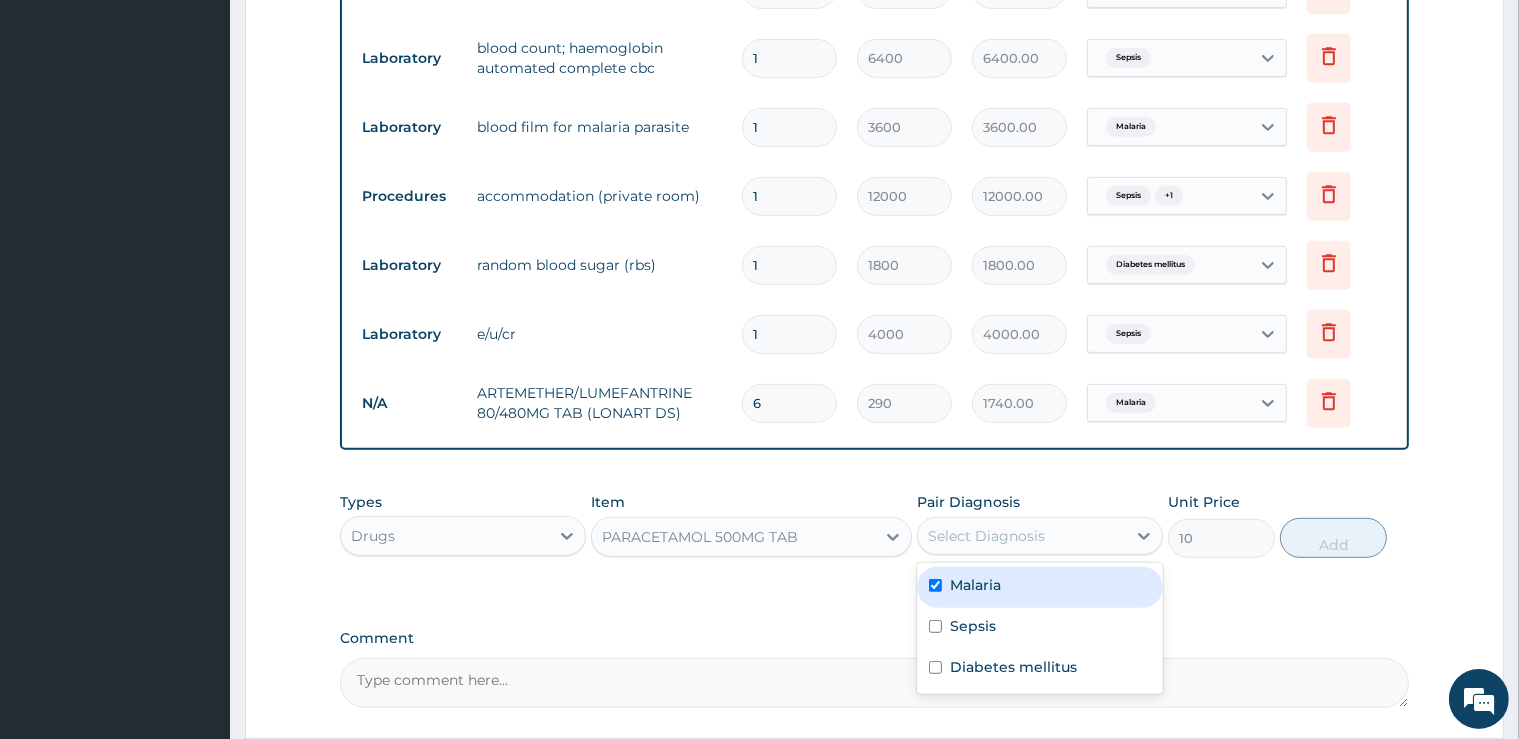 checkbox on "true" 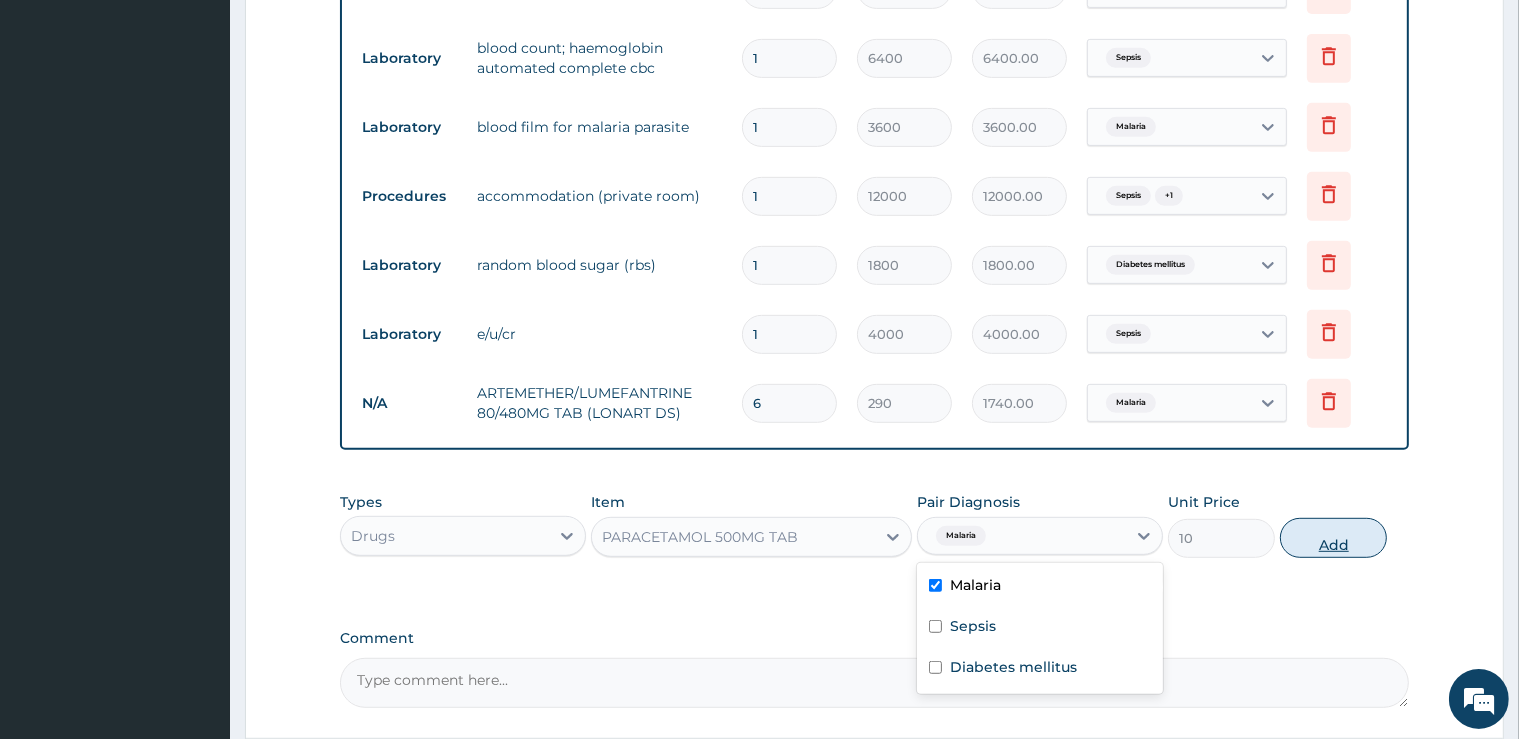 click on "Add" at bounding box center (1333, 538) 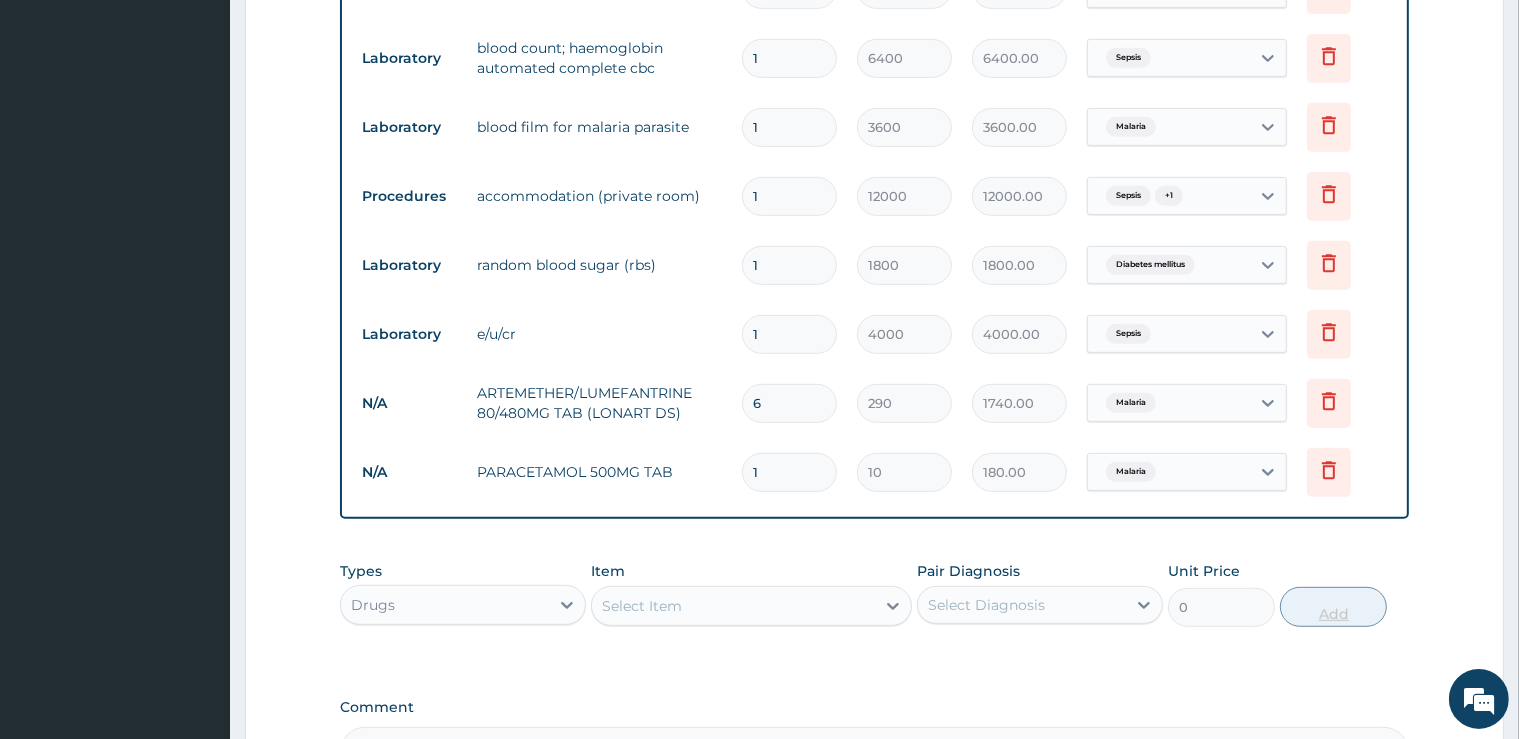 type on "18" 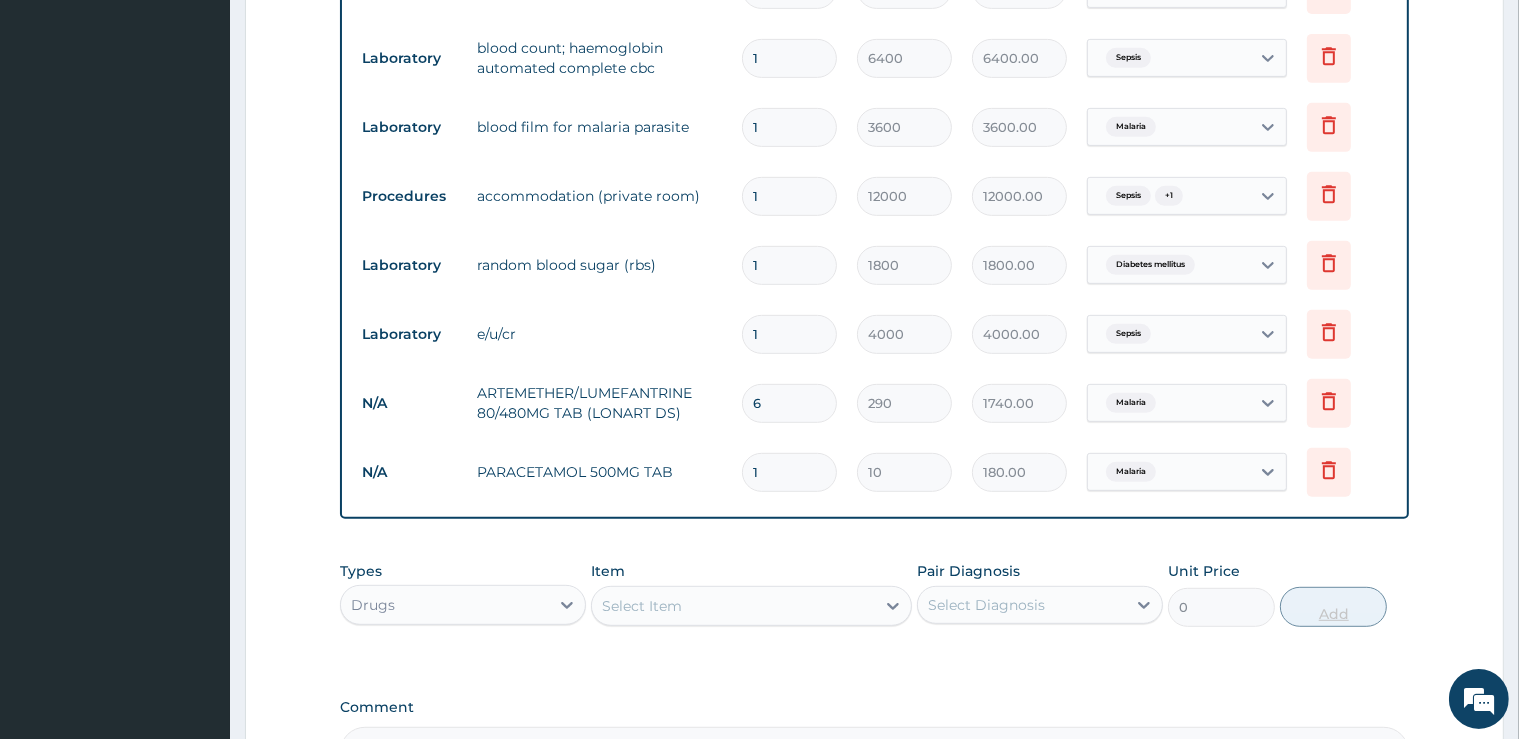 type on "180.00" 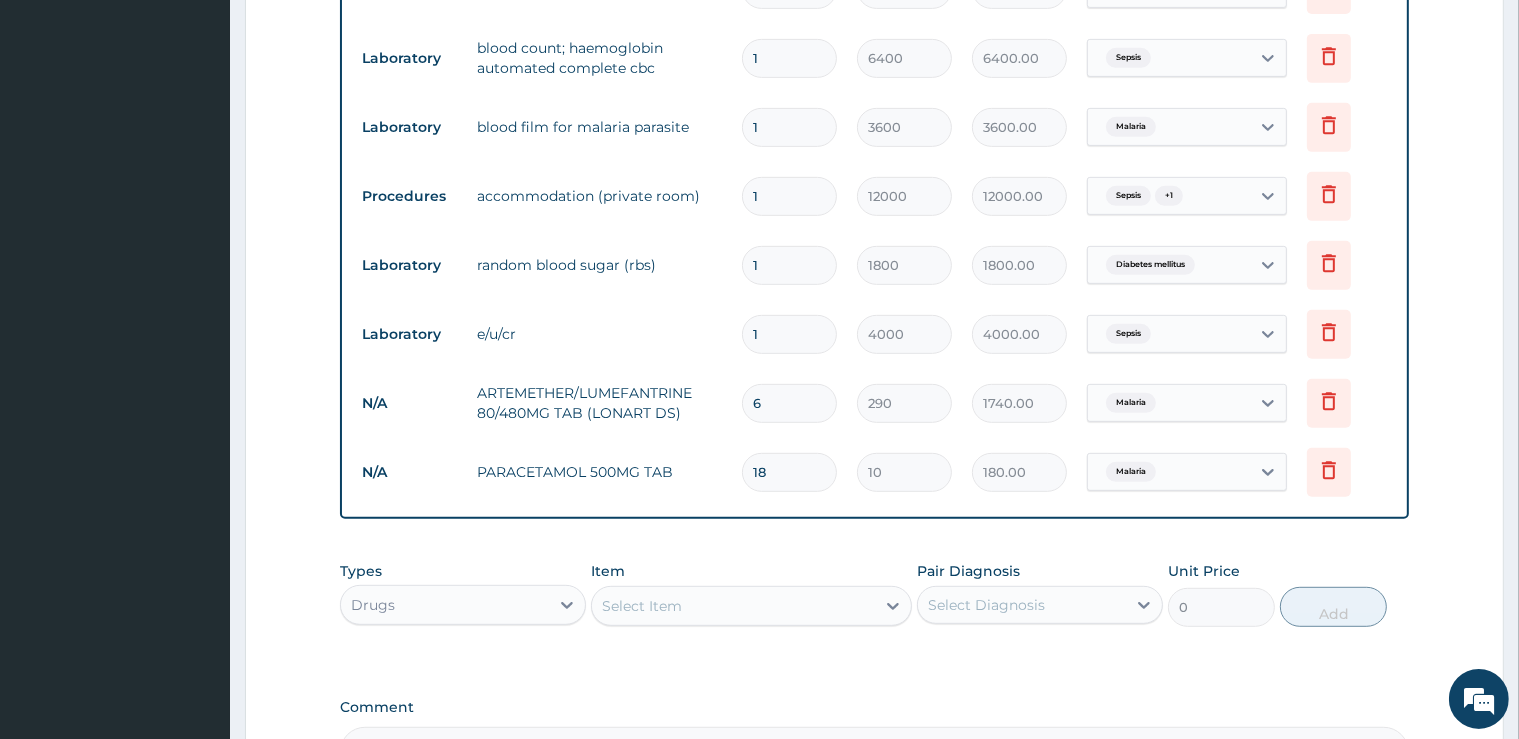 type on "18" 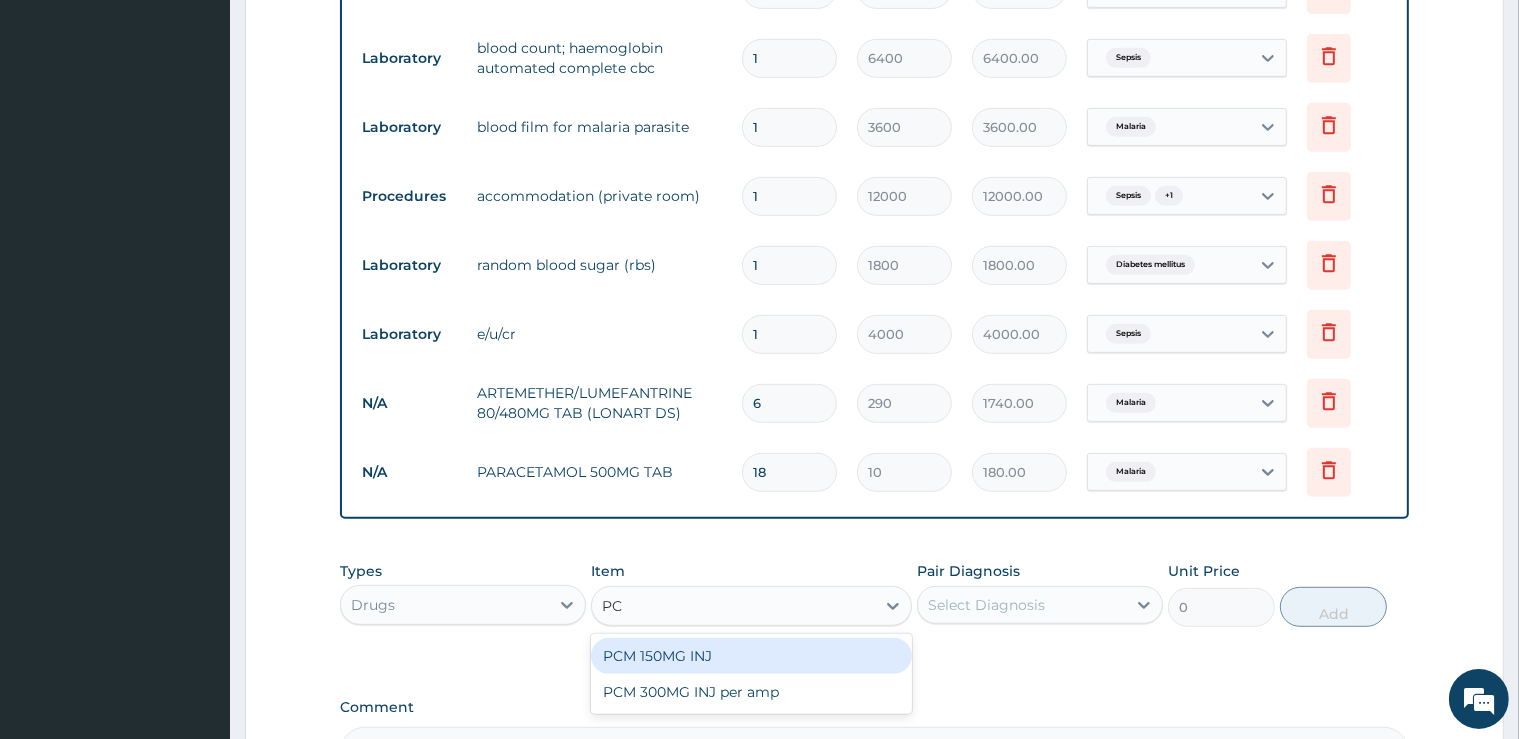type on "PCM" 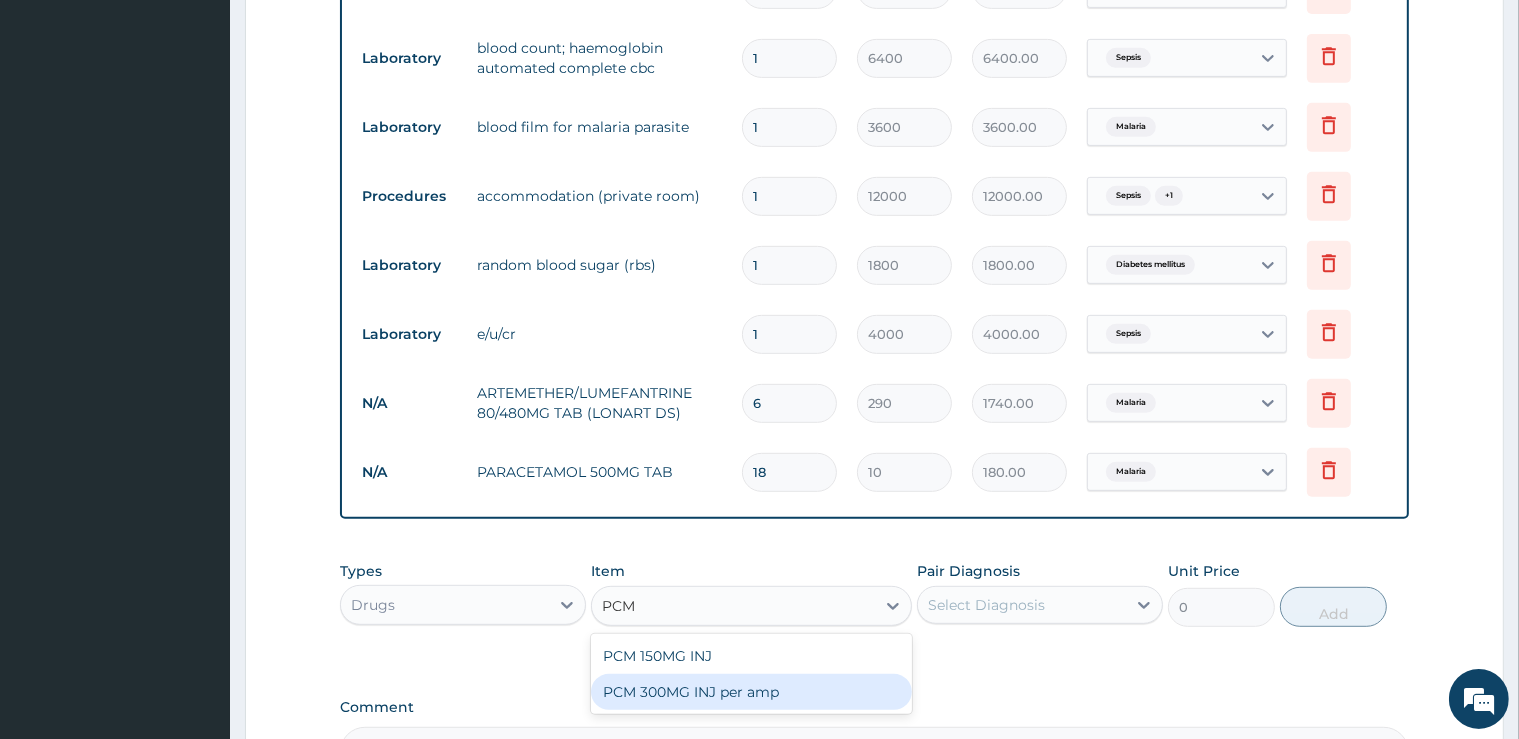 click on "PCM 300MG INJ per amp" at bounding box center (751, 692) 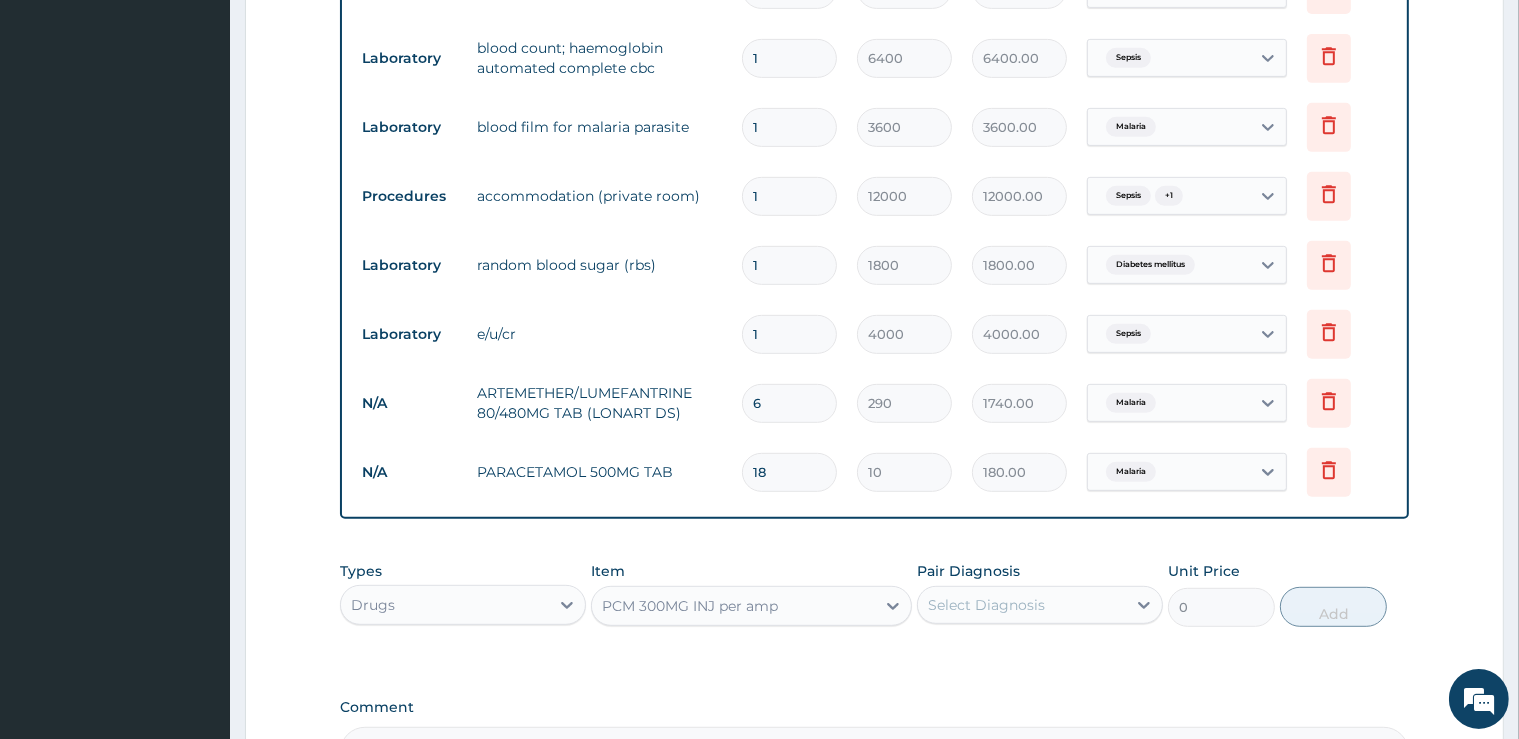 type 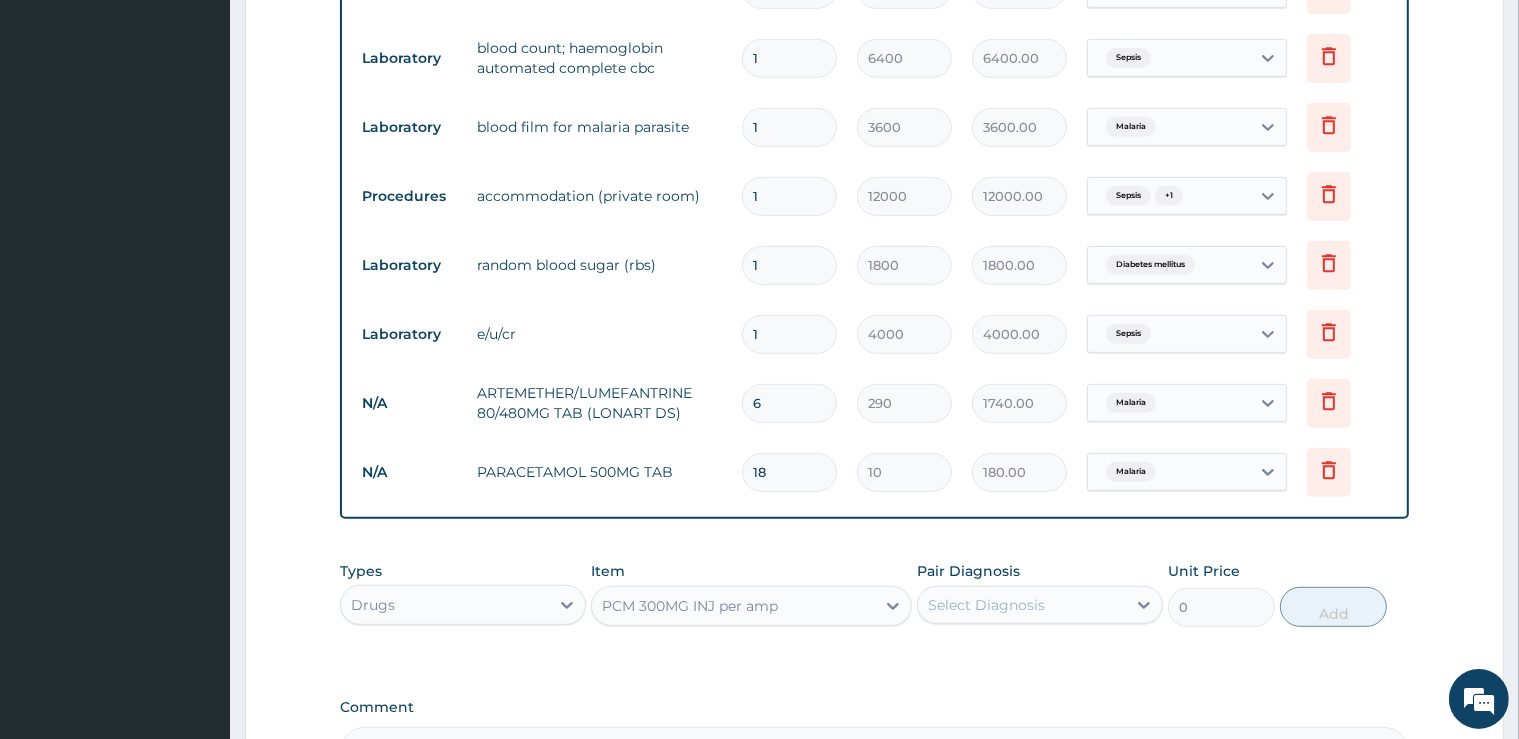 type on "1130" 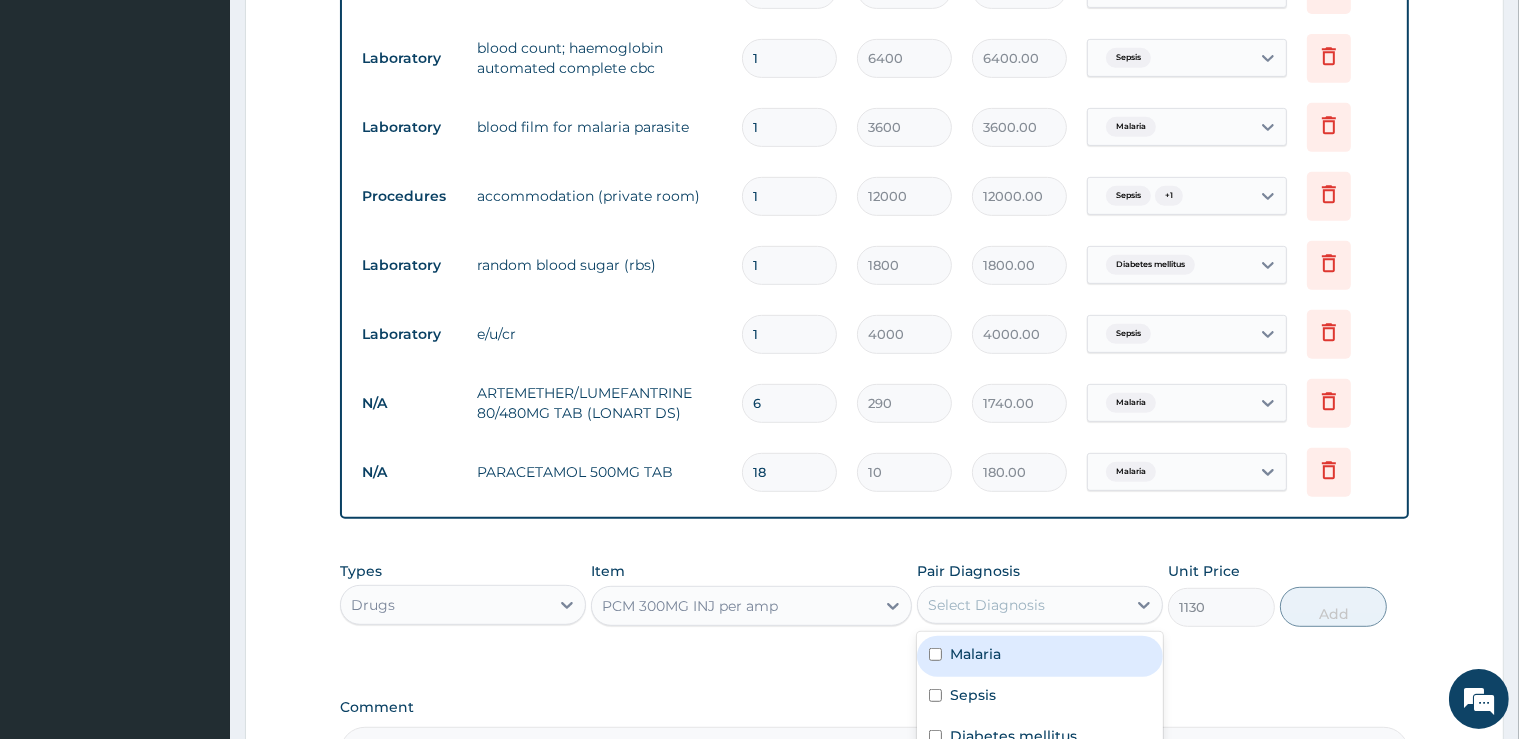 click on "Select Diagnosis" at bounding box center [986, 605] 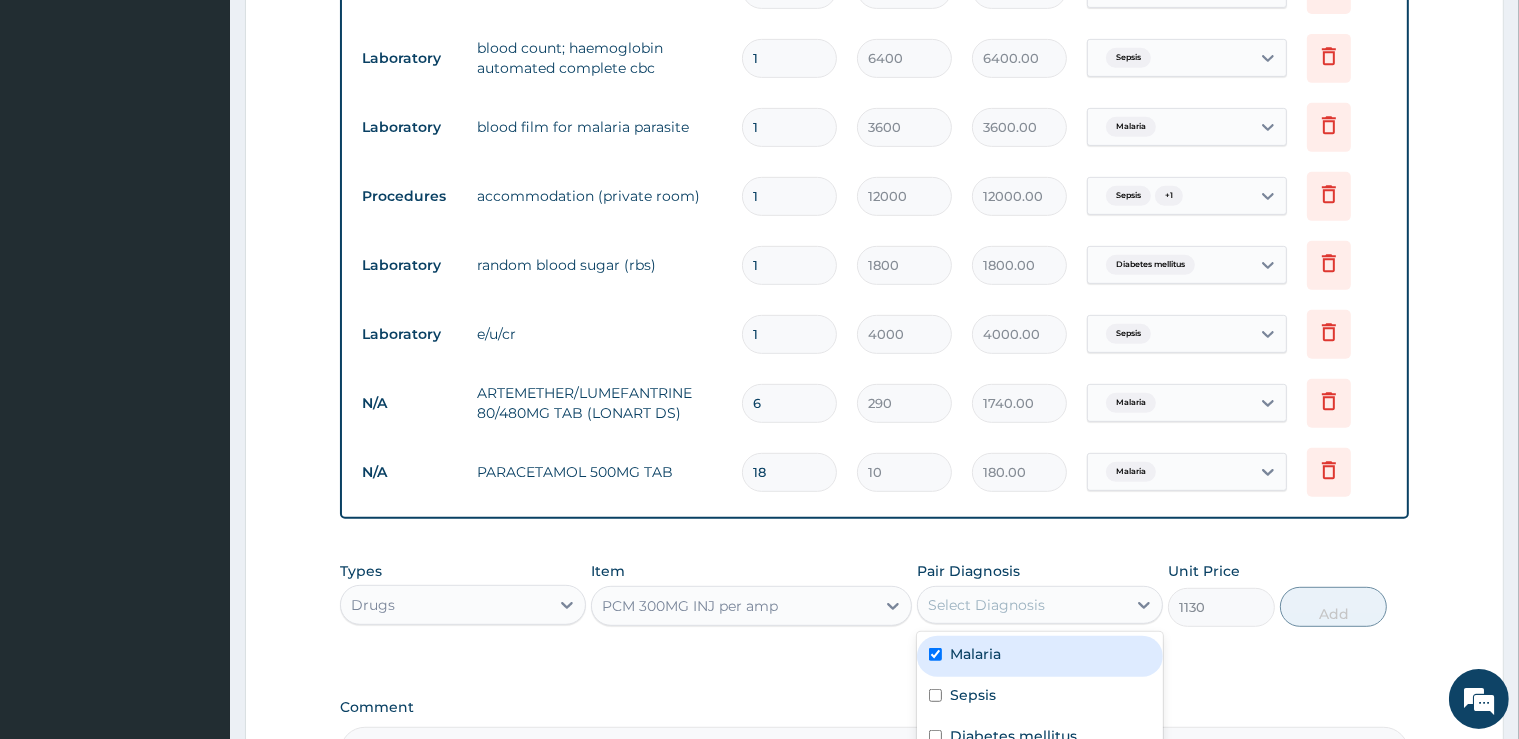 checkbox on "true" 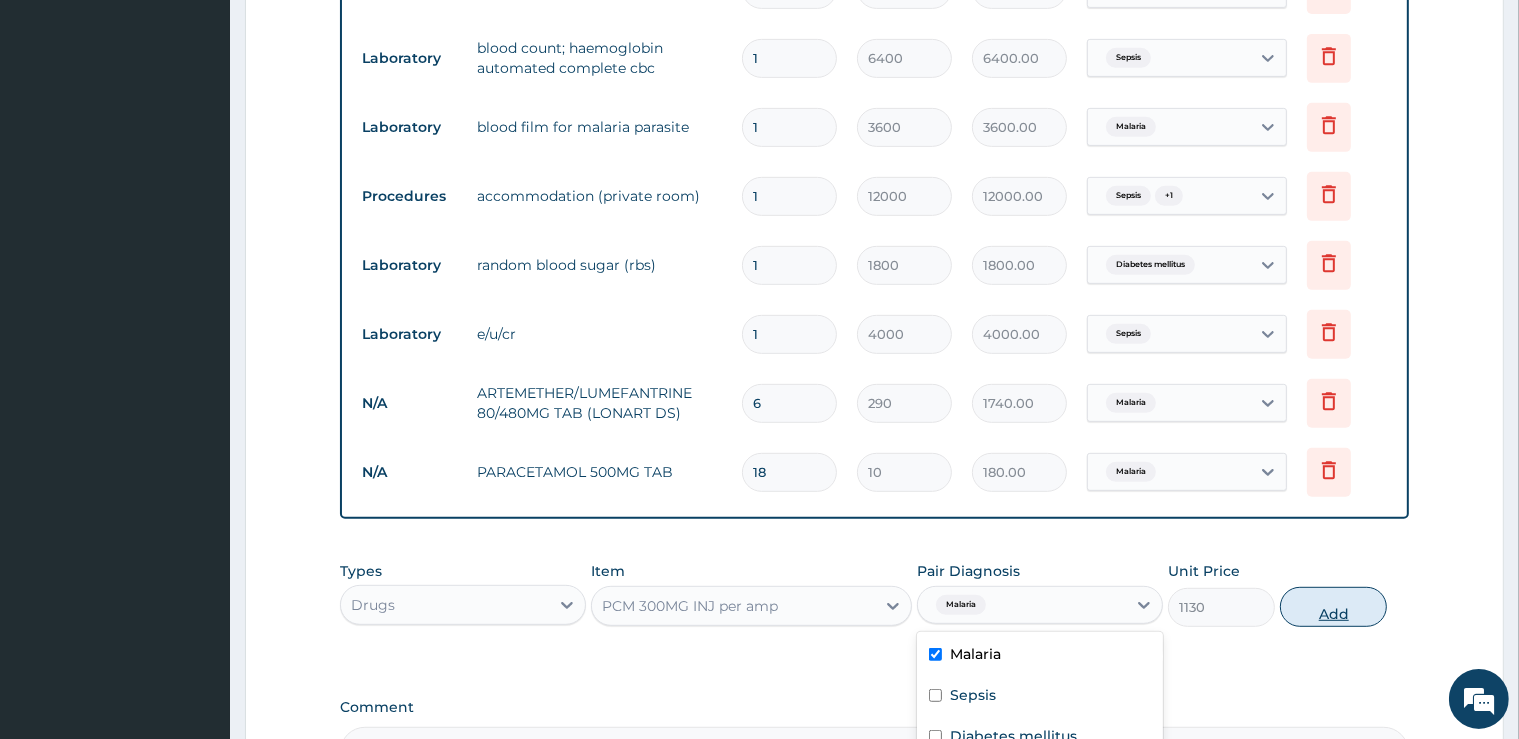 click on "Add" at bounding box center (1333, 607) 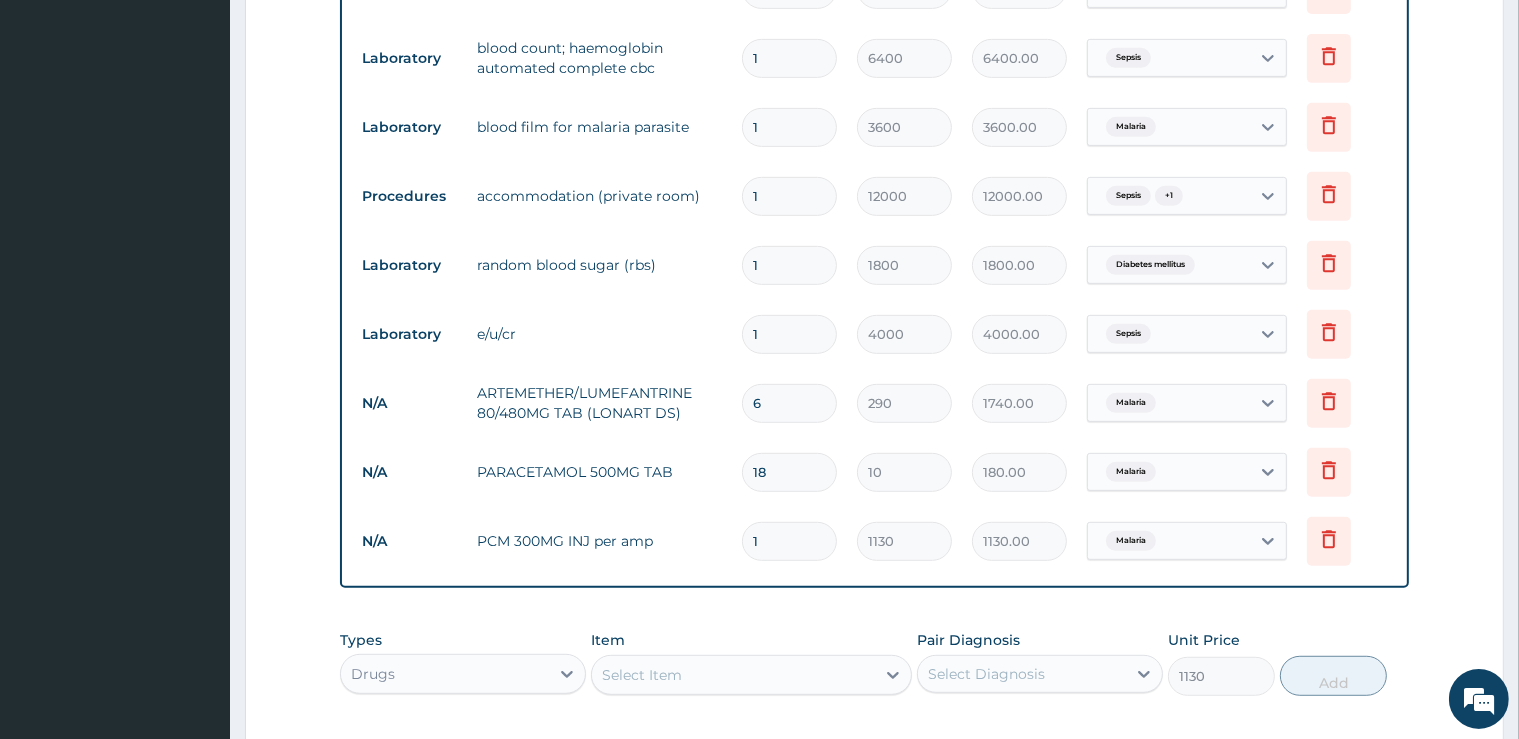 type on "0" 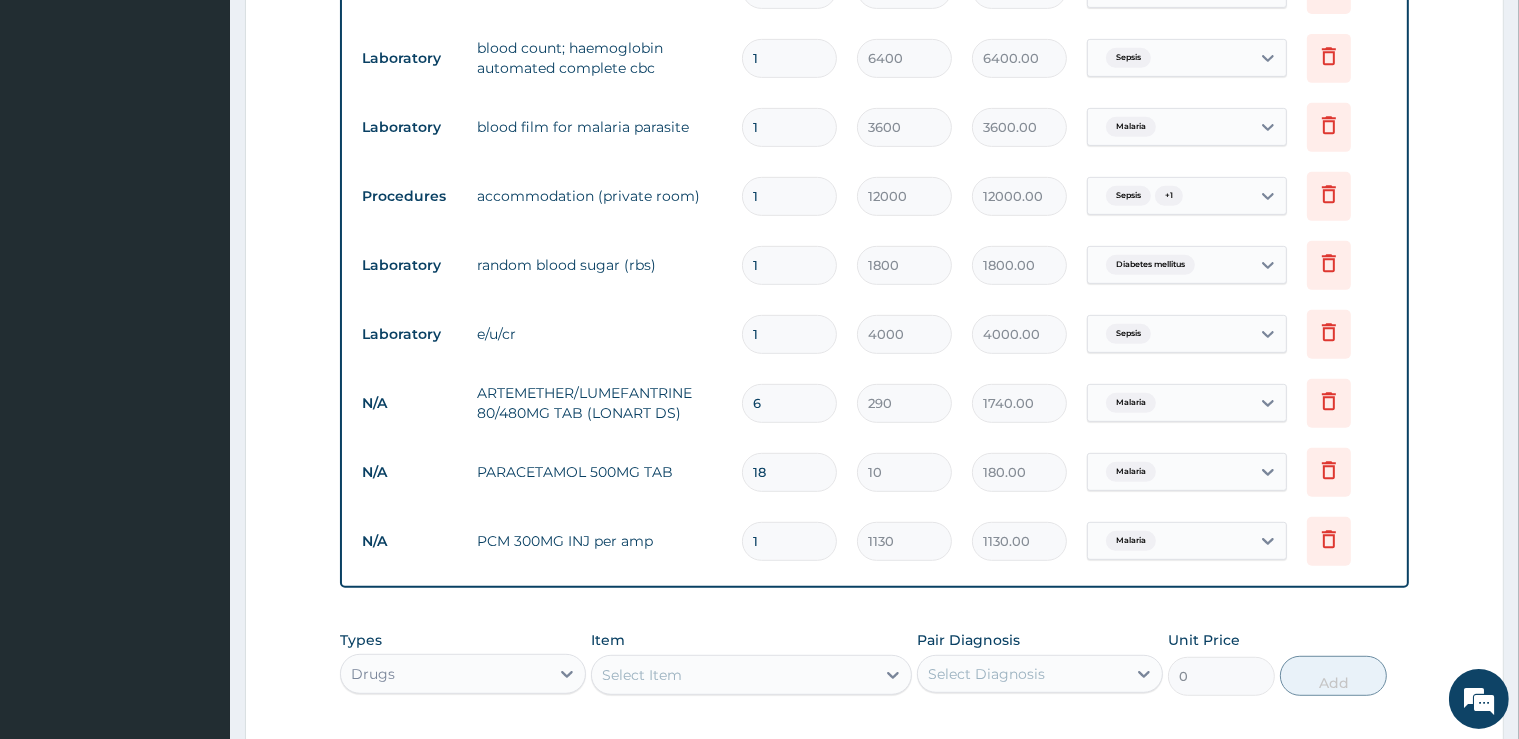 type on "15" 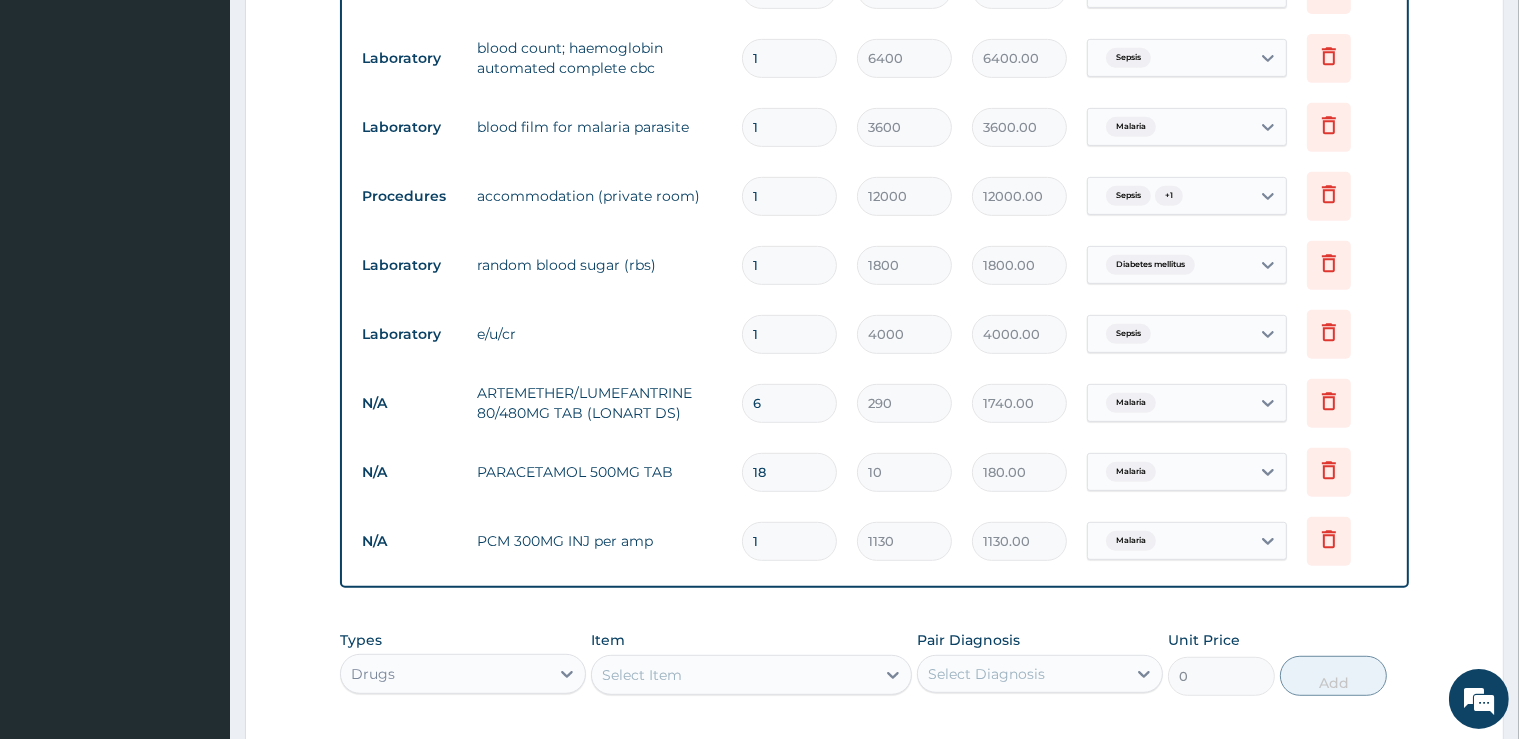 type on "16950.00" 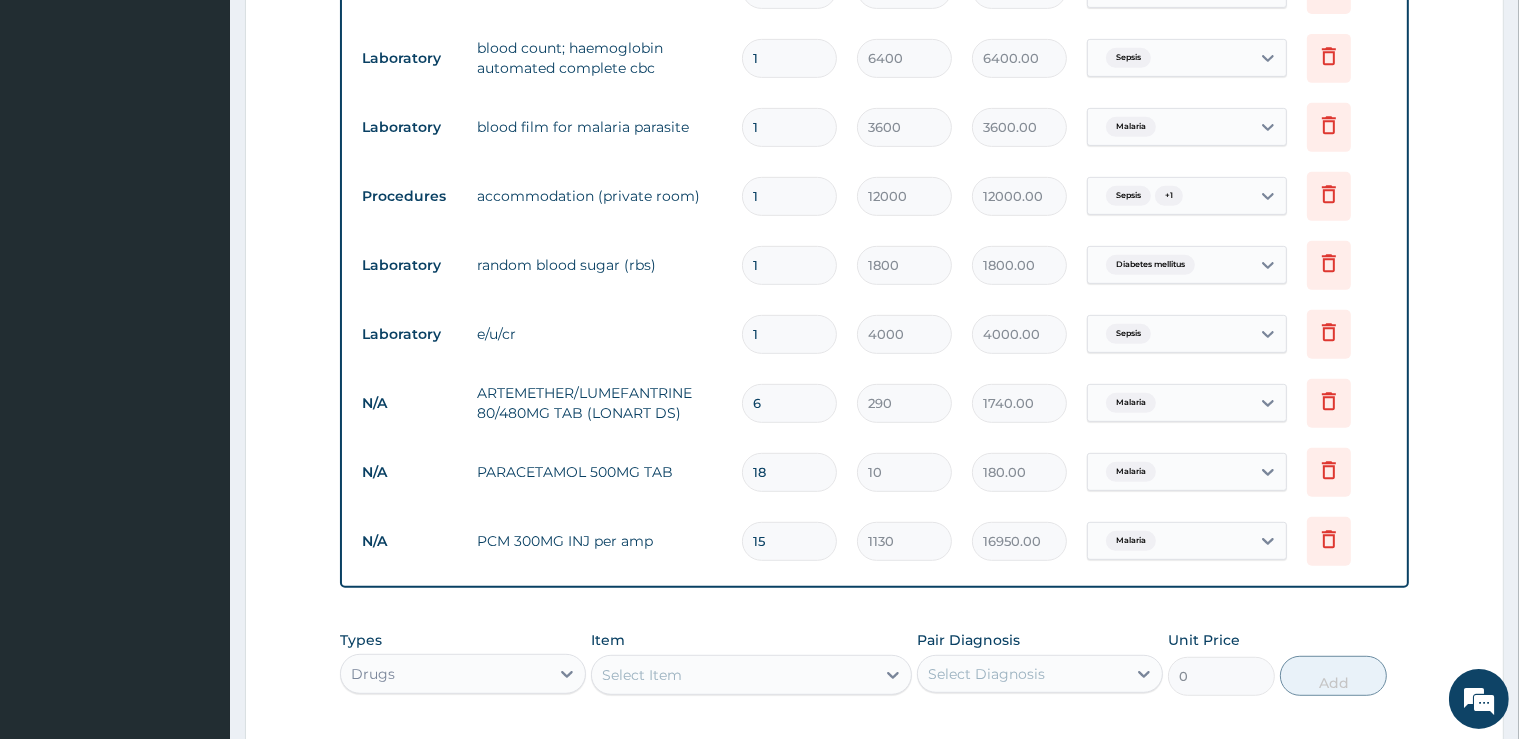 scroll, scrollTop: 1224, scrollLeft: 0, axis: vertical 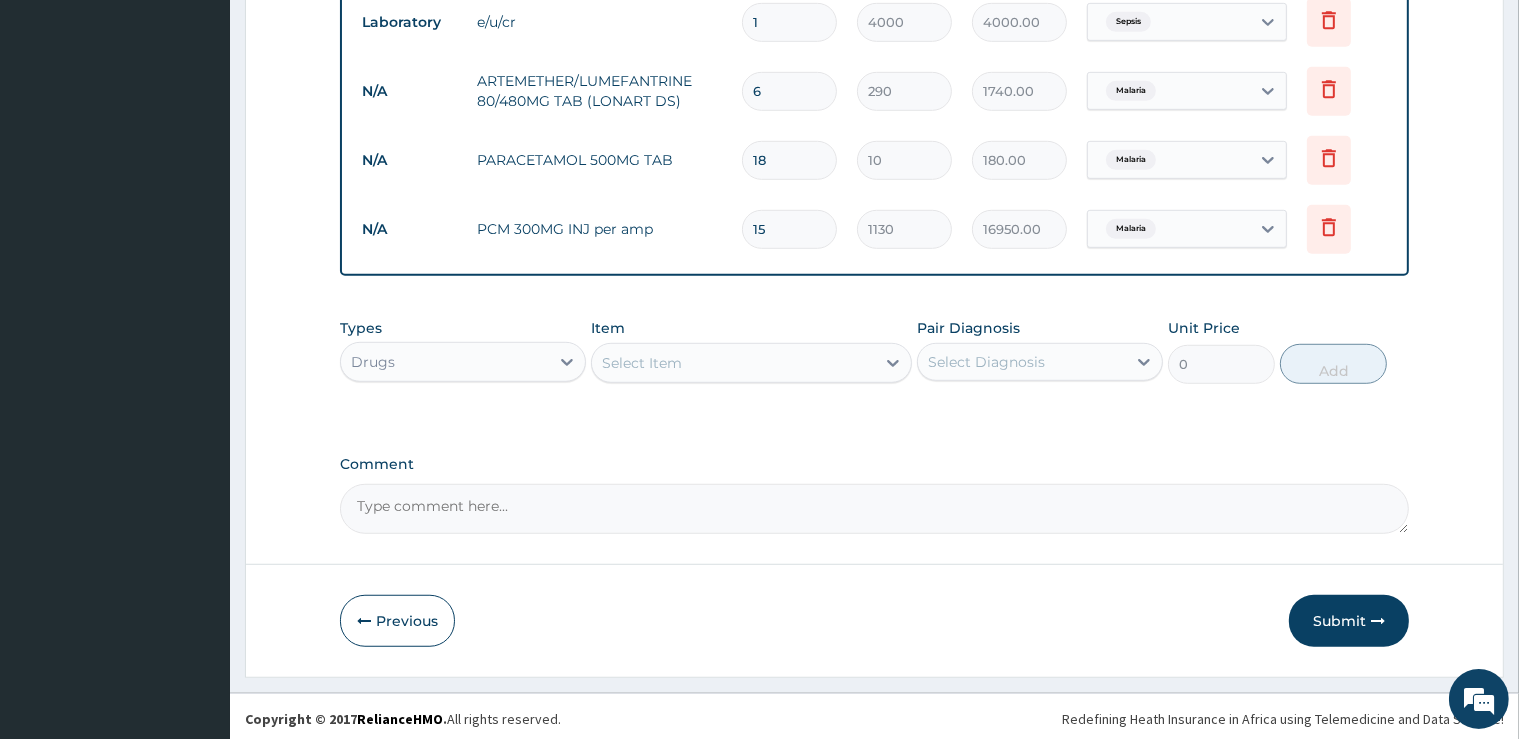 type on "15" 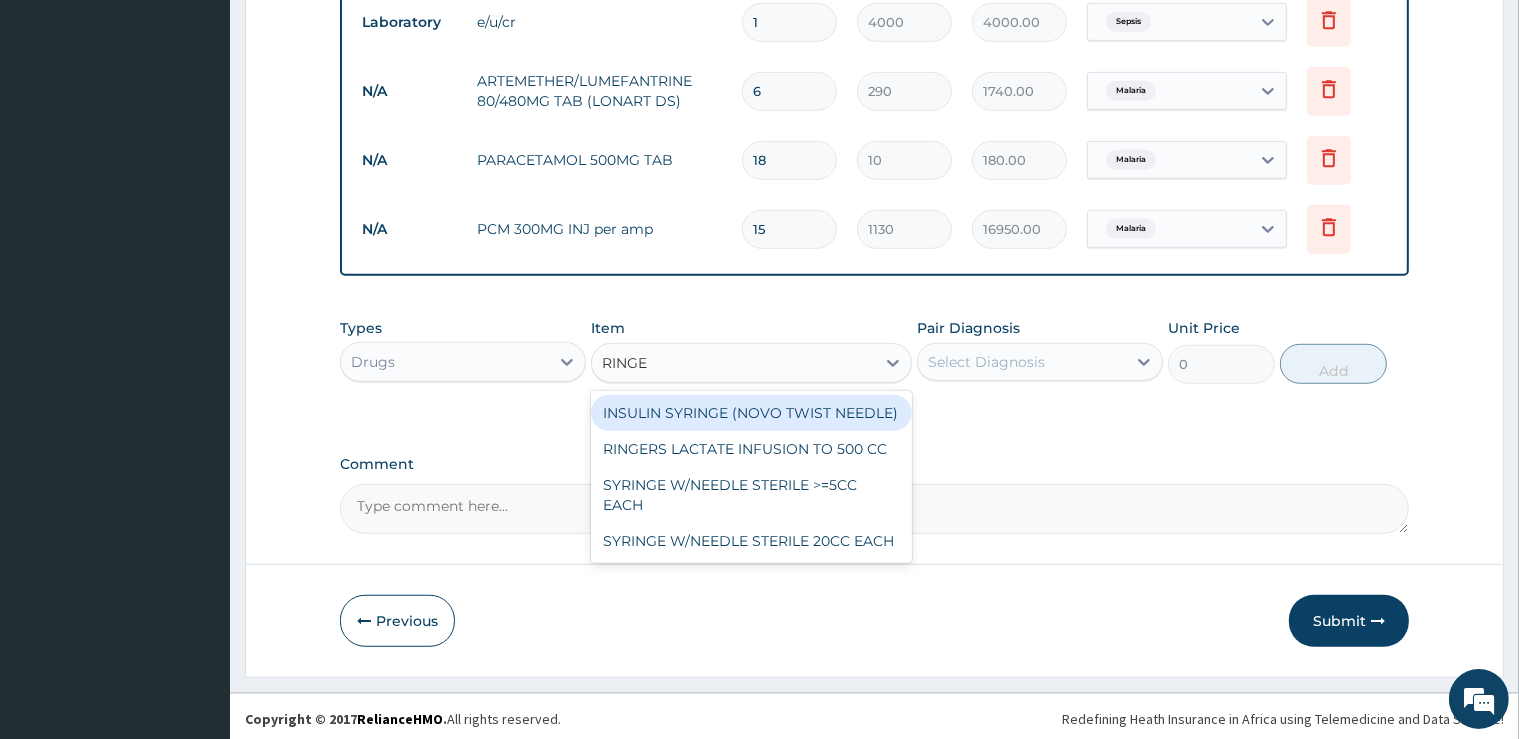 type on "RINGER" 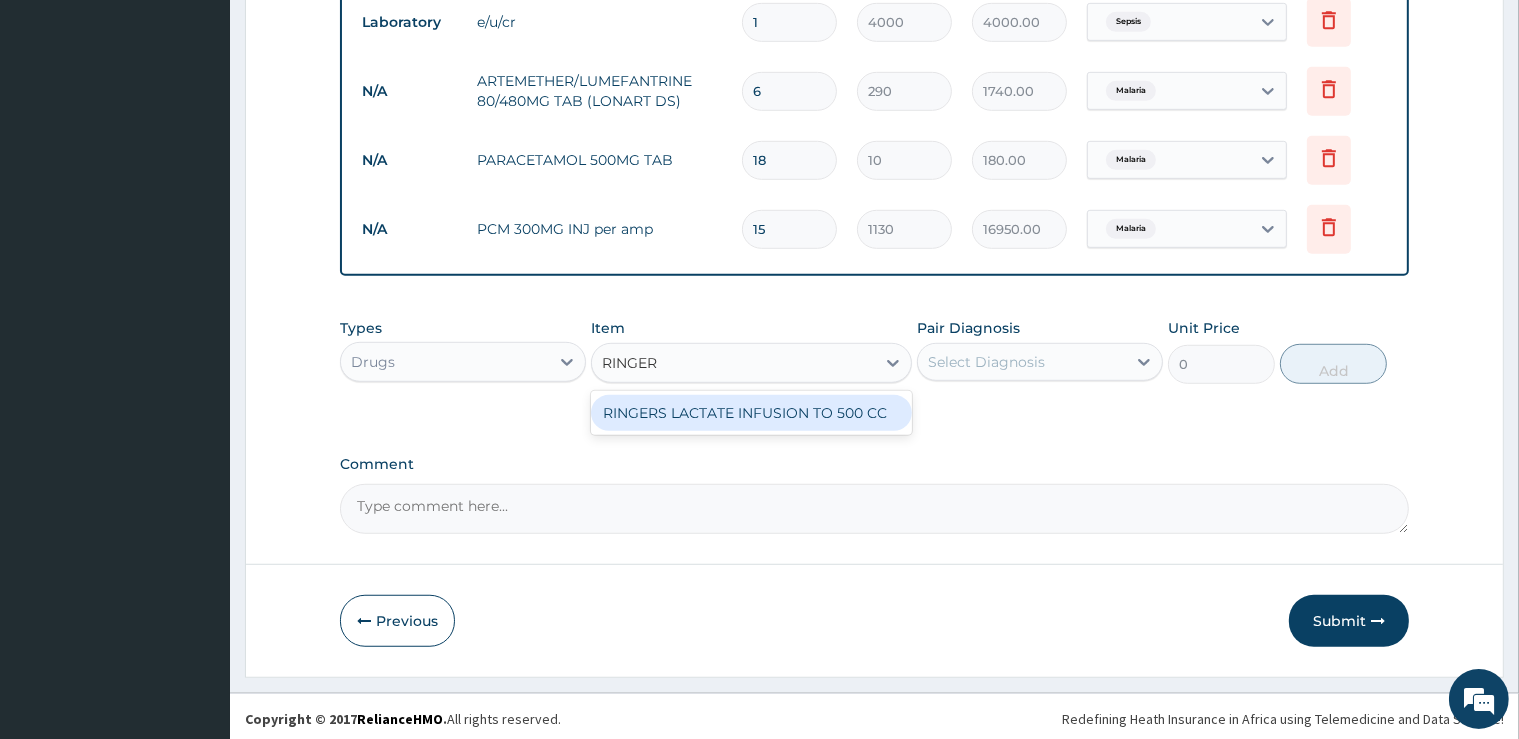 click on "RINGERS LACTATE INFUSION TO 500 CC" at bounding box center [751, 413] 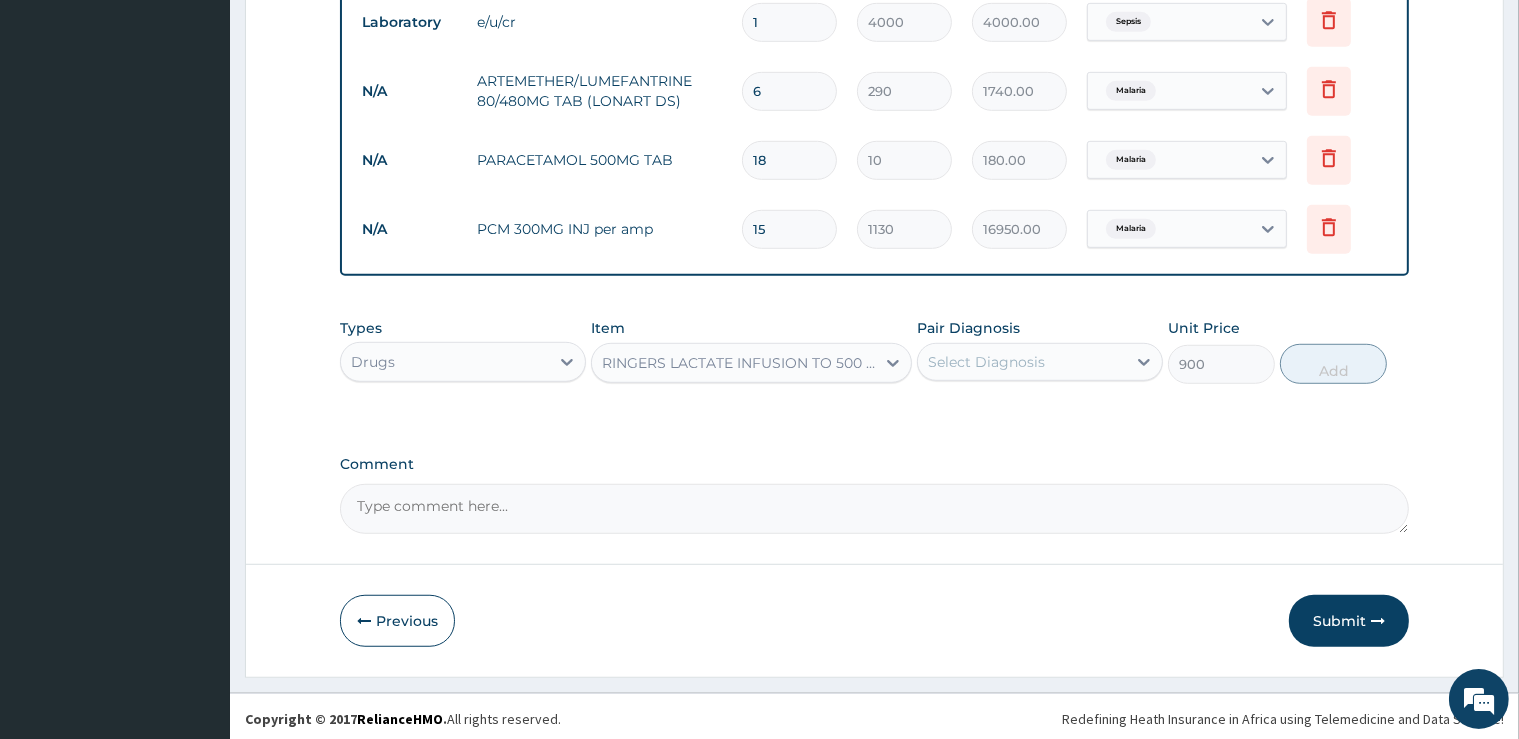 click on "Select Diagnosis" at bounding box center (1022, 362) 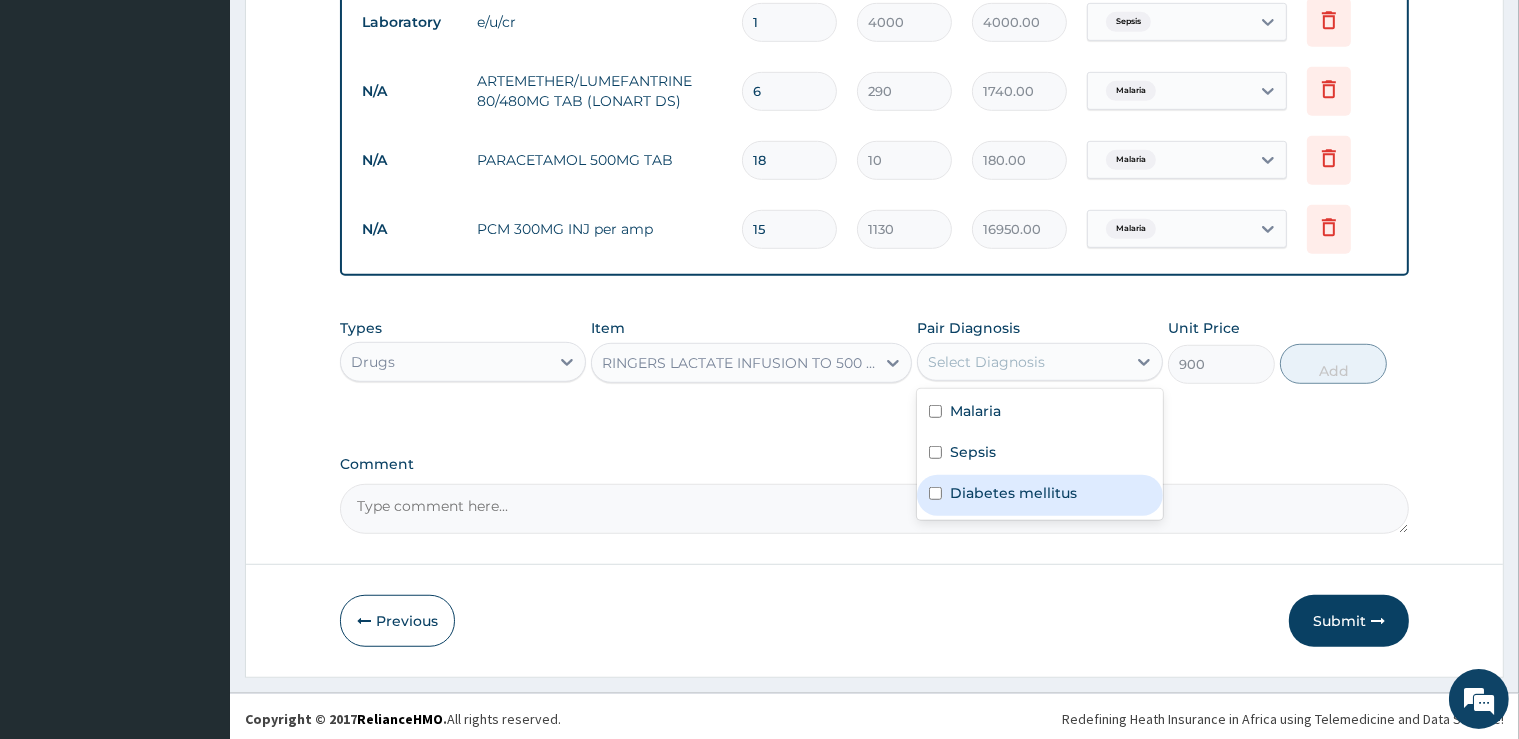 click on "Diabetes mellitus" at bounding box center [1013, 493] 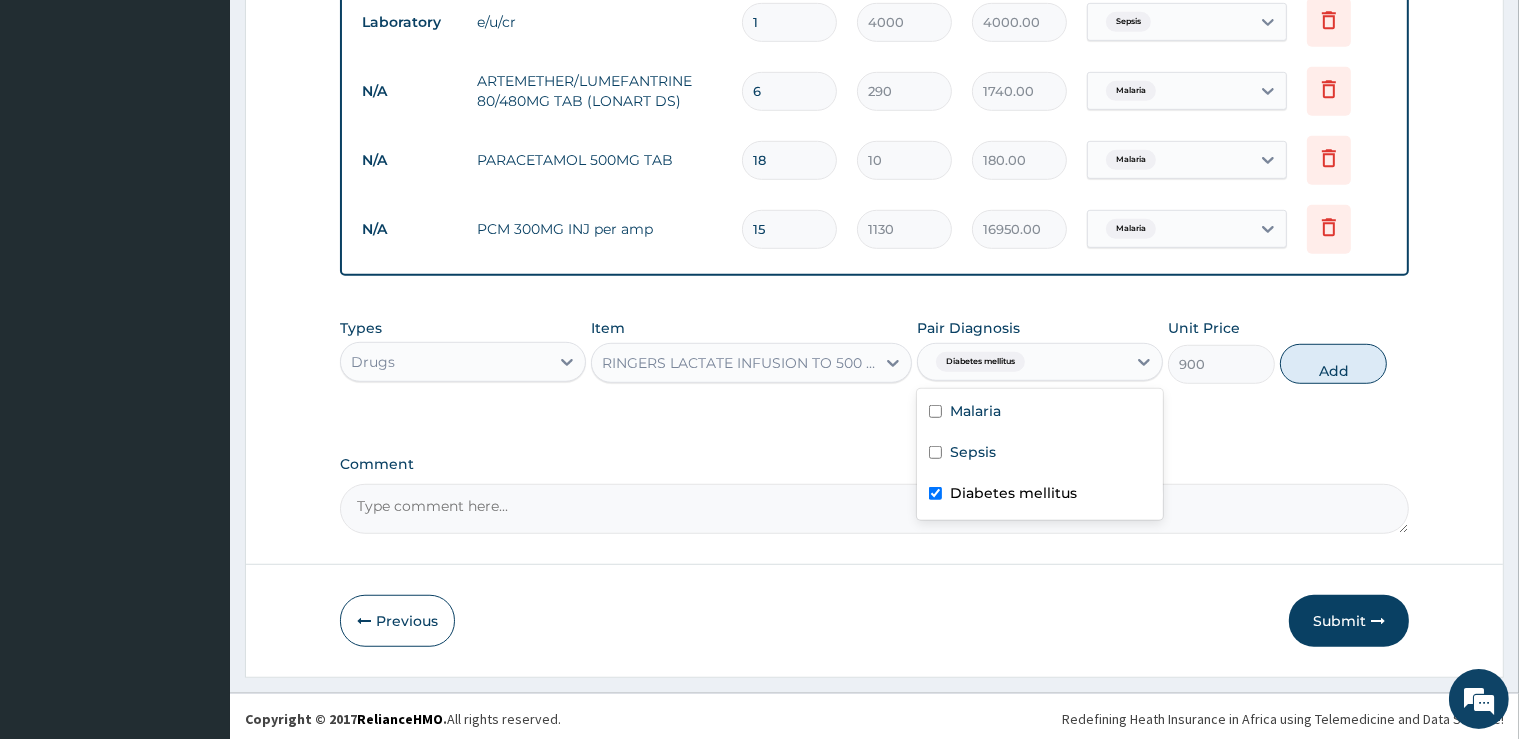click on "Diabetes mellitus" at bounding box center [1040, 495] 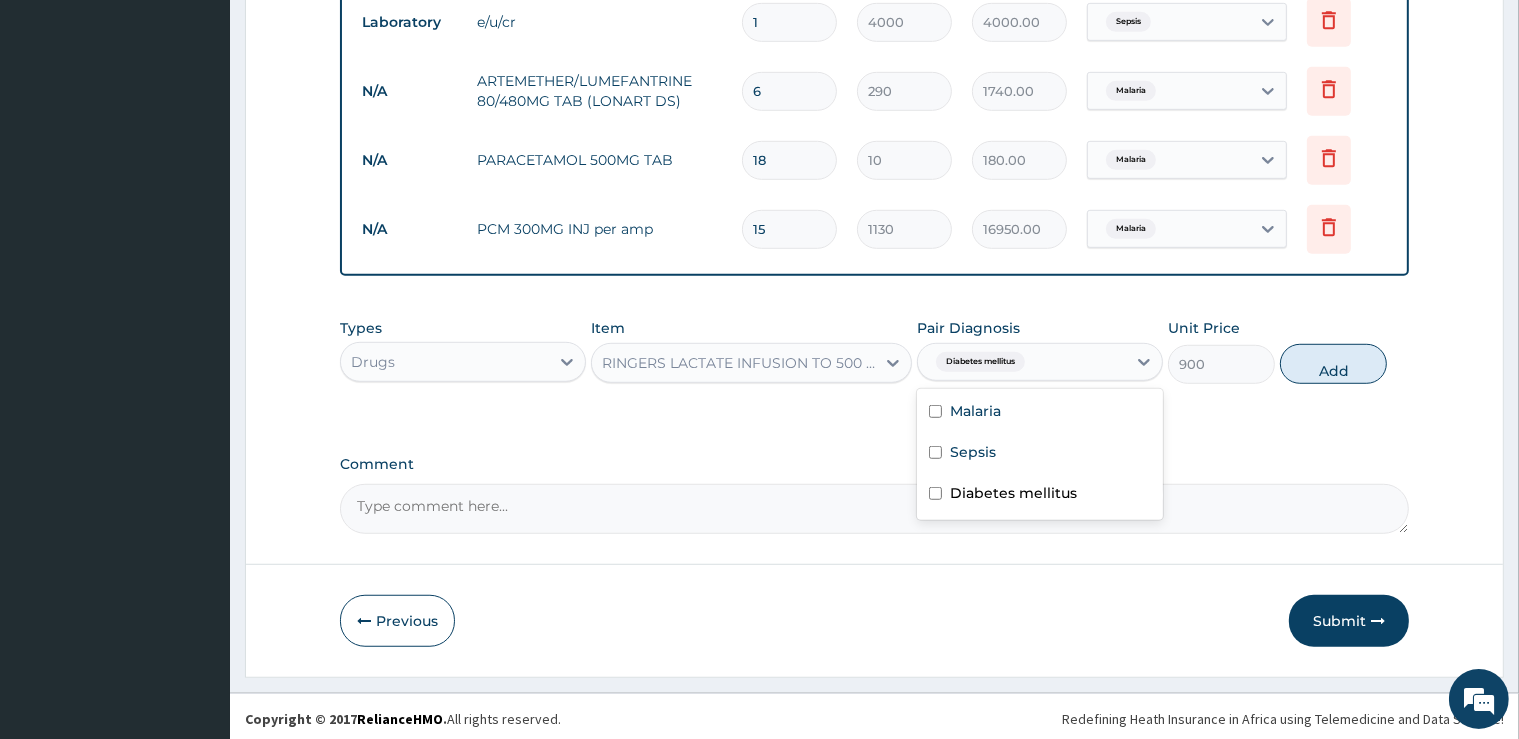 checkbox on "false" 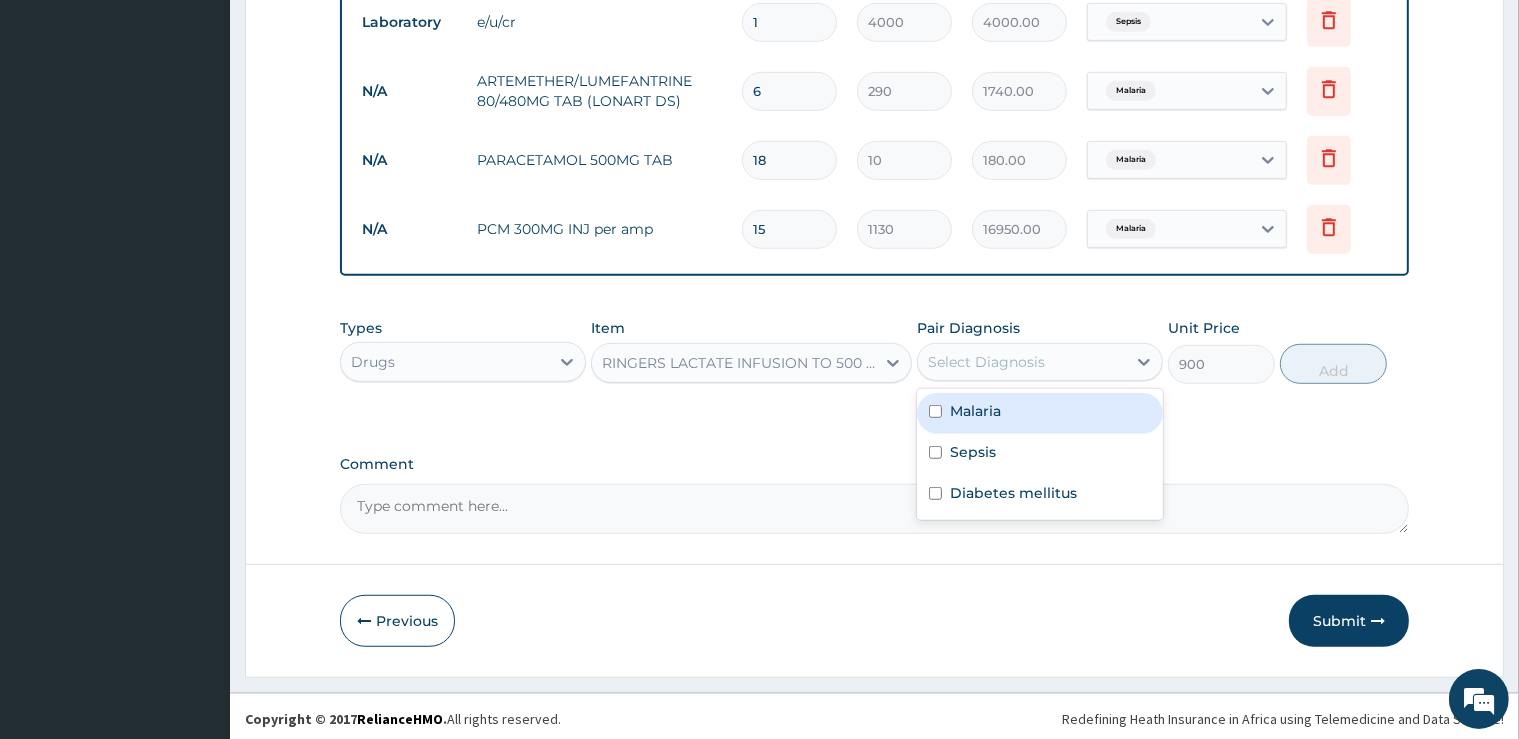 drag, startPoint x: 1051, startPoint y: 400, endPoint x: 1018, endPoint y: 451, distance: 60.74537 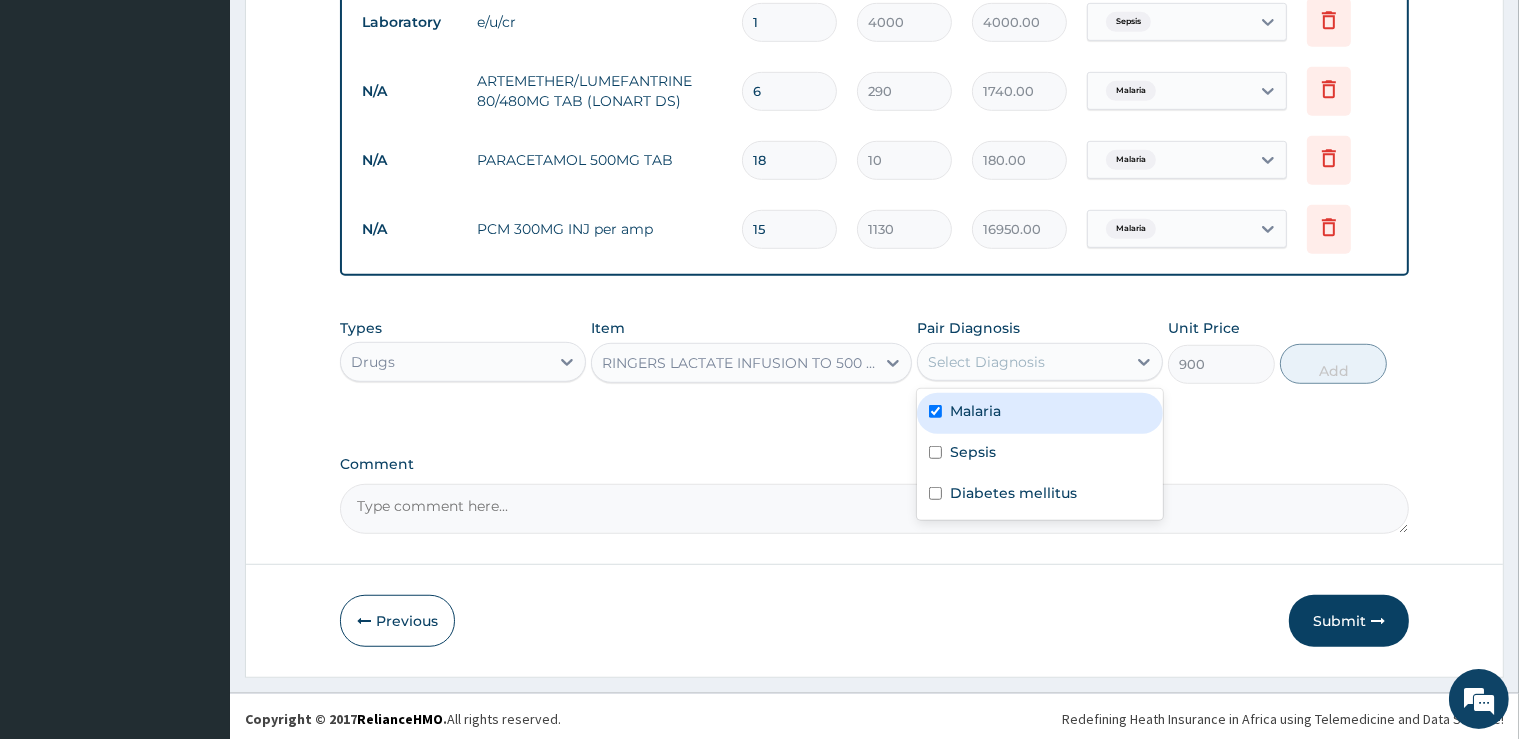 checkbox on "true" 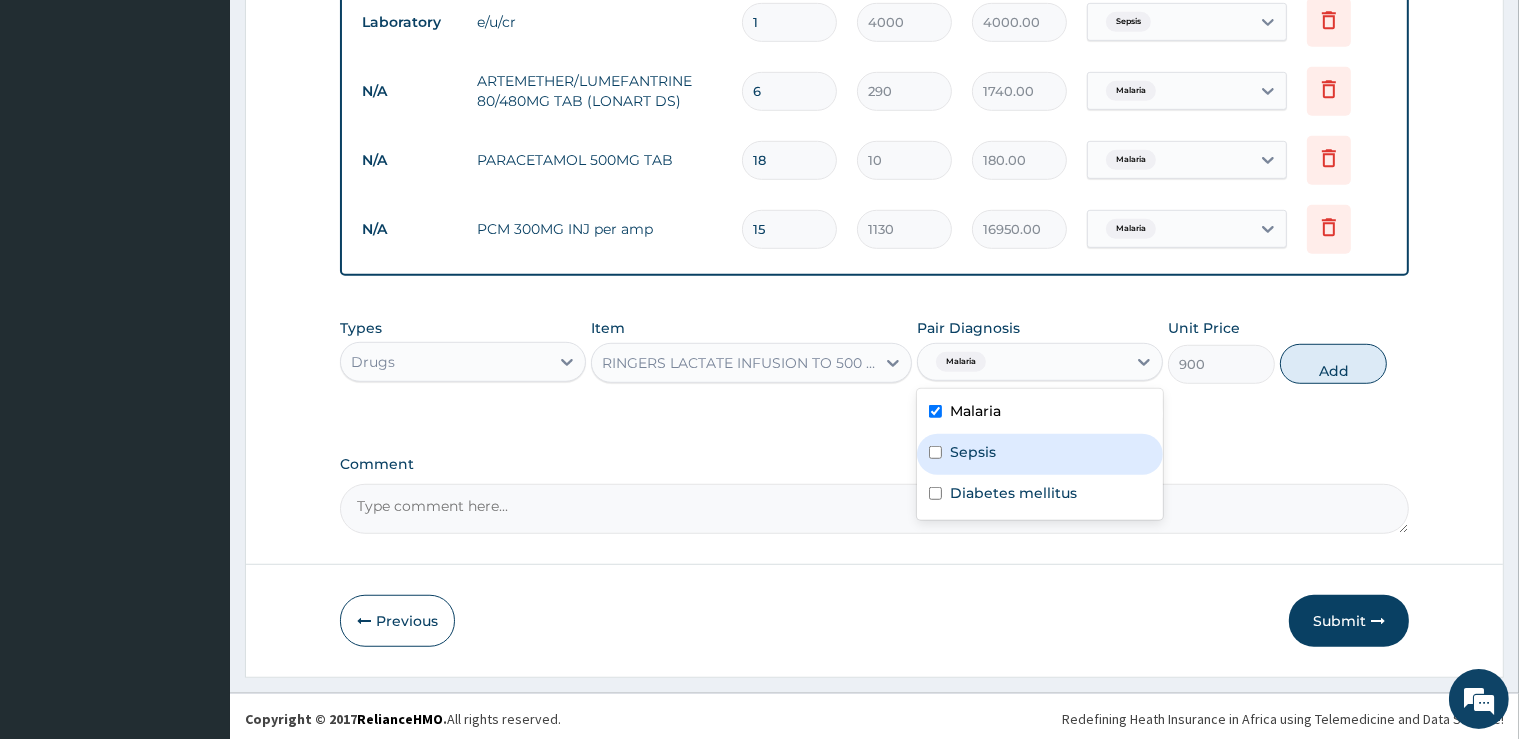click on "Sepsis" at bounding box center (1040, 454) 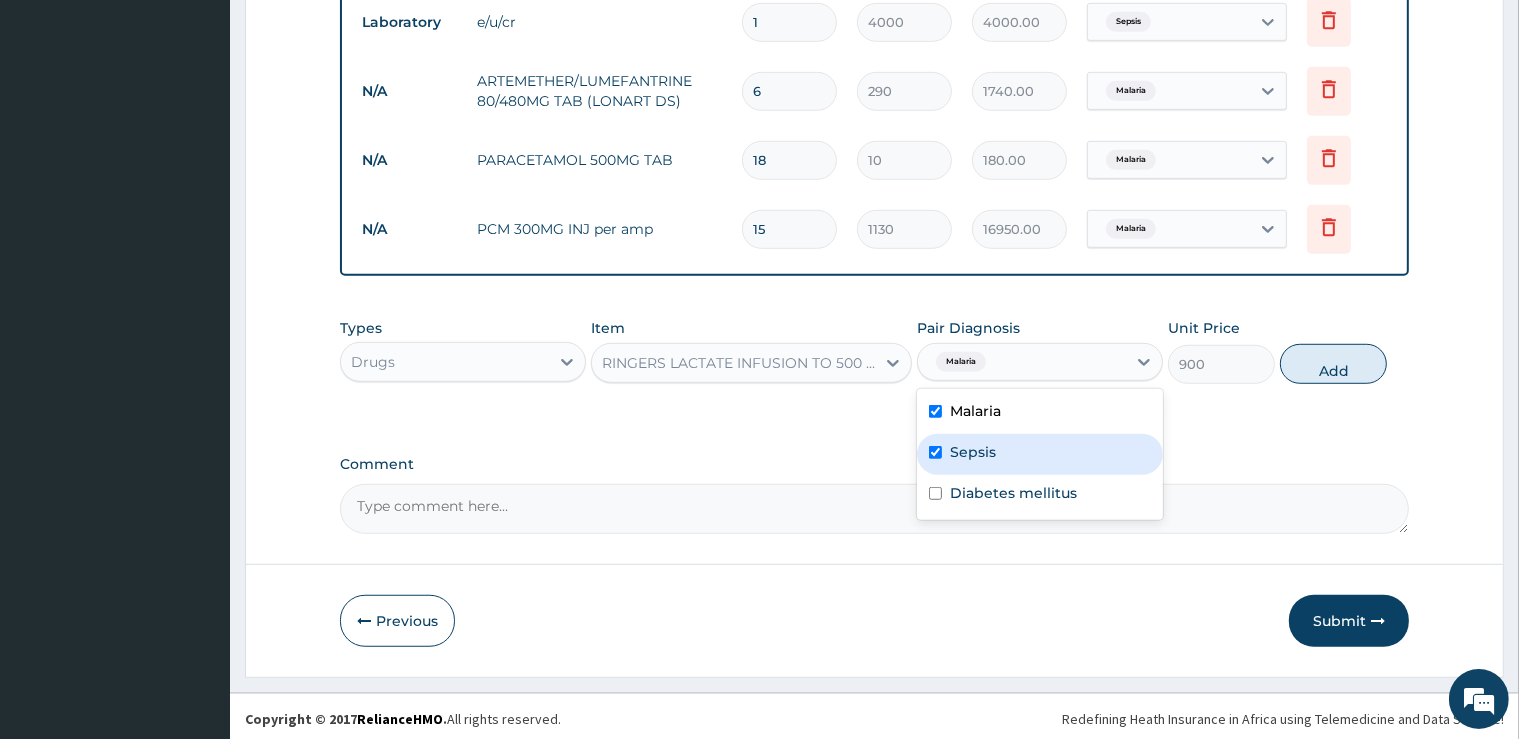 checkbox on "true" 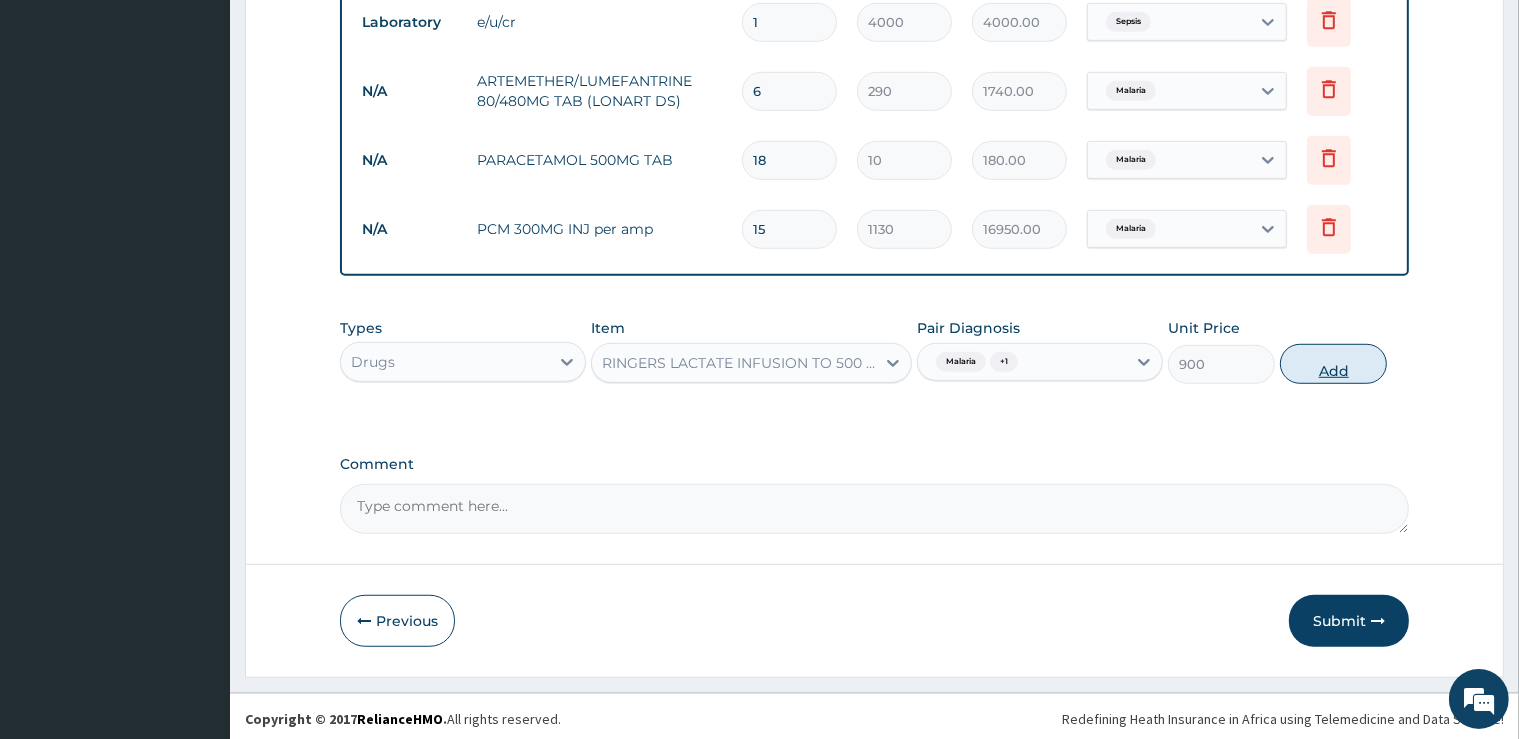 click on "Add" at bounding box center (1333, 364) 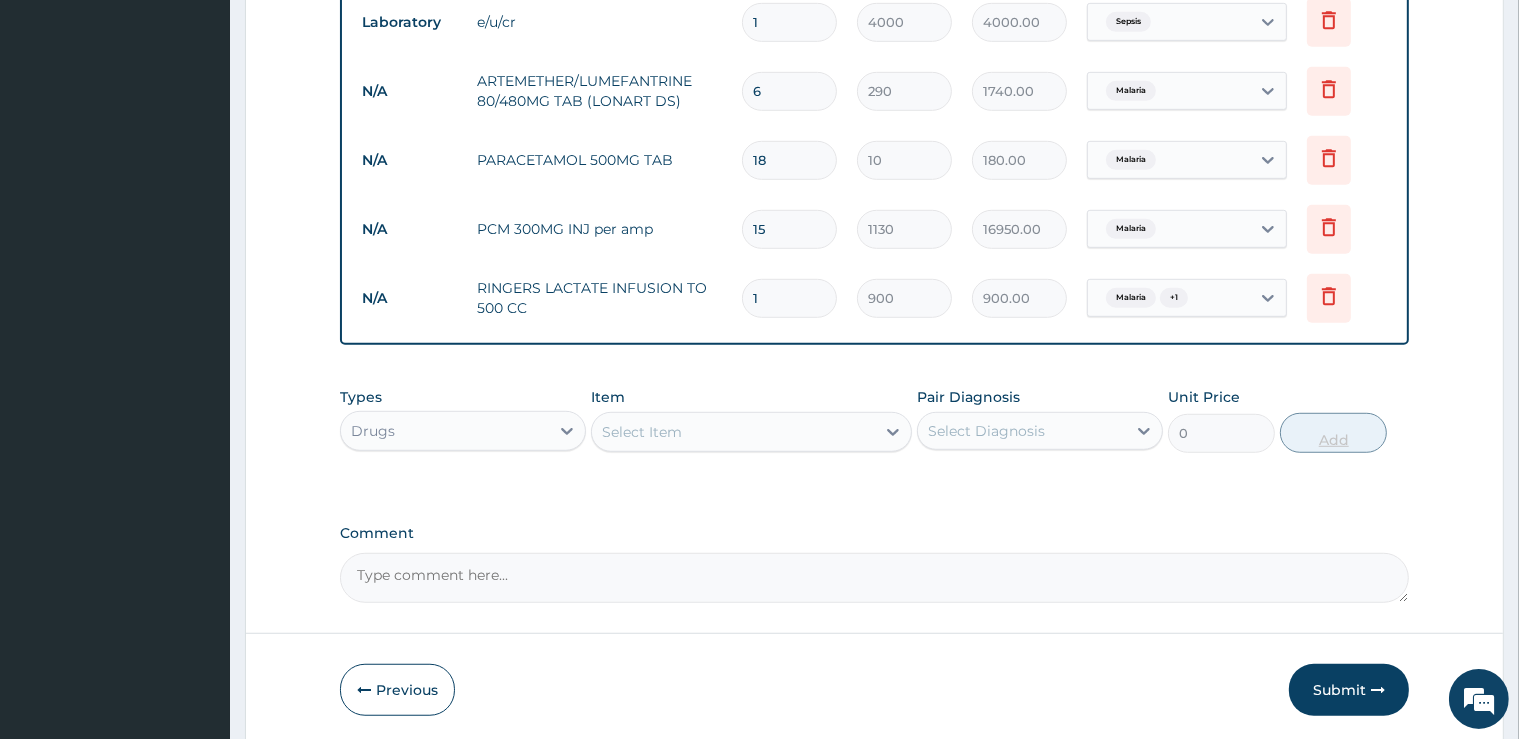 type 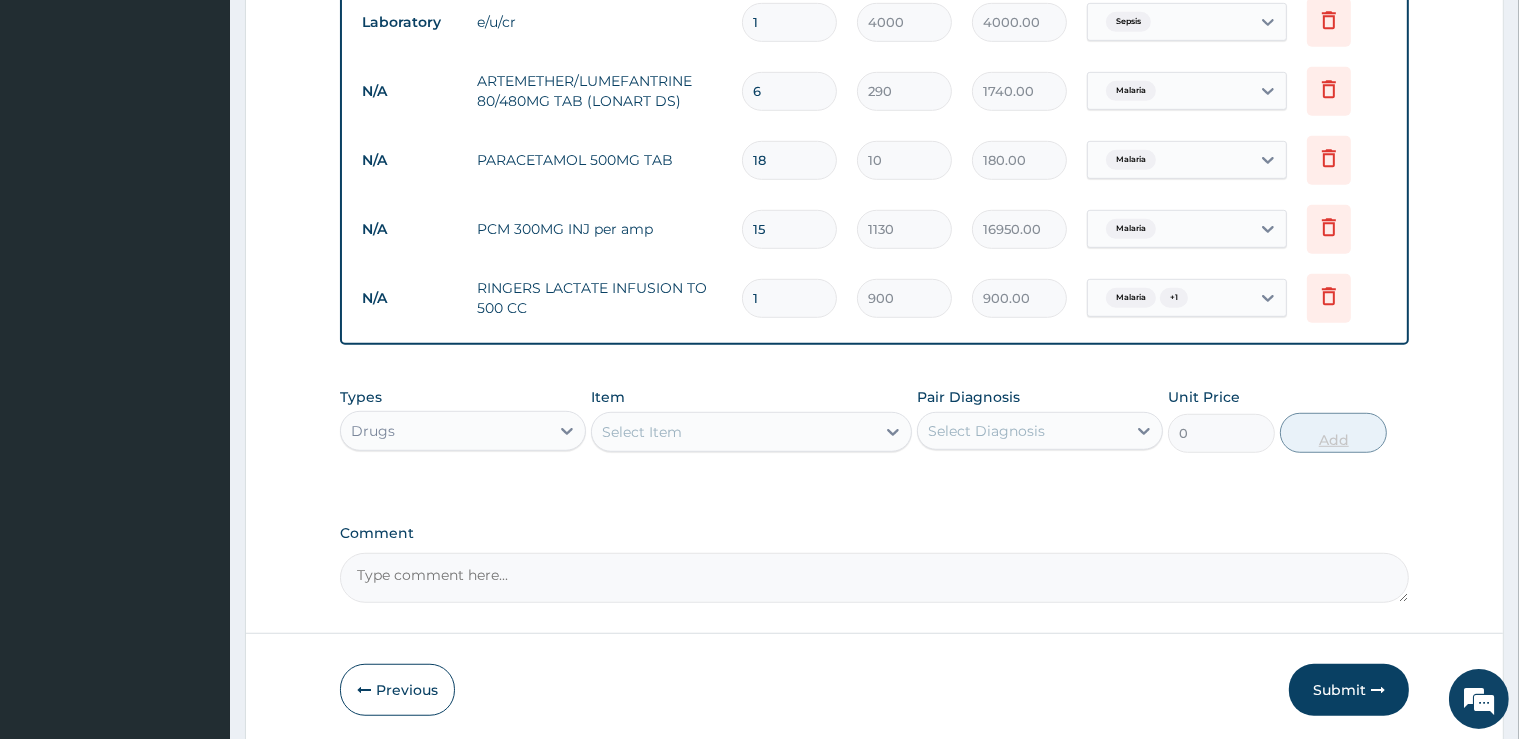 type on "0.00" 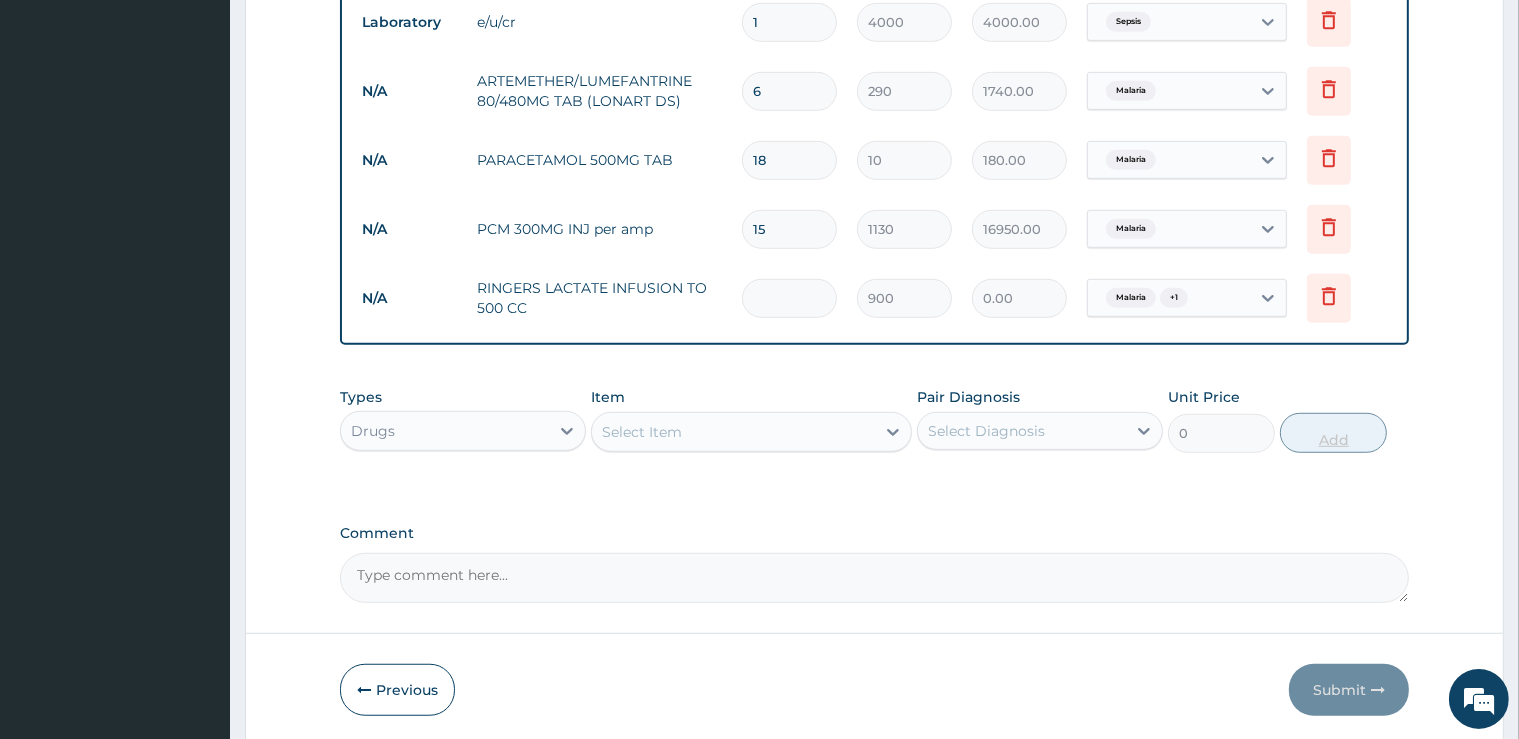 type on "3" 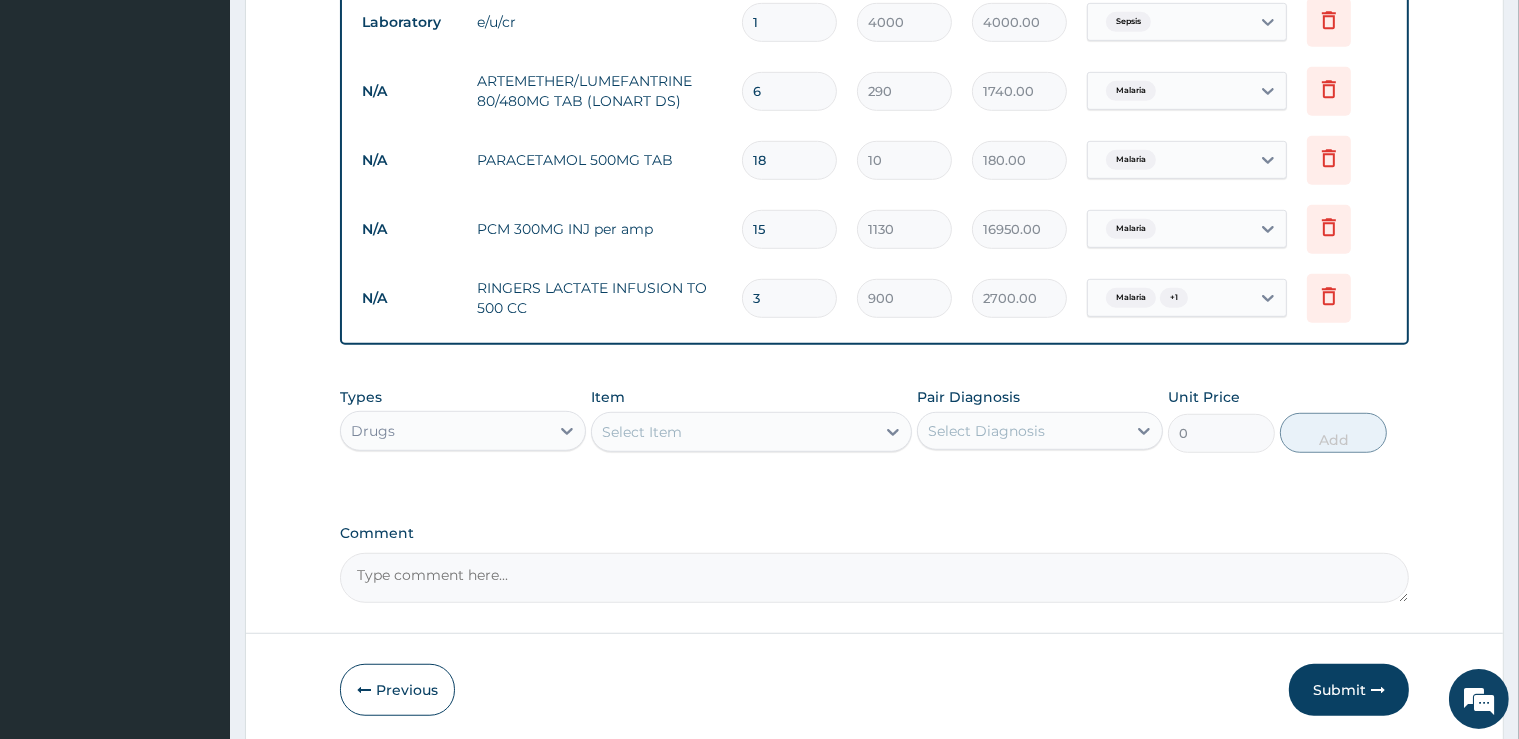 type on "3" 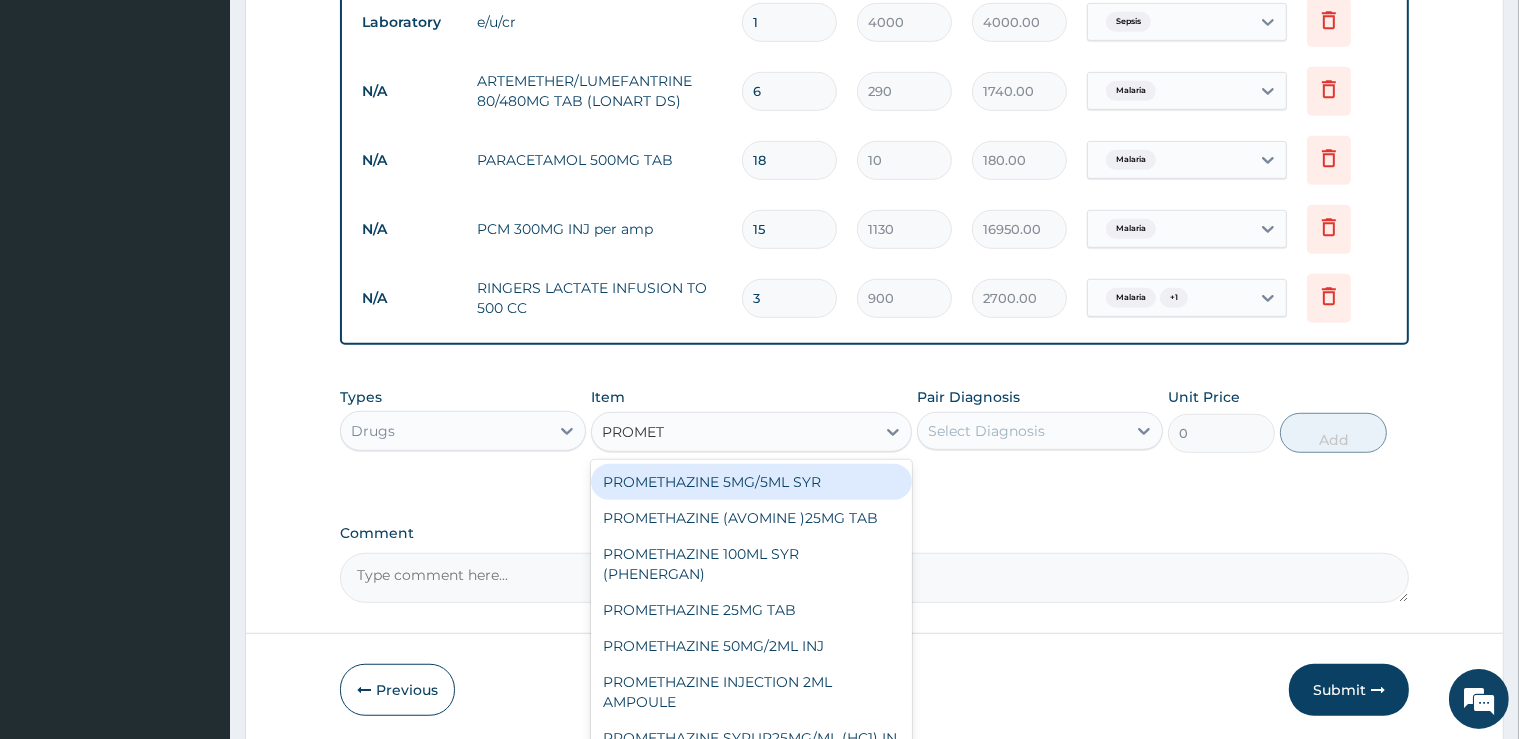 type on "PROMETH" 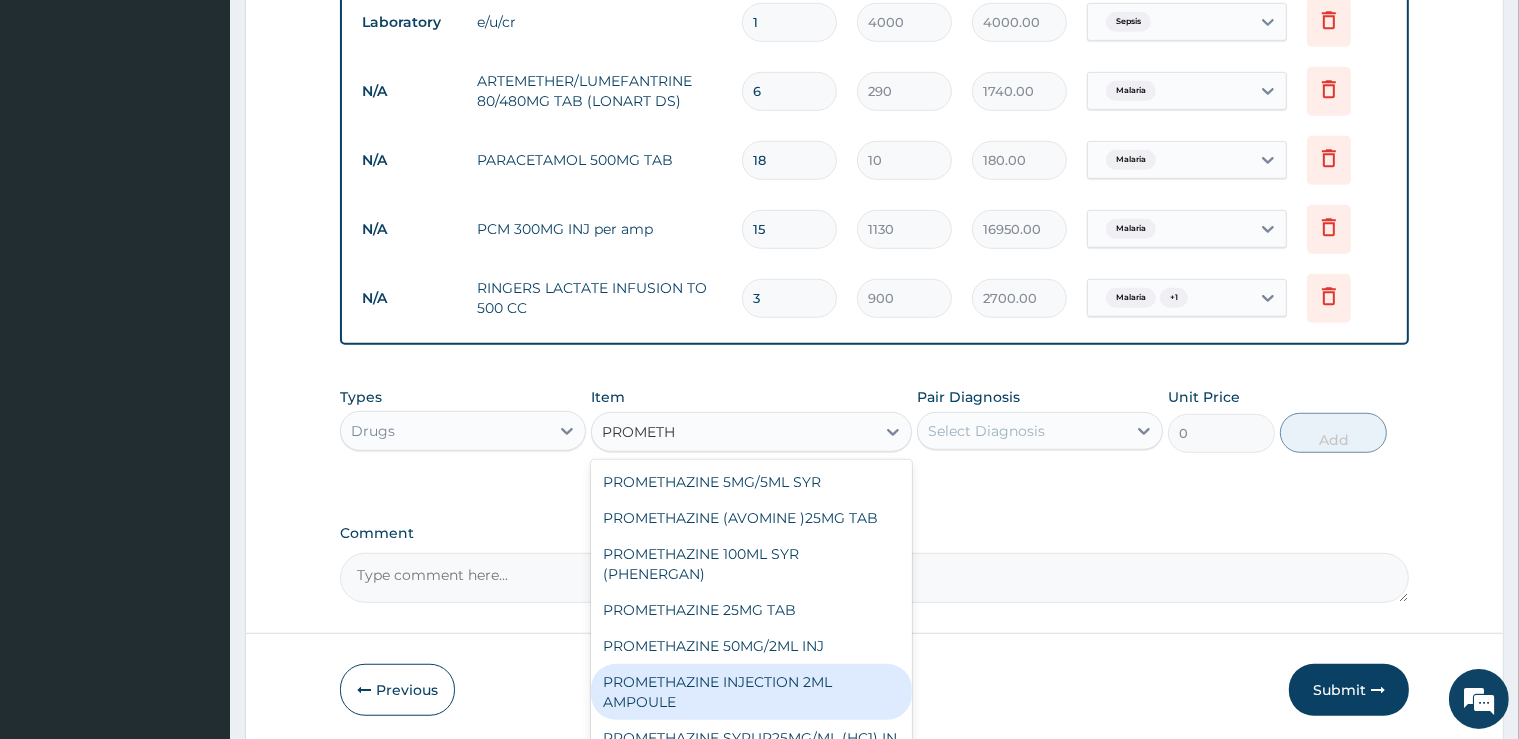 click on "PROMETHAZINE INJECTION 2ML AMPOULE" at bounding box center [751, 692] 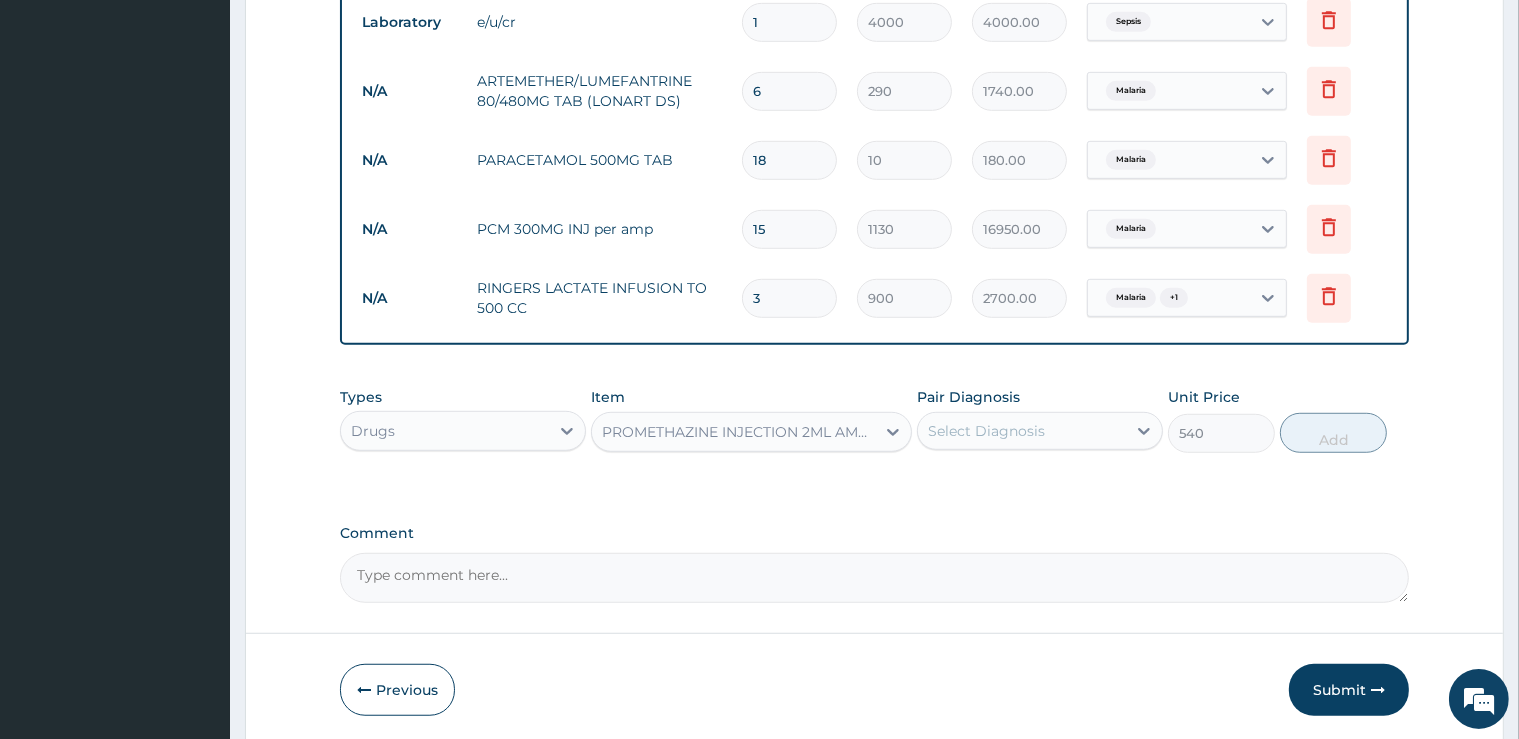 click on "Select Diagnosis" at bounding box center (986, 431) 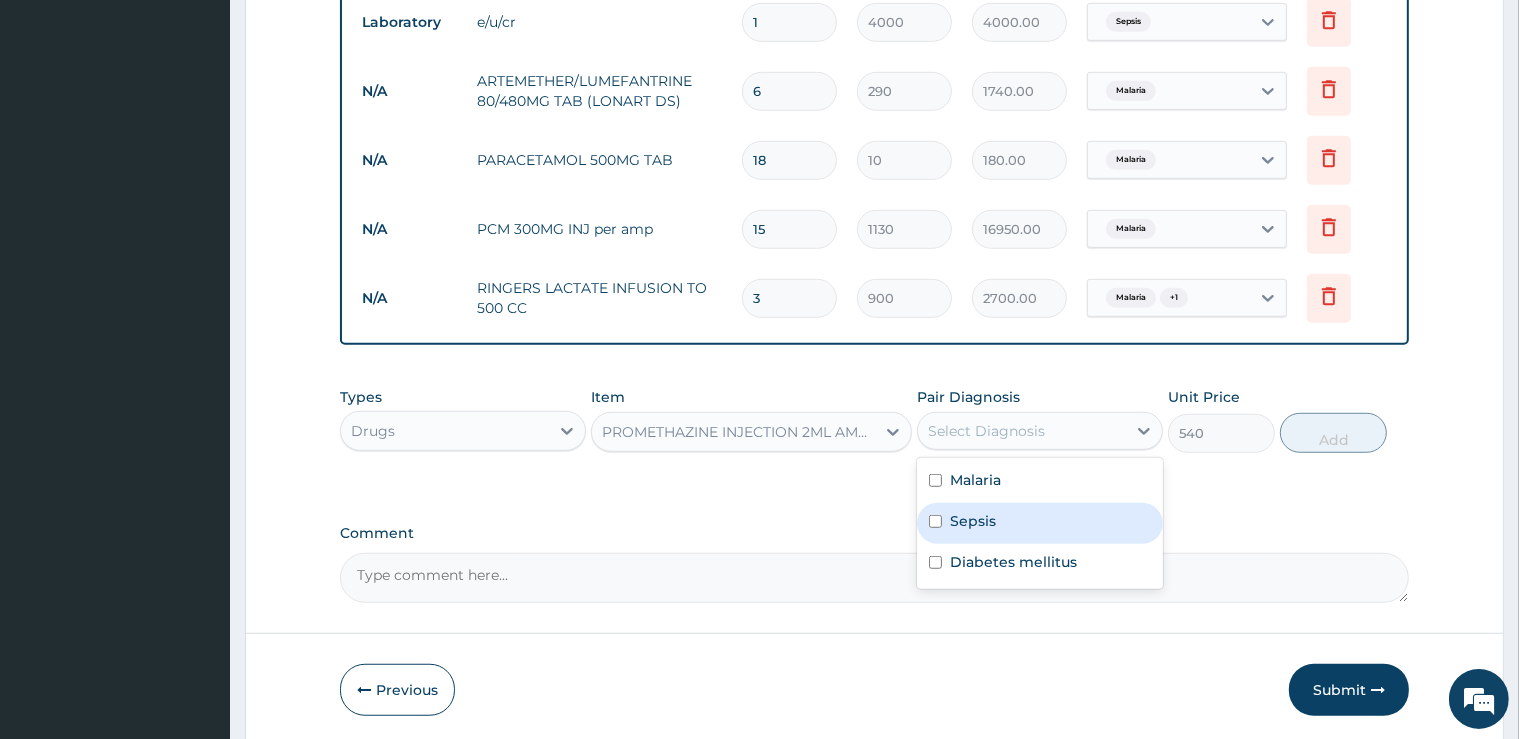click on "Sepsis" at bounding box center [1040, 523] 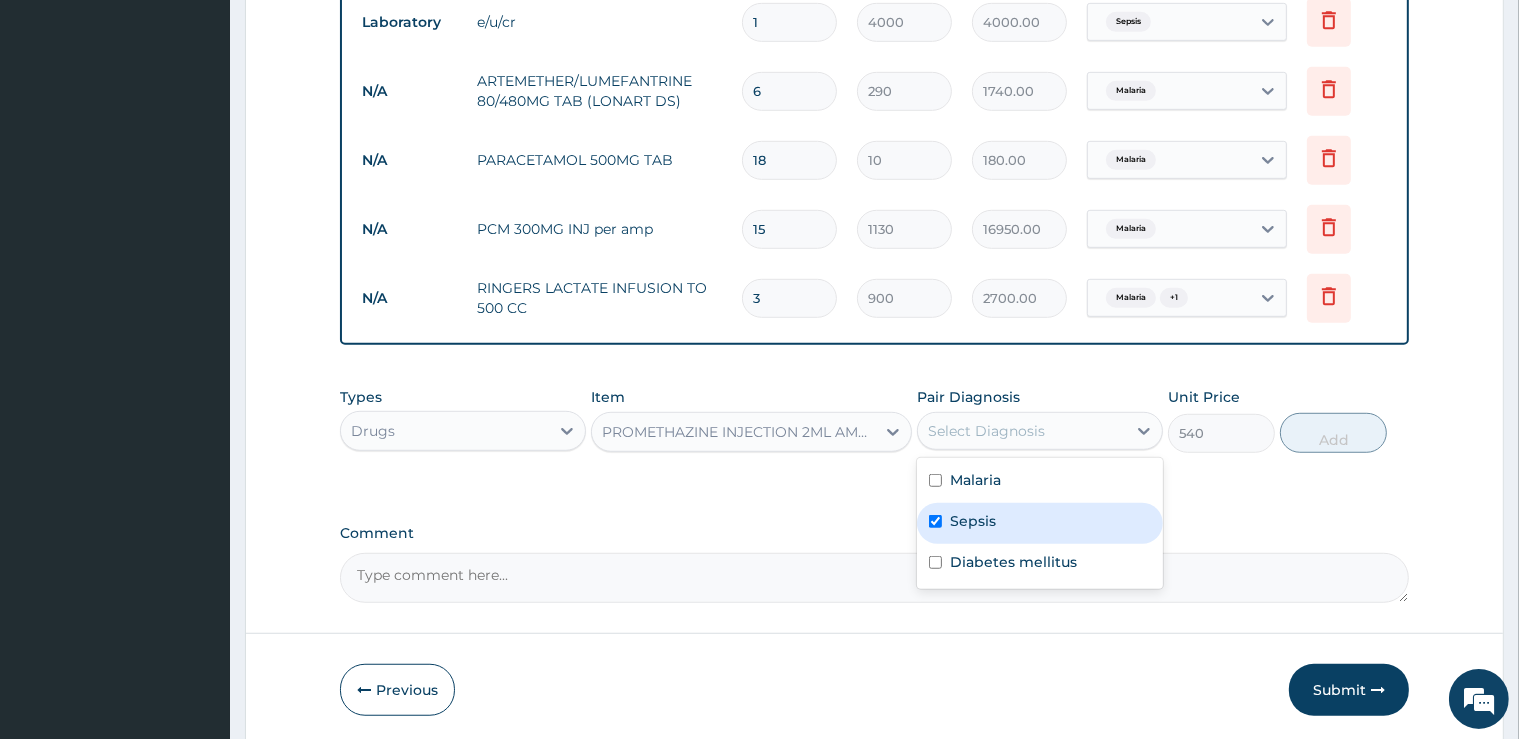 checkbox on "true" 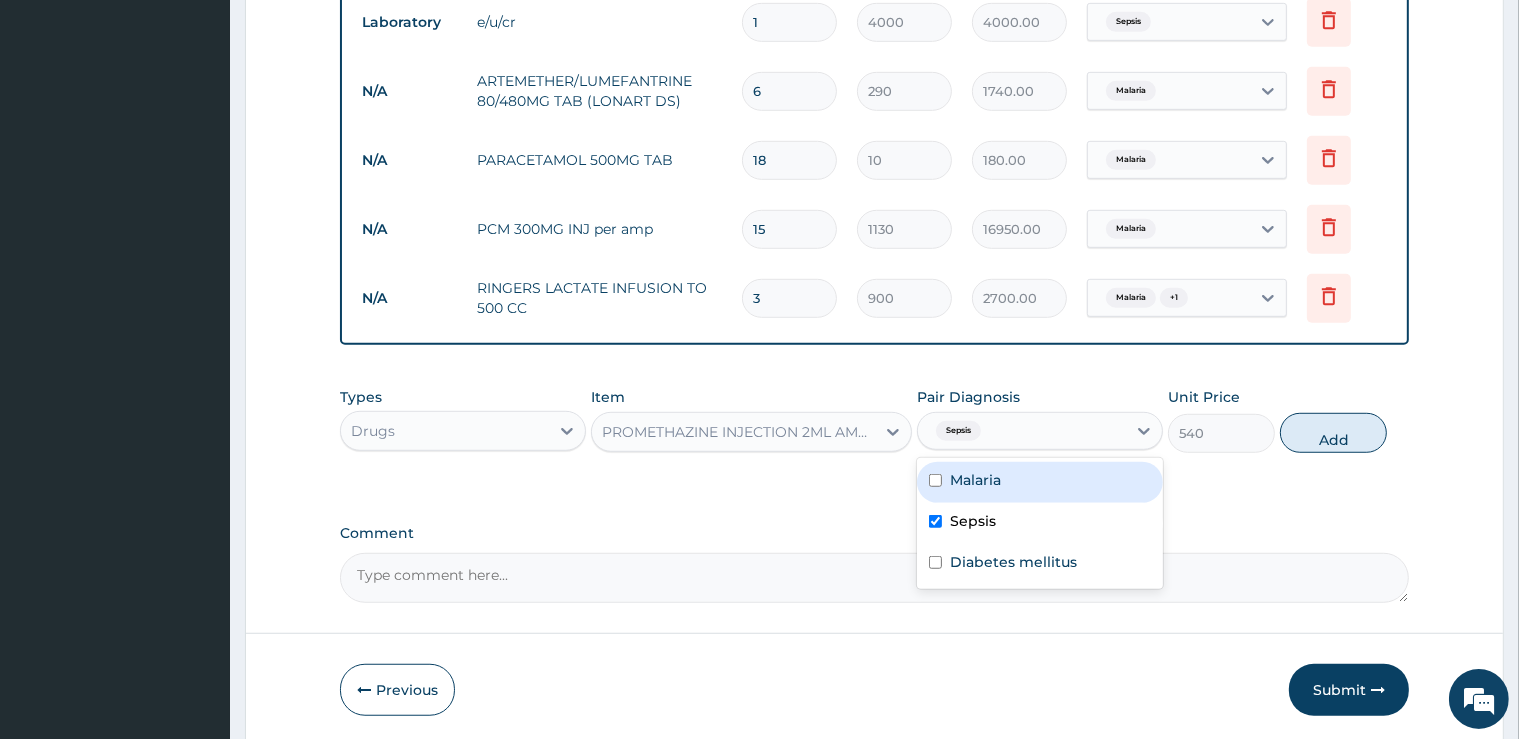 click on "Malaria" at bounding box center [1040, 482] 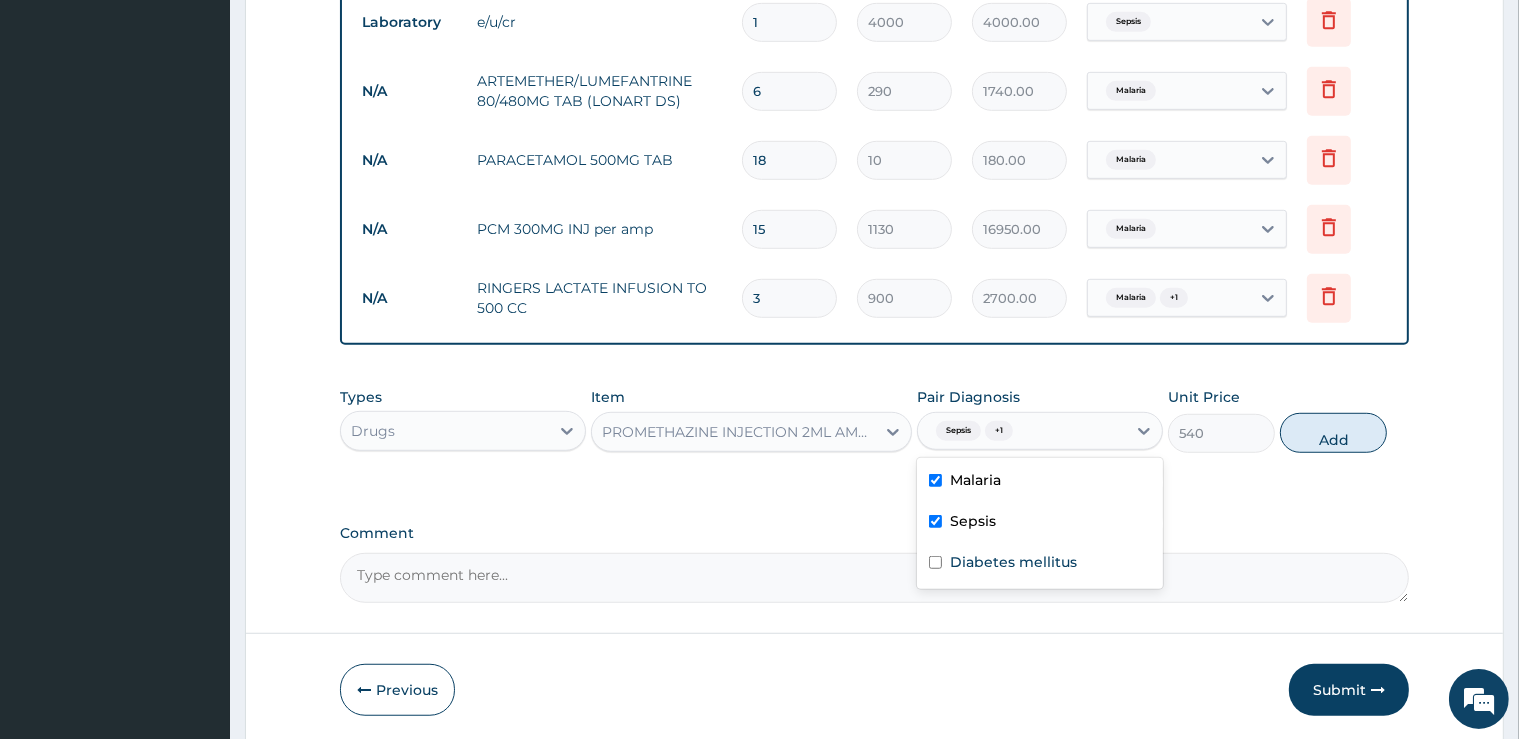 checkbox on "true" 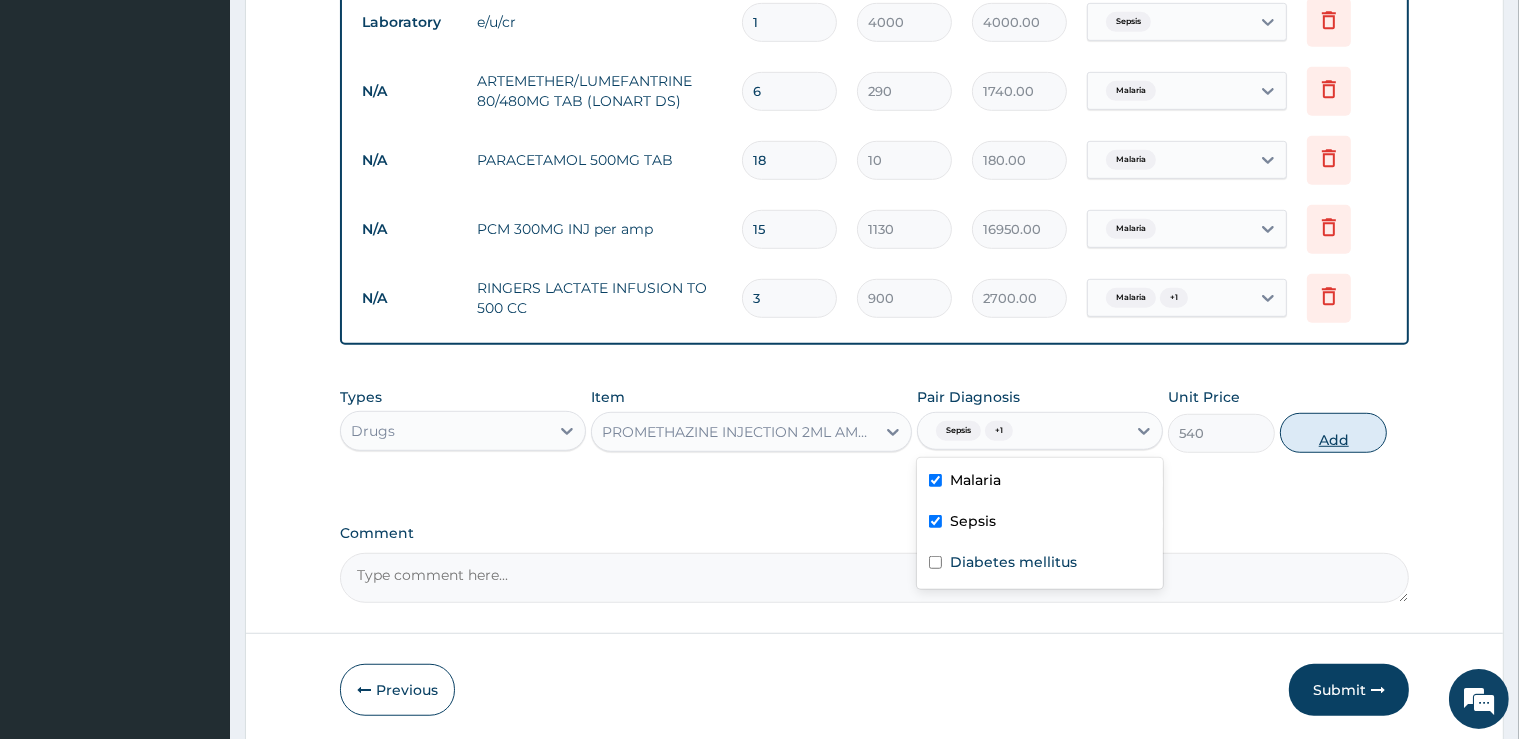 click on "Add" at bounding box center [1333, 433] 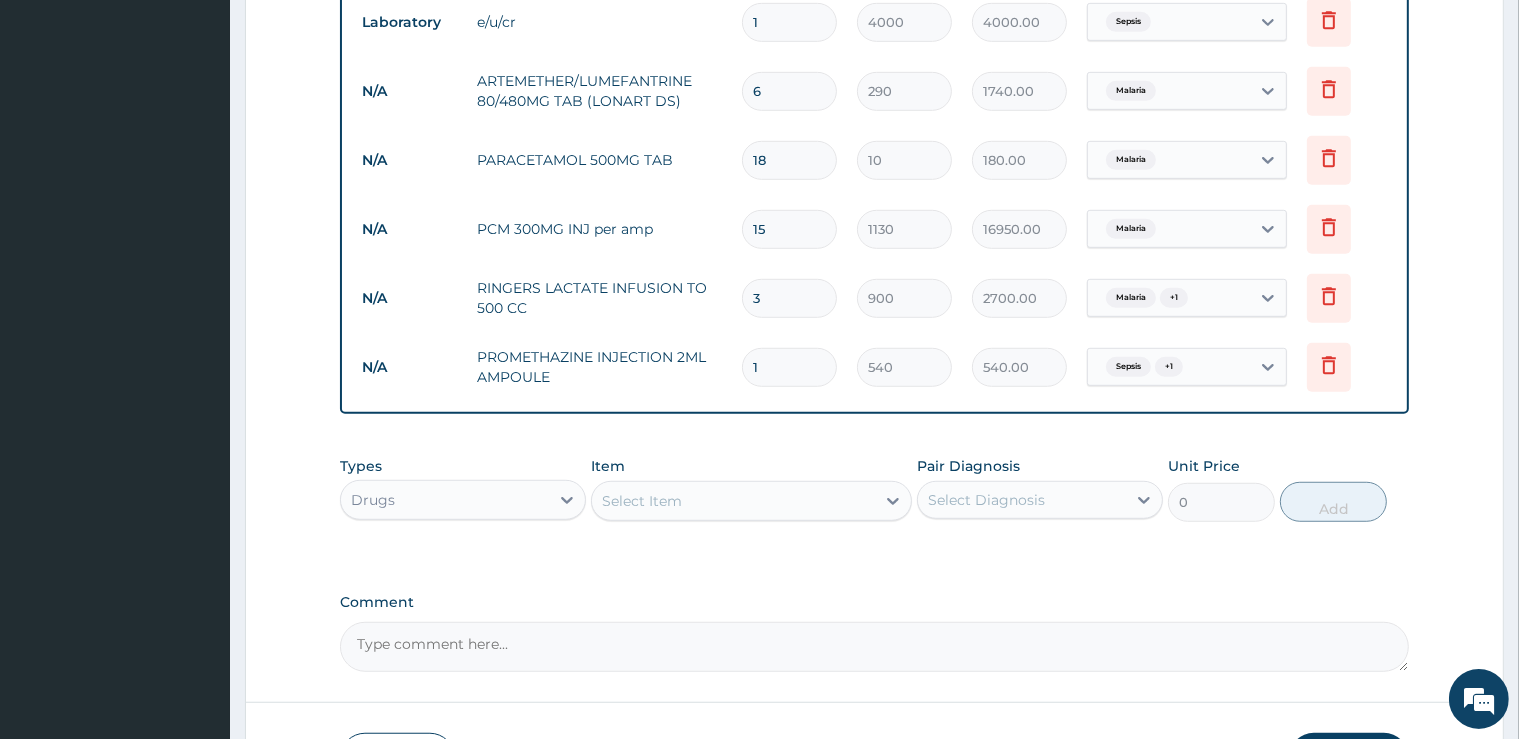 click on "Select Item" at bounding box center [642, 501] 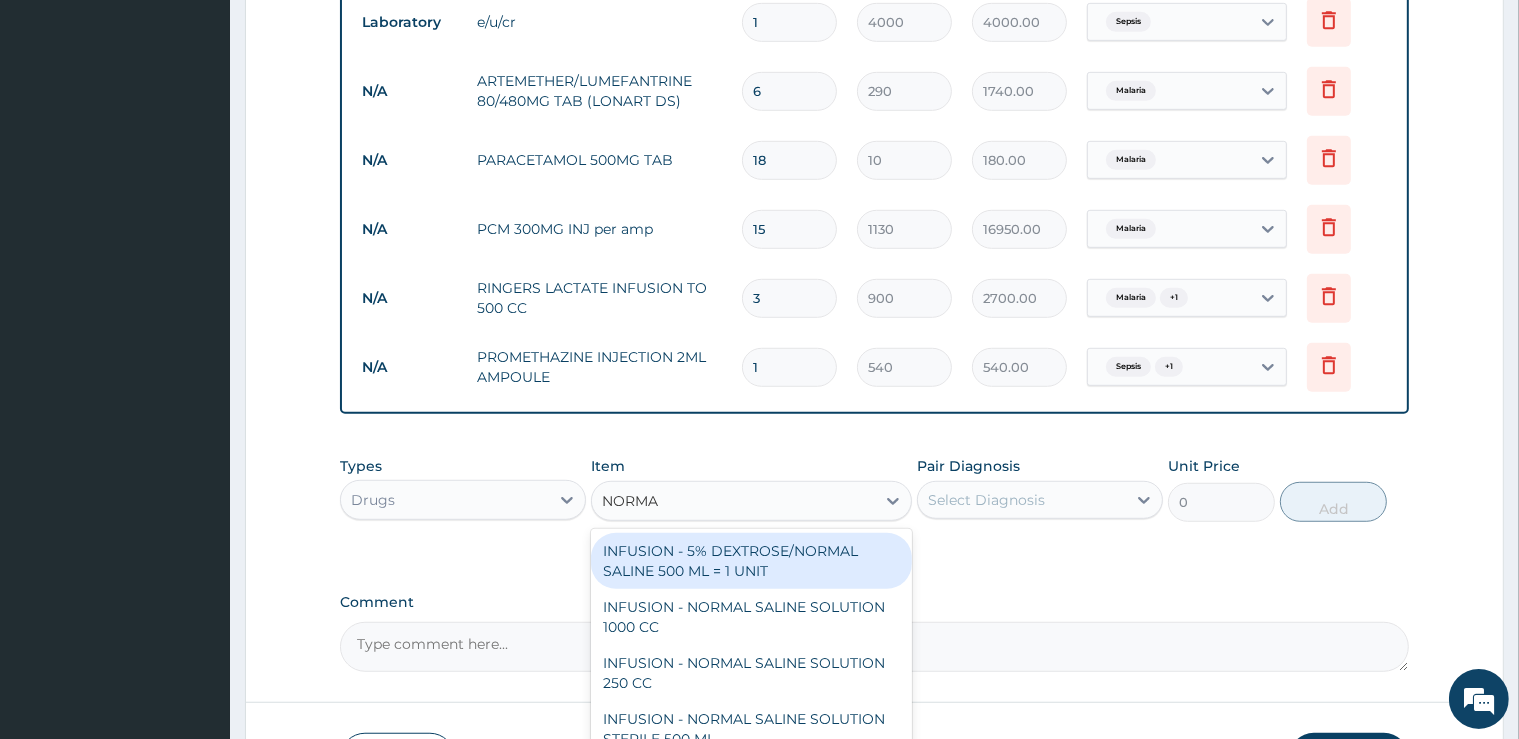 type on "NORMAL" 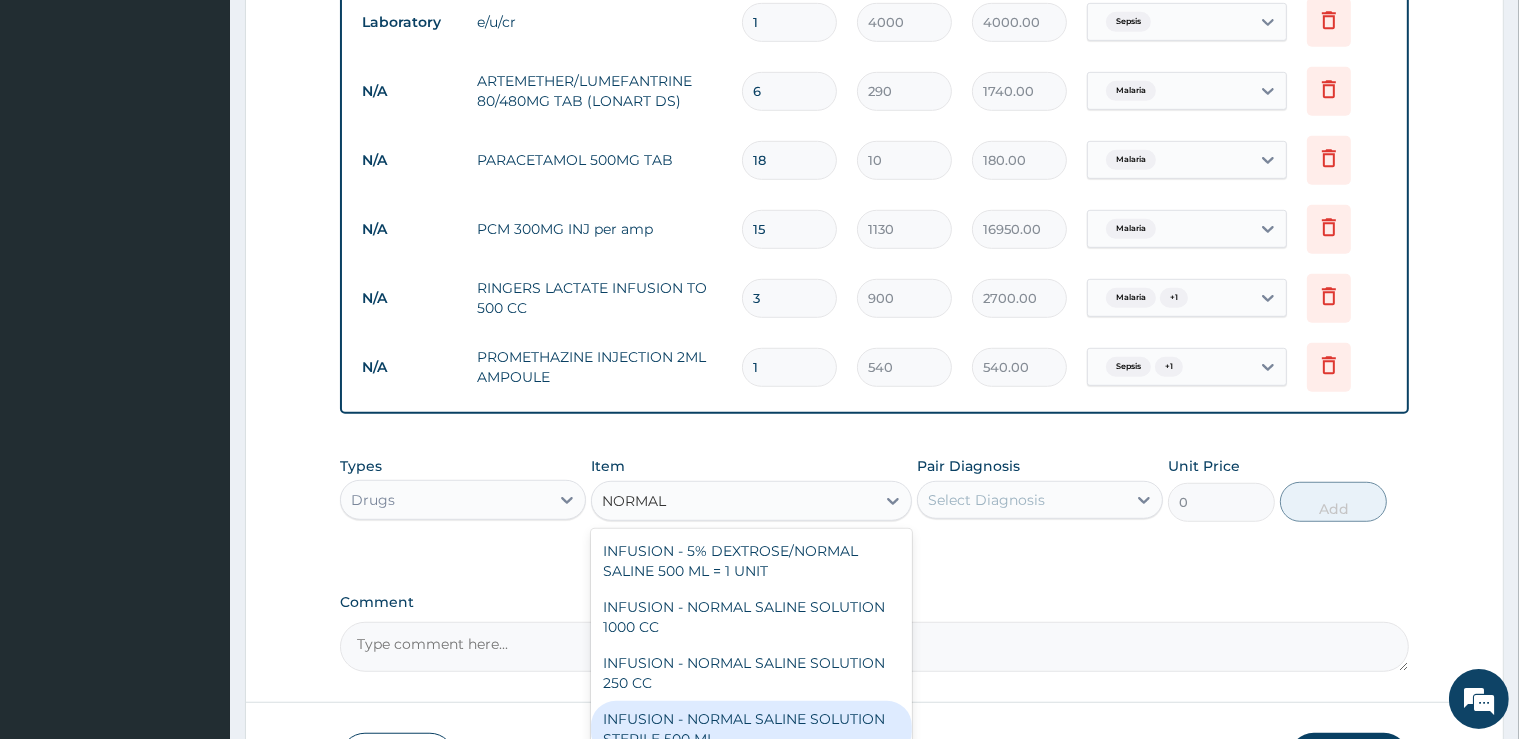 click on "INFUSION - NORMAL SALINE SOLUTION STERILE 500 ML" at bounding box center (751, 729) 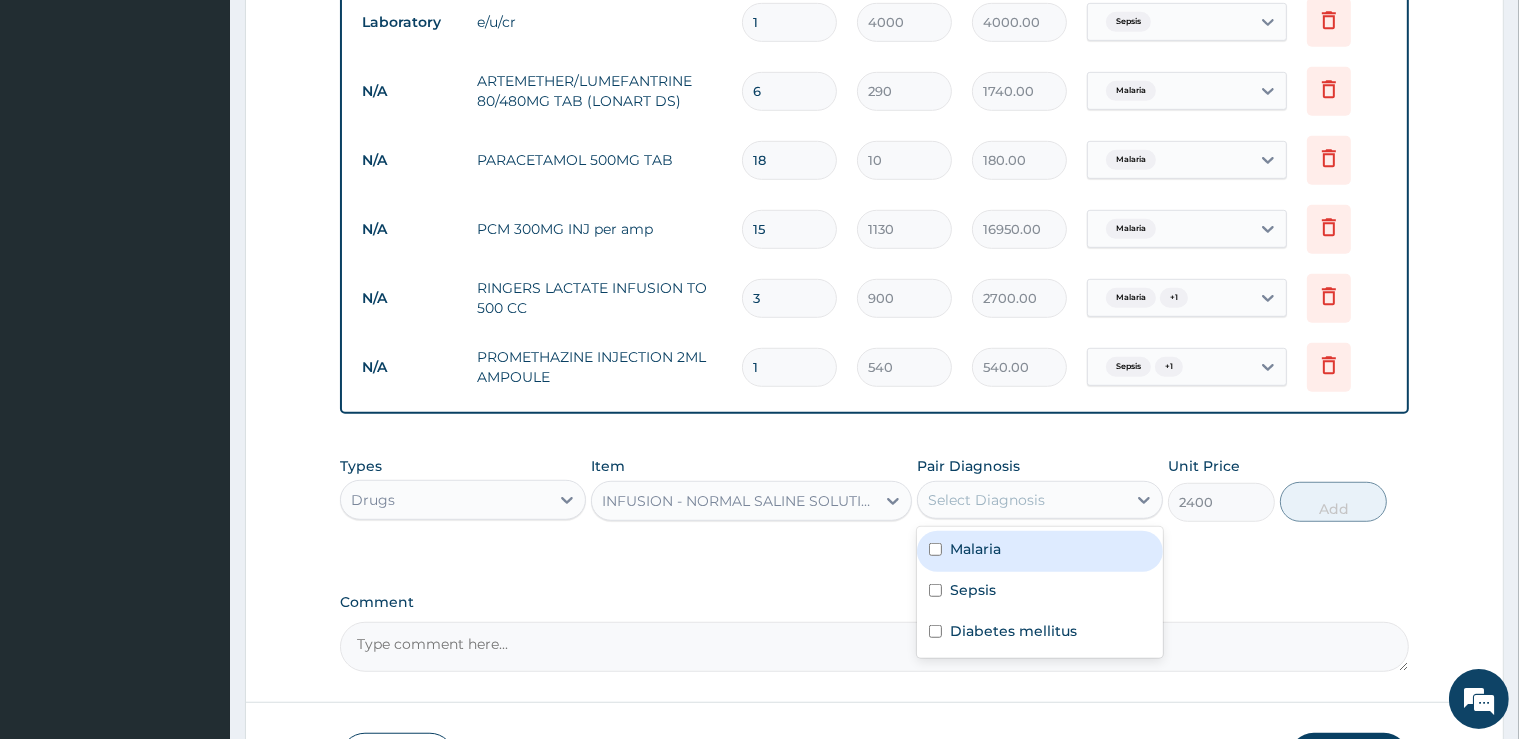 click on "Select Diagnosis" at bounding box center (1022, 500) 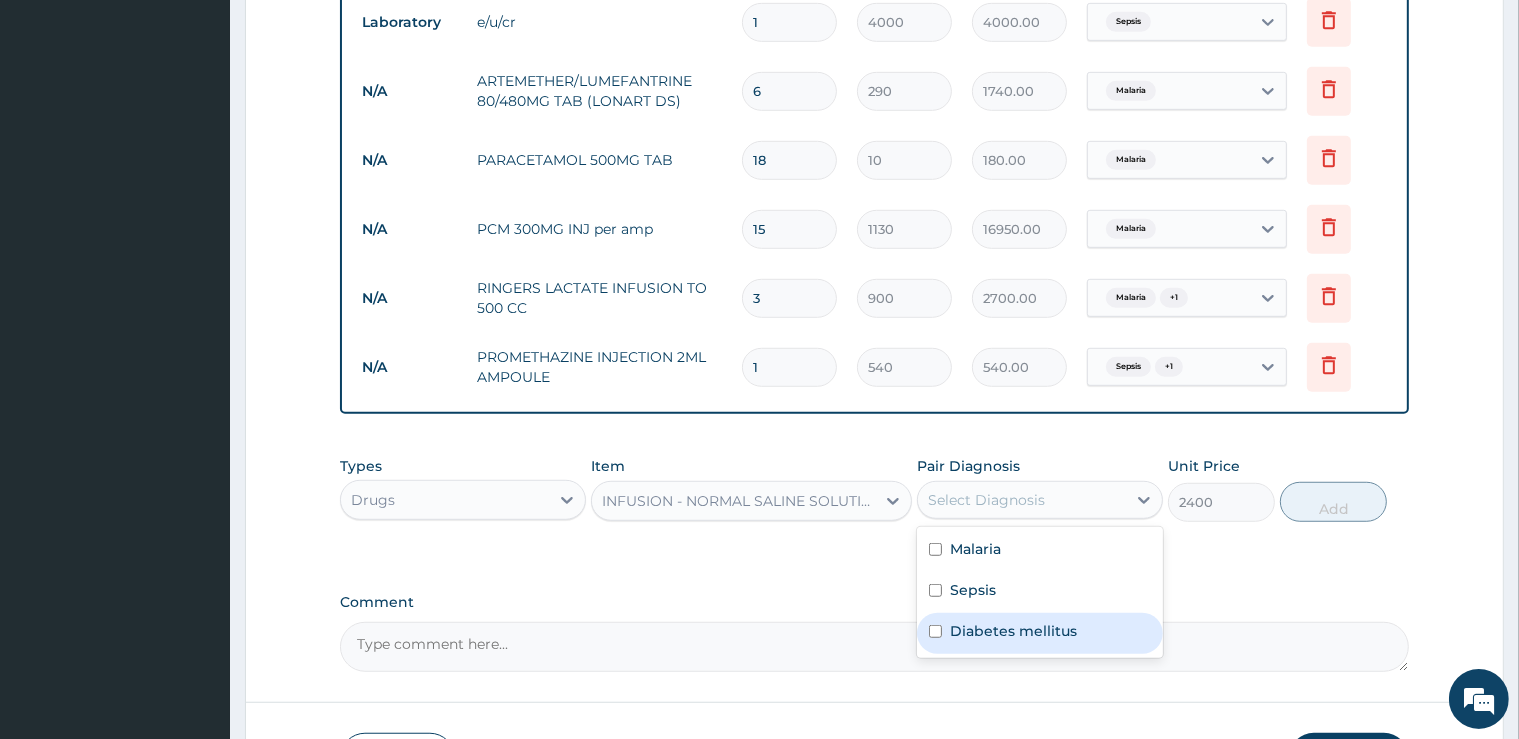 click on "Diabetes mellitus" at bounding box center (1013, 631) 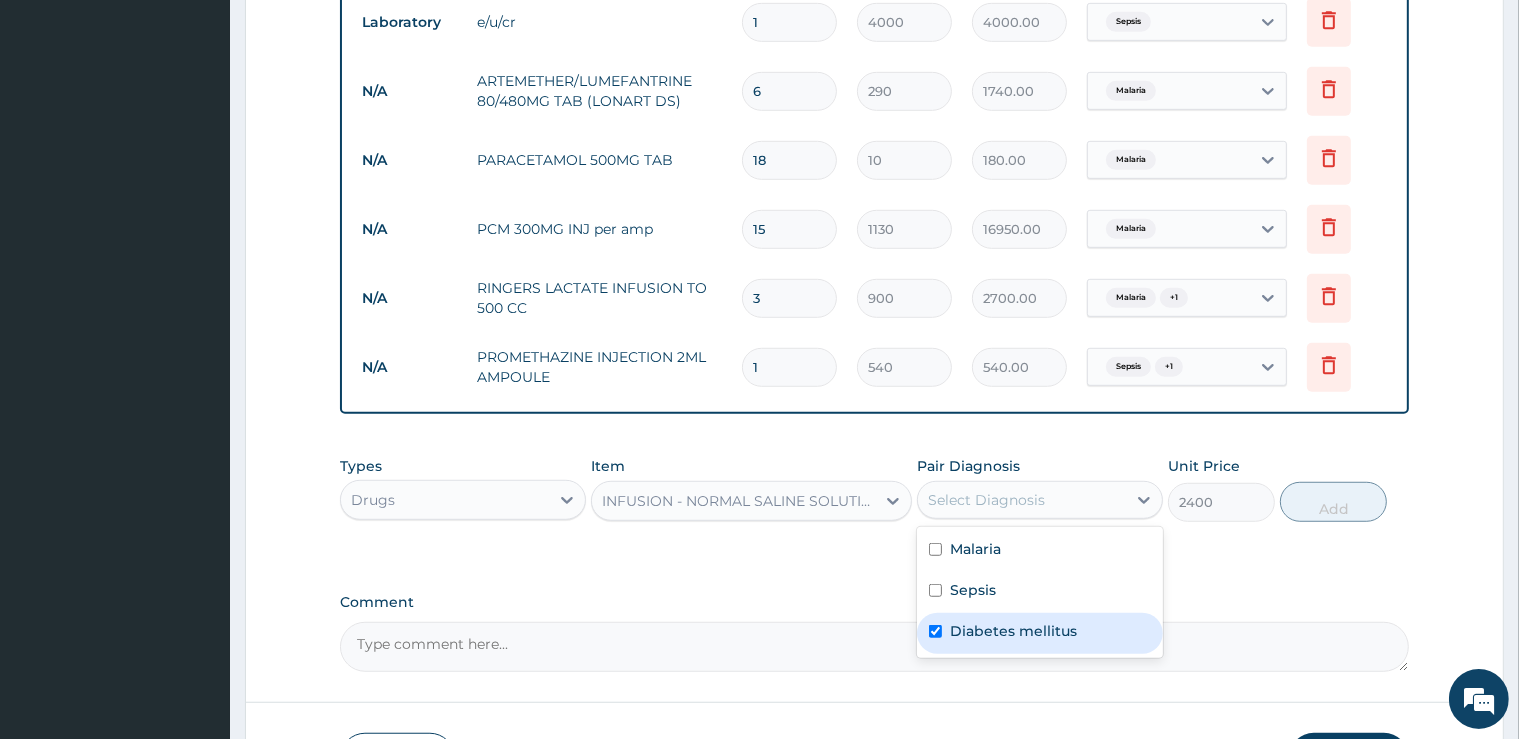 checkbox on "true" 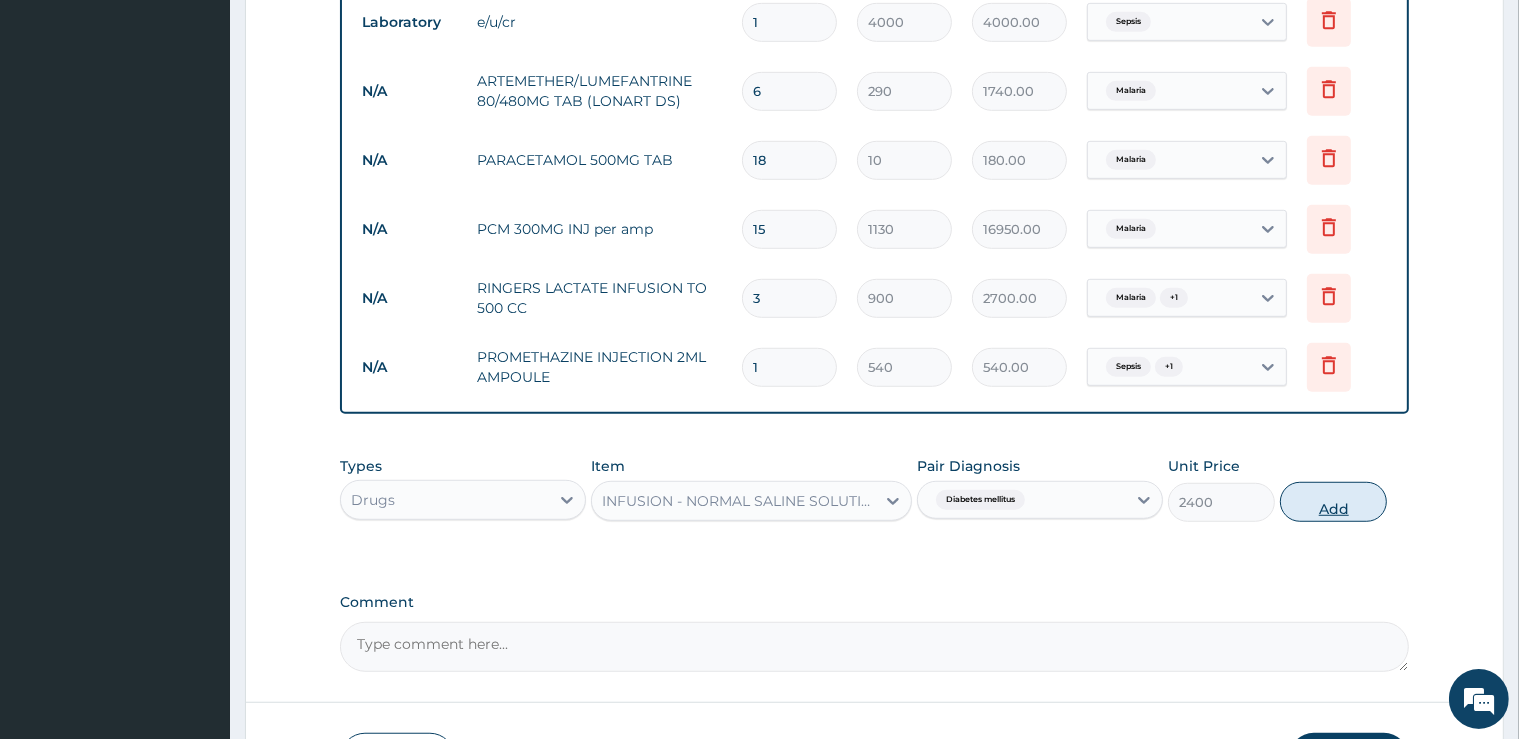 click on "Add" at bounding box center (1333, 502) 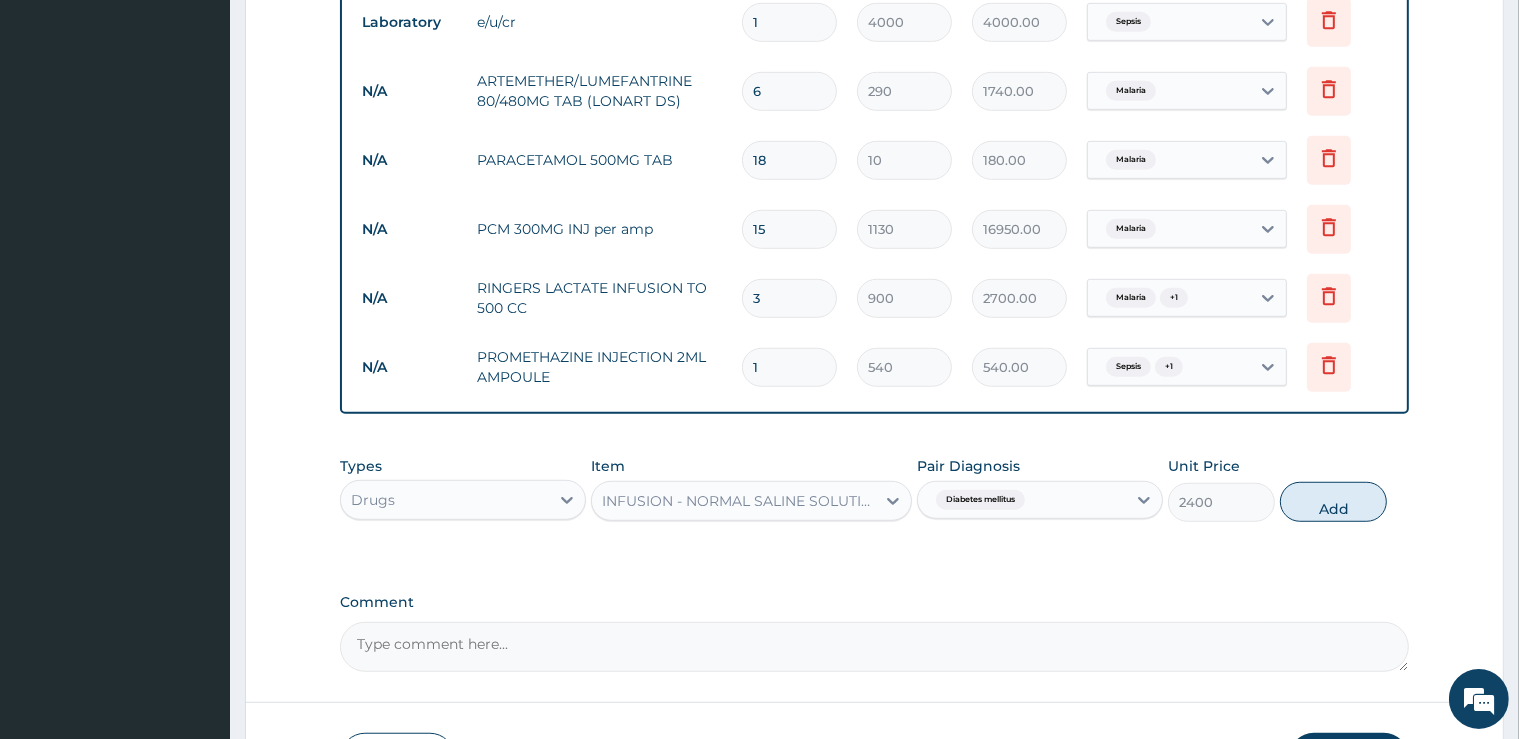 type on "0" 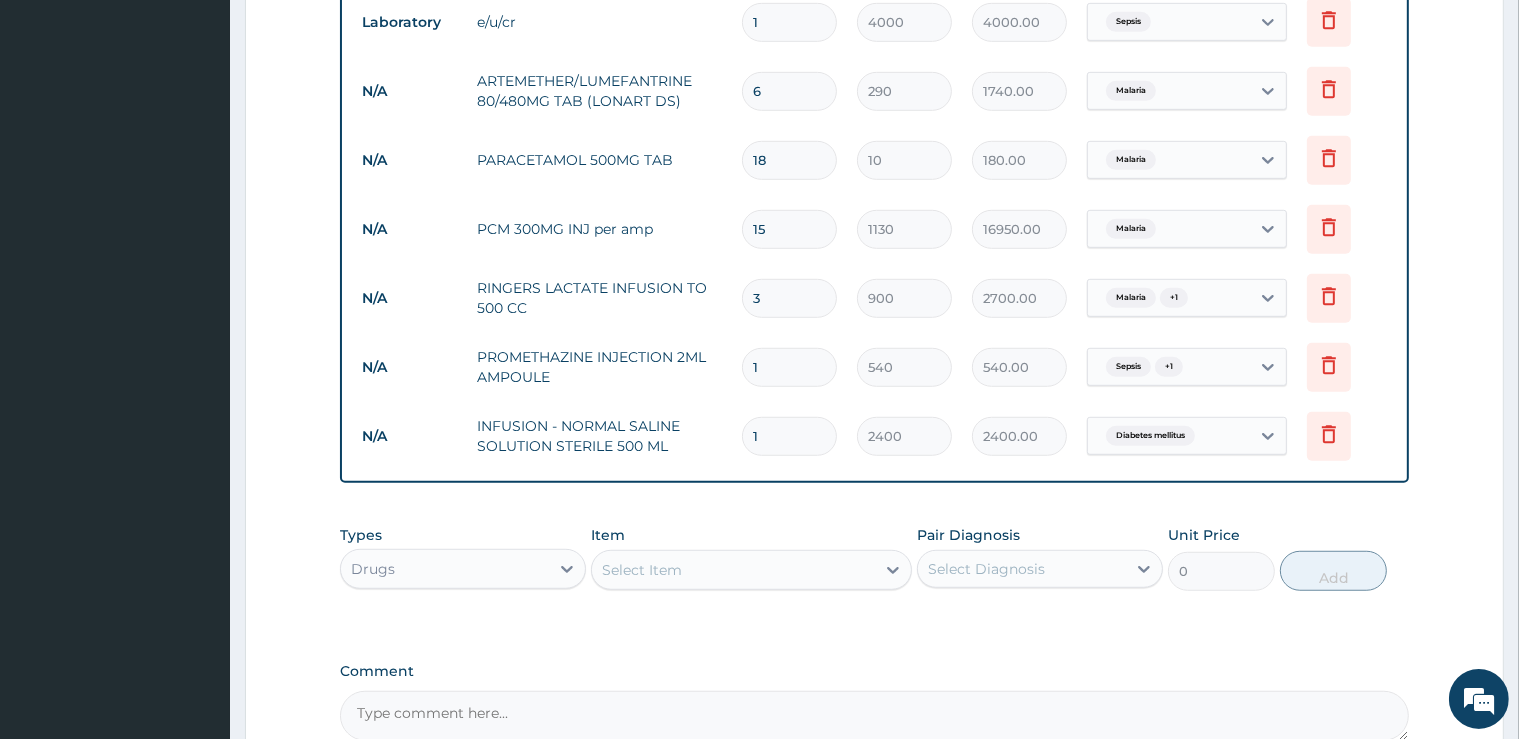 type on "2" 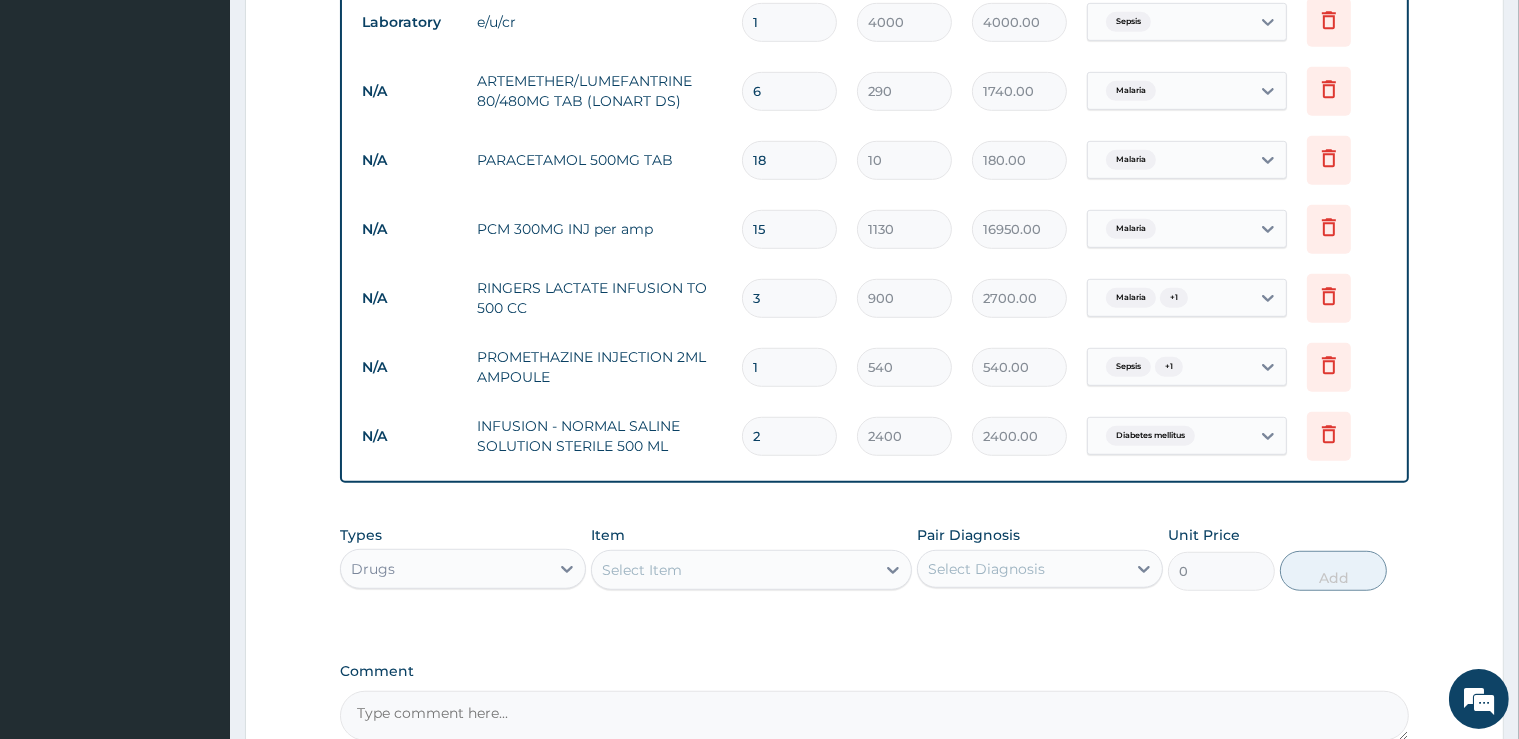 type on "4800.00" 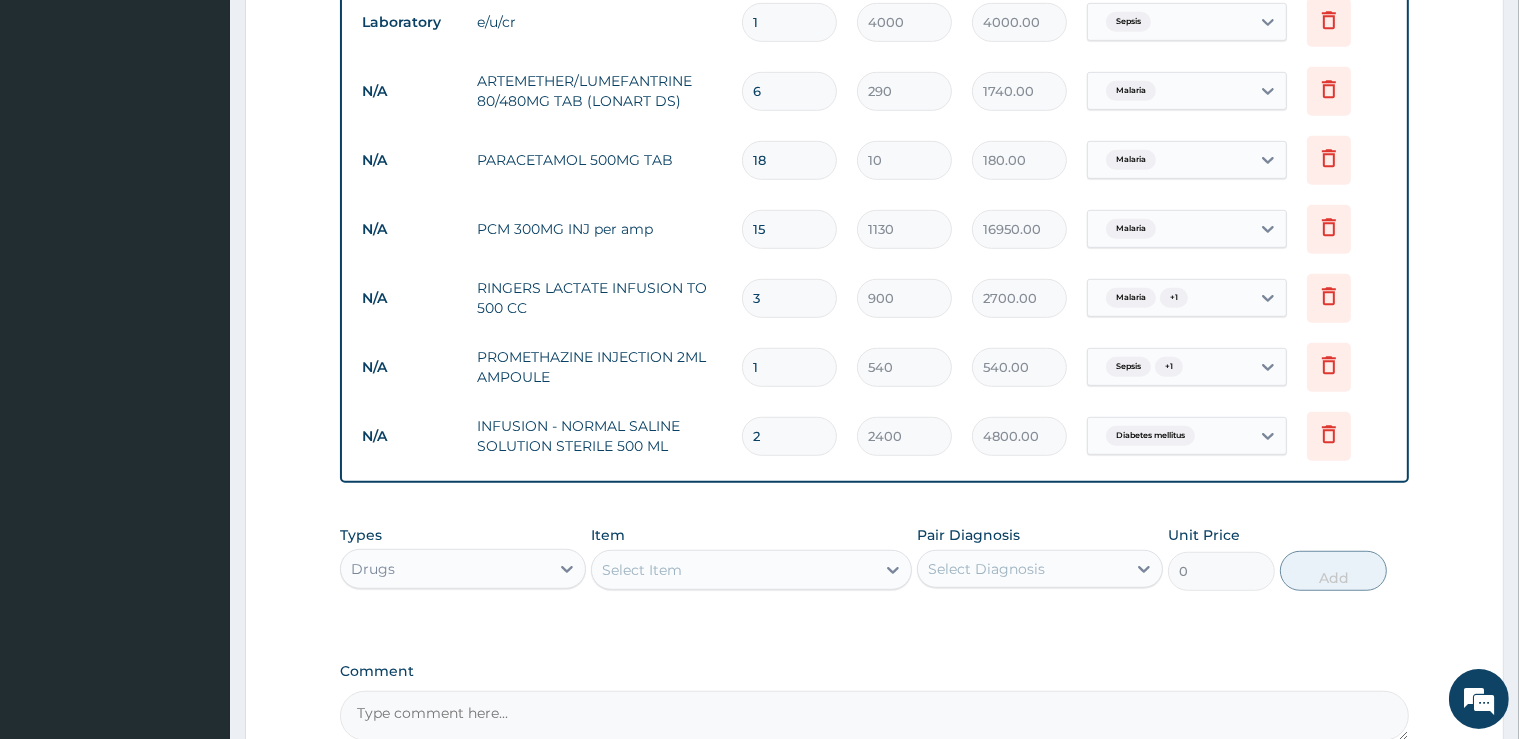 click on "Select Item" at bounding box center (733, 570) 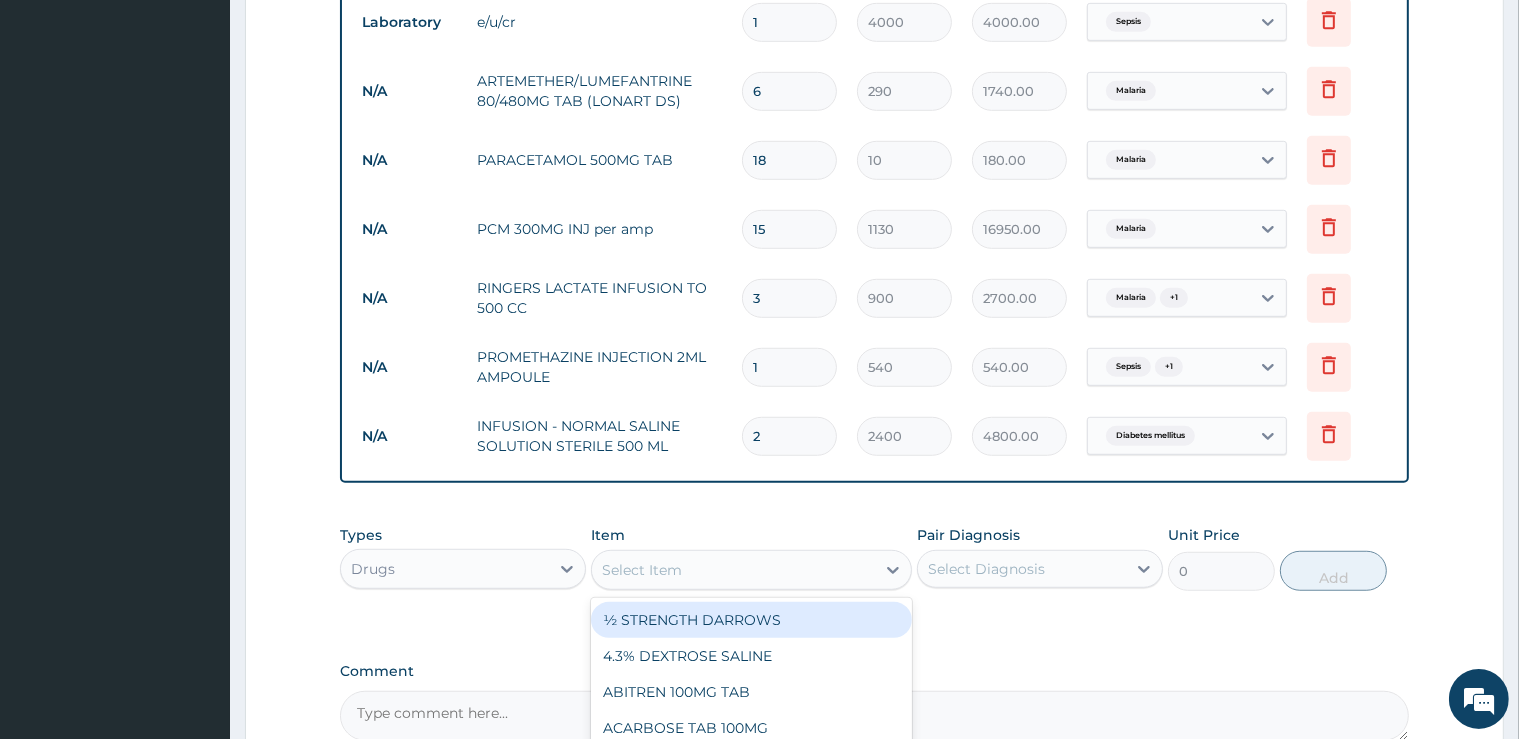 scroll, scrollTop: 1430, scrollLeft: 0, axis: vertical 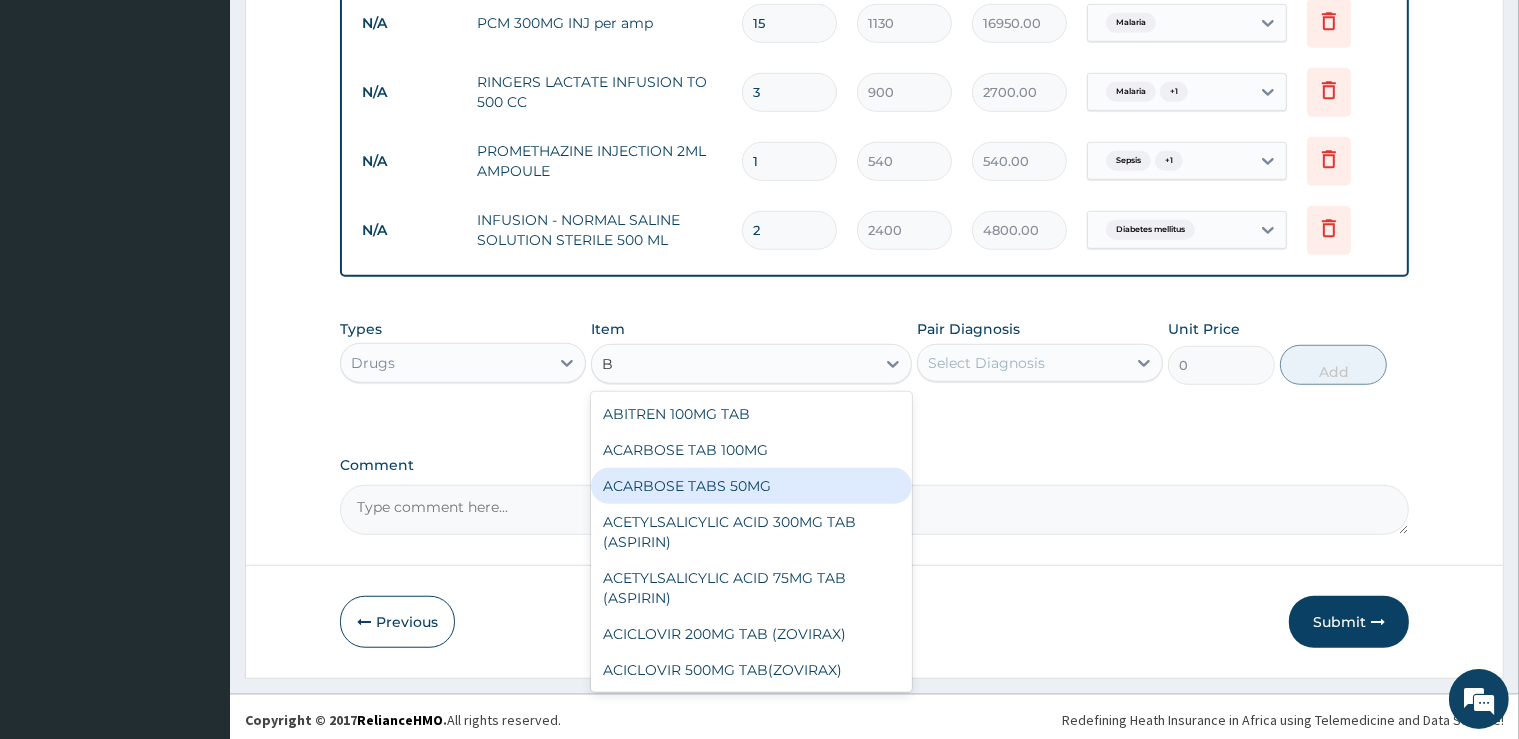 type on "B C" 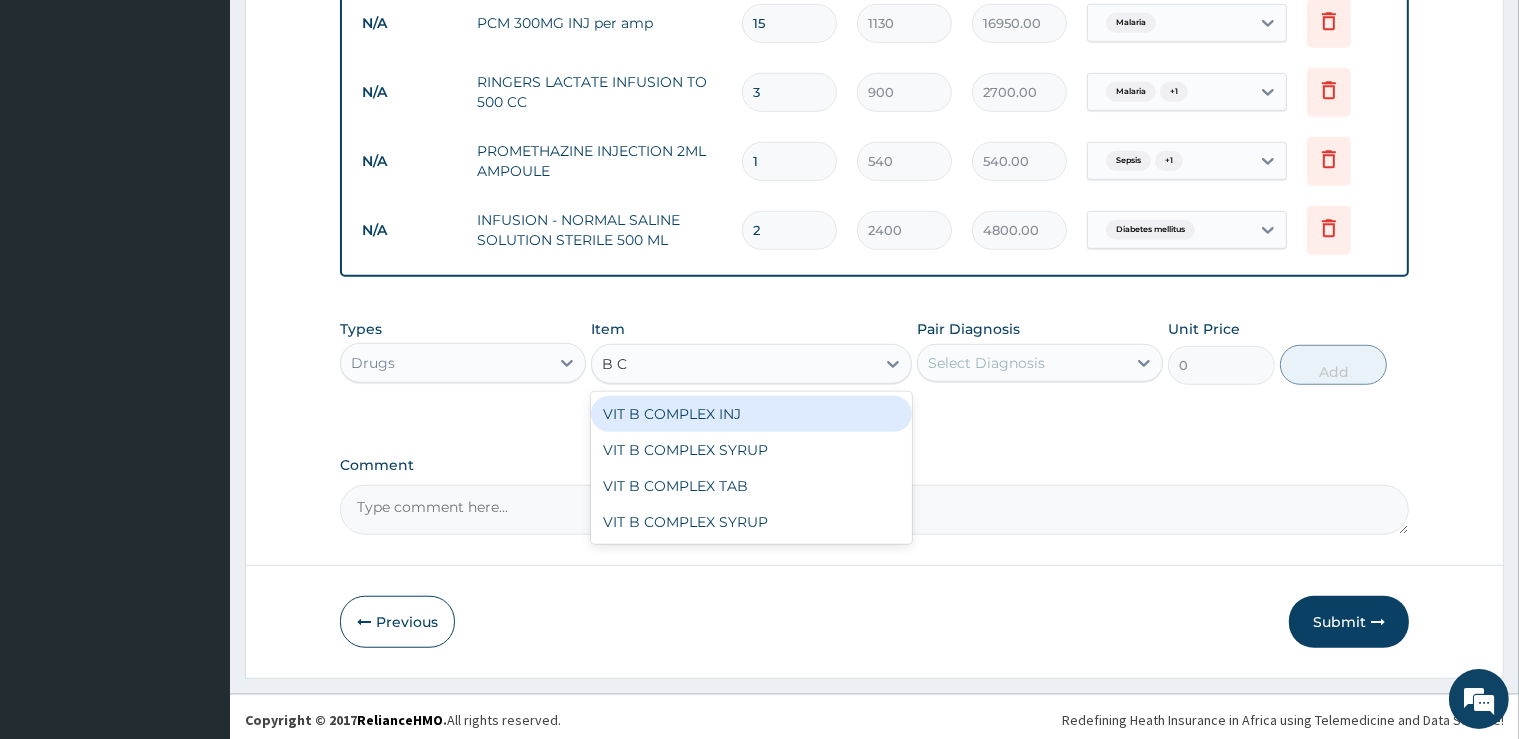 click on "VIT B COMPLEX INJ" at bounding box center [751, 414] 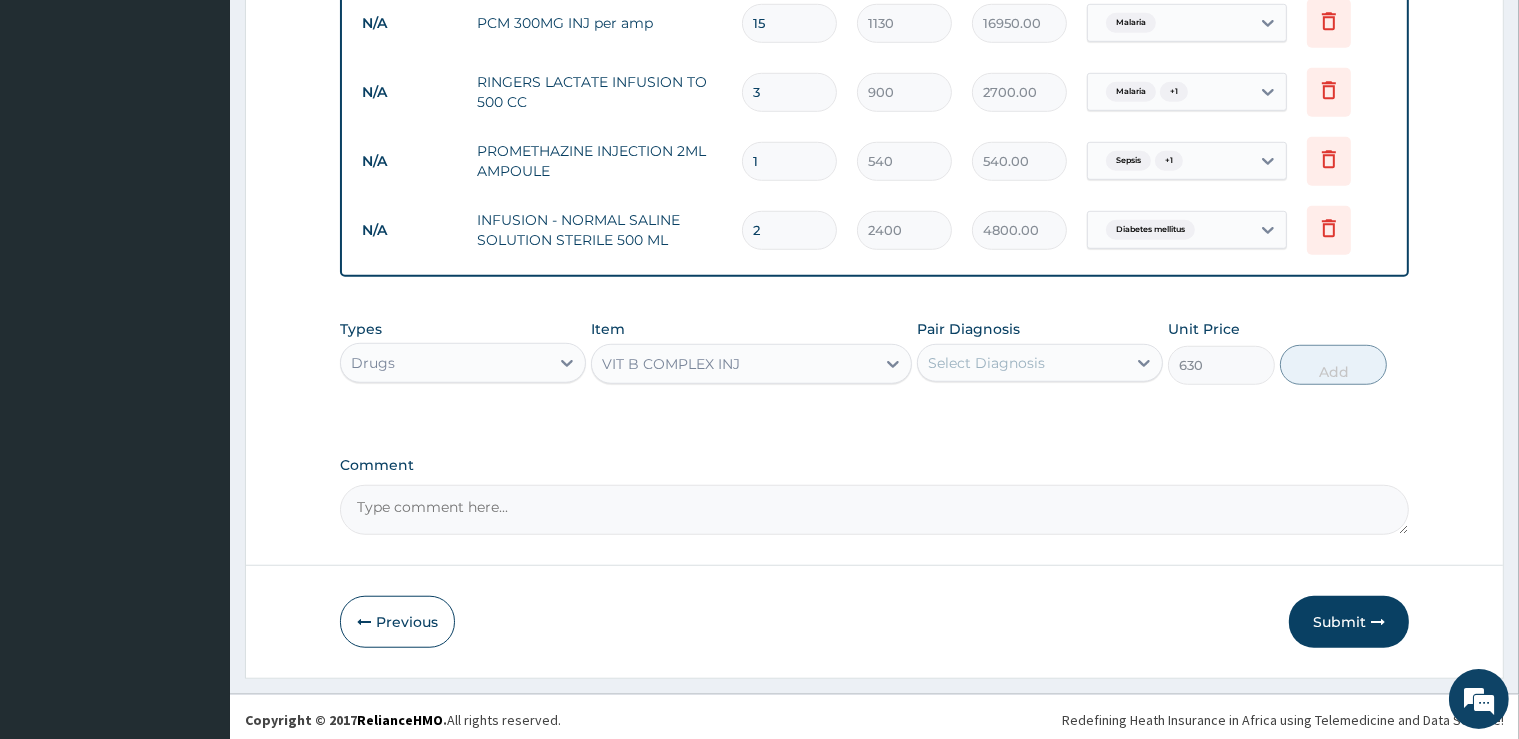 click on "Select Diagnosis" at bounding box center [986, 363] 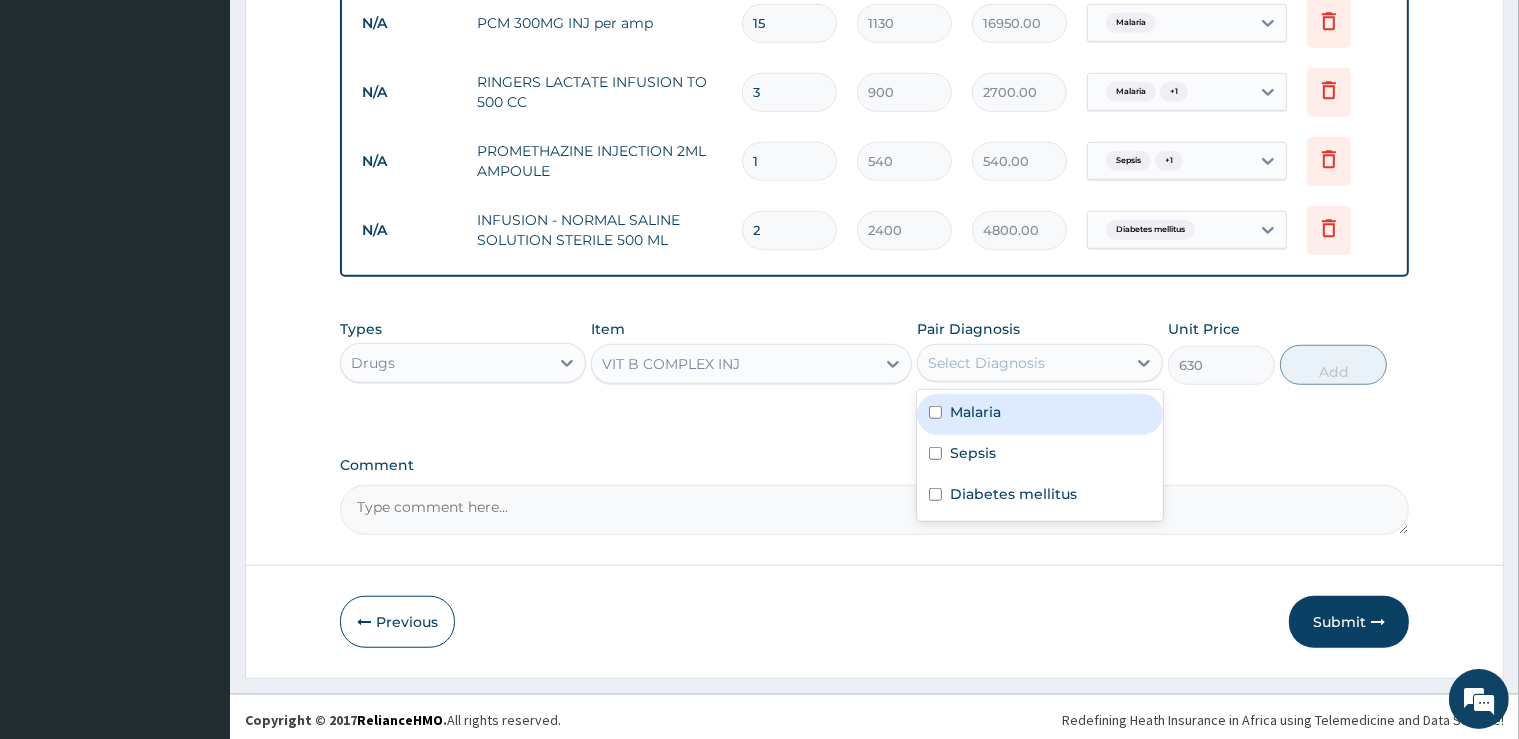 click on "Malaria" at bounding box center (975, 412) 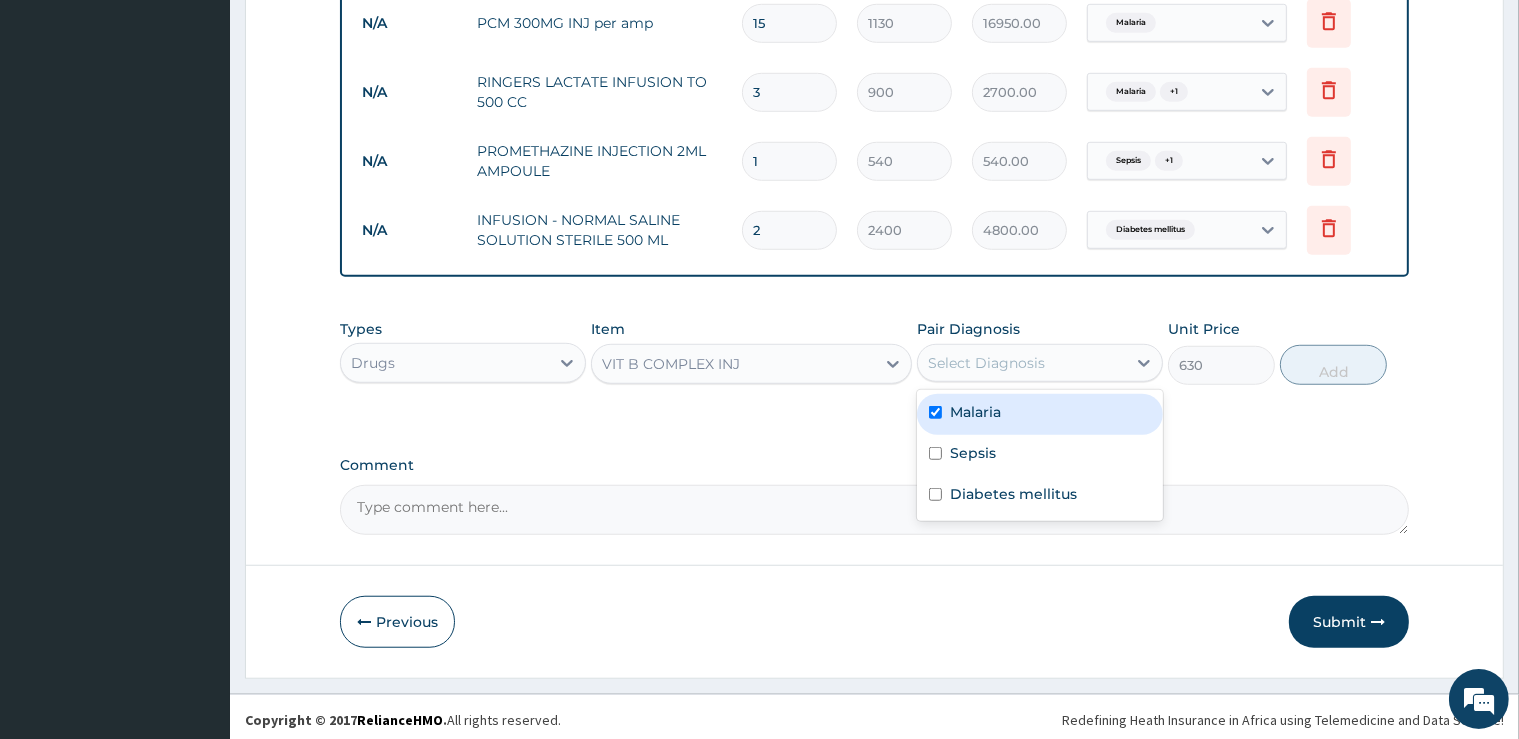 checkbox on "true" 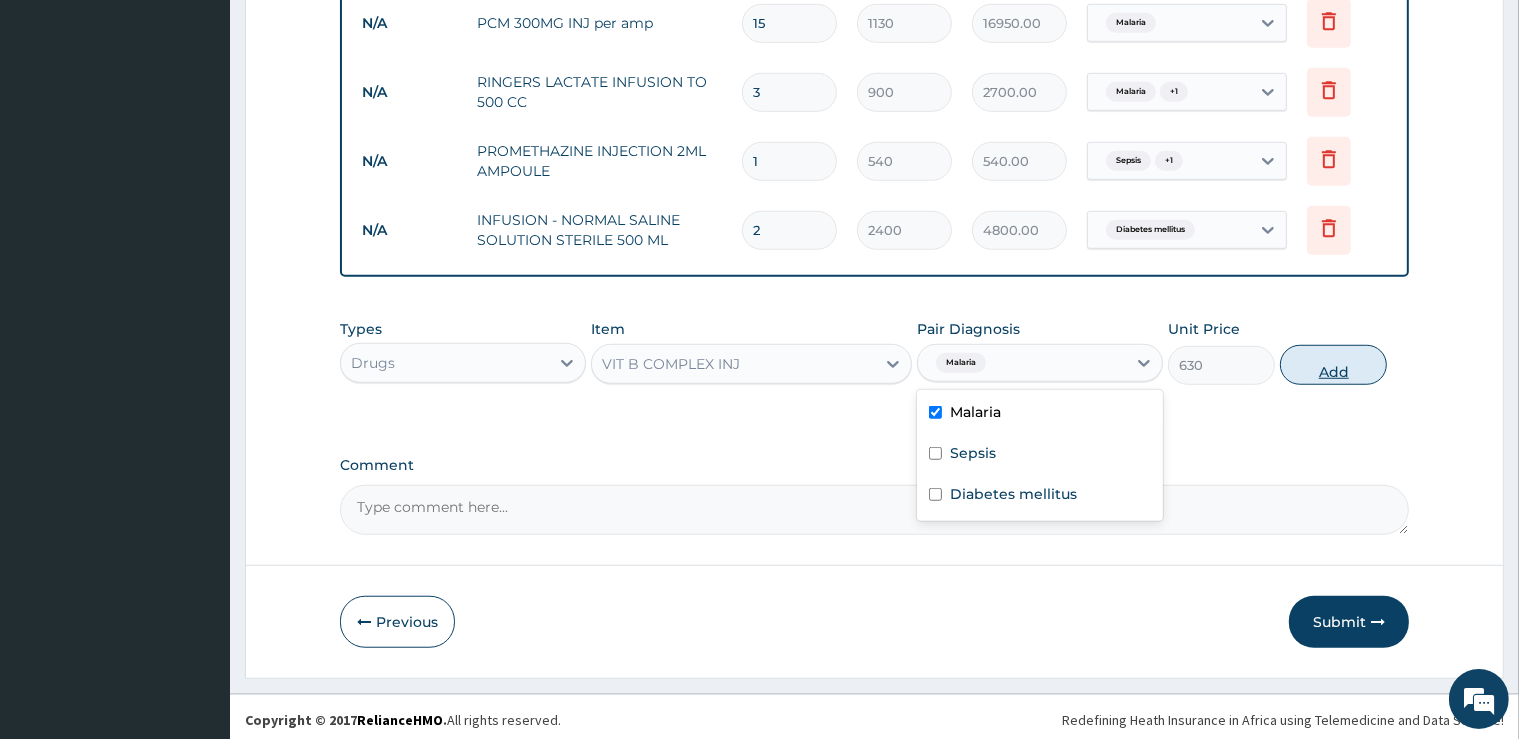 click on "Add" at bounding box center (1333, 365) 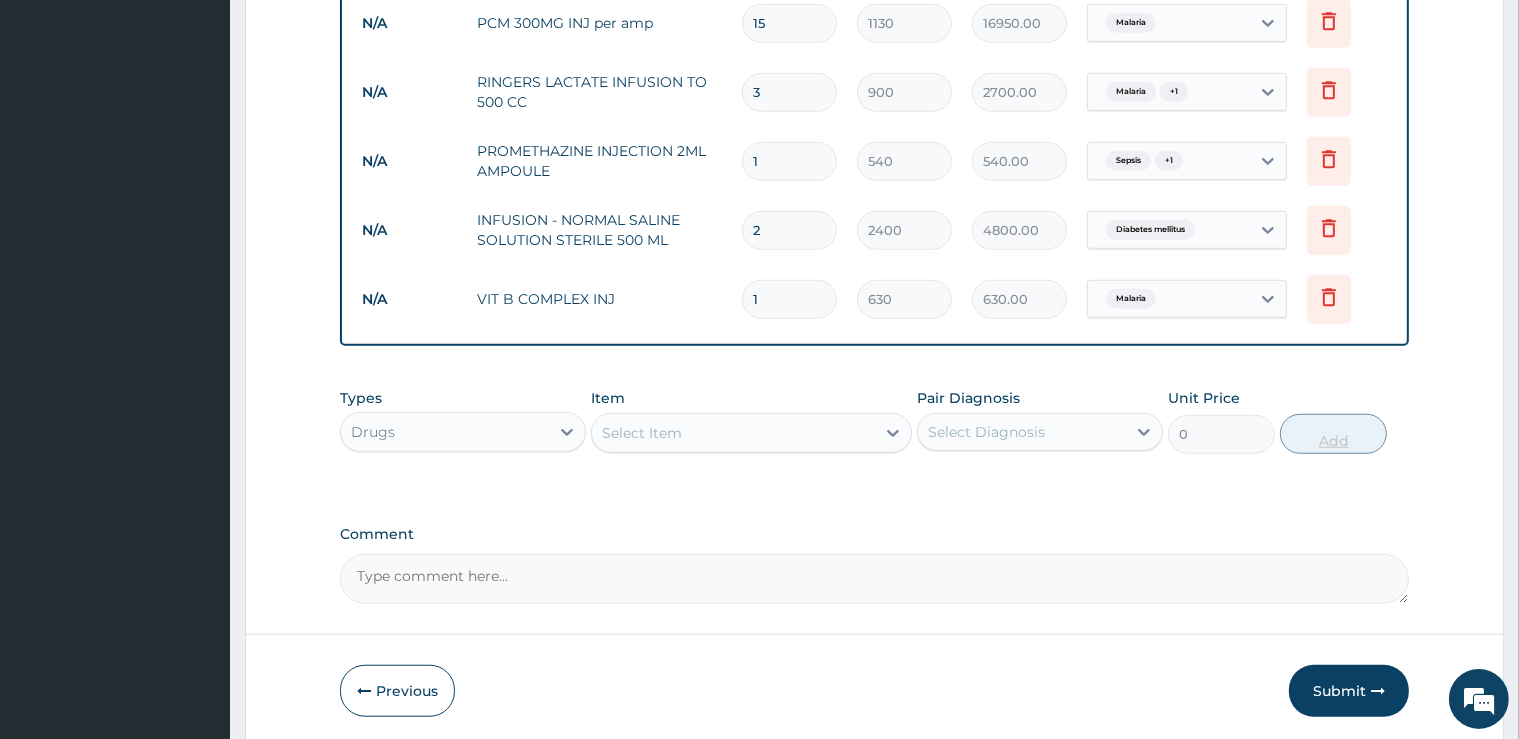 type on "2" 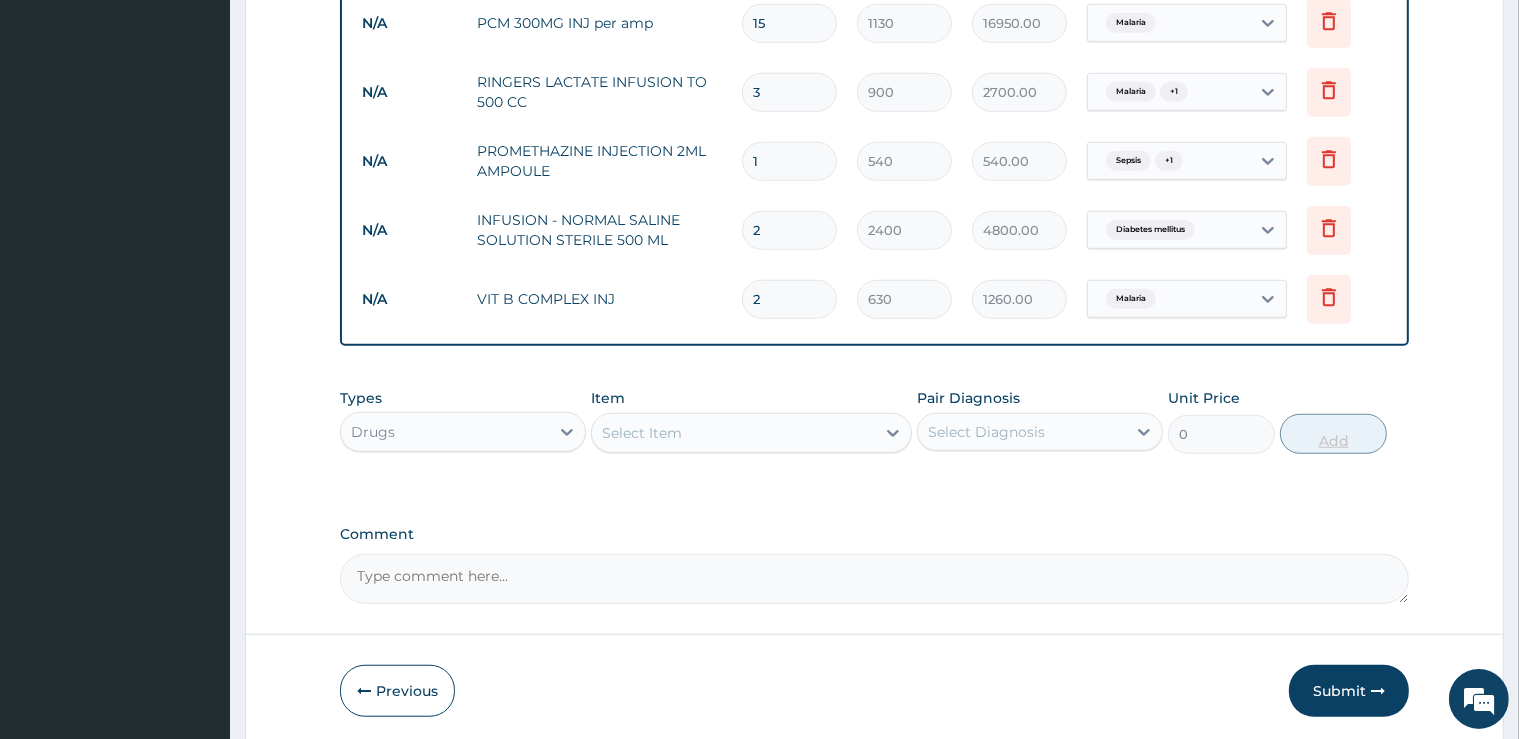 type on "1260.00" 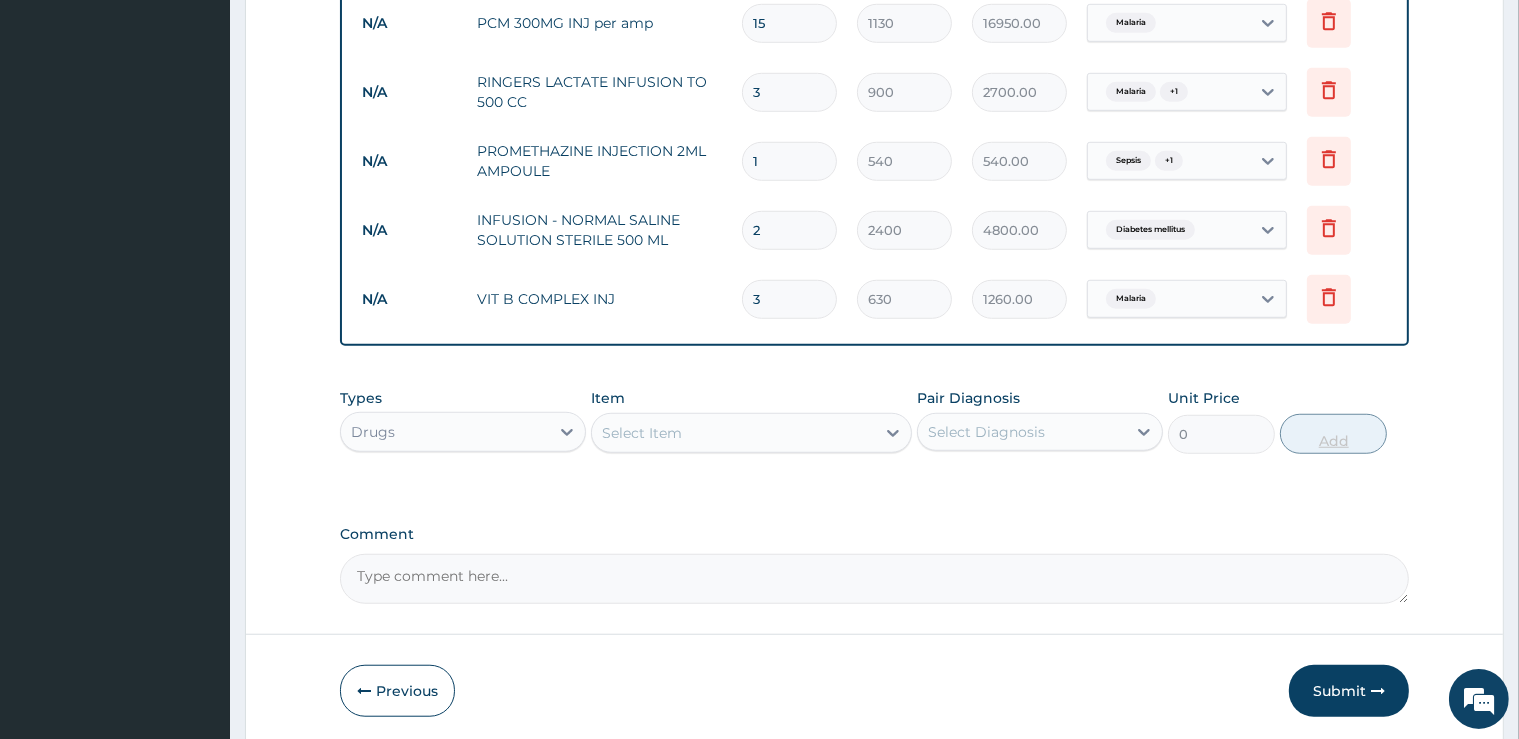 type on "1890.00" 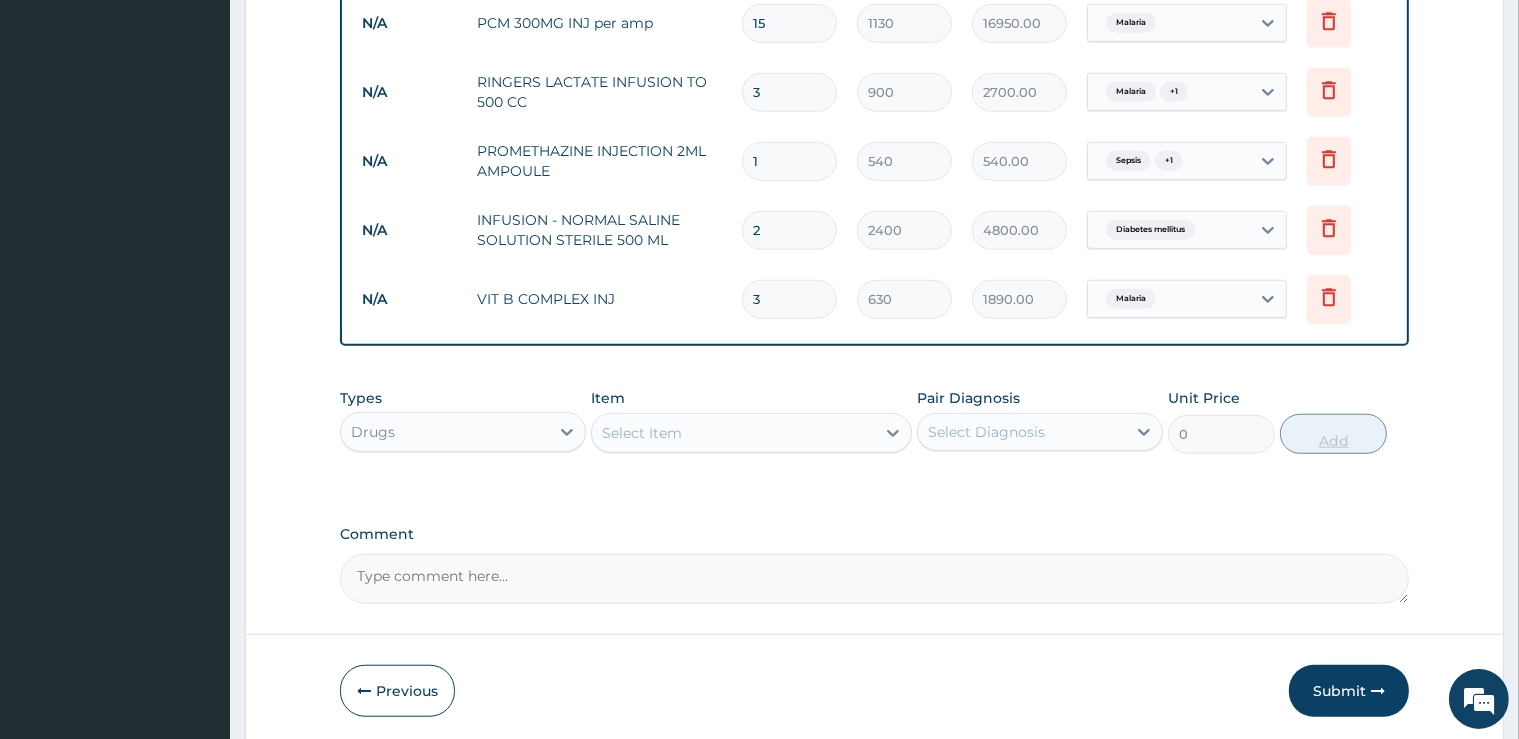 type on "4" 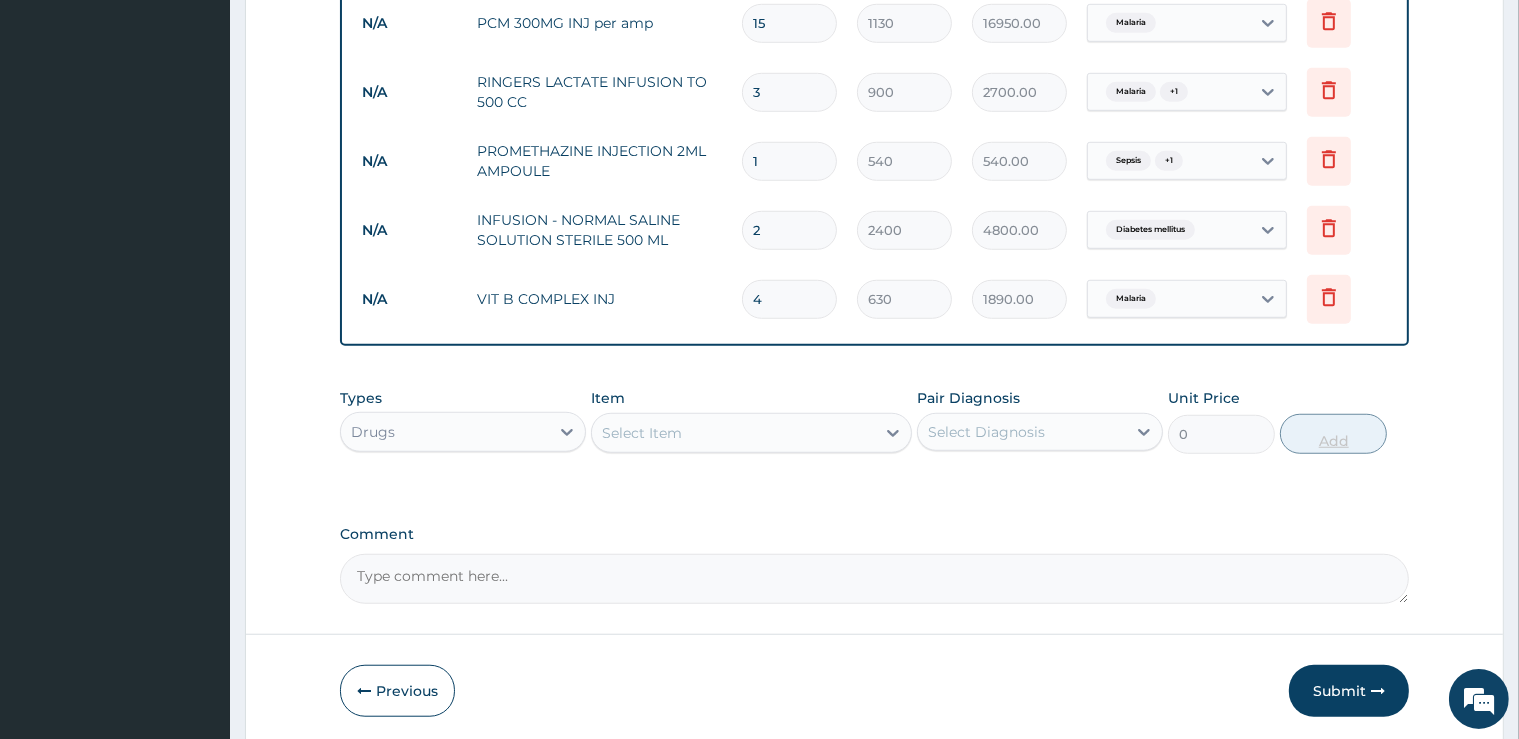type on "2520.00" 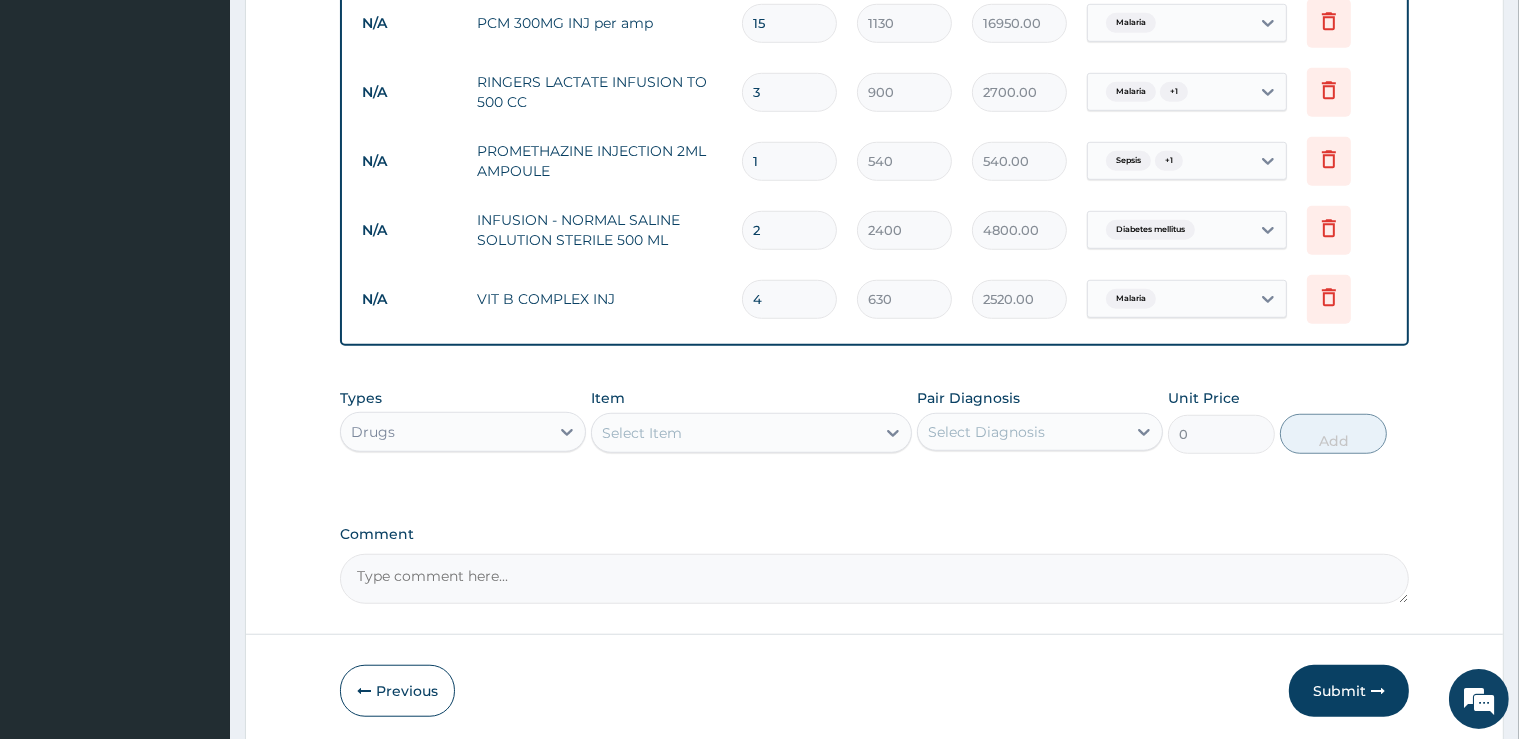 click on "Select Item" at bounding box center (733, 433) 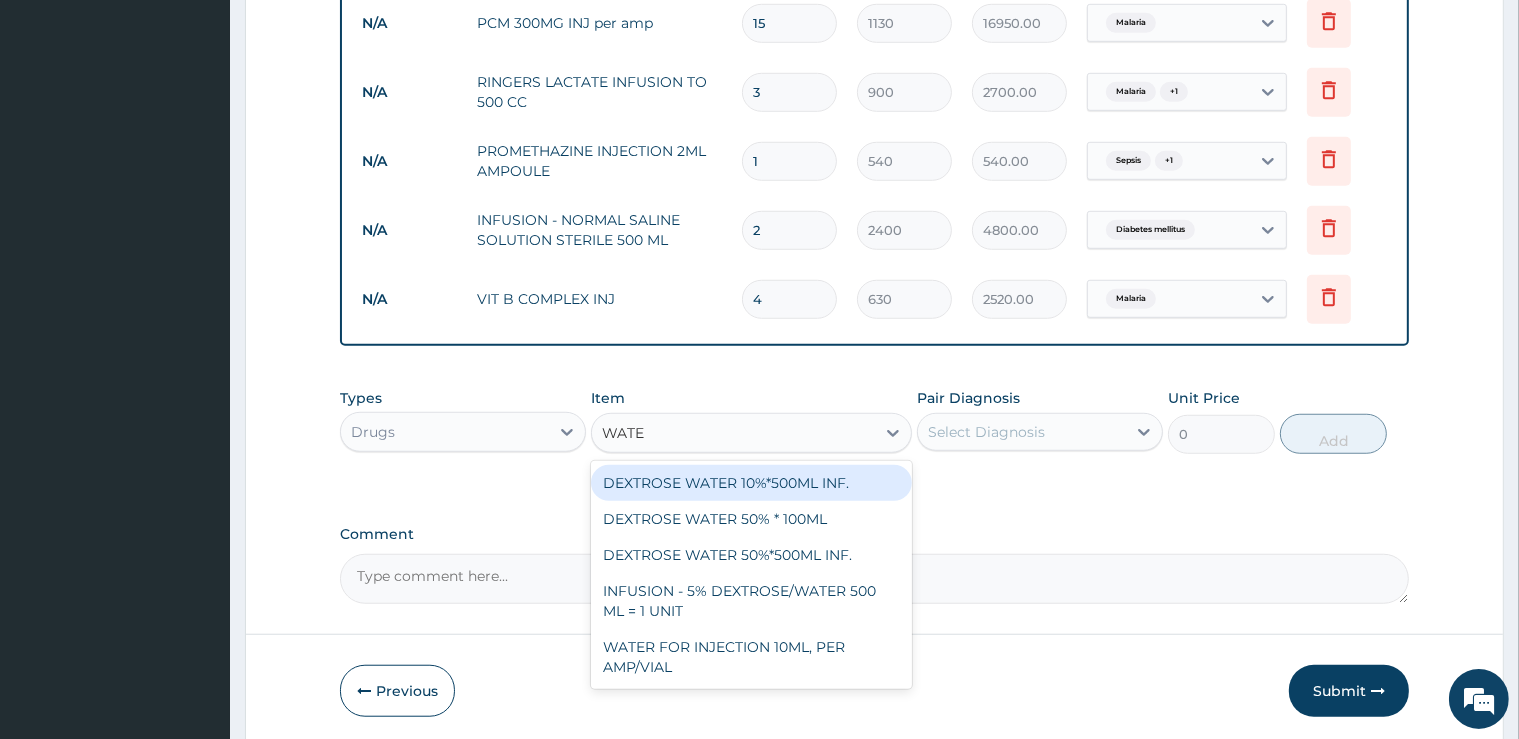 type on "WATER" 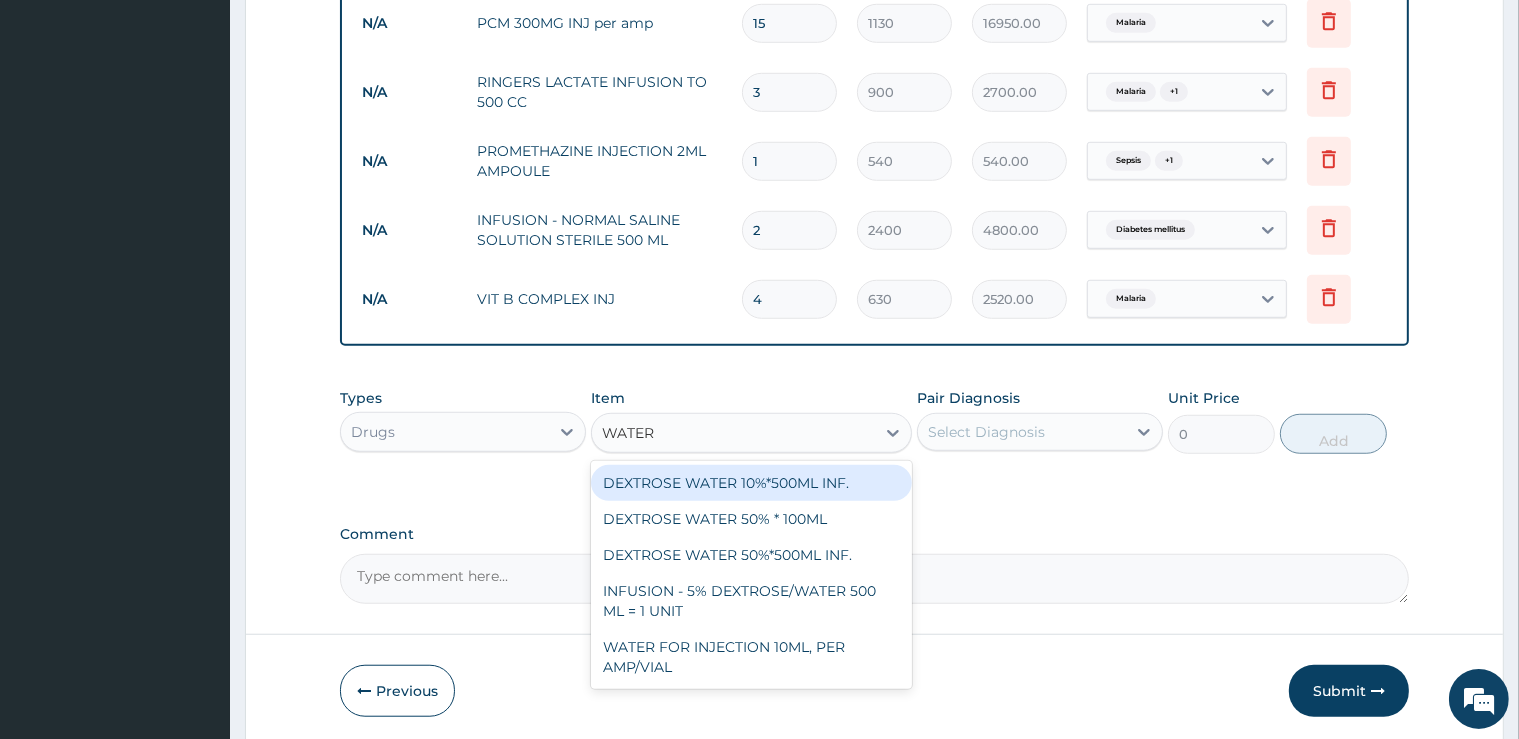 click on "DEXTROSE WATER 10%*500ML INF." at bounding box center (751, 483) 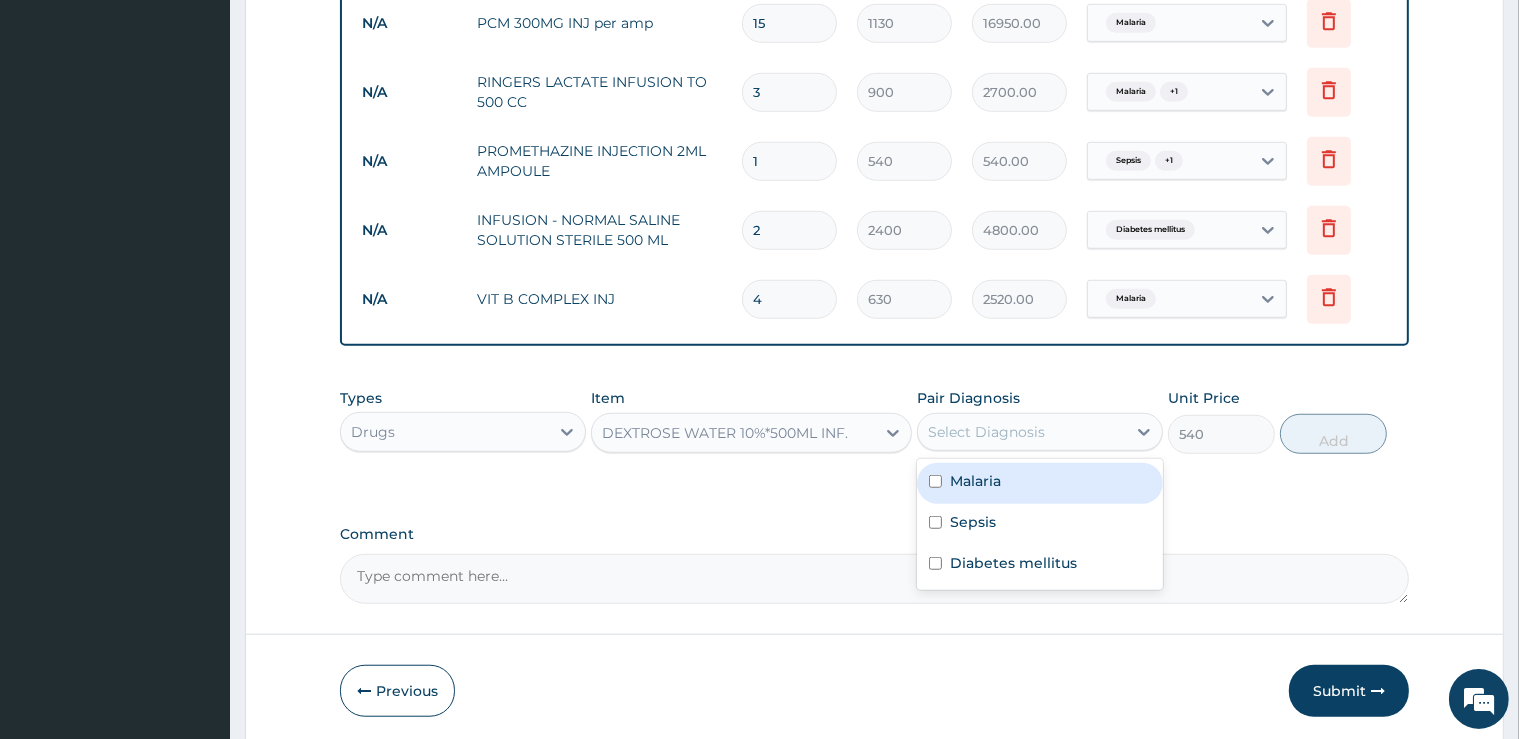 drag, startPoint x: 1016, startPoint y: 429, endPoint x: 1006, endPoint y: 430, distance: 10.049875 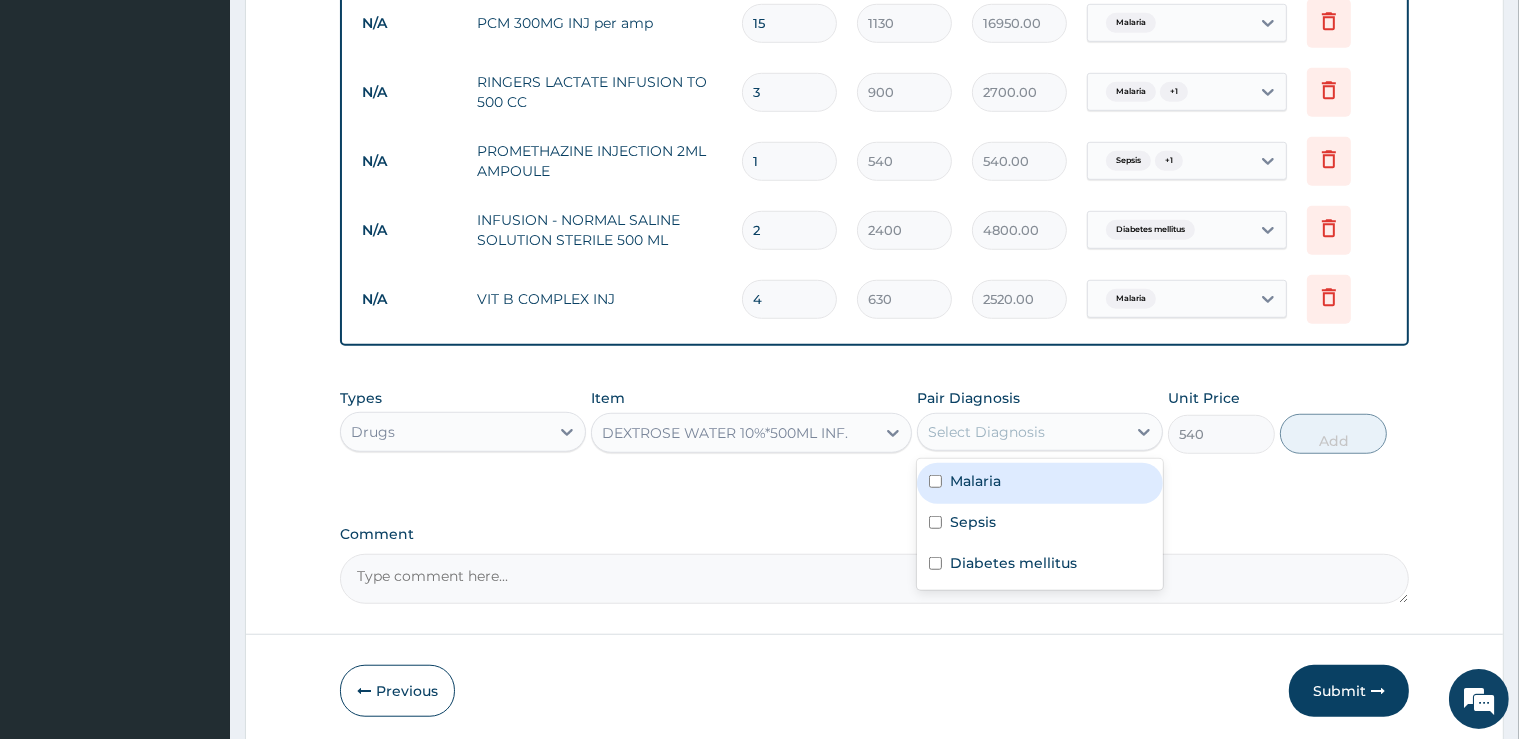 click on "Malaria" at bounding box center (975, 481) 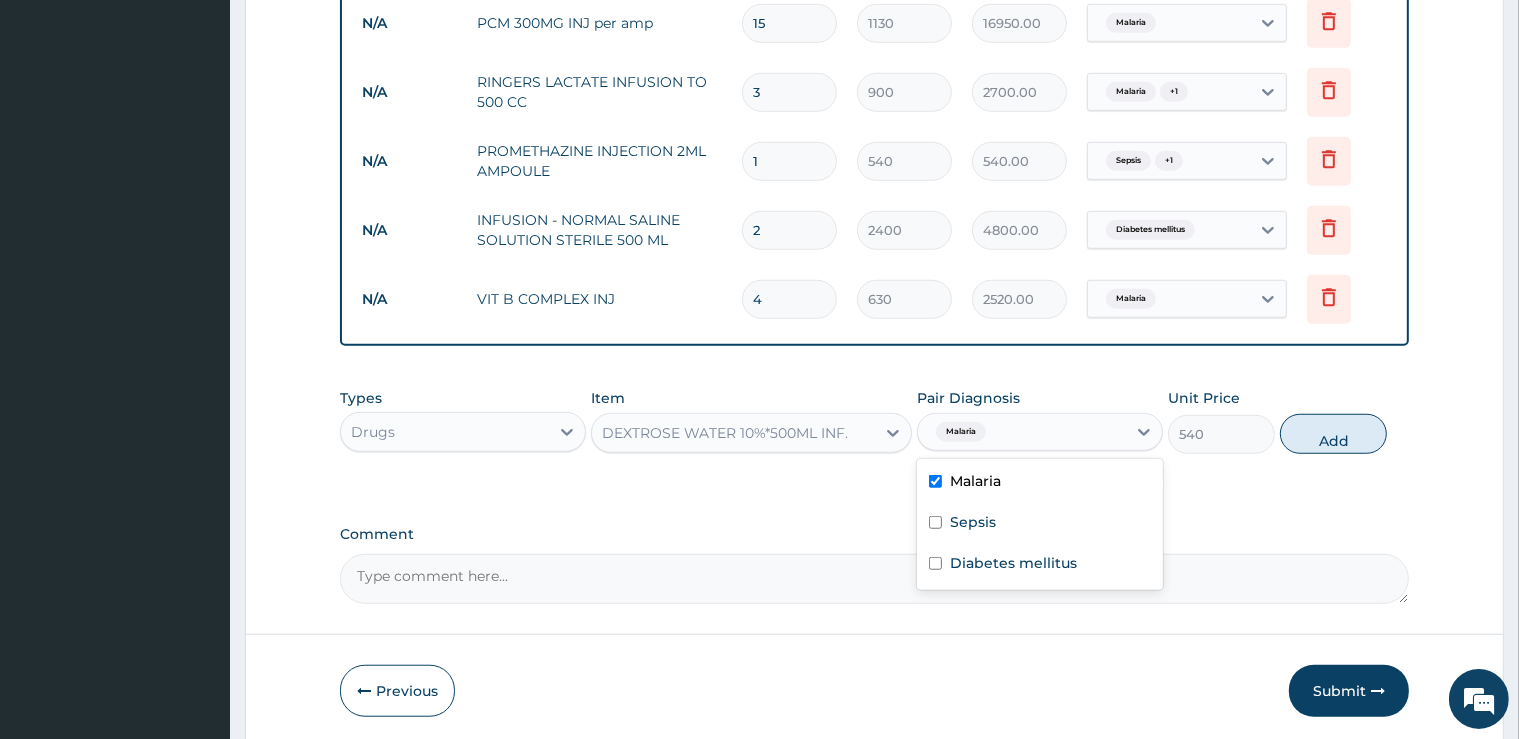 checkbox on "true" 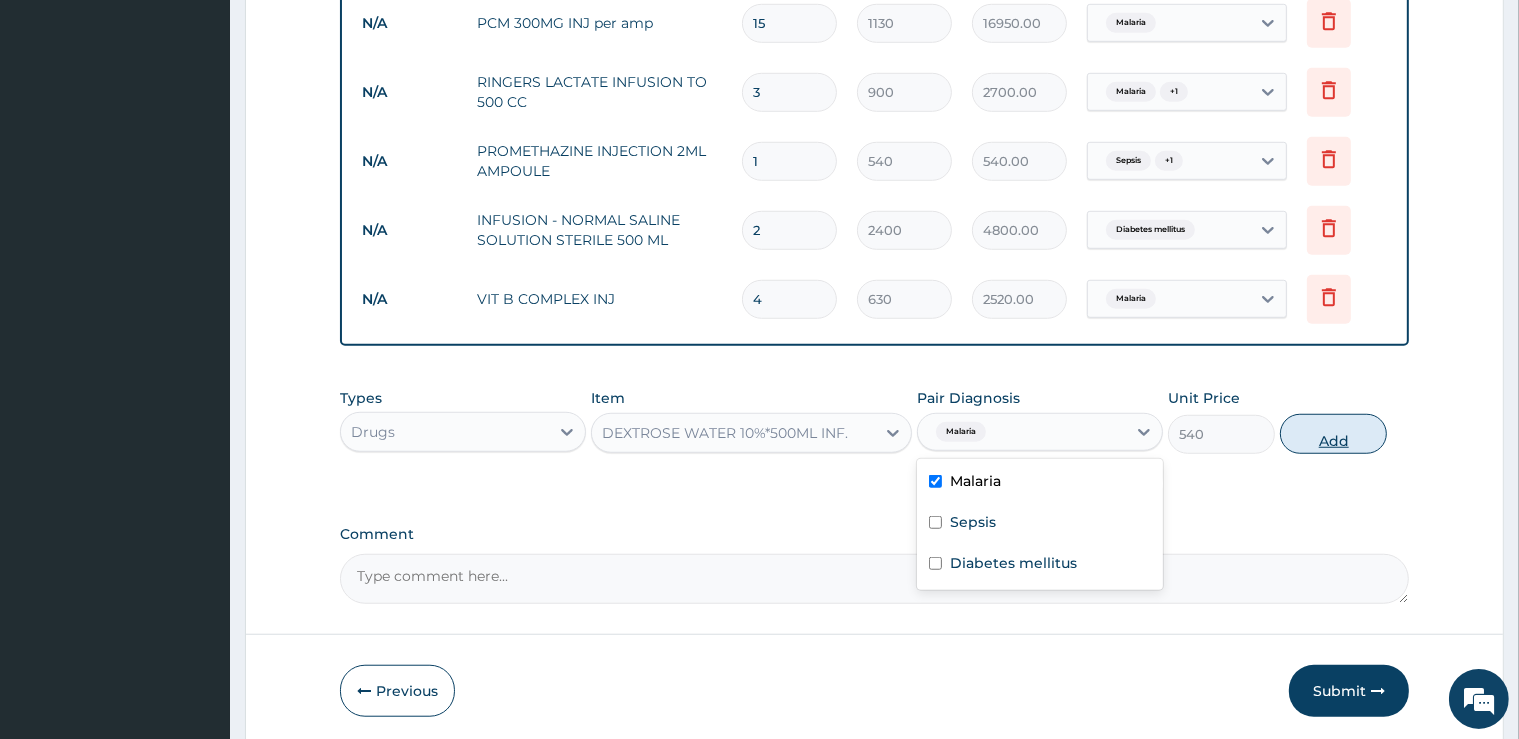 click on "Add" at bounding box center (1333, 434) 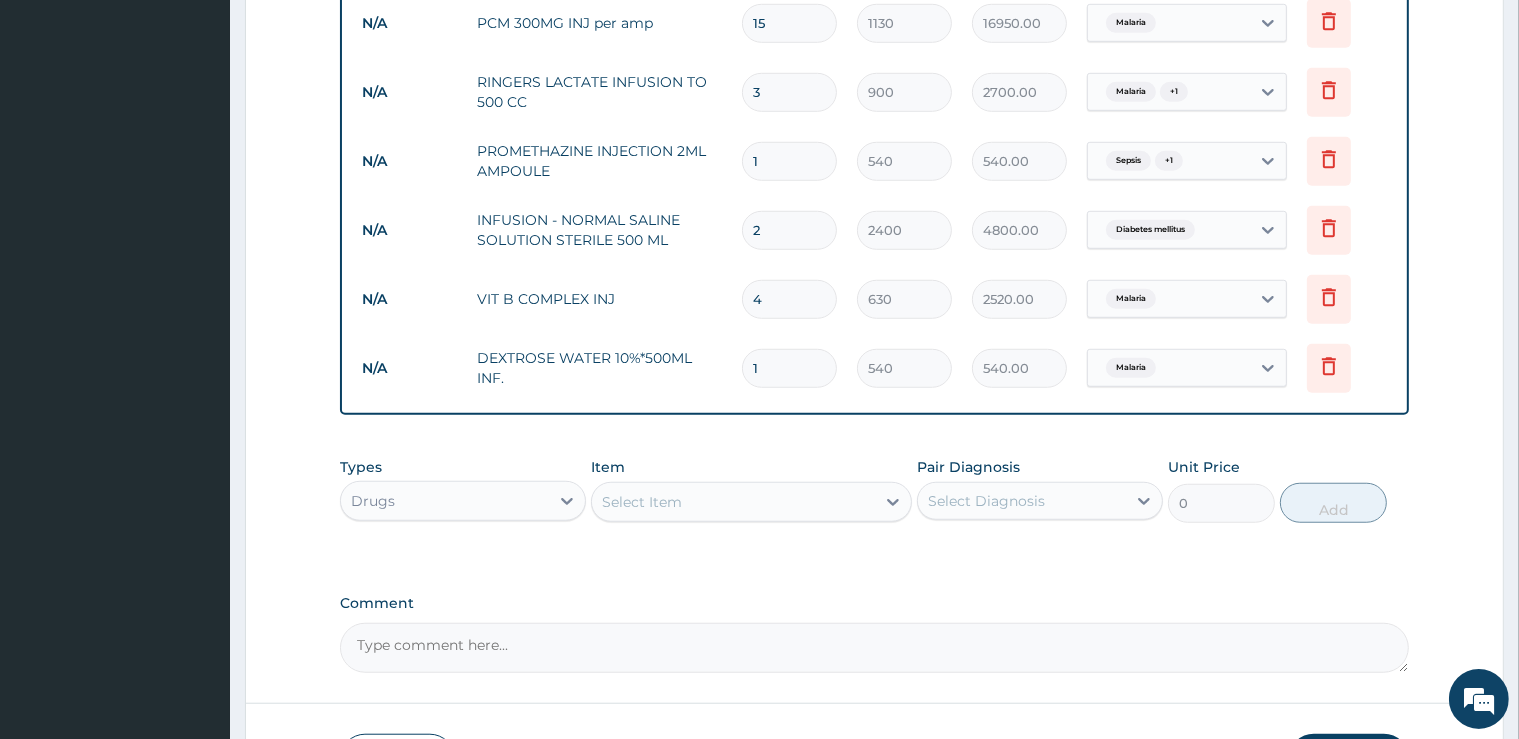 click on "Select Item" at bounding box center [733, 502] 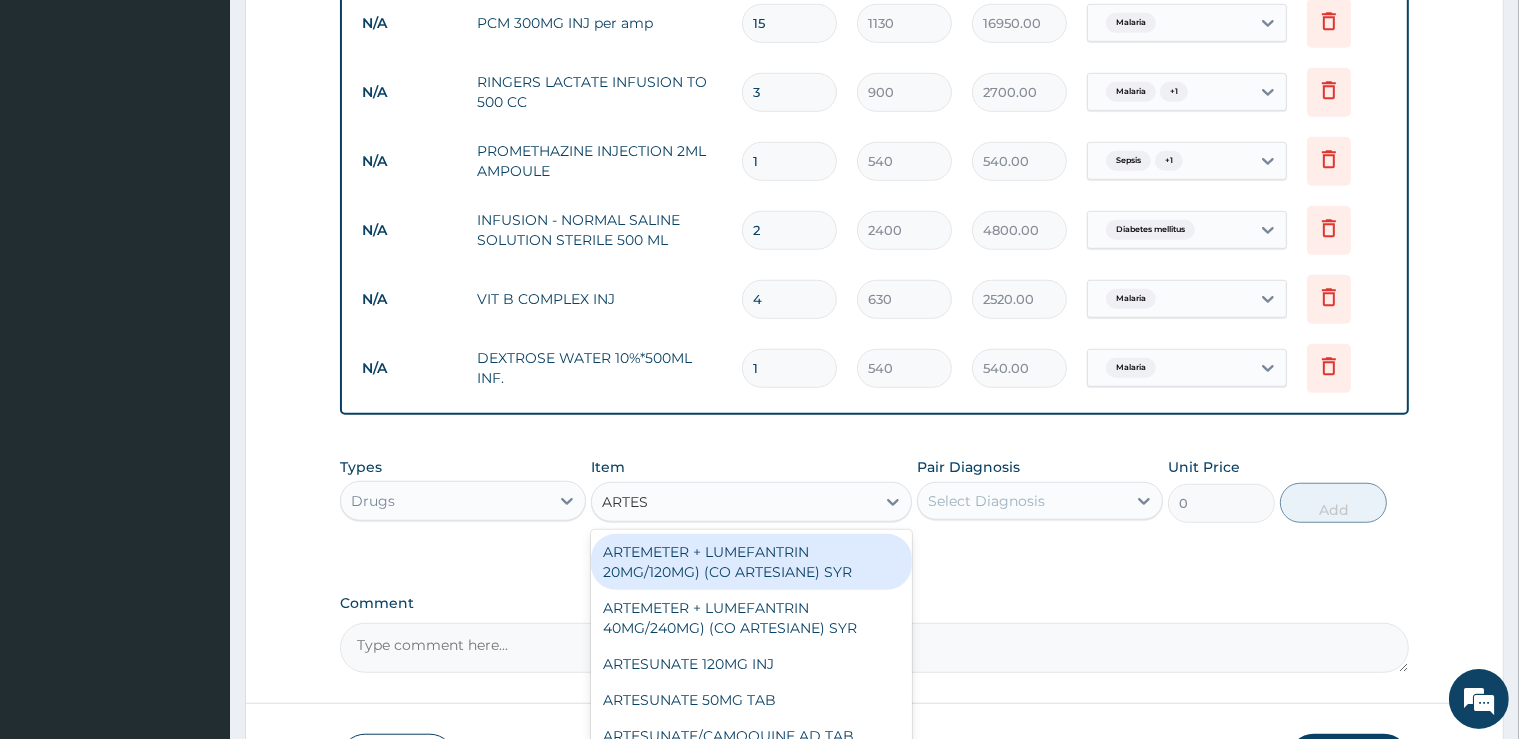 type on "ARTESU" 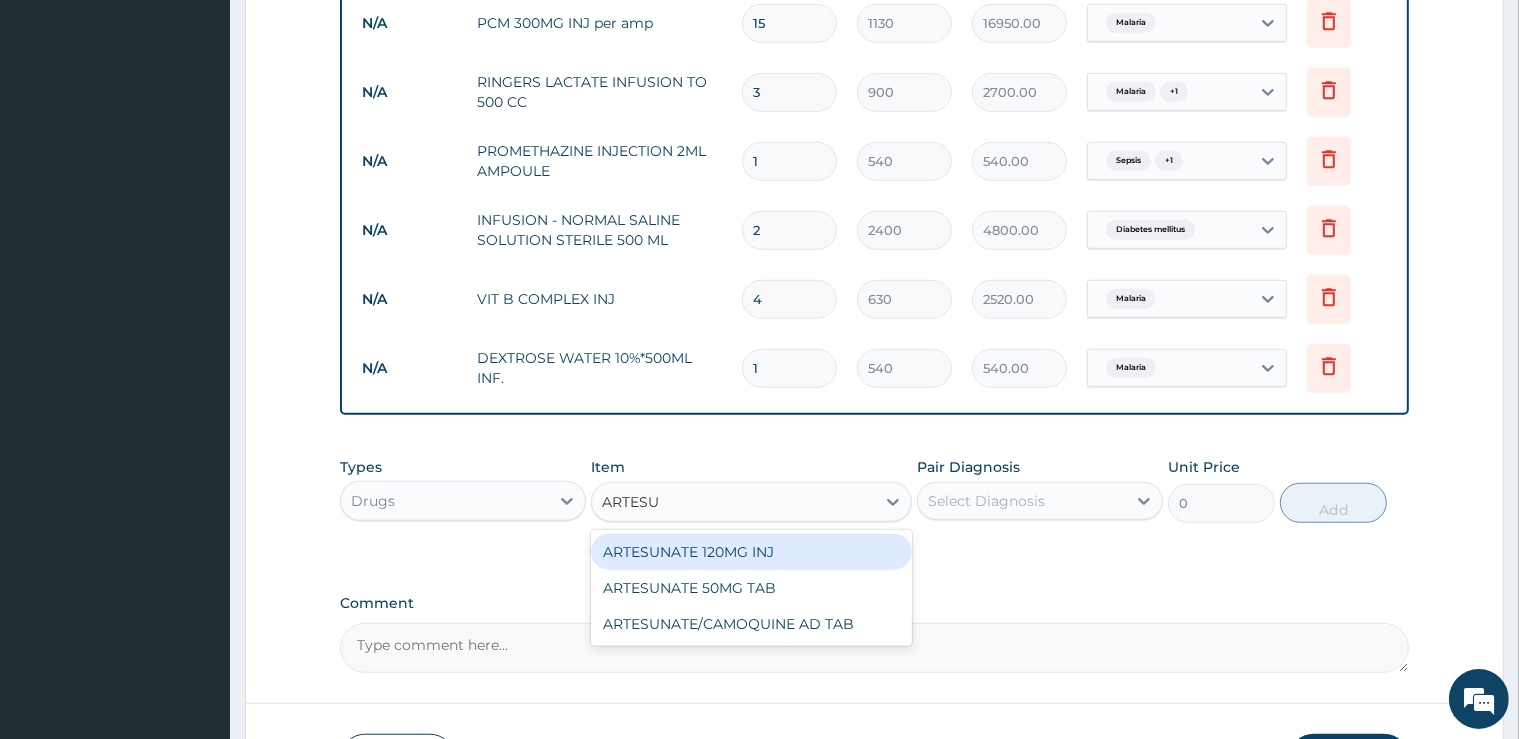 click on "ARTESUNATE 120MG INJ" at bounding box center [751, 552] 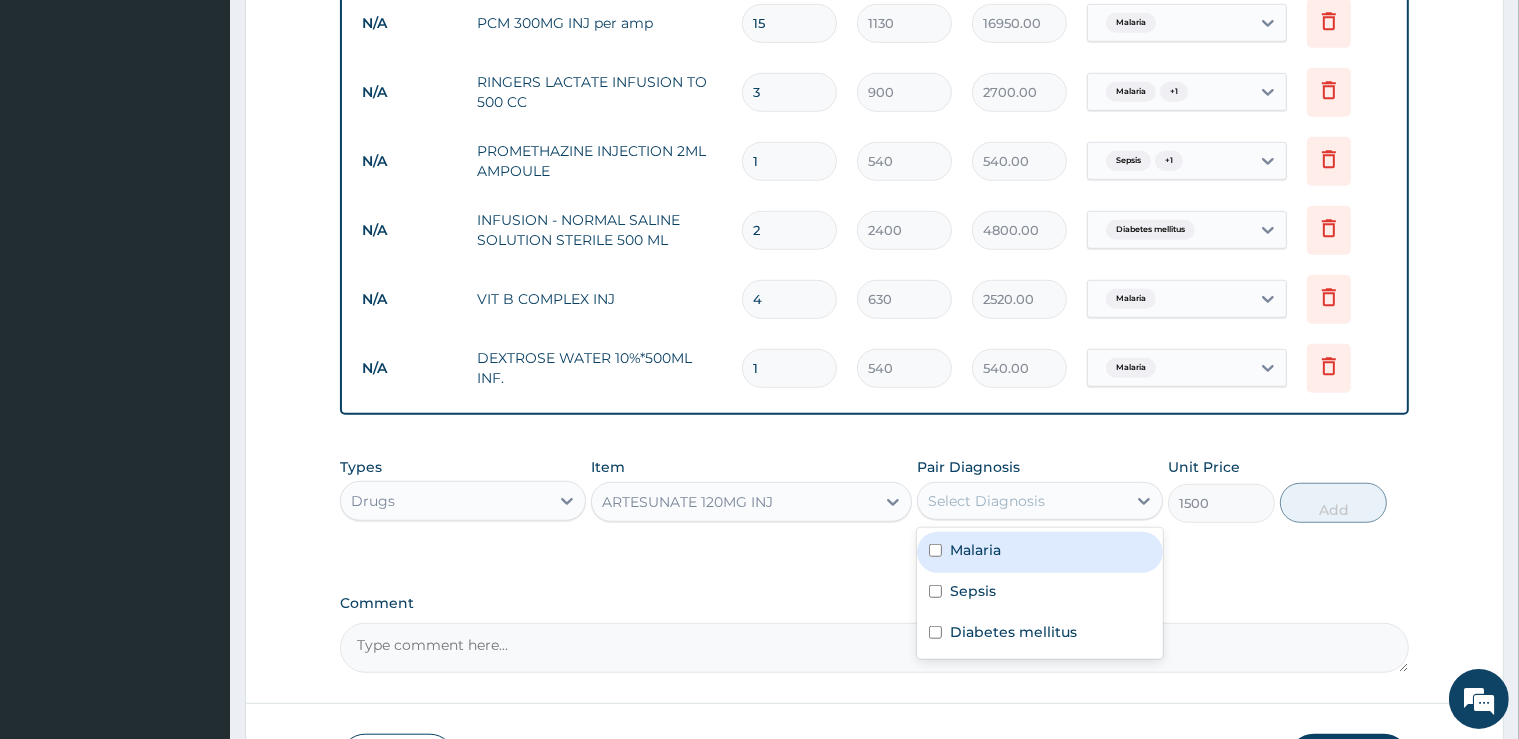 drag, startPoint x: 954, startPoint y: 495, endPoint x: 993, endPoint y: 502, distance: 39.623226 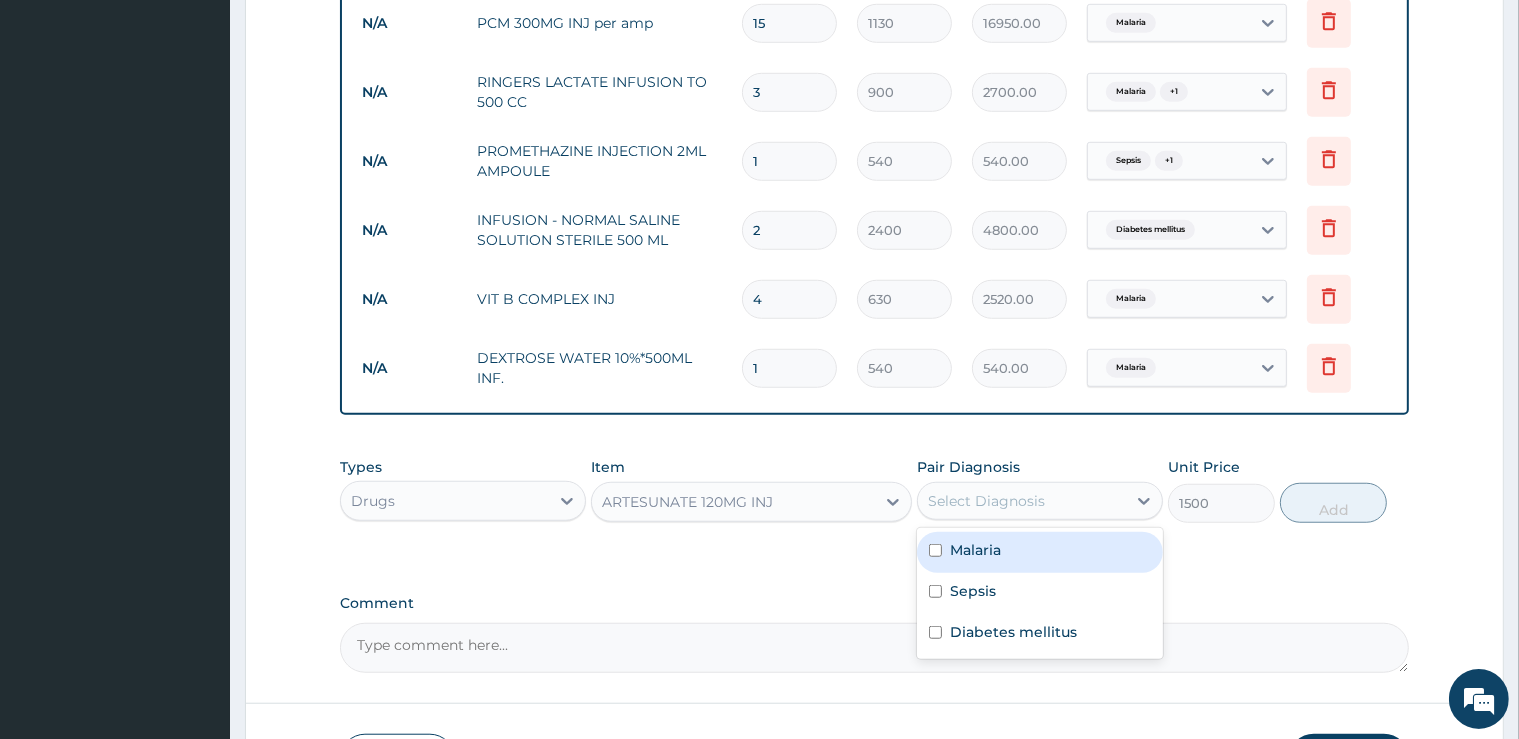 click on "Select Diagnosis" at bounding box center [986, 501] 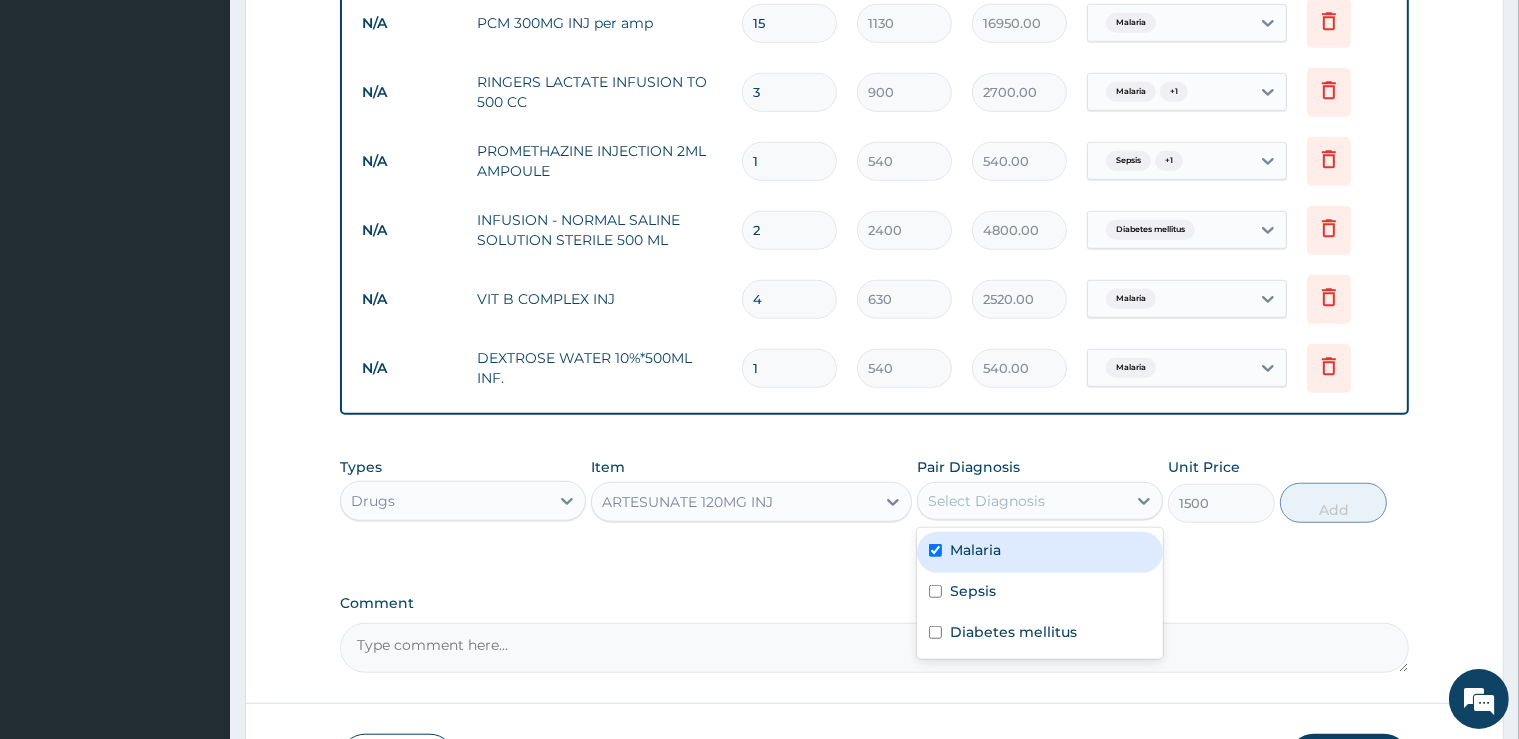 checkbox on "true" 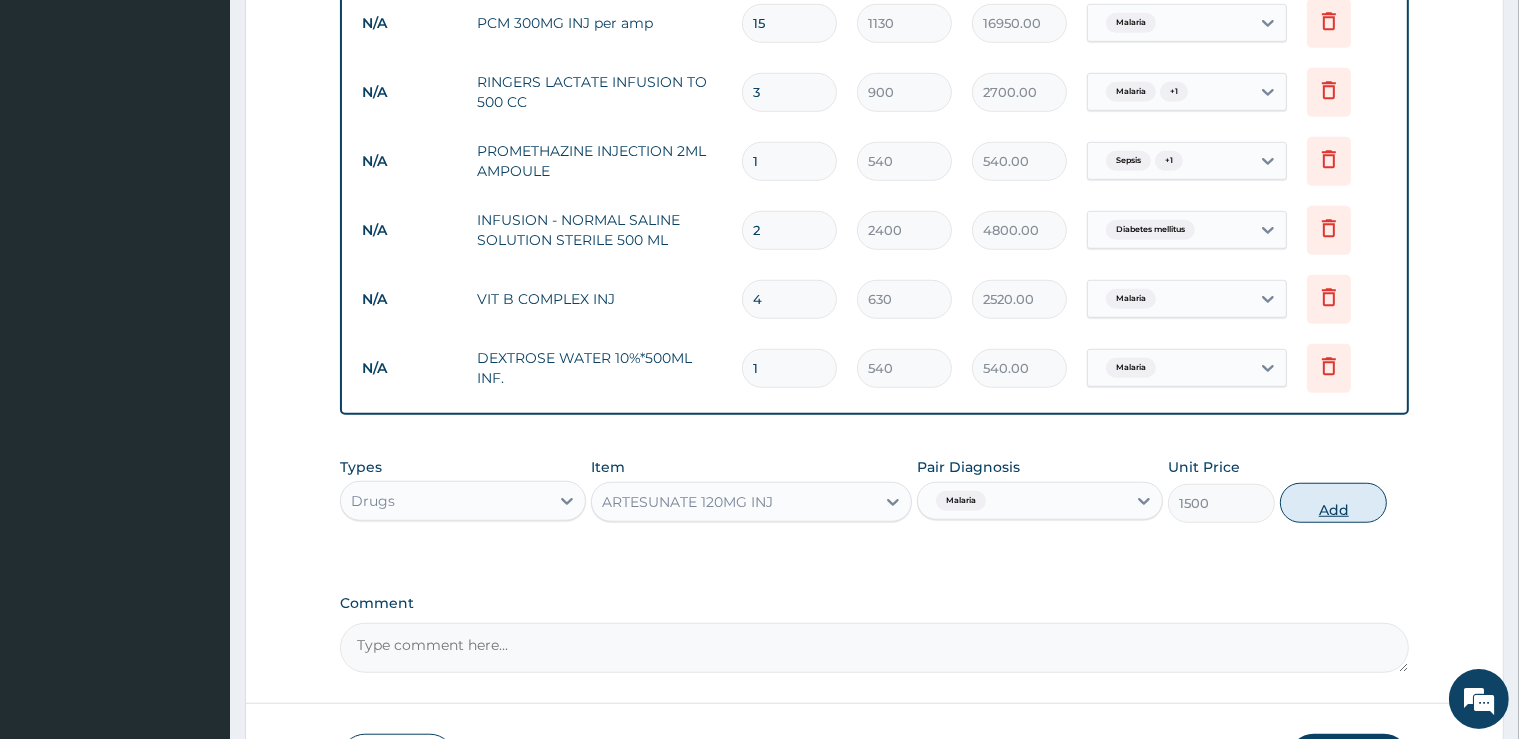 click on "Add" at bounding box center [1333, 503] 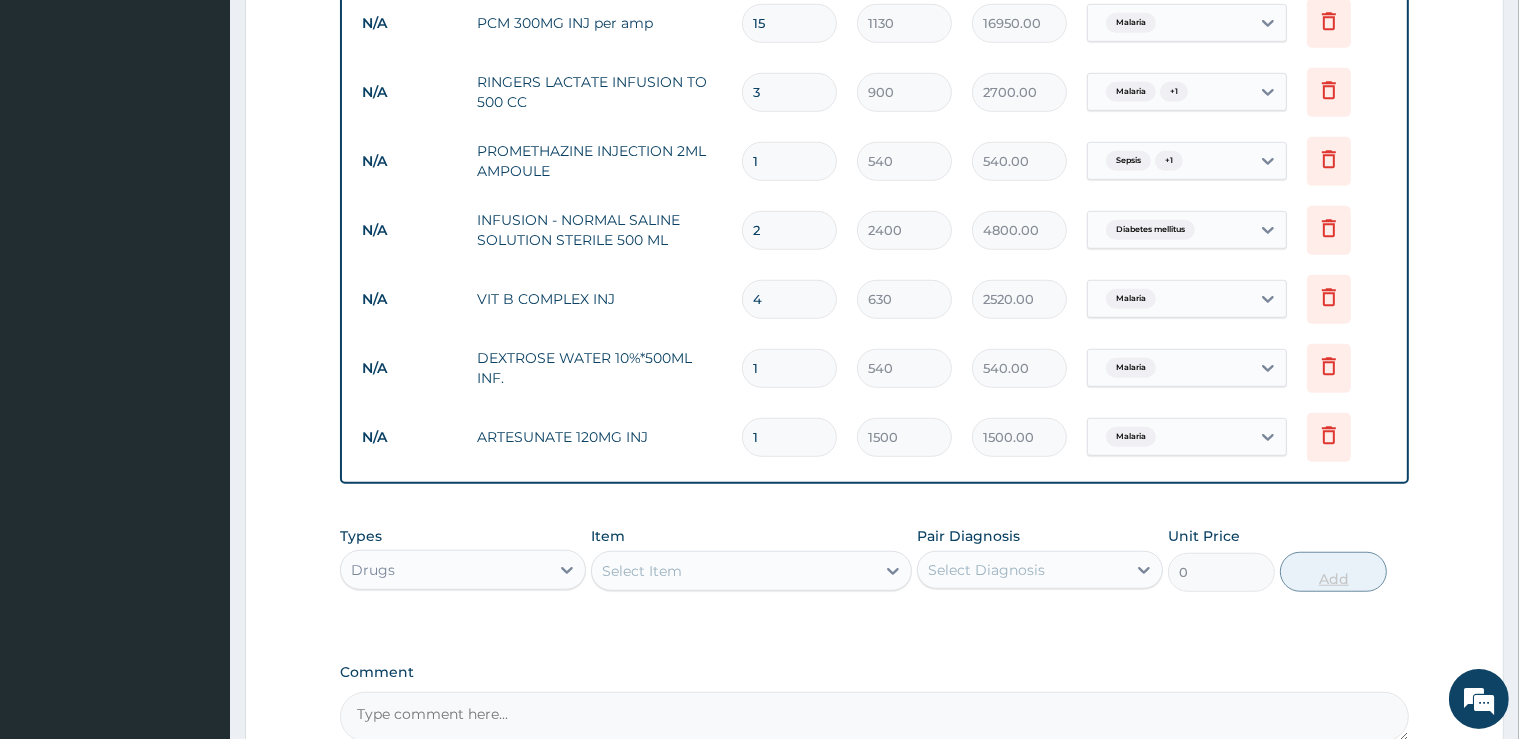 type on "2" 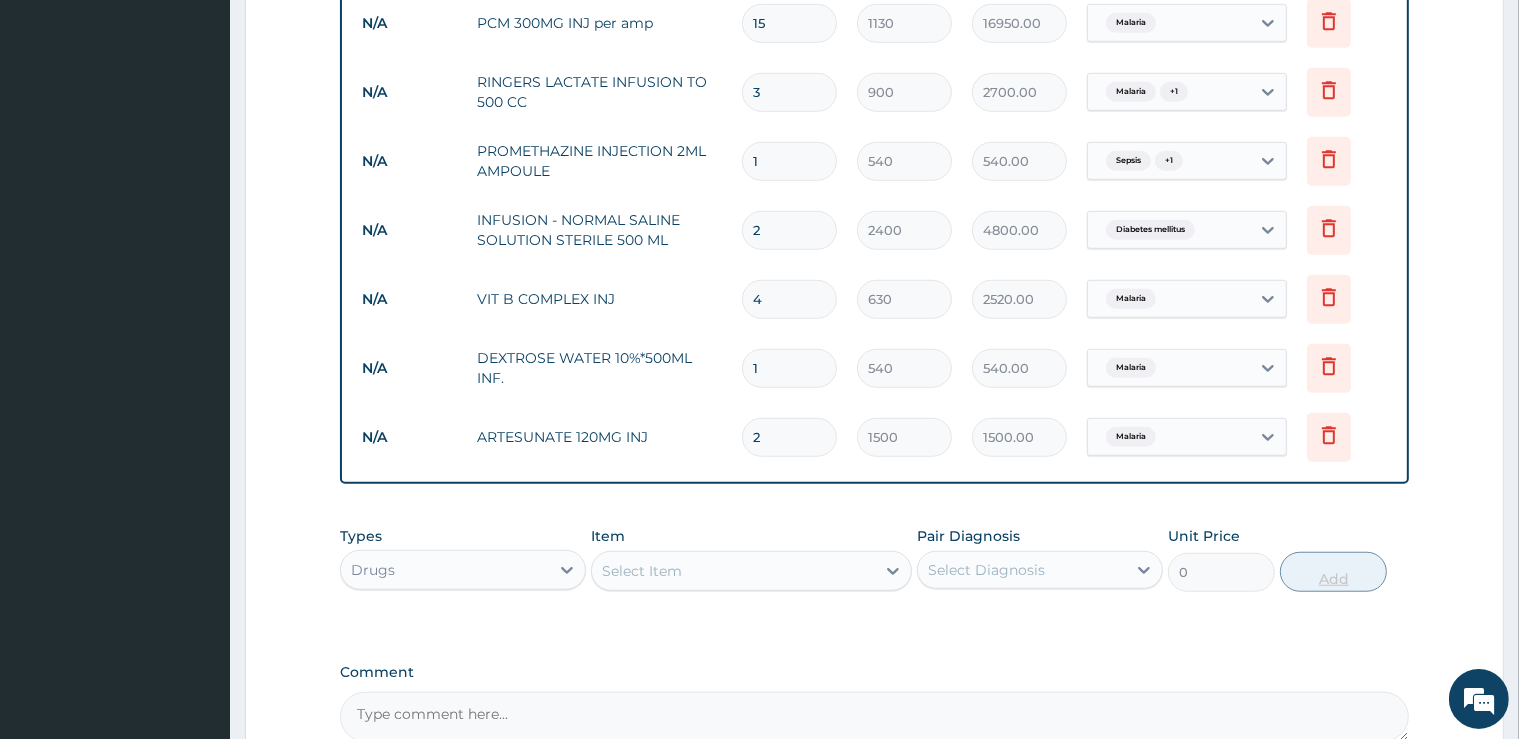 type on "3000.00" 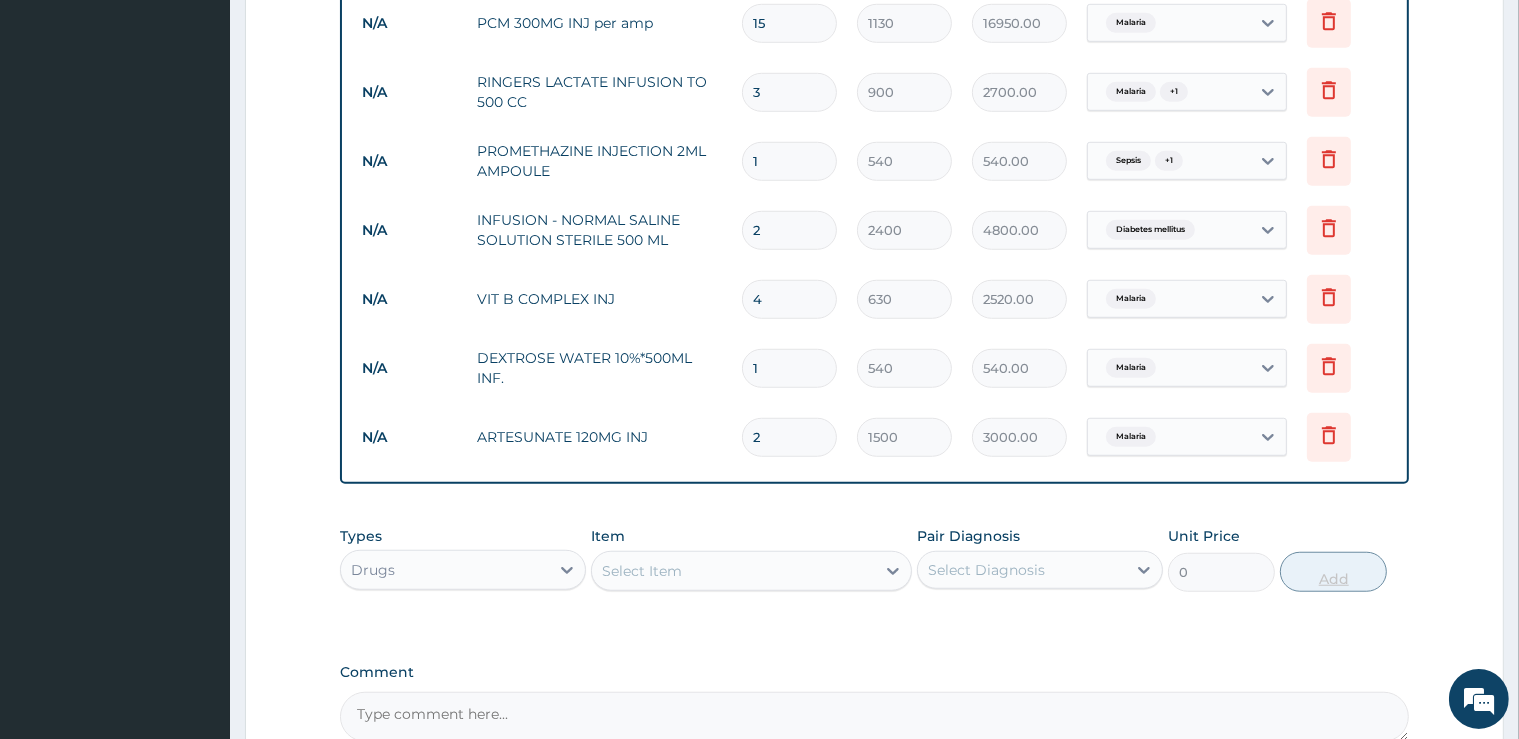 type on "3" 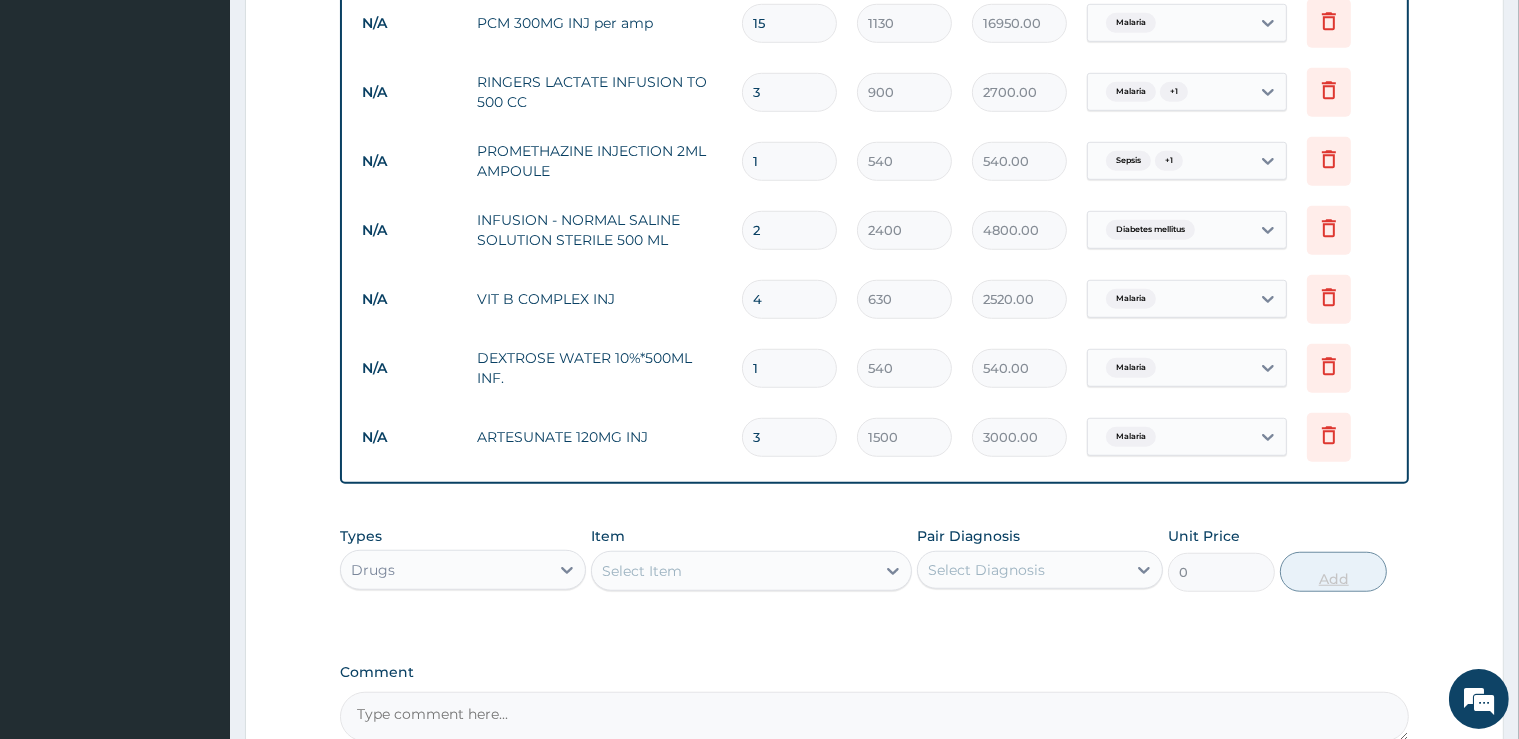 type on "4500.00" 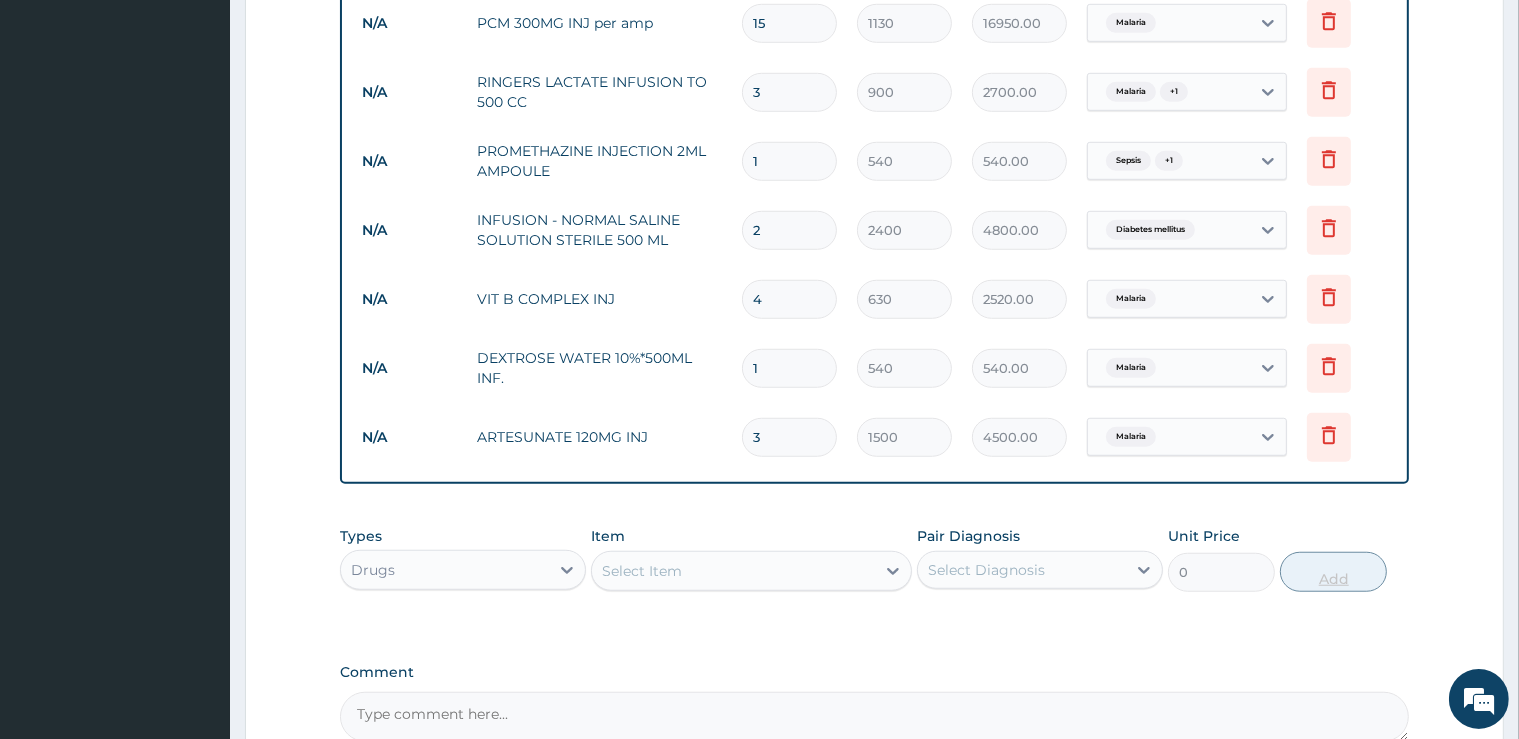 type on "4" 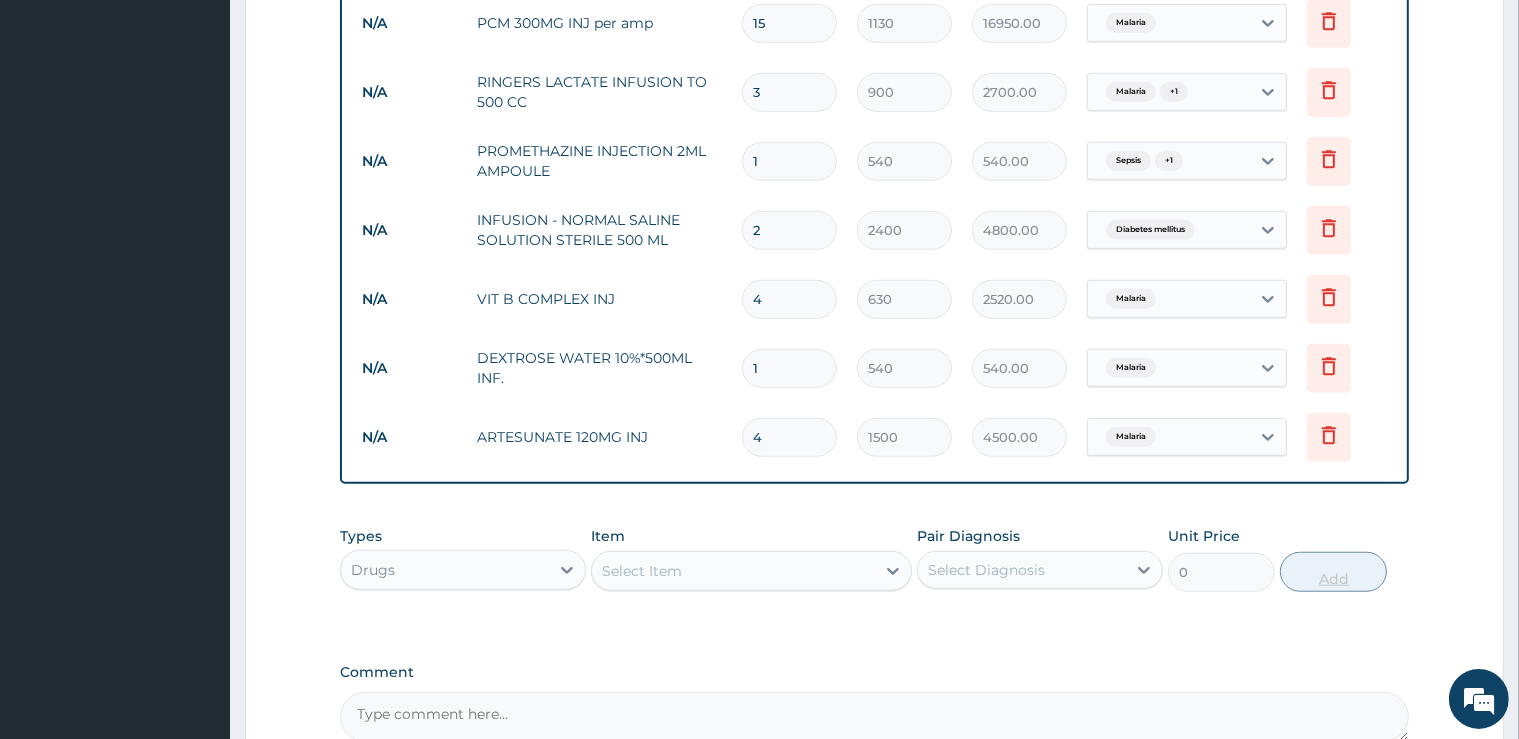 type on "6000.00" 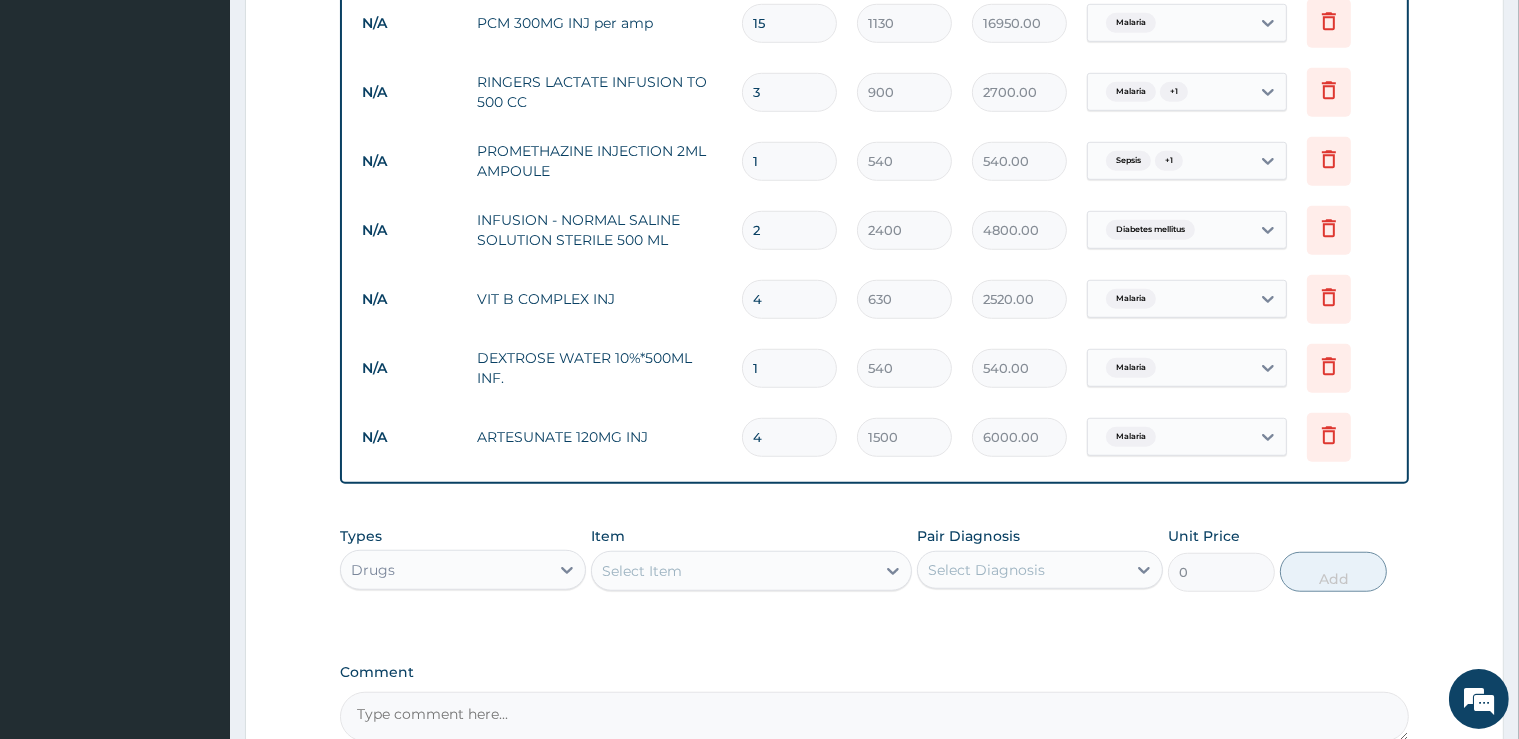 click on "Item Select Item" at bounding box center (751, 559) 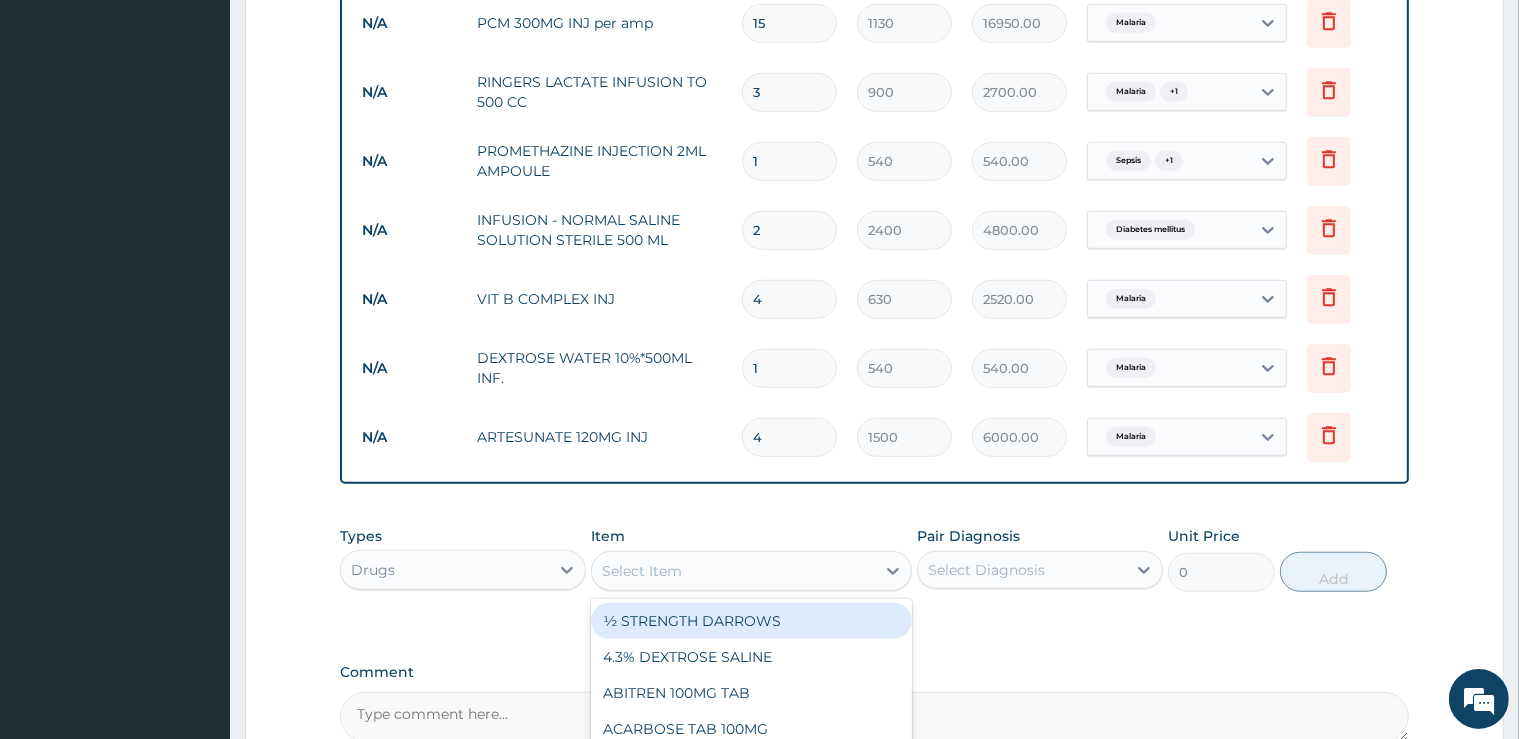 scroll, scrollTop: 1636, scrollLeft: 0, axis: vertical 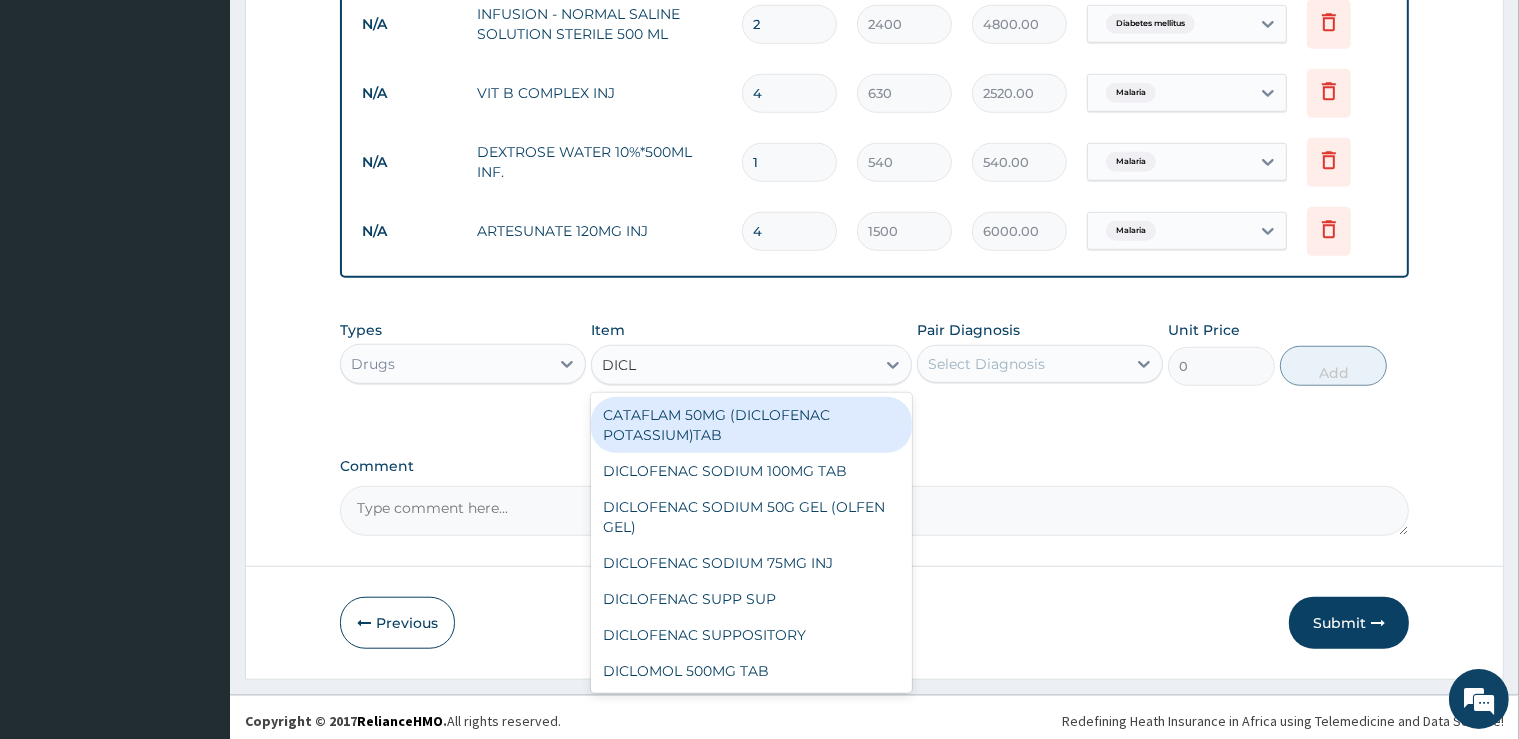 type on "DICLO" 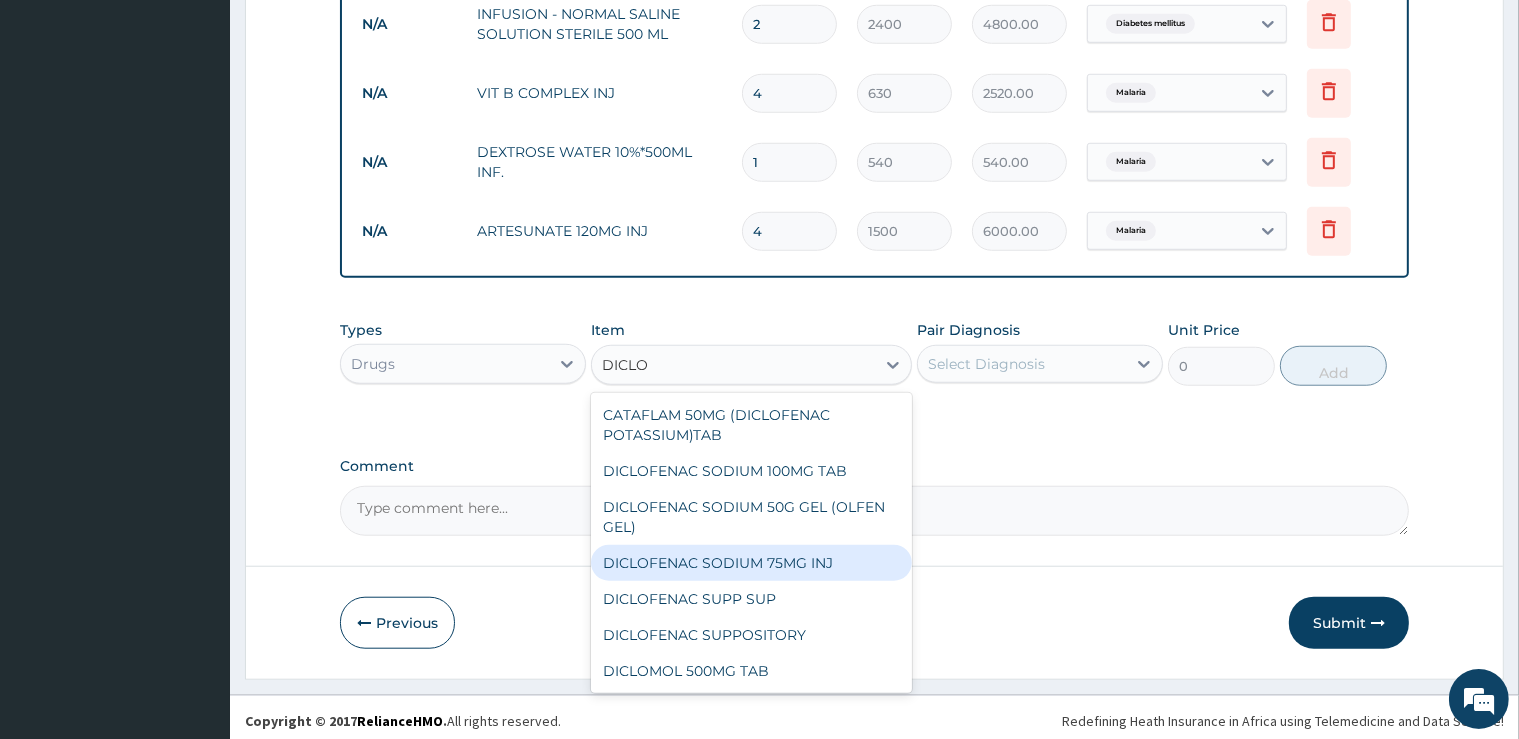 click on "DICLOFENAC SODIUM 75MG INJ" at bounding box center [751, 563] 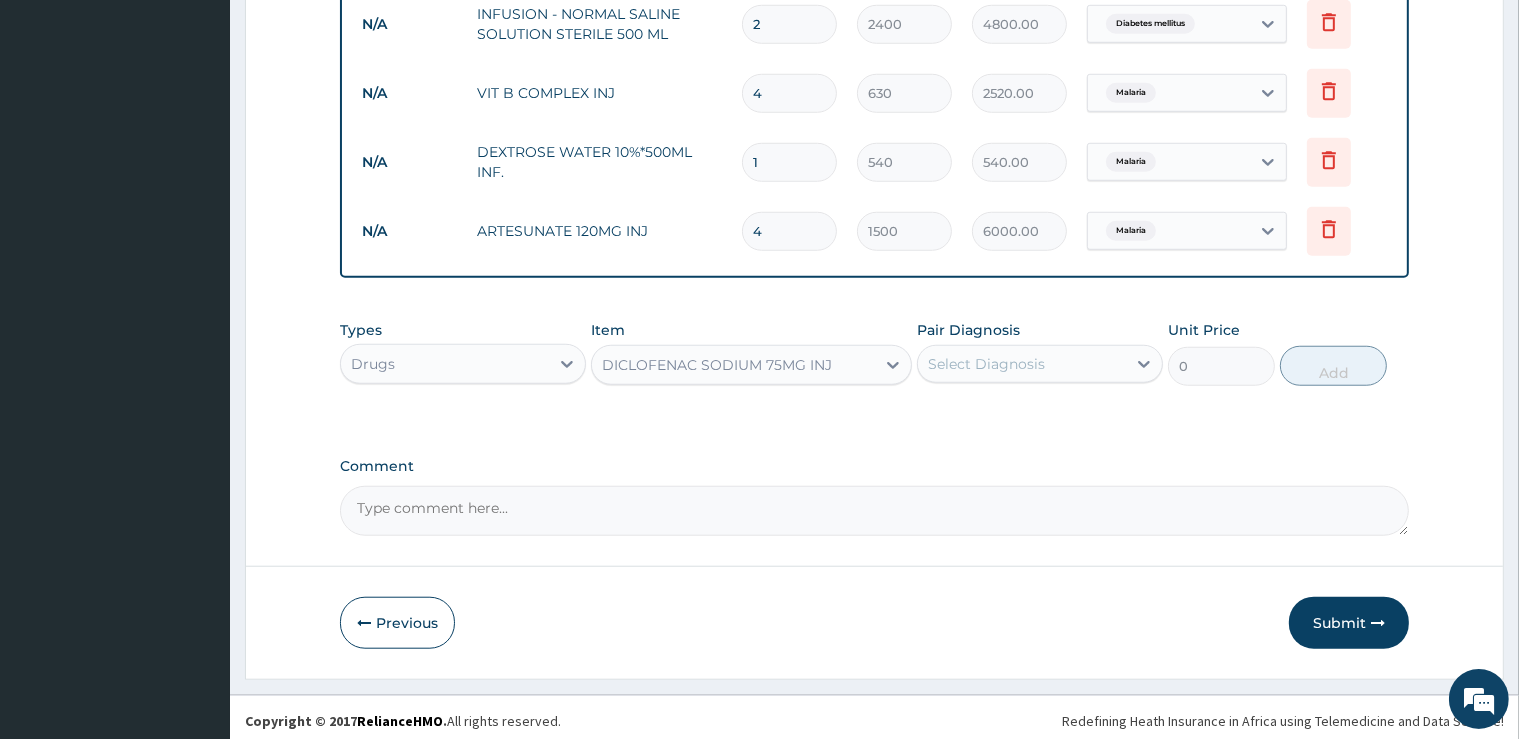 type 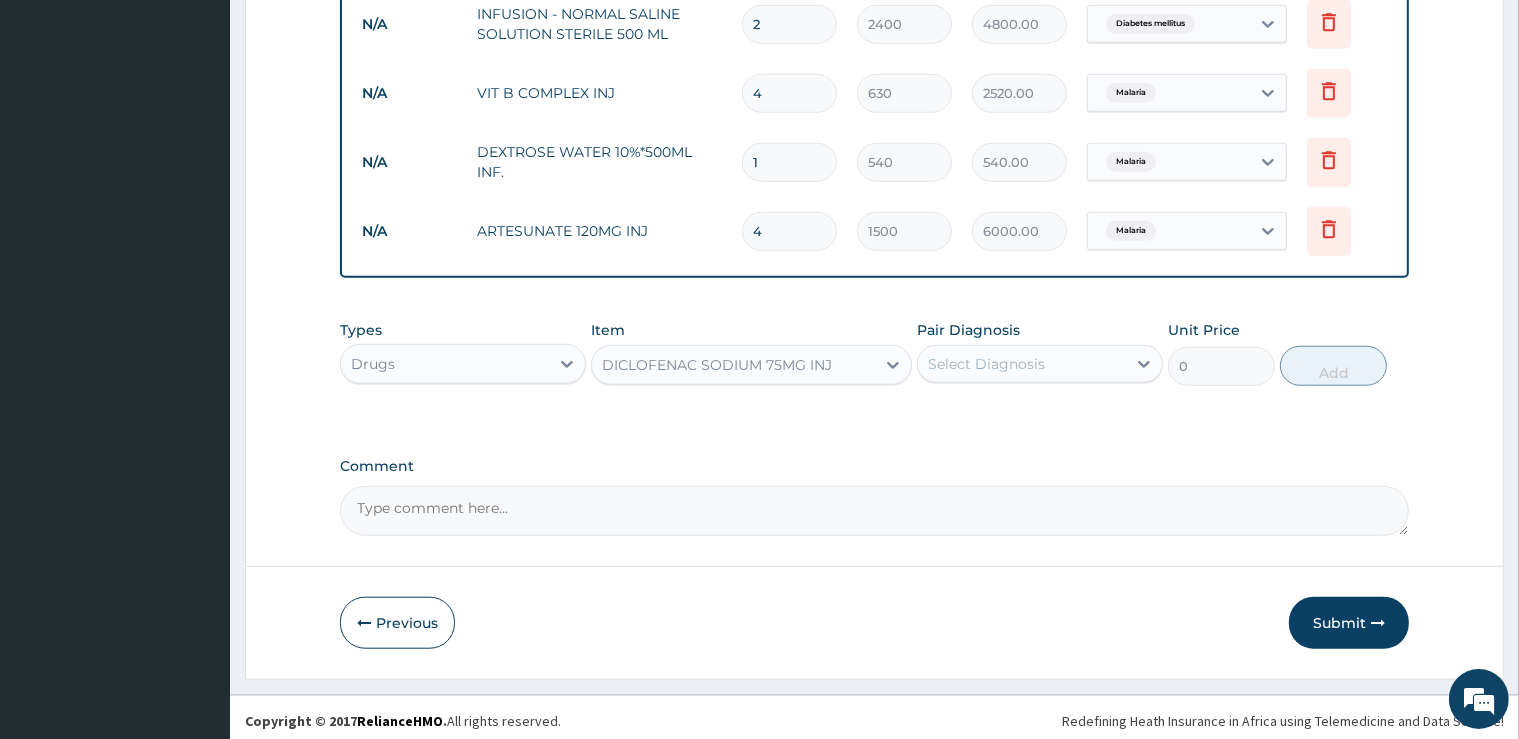 type on "1080" 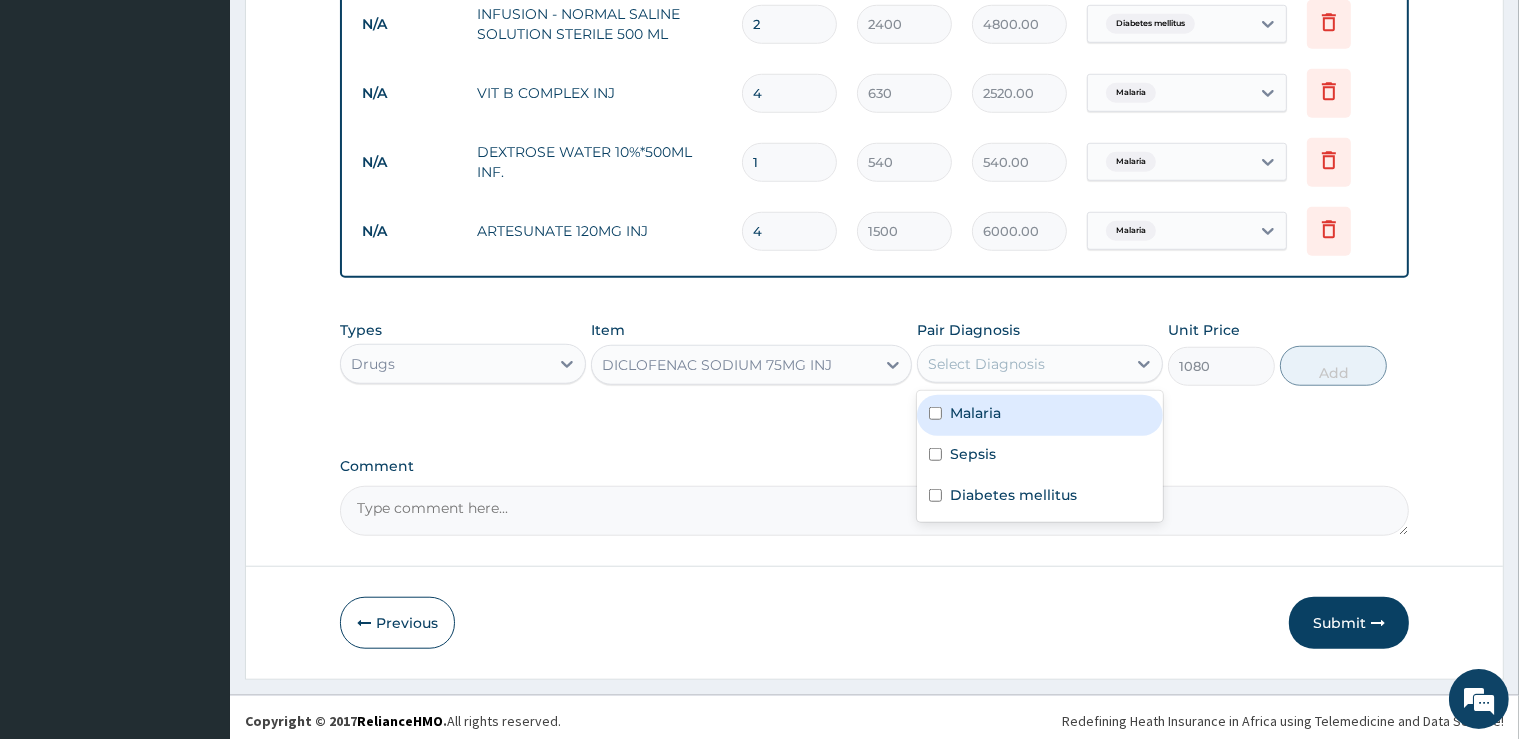 click on "Select Diagnosis" at bounding box center [1022, 364] 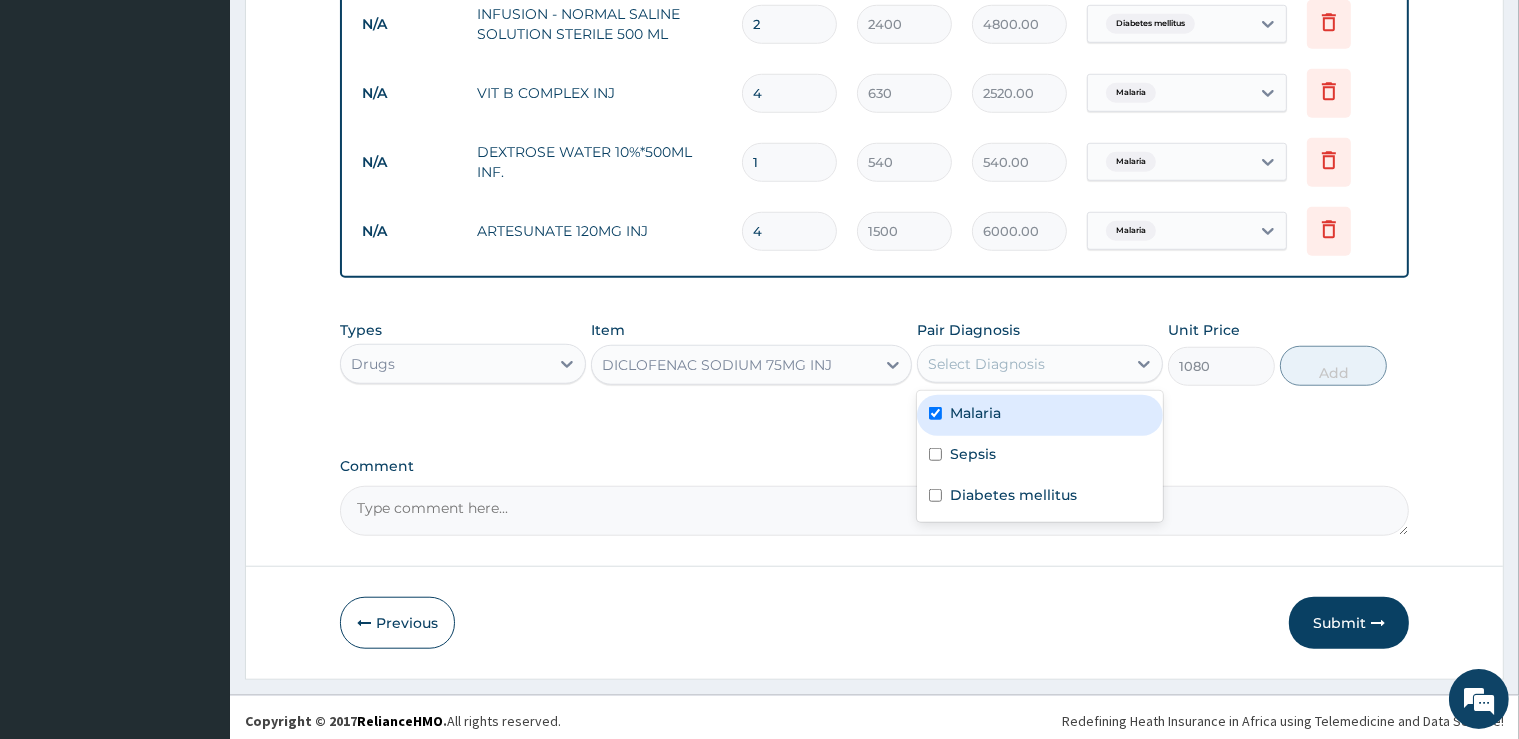 checkbox on "true" 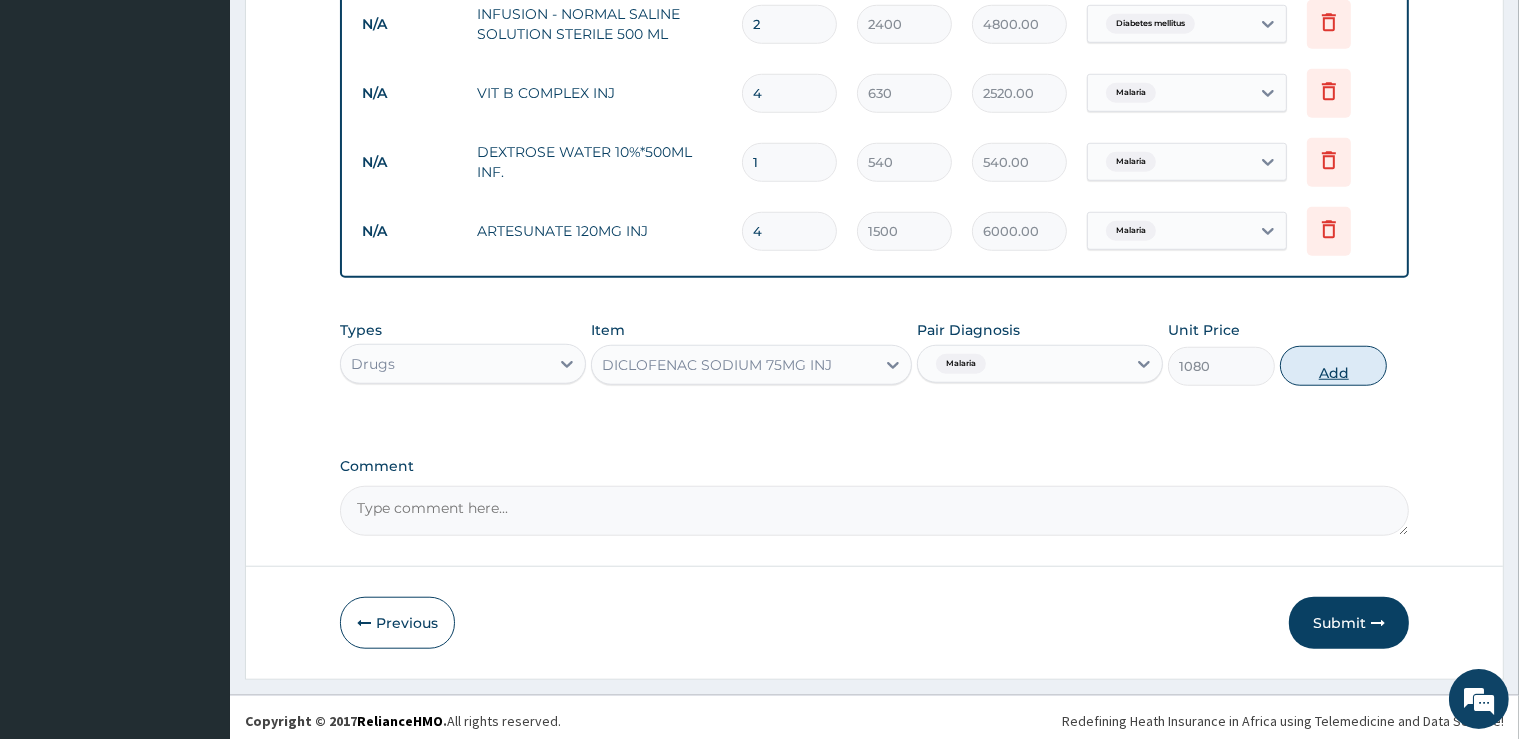 click on "Add" at bounding box center [1333, 366] 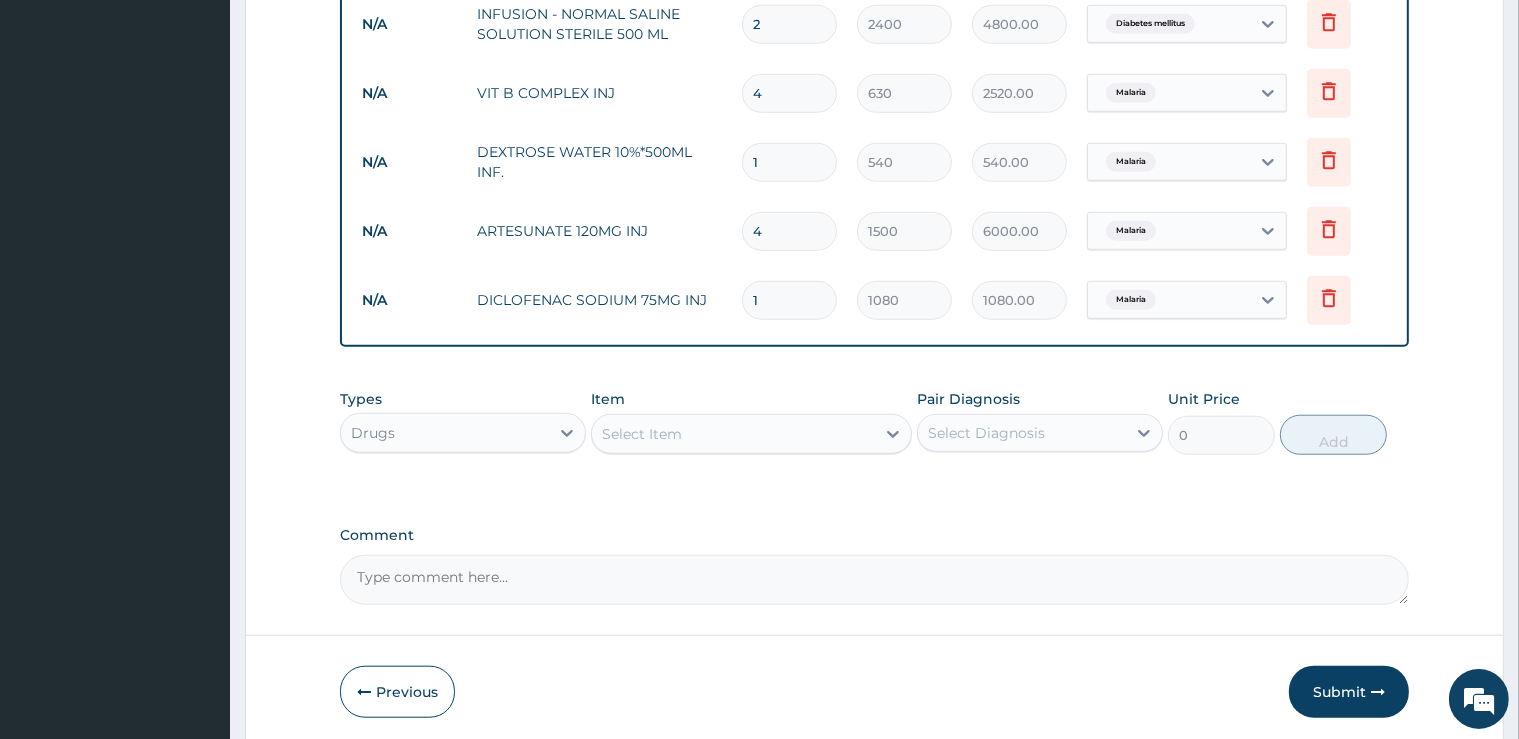 click on "Select Item" at bounding box center [733, 434] 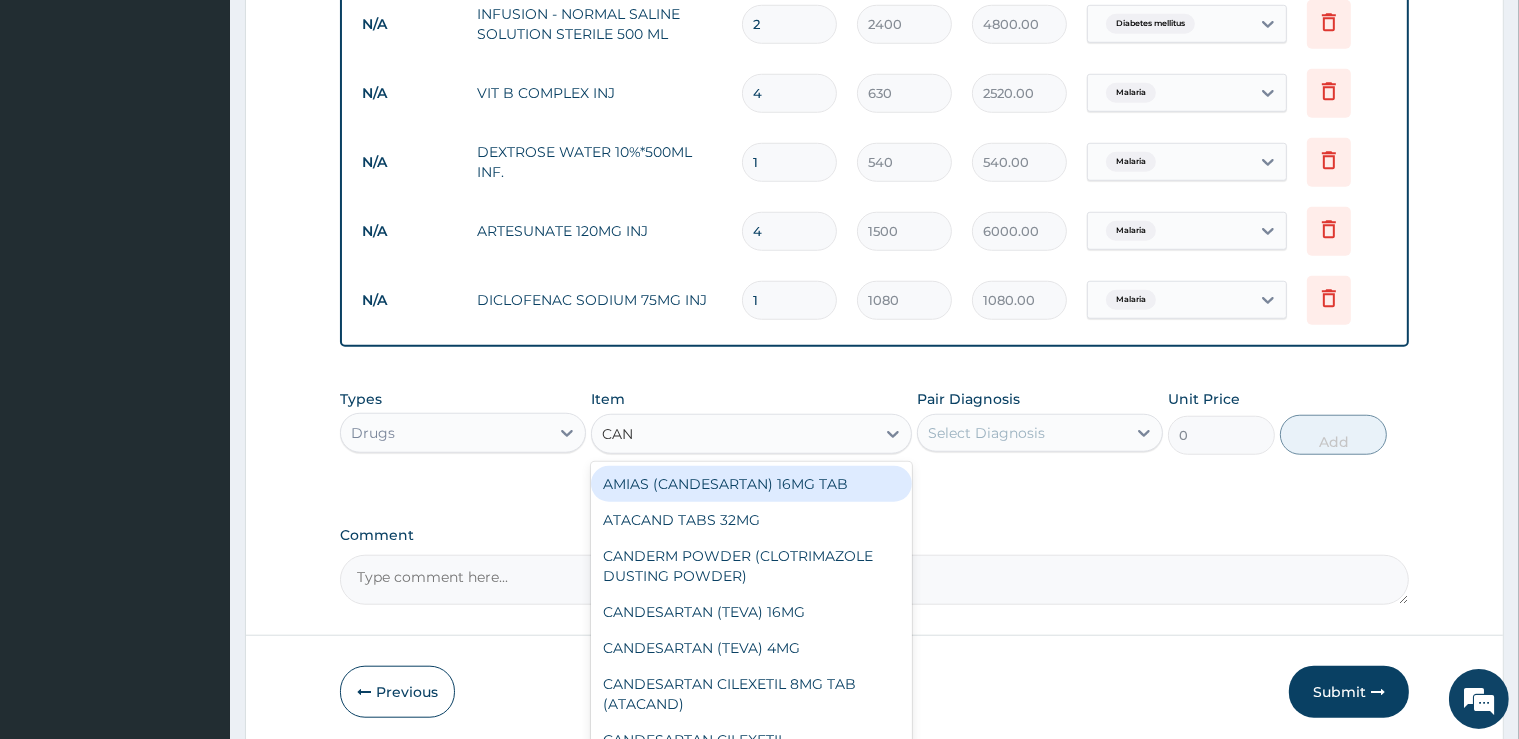 type on "CANN" 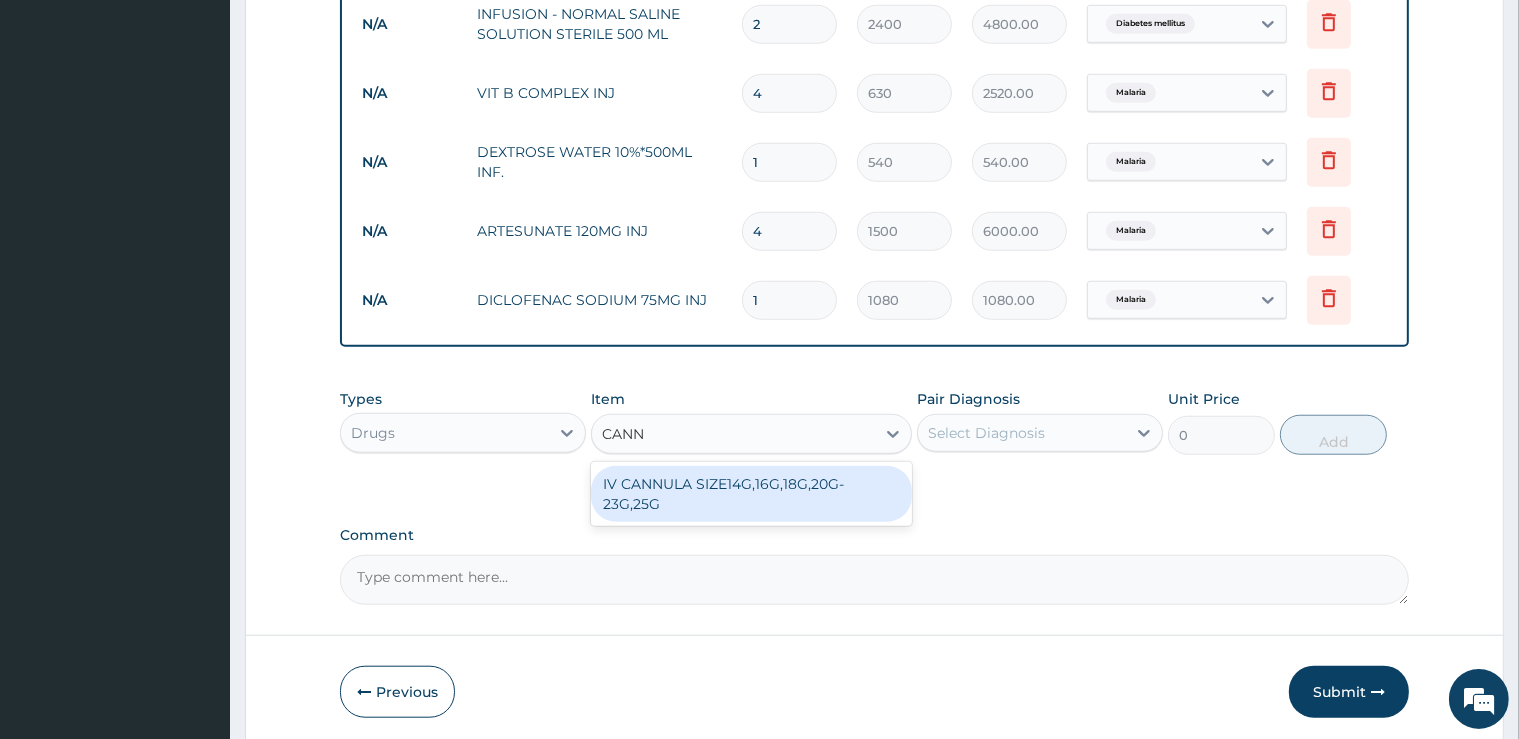 click on "IV CANNULA SIZE14G,16G,18G,20G-23G,25G" at bounding box center [751, 494] 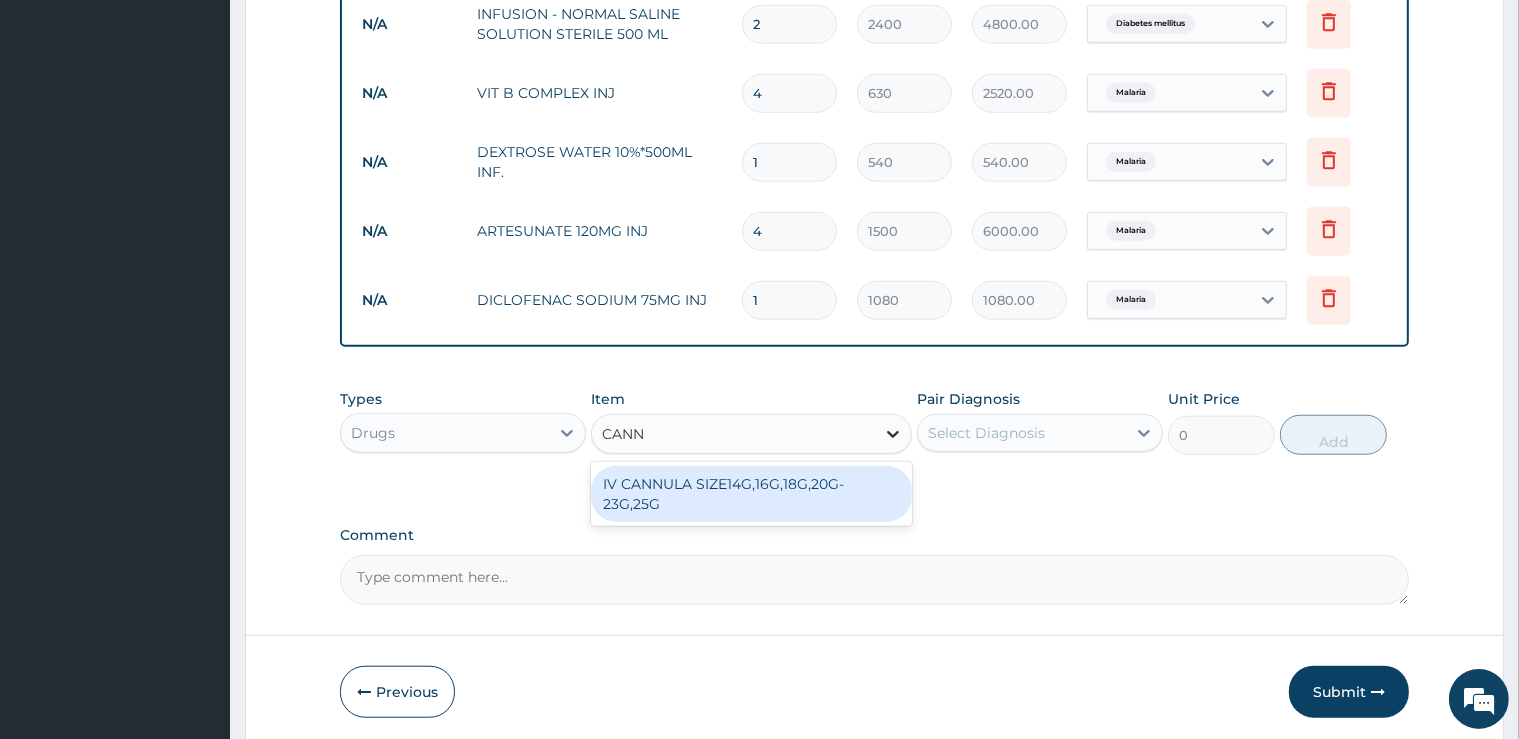 type 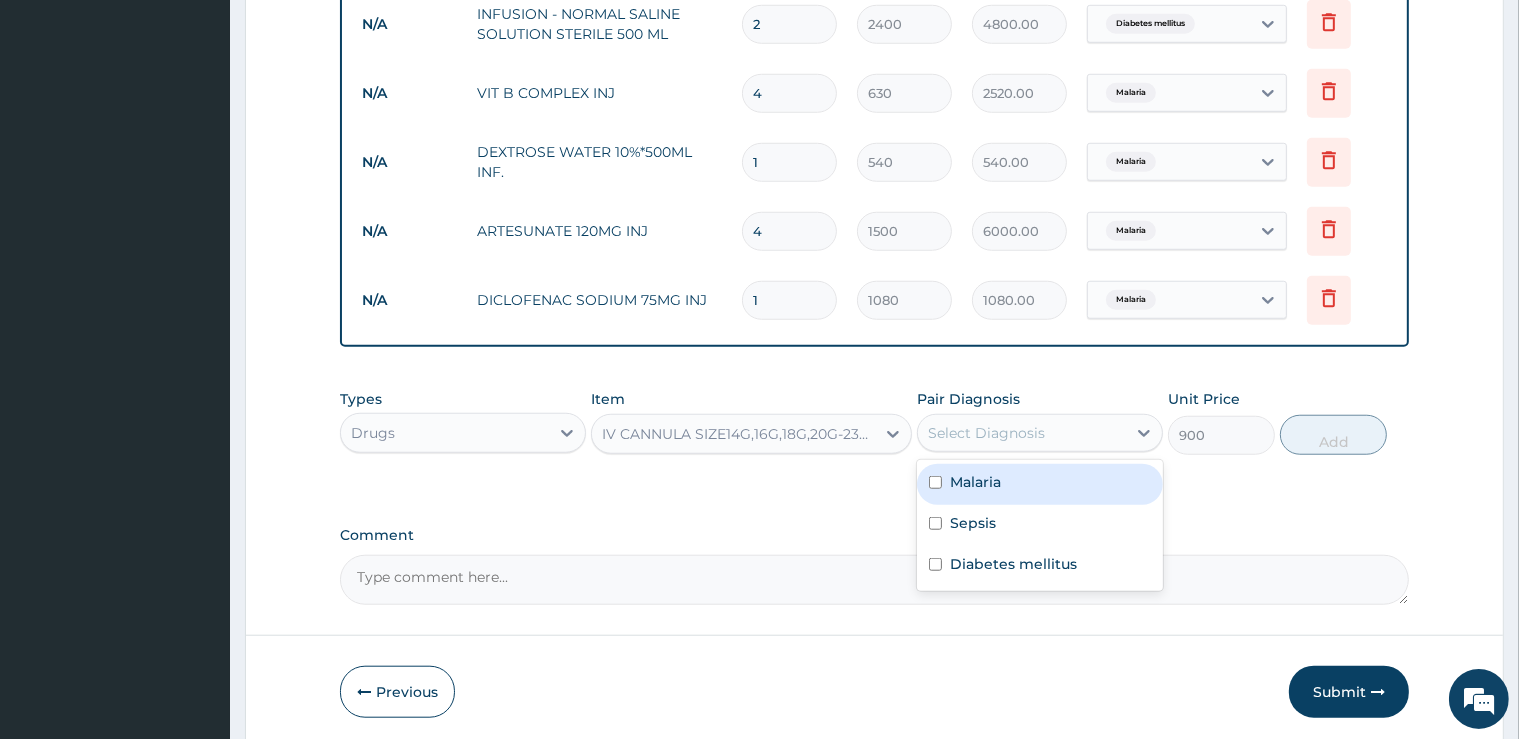 click on "Select Diagnosis" at bounding box center [986, 433] 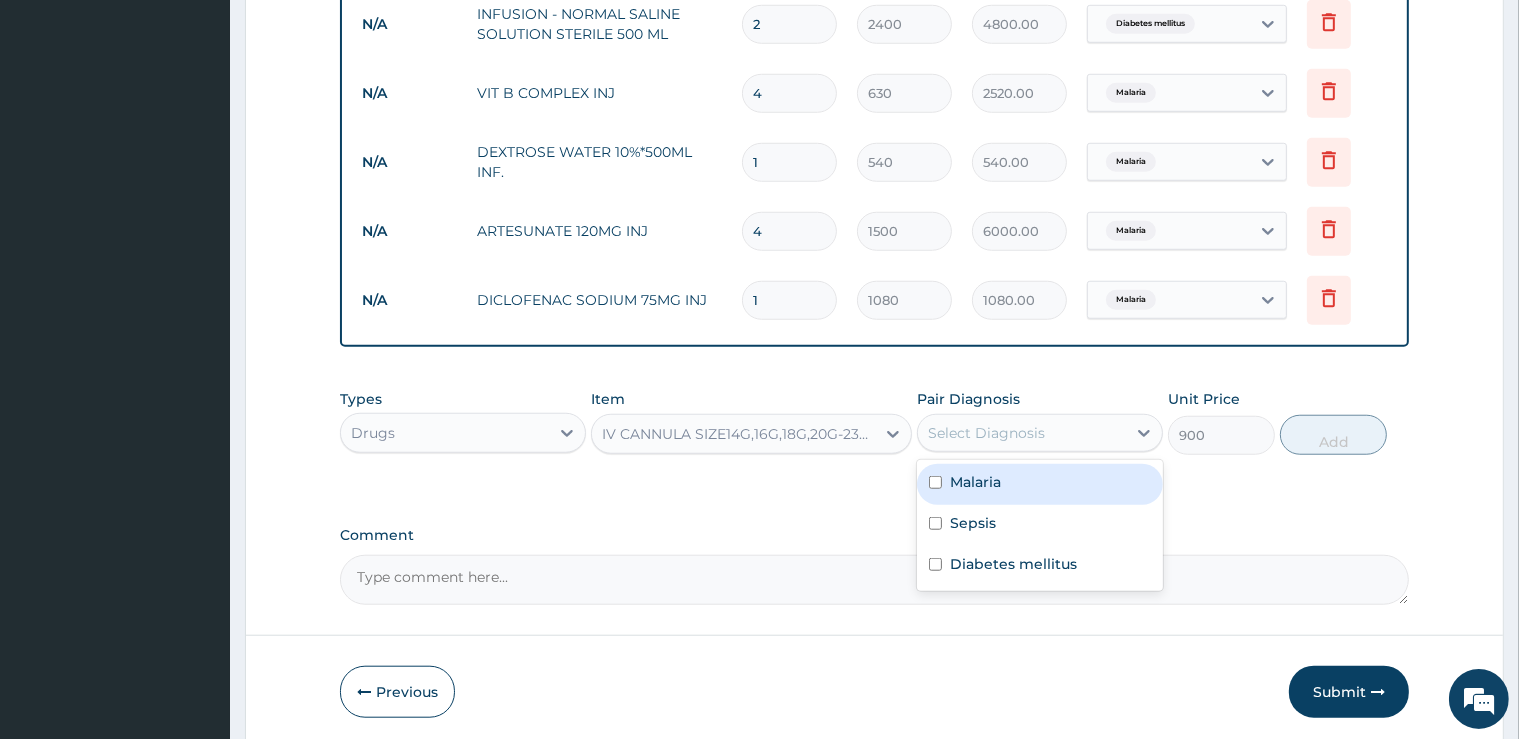 click on "Malaria" at bounding box center (1040, 484) 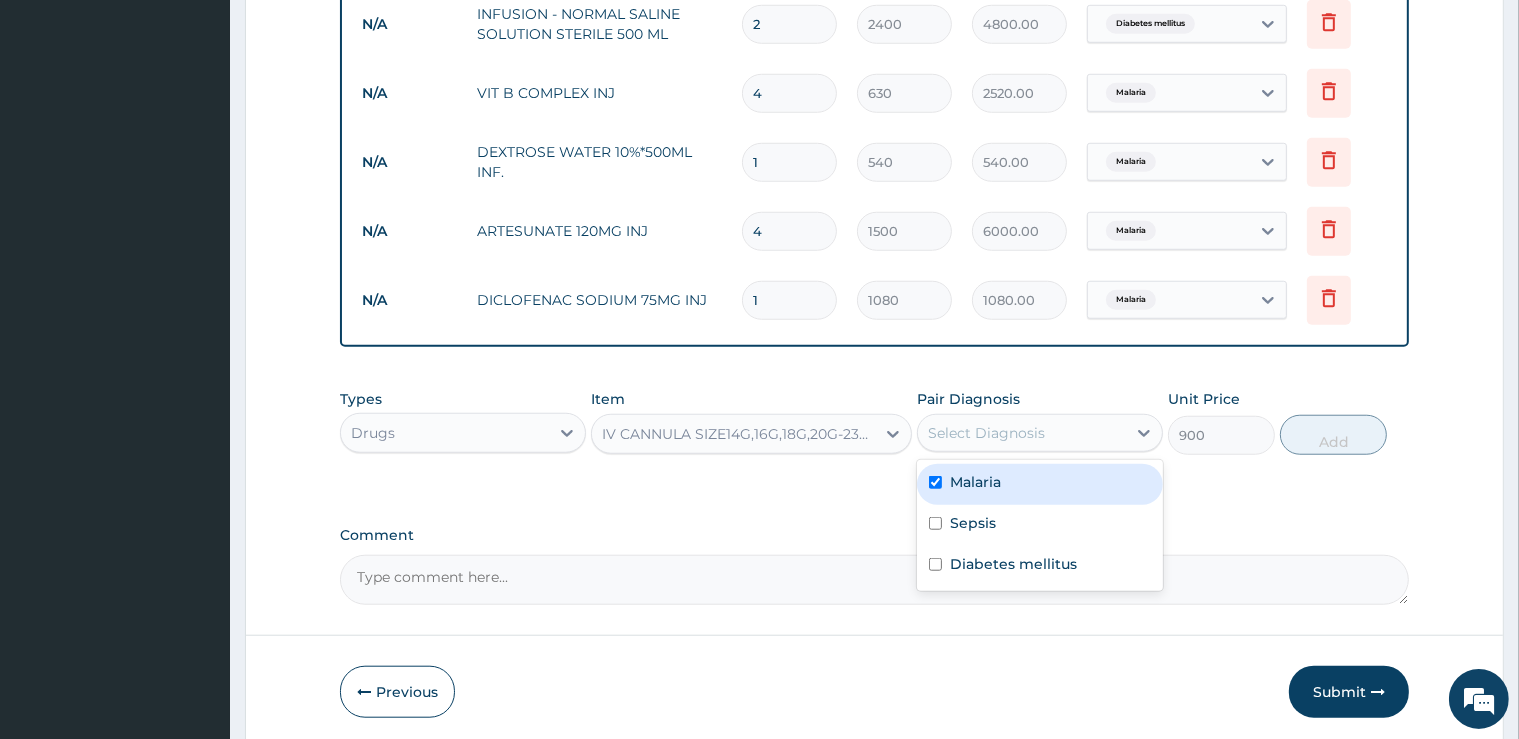 checkbox on "true" 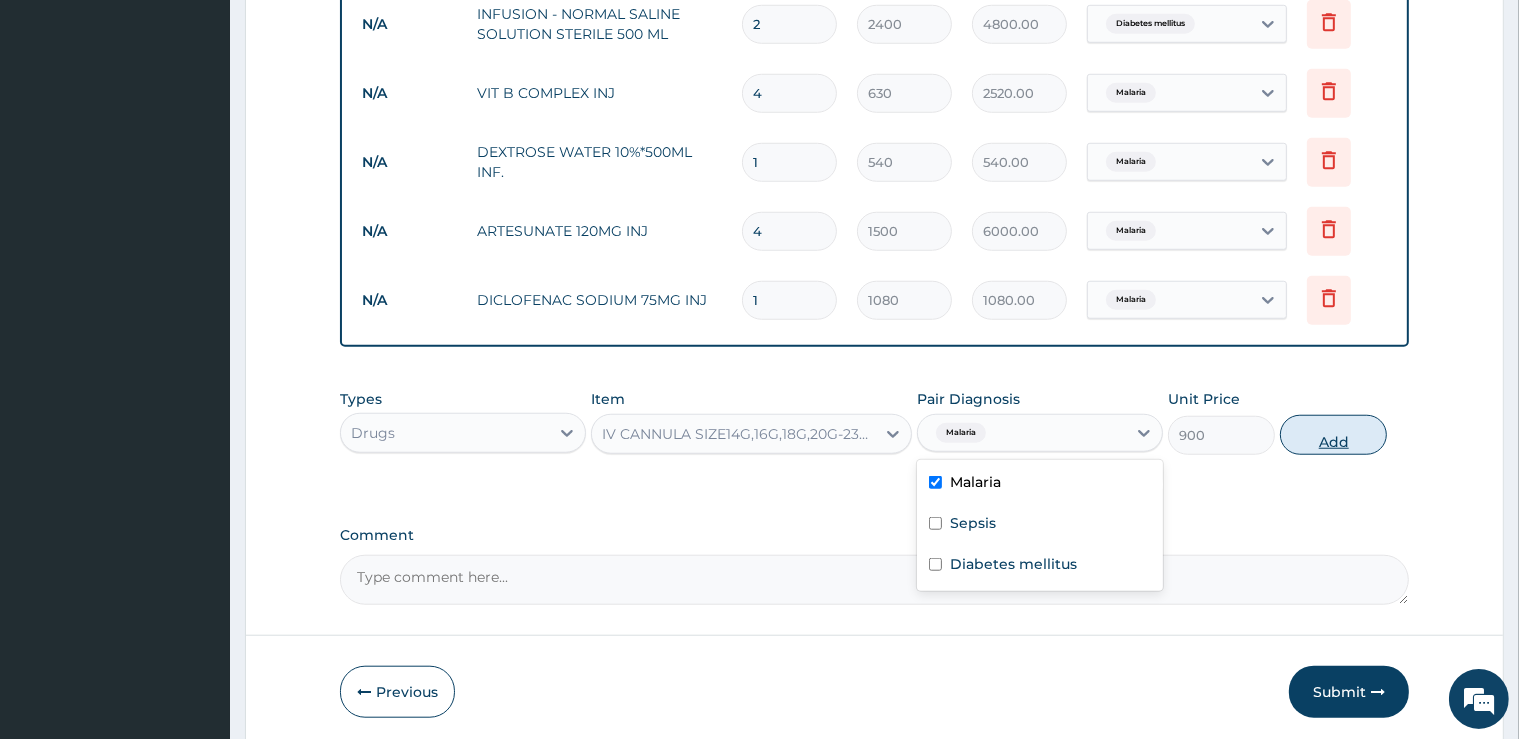click on "Add" at bounding box center [1333, 435] 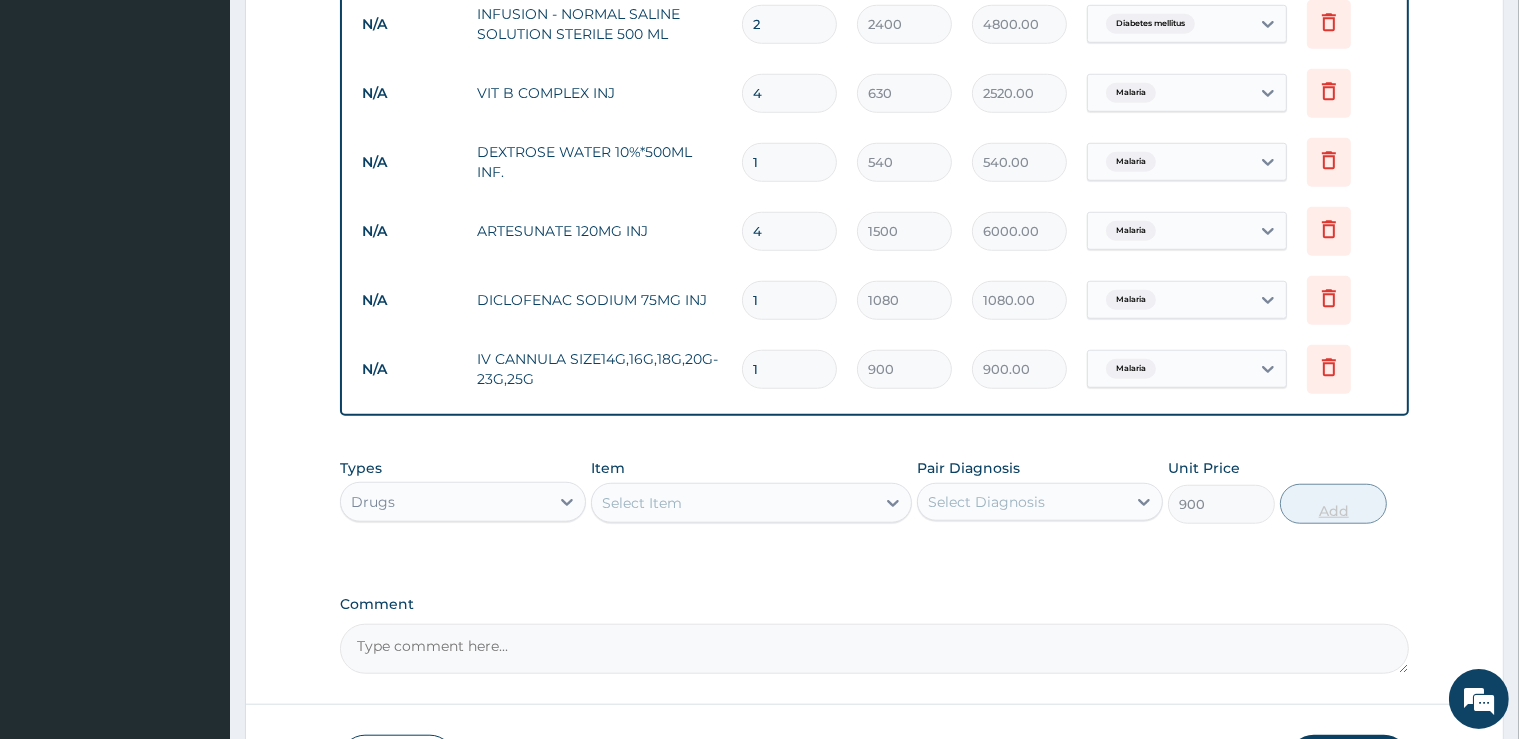 type on "0" 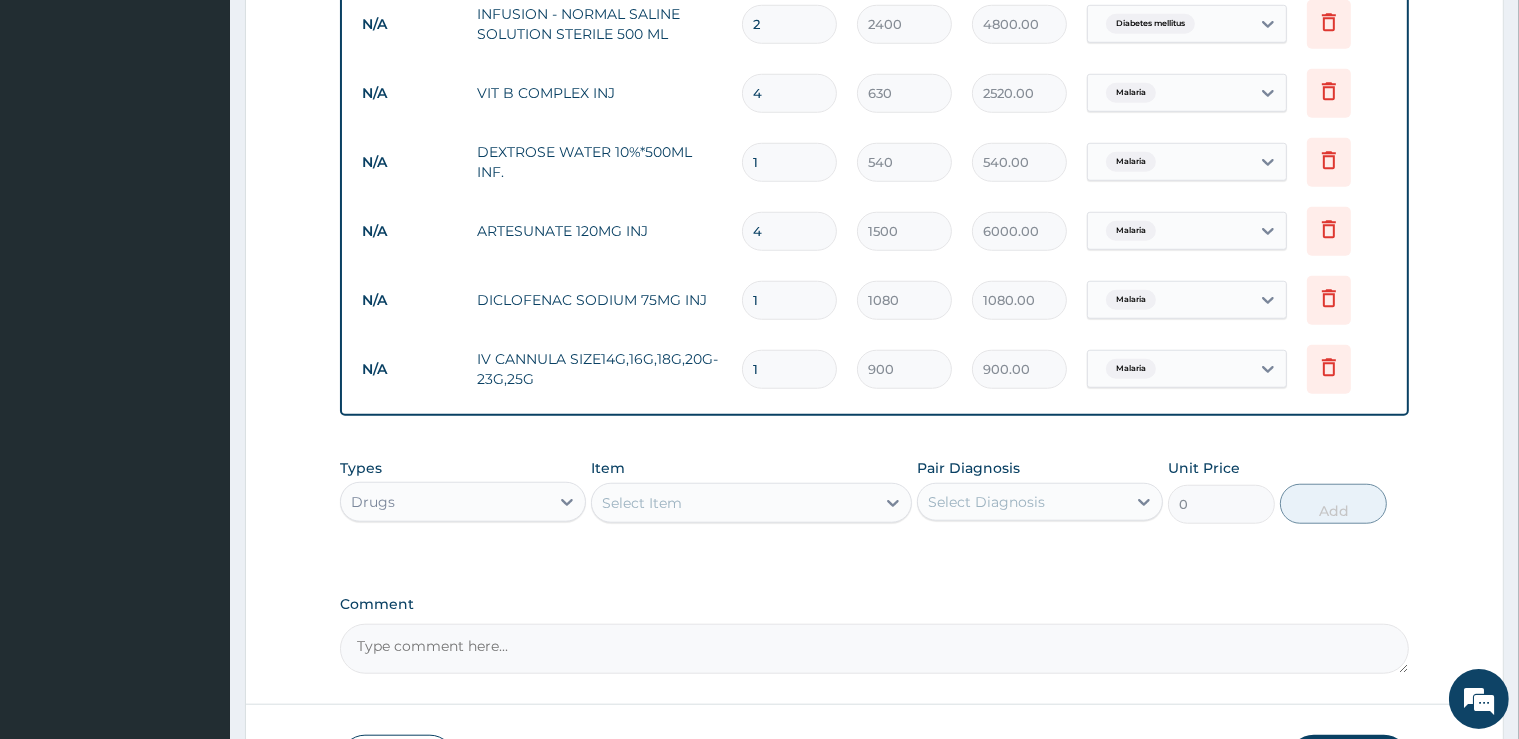 click on "Select Item" at bounding box center [733, 503] 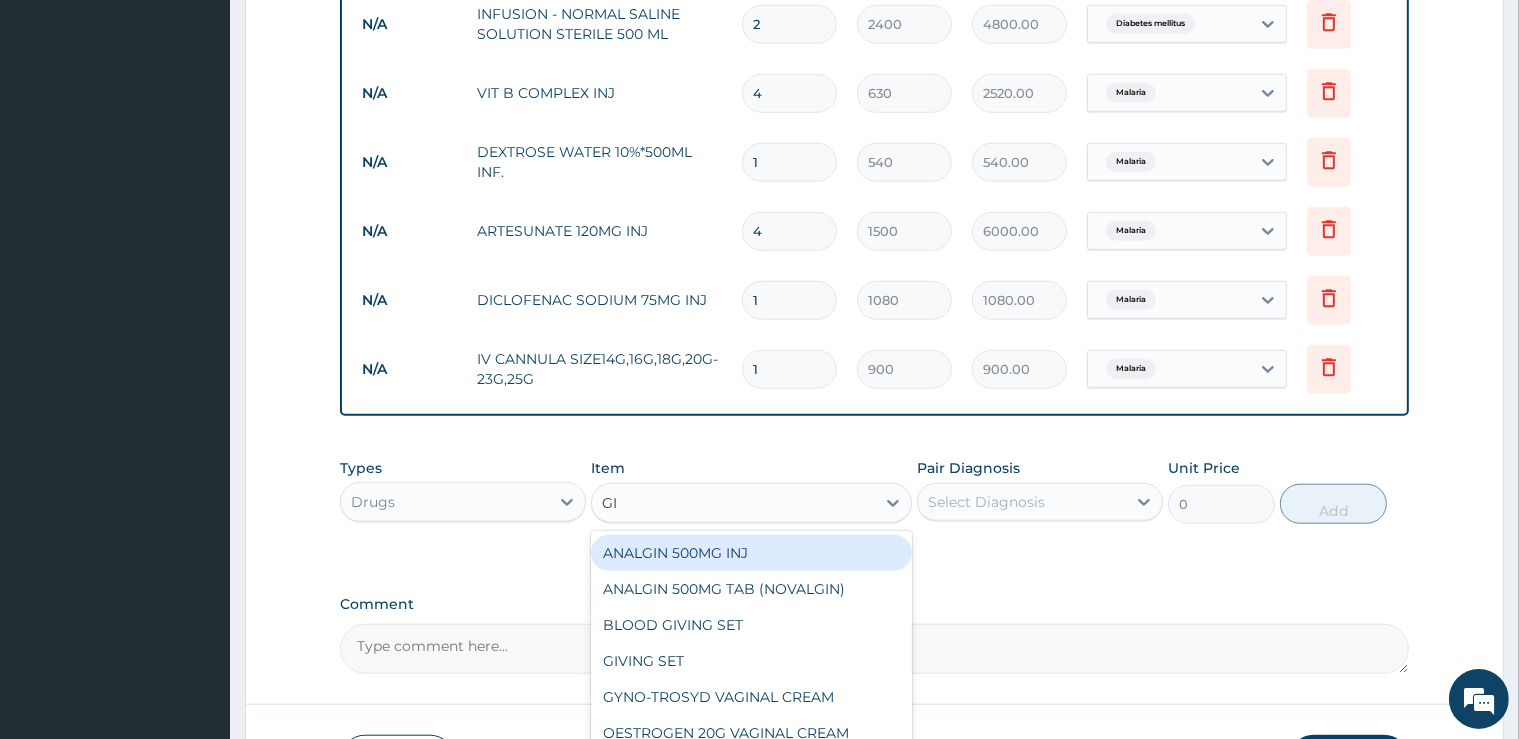 type on "GIV" 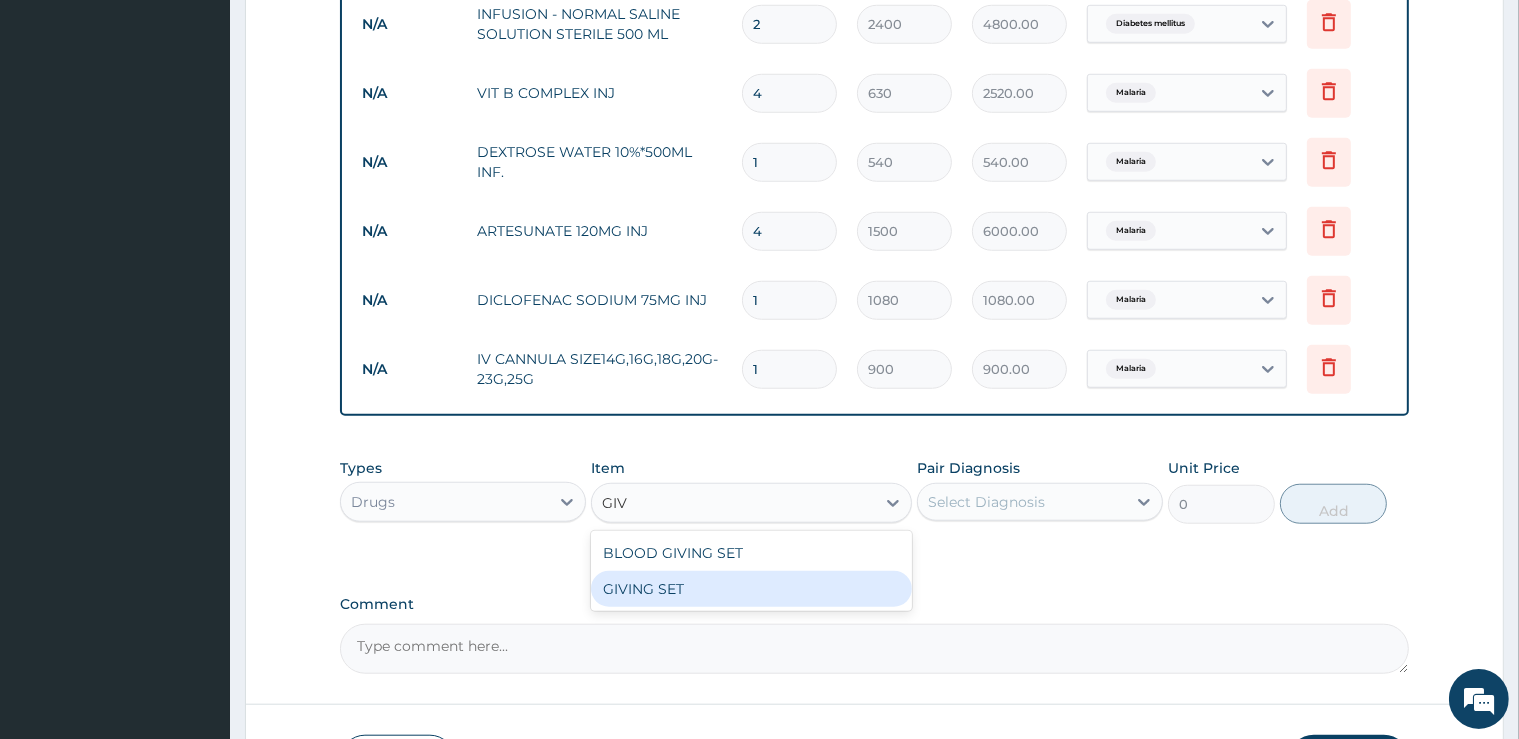 click on "GIVING SET" at bounding box center (751, 589) 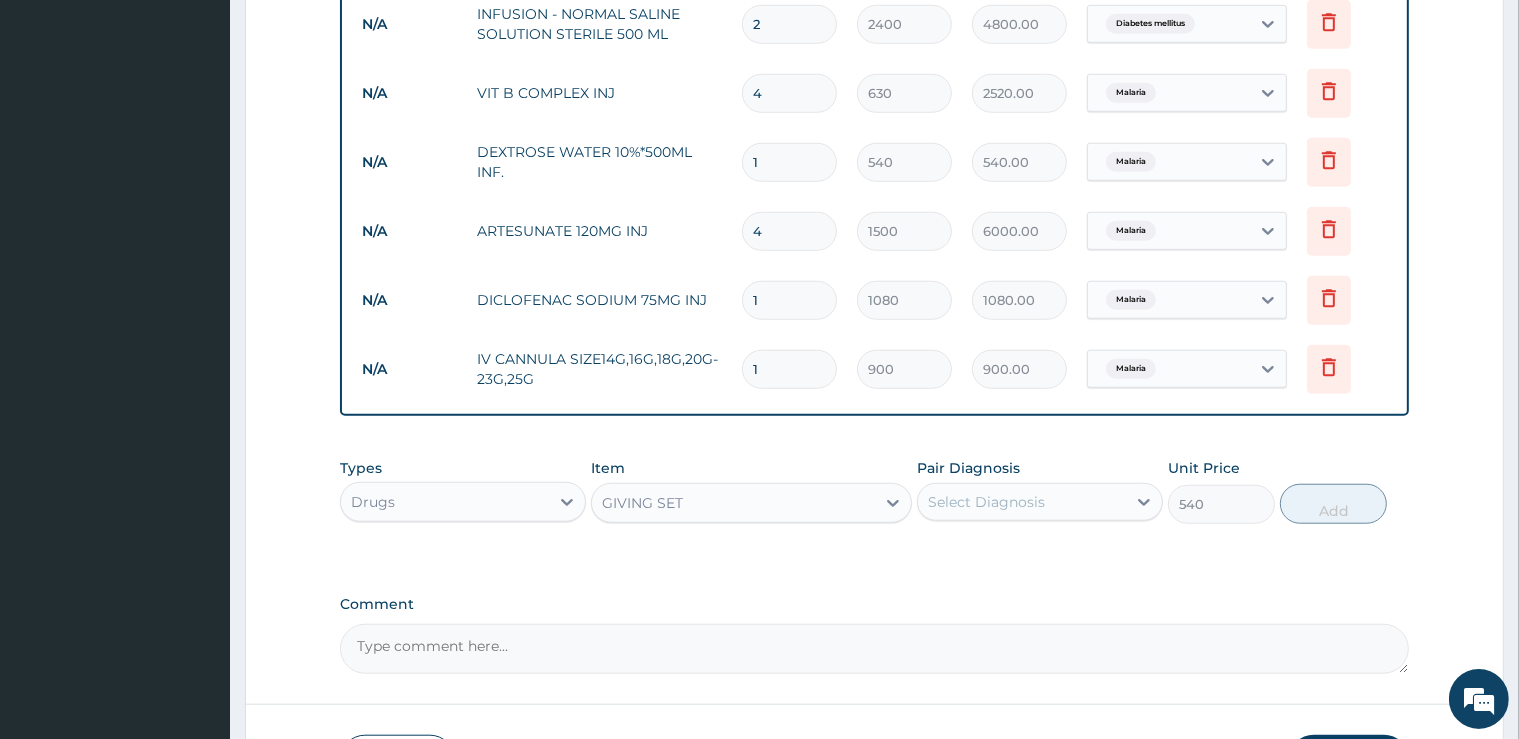 drag, startPoint x: 1127, startPoint y: 492, endPoint x: 1093, endPoint y: 510, distance: 38.470768 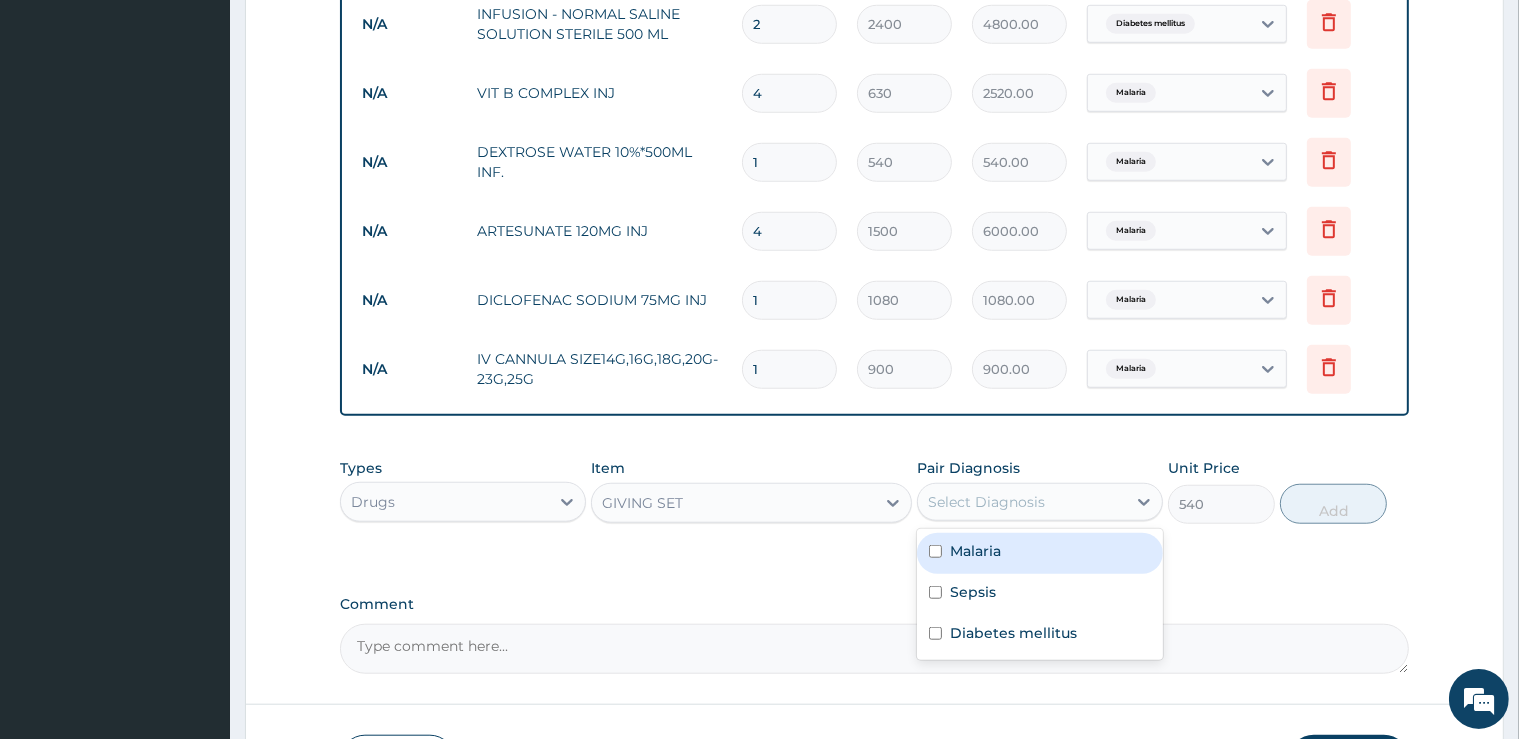 click on "Malaria" at bounding box center (1040, 553) 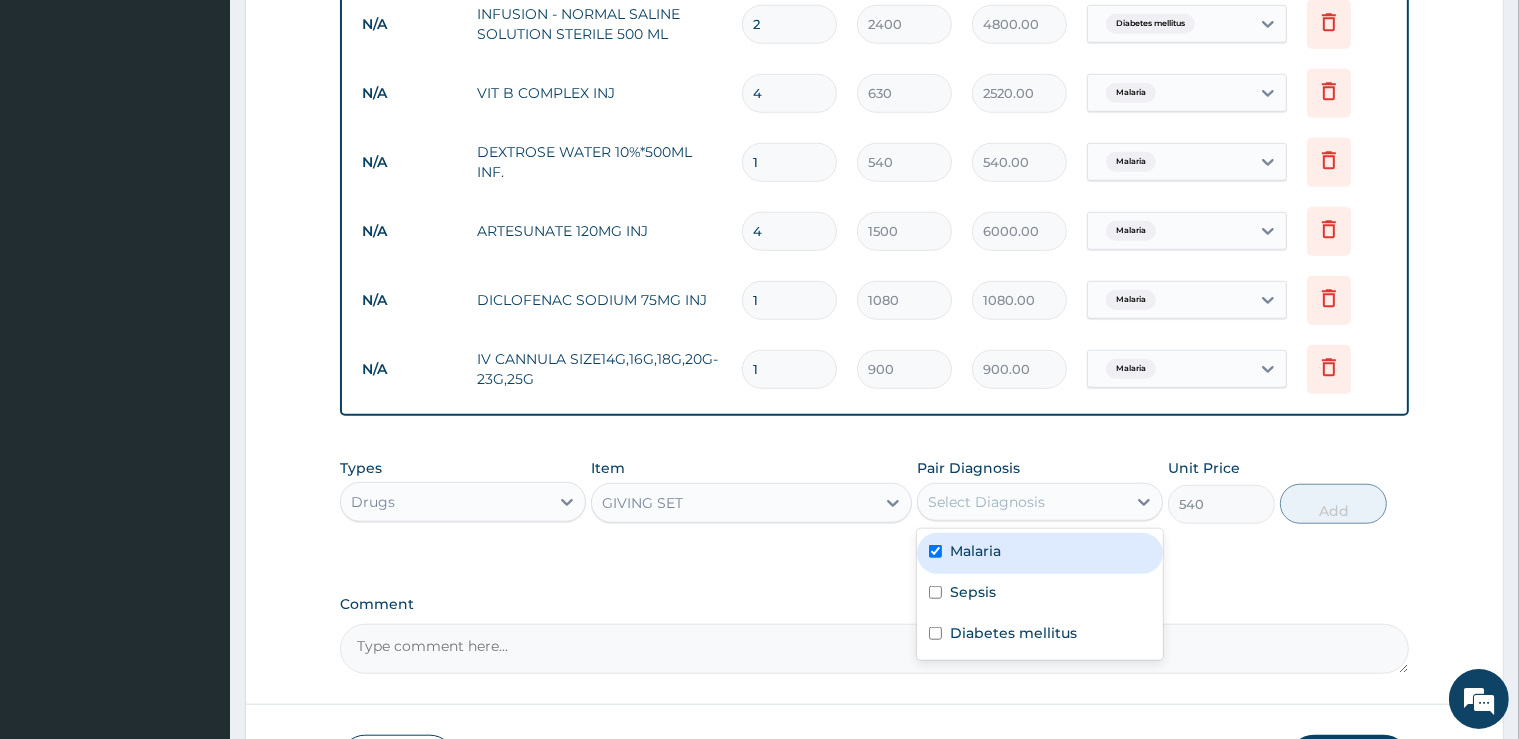 checkbox on "true" 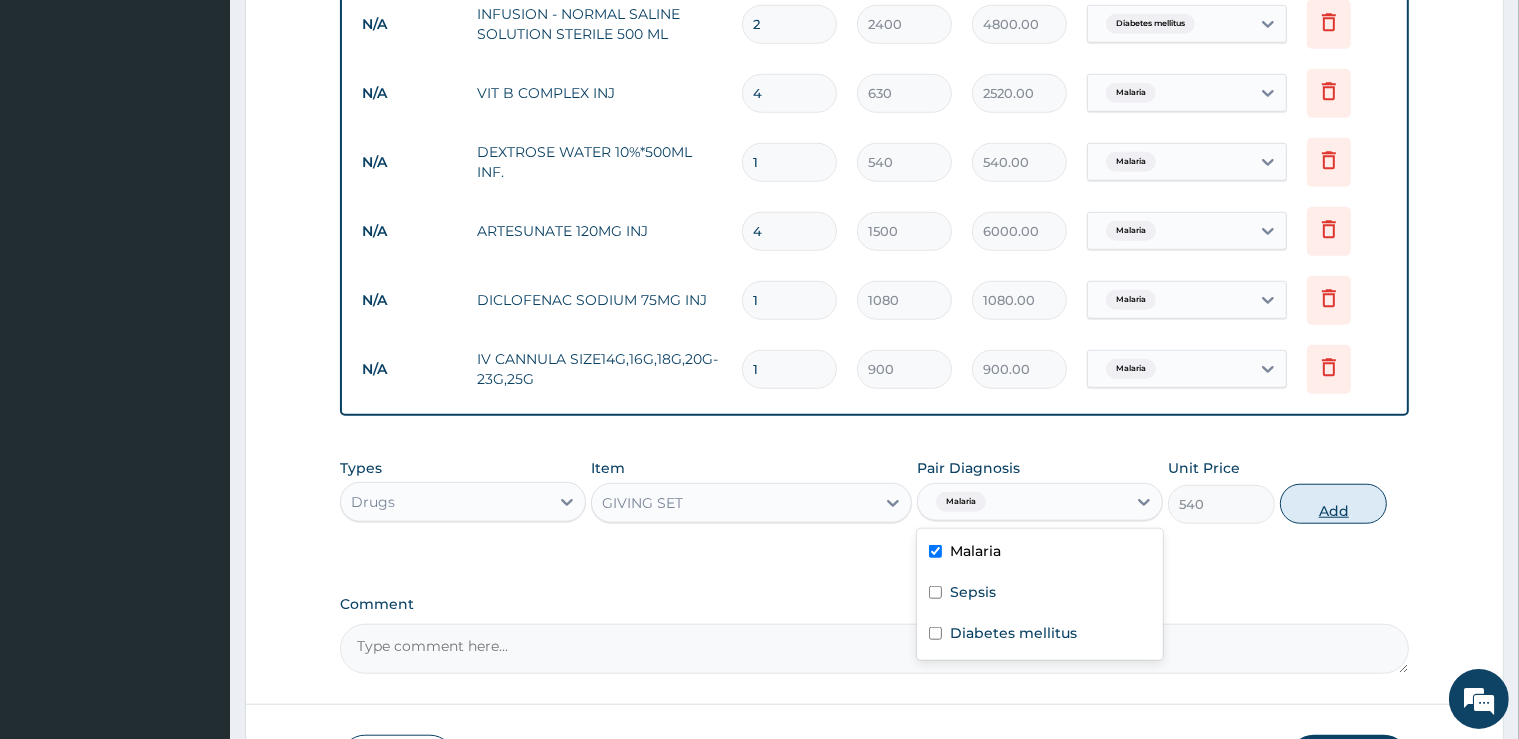 click on "Add" at bounding box center (1333, 504) 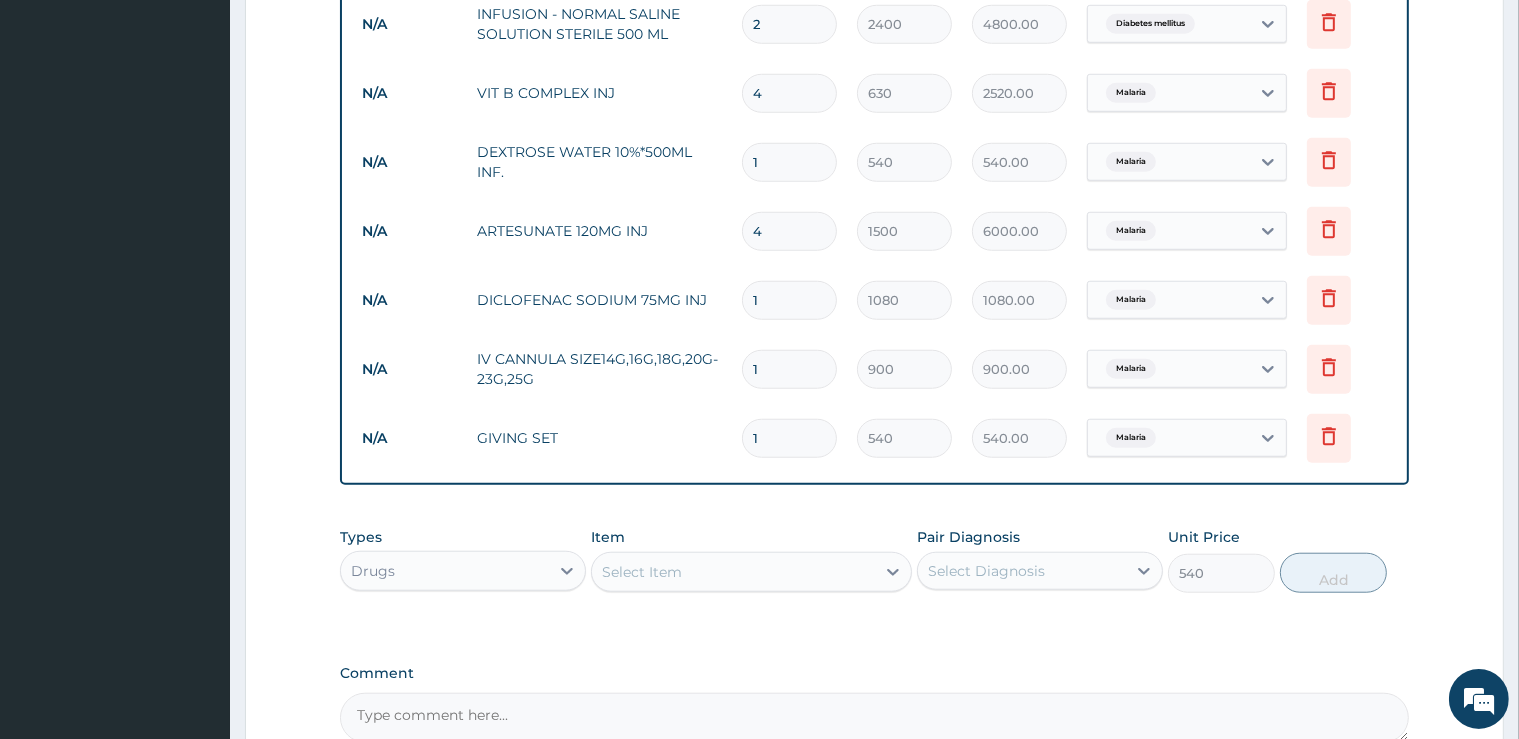 type on "0" 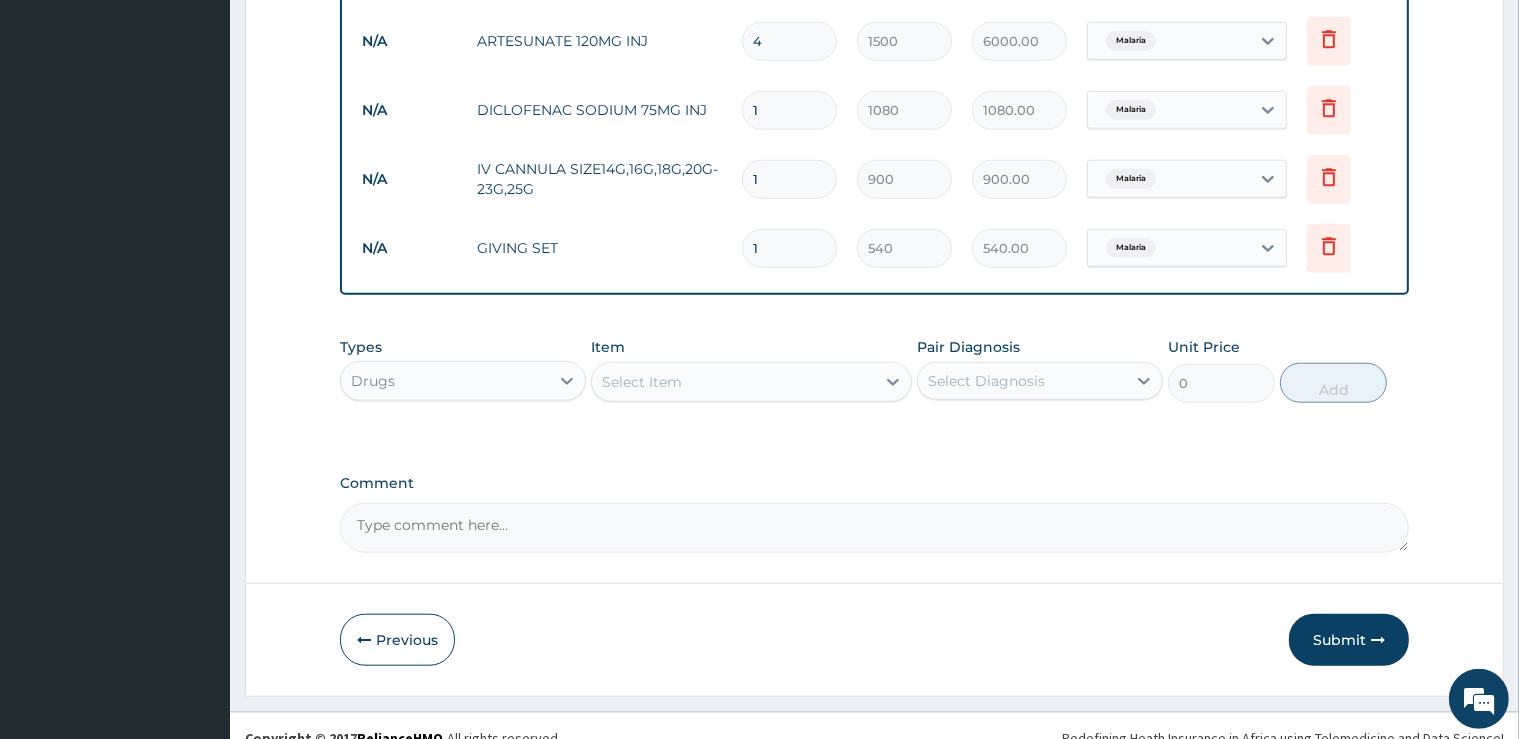 scroll, scrollTop: 1843, scrollLeft: 0, axis: vertical 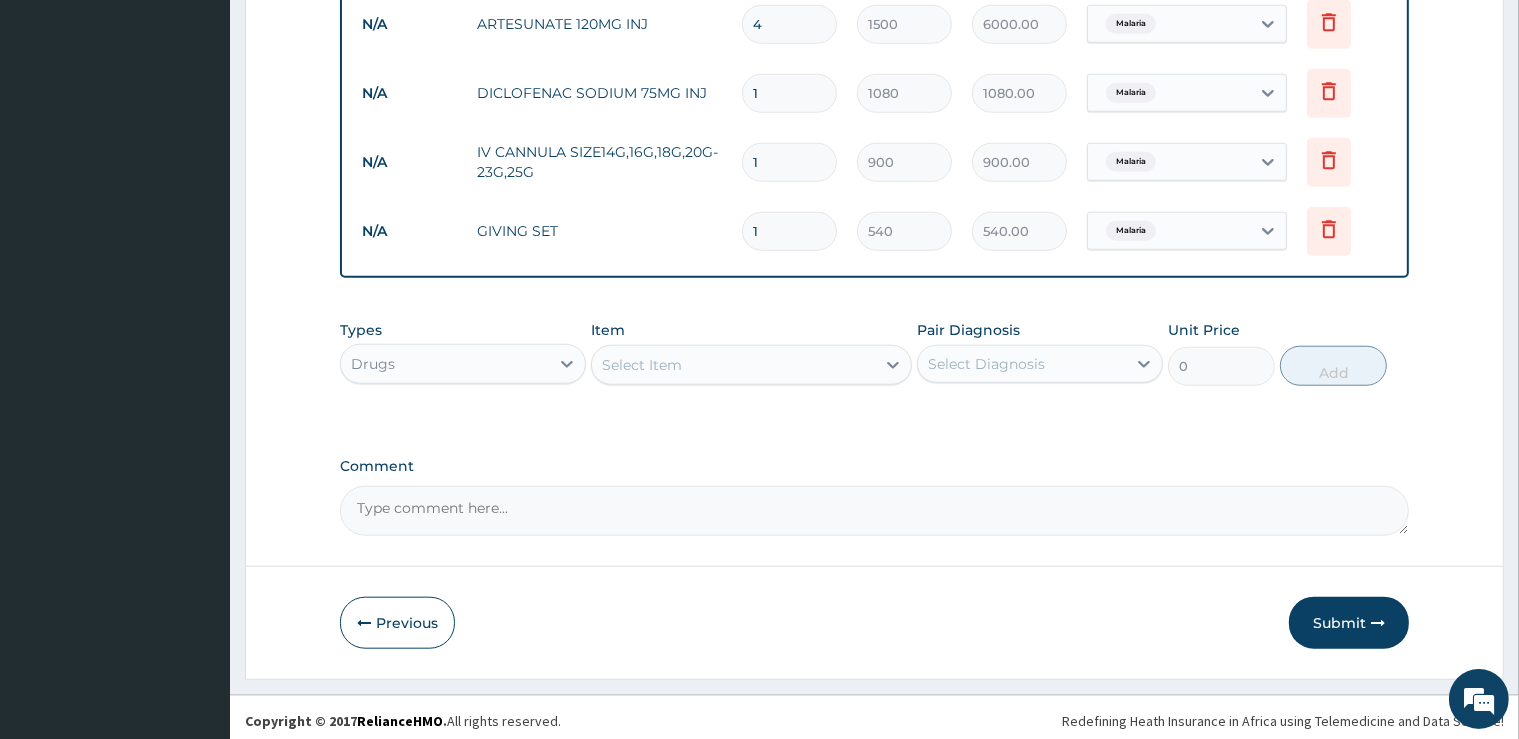 click on "Step  2  of 2 PA Code / Prescription Code PA/D60633 Encounter Date 26-07-2025 Important Notice Please enter PA codes before entering items that are not attached to a PA code   All diagnoses entered must be linked to a claim item. Diagnosis & Claim Items that are visible but inactive cannot be edited because they were imported from an already approved PA code. Diagnosis Malaria confirmed Sepsis confirmed Diabetes mellitus confirmed NB: All diagnosis must be linked to a claim item Claim Items Type Name Quantity Unit Price Total Price Pair Diagnosis Actions Procedures consultation (initial) – general practitioner (gp) 1 3000 3000.00 Malaria  + 1 Delete Procedures feeding per day 1 6000 6000.00 Malaria  + 1 Delete Laboratory blood count; haemoglobin automated complete cbc 1 6400 6400.00 Sepsis Delete Laboratory blood film for malaria parasite 1 3600 3600.00 Malaria Delete Procedures accommodation (private room) 1 12000 12000.00 Sepsis  + 1 Delete Laboratory random blood sugar (rbs) 1 1800 1800.00 Delete e/u/cr" at bounding box center [874, -529] 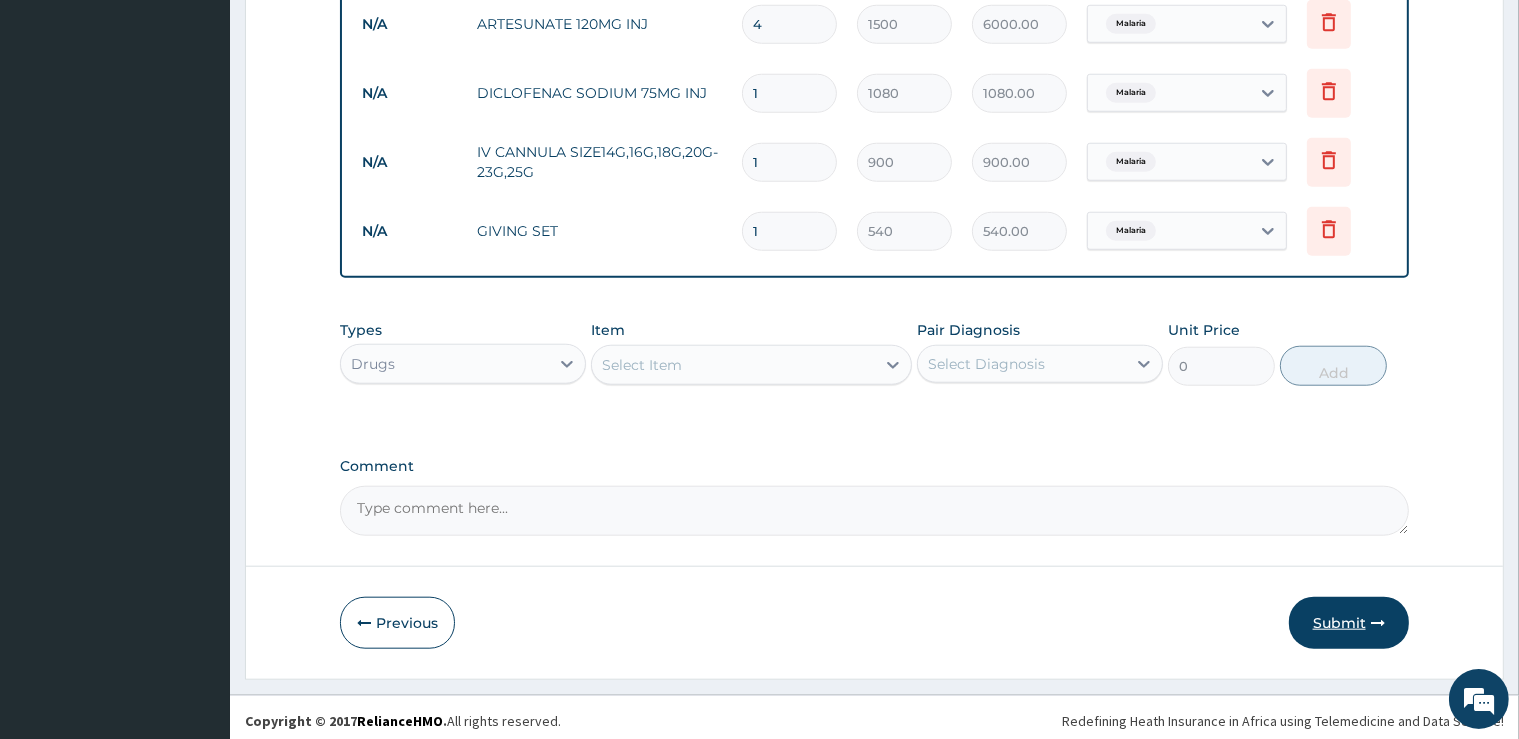 click on "Submit" at bounding box center (1349, 623) 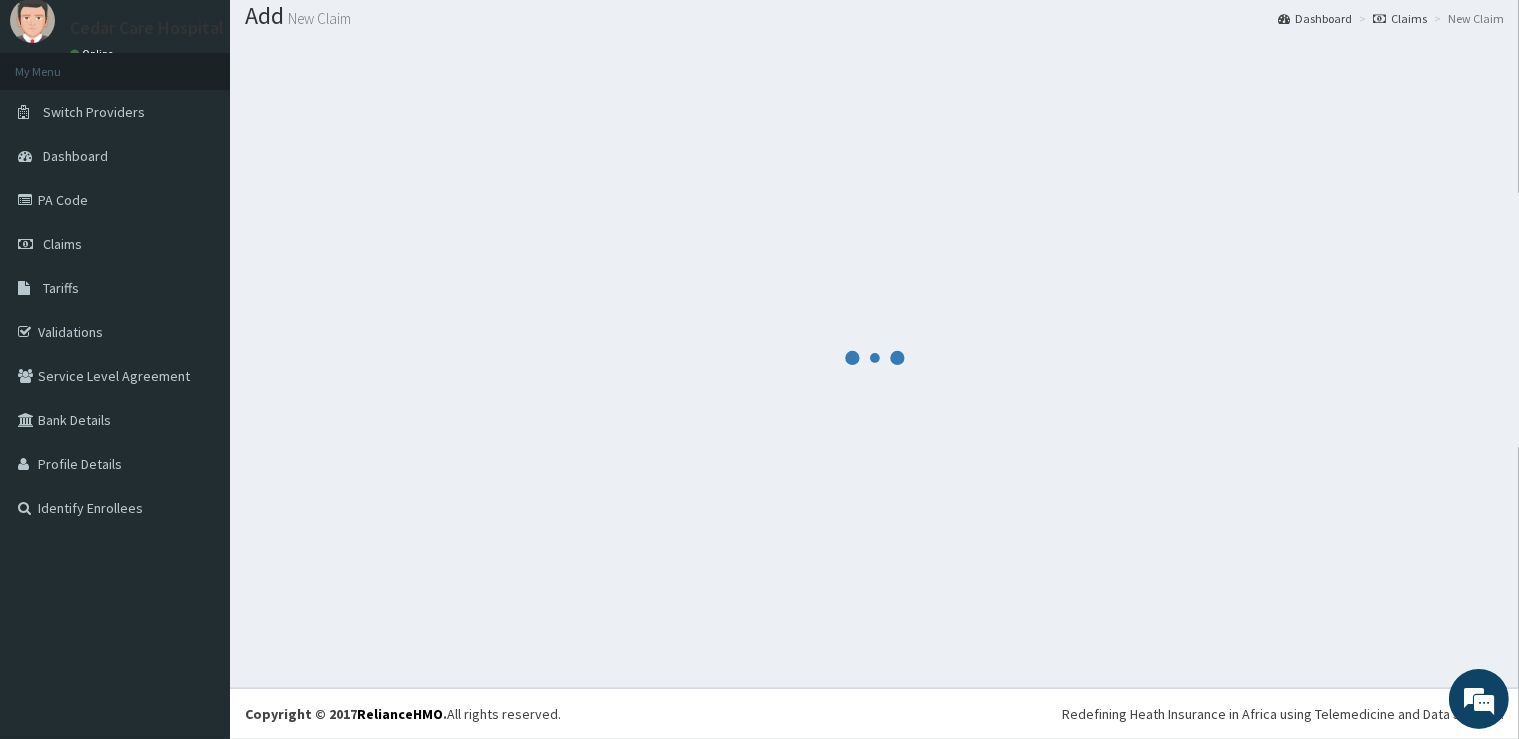 scroll, scrollTop: 61, scrollLeft: 0, axis: vertical 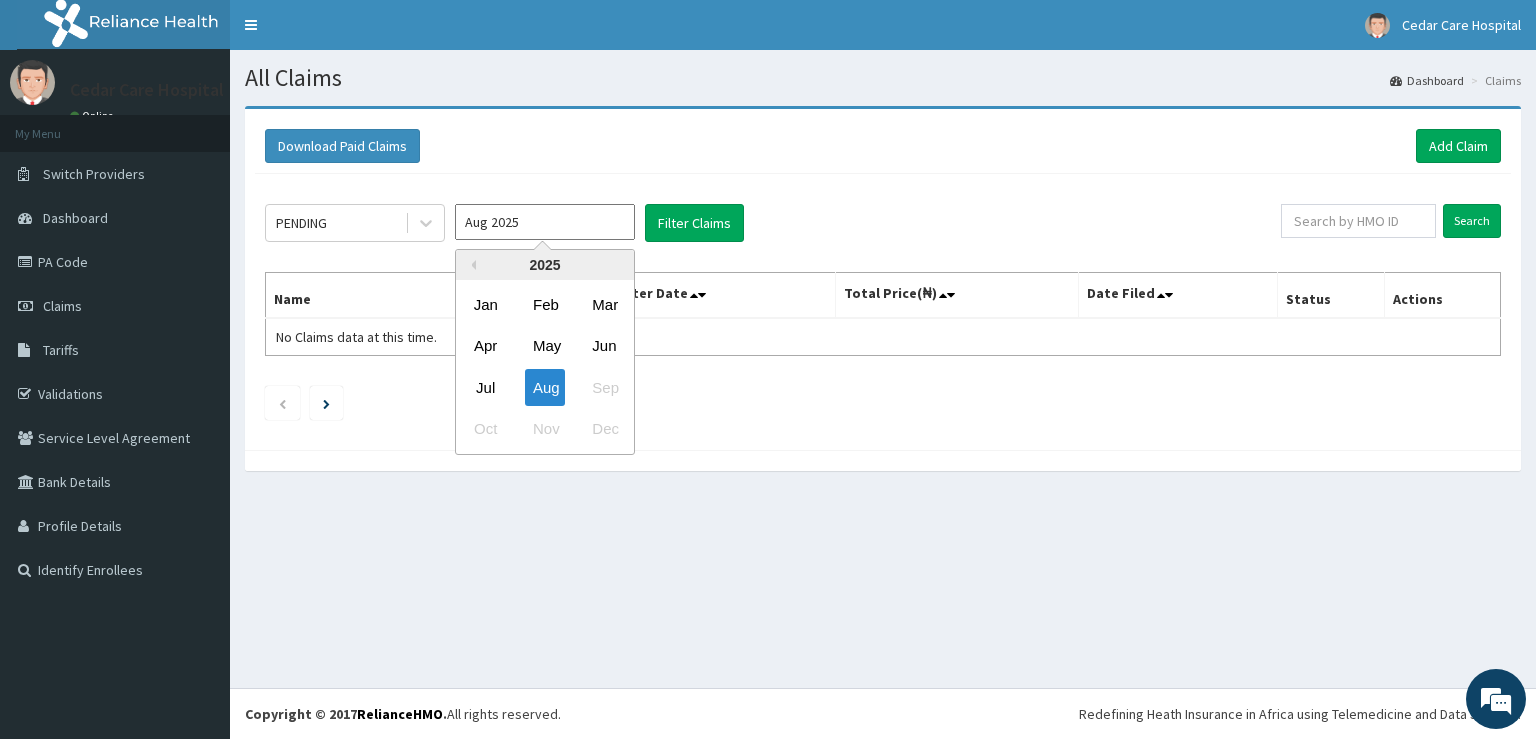 drag, startPoint x: 468, startPoint y: 222, endPoint x: 539, endPoint y: 257, distance: 79.15807 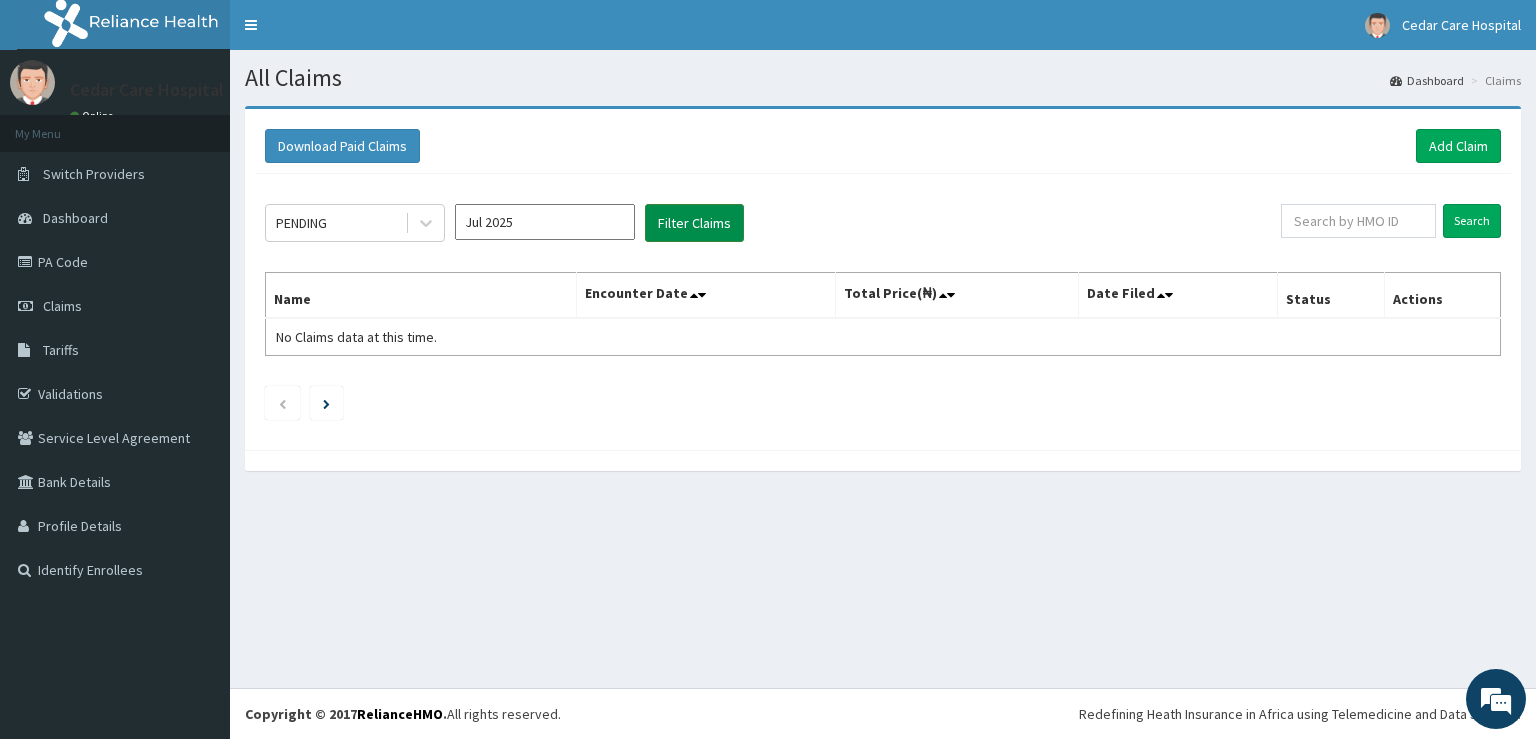click on "Filter Claims" at bounding box center (694, 223) 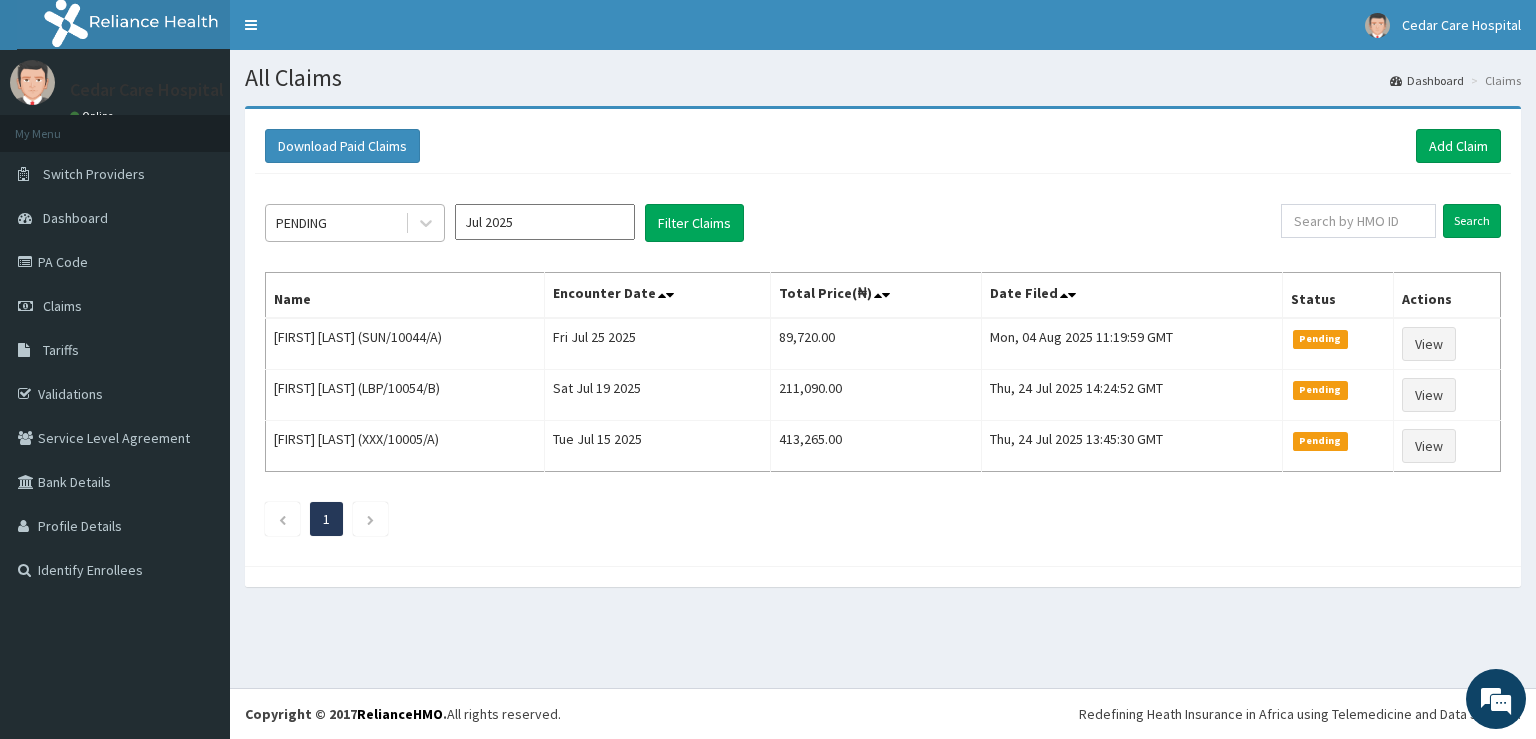 click on "PENDING" at bounding box center [335, 223] 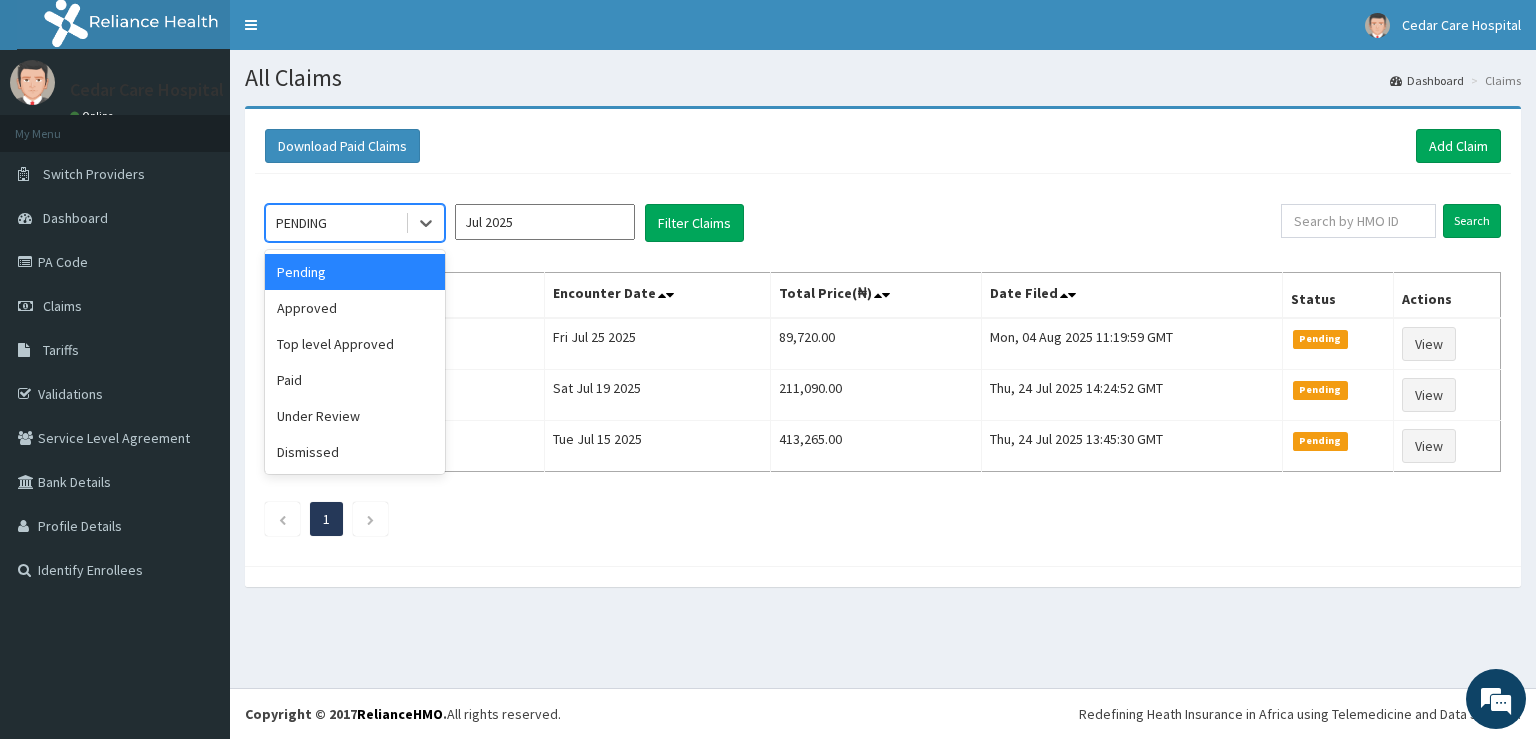 scroll, scrollTop: 0, scrollLeft: 0, axis: both 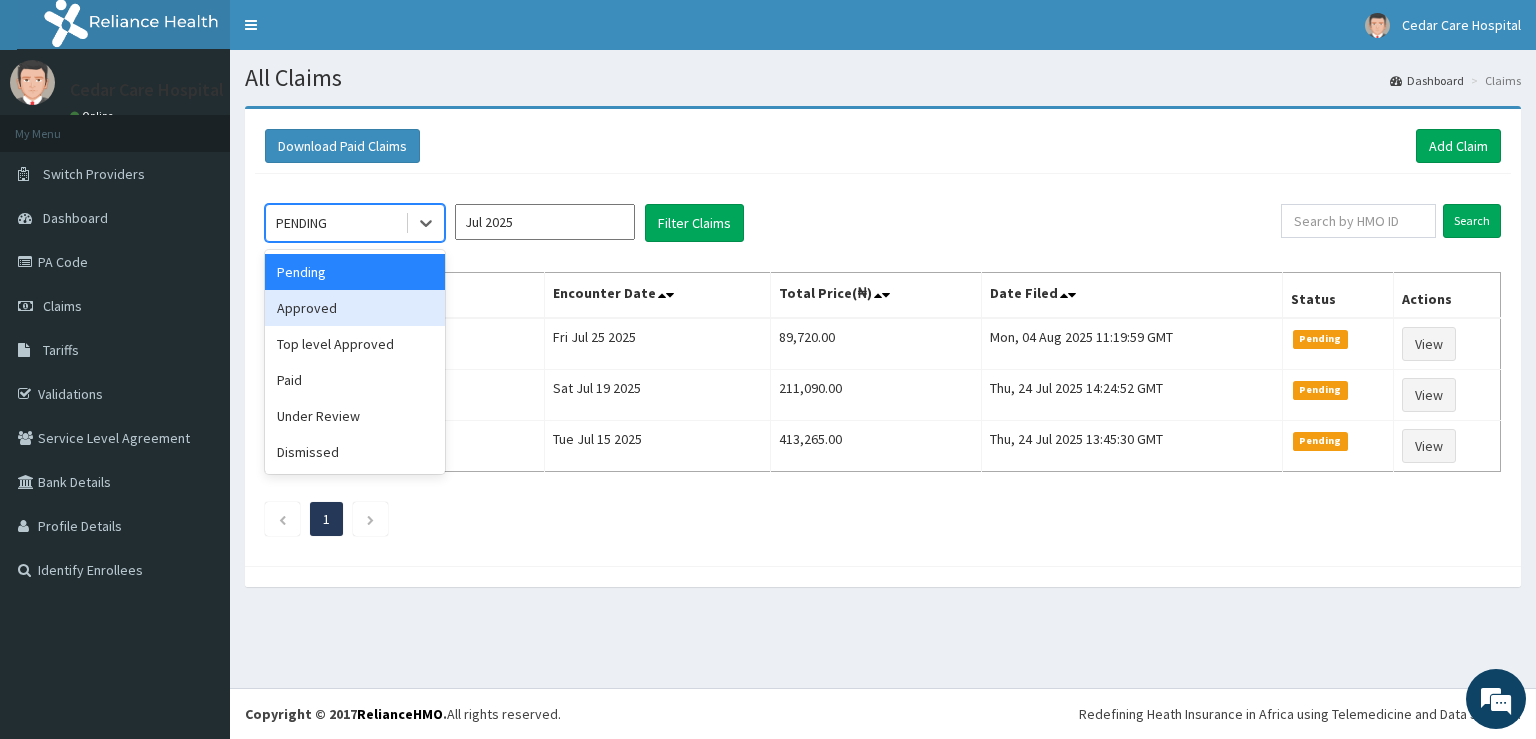 click on "Approved" at bounding box center (355, 308) 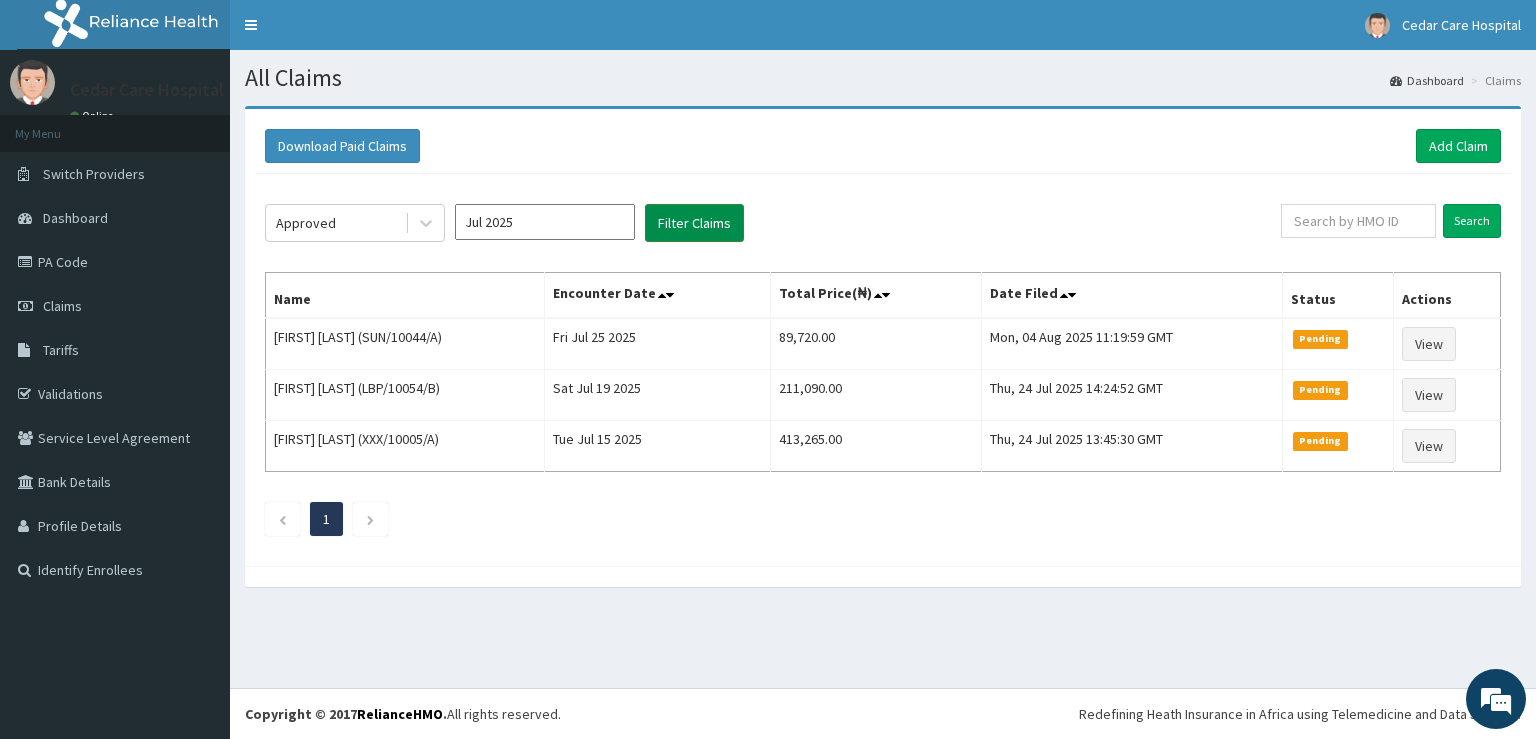 click on "Filter Claims" at bounding box center (694, 223) 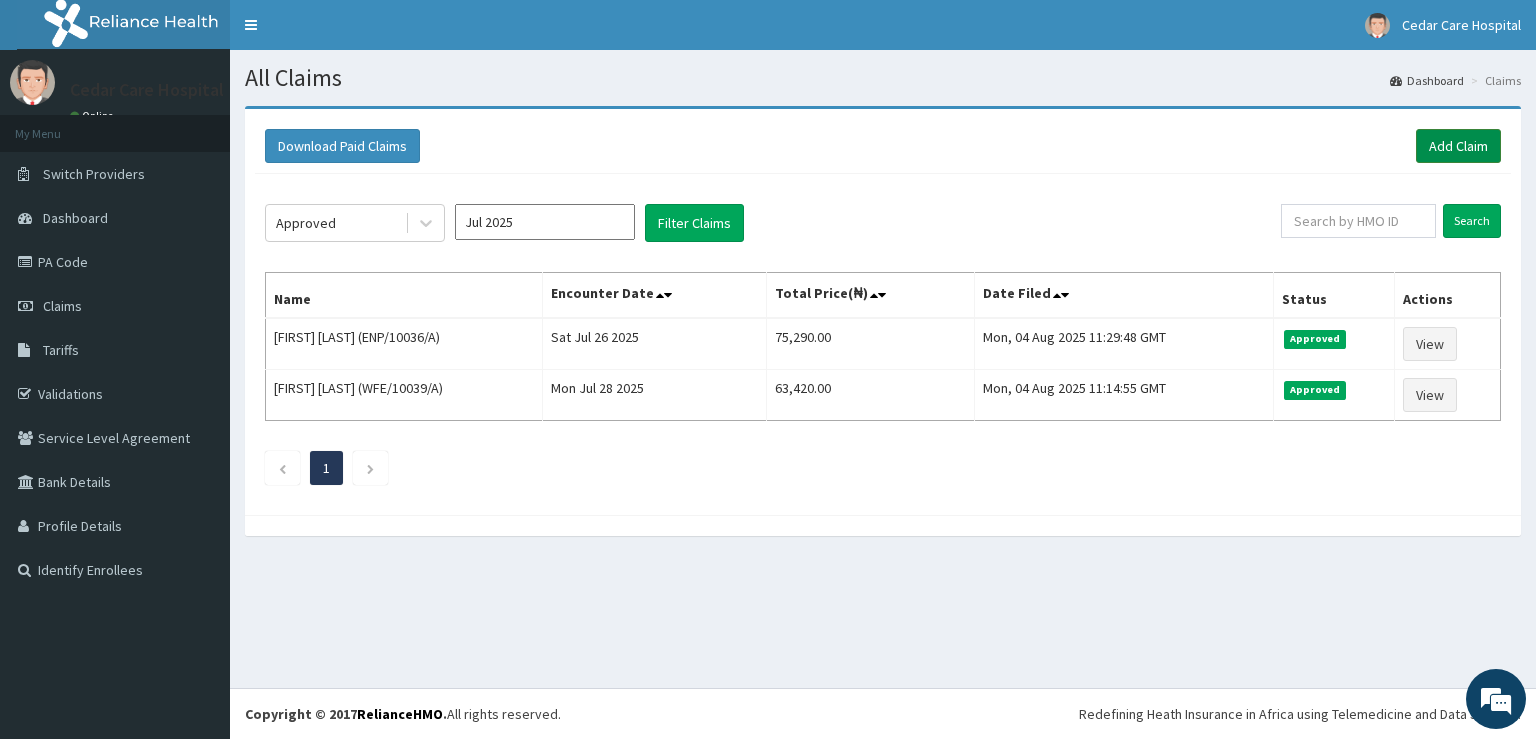 click on "Add Claim" at bounding box center (1458, 146) 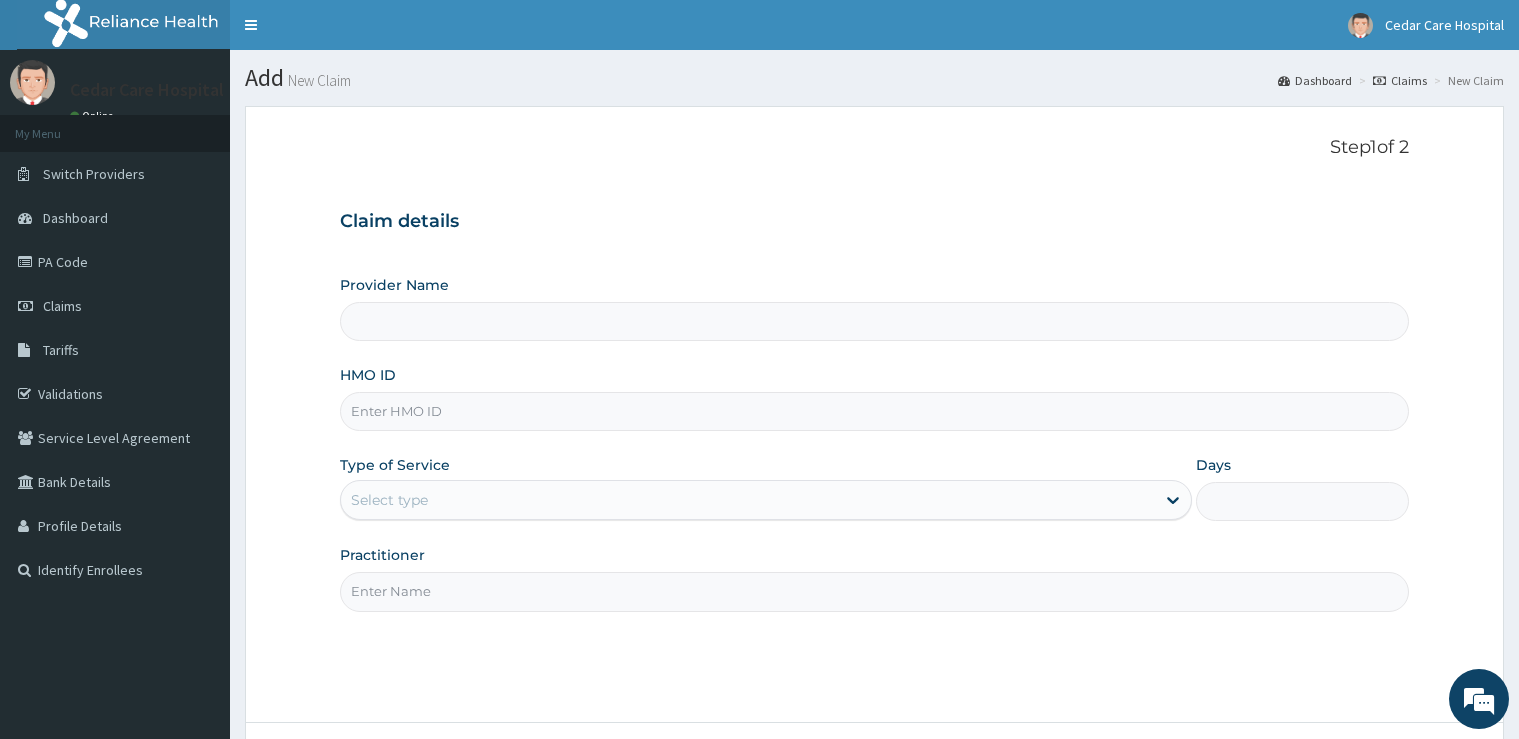 scroll, scrollTop: 0, scrollLeft: 0, axis: both 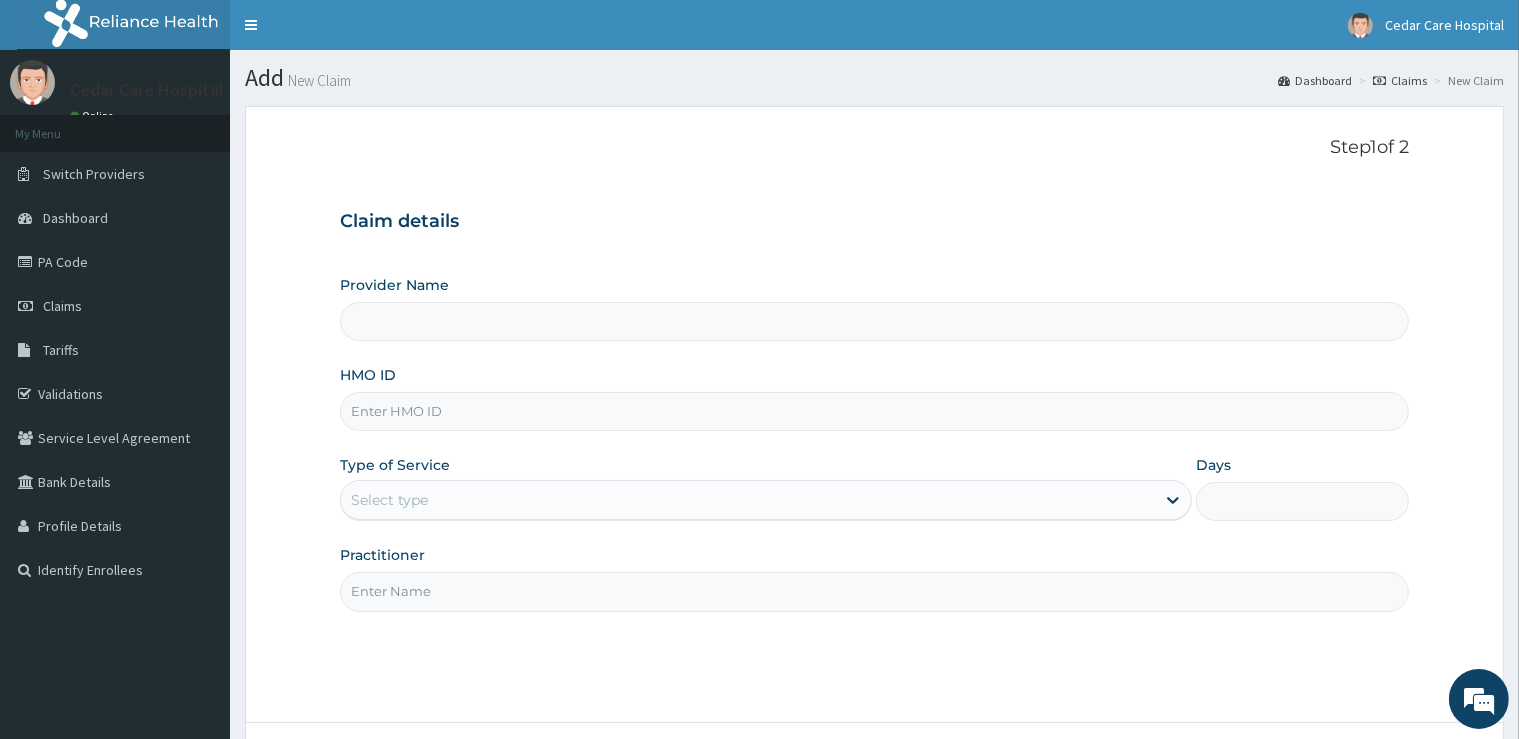 type on "Cedar Care Hospital" 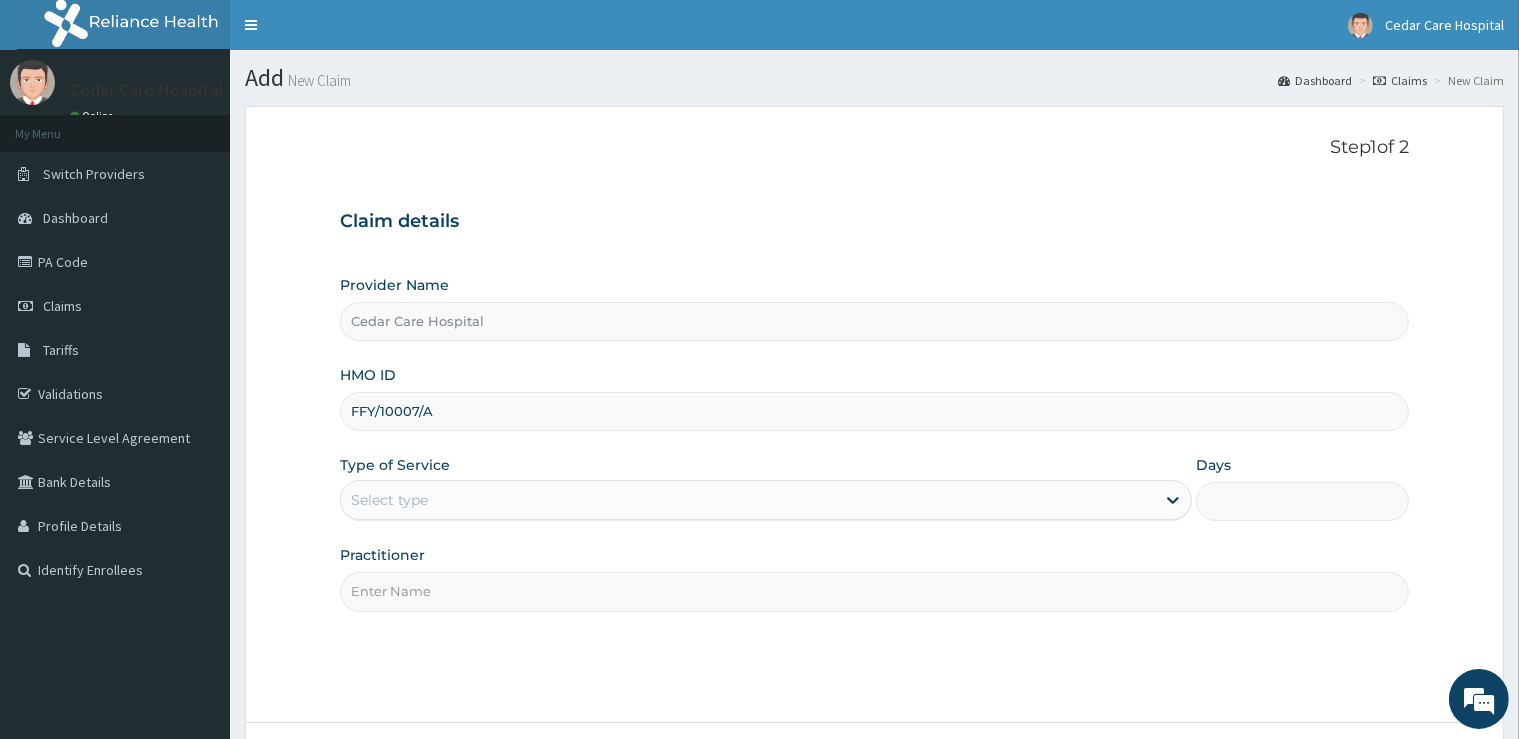 type on "FFY/10007/A" 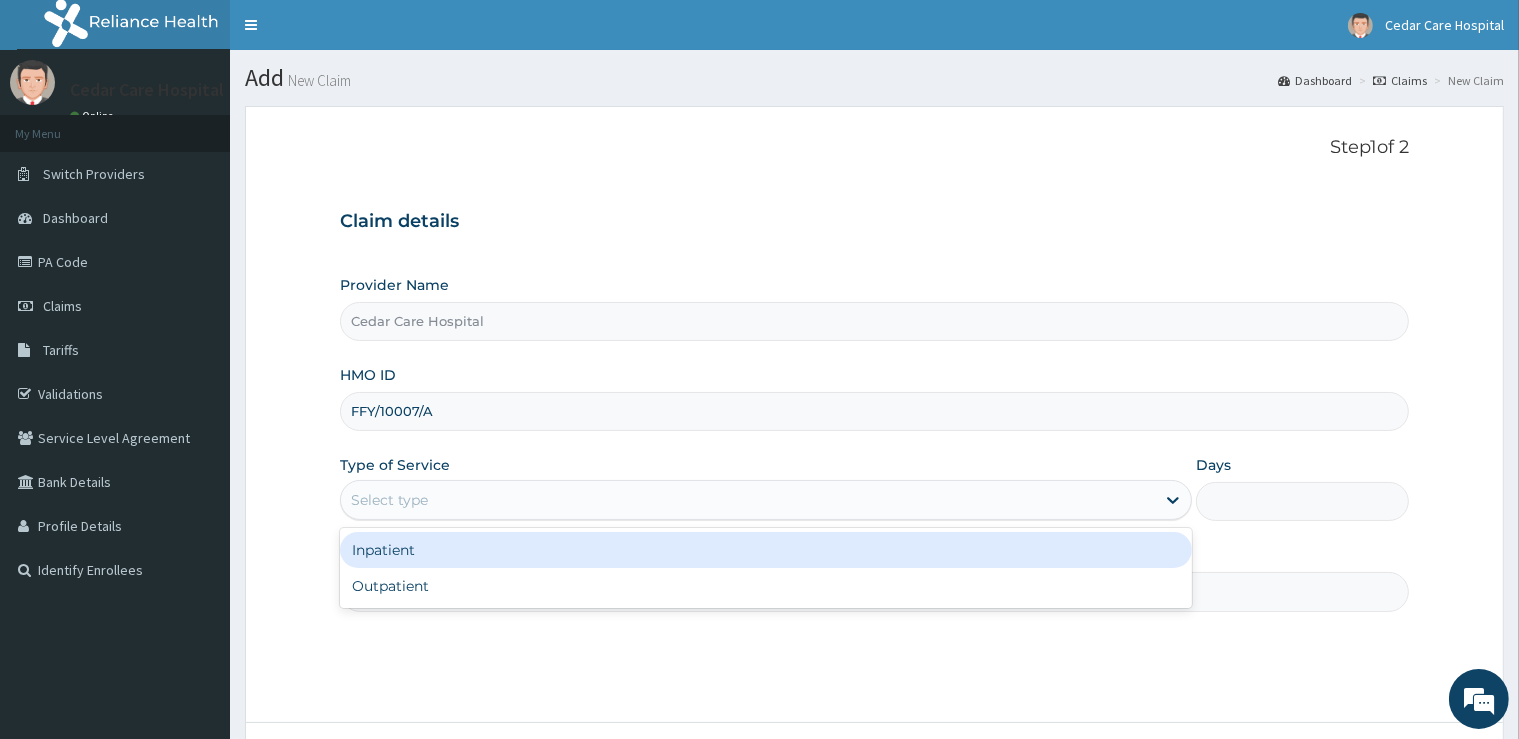 click on "Select type" at bounding box center (748, 500) 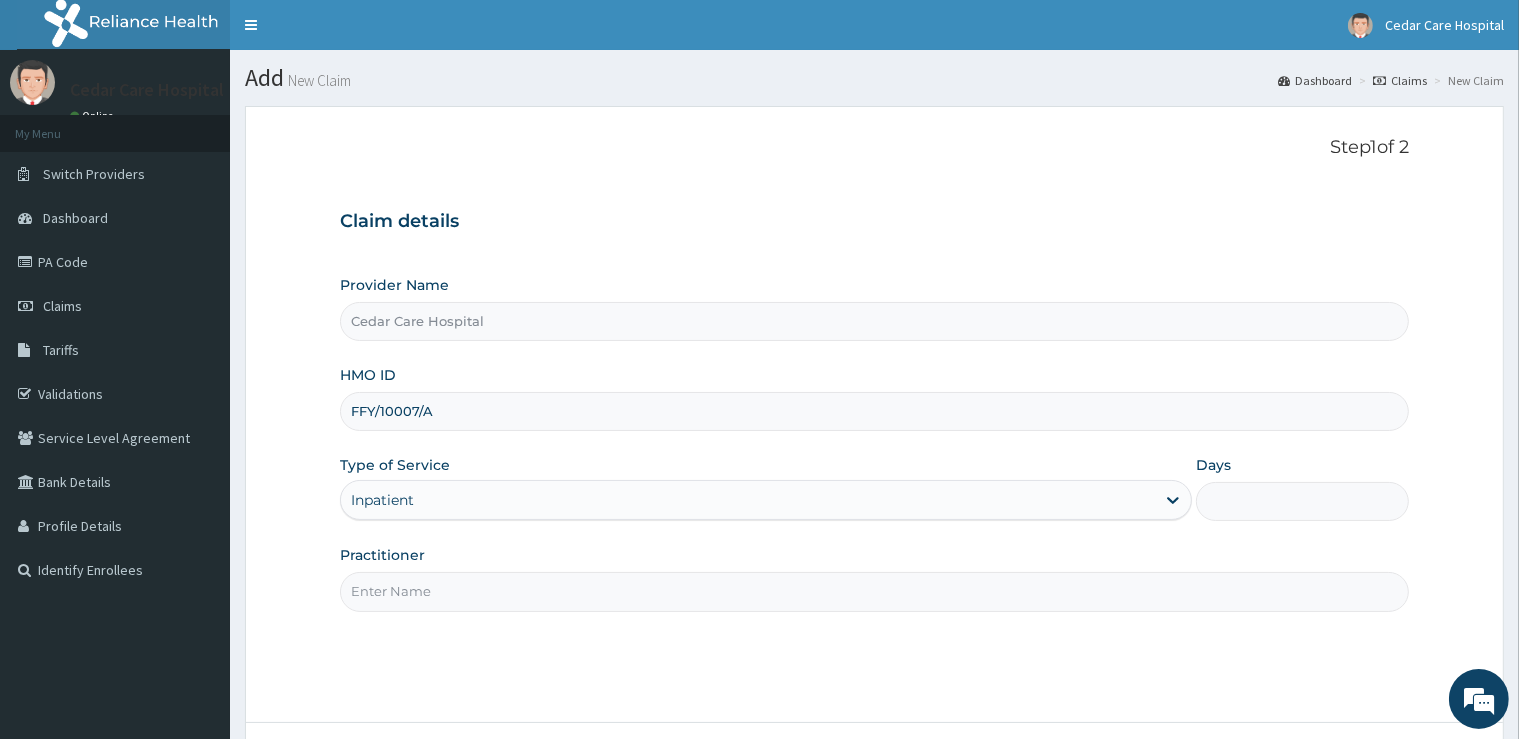 click on "Practitioner" at bounding box center (874, 591) 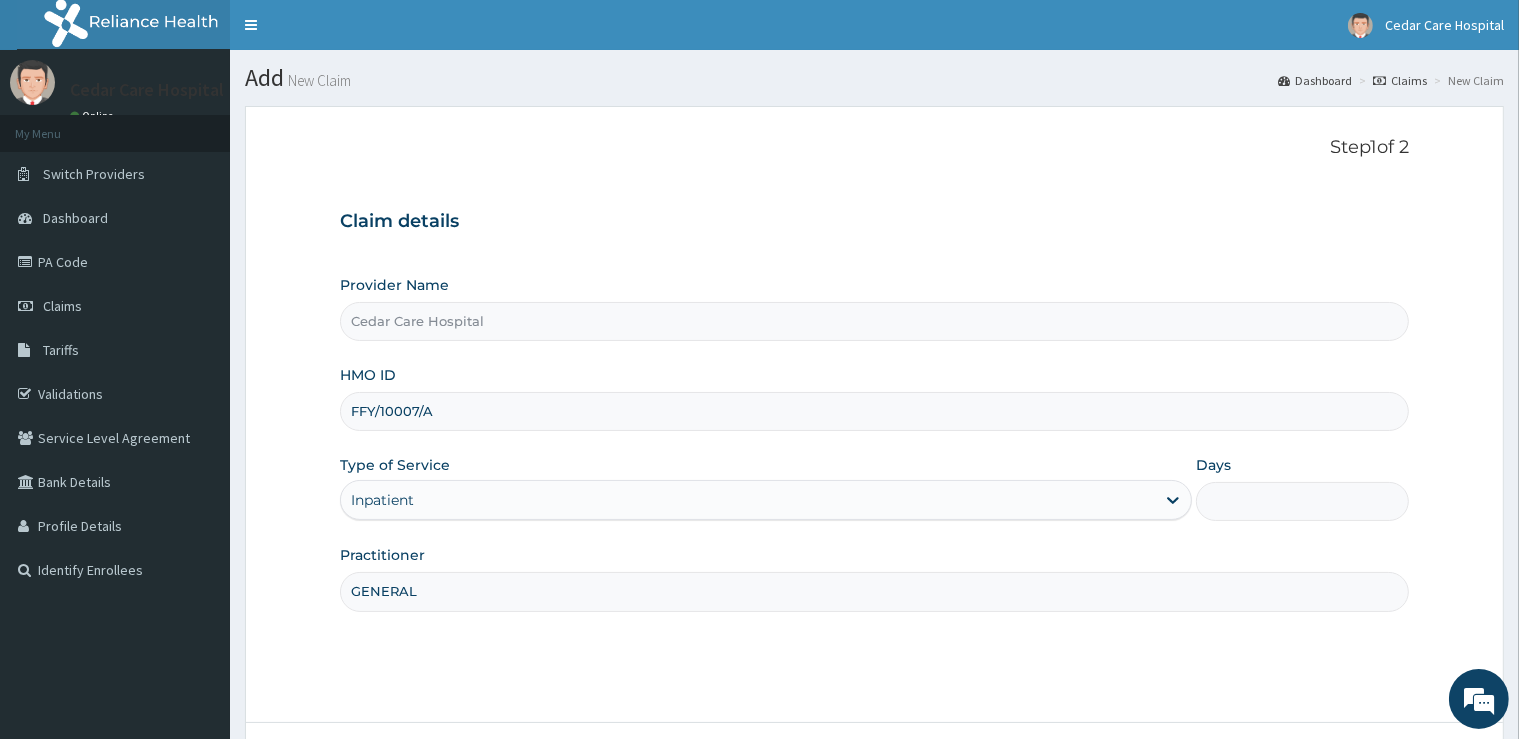 type on "GENERAL" 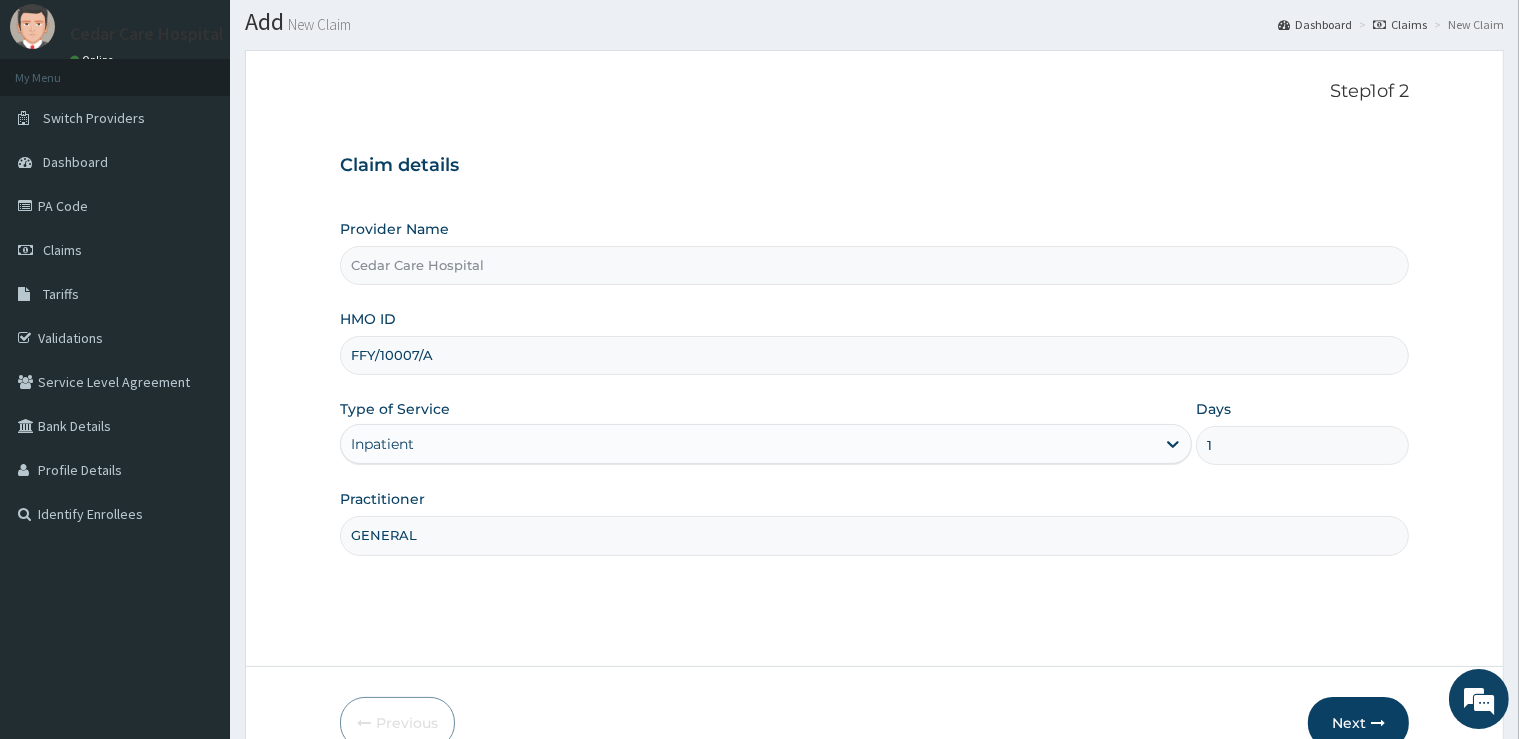 scroll, scrollTop: 162, scrollLeft: 0, axis: vertical 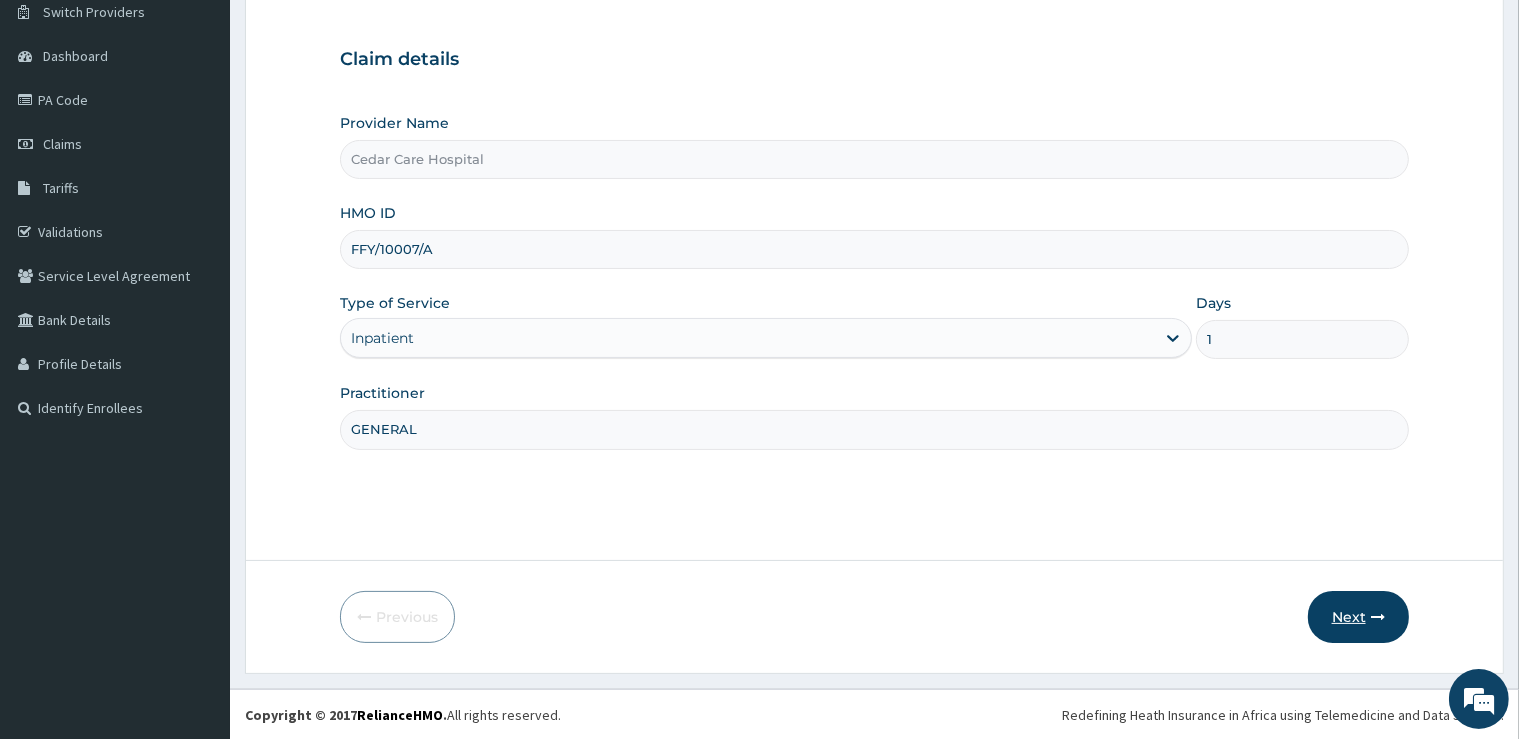 type on "1" 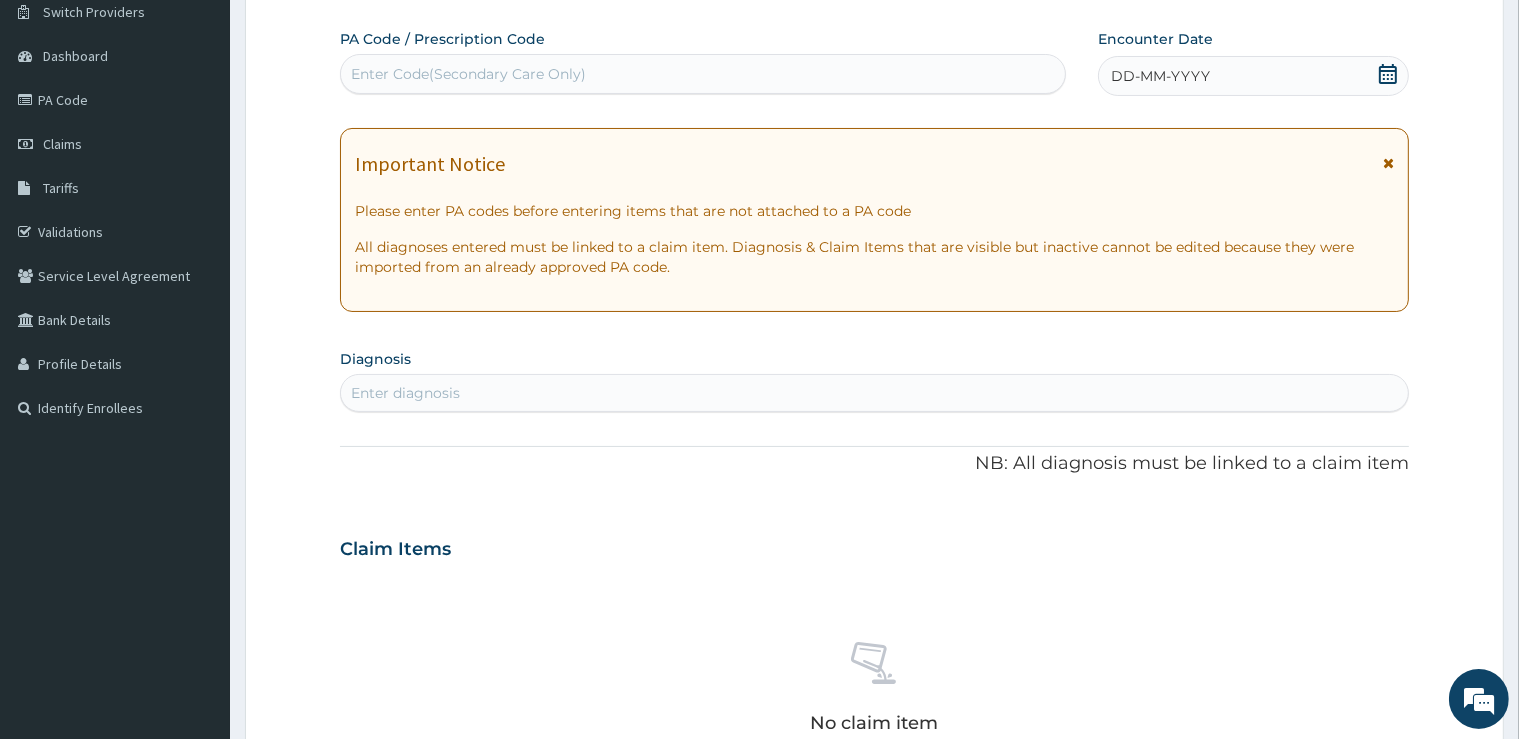 click on "Enter Code(Secondary Care Only)" at bounding box center (468, 74) 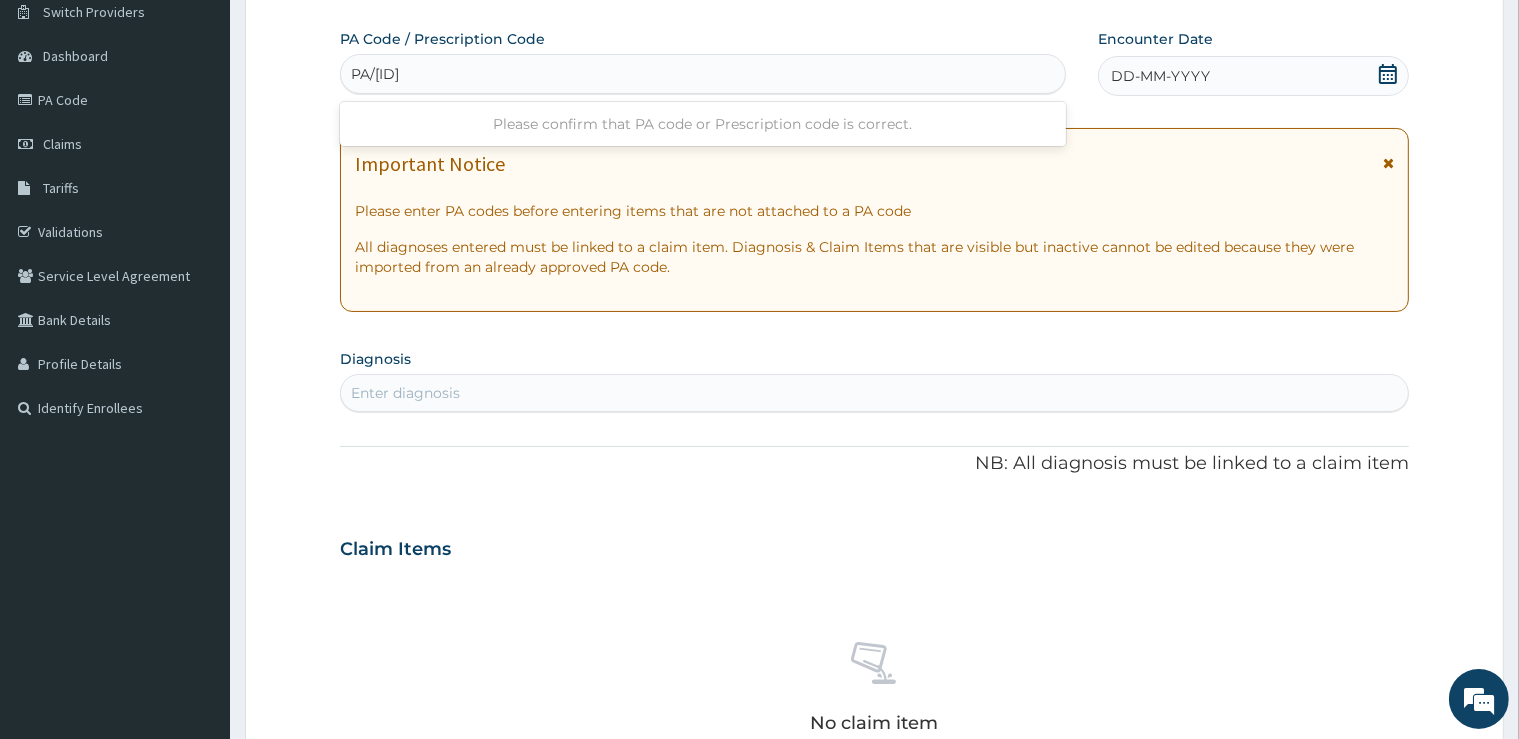 type on "PA/[ID]" 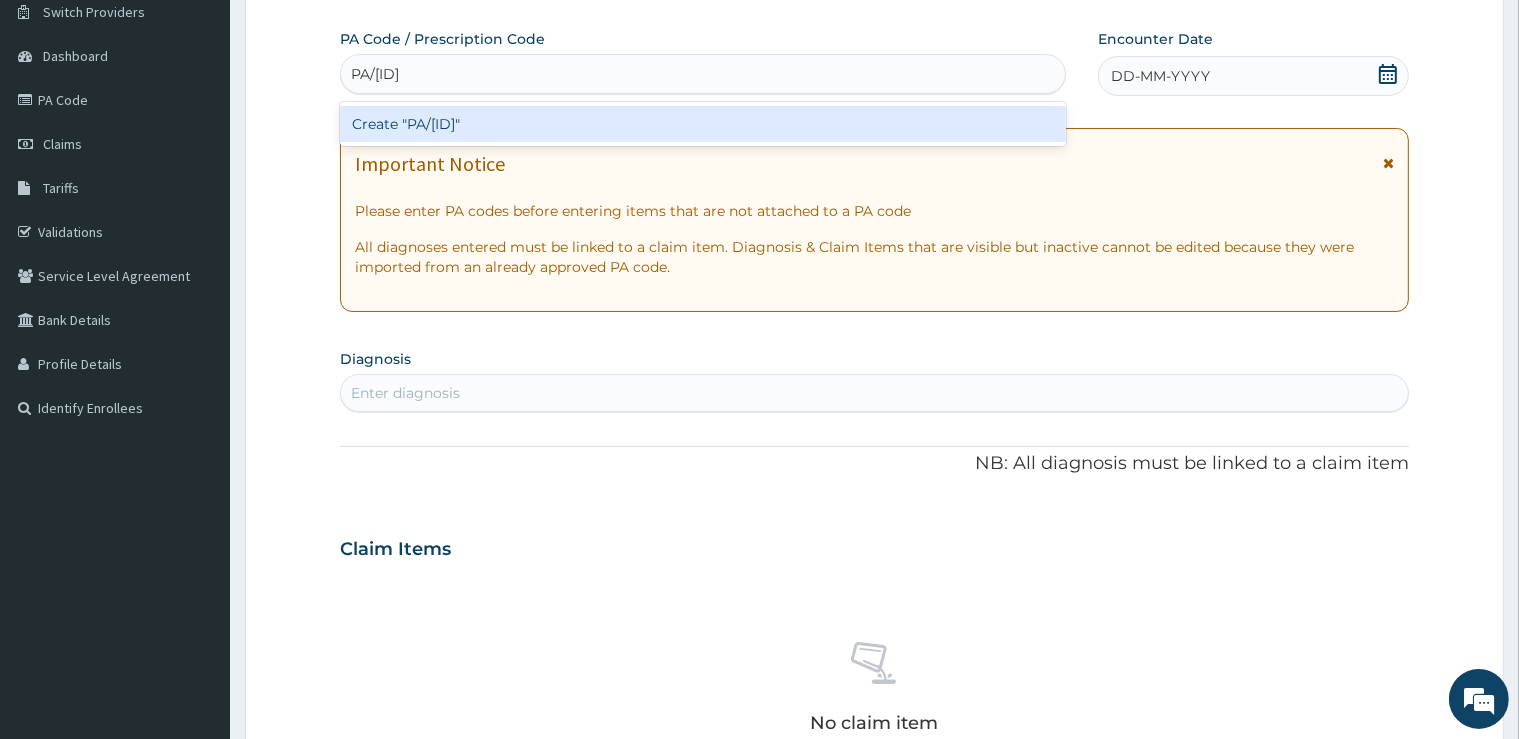 type 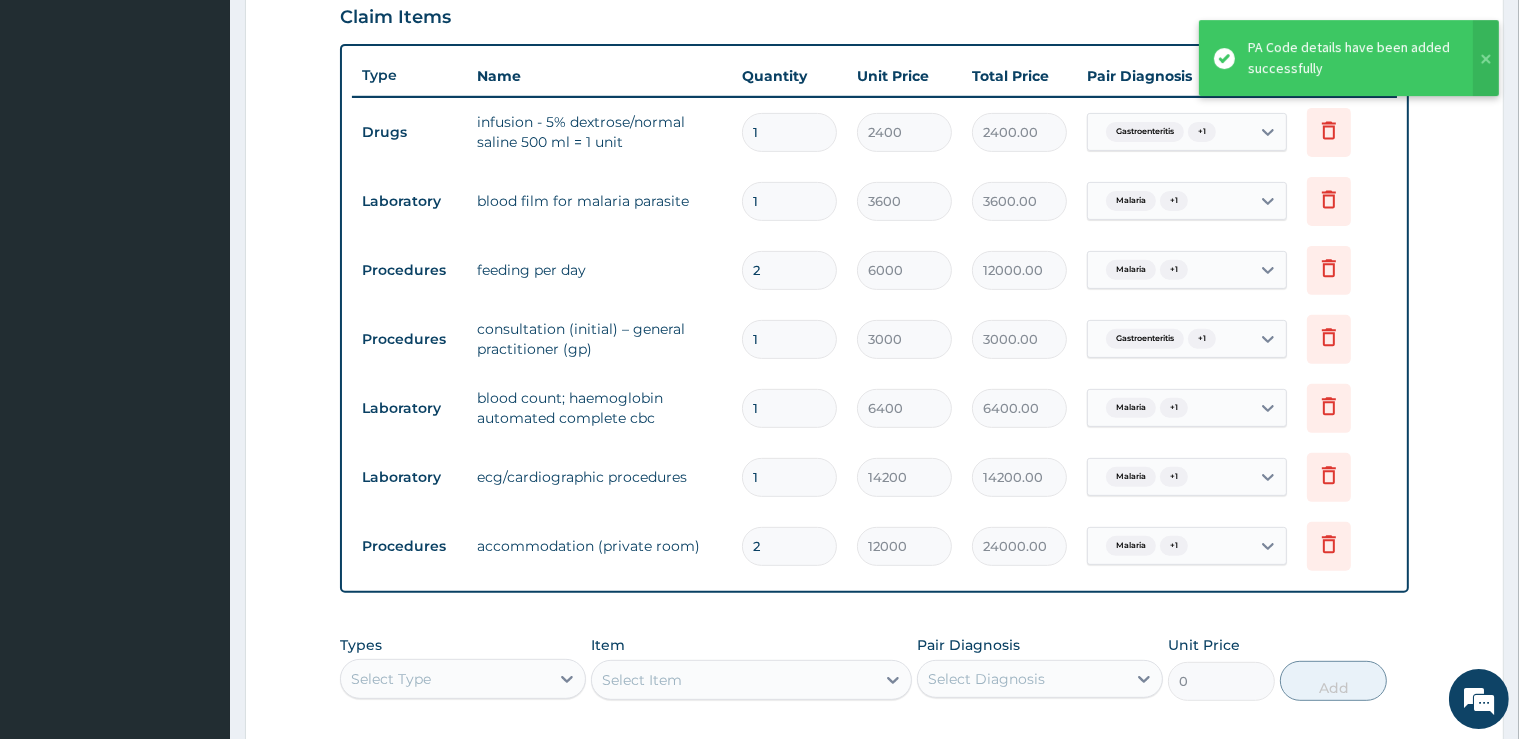 scroll, scrollTop: 662, scrollLeft: 0, axis: vertical 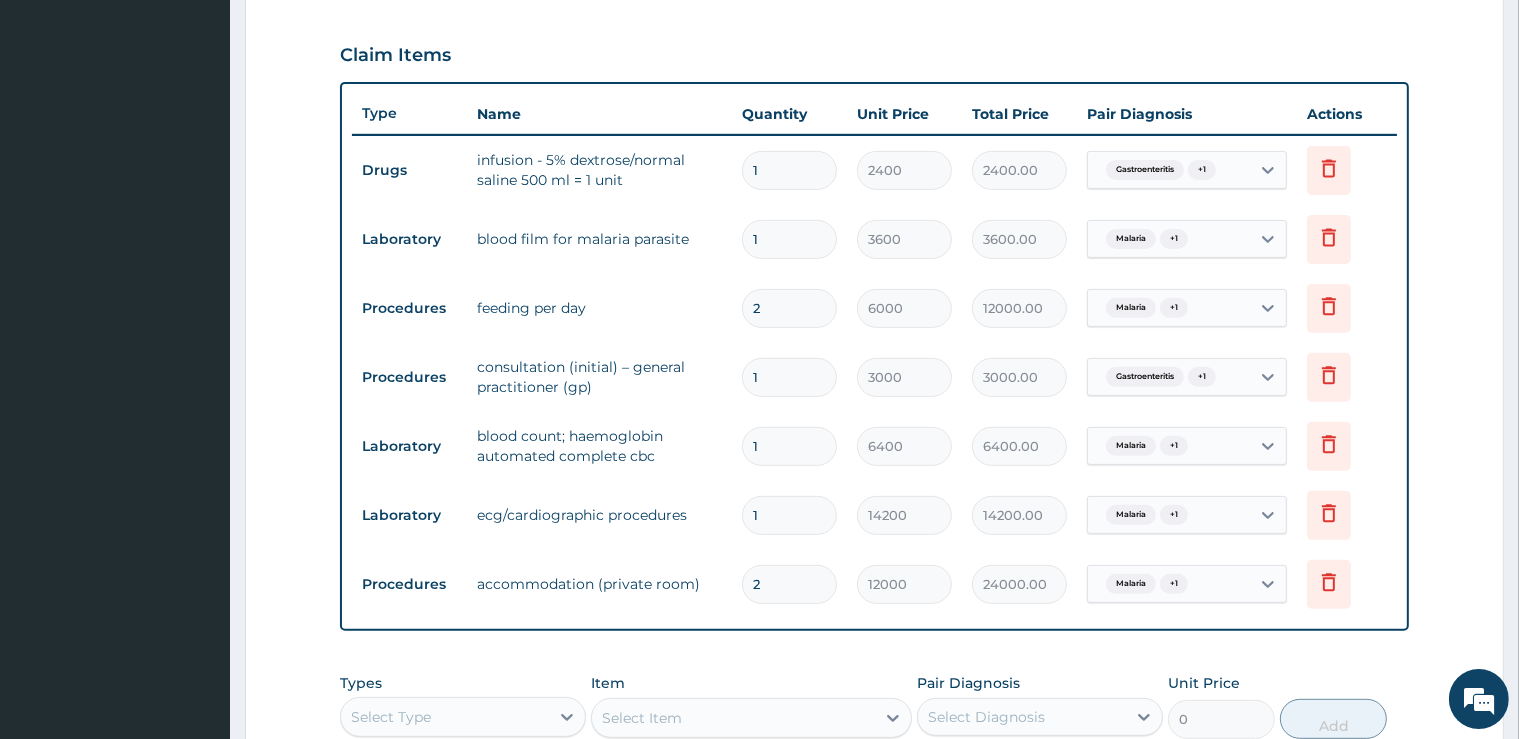 type 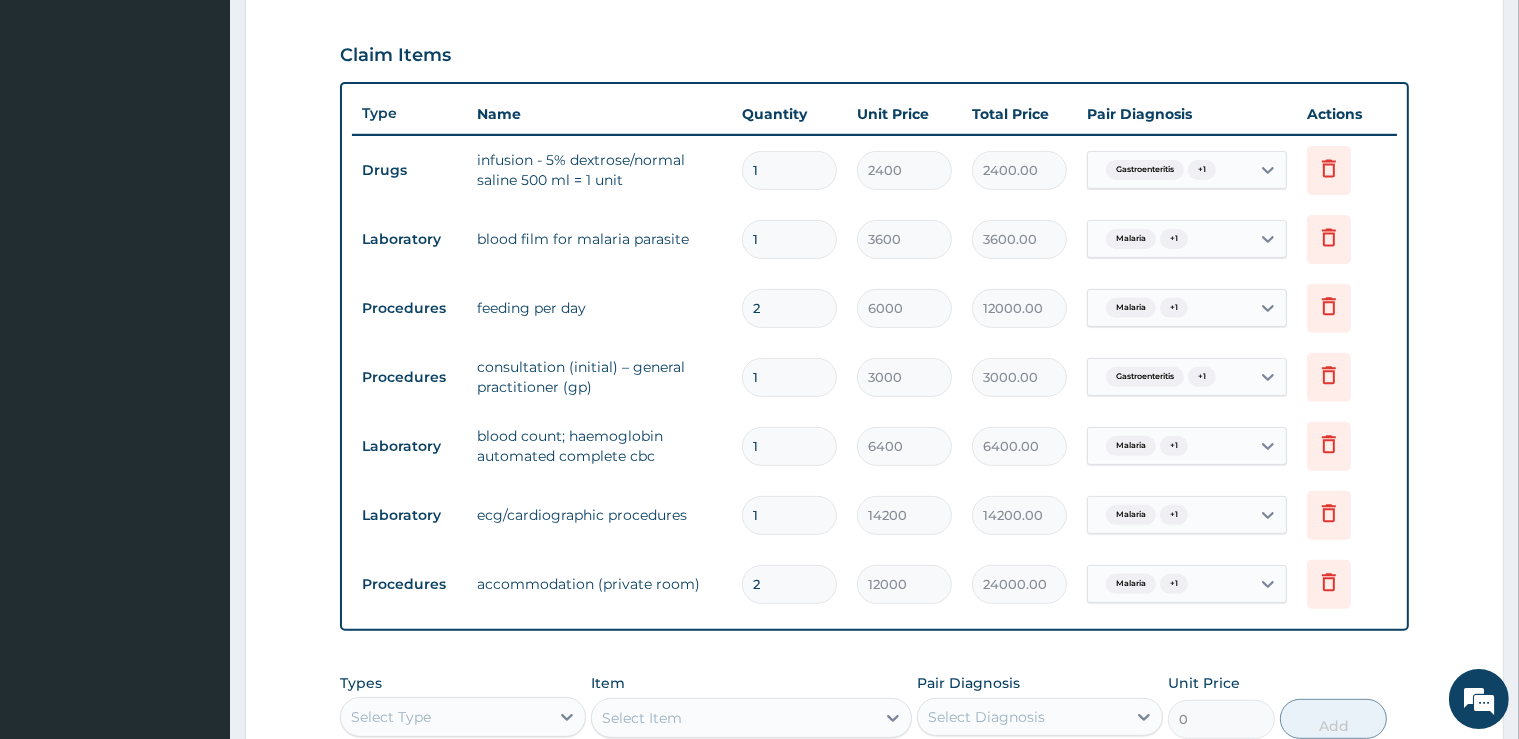 type on "0.00" 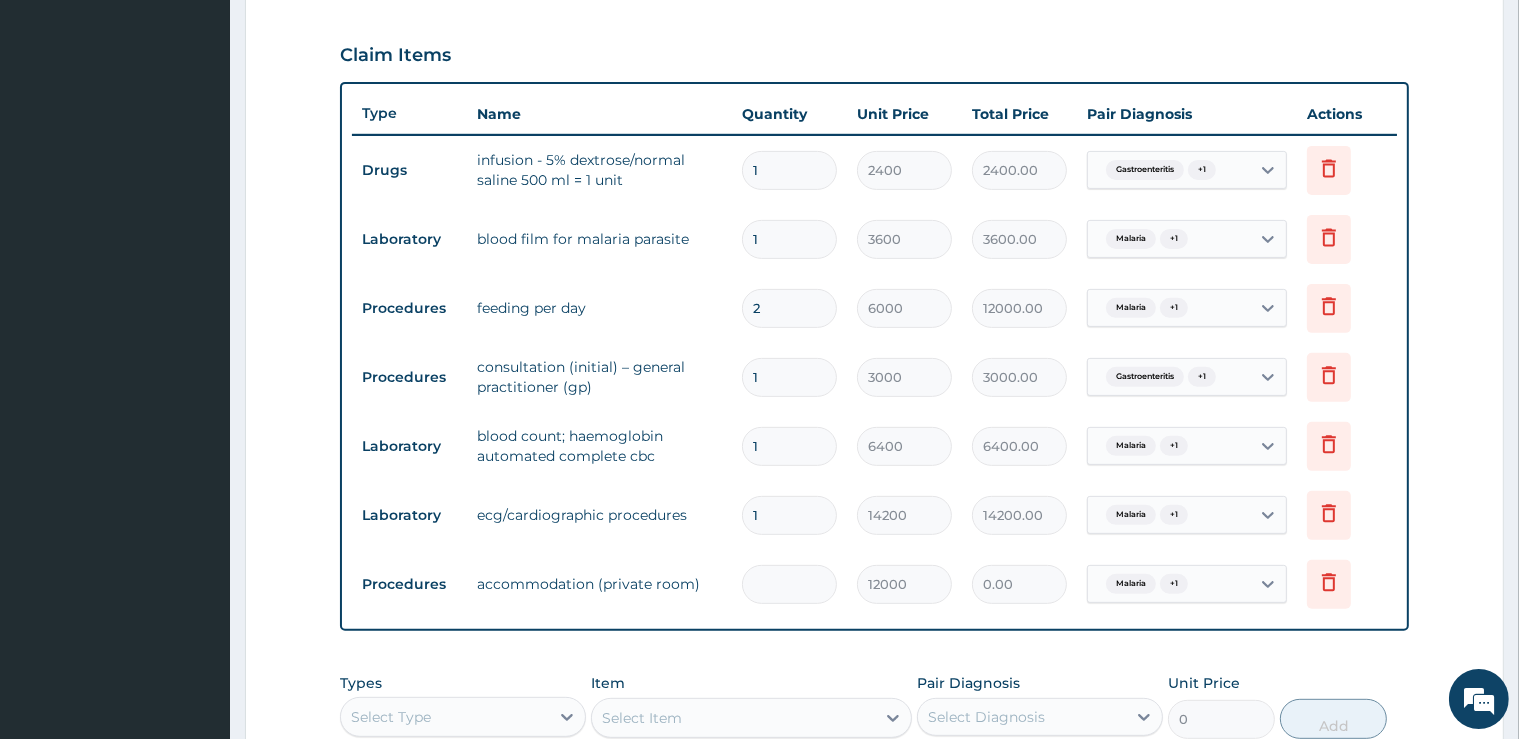 type on "1" 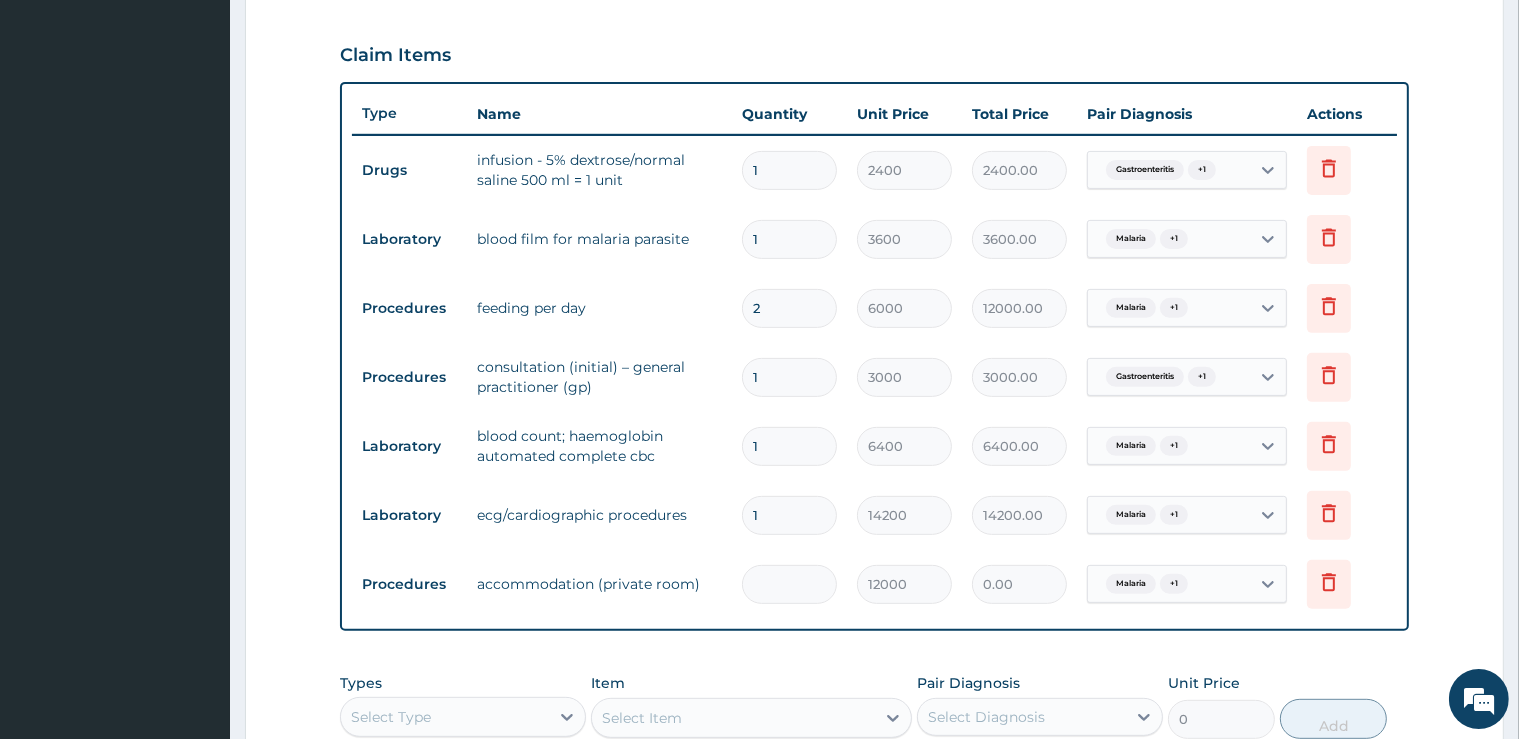 type on "12000.00" 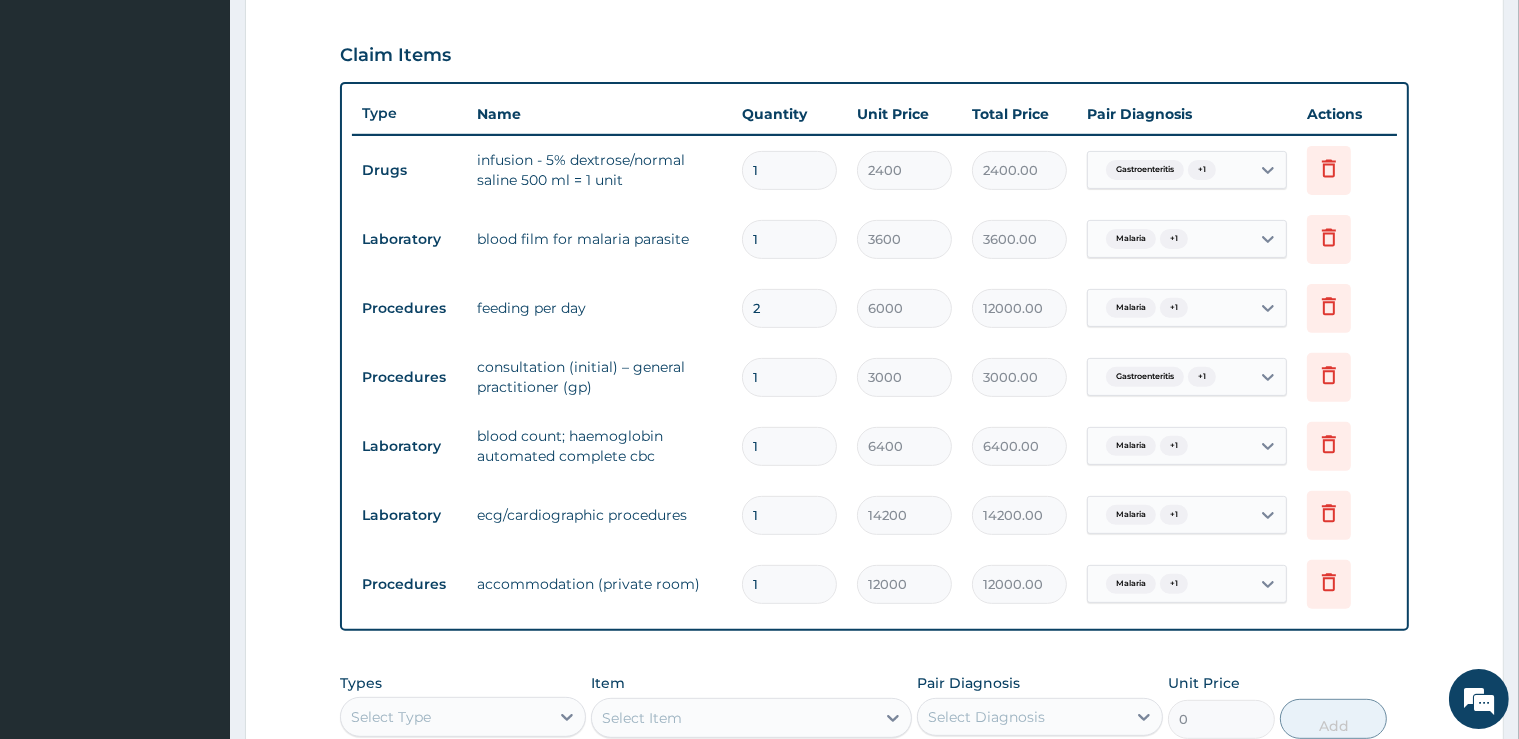 type on "1" 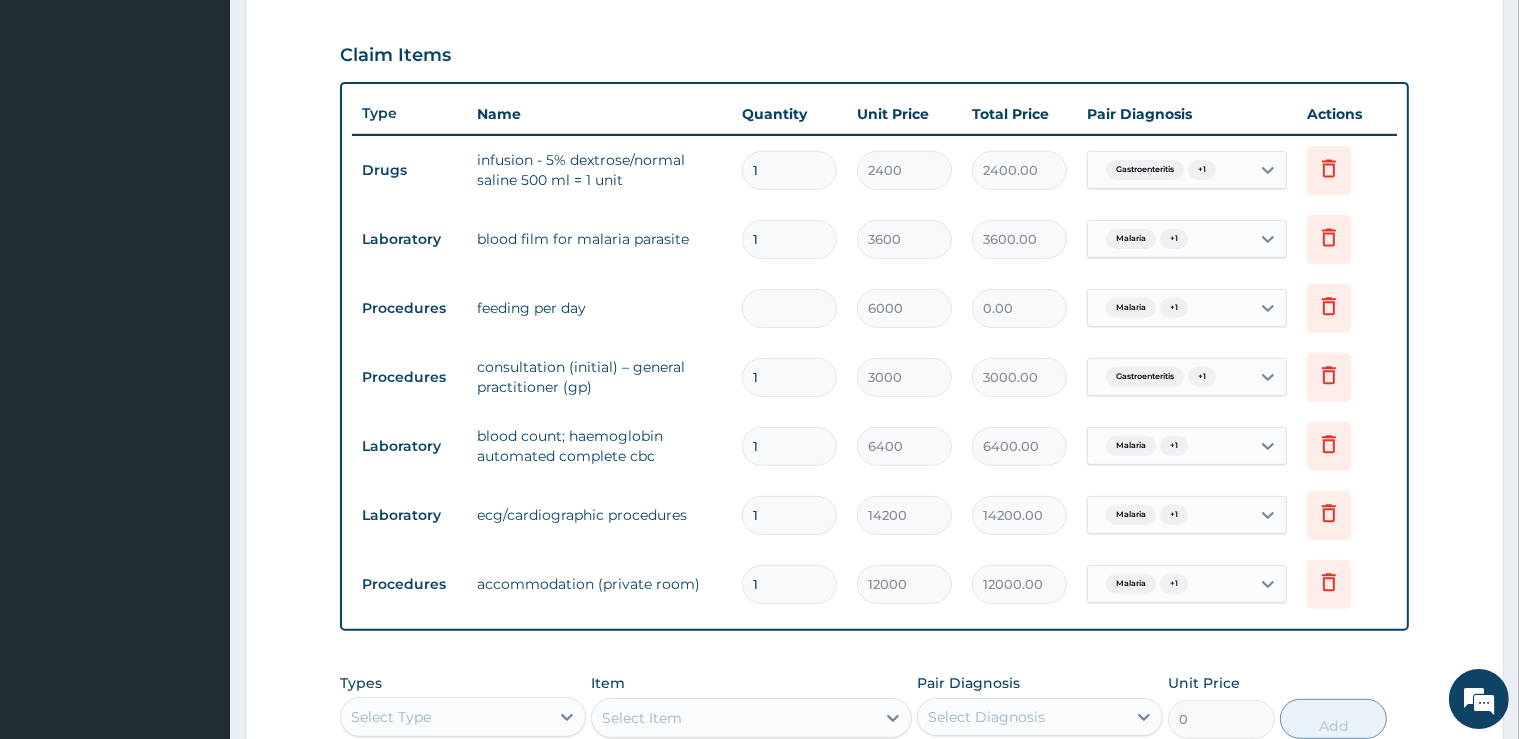 type on "1" 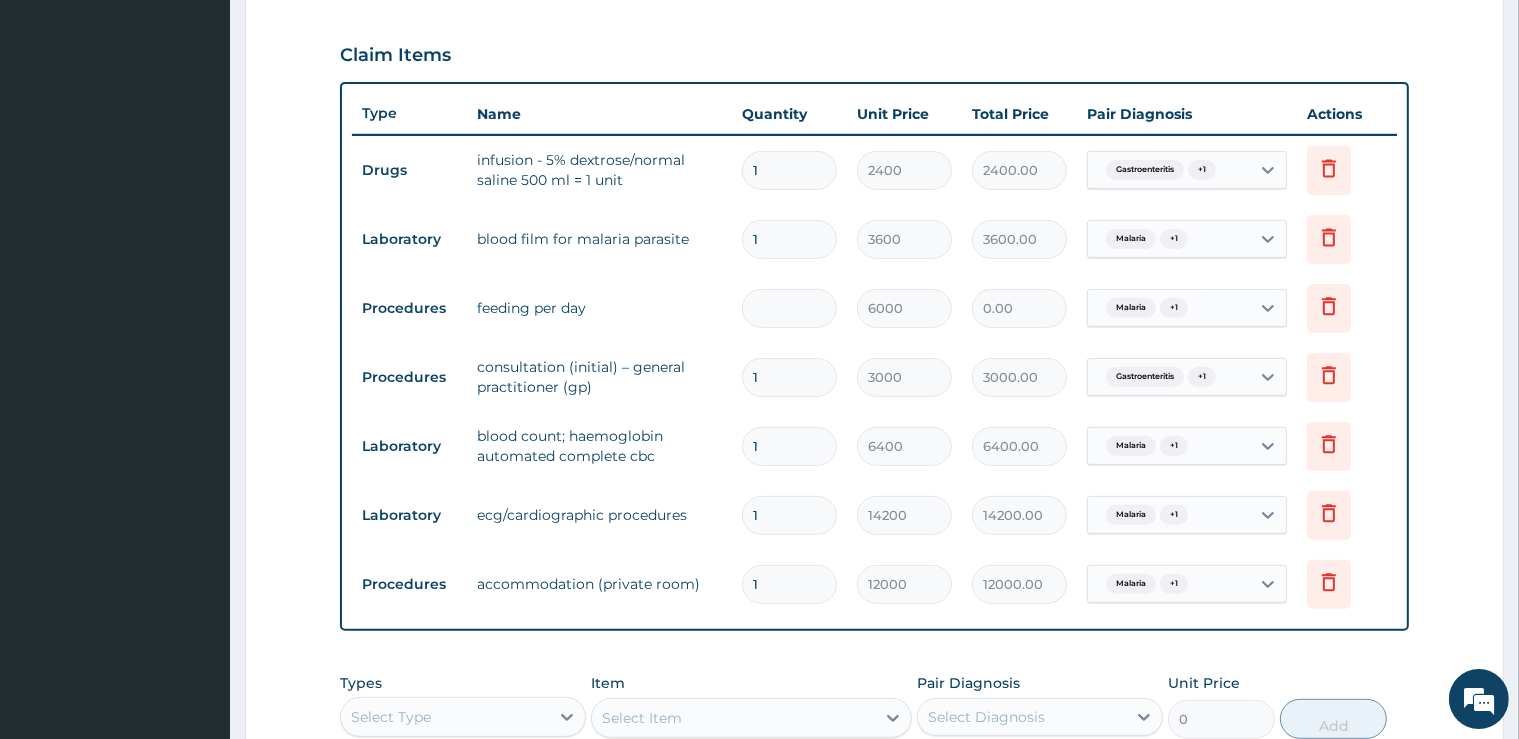 type on "6000.00" 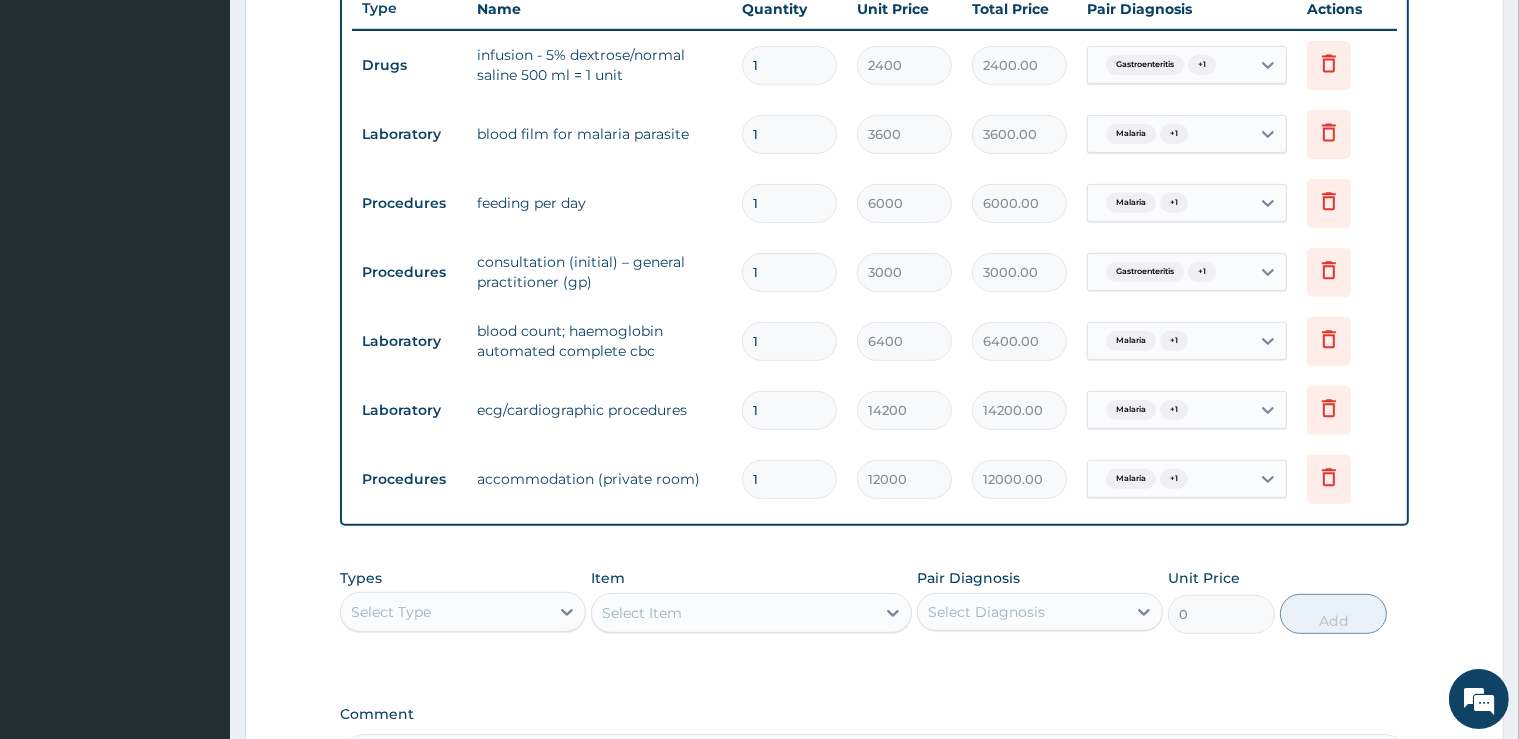 scroll, scrollTop: 768, scrollLeft: 0, axis: vertical 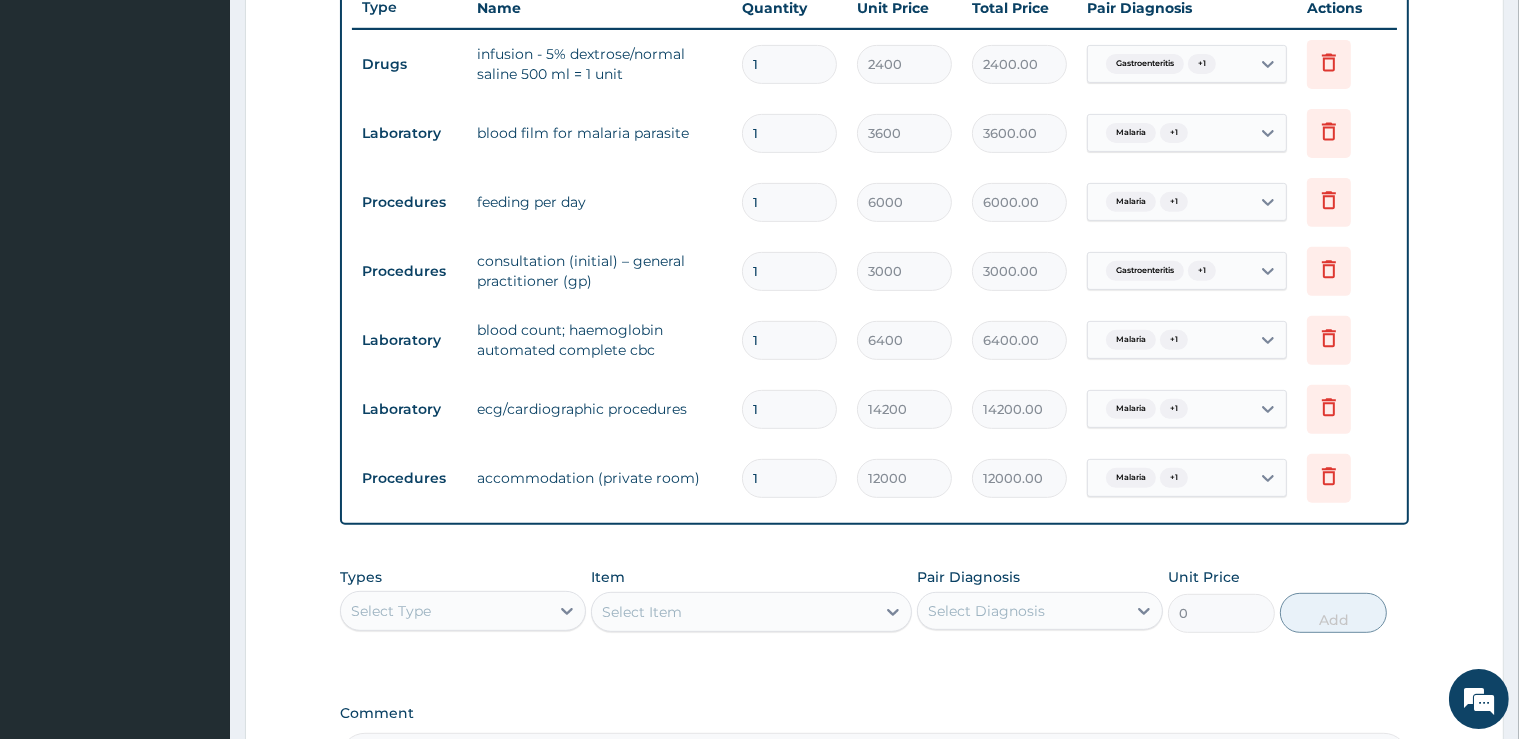 type on "1" 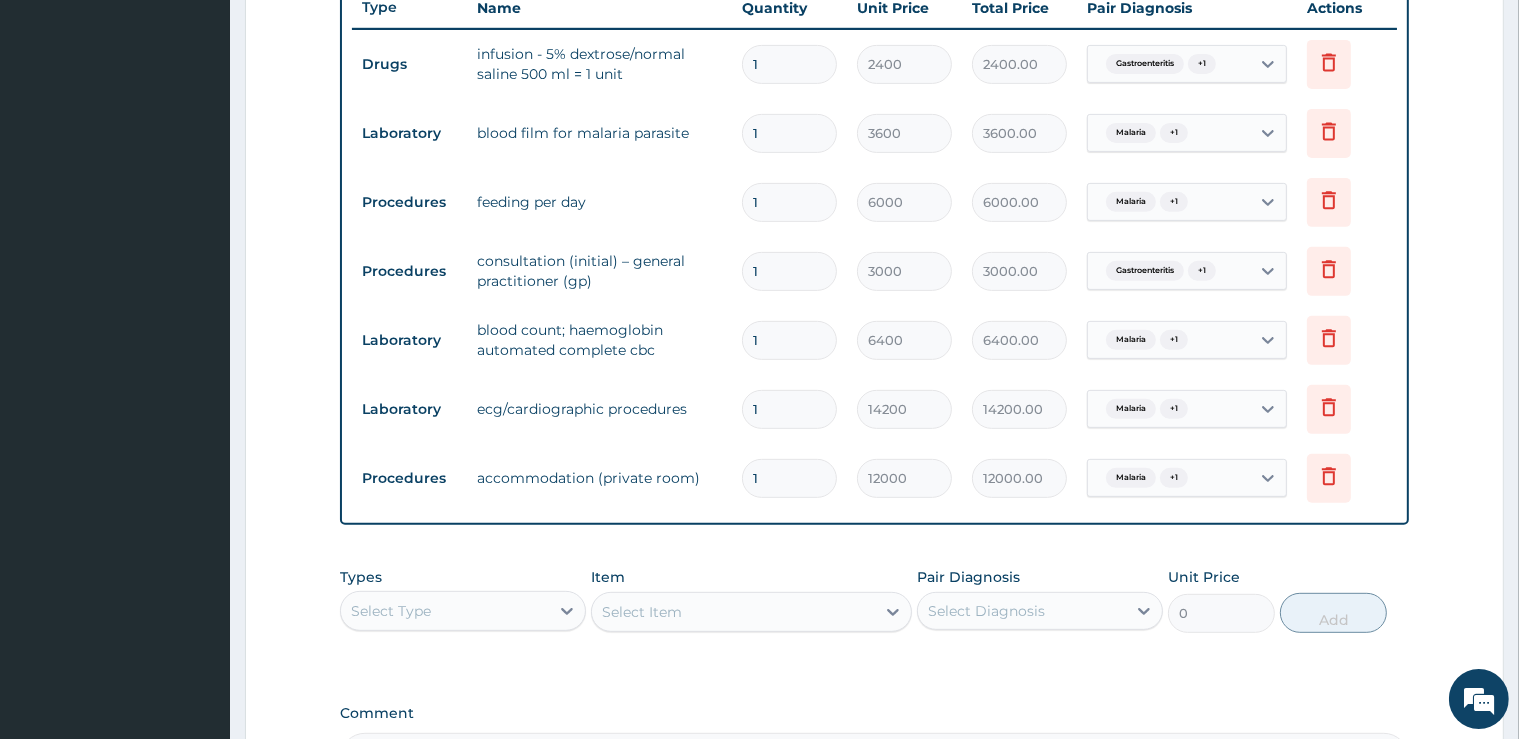 type on "0" 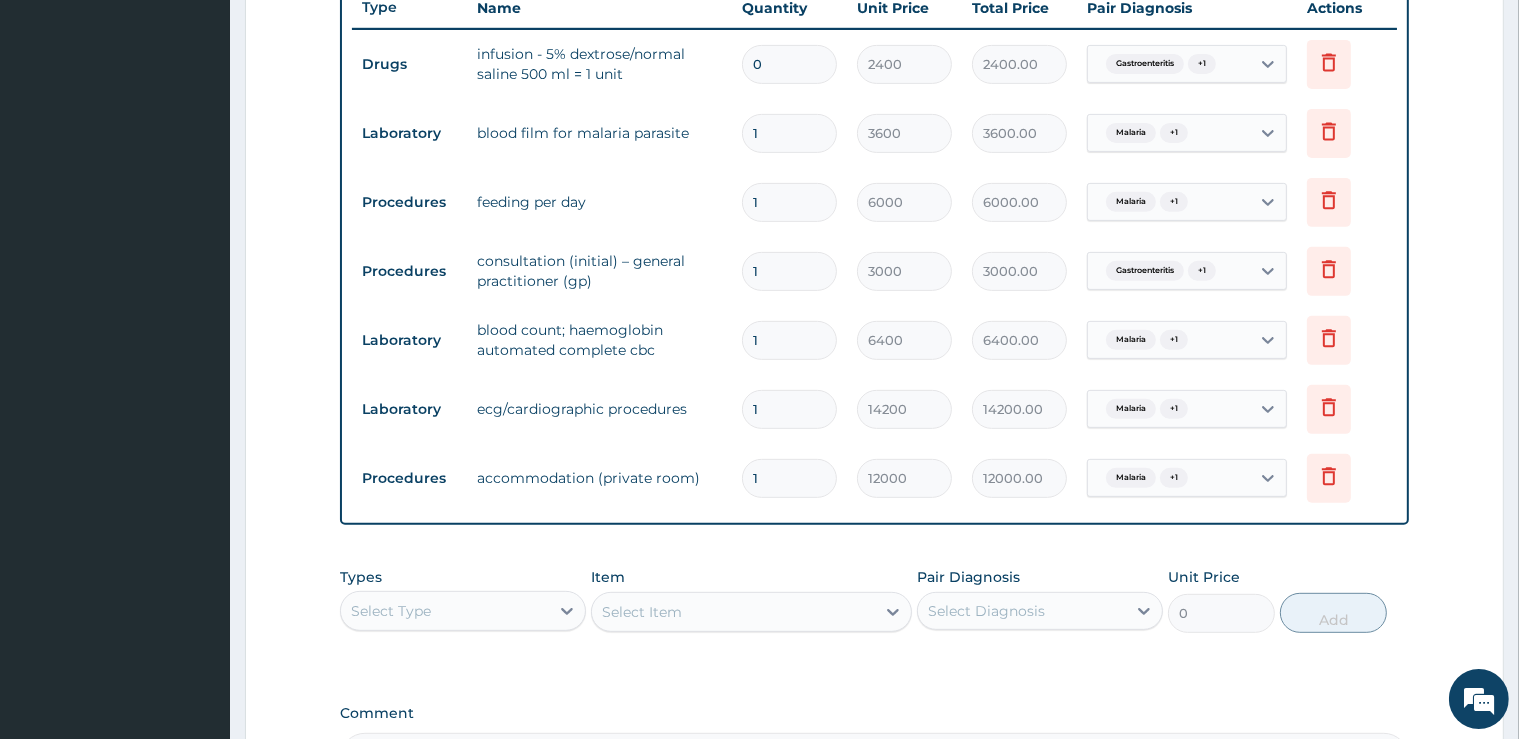 type on "0.00" 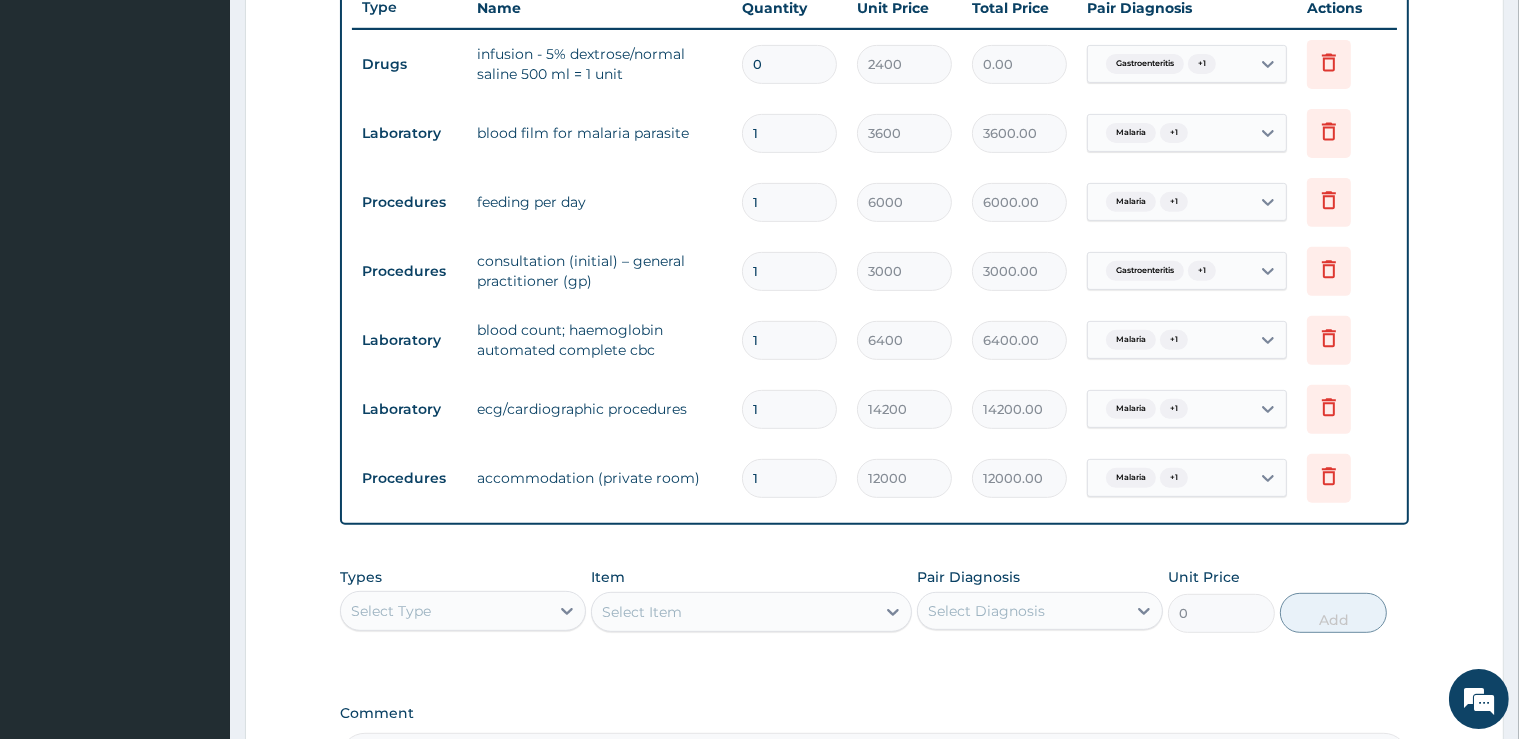 type on "1" 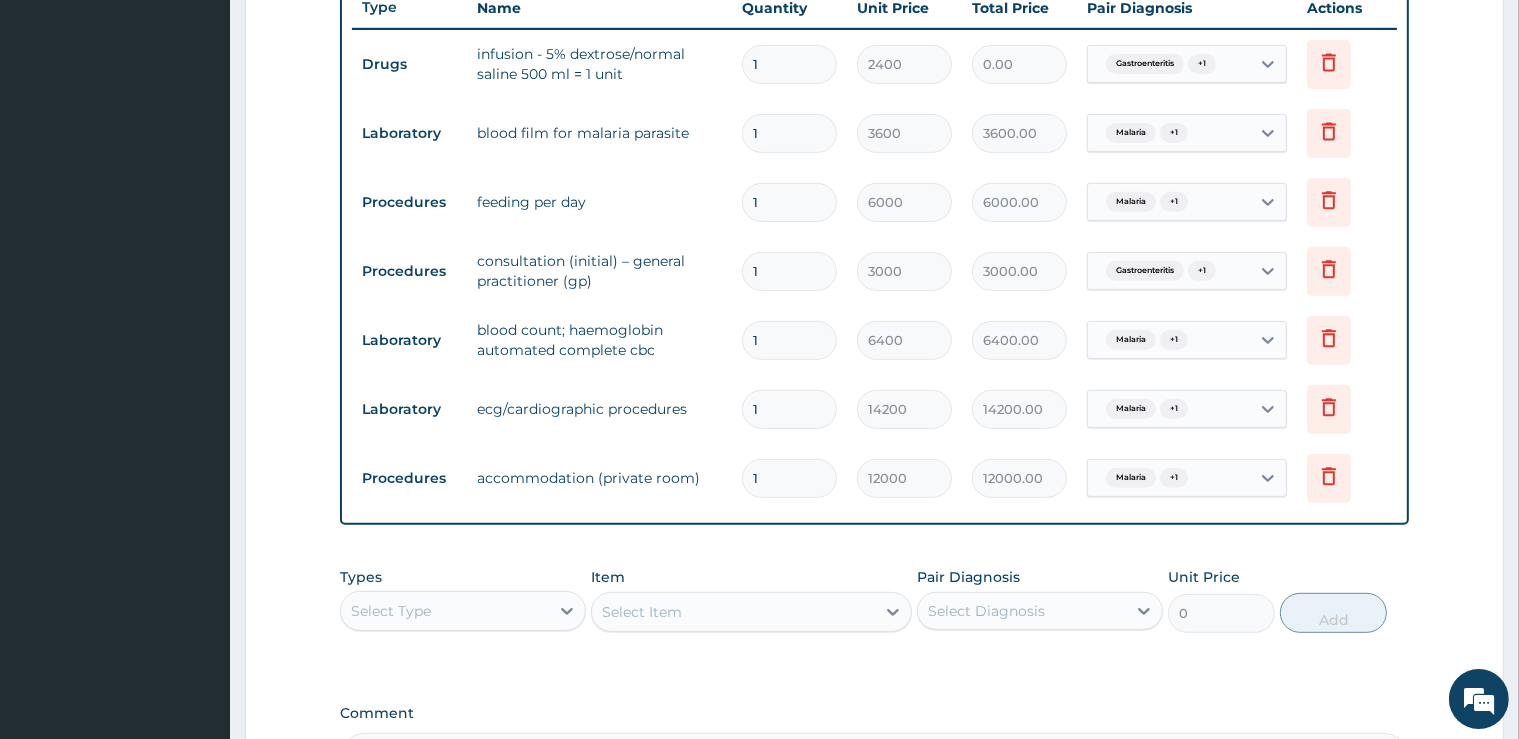 type on "2400.00" 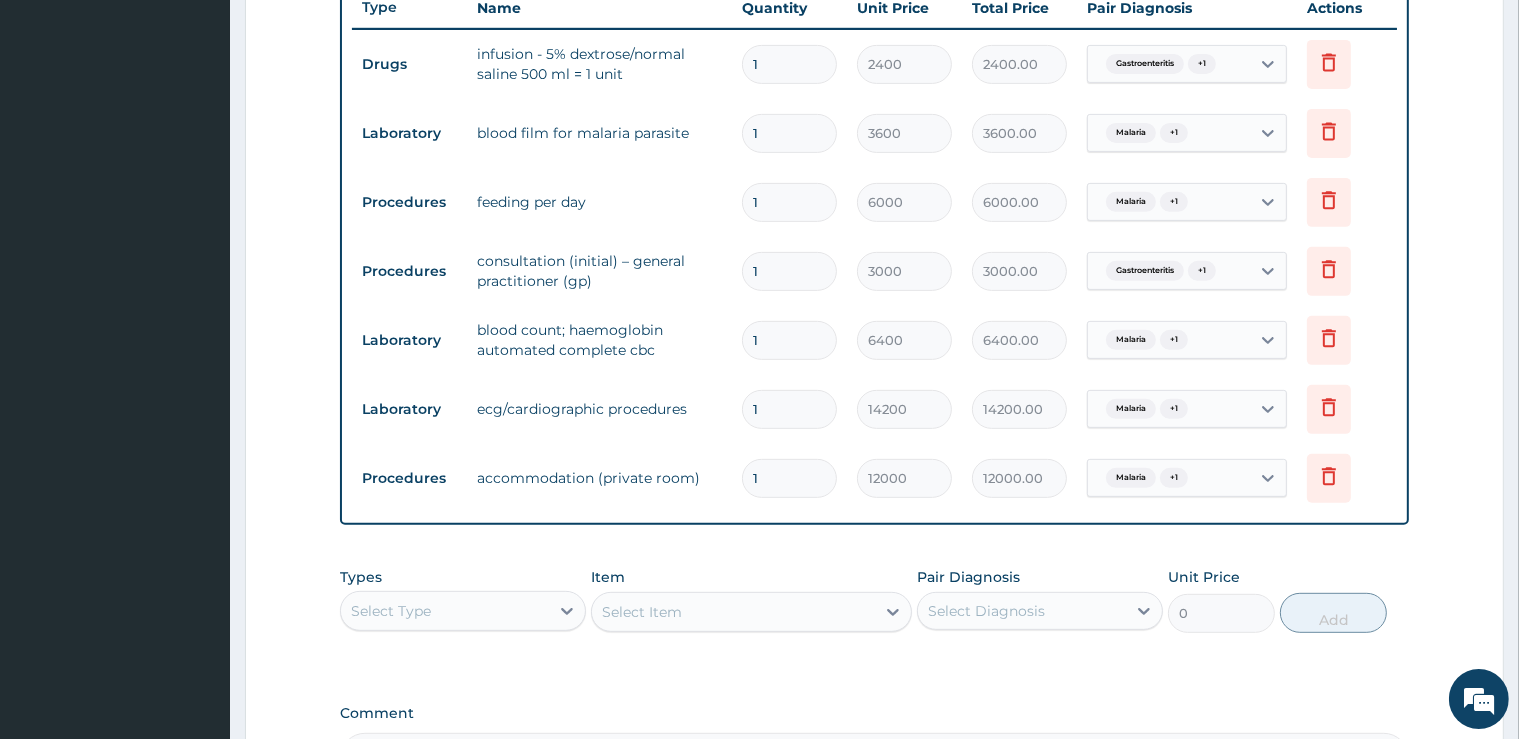 type on "0" 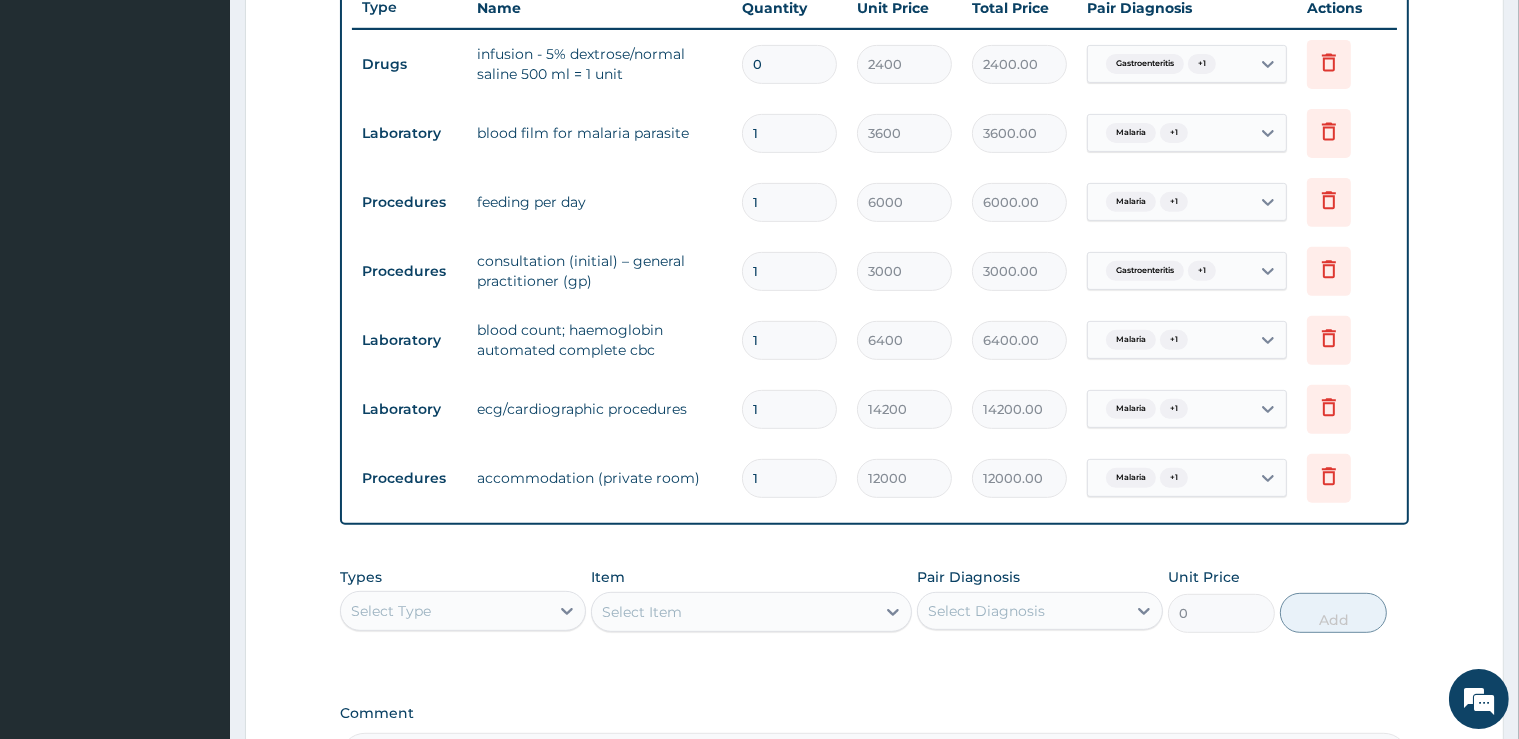 type on "0.00" 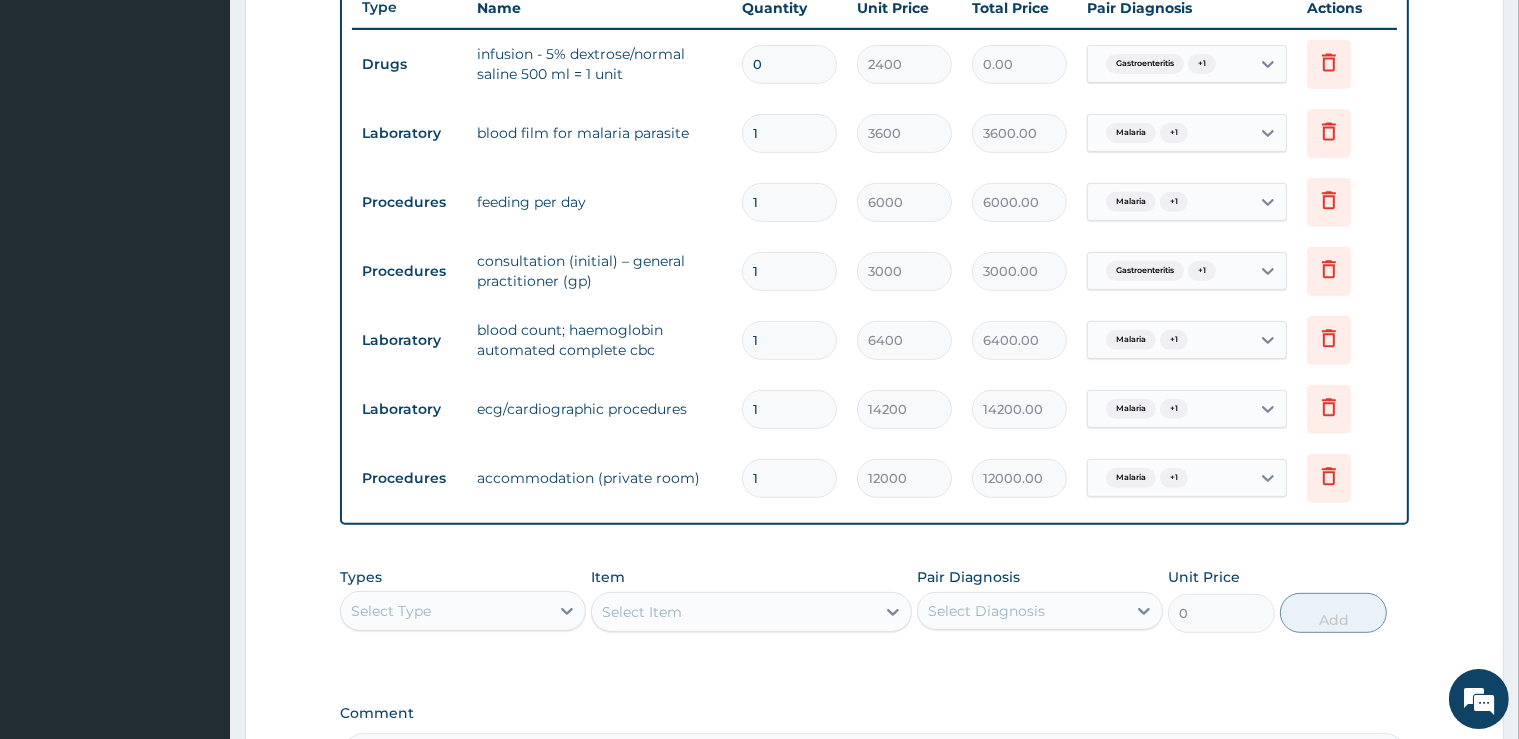 type on "1" 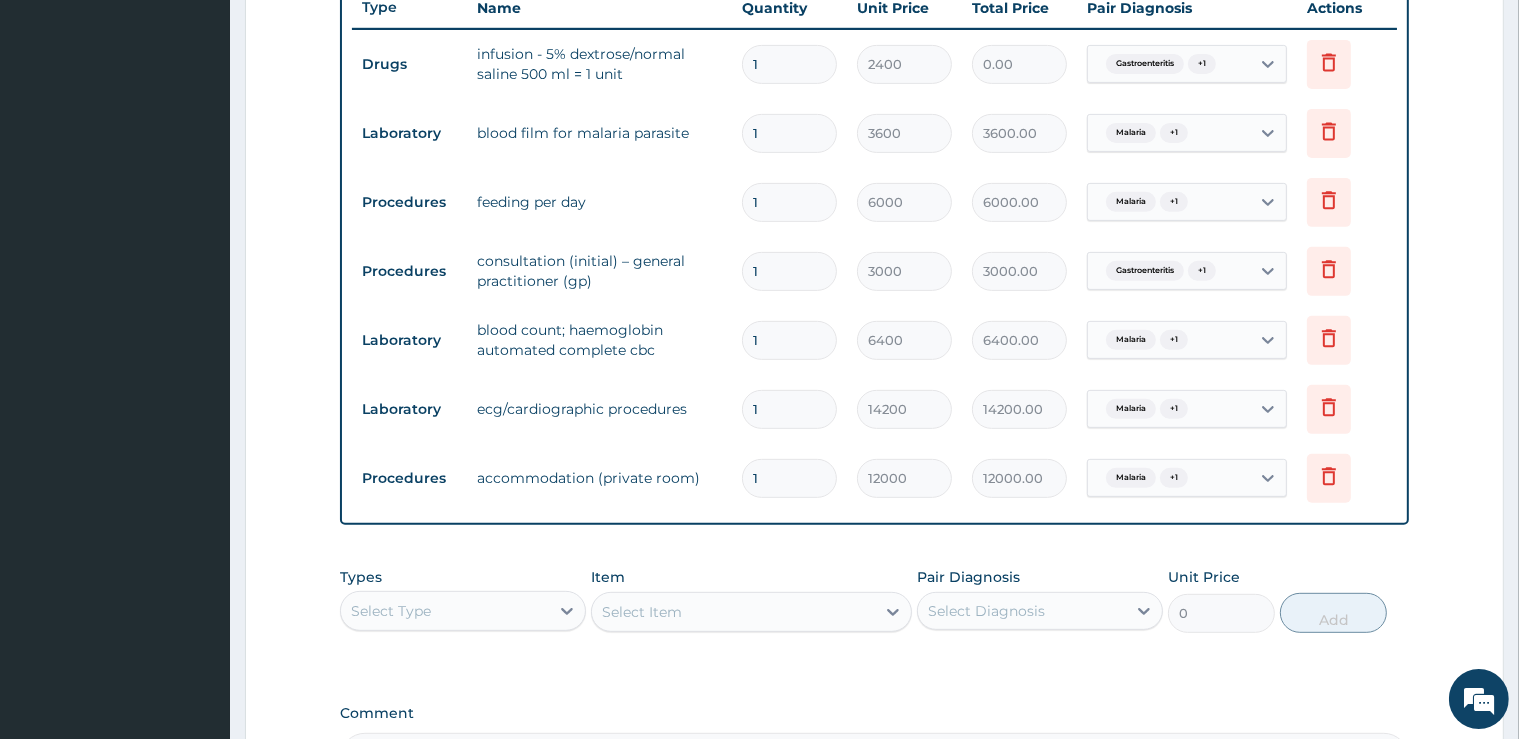type on "2400.00" 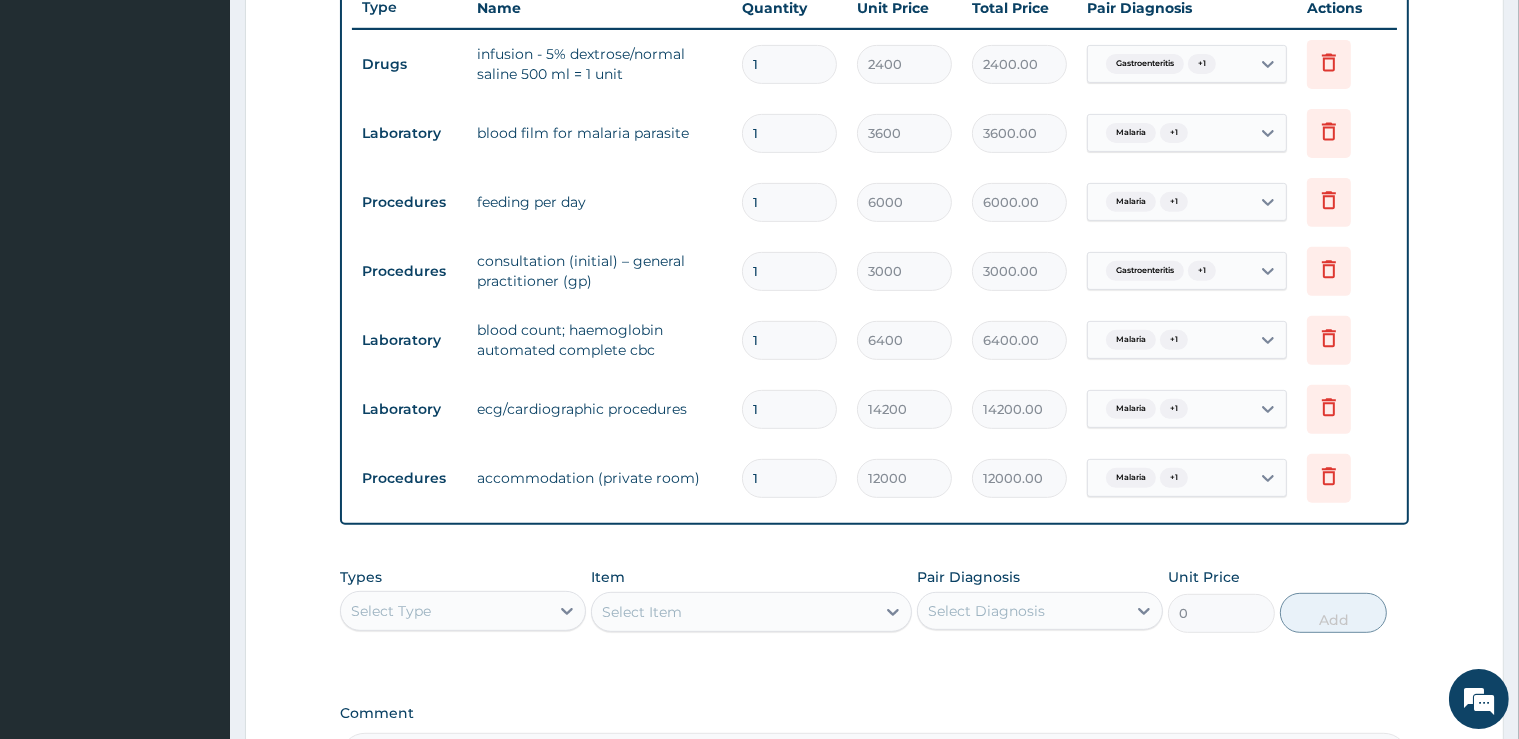 type 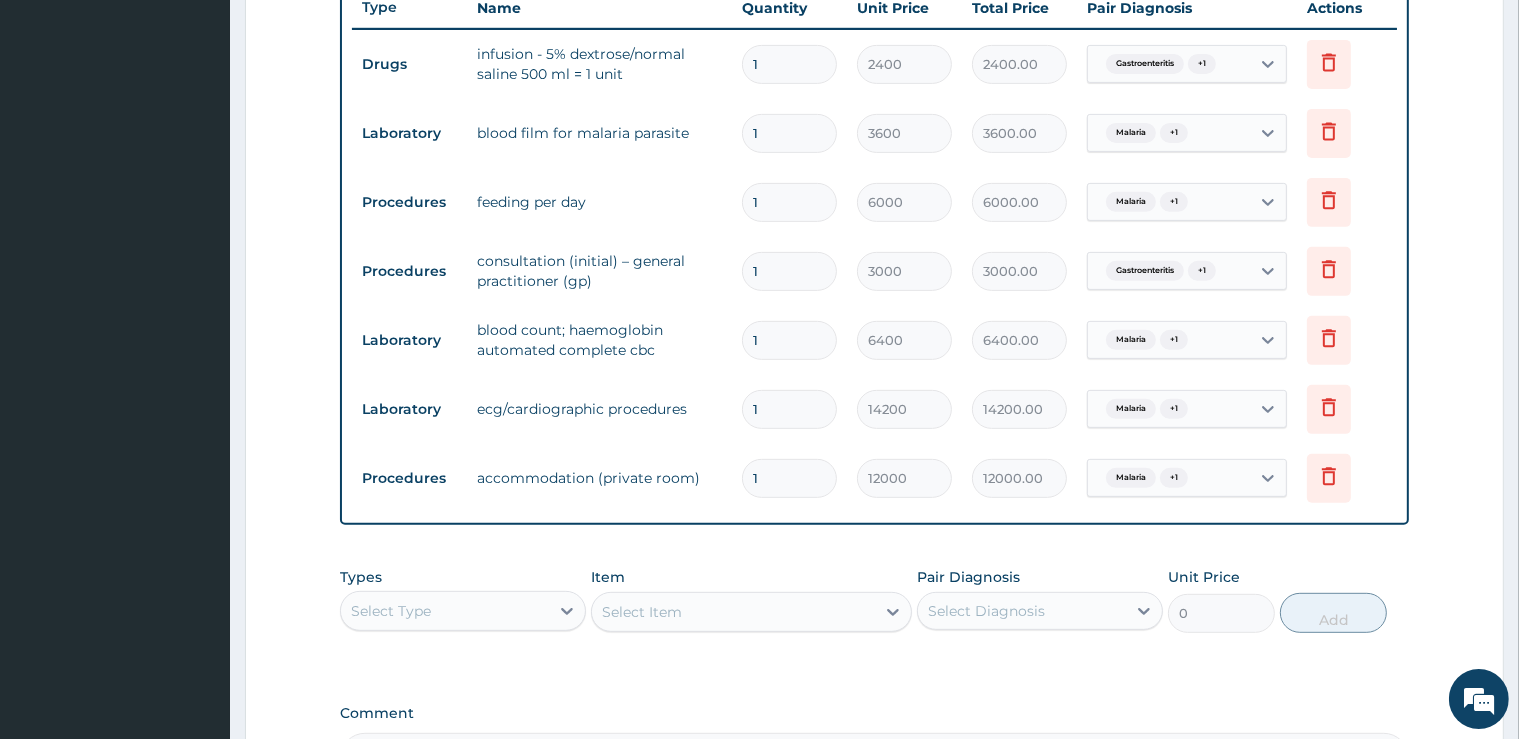 type on "0.00" 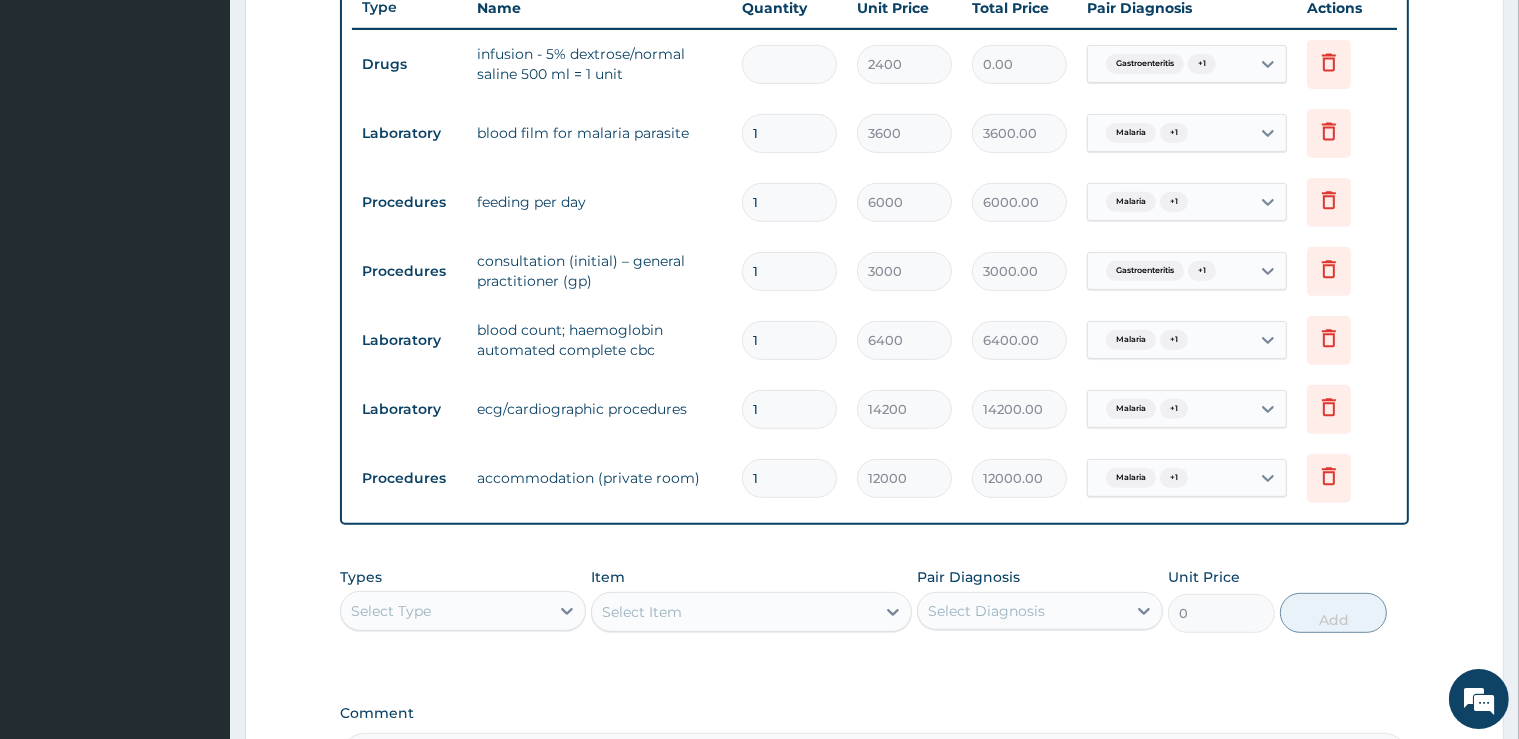 type on "2" 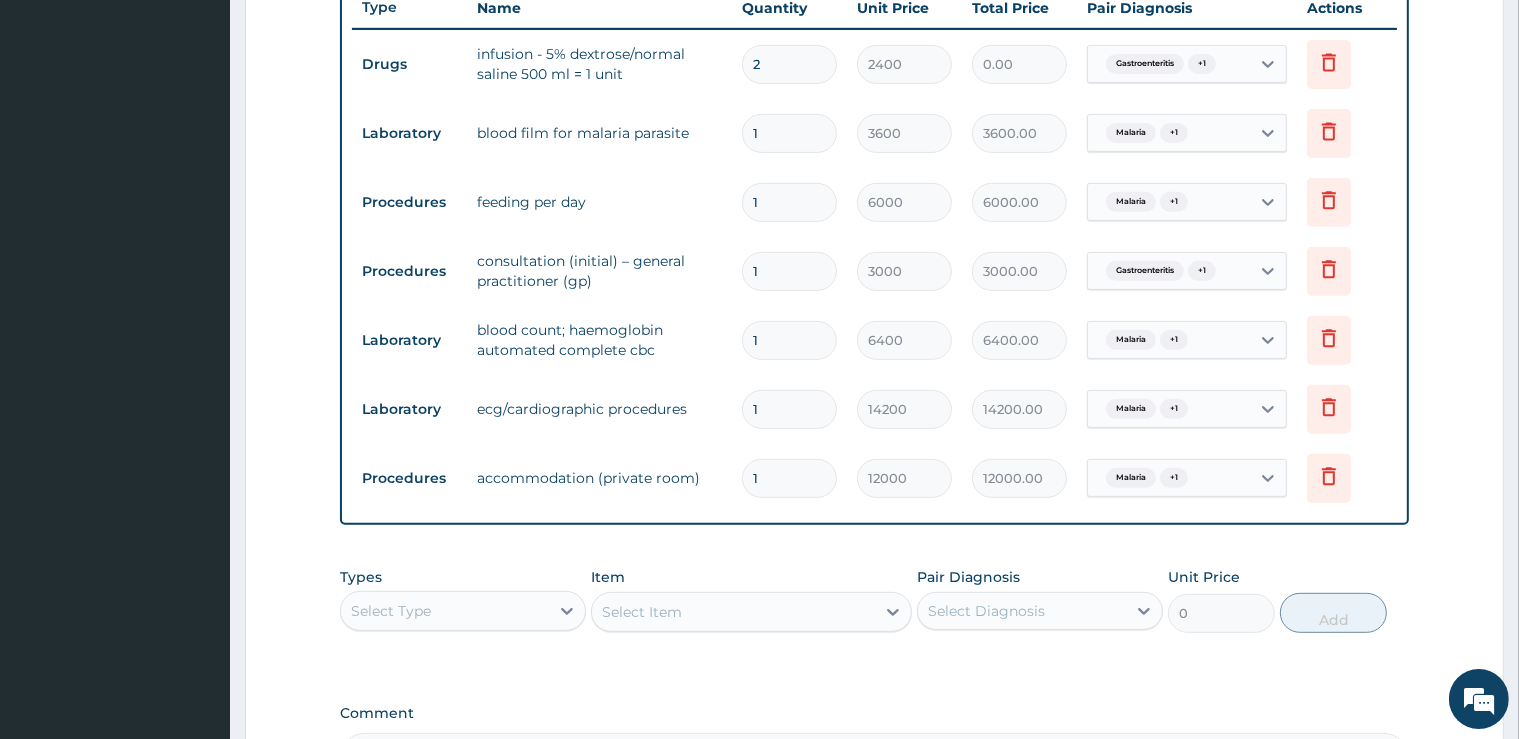 type on "4800.00" 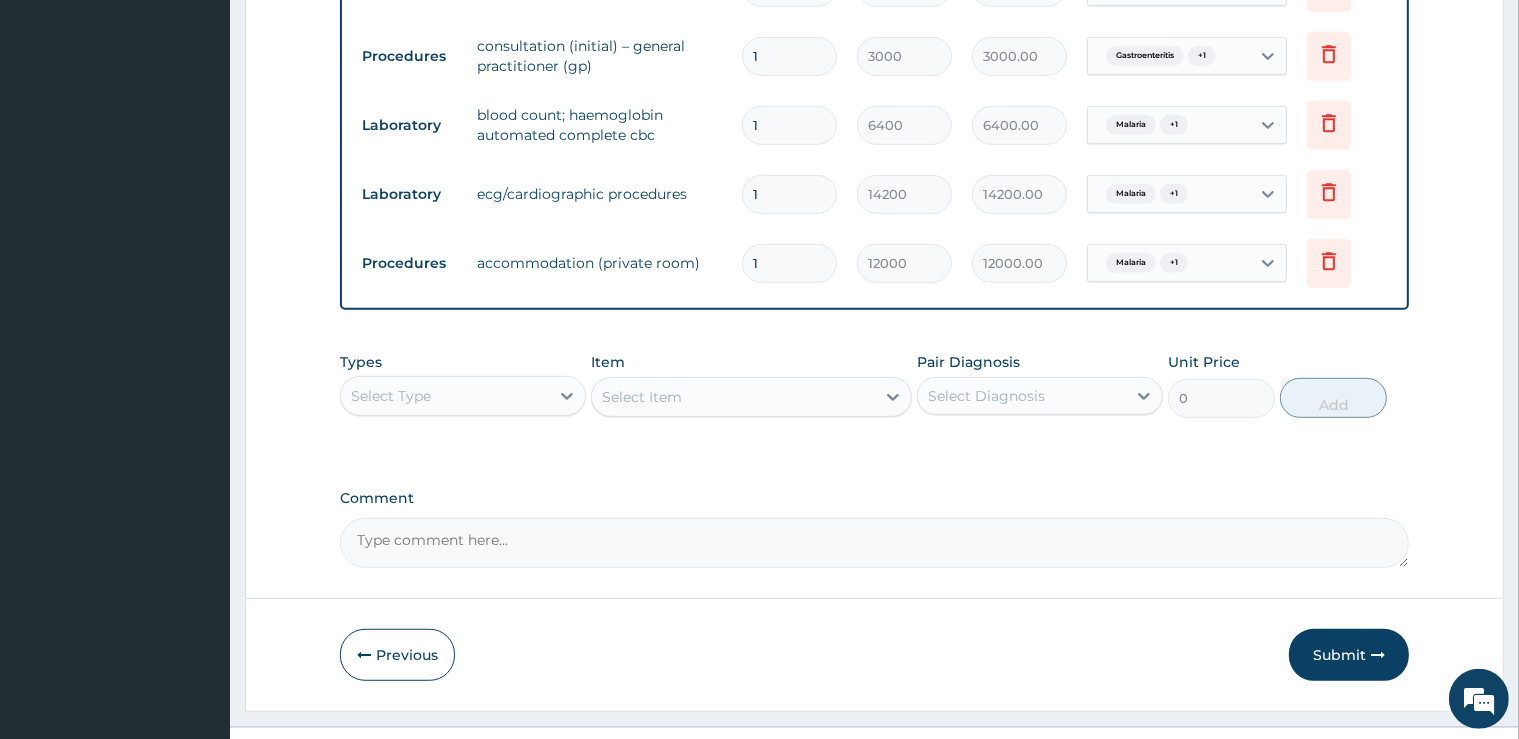 scroll, scrollTop: 1017, scrollLeft: 0, axis: vertical 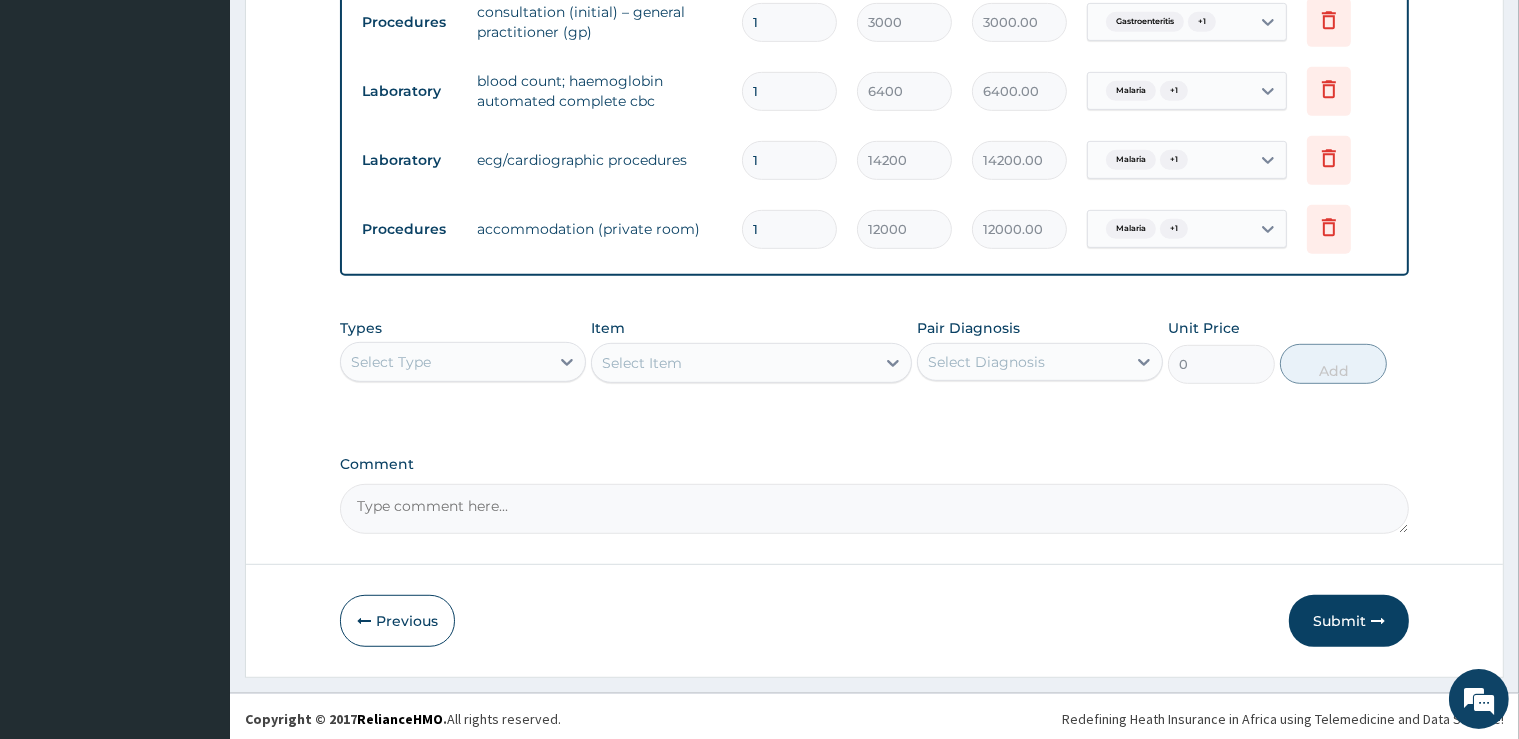type on "2" 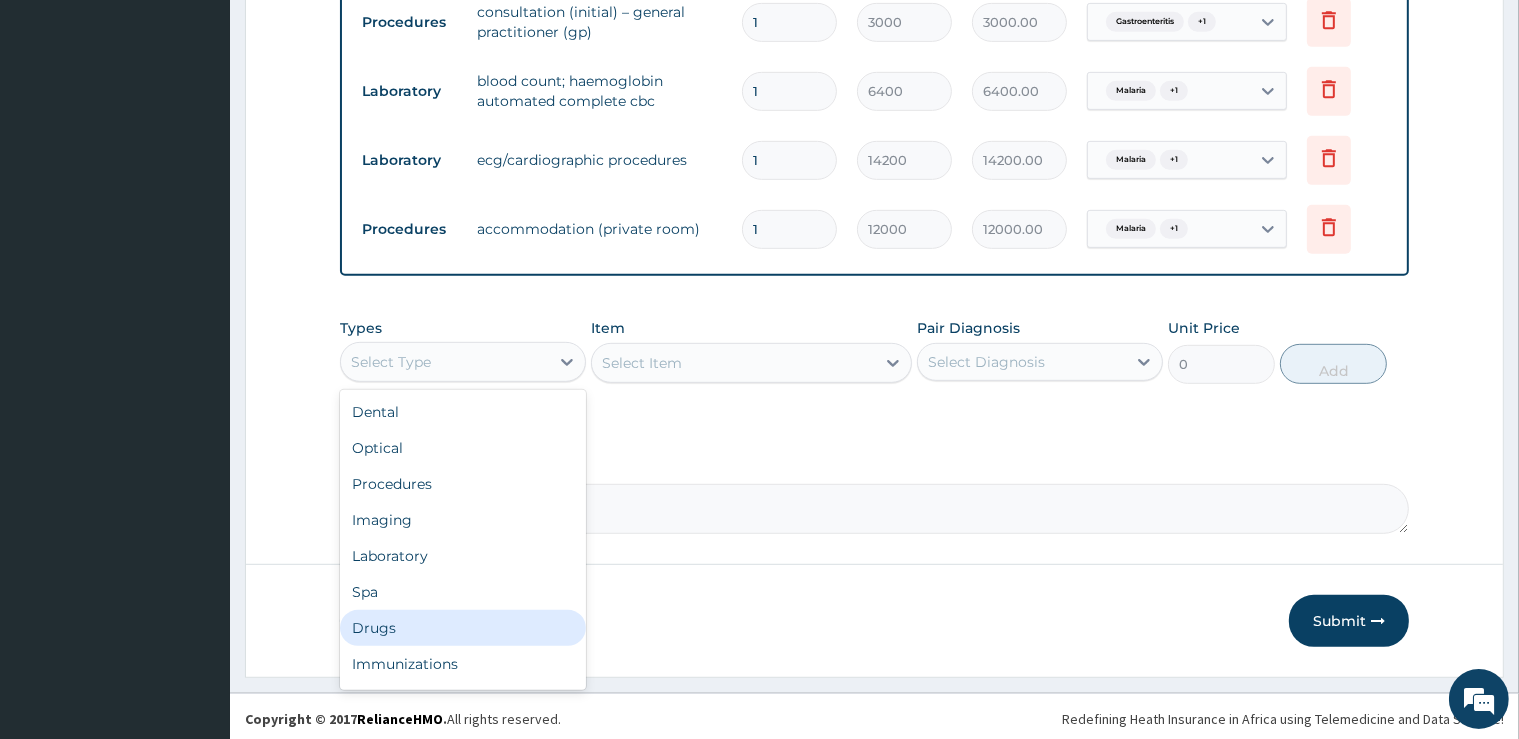 click on "Drugs" at bounding box center [463, 628] 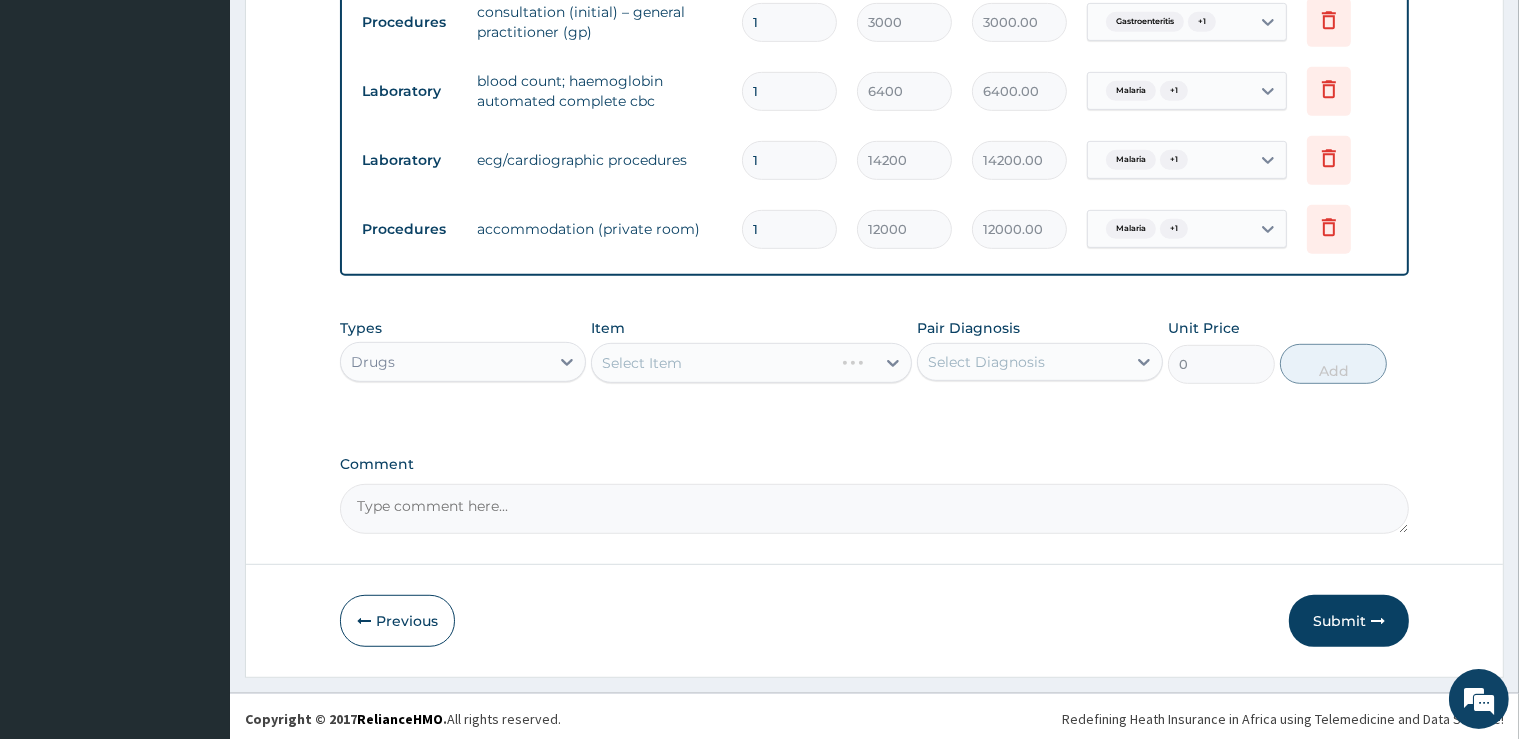 click on "Select Item" at bounding box center [751, 363] 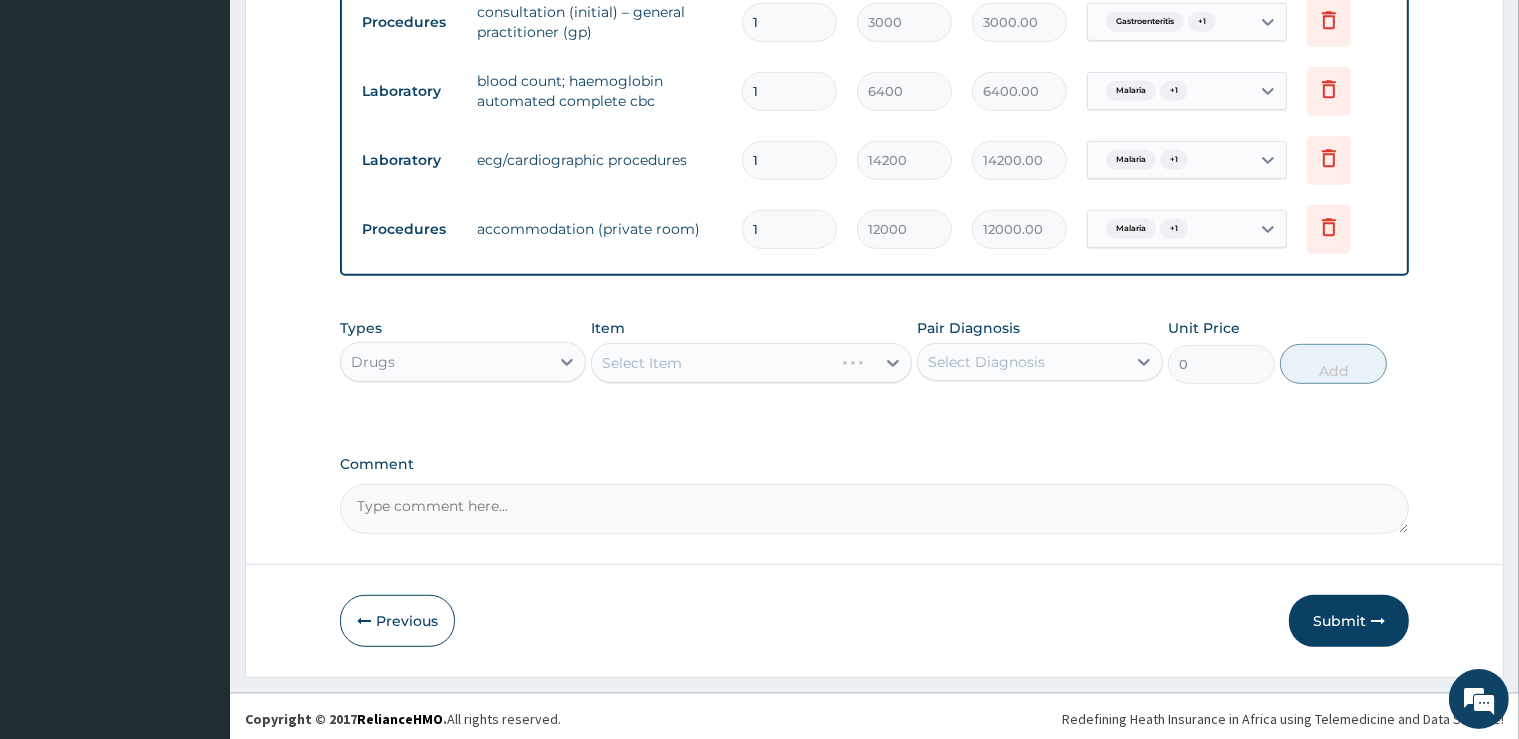 click on "Select Item" at bounding box center (751, 363) 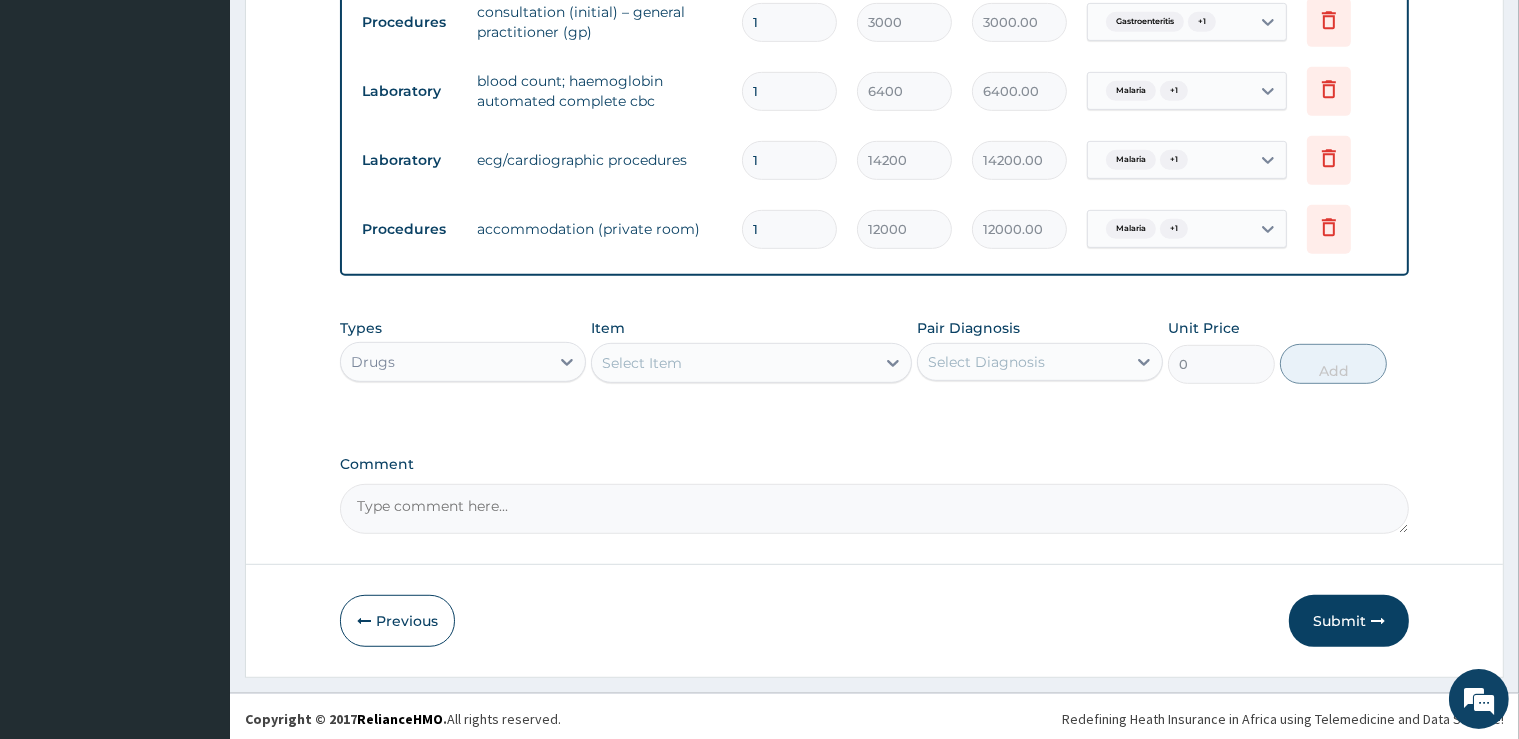 click on "Select Item" at bounding box center [642, 363] 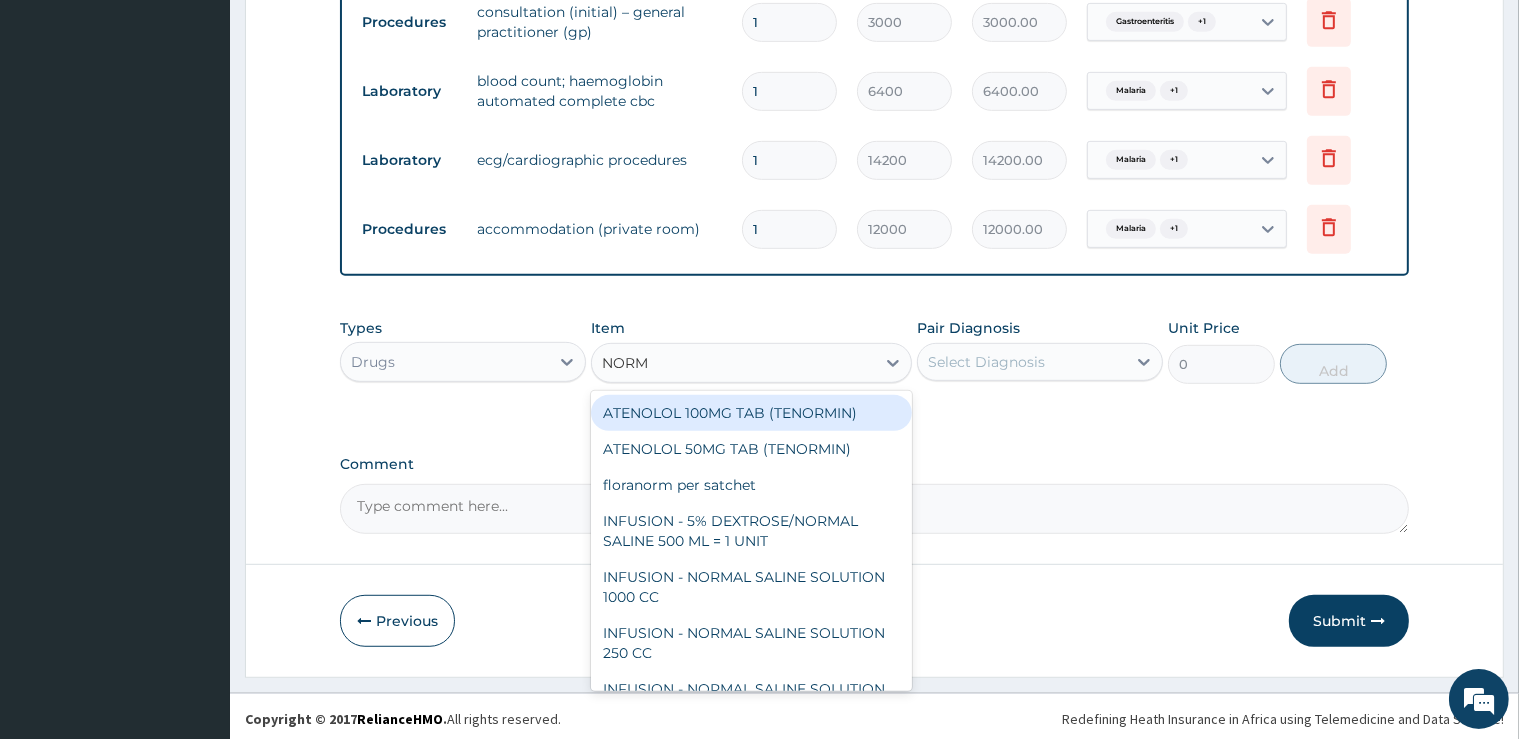 type on "NORMA" 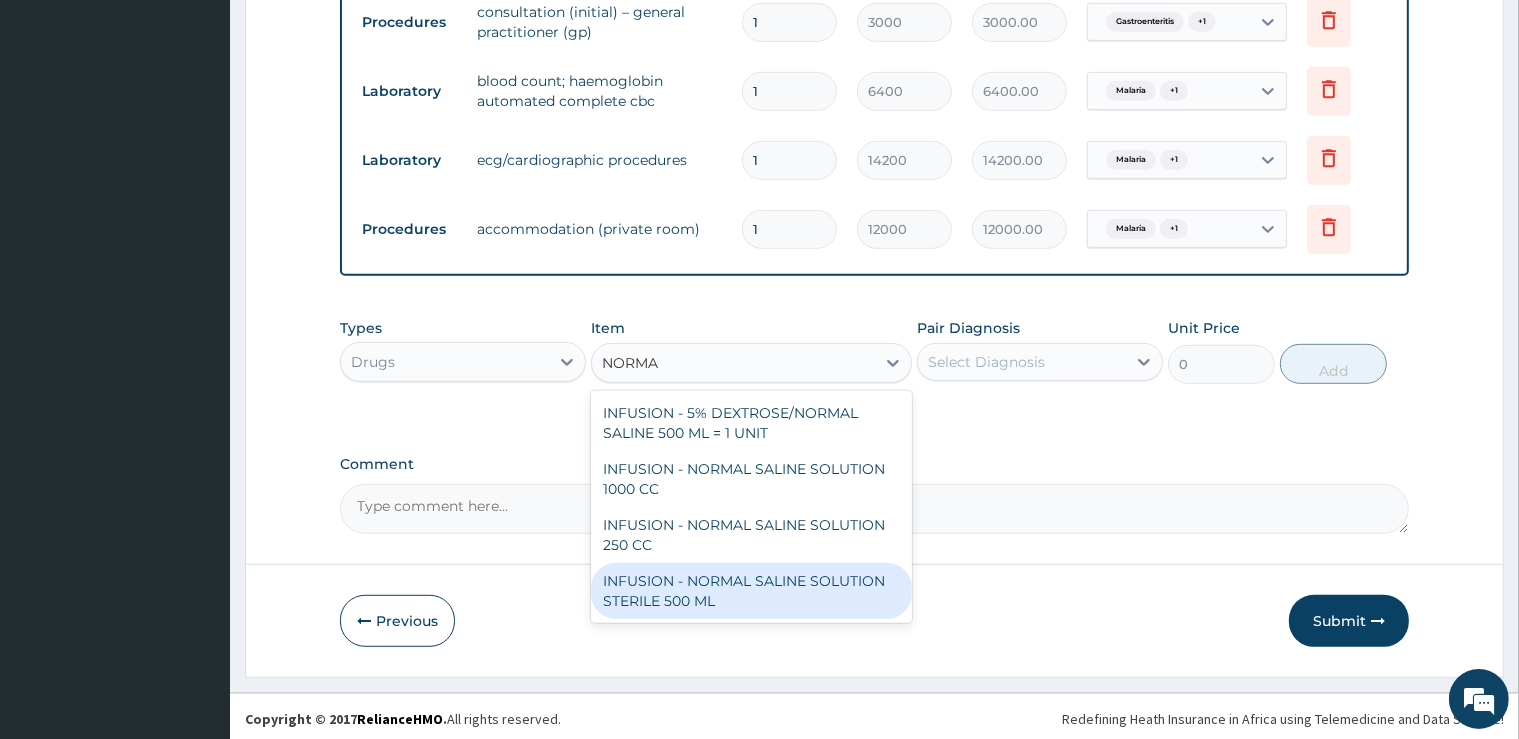 click on "INFUSION - NORMAL SALINE SOLUTION STERILE 500 ML" at bounding box center (751, 591) 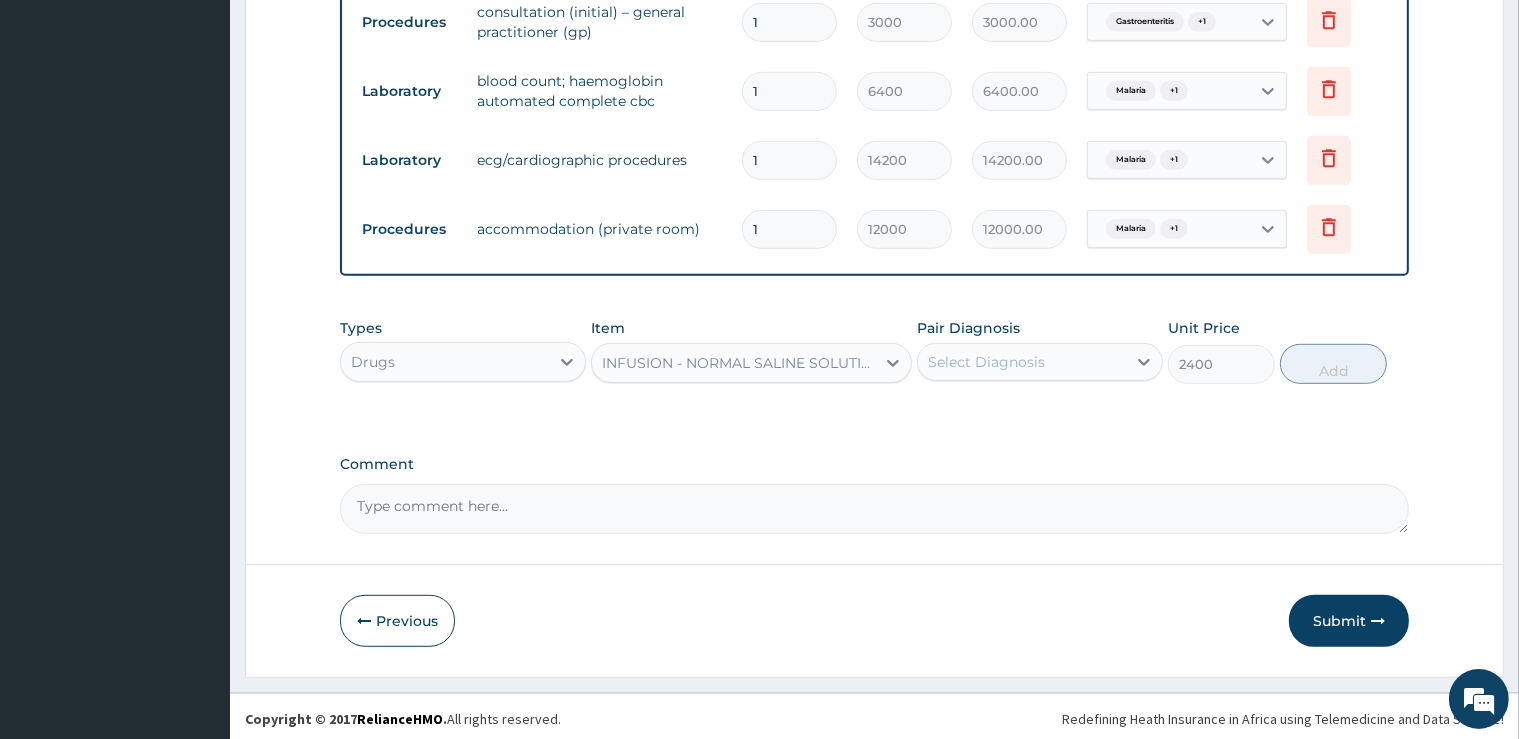 click on "Select Diagnosis" at bounding box center (1022, 362) 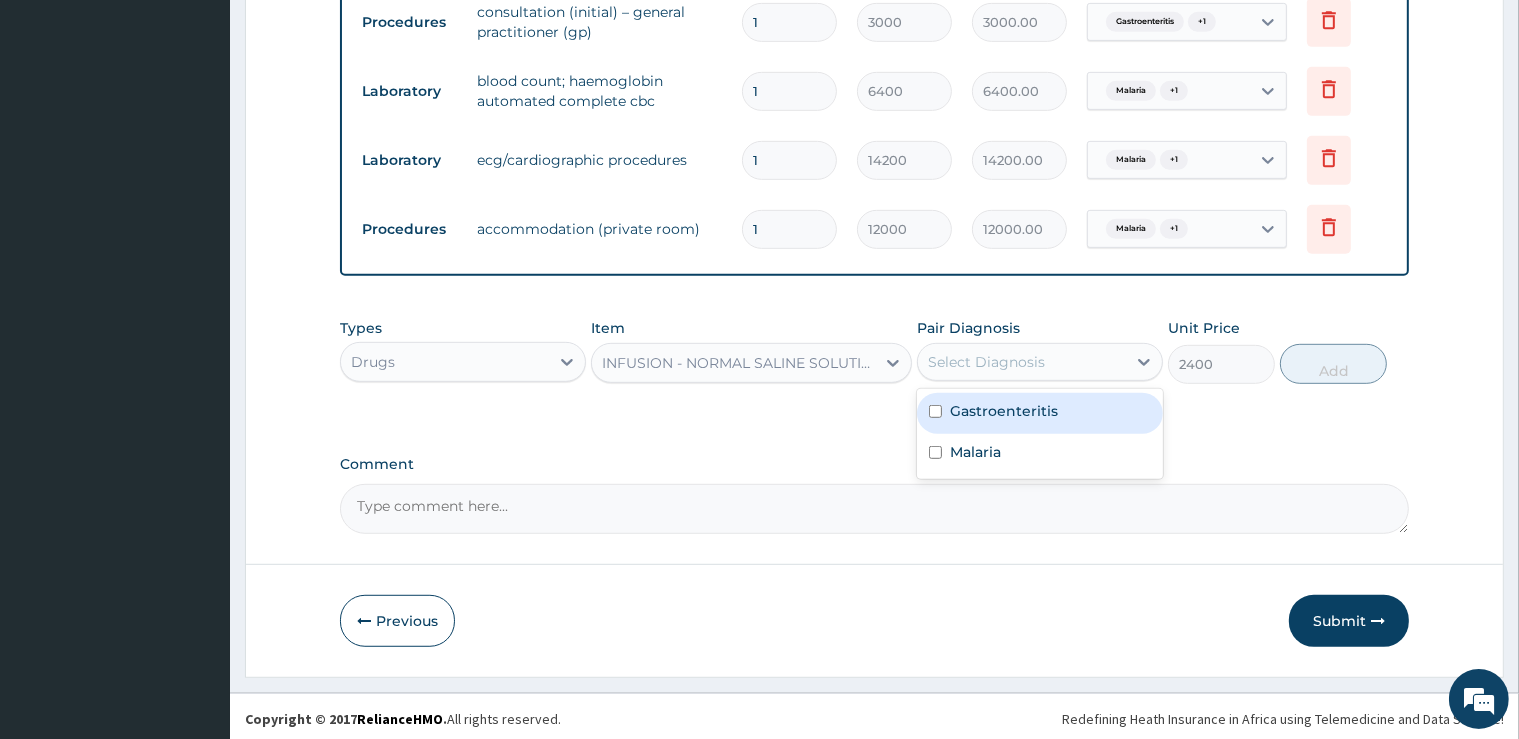 click on "Gastroenteritis" at bounding box center (1040, 413) 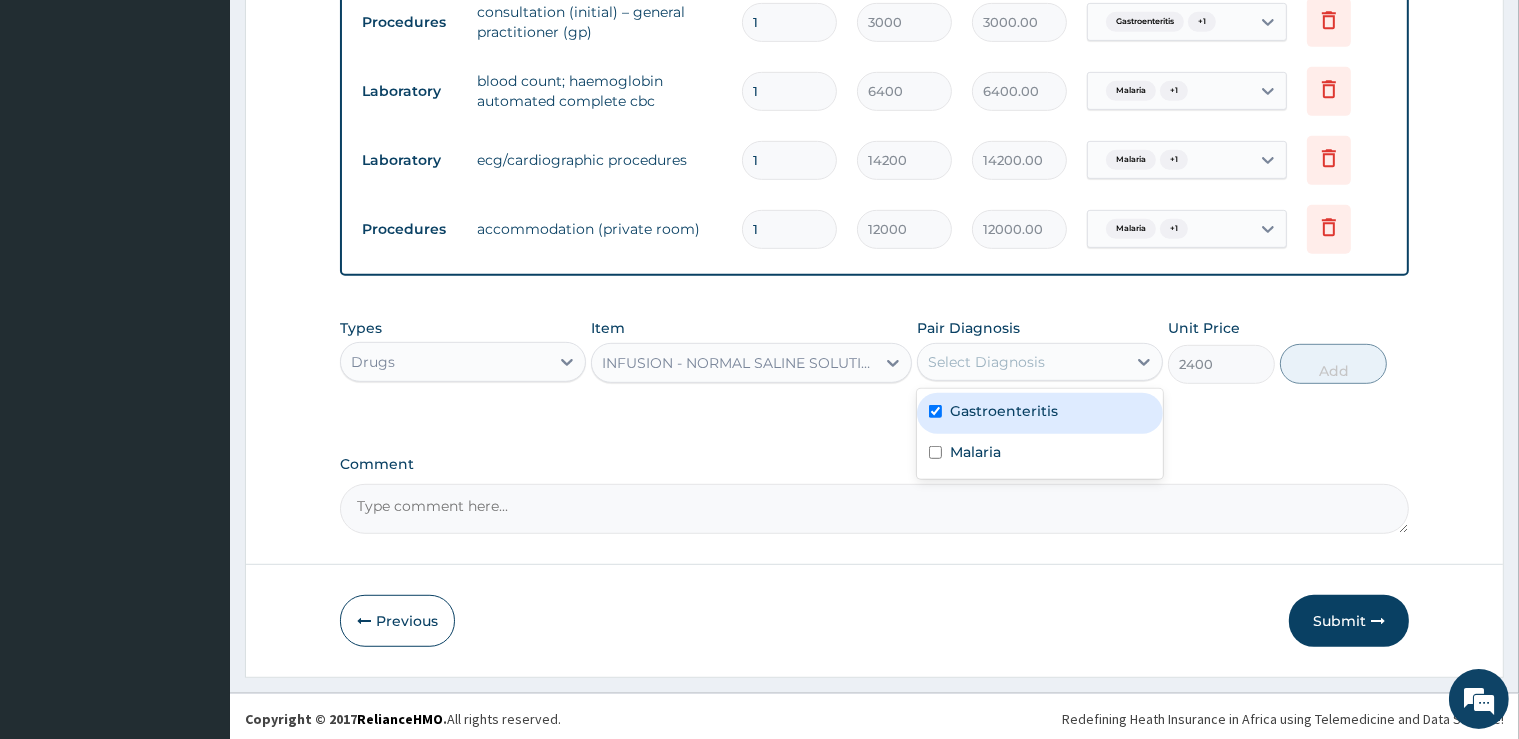 checkbox on "true" 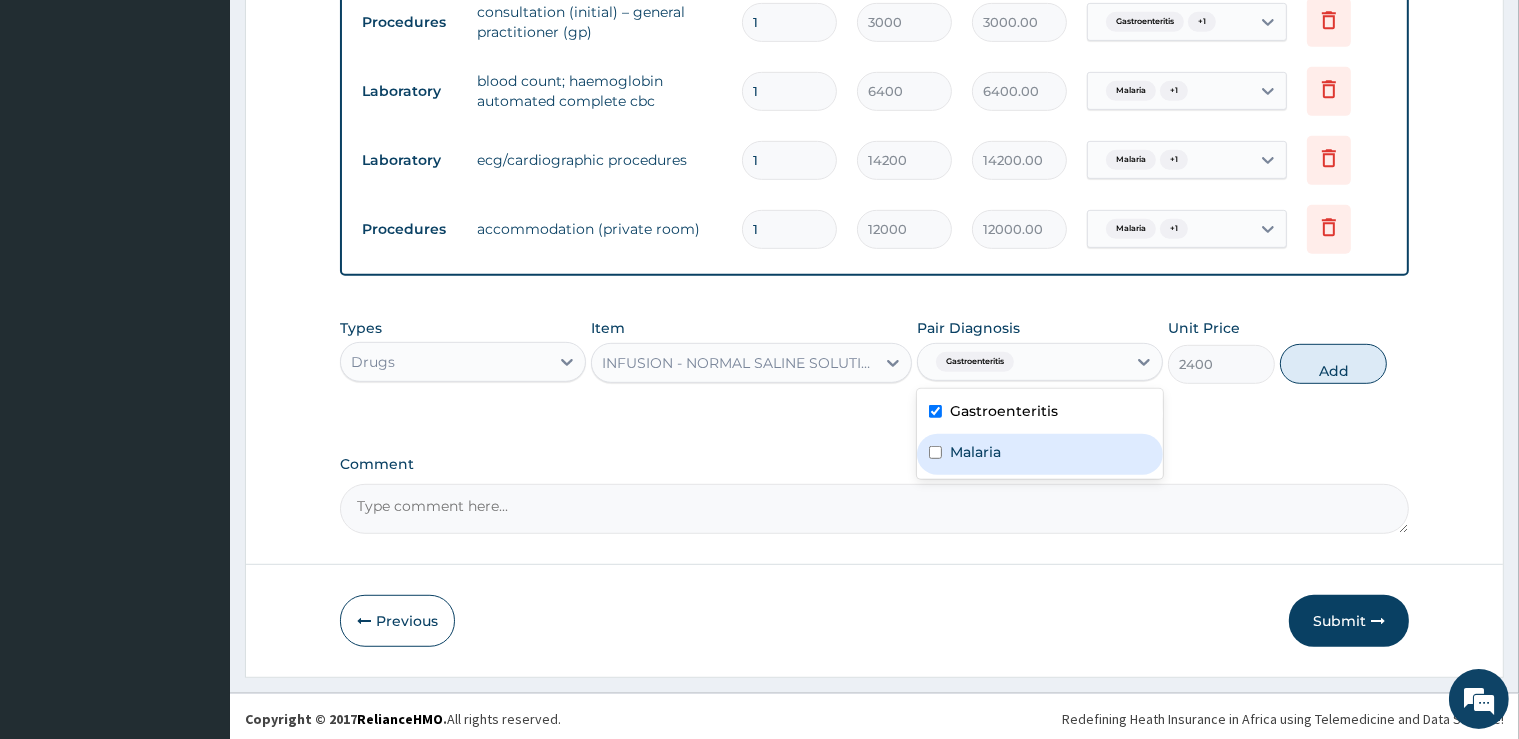 click on "Malaria" at bounding box center [1040, 454] 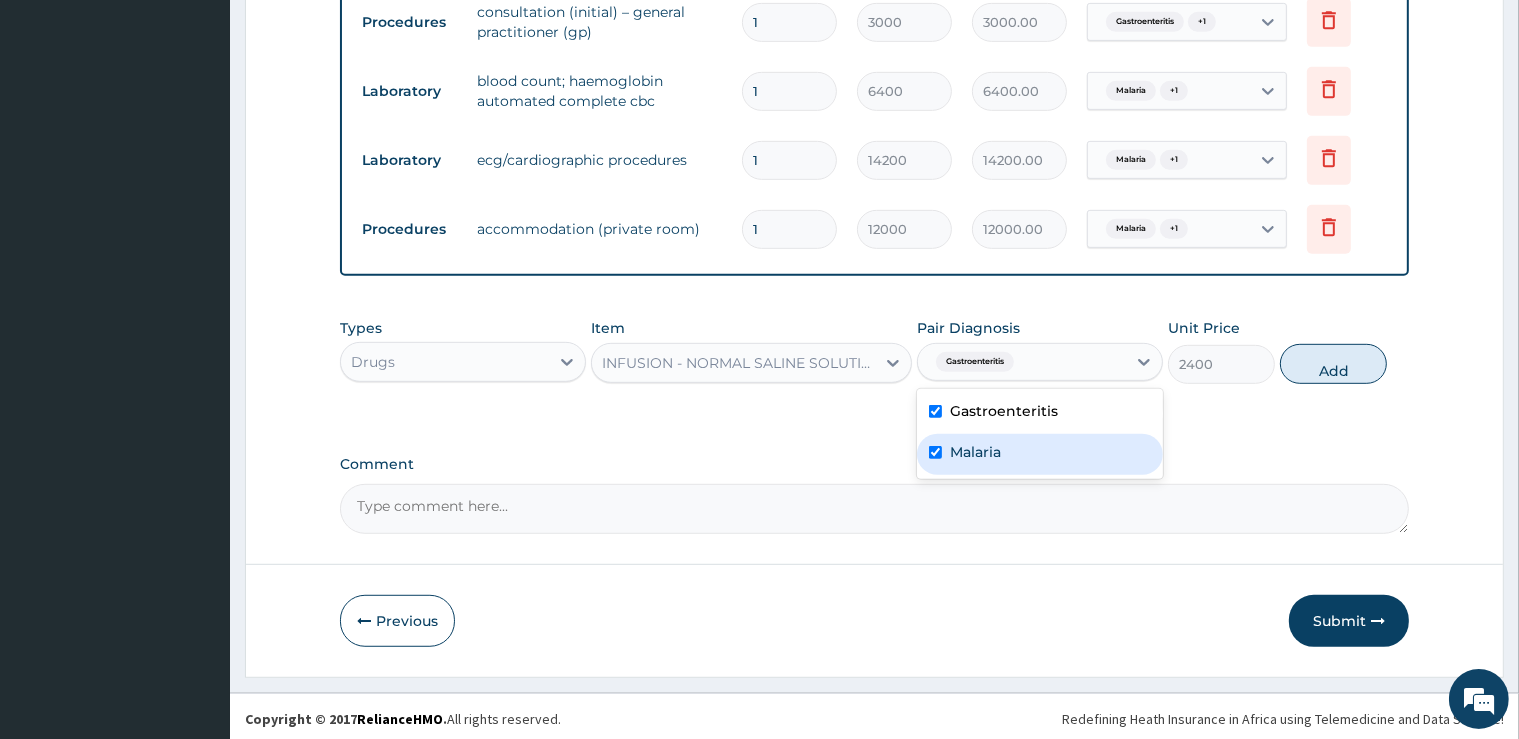 checkbox on "true" 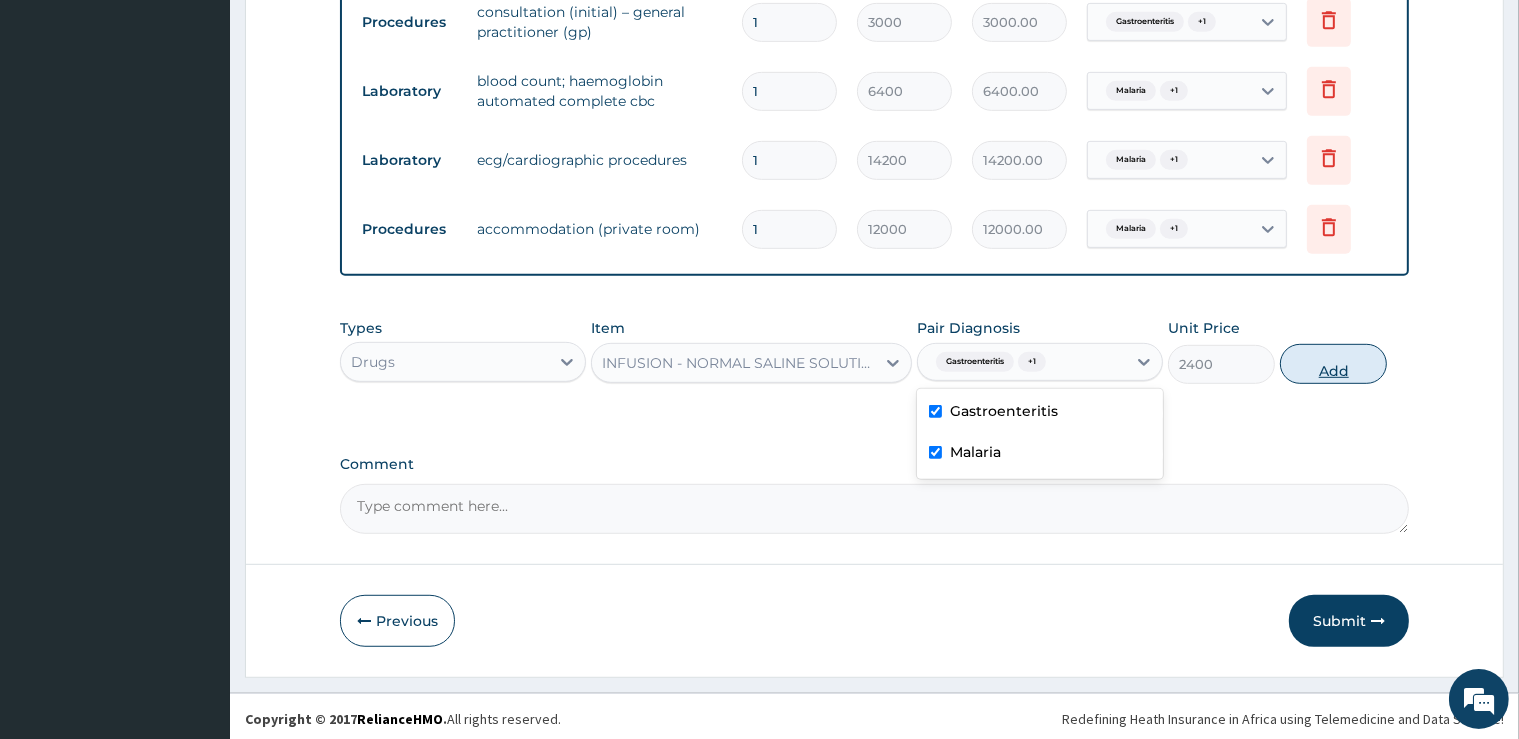click on "Add" at bounding box center [1333, 364] 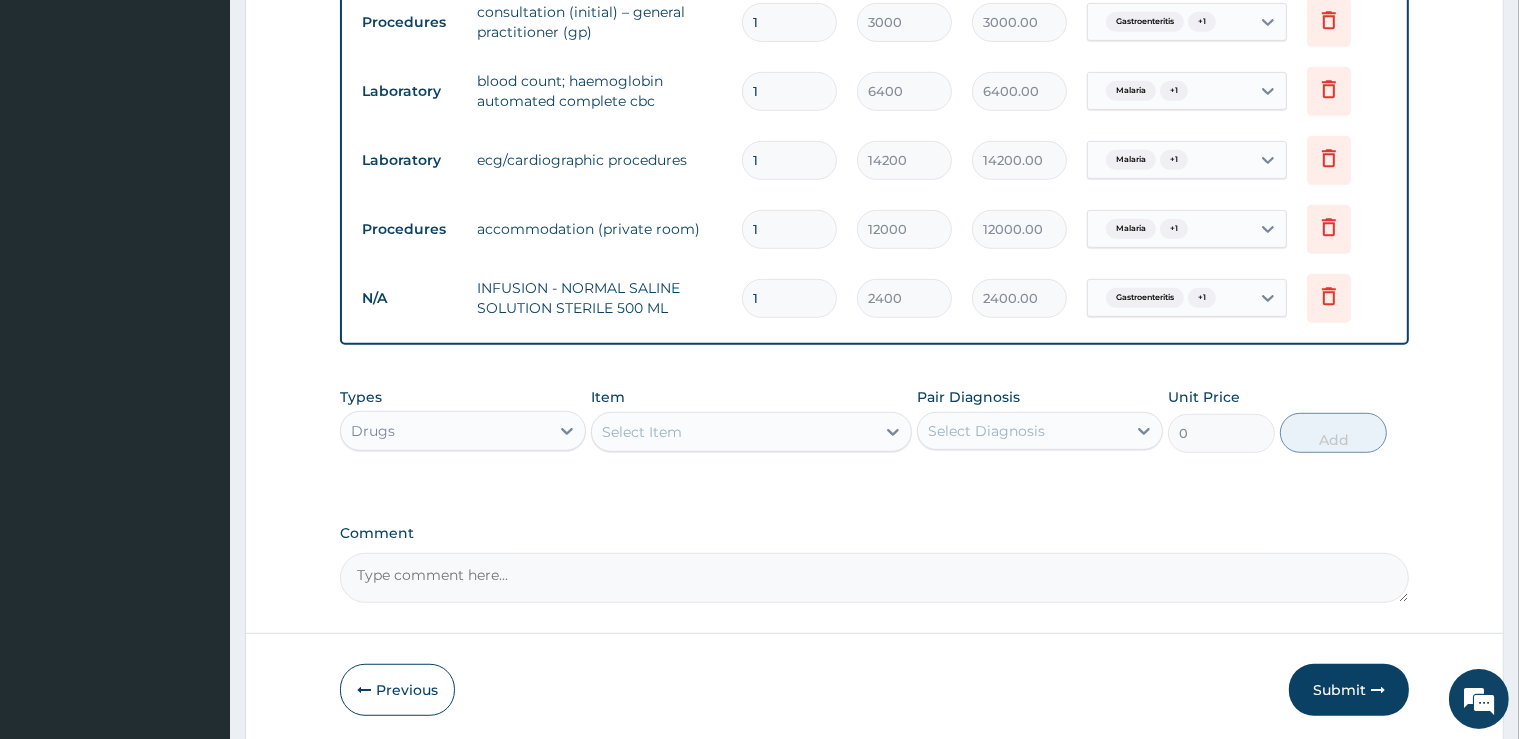 type on "2" 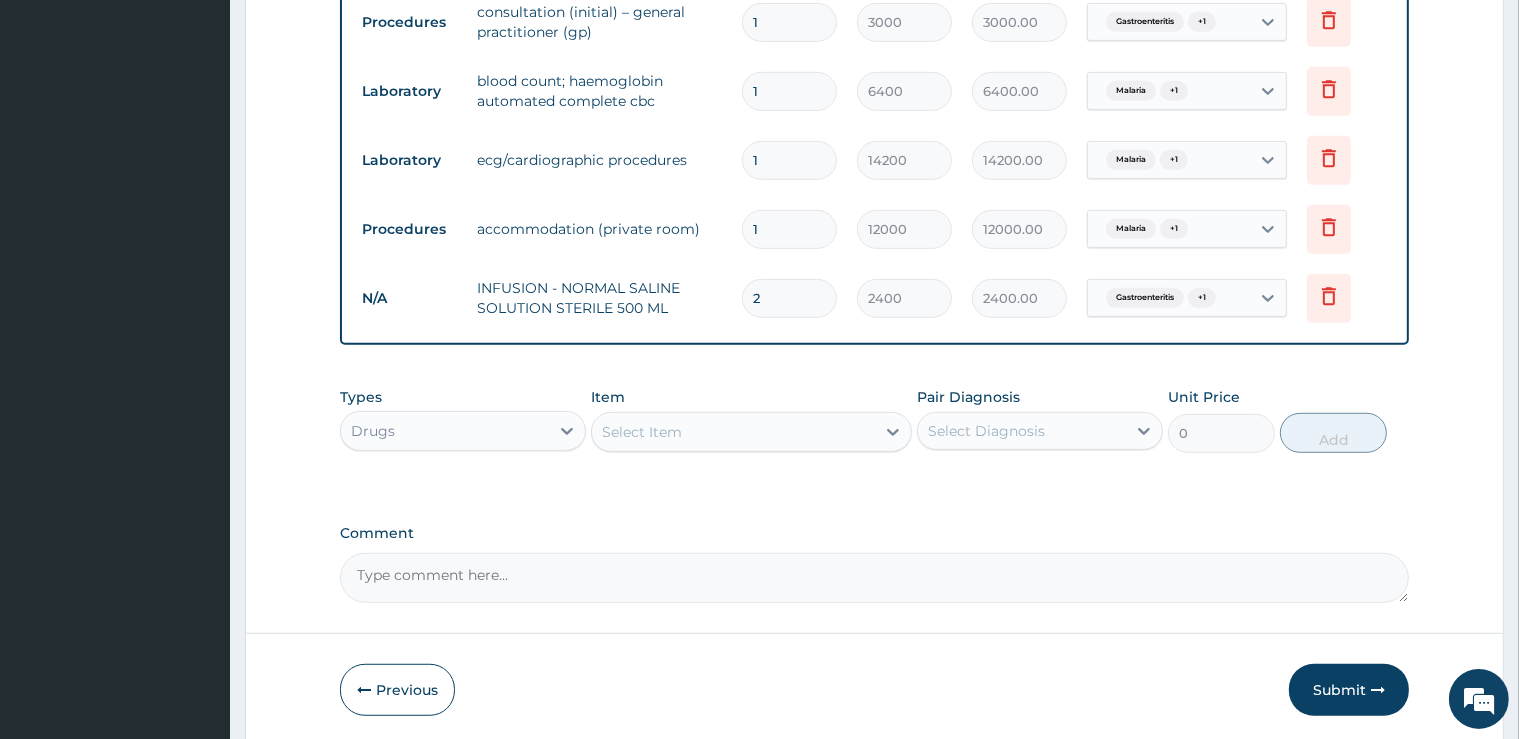 type on "4800.00" 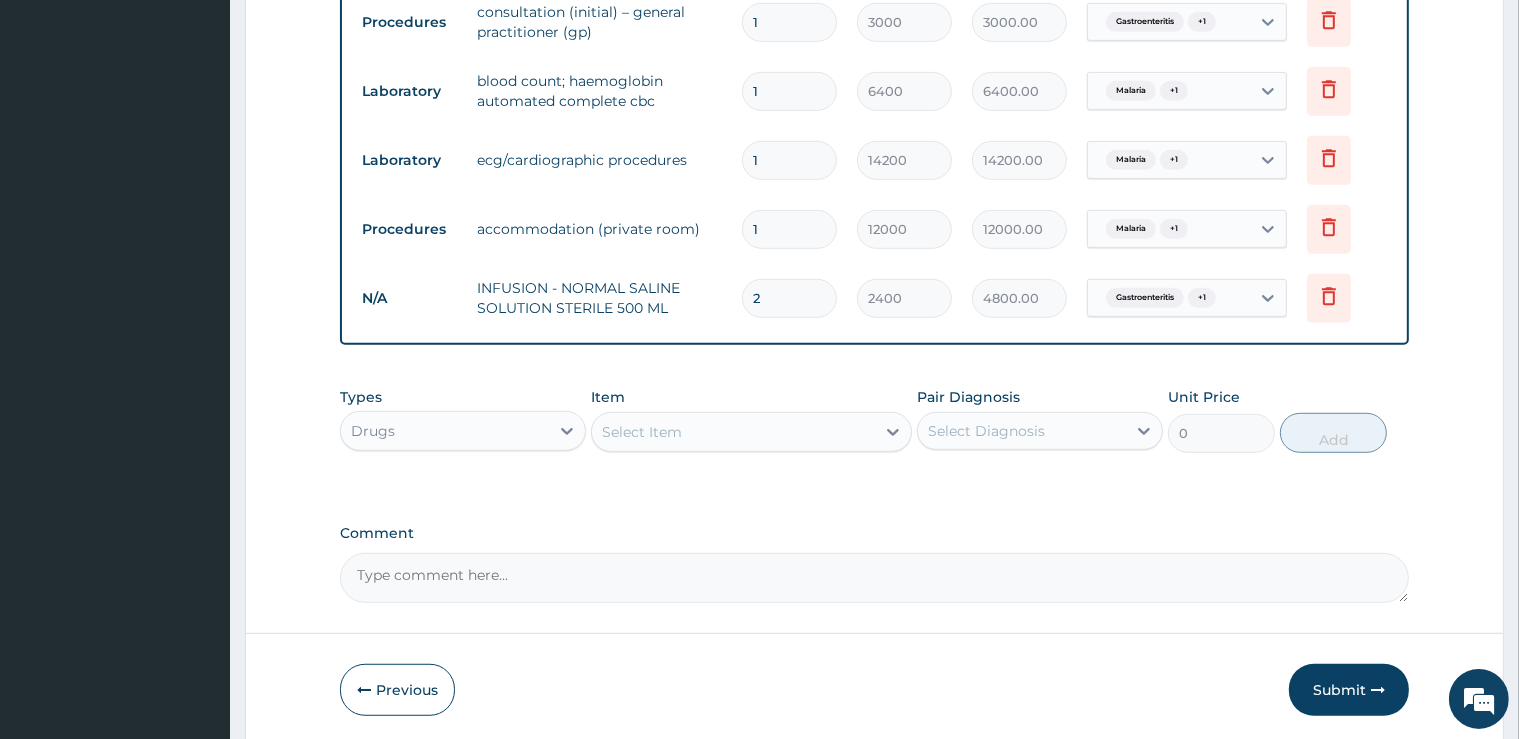 drag, startPoint x: 791, startPoint y: 442, endPoint x: 777, endPoint y: 442, distance: 14 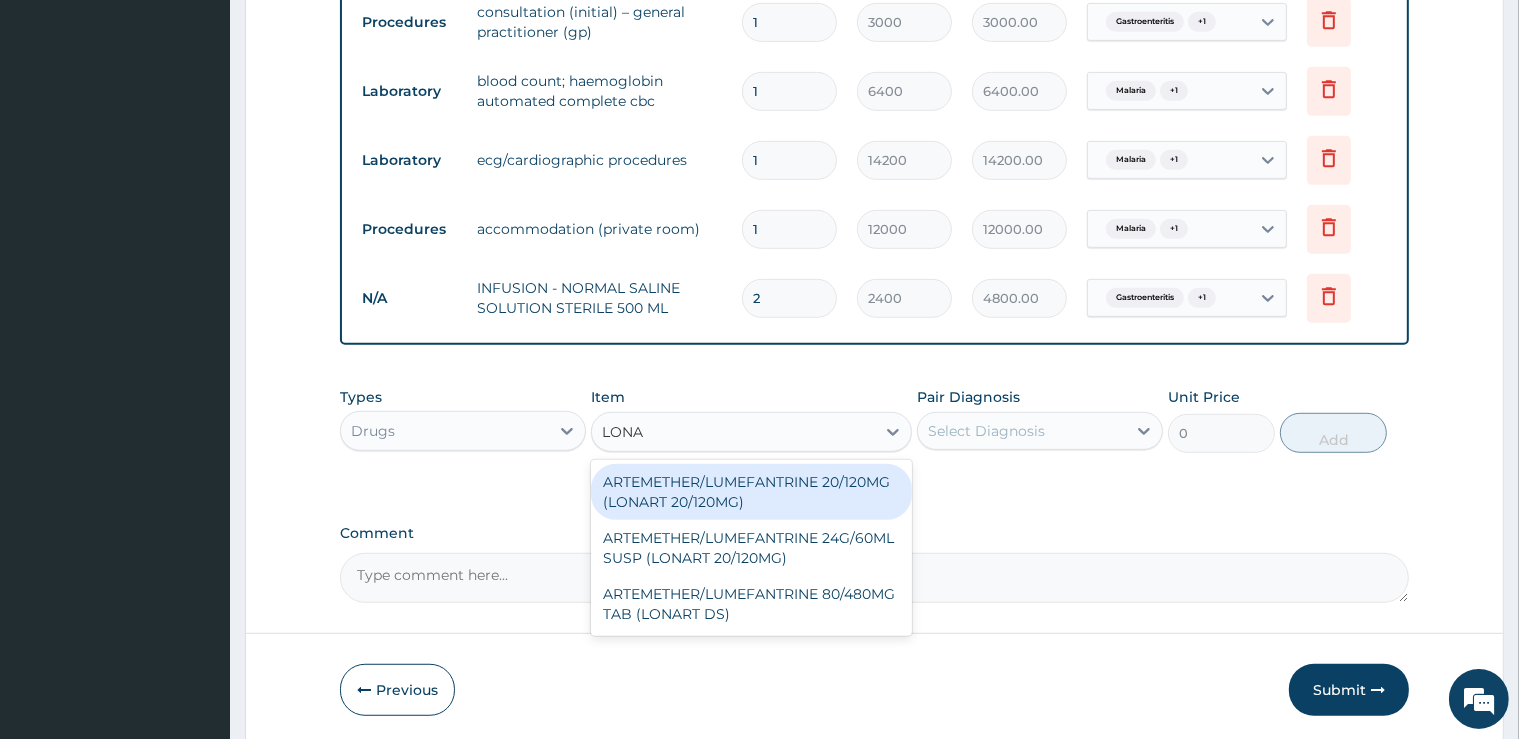 type on "LONAR" 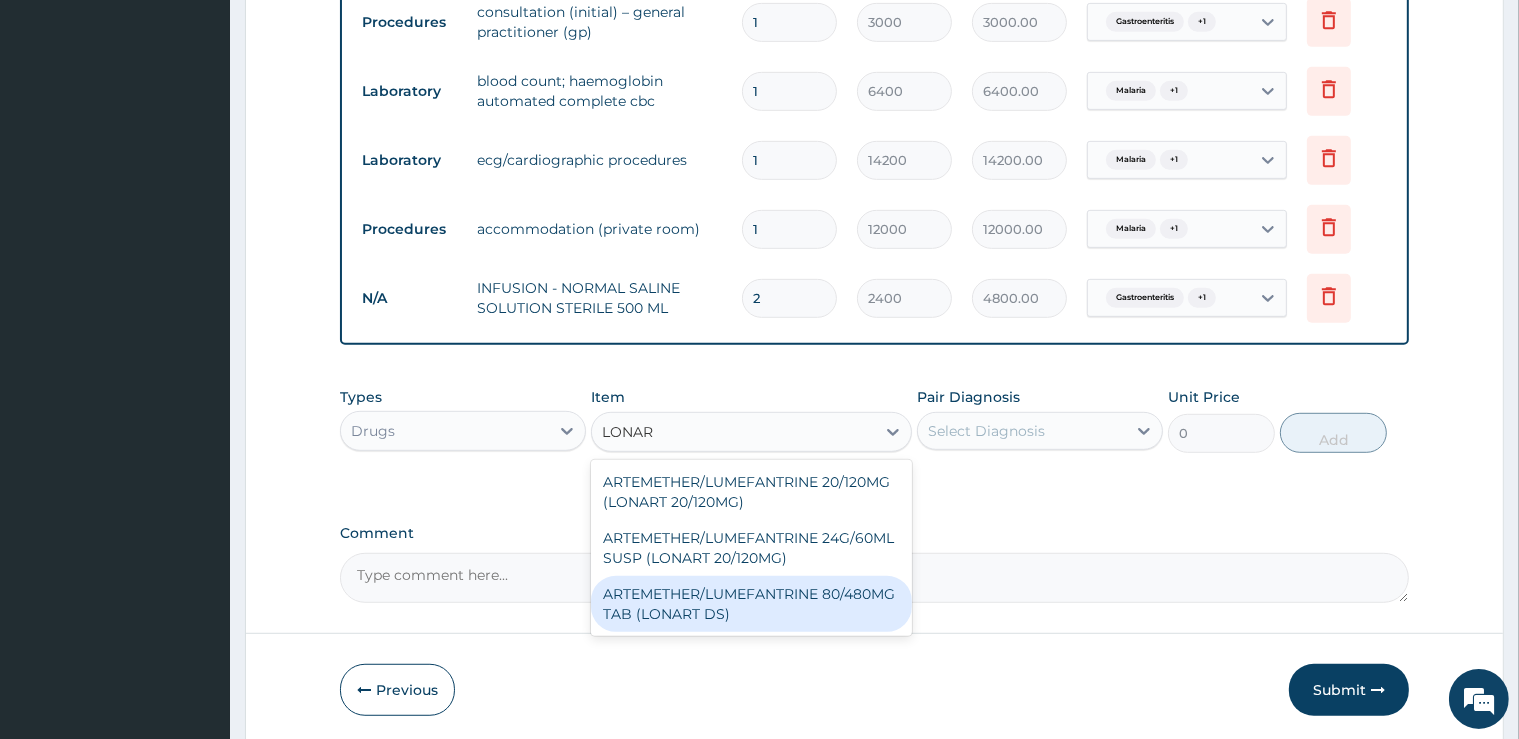 click on "ARTEMETHER/LUMEFANTRINE 80/480MG TAB  (LONART DS)" at bounding box center (751, 604) 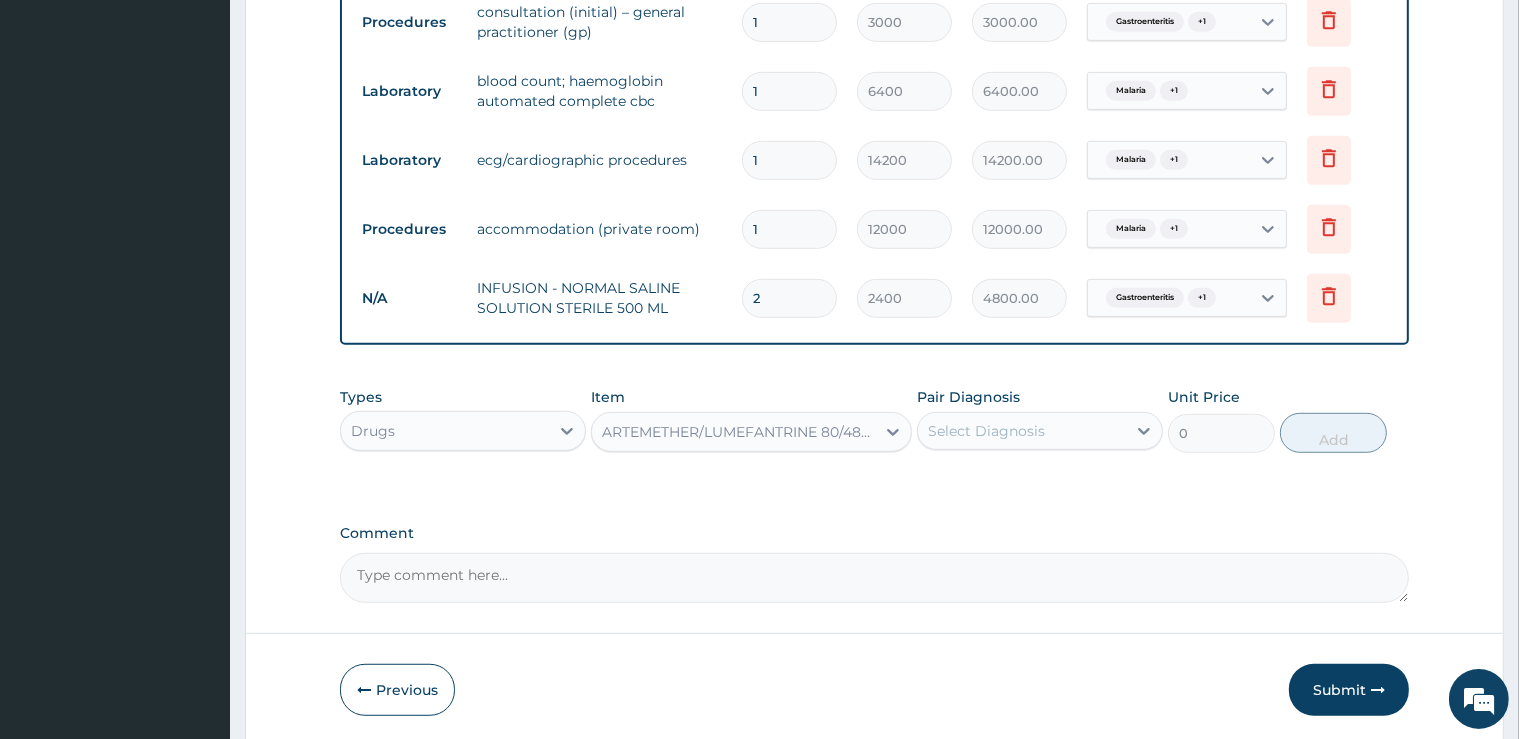 type 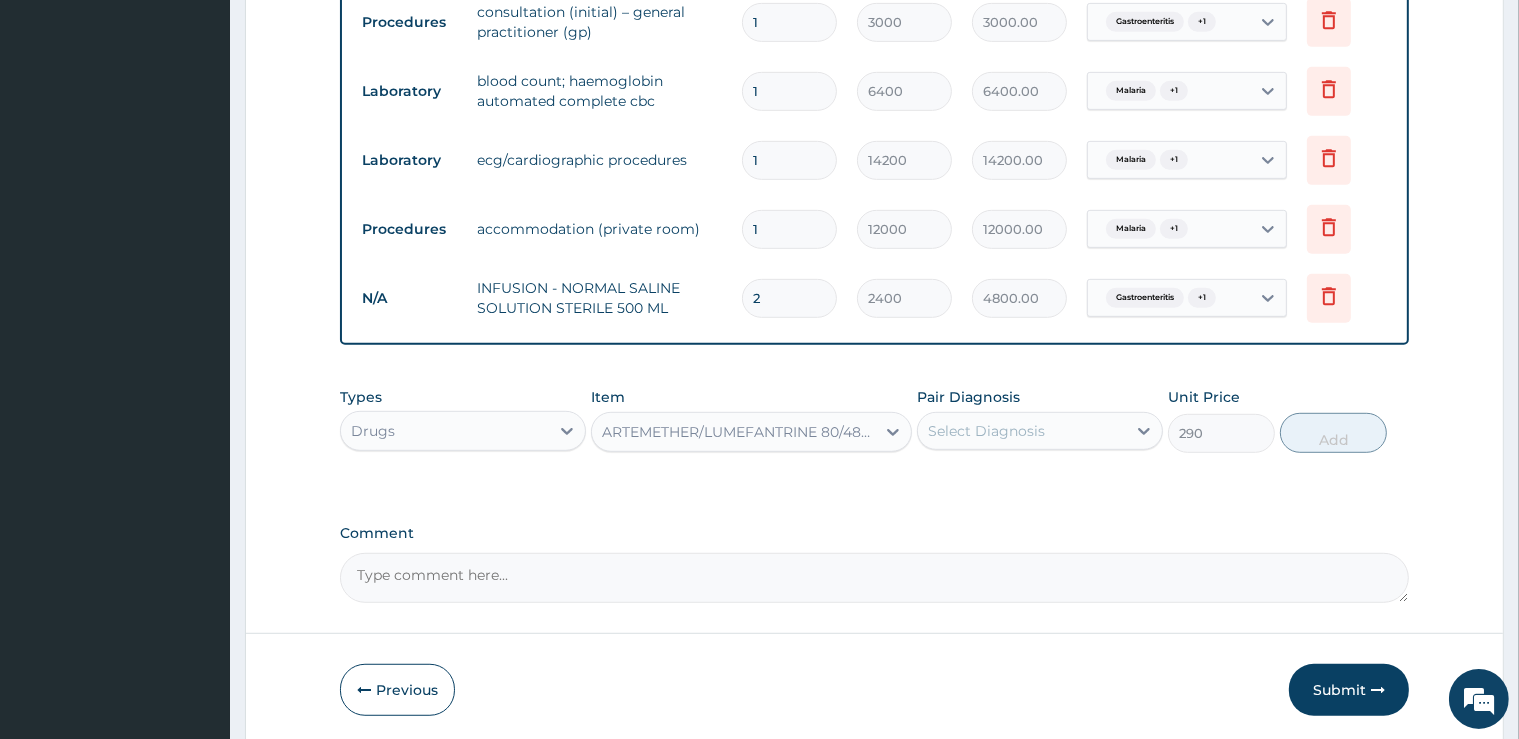 click on "Select Diagnosis" at bounding box center (1022, 431) 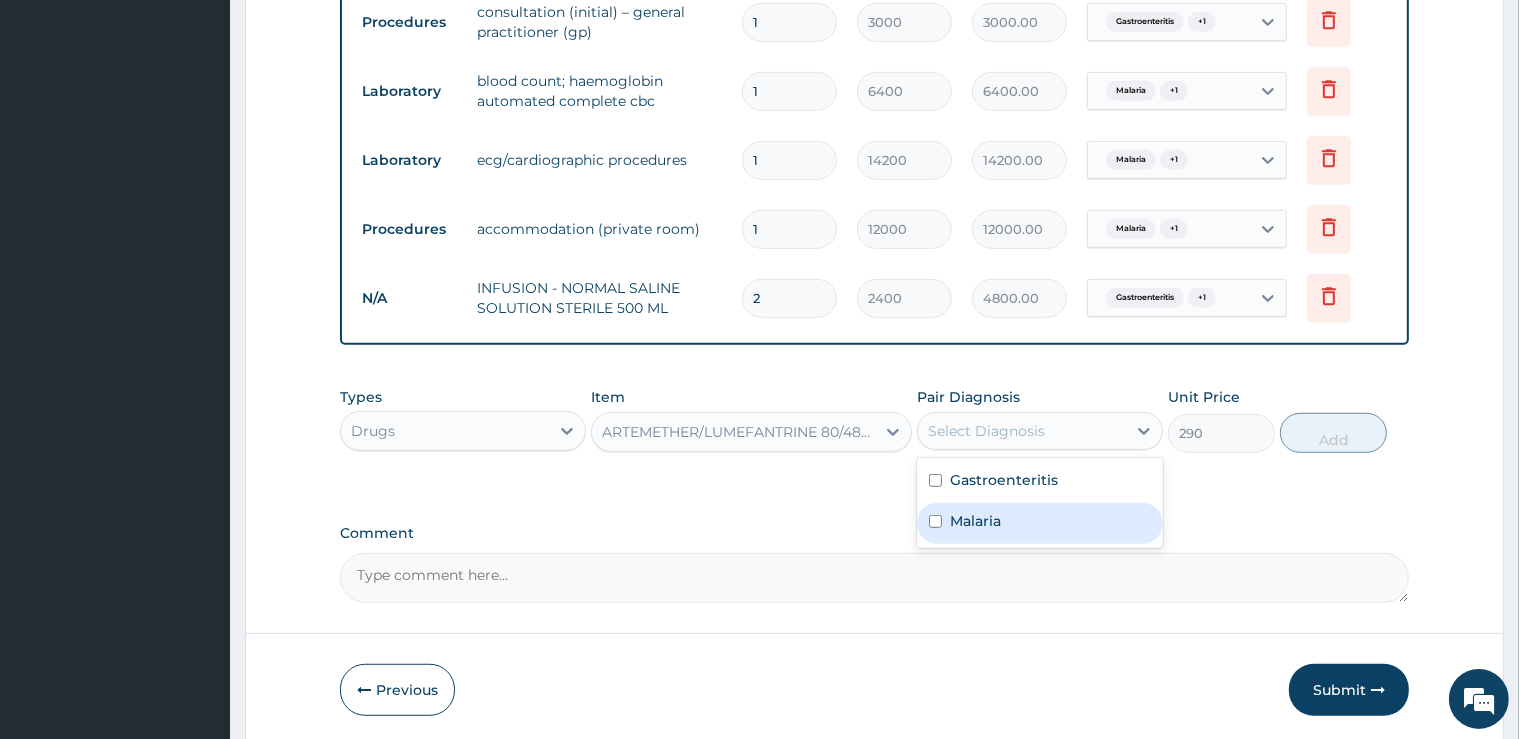 click on "Malaria" at bounding box center [975, 521] 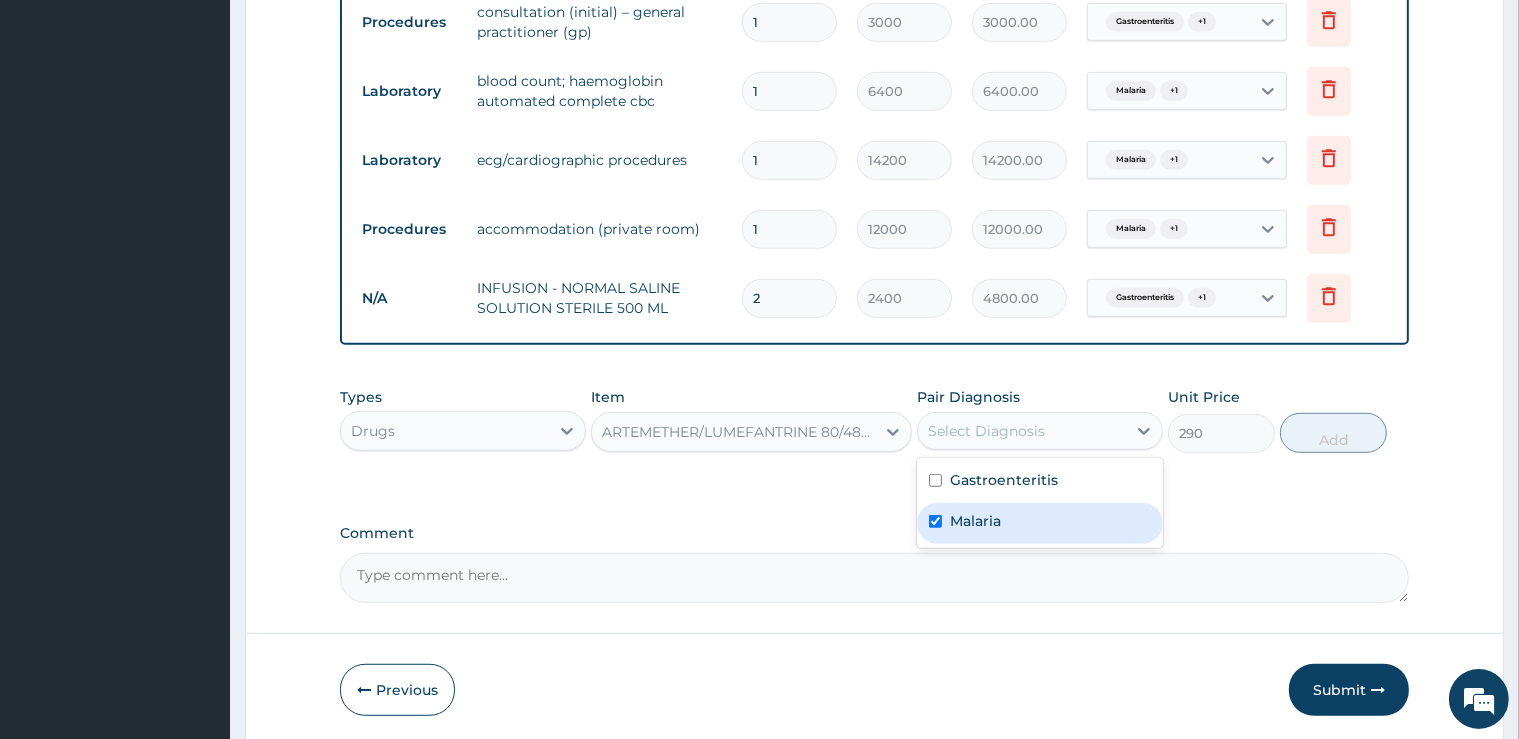 checkbox on "true" 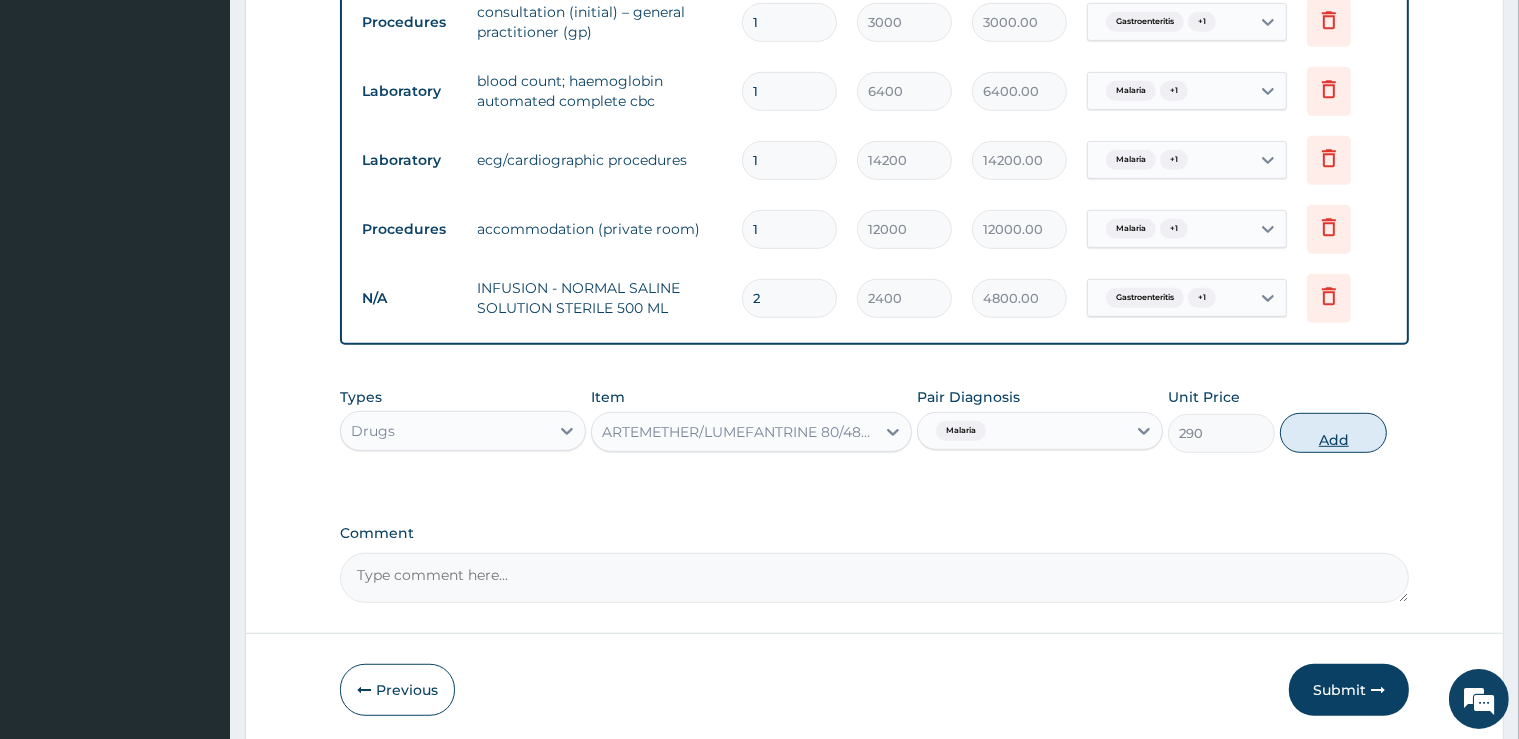 click on "Add" at bounding box center (1333, 433) 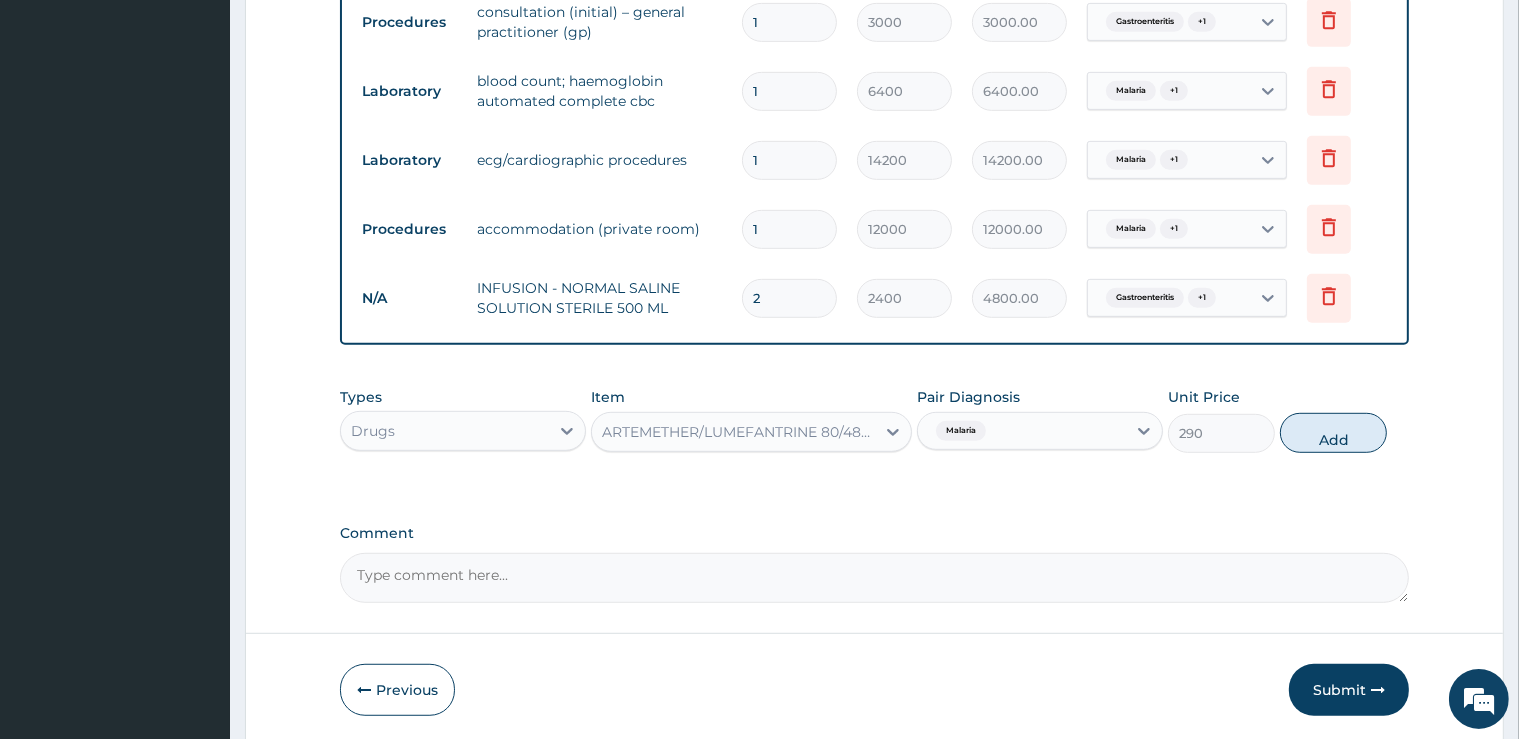 type on "0" 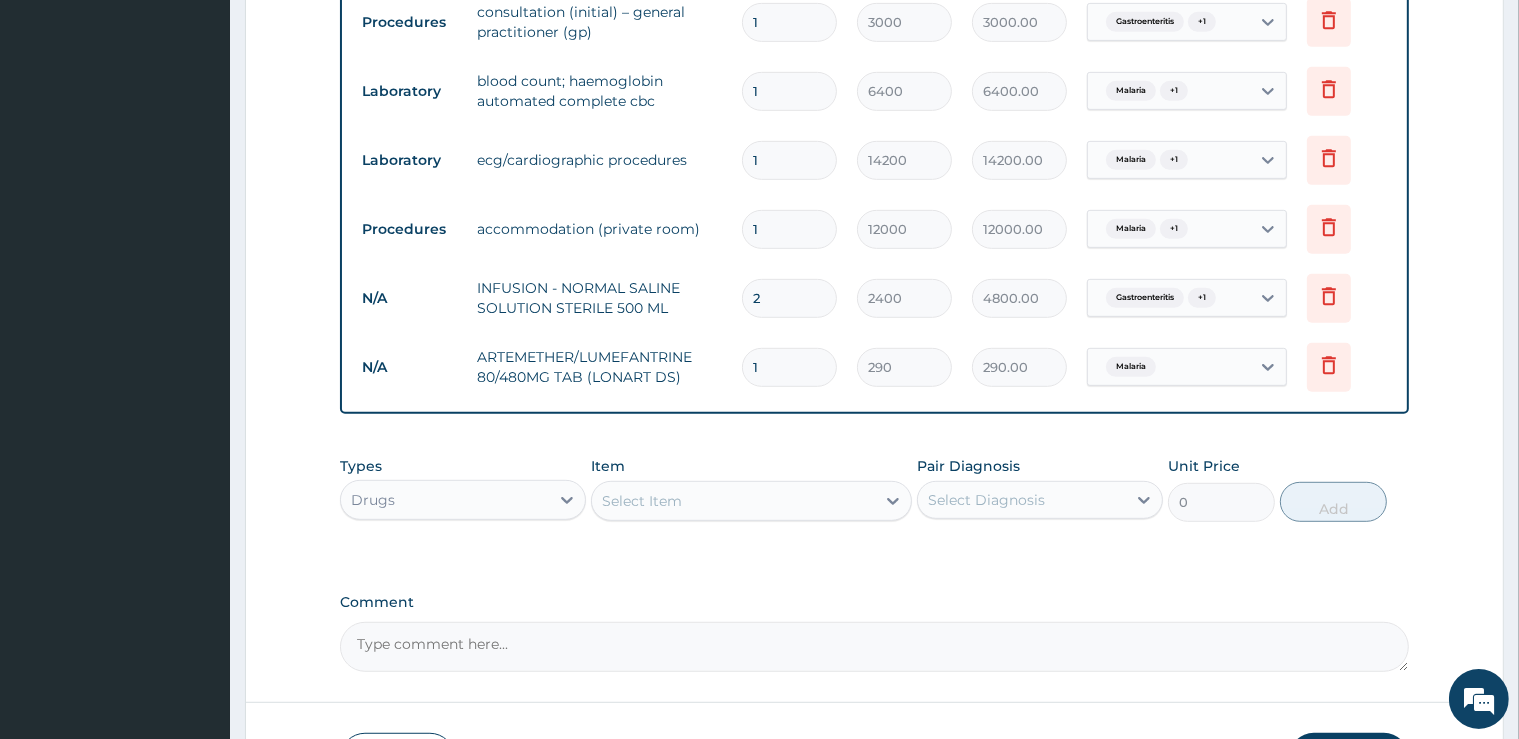 type on "2" 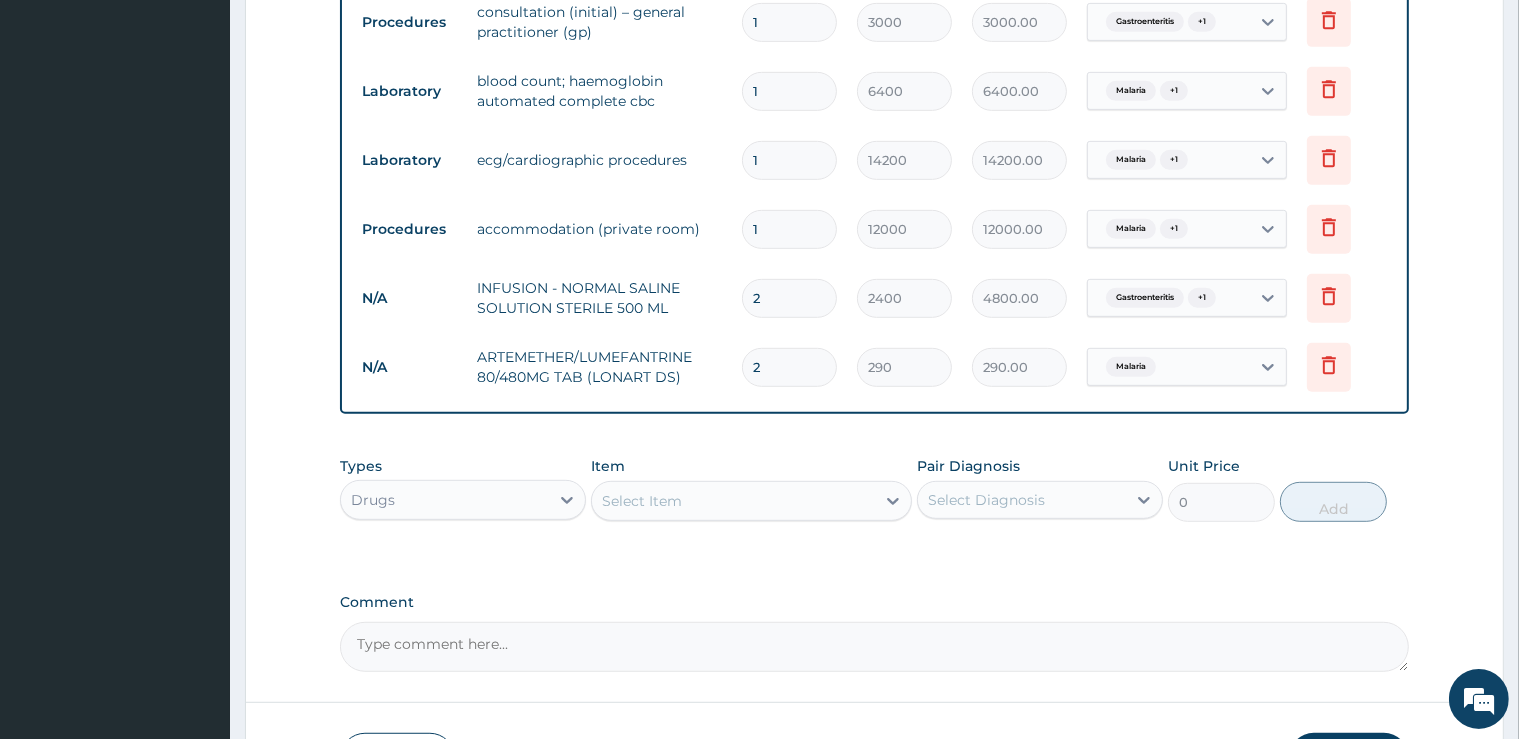 type on "580.00" 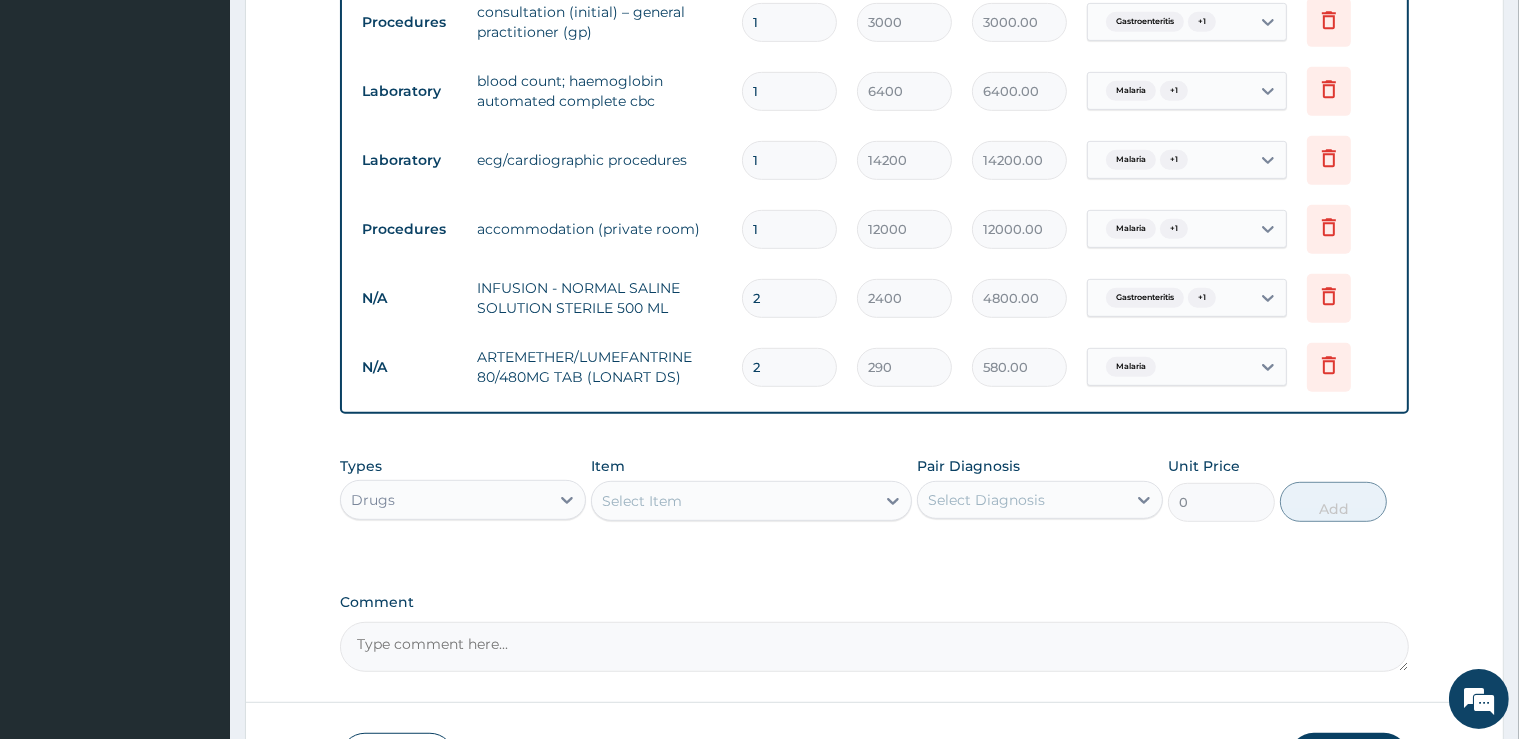 type on "3" 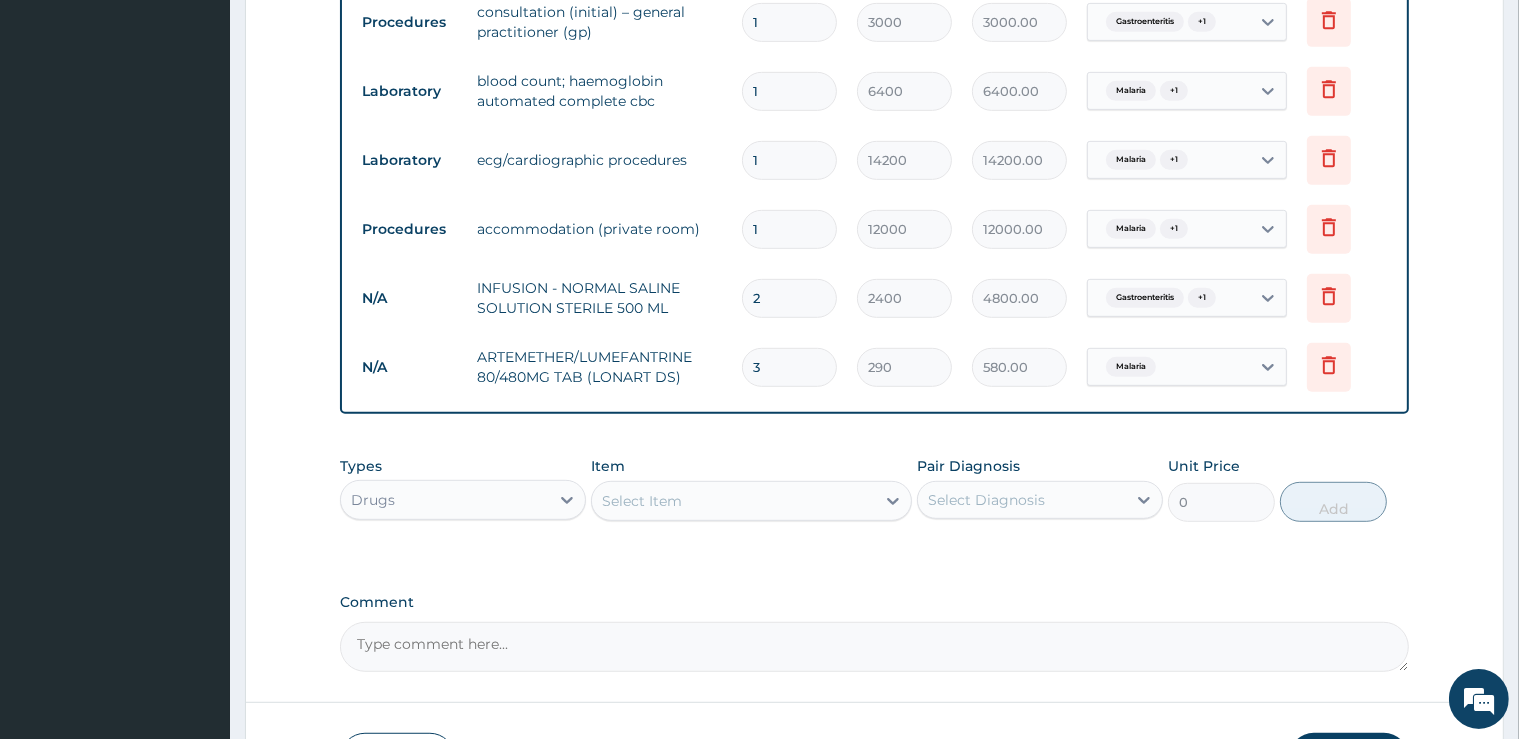type on "870.00" 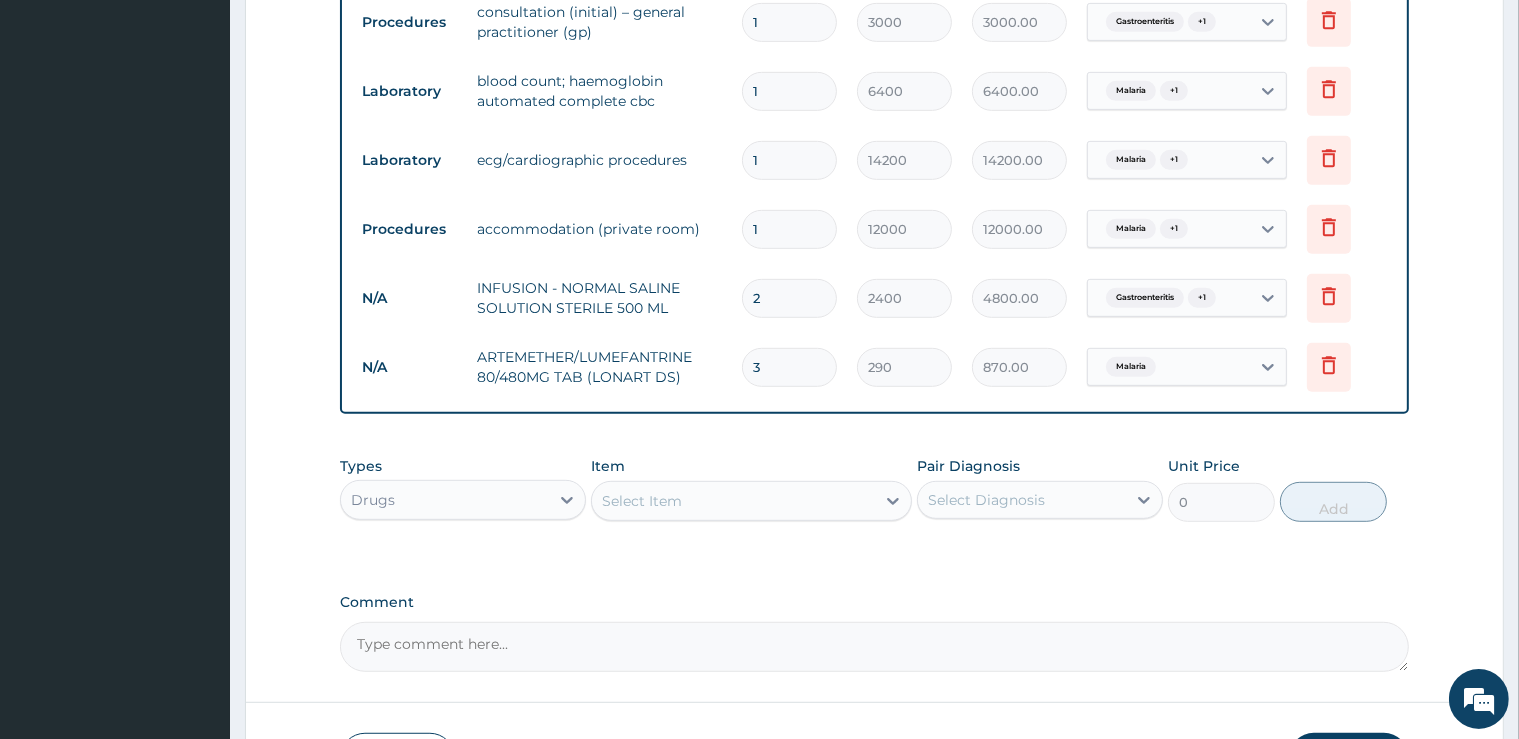 type on "4" 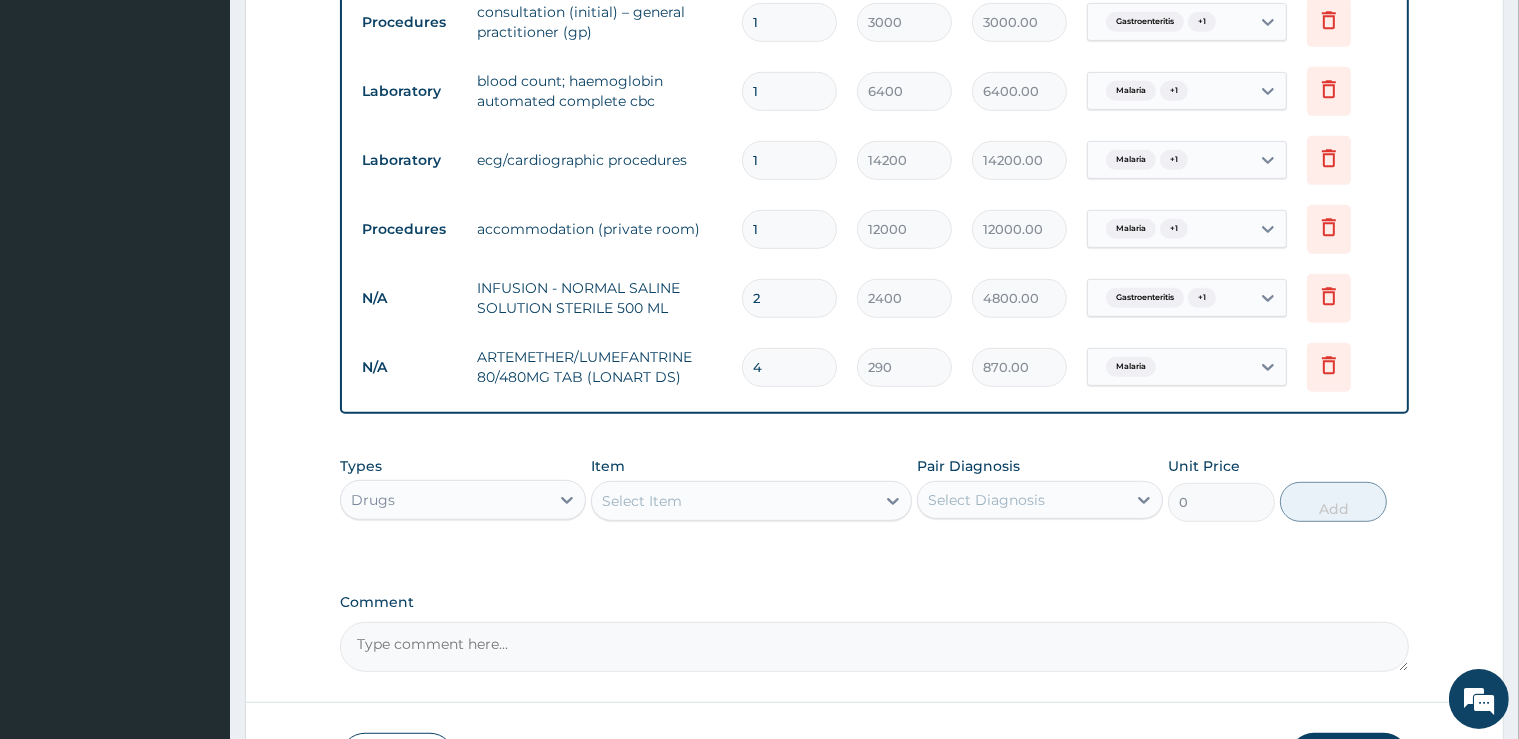 type on "1160.00" 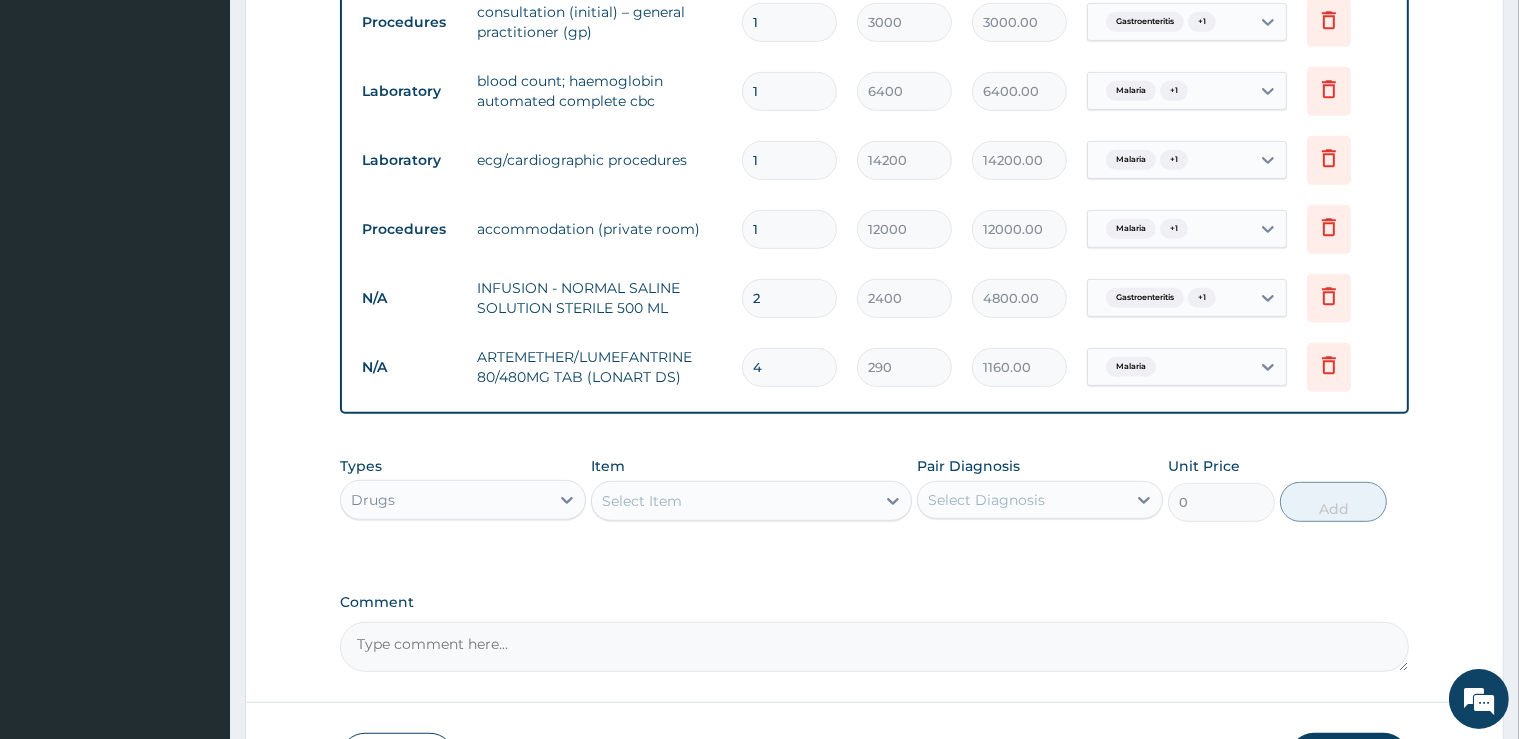 type on "5" 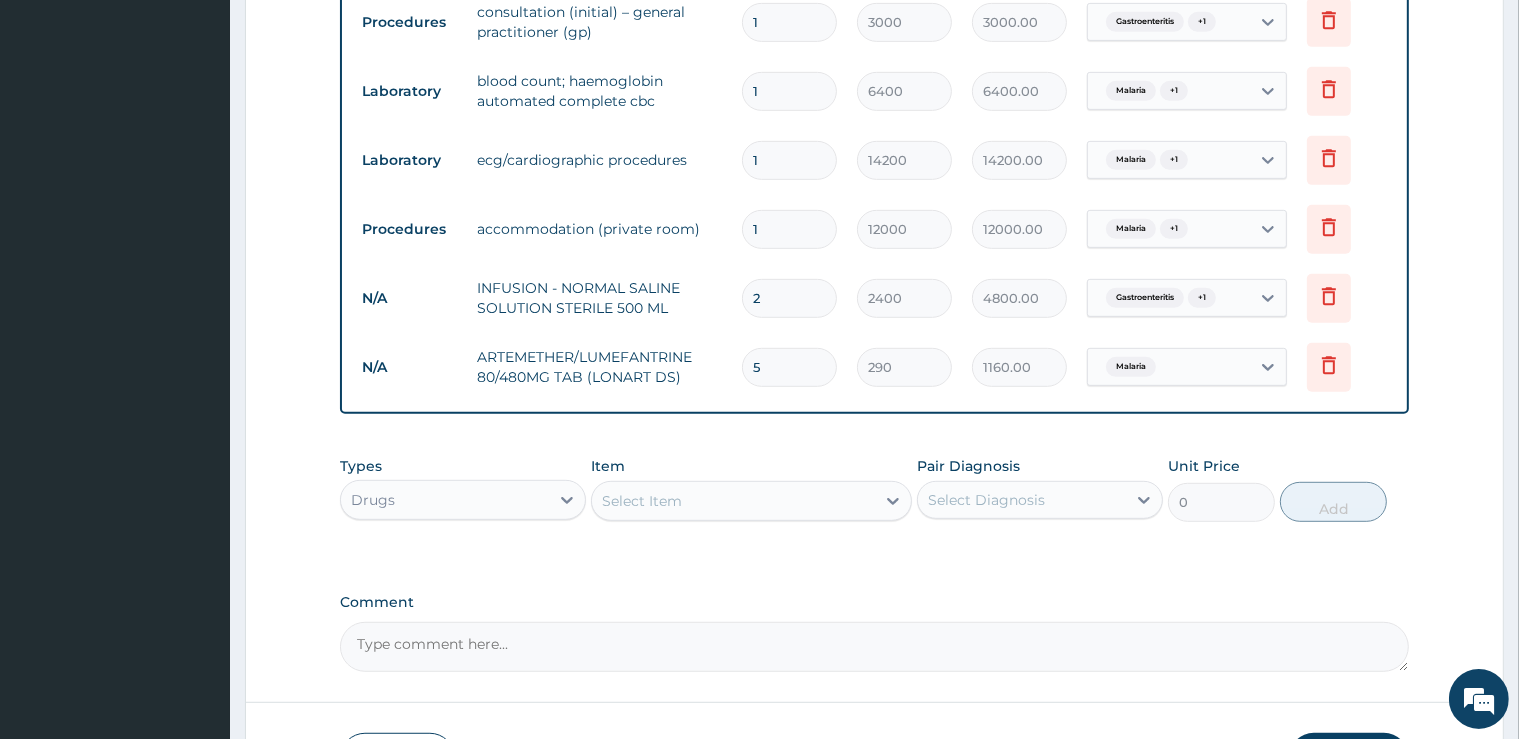 type on "1450.00" 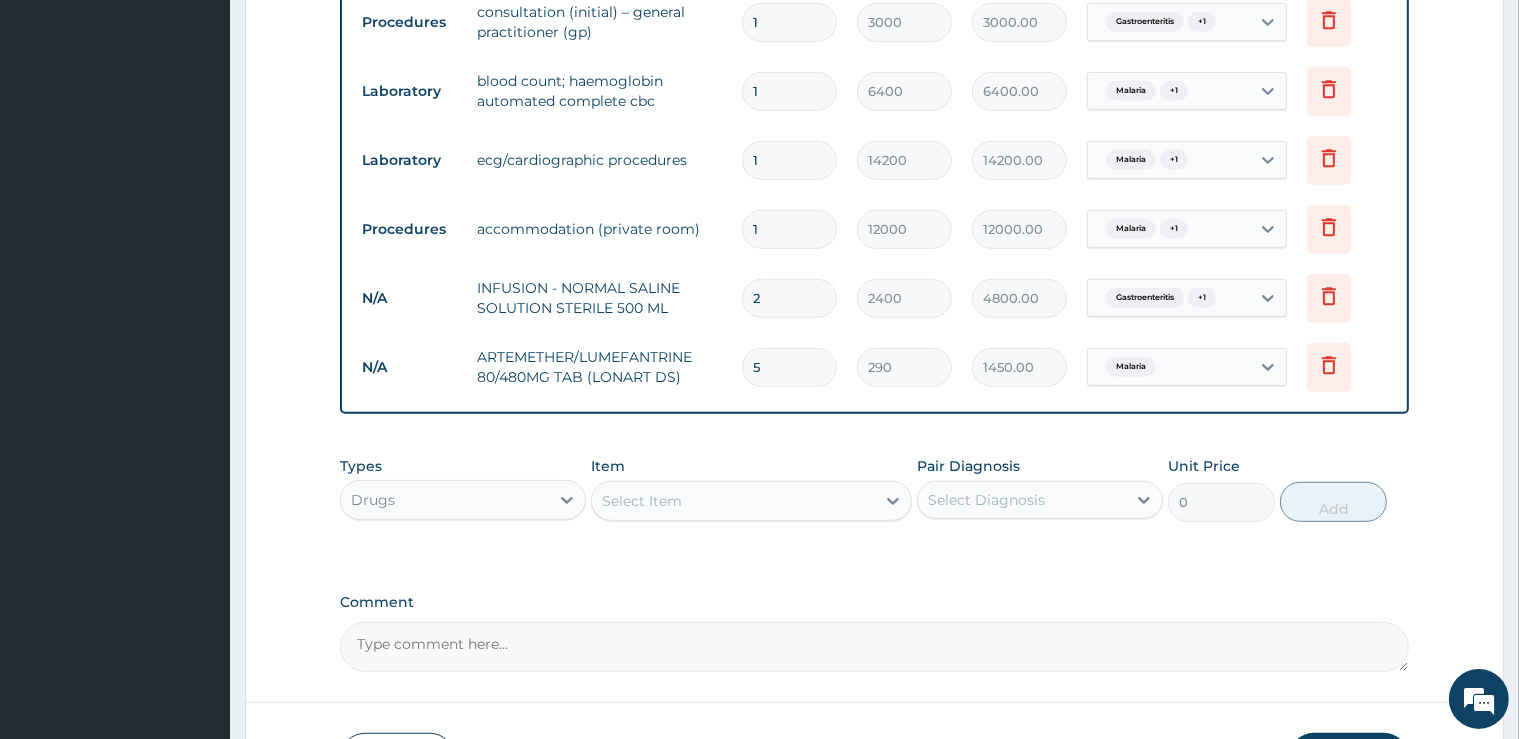 type on "6" 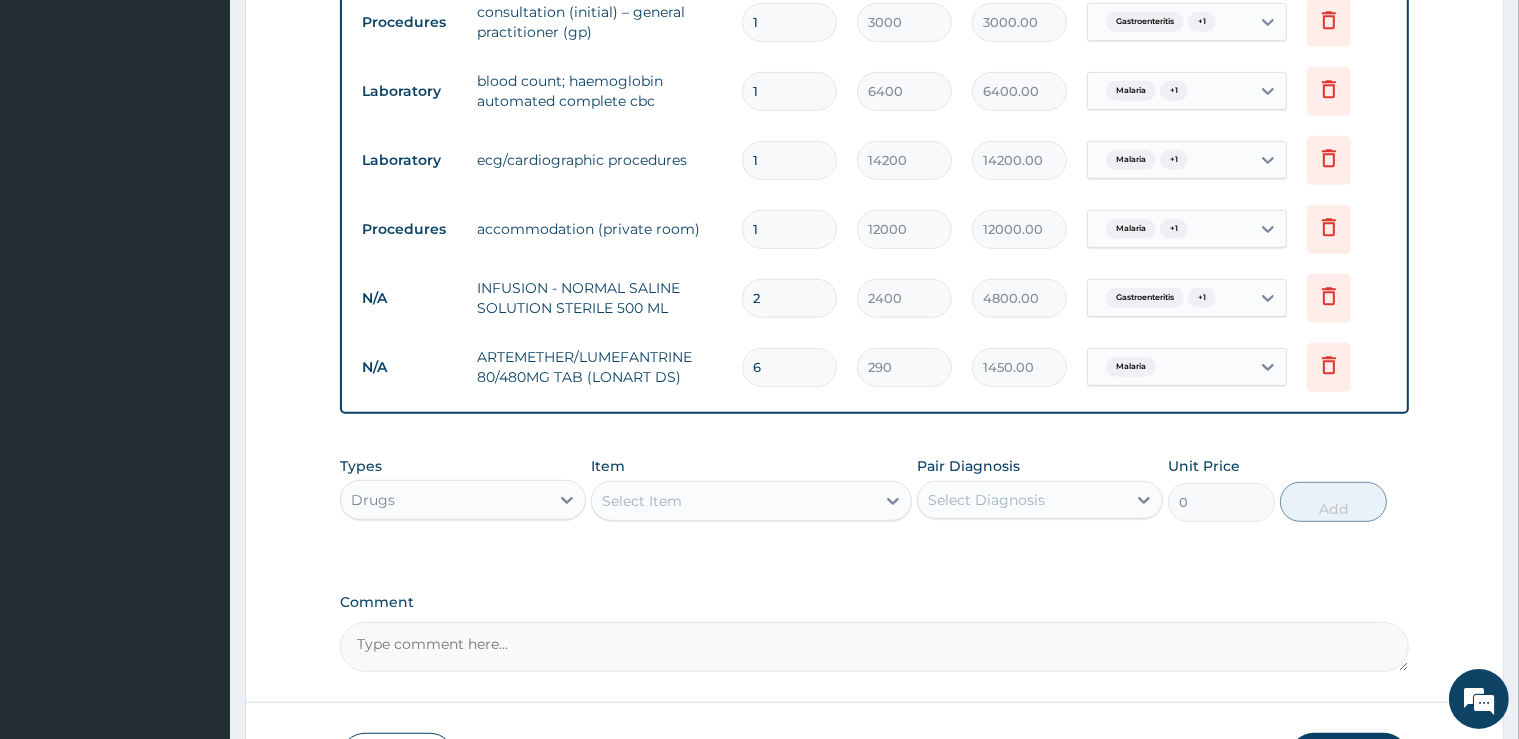 type on "1740.00" 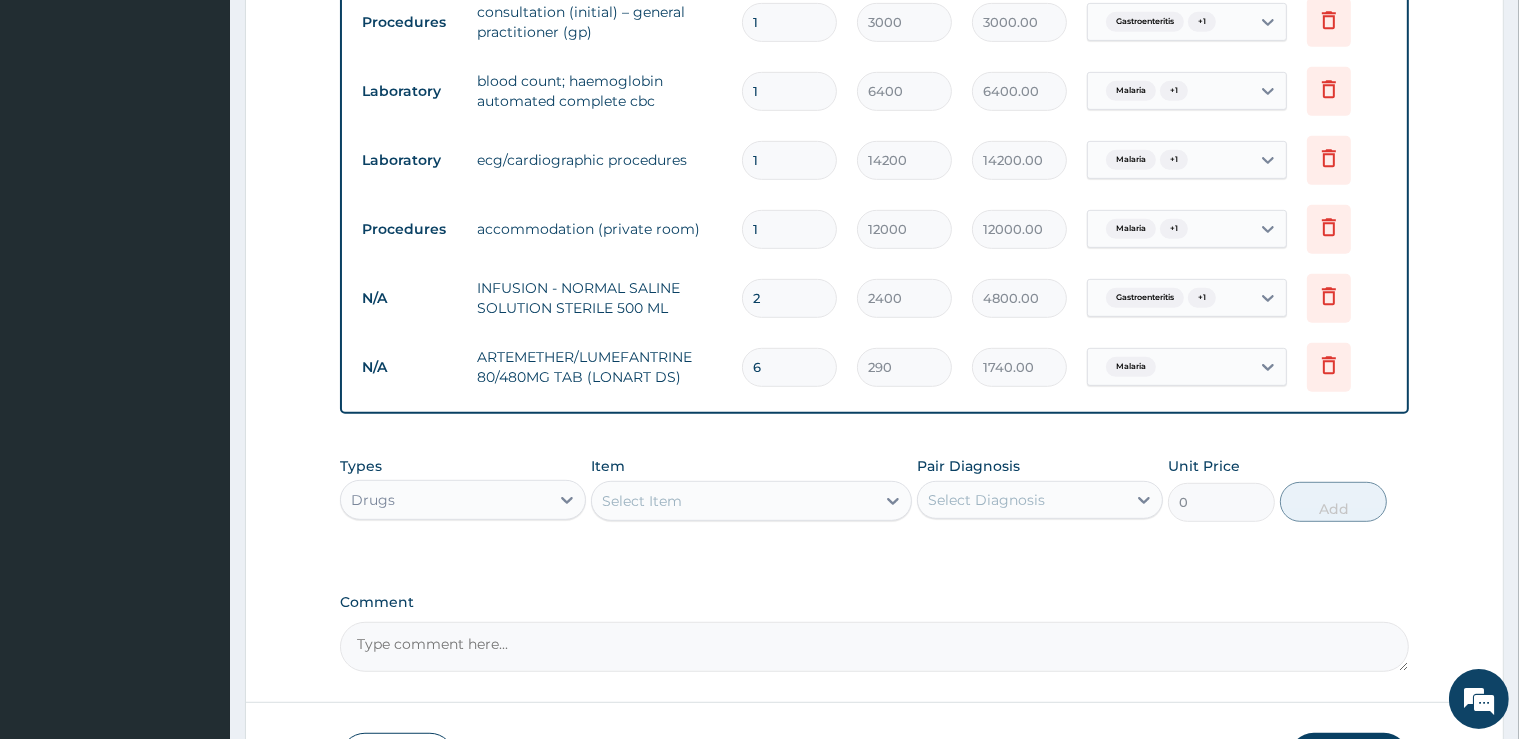 type on "7" 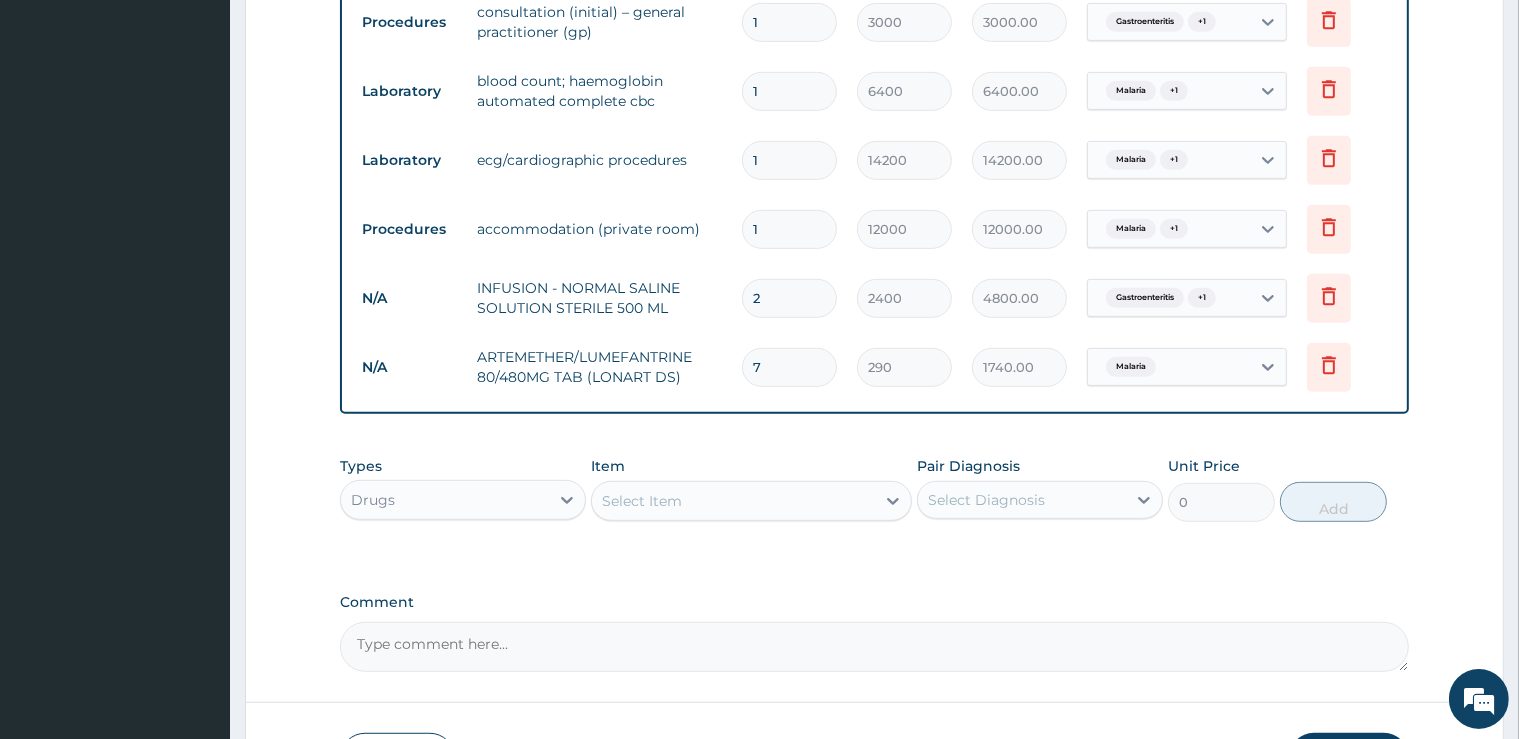 type on "2030.00" 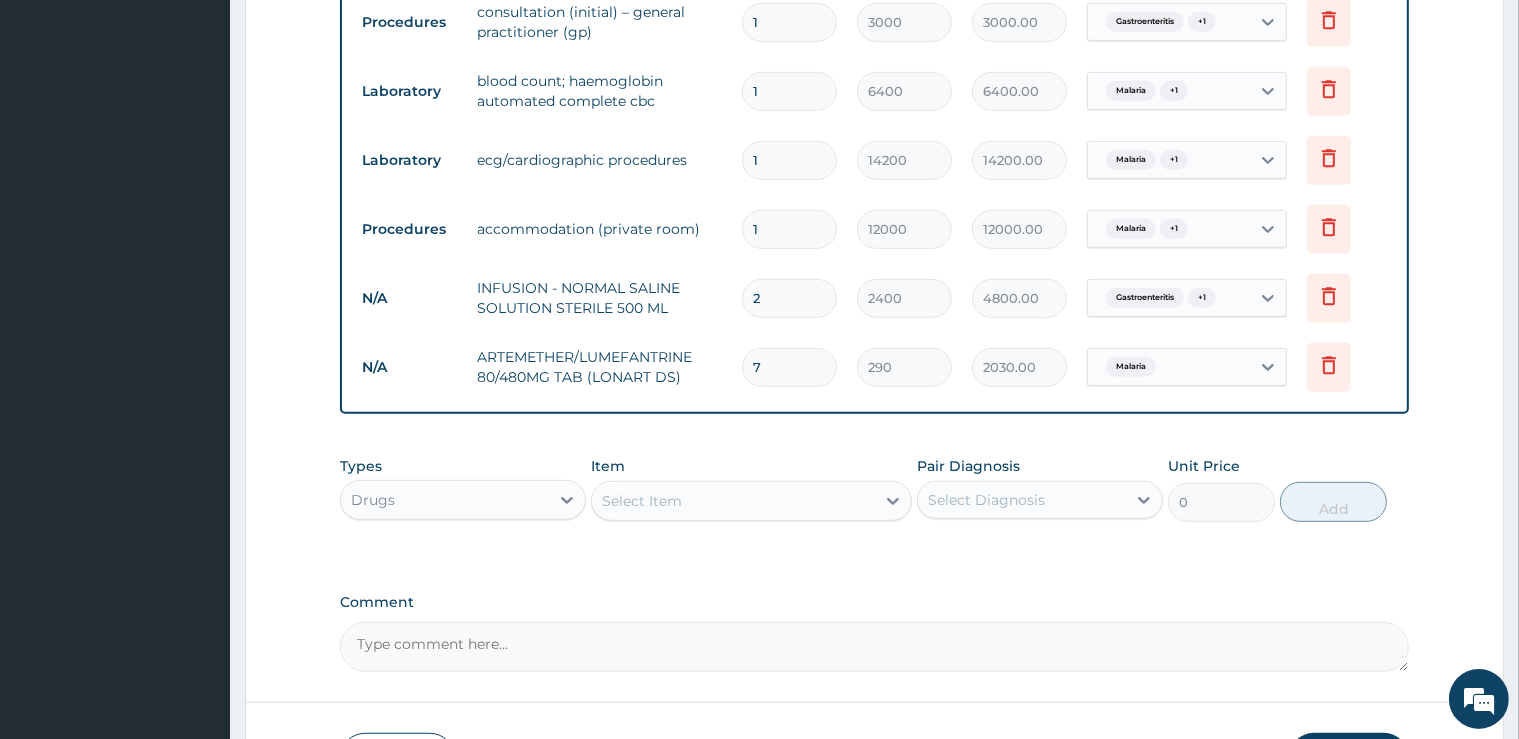 type on "6" 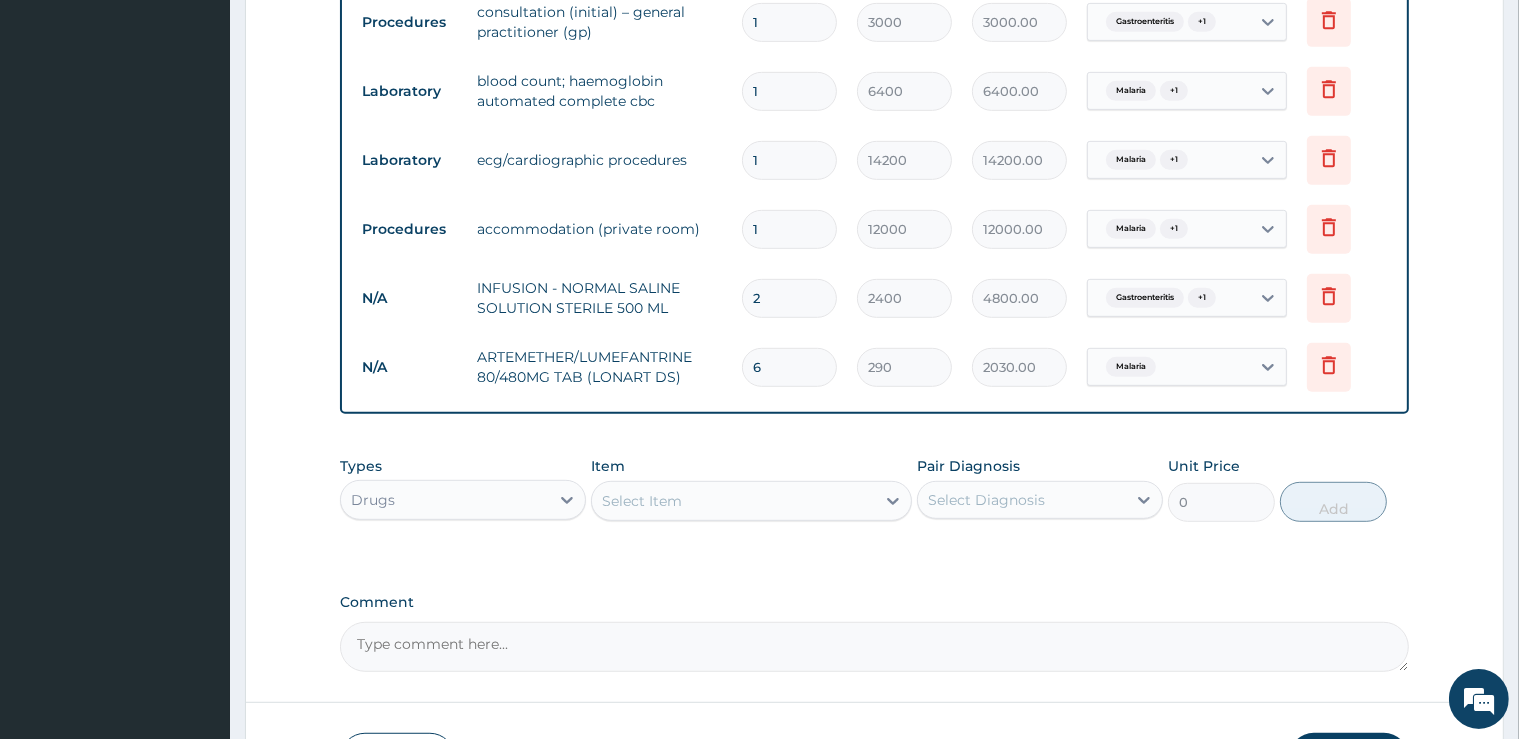type on "1740.00" 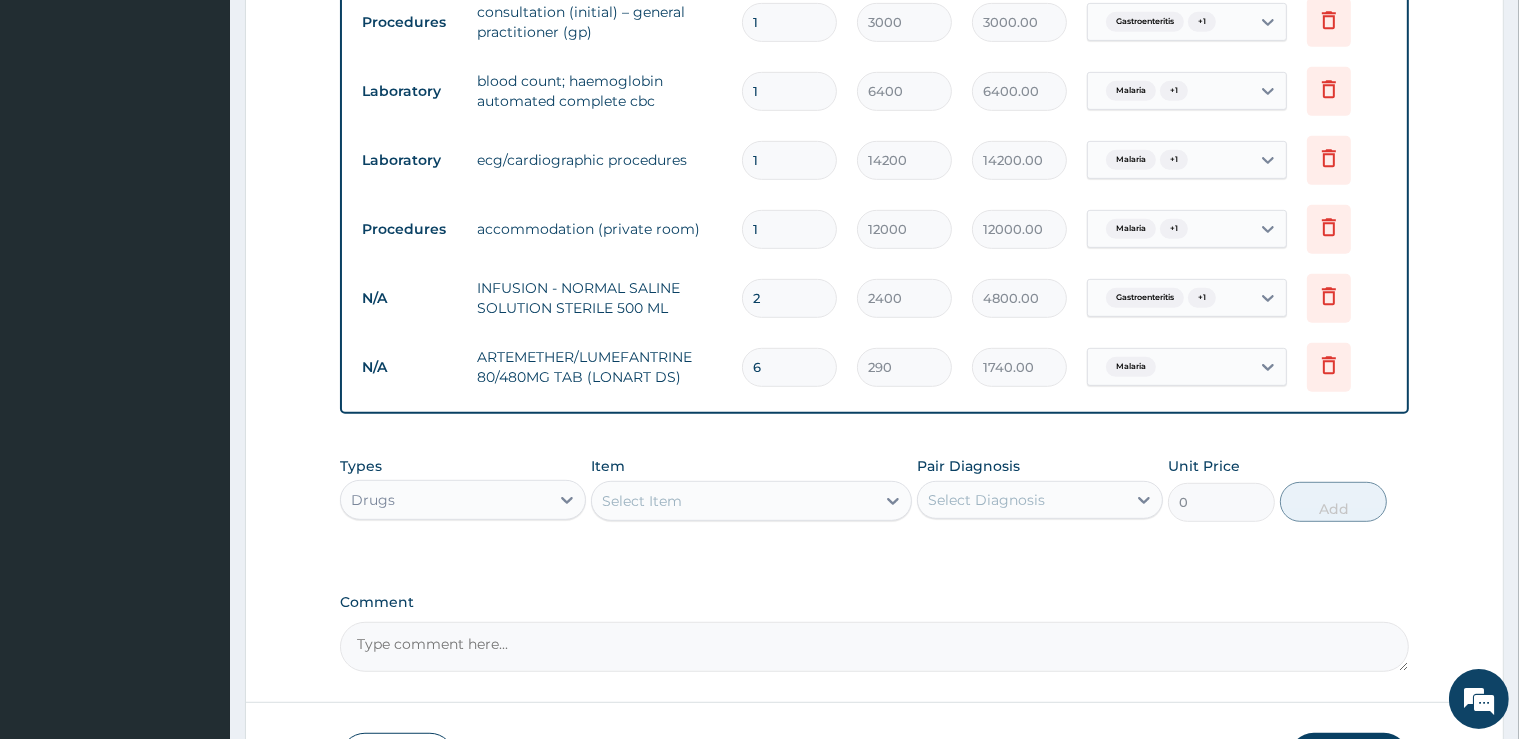 type 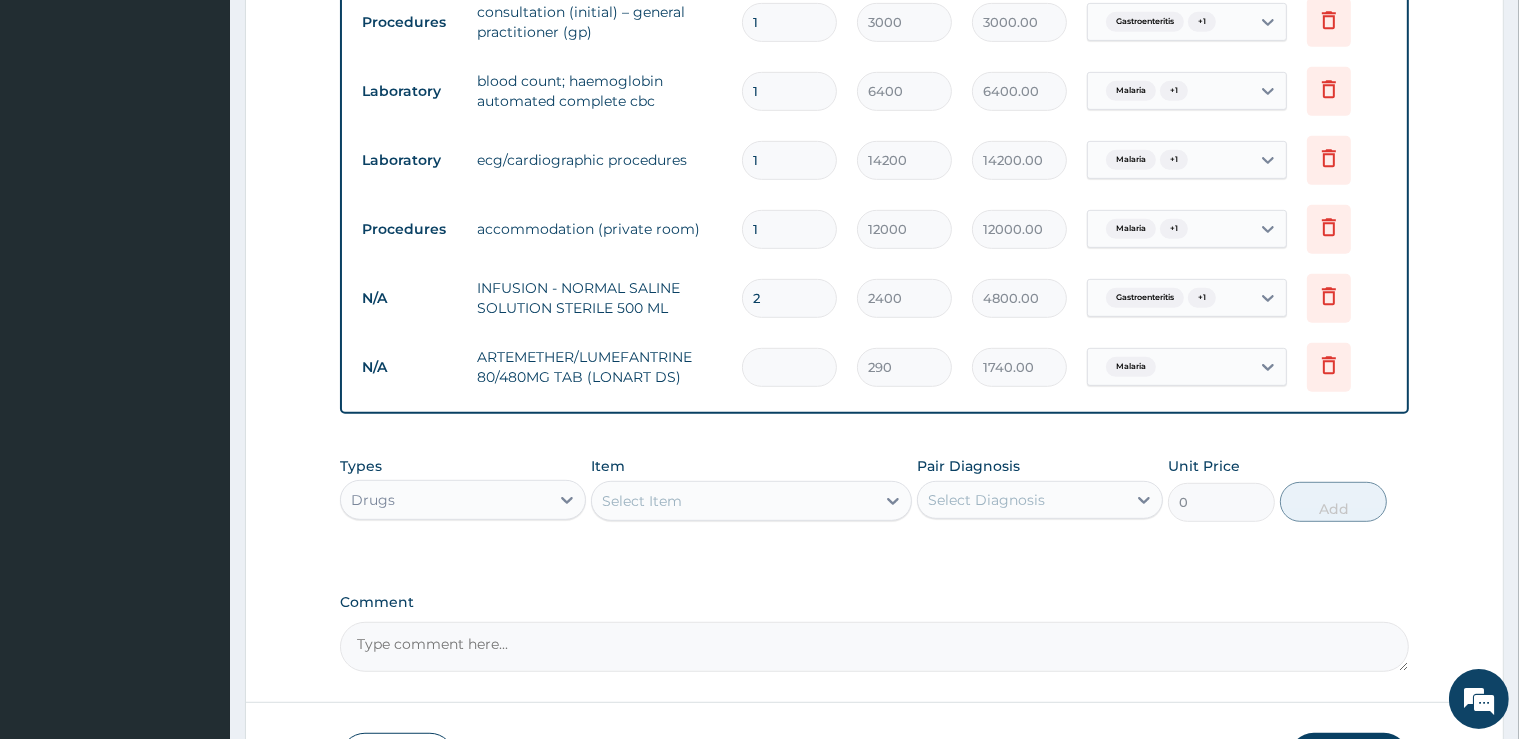 type on "0.00" 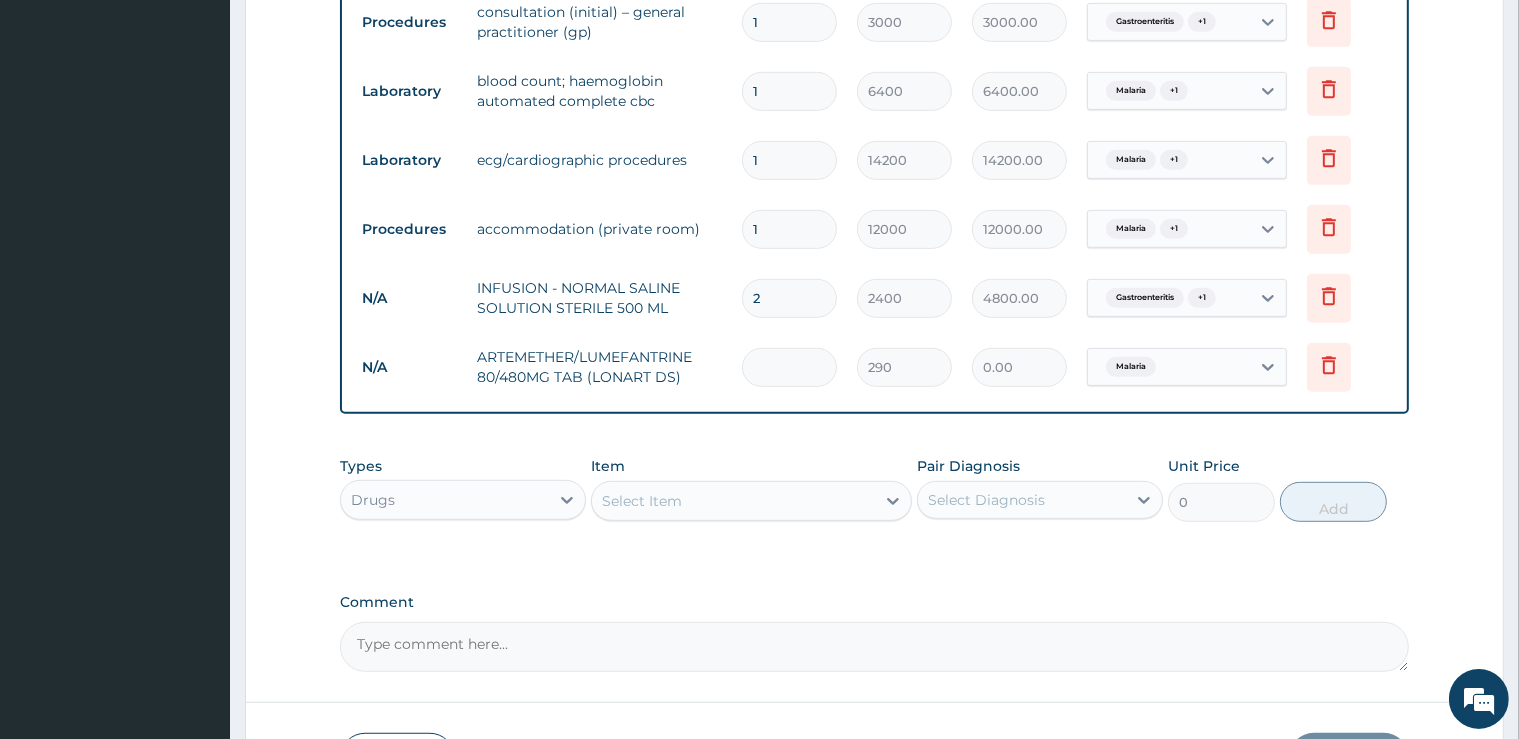 type on "6" 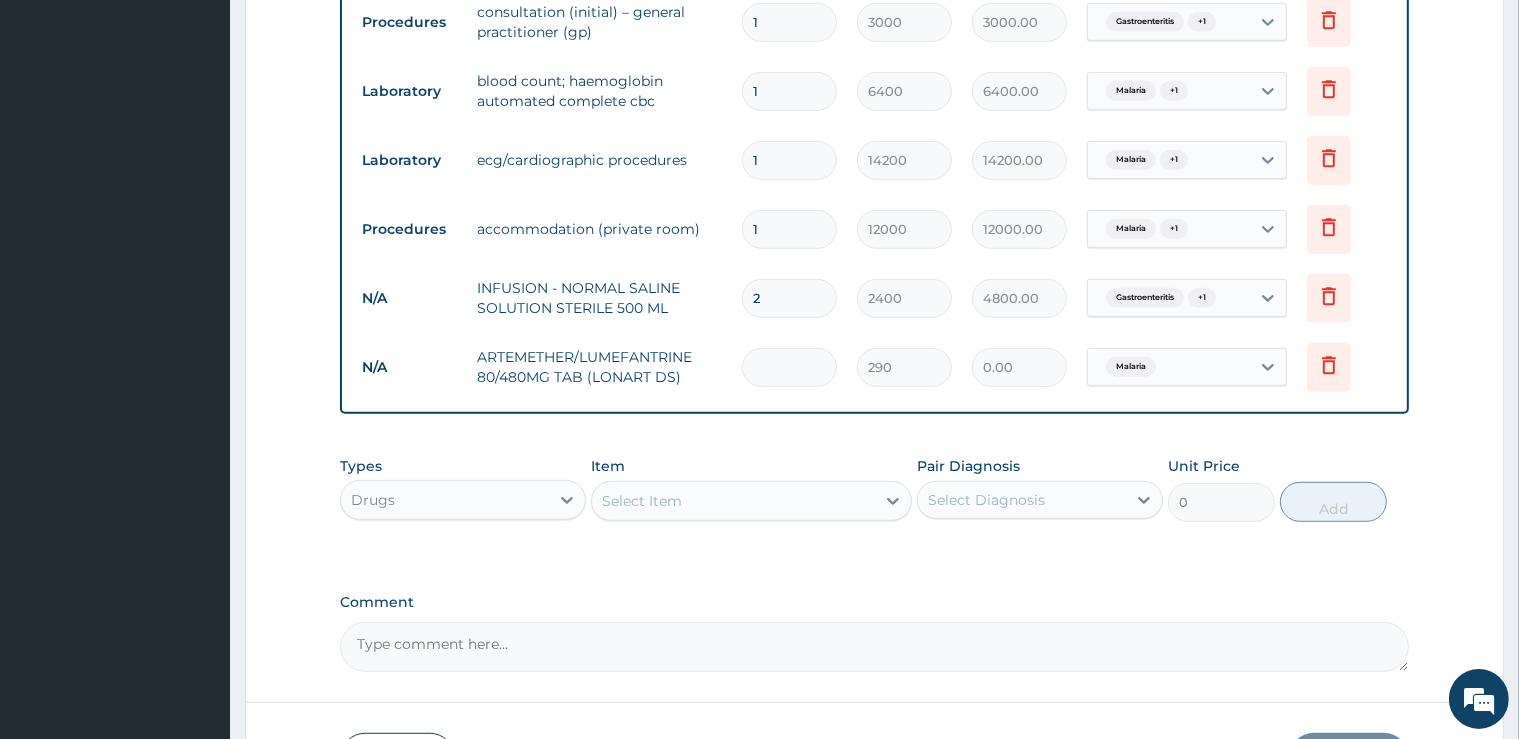 type on "1740.00" 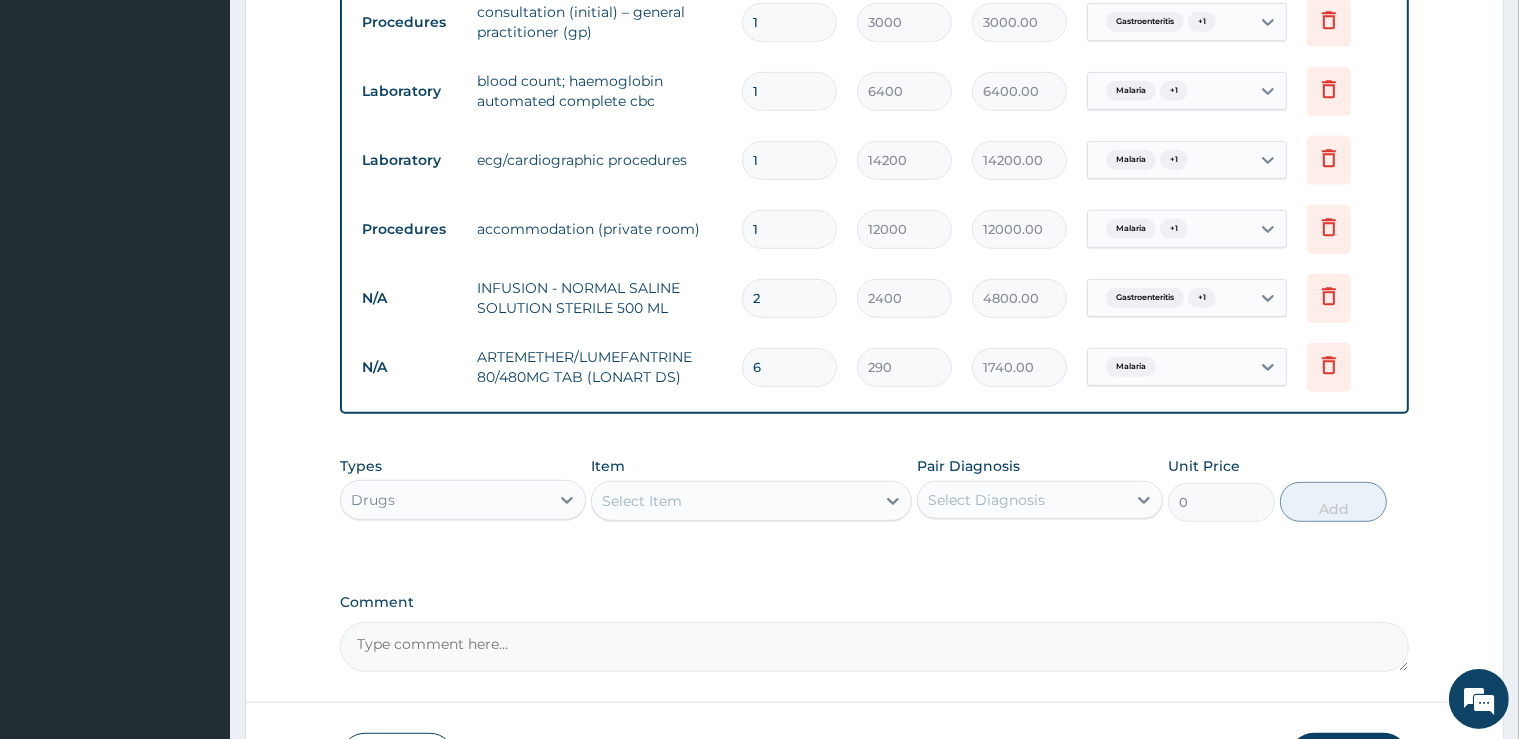click on "Select Item" at bounding box center (733, 501) 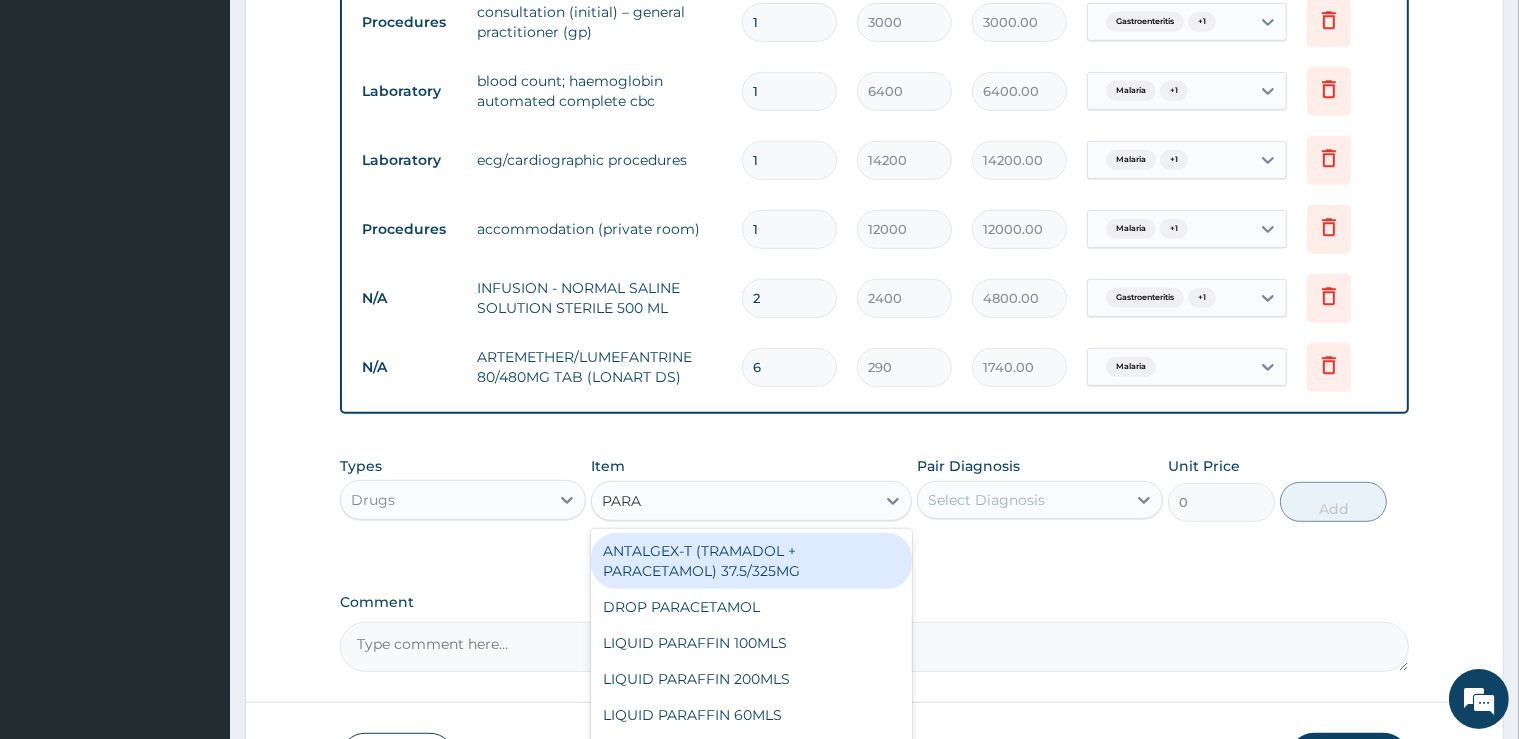 type on "PARAC" 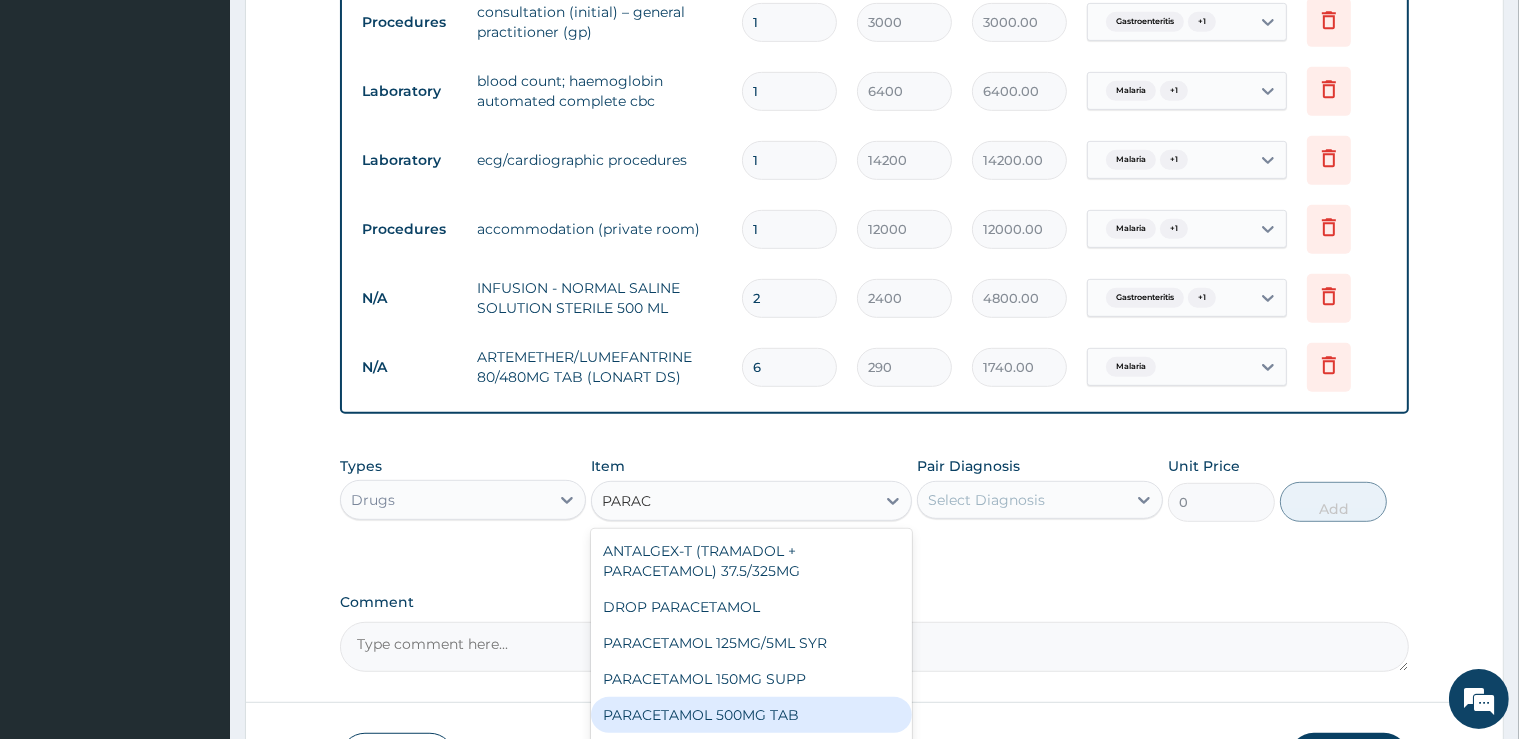 click on "PARACETAMOL 500MG TAB" at bounding box center (751, 715) 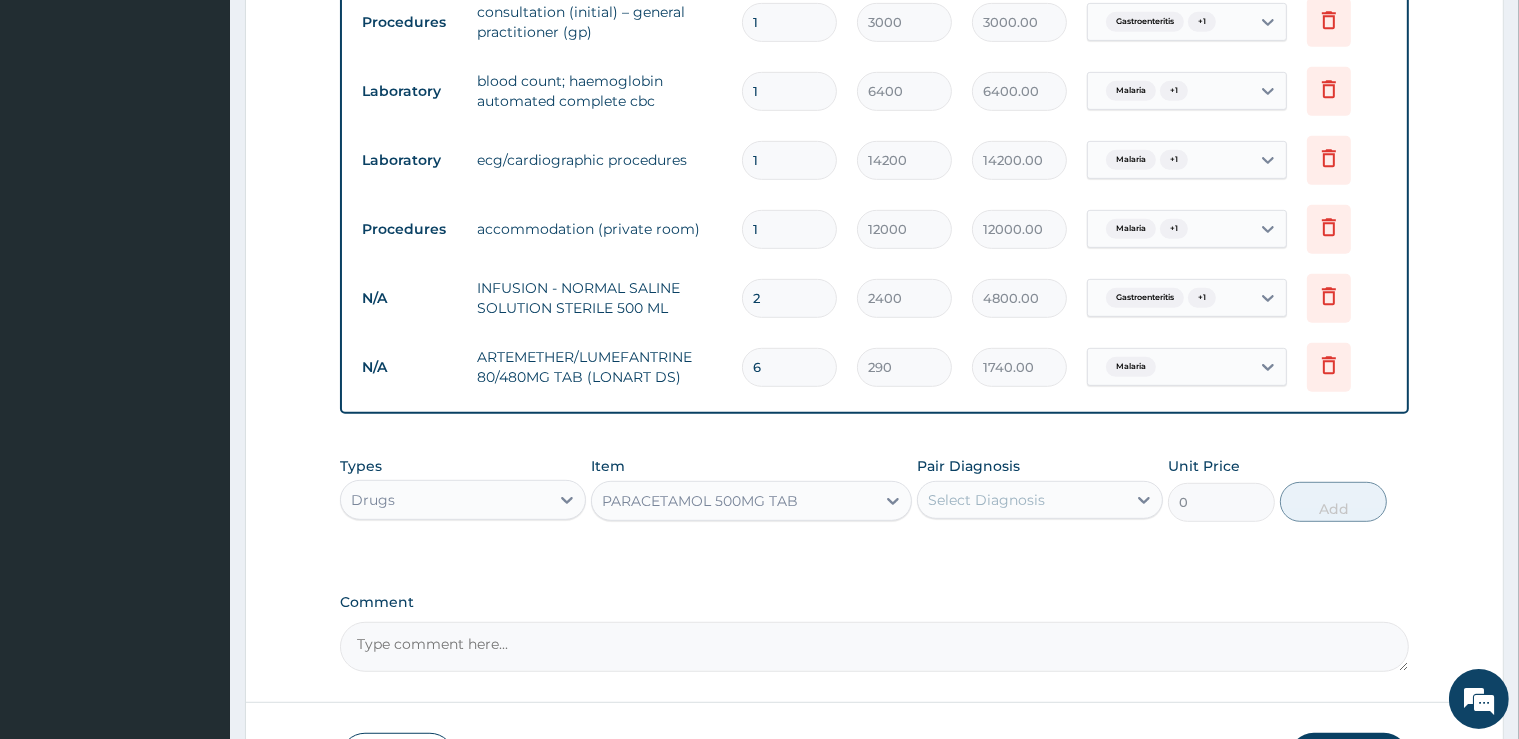 type 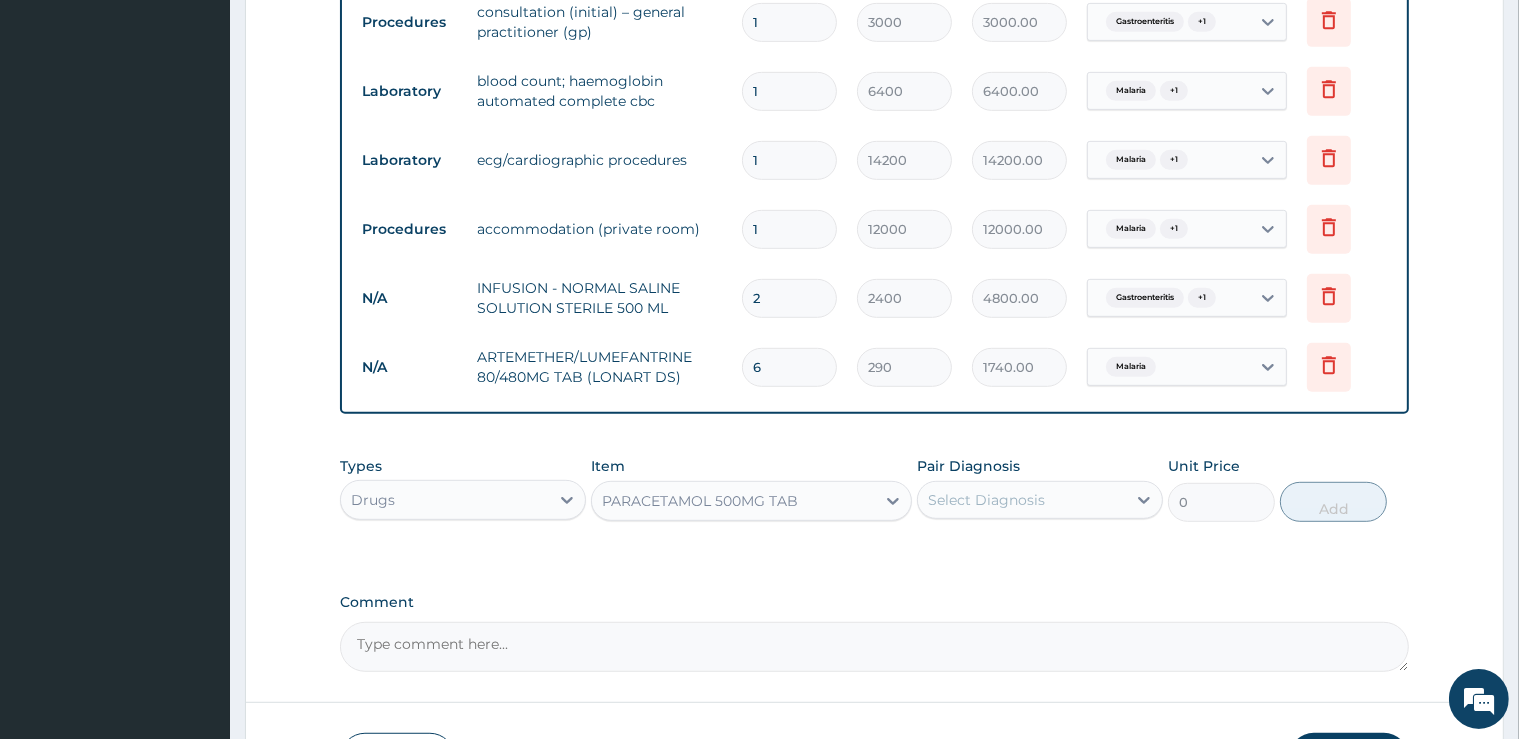 type on "10" 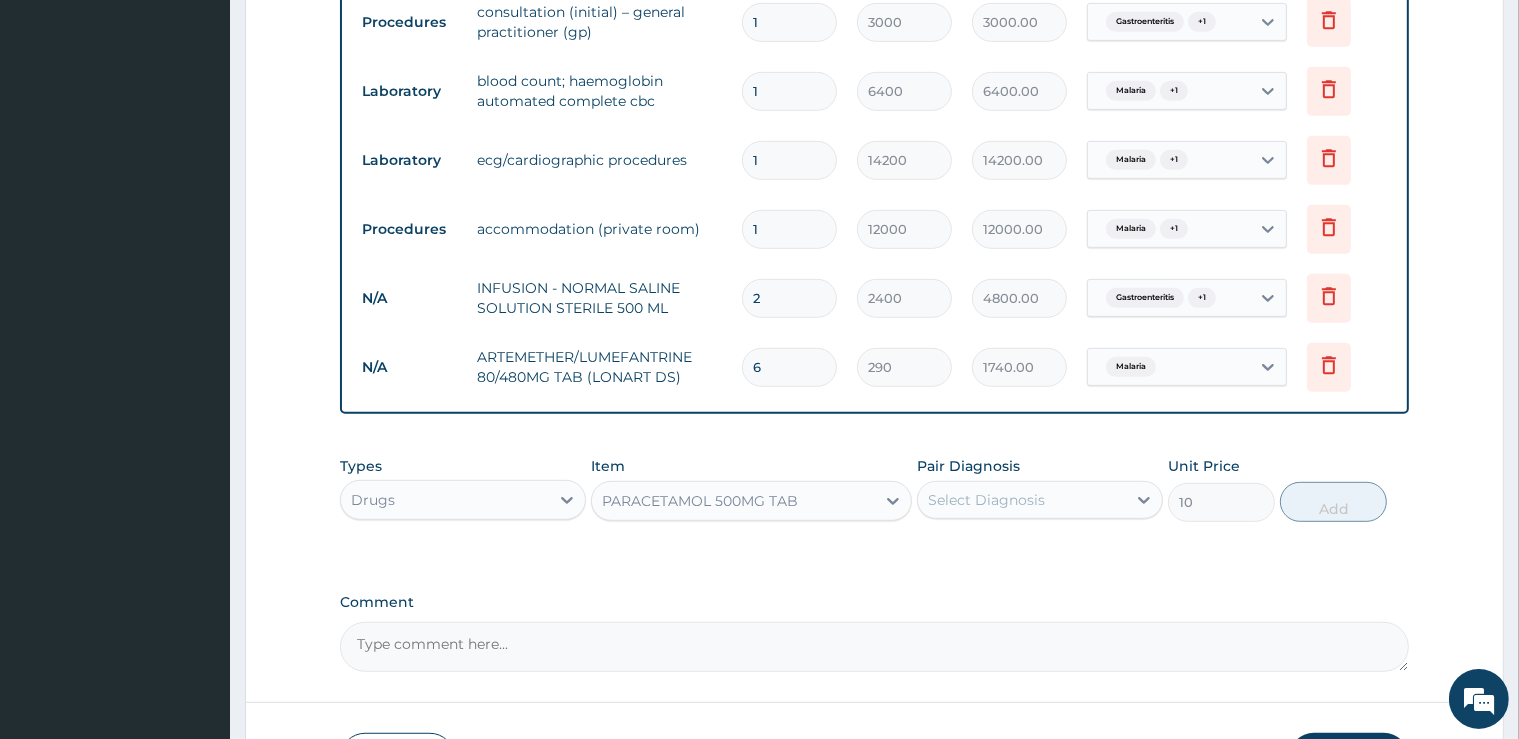 drag, startPoint x: 958, startPoint y: 471, endPoint x: 959, endPoint y: 490, distance: 19.026299 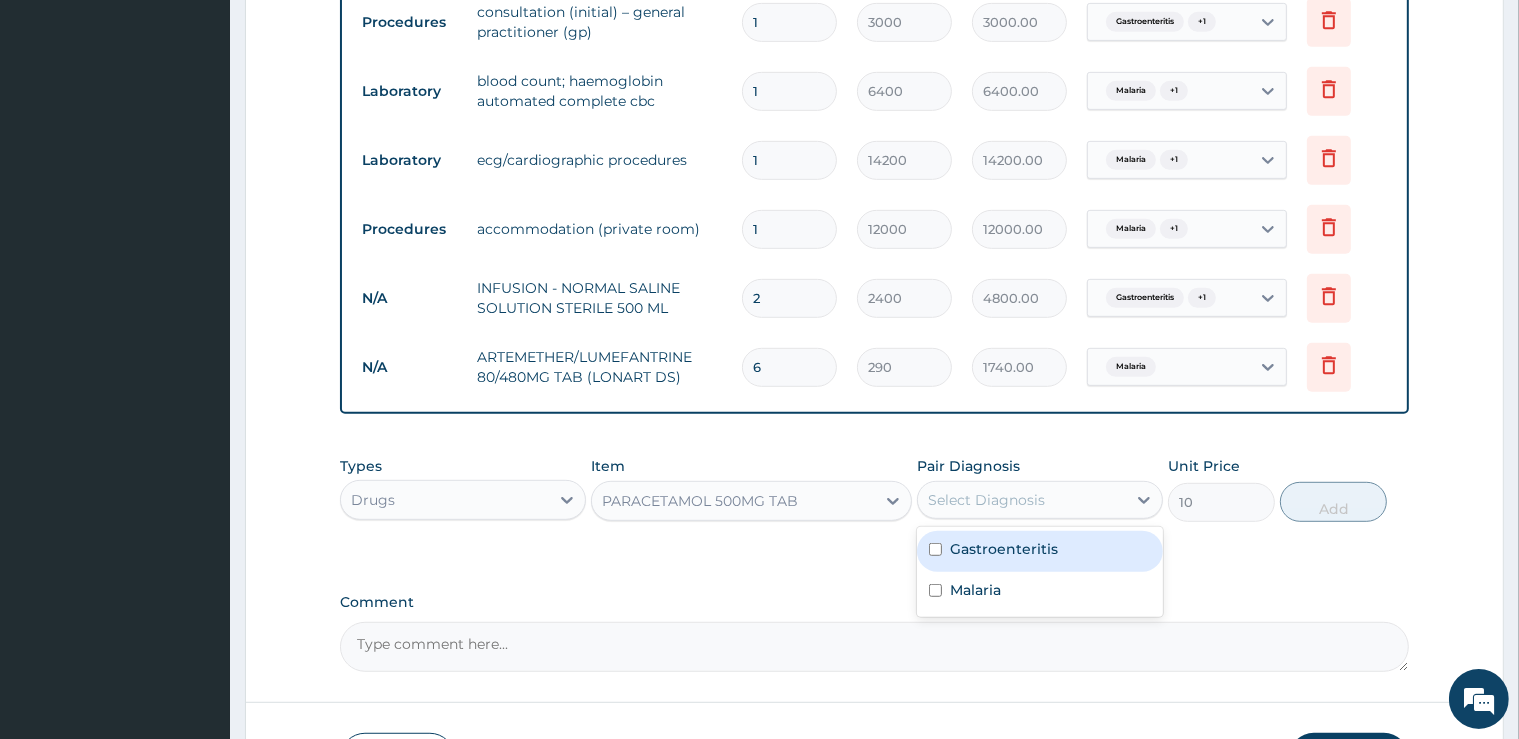 drag, startPoint x: 962, startPoint y: 506, endPoint x: 999, endPoint y: 579, distance: 81.84131 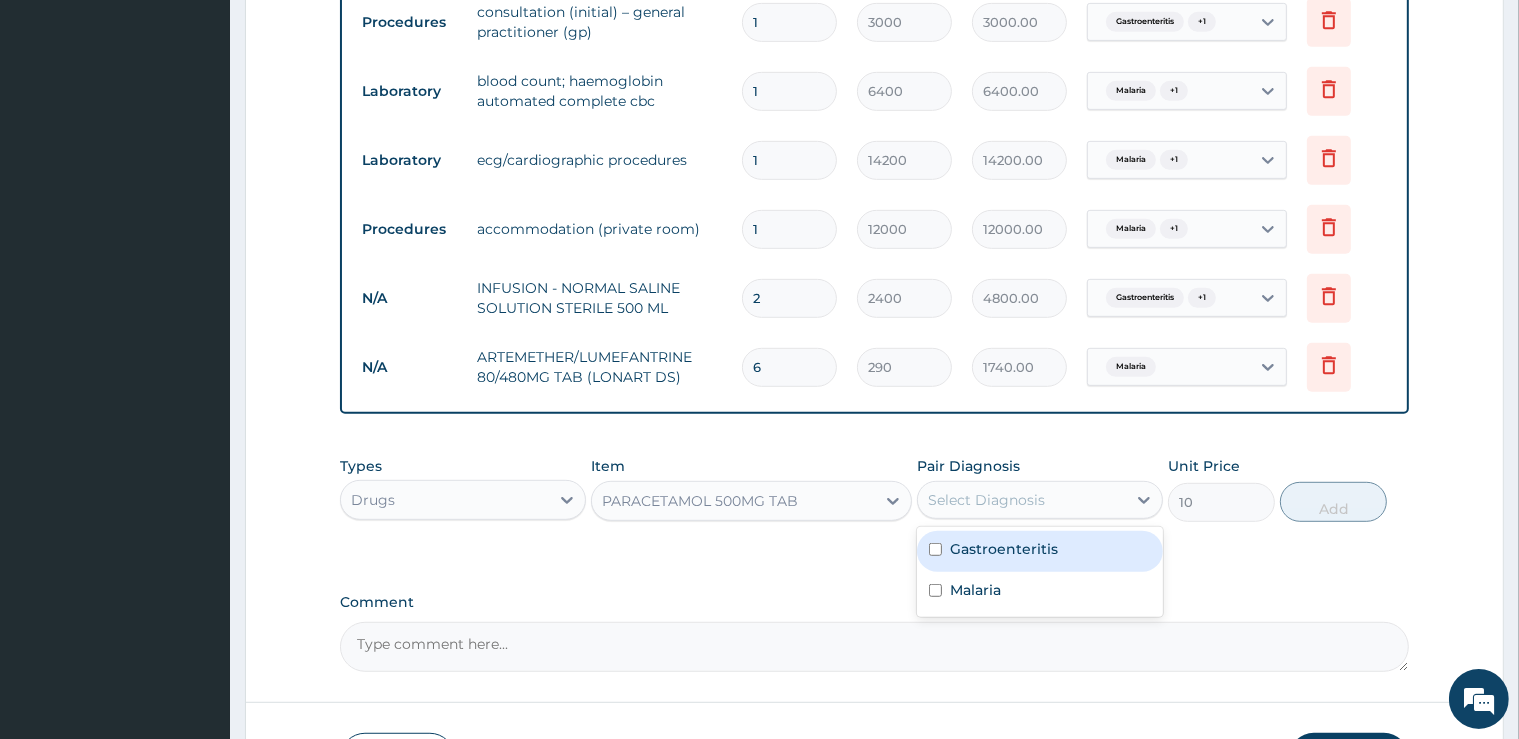 click on "Select Diagnosis" at bounding box center (1022, 500) 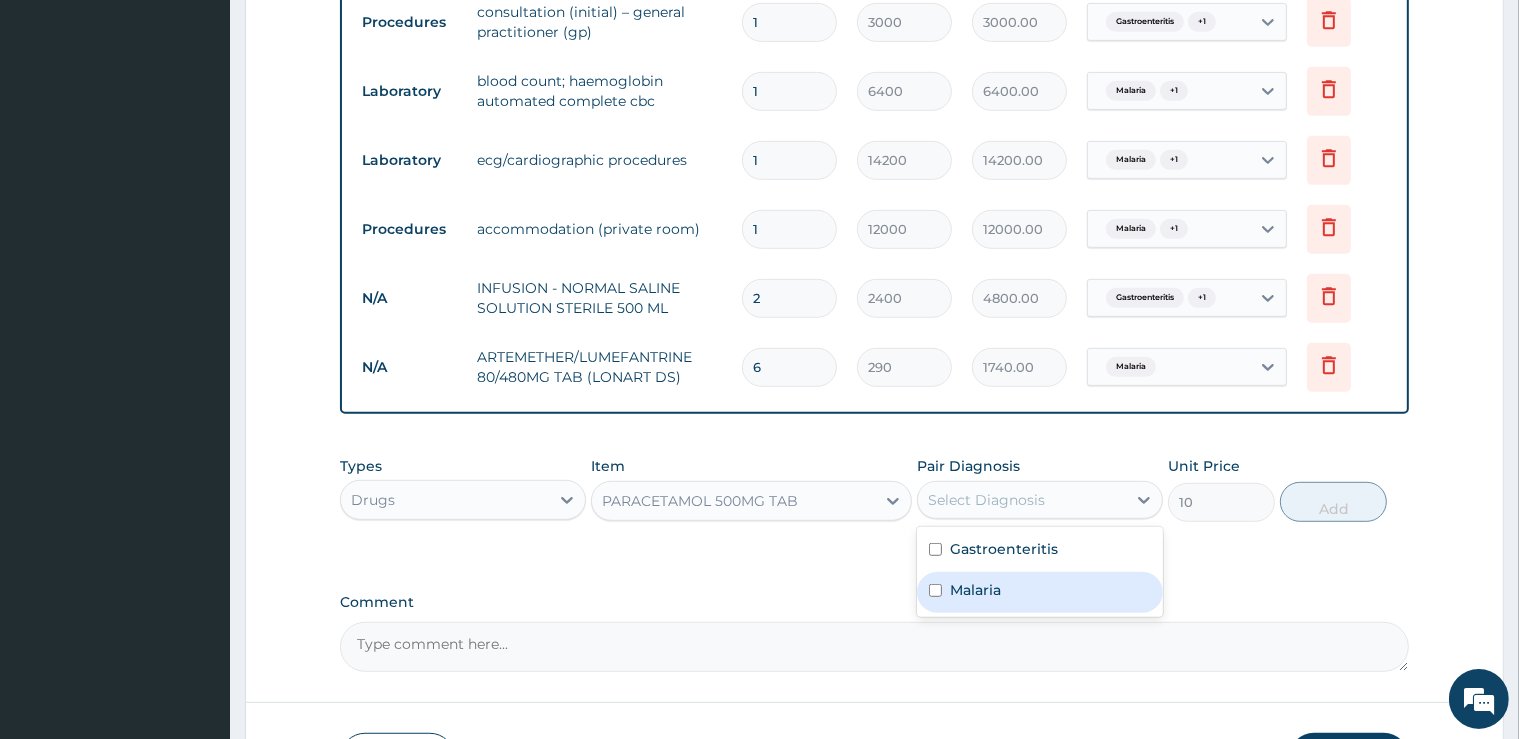 click on "Malaria" at bounding box center [975, 590] 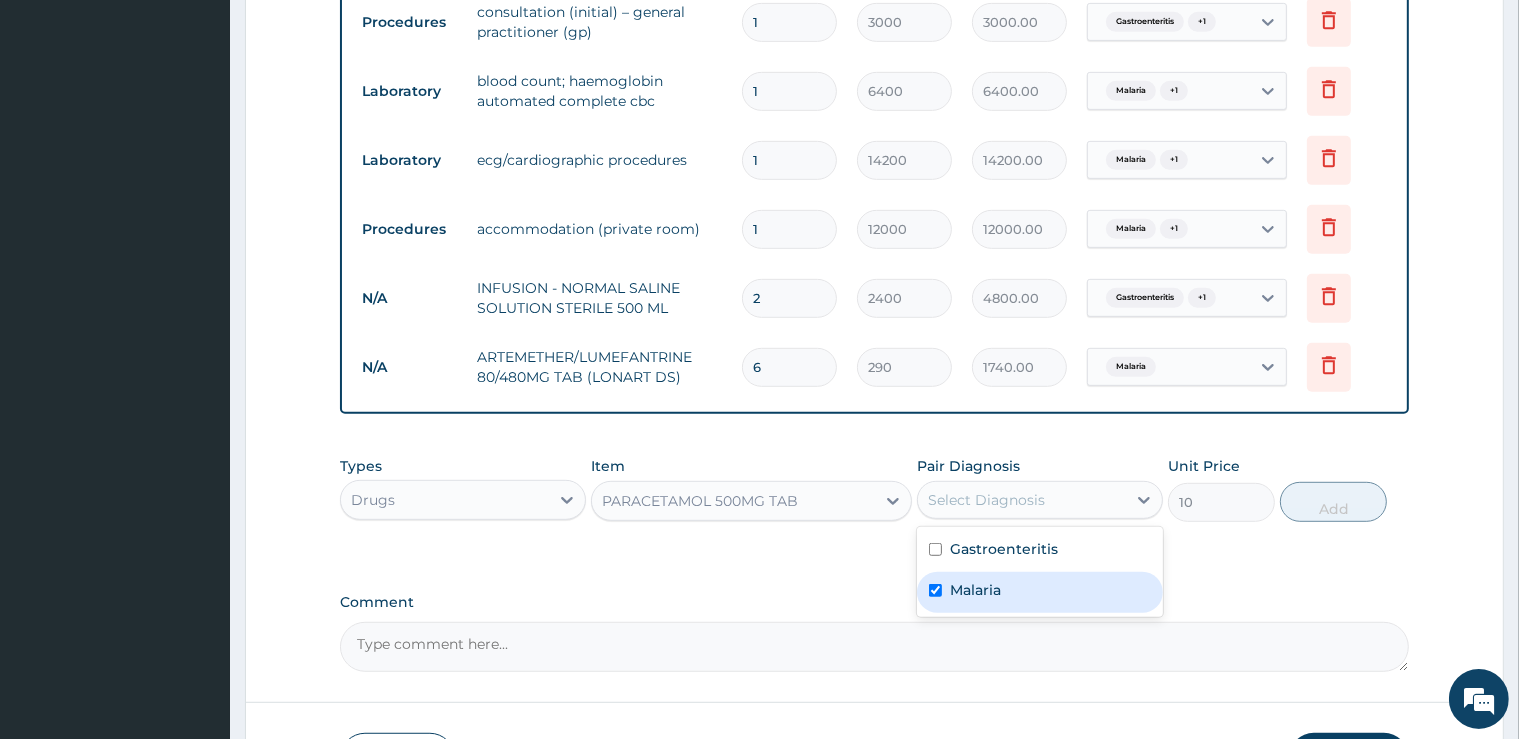 checkbox on "true" 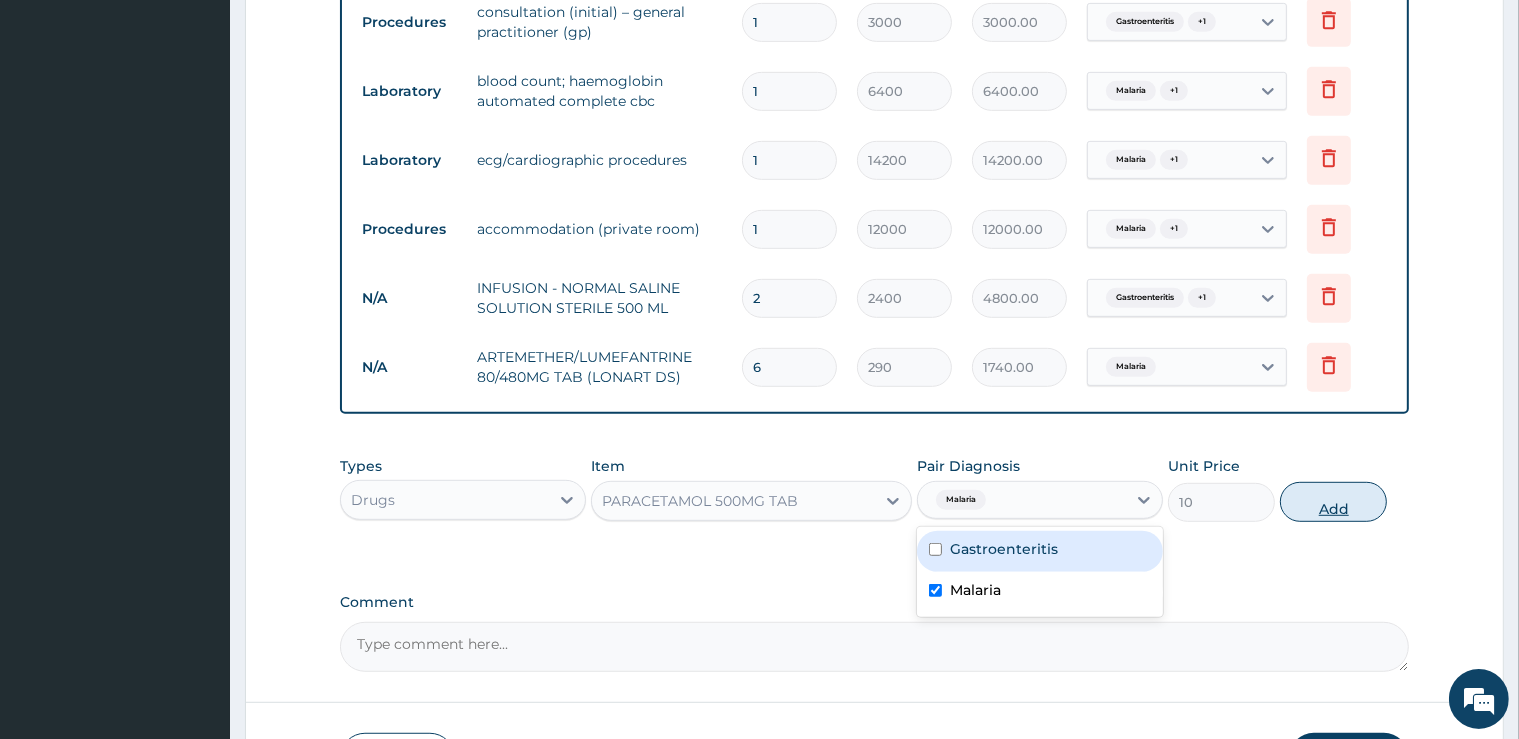 click on "Add" at bounding box center [1333, 502] 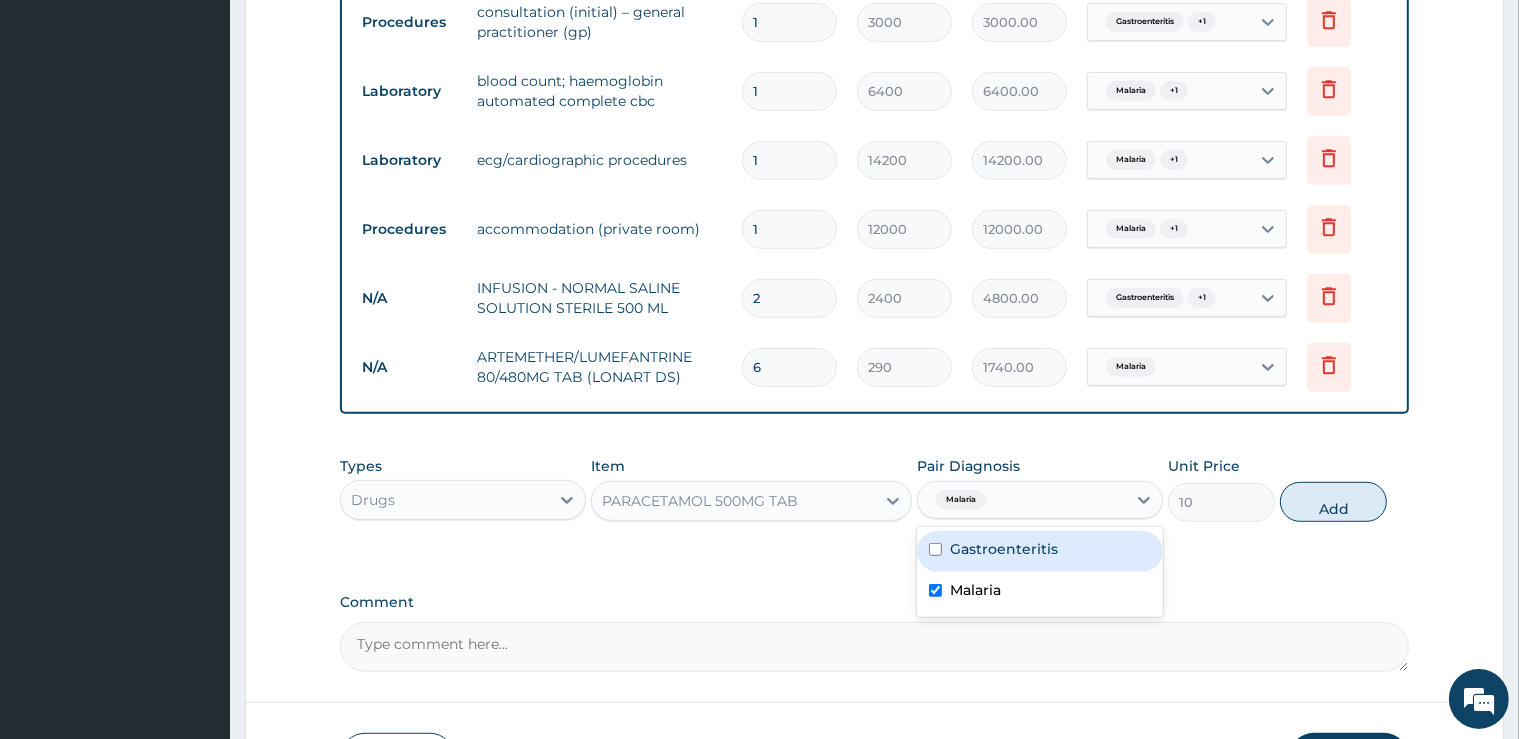 type on "0" 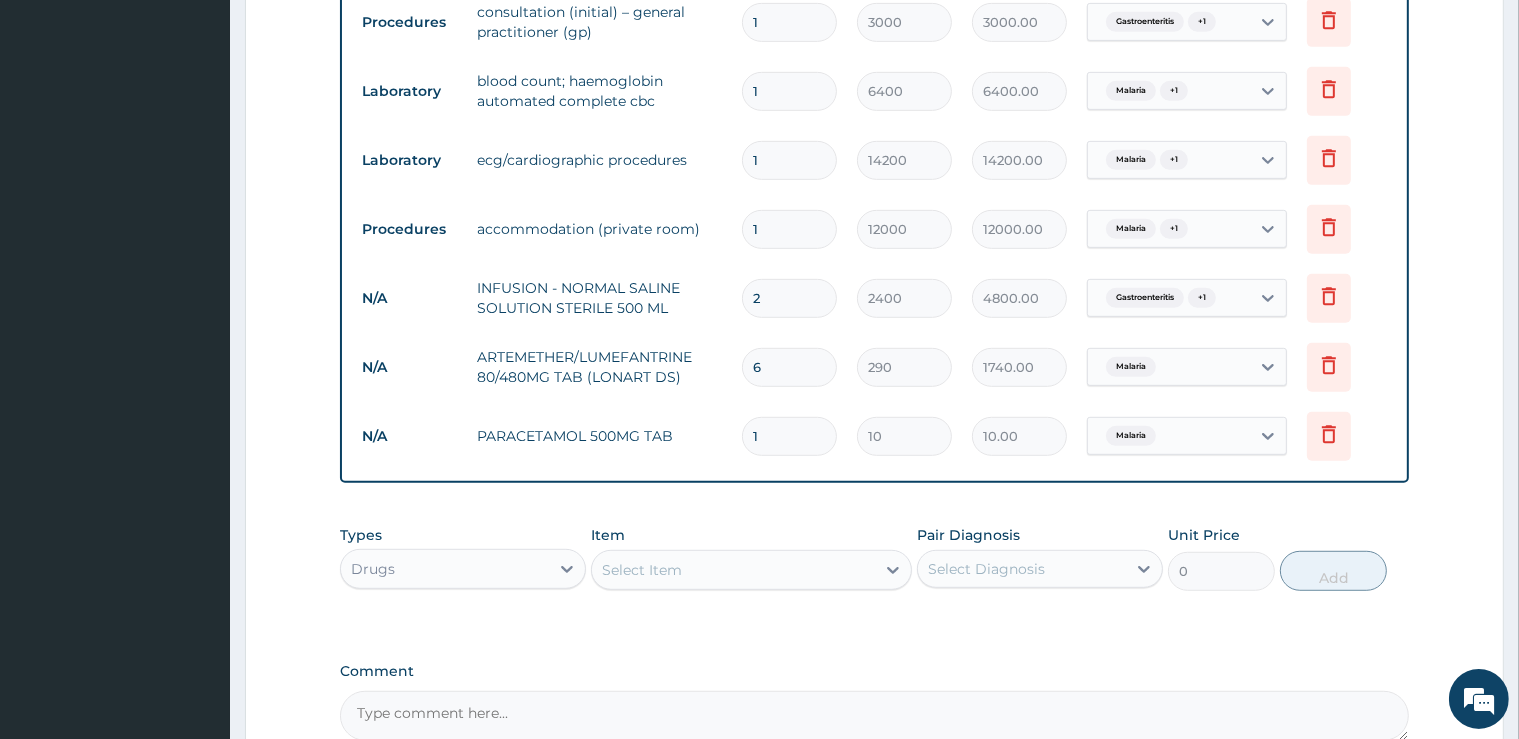 type on "18" 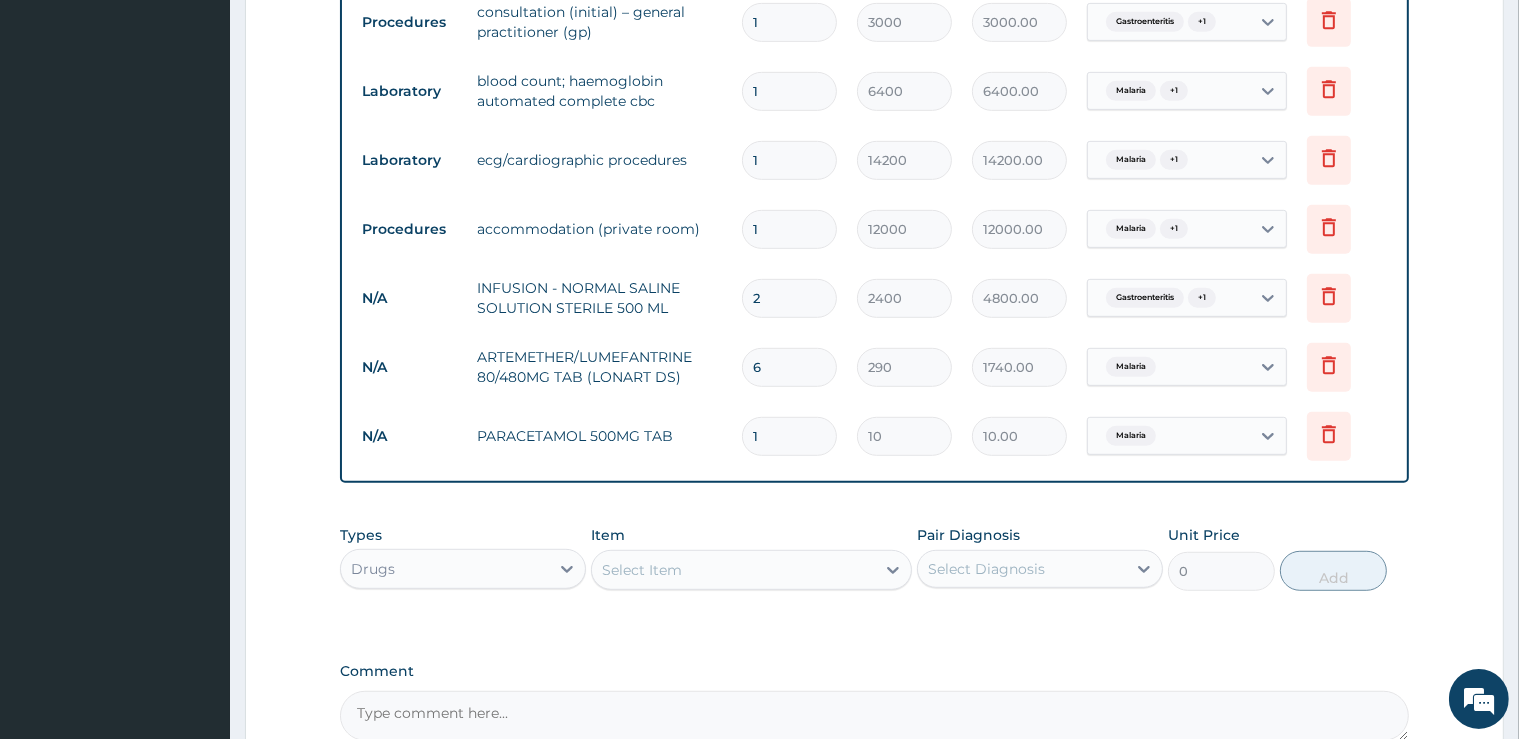 type on "180.00" 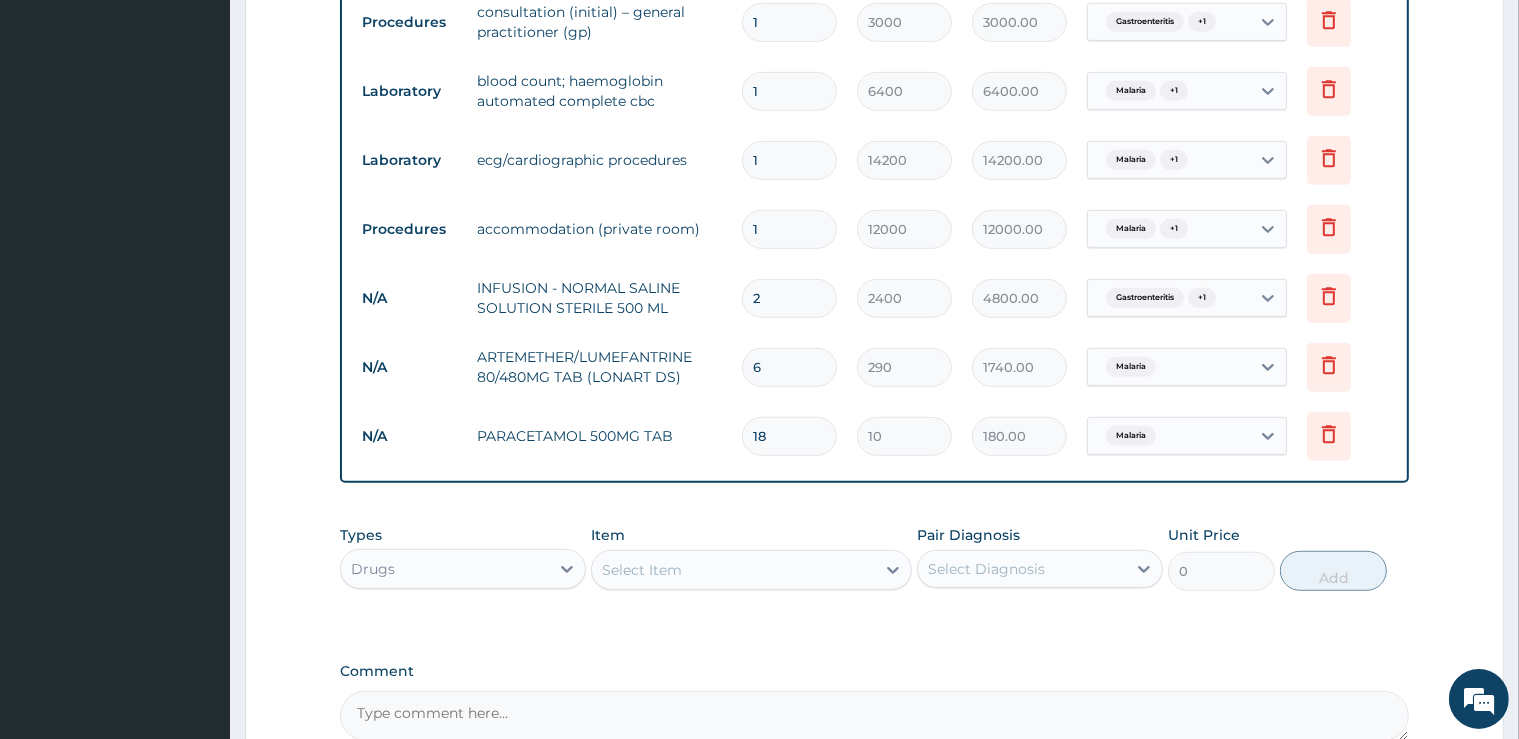 type on "18" 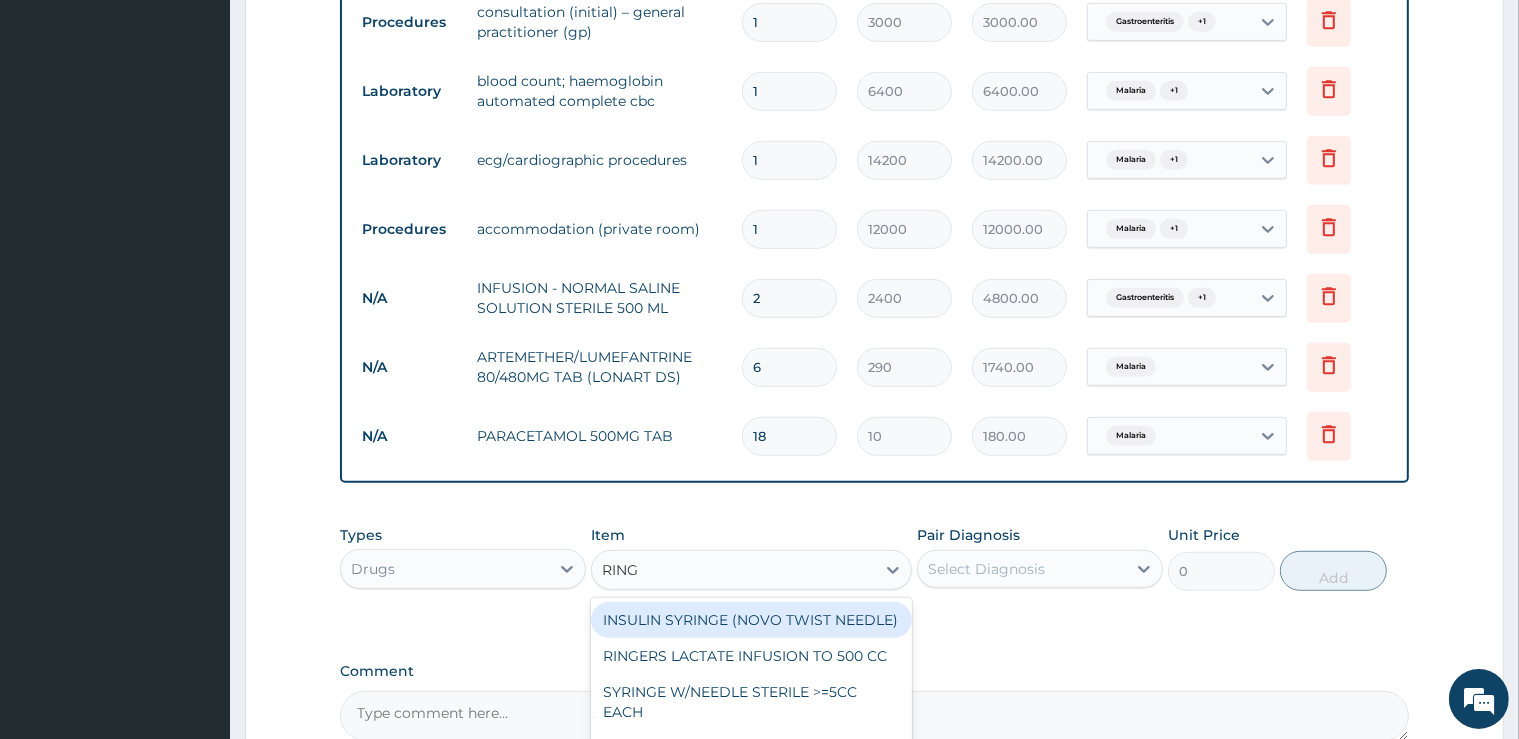 type on "RINGE" 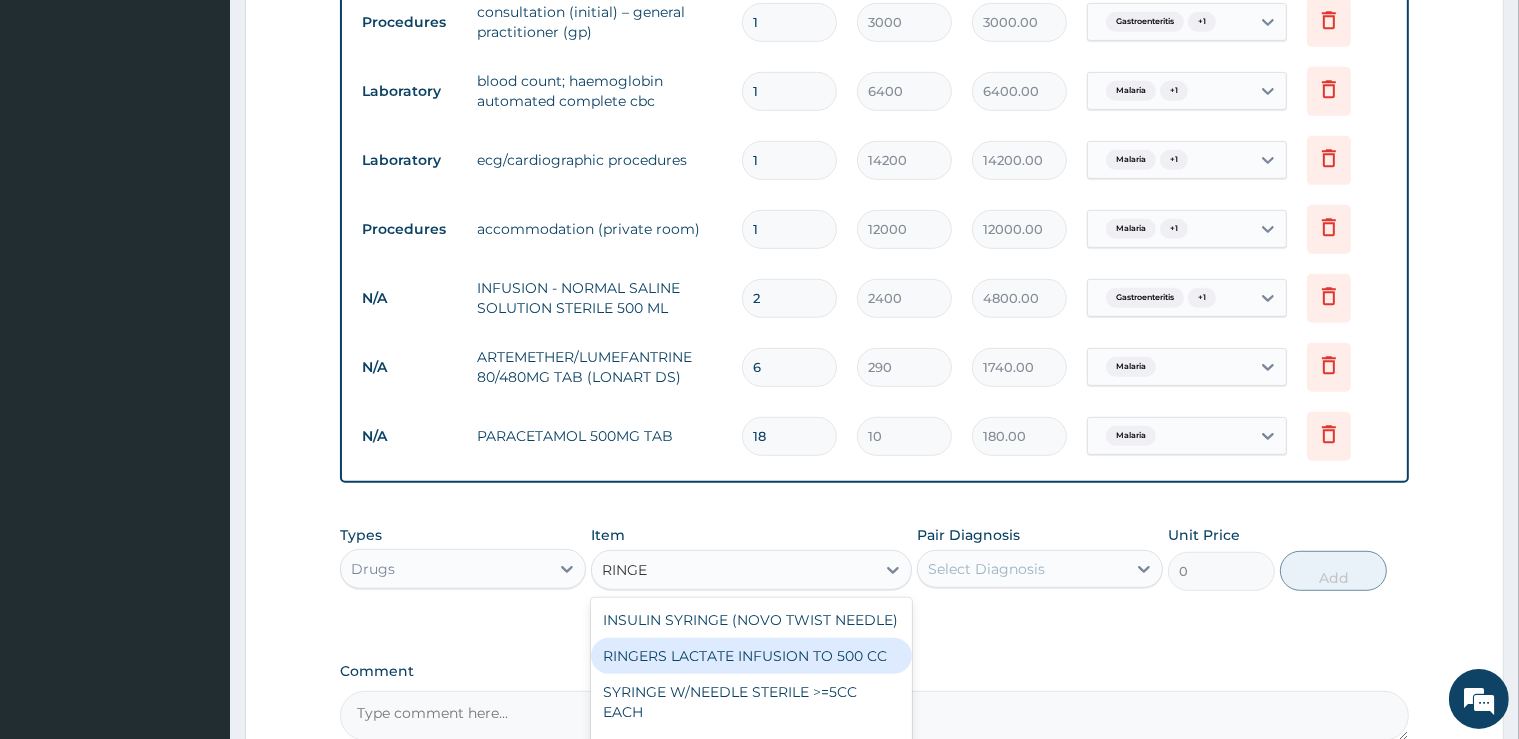 click on "RINGERS LACTATE INFUSION TO 500 CC" at bounding box center [751, 656] 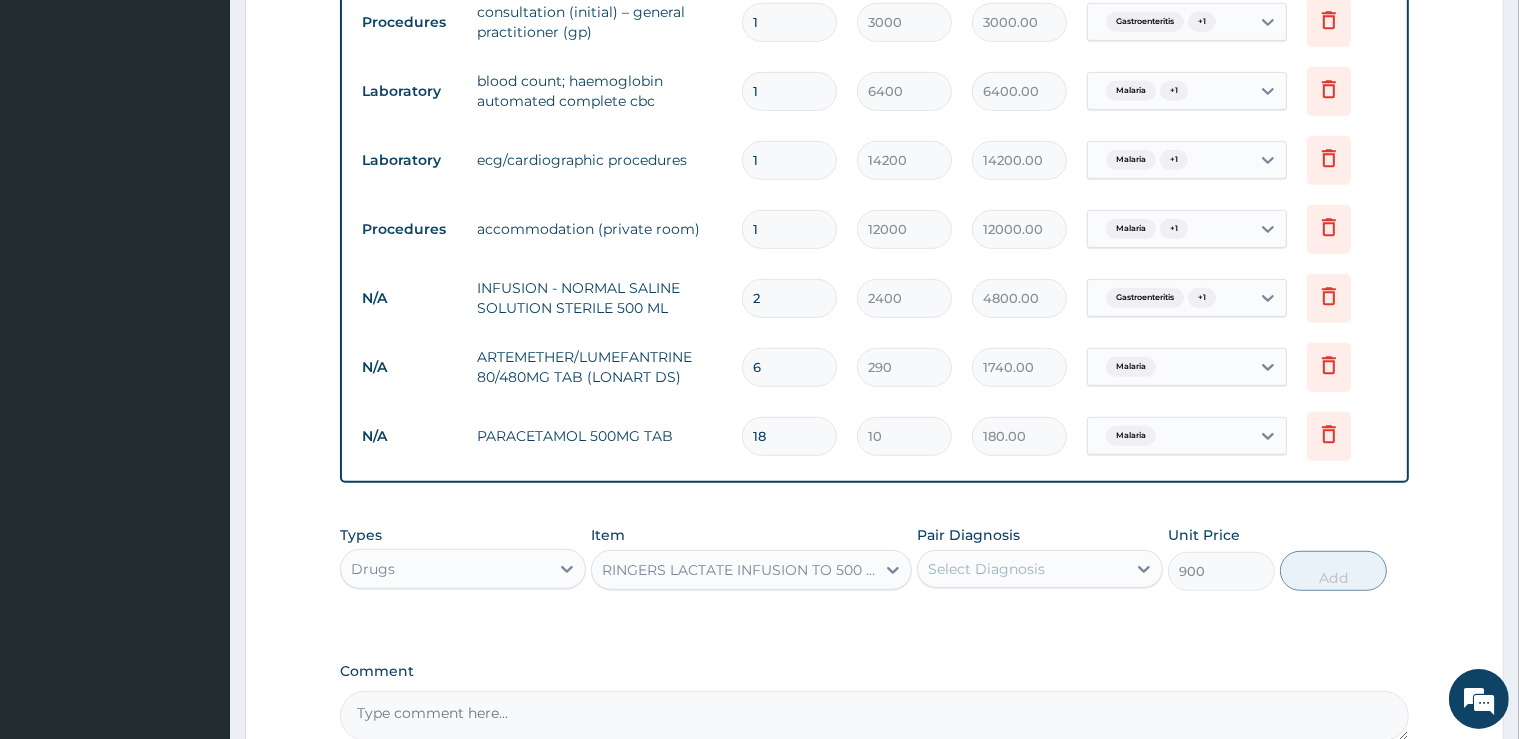 click on "Select Diagnosis" at bounding box center [986, 569] 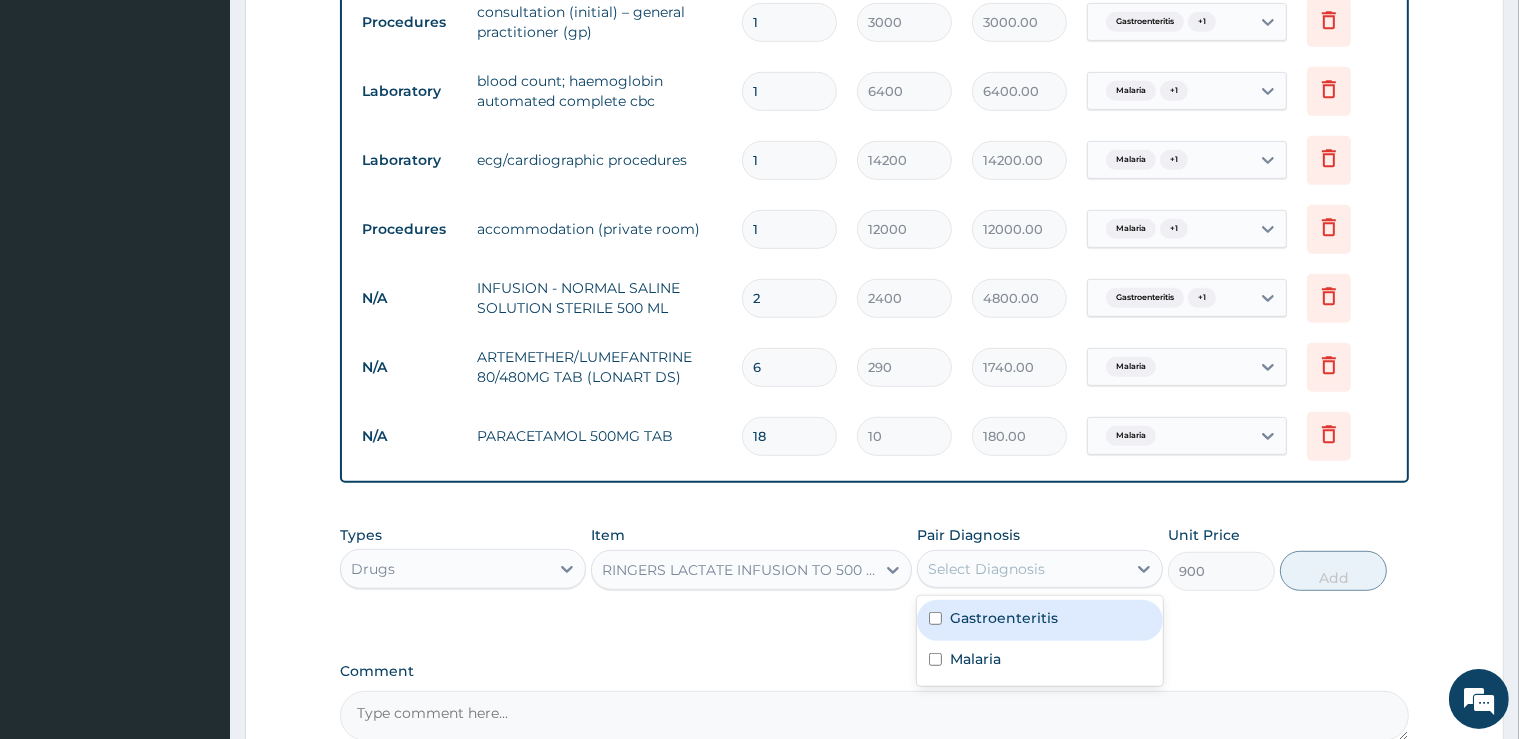 click on "Gastroenteritis" at bounding box center [1040, 620] 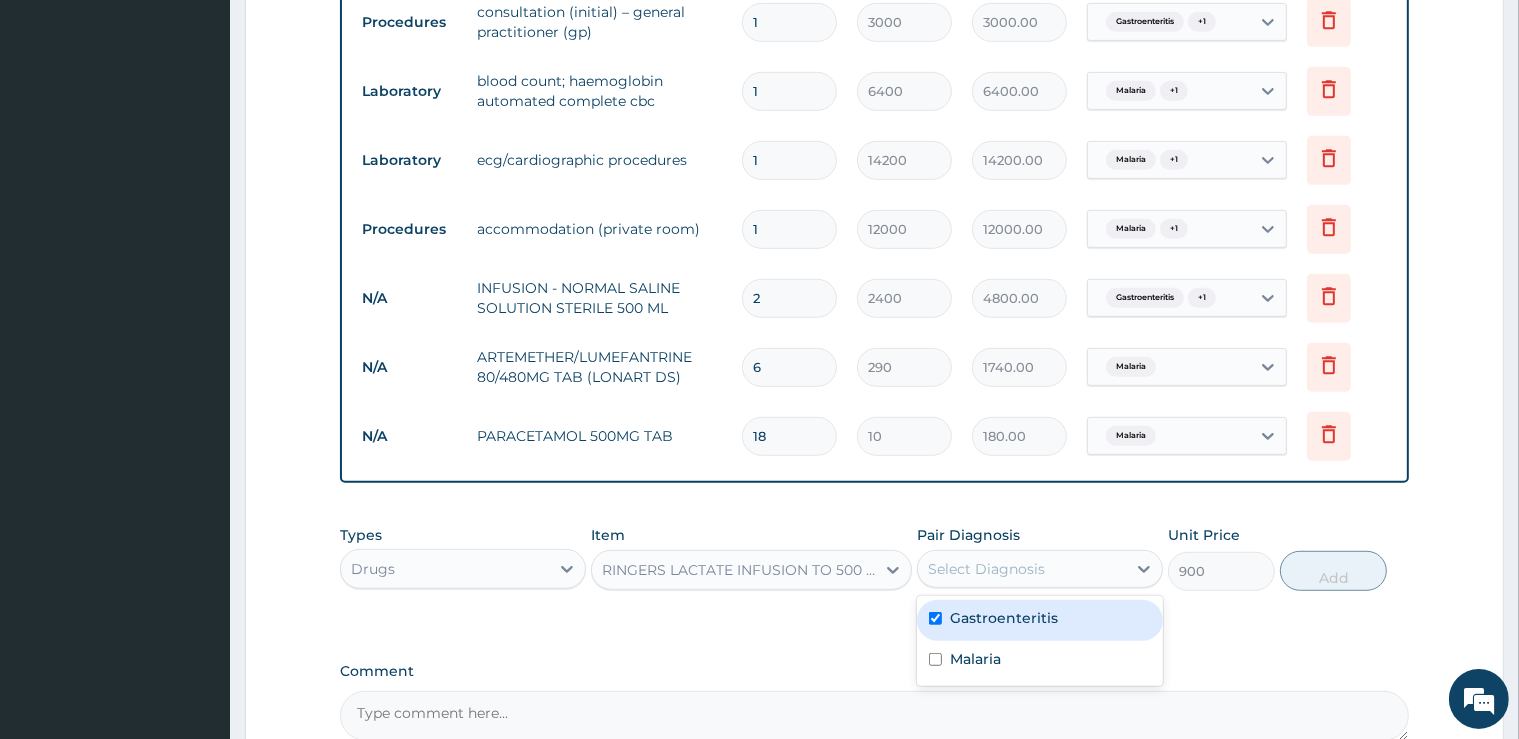 checkbox on "true" 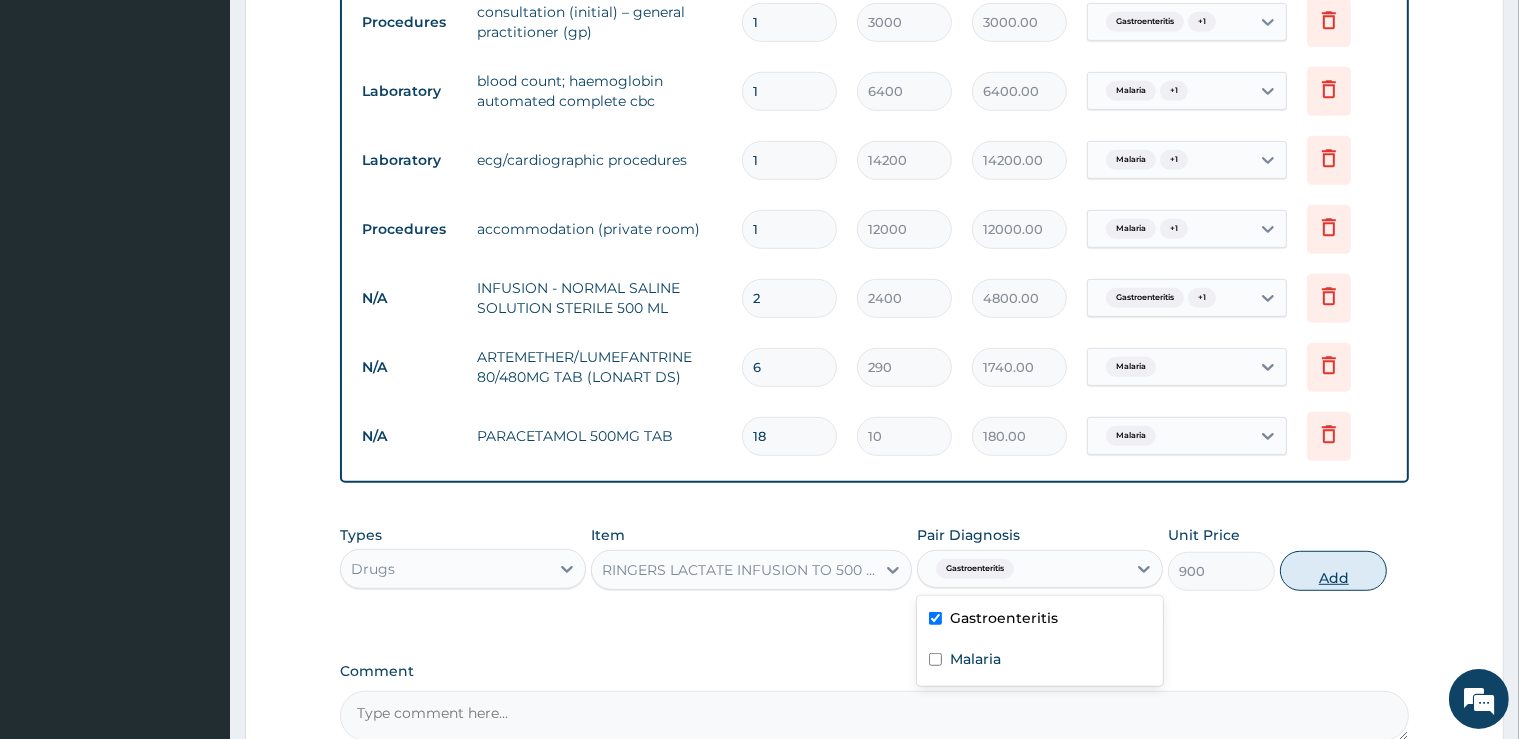 click on "Add" at bounding box center (1333, 571) 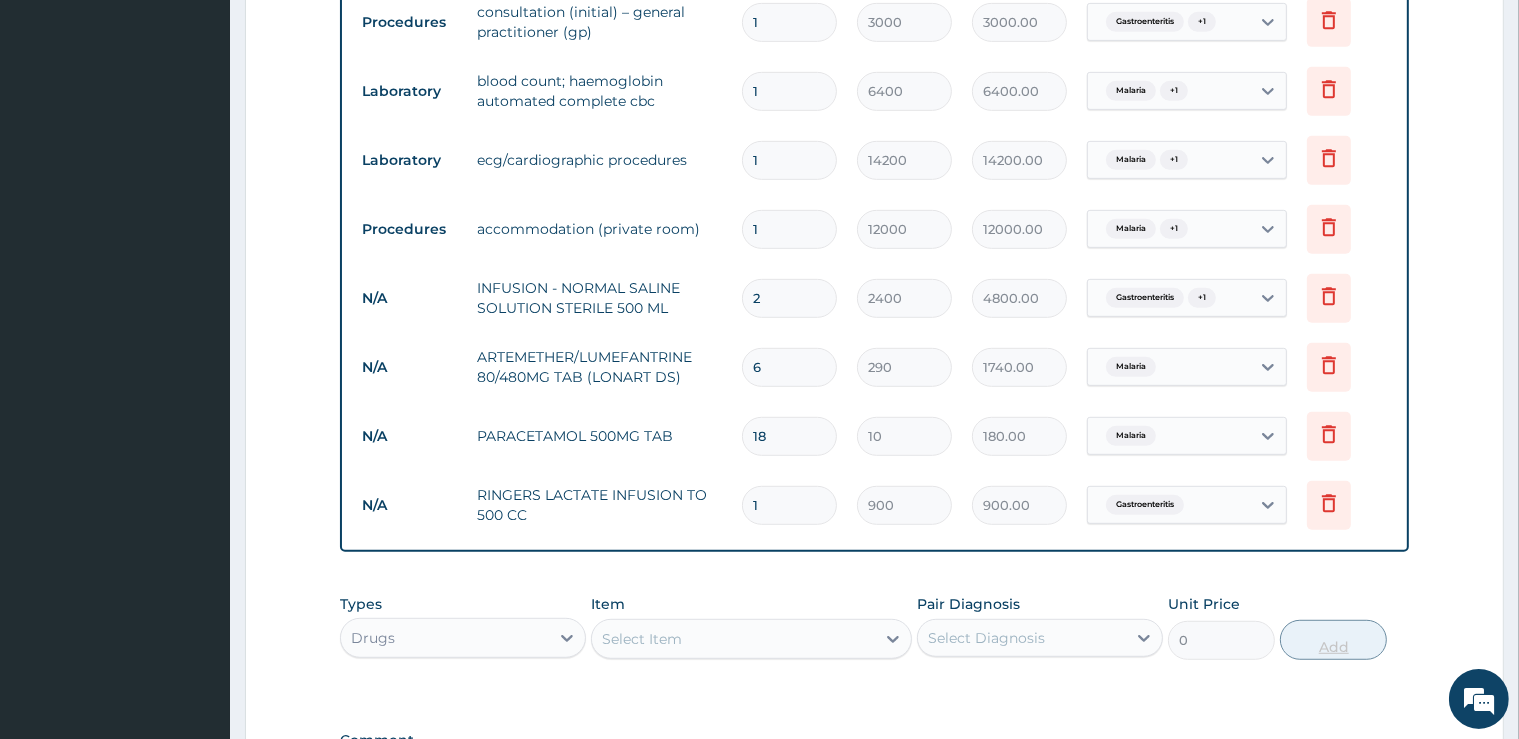 type 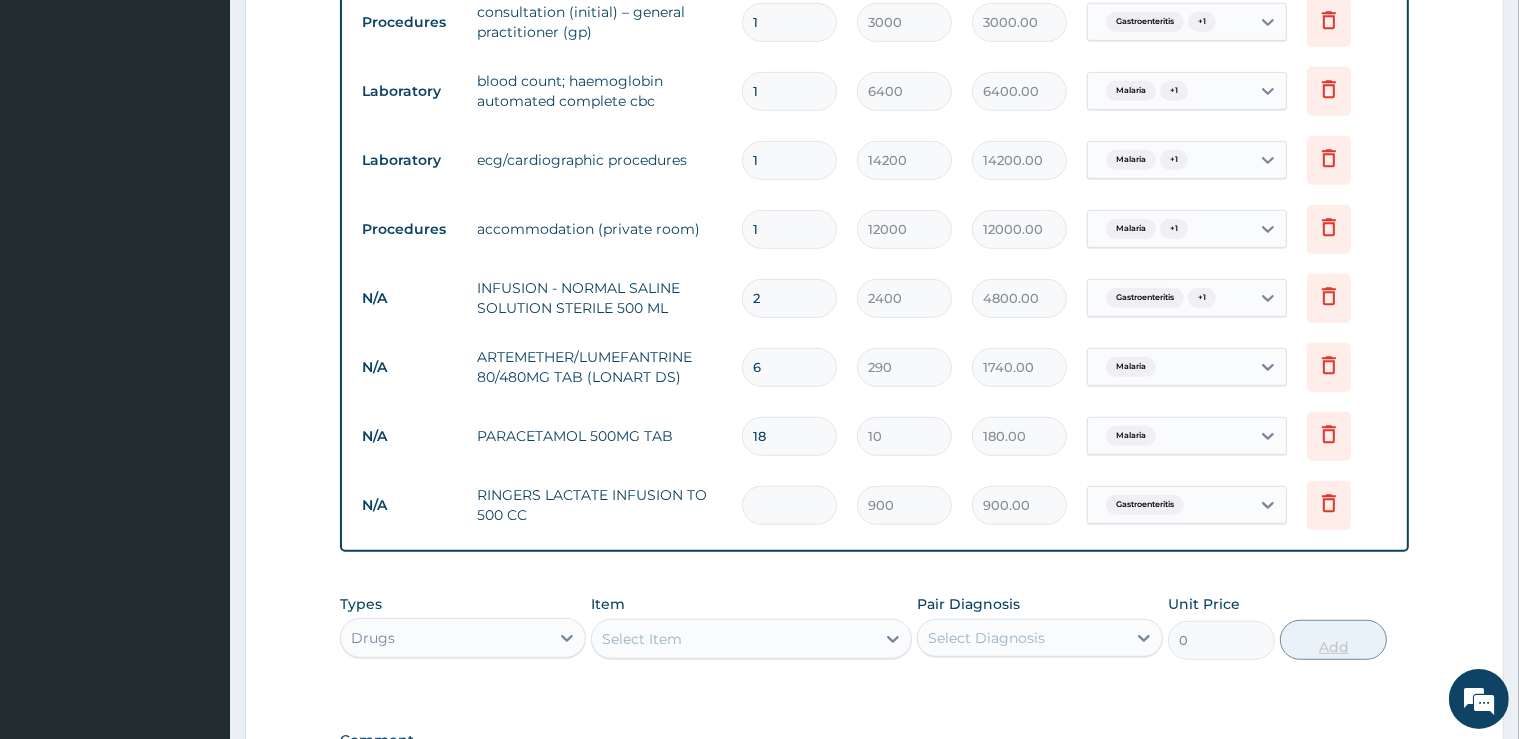type on "0.00" 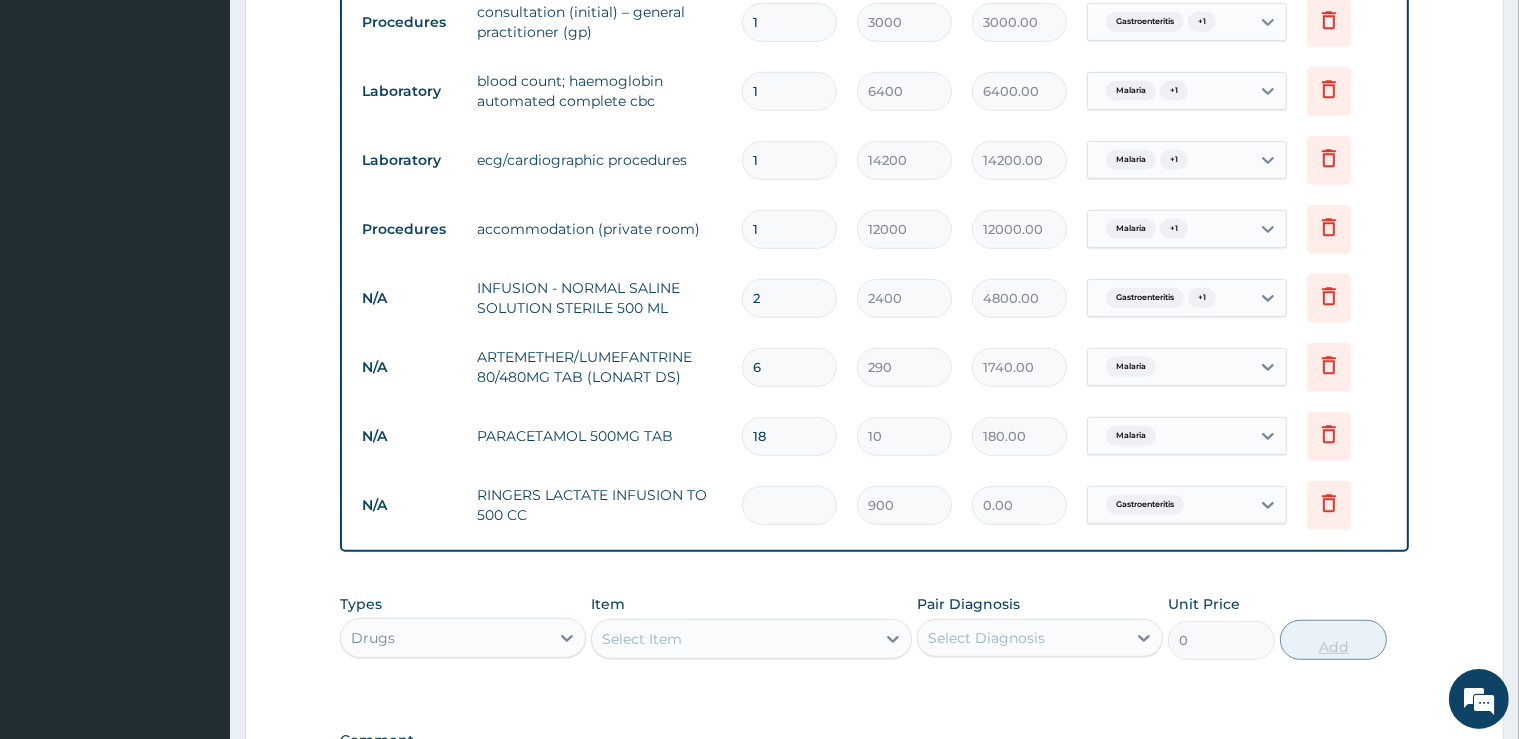 type on "3" 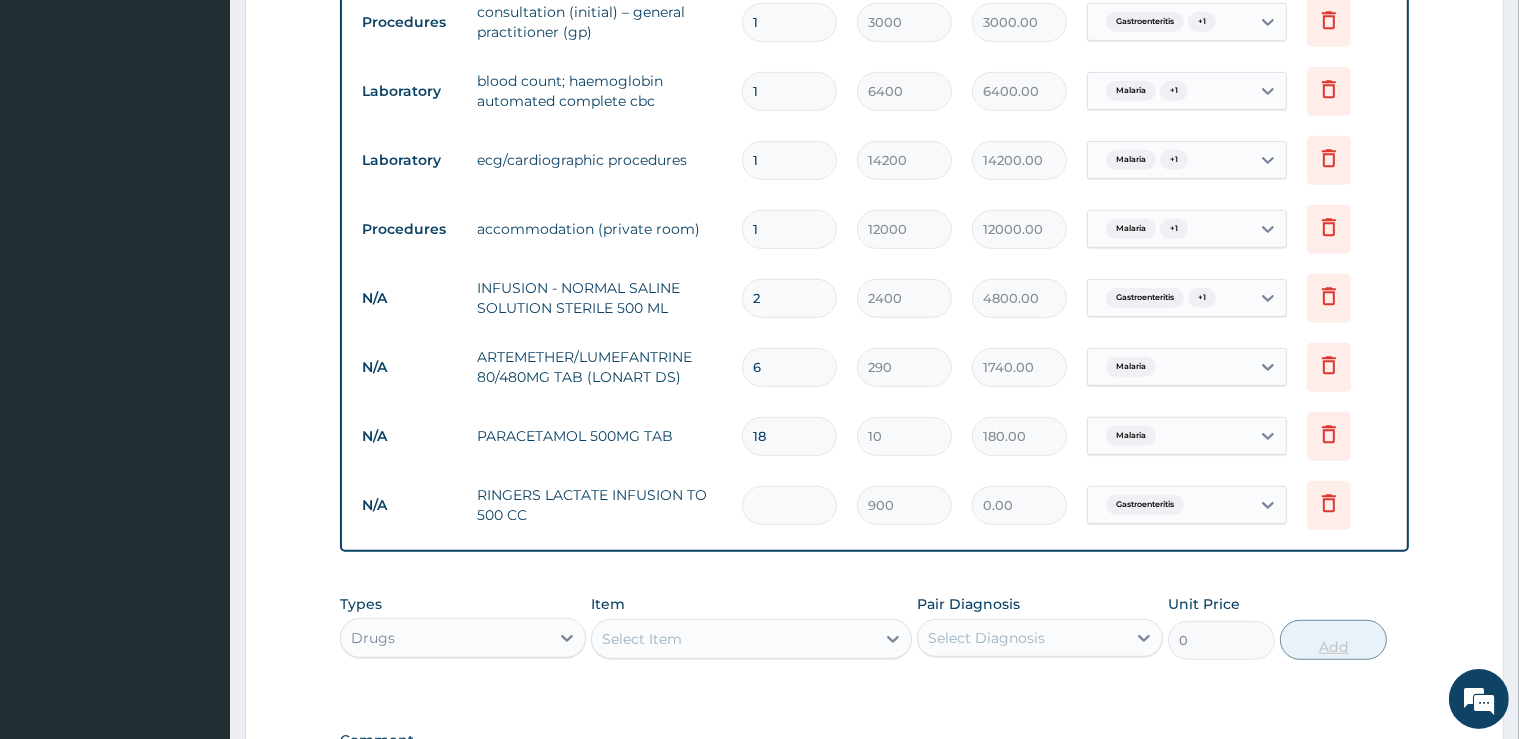 type on "2700.00" 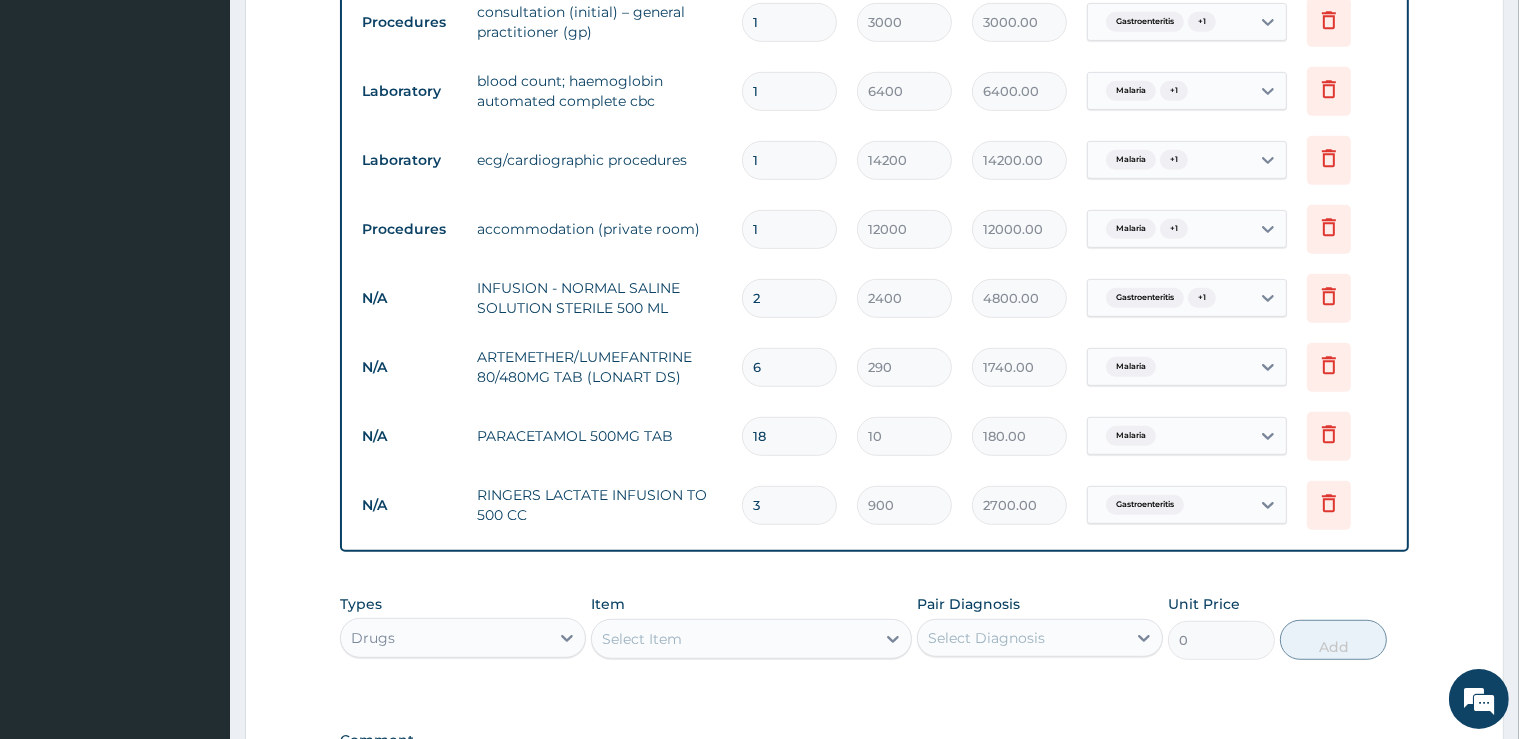 type on "3" 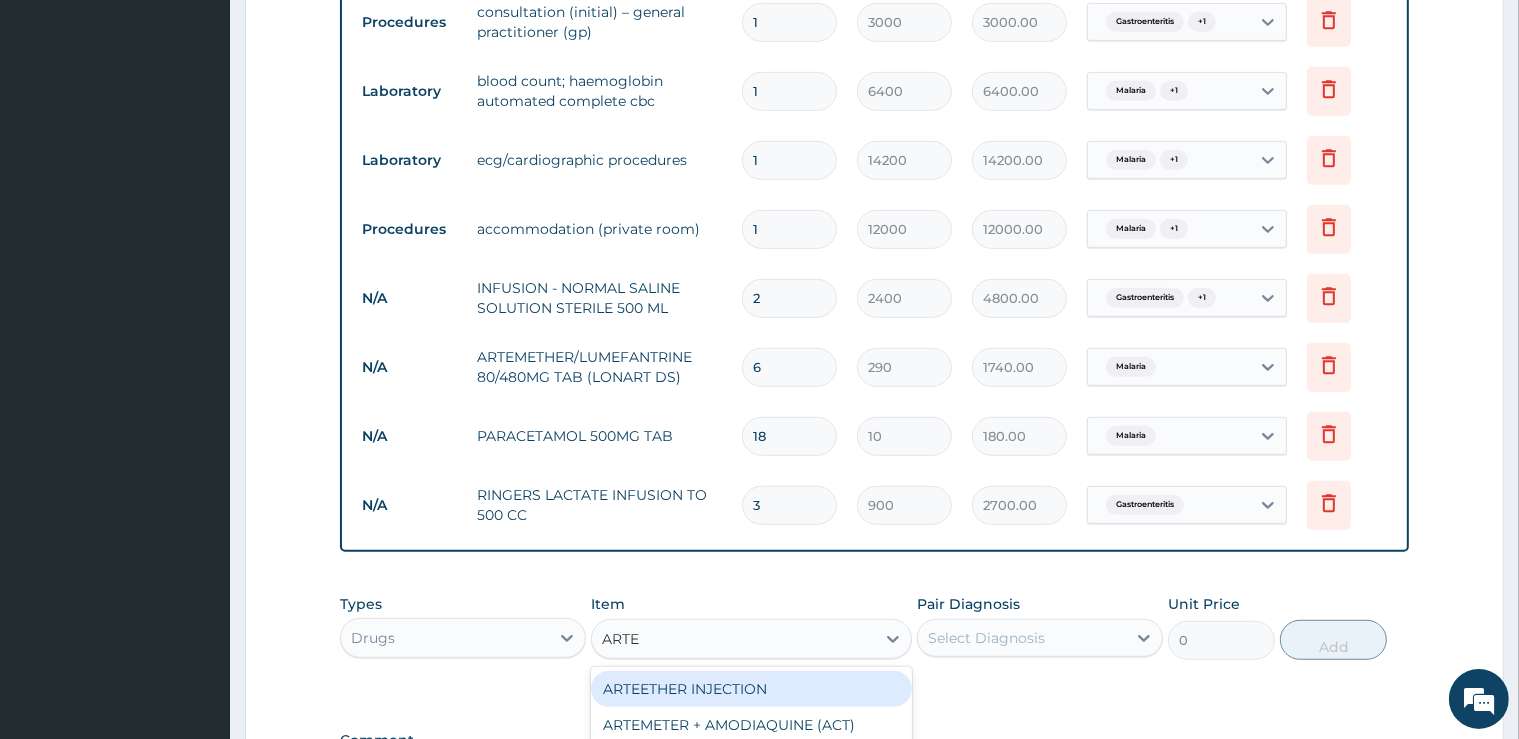 type on "ARTES" 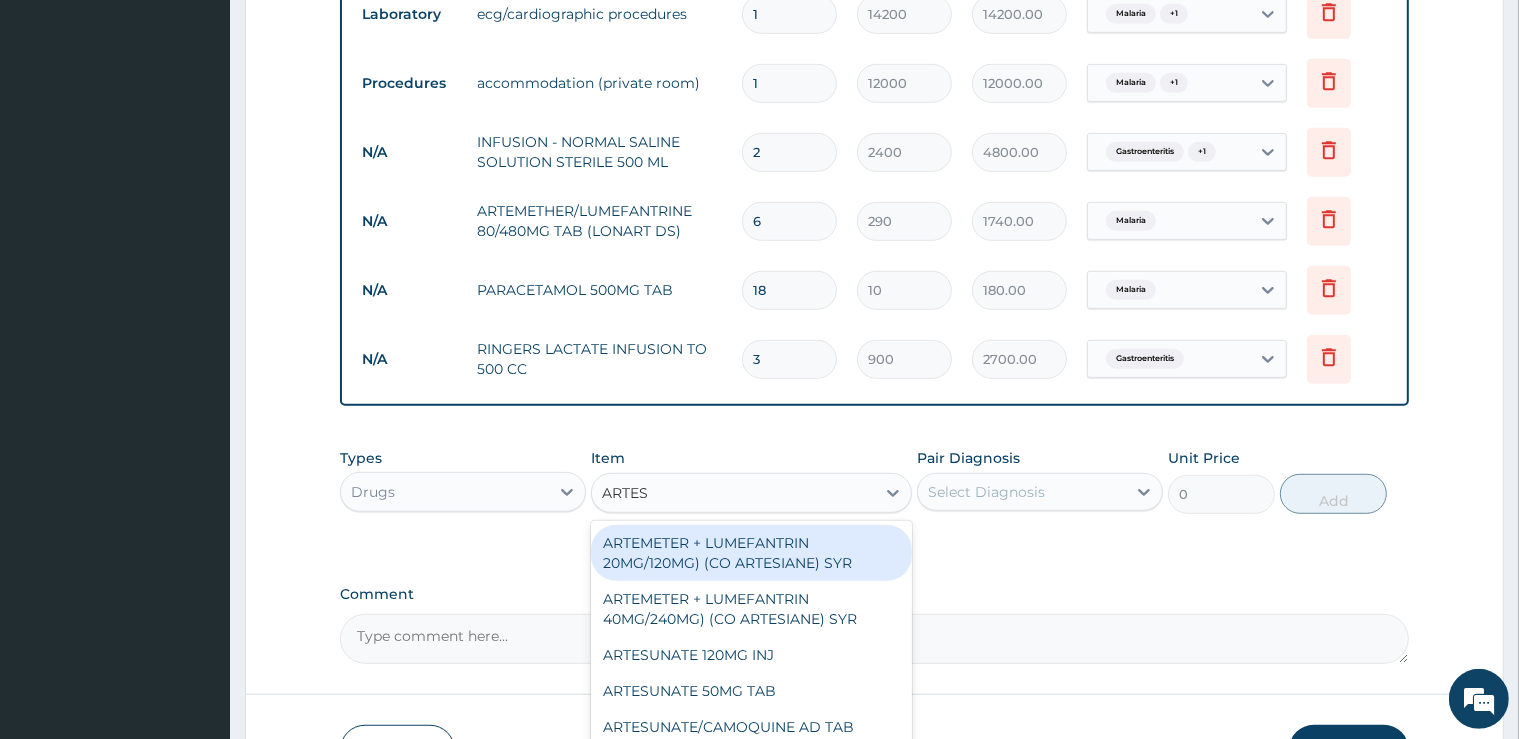 scroll, scrollTop: 1292, scrollLeft: 0, axis: vertical 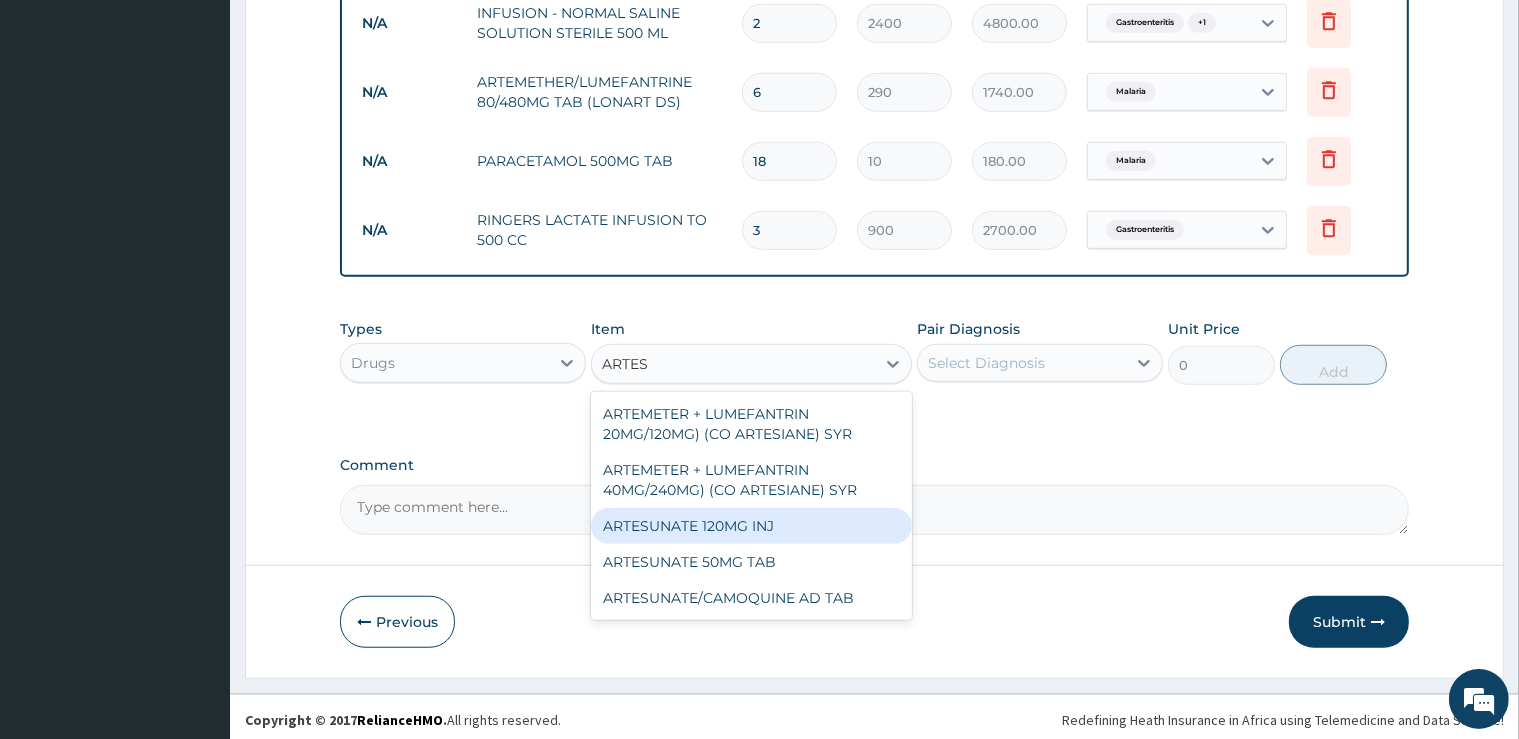 click on "ARTESUNATE 120MG INJ" at bounding box center (751, 526) 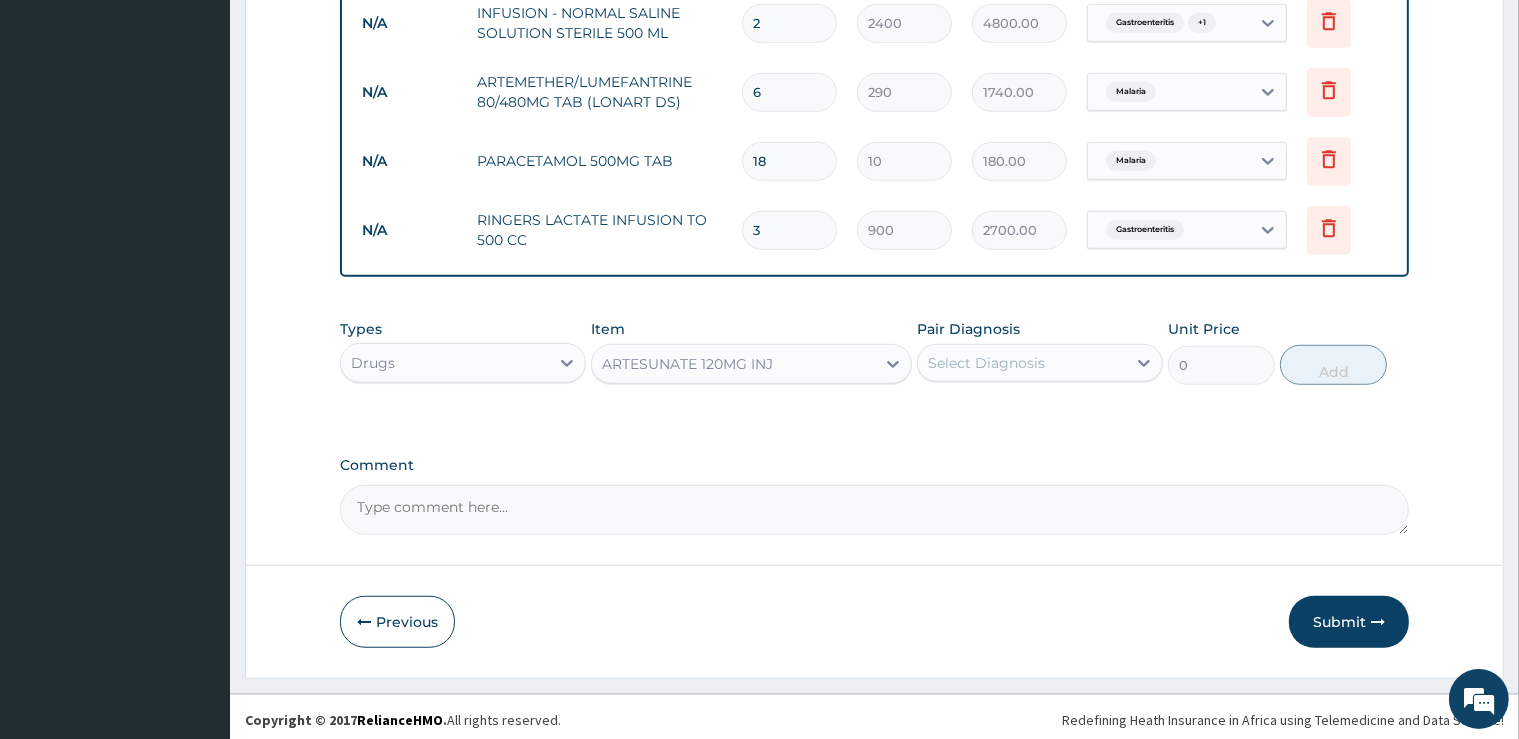type 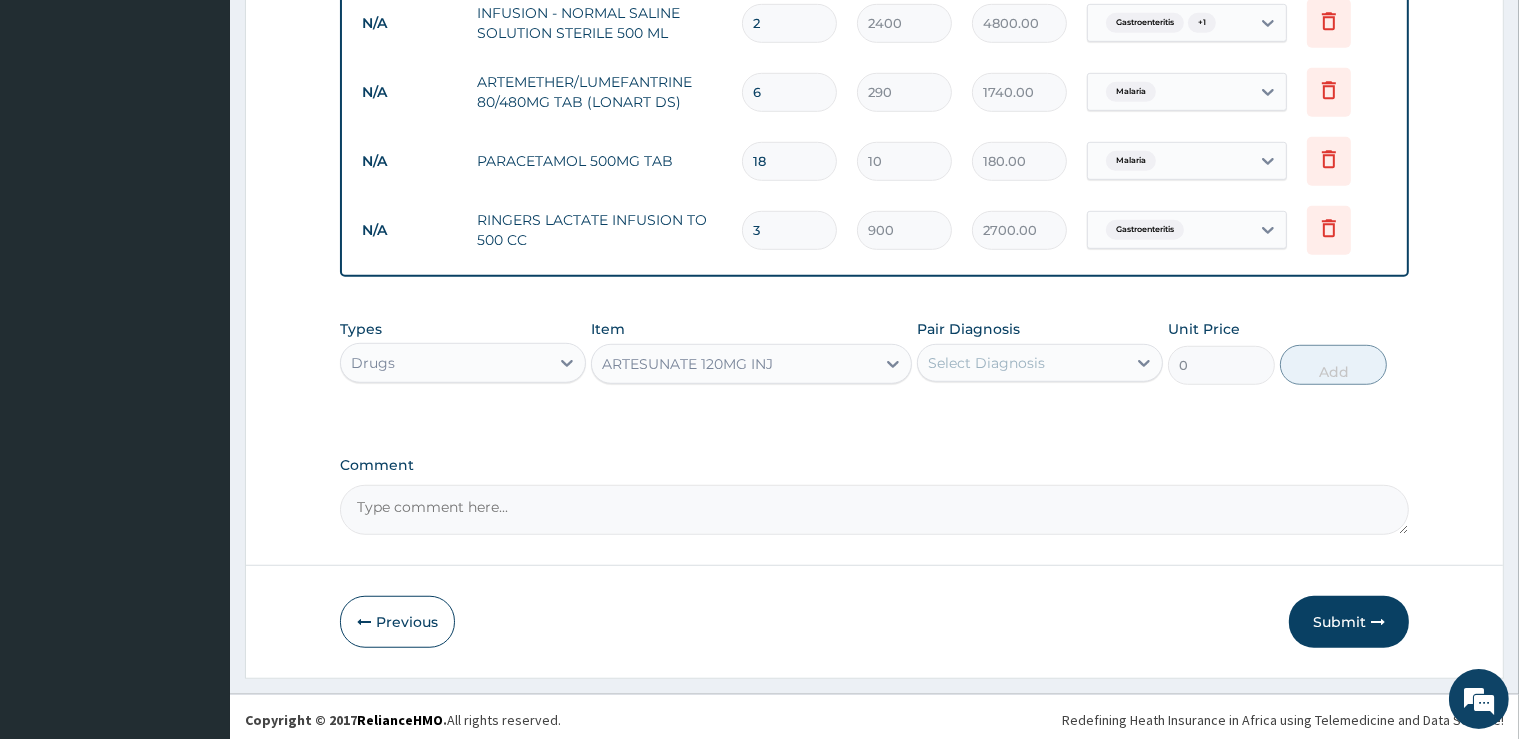 type on "1500" 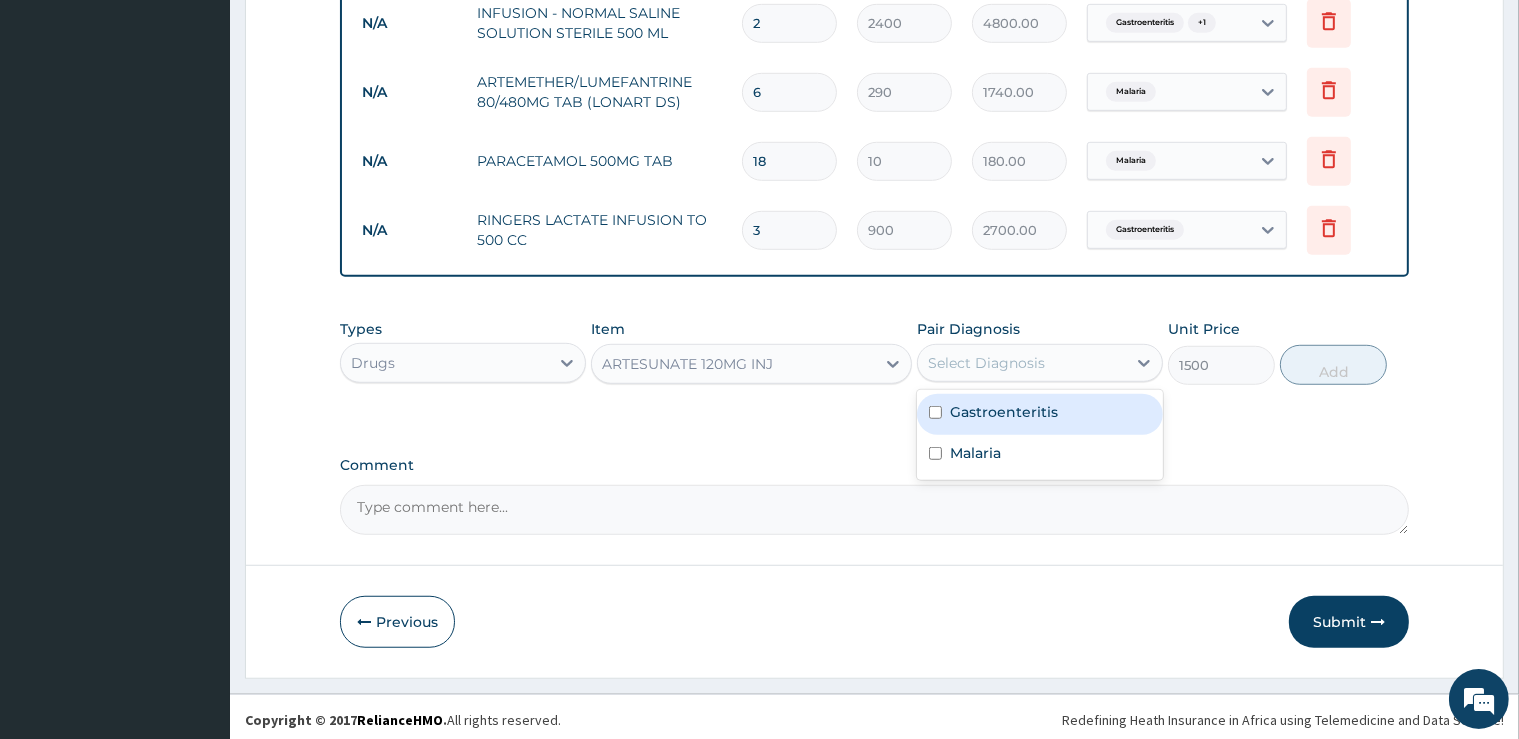 click on "Select Diagnosis" at bounding box center [986, 363] 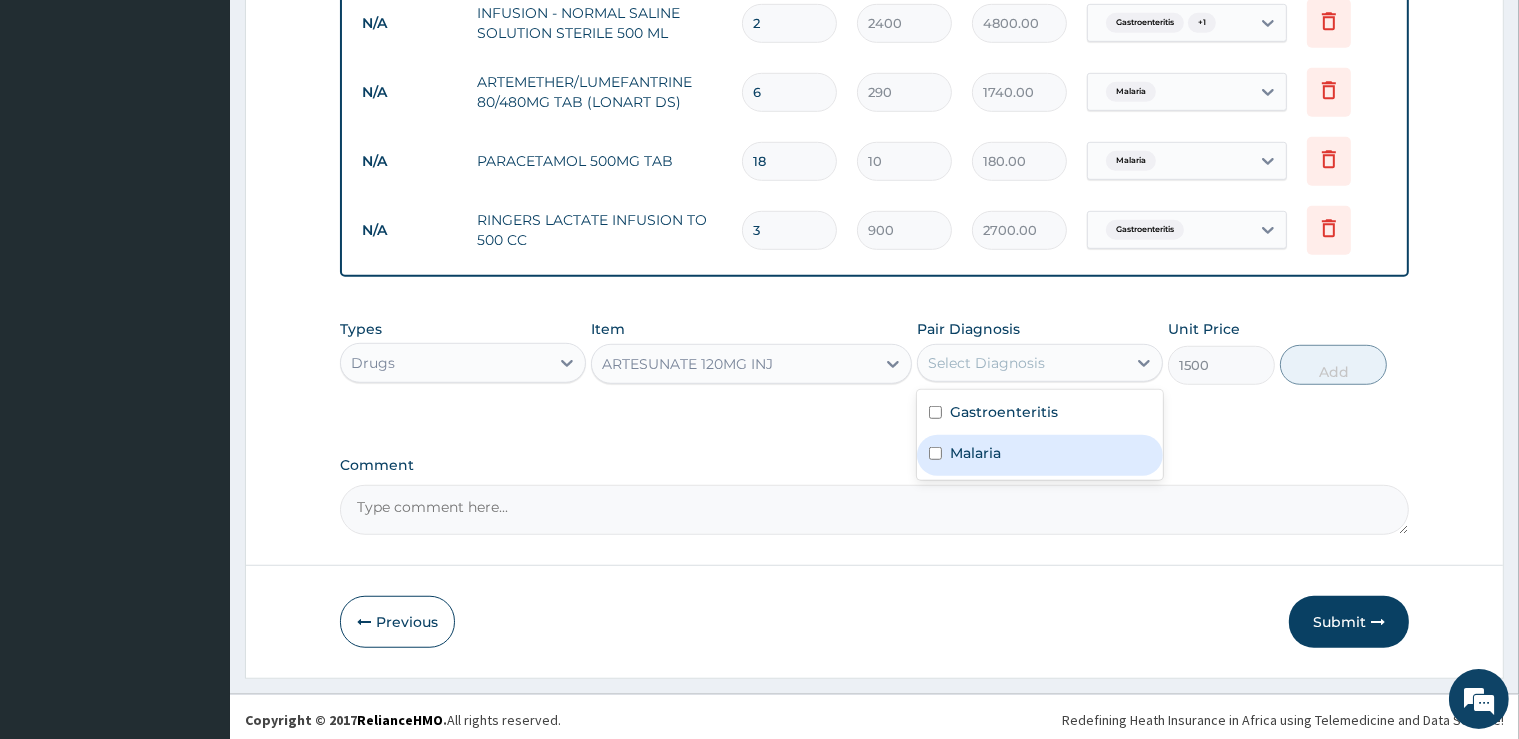 click on "Malaria" at bounding box center [1040, 455] 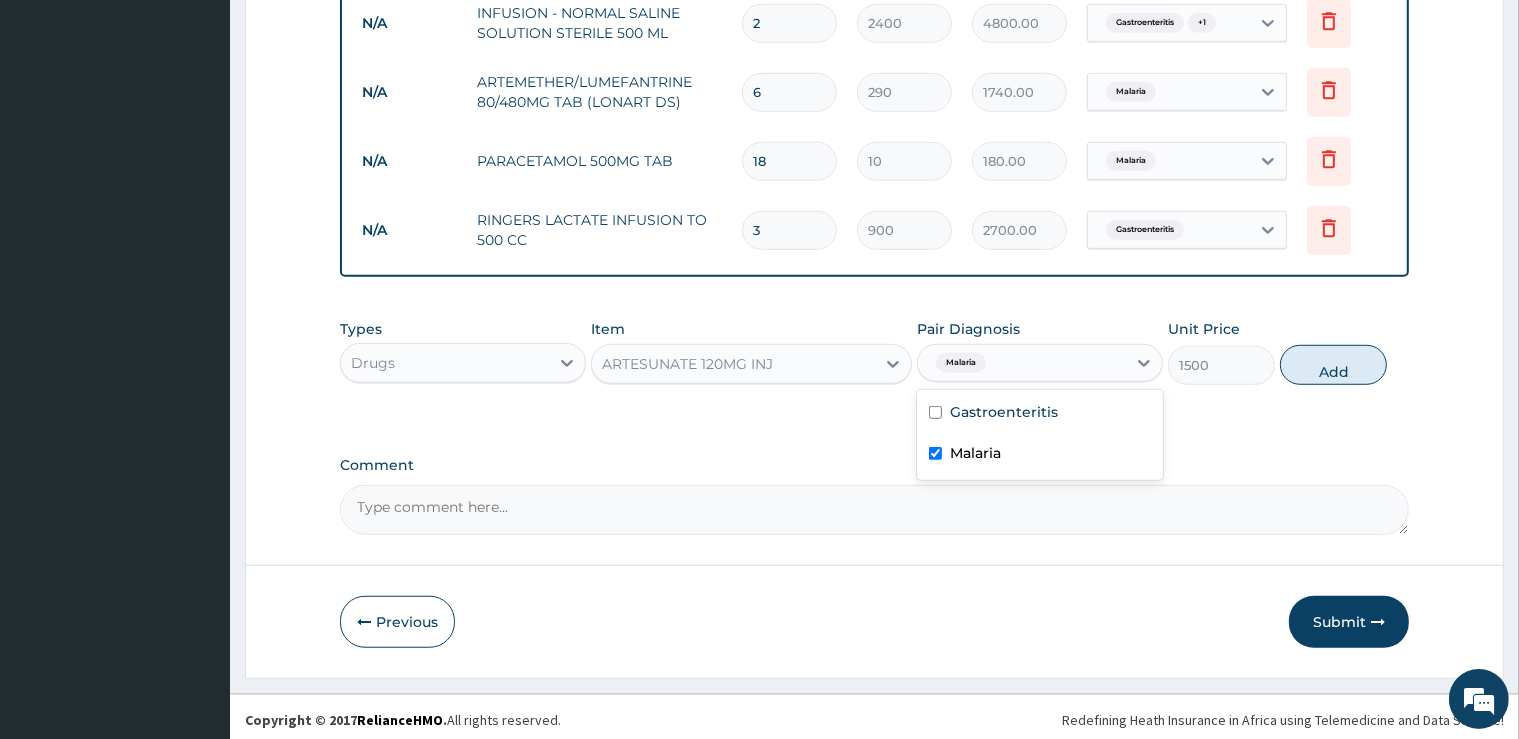 checkbox on "true" 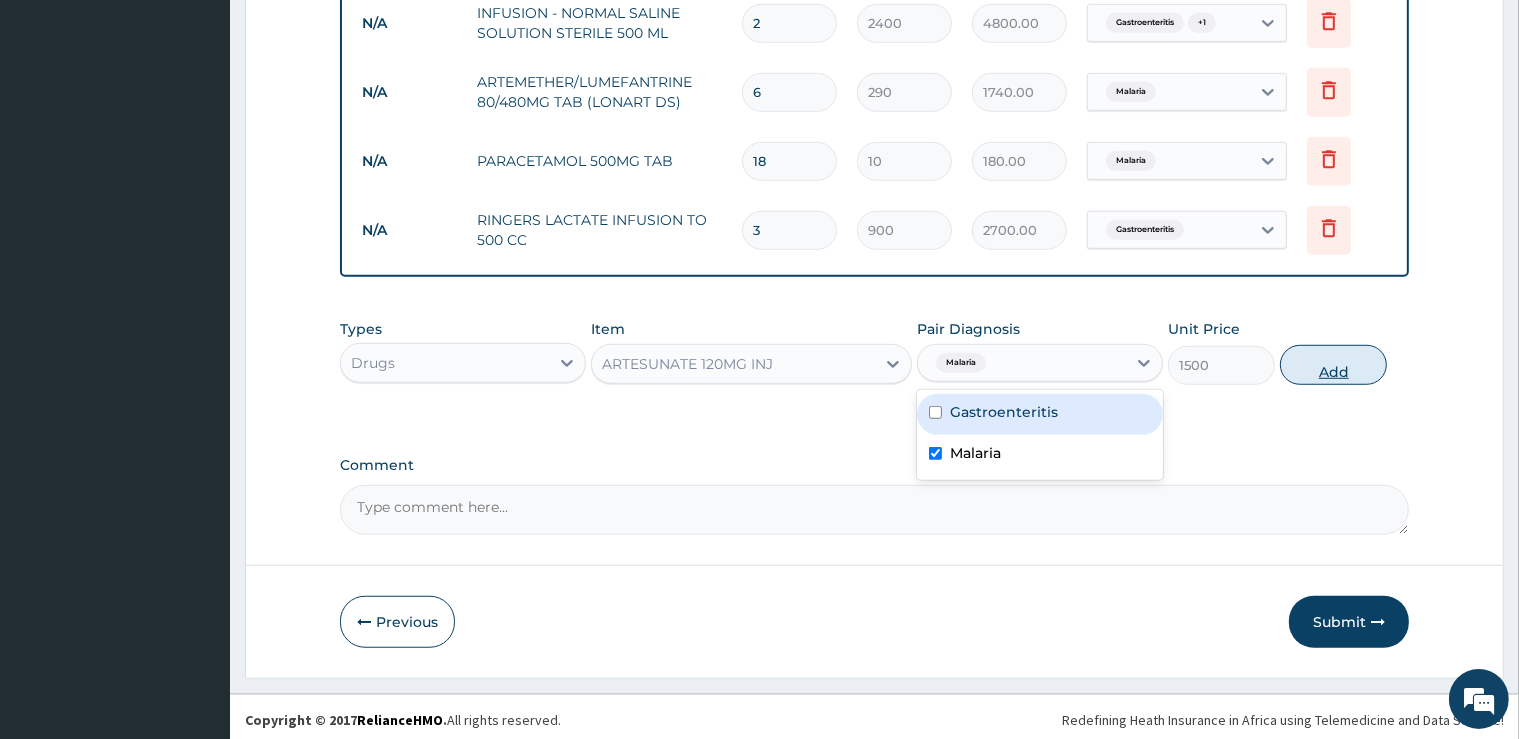 click on "Add" at bounding box center [1333, 365] 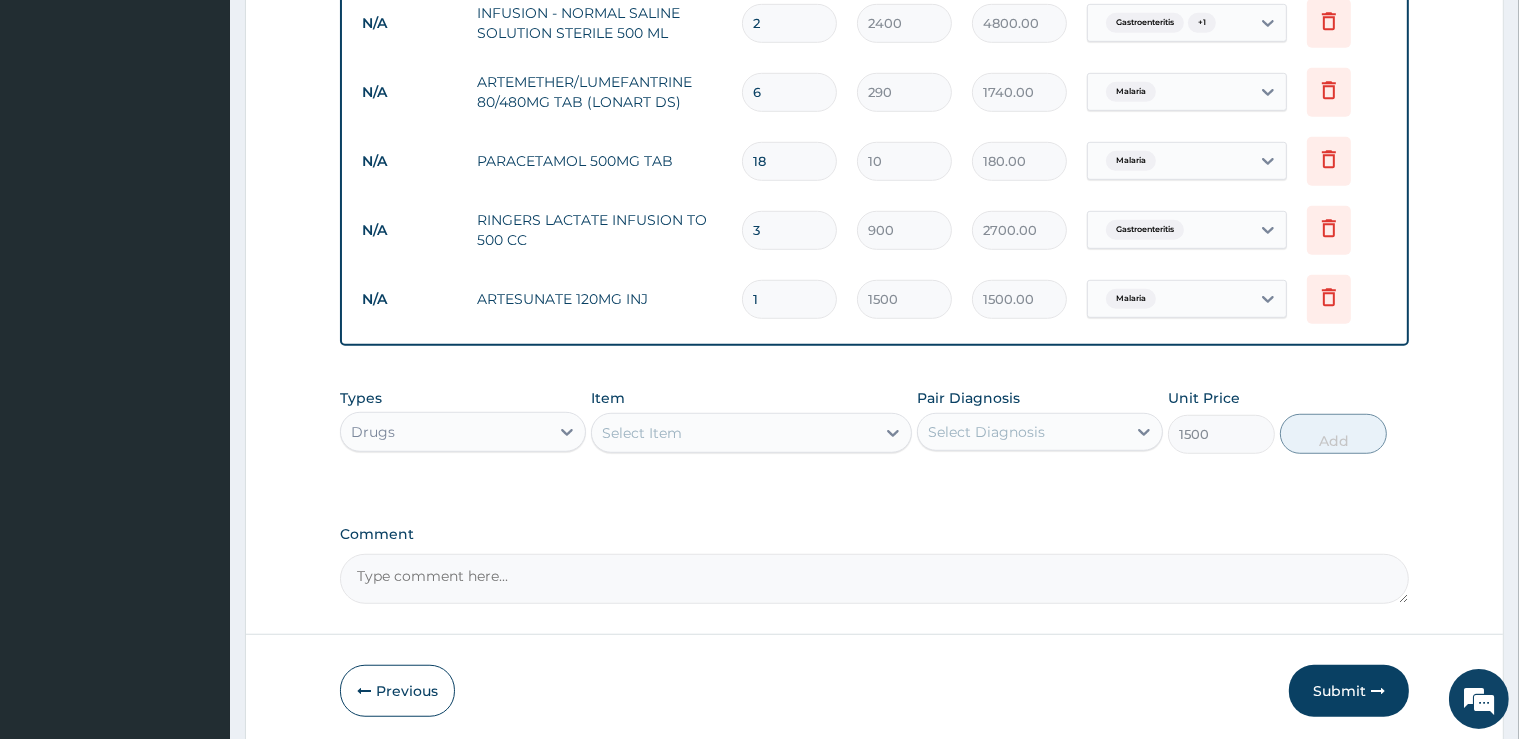 type on "0" 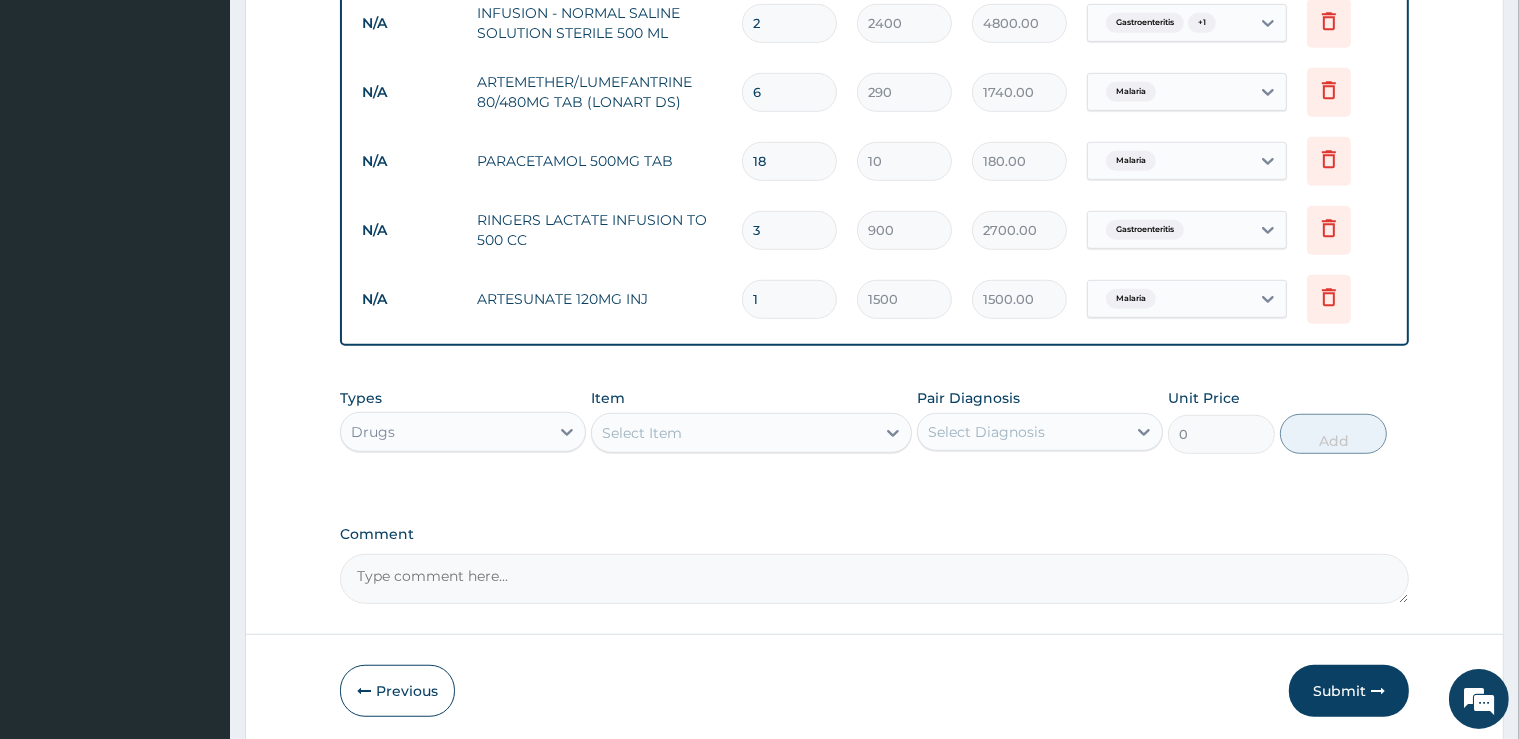 type on "2" 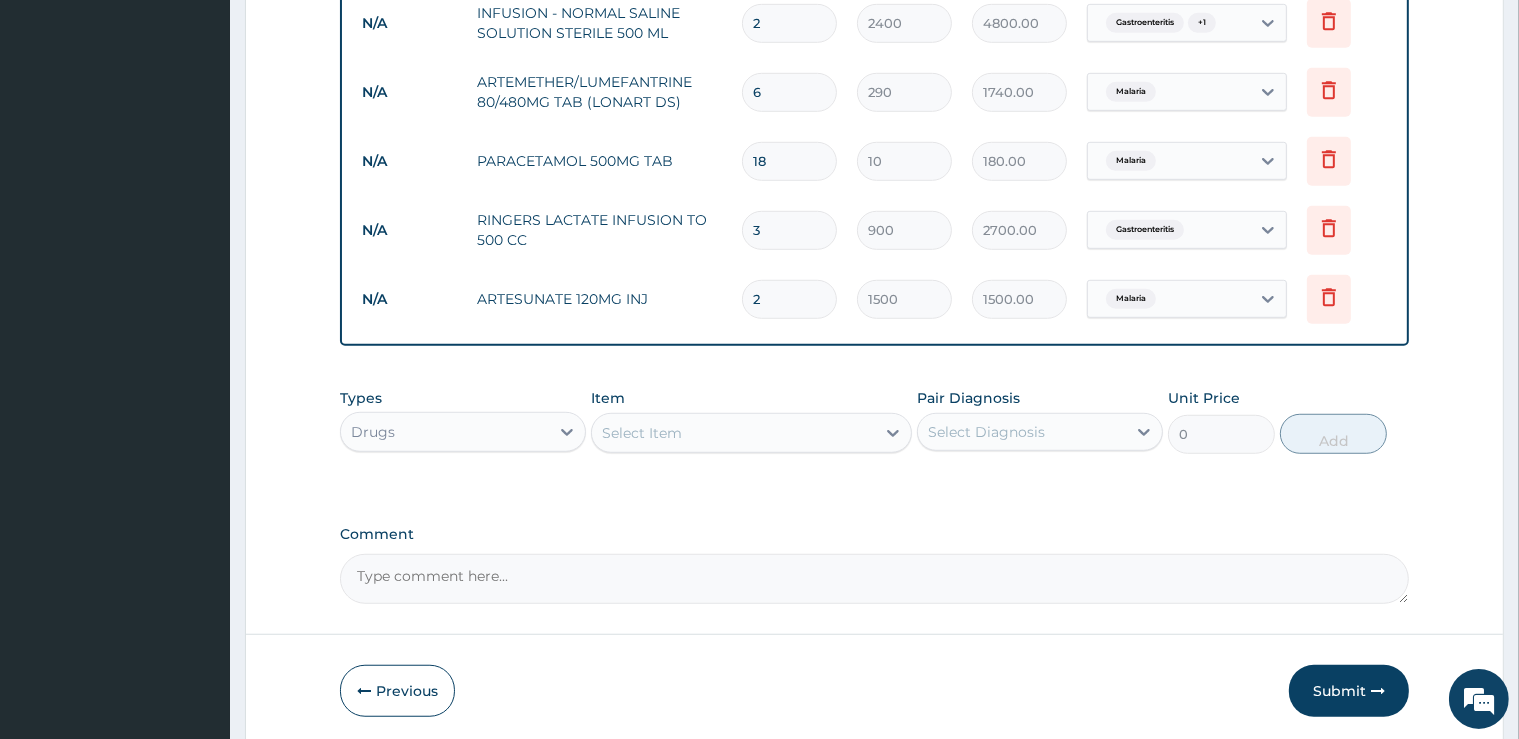 type on "3000.00" 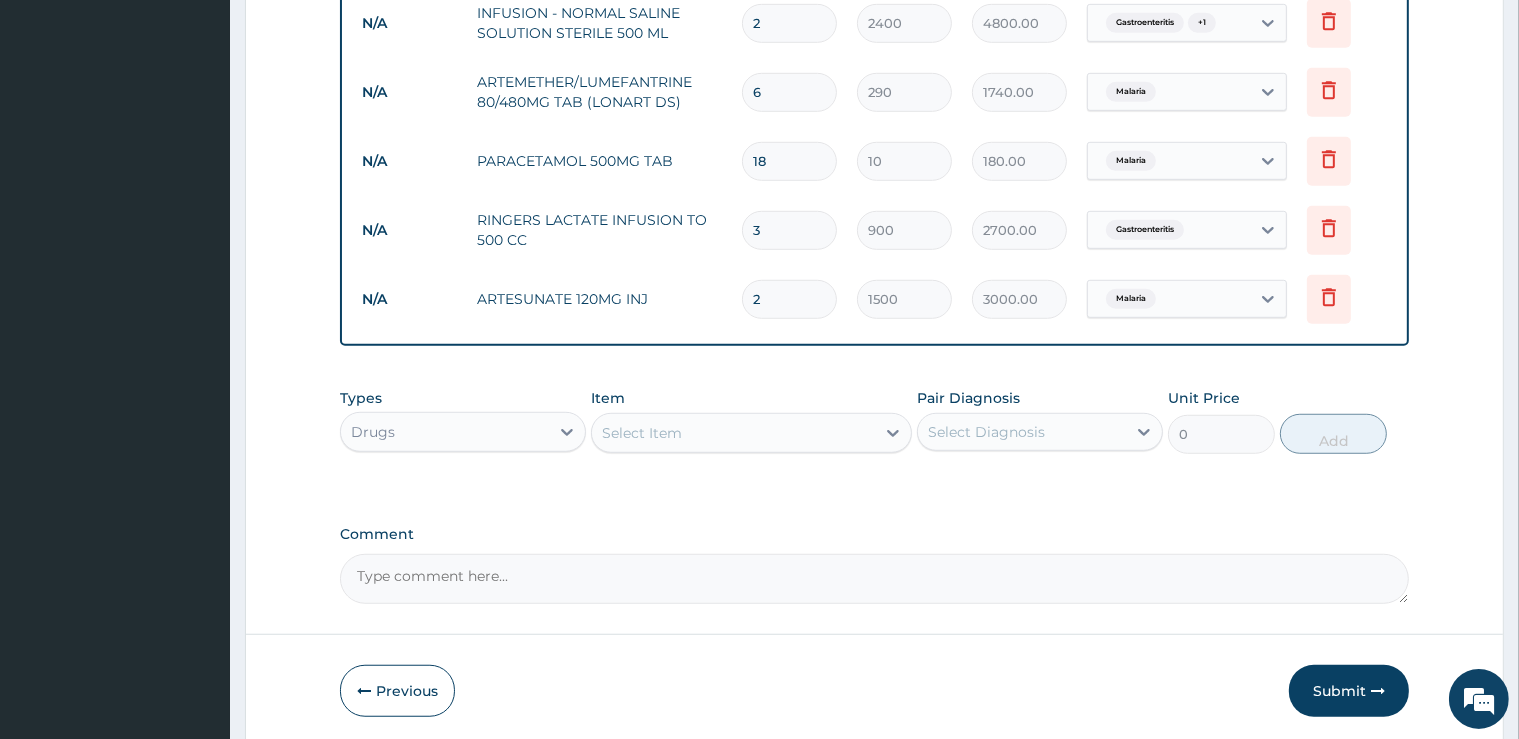 type on "3" 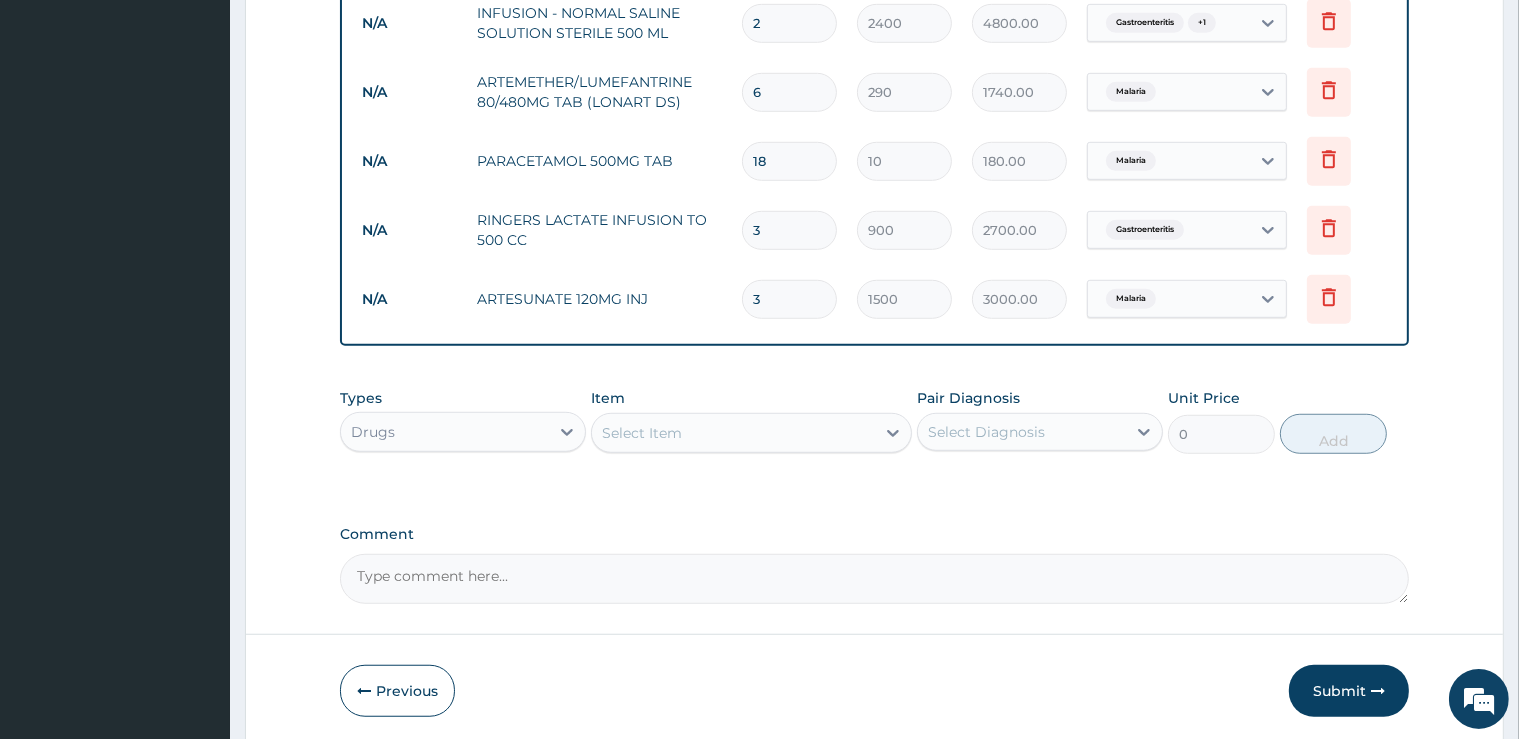 type on "4500.00" 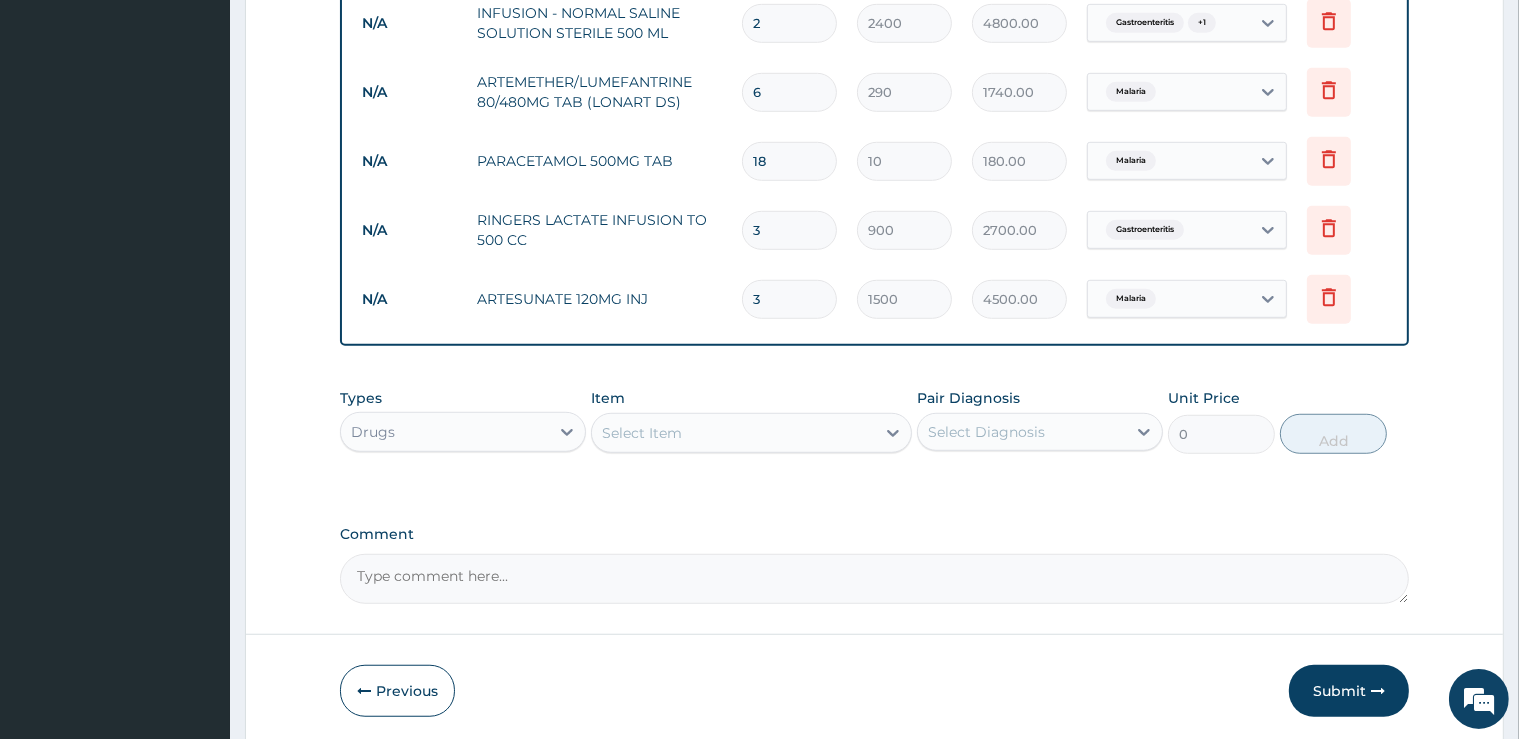 type on "4" 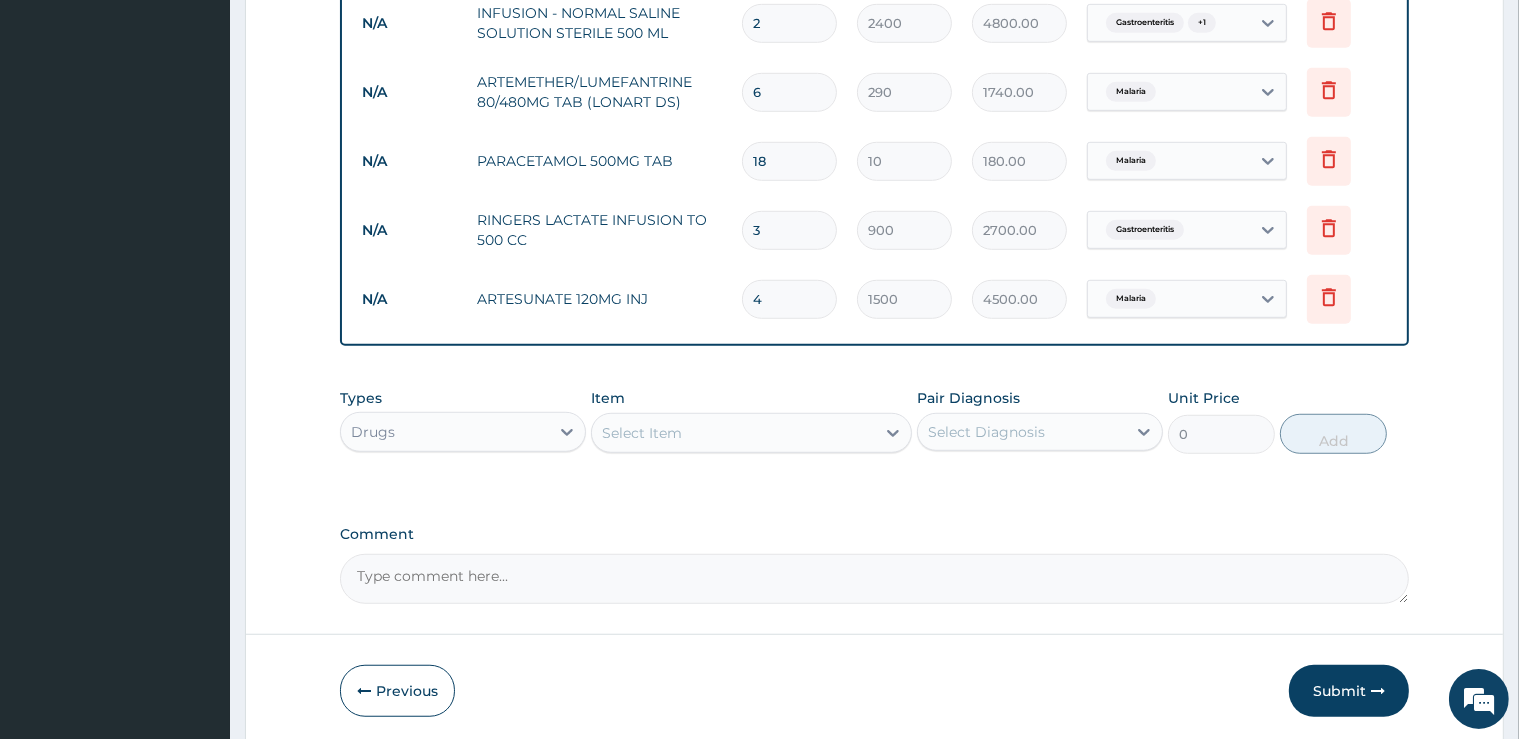 type on "6000.00" 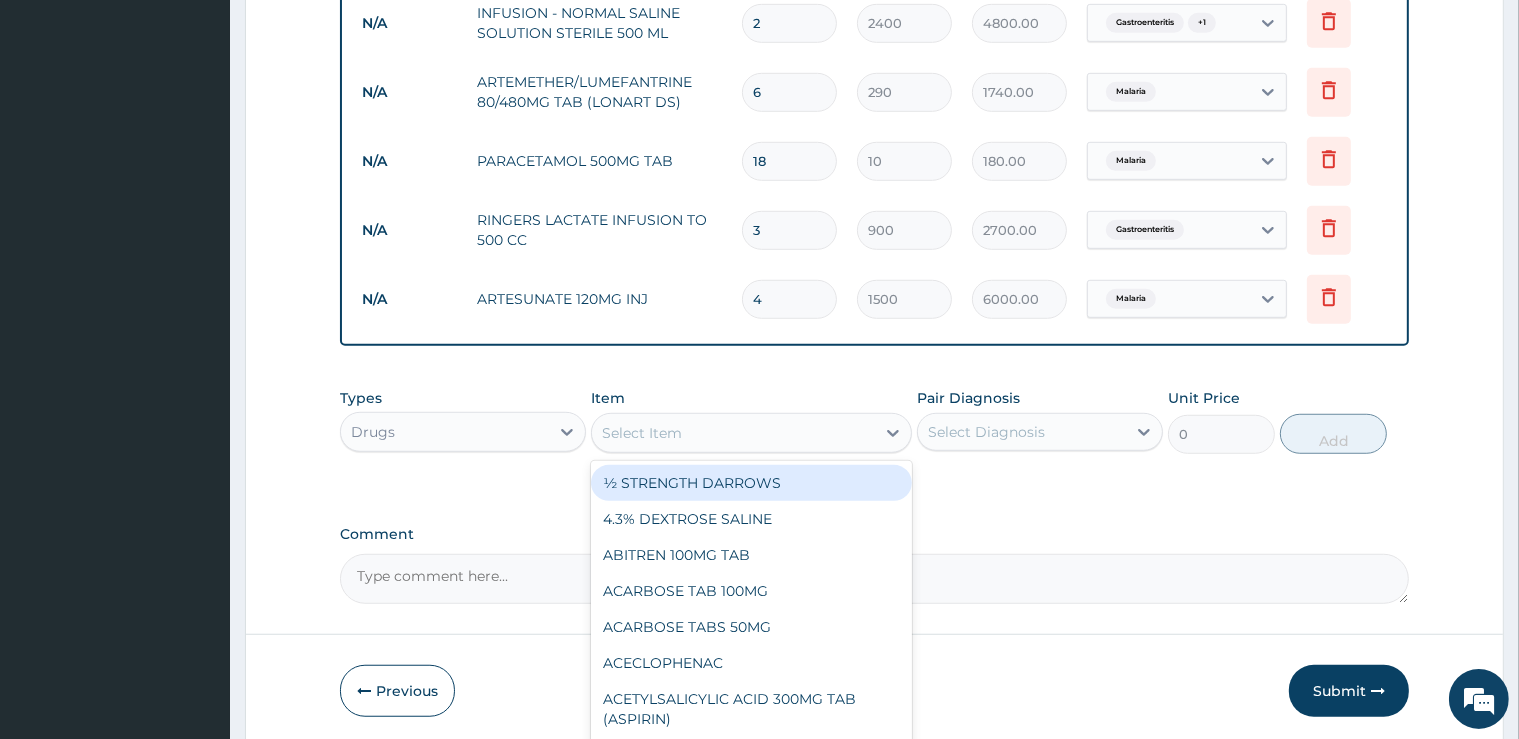 click on "Select Item" at bounding box center (733, 433) 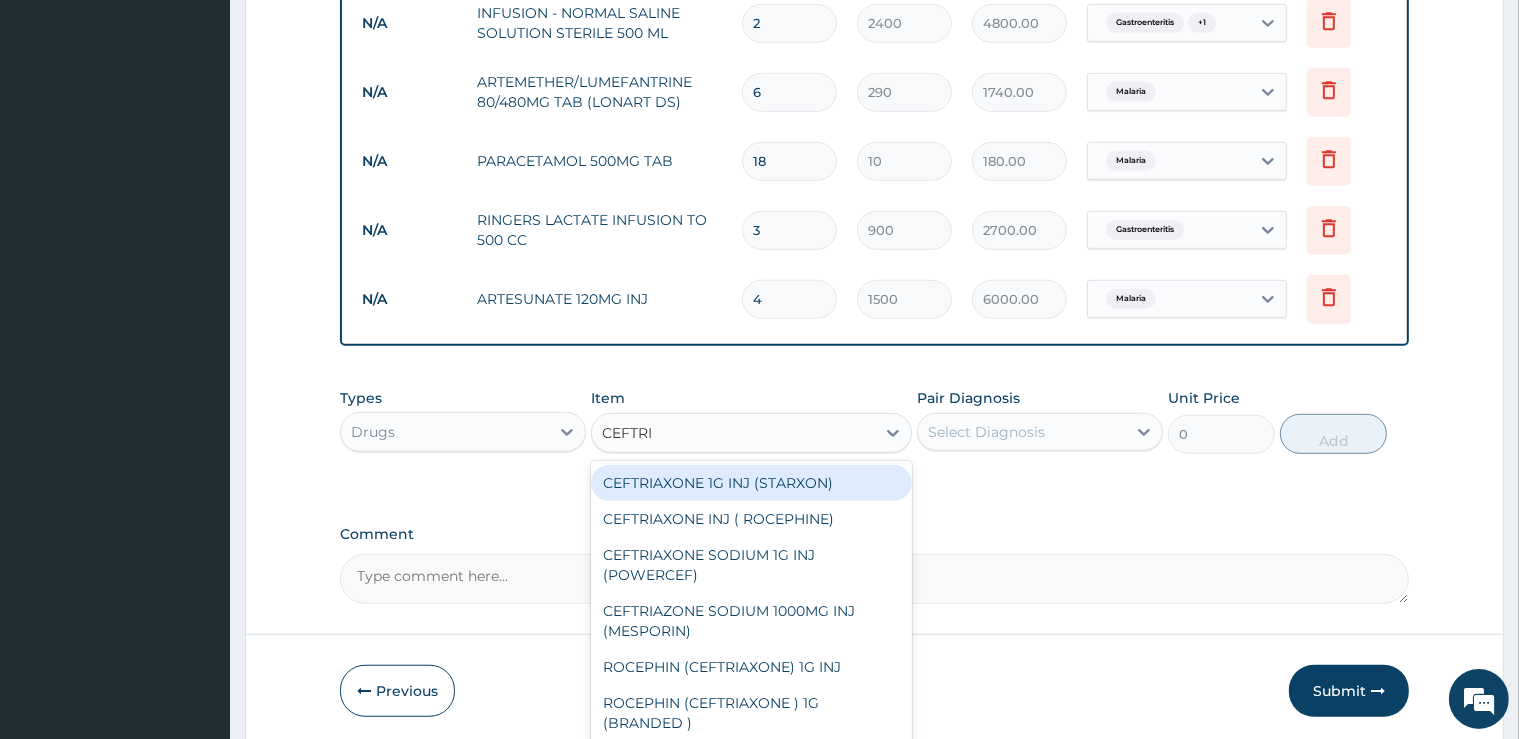 type on "CEFTRIA" 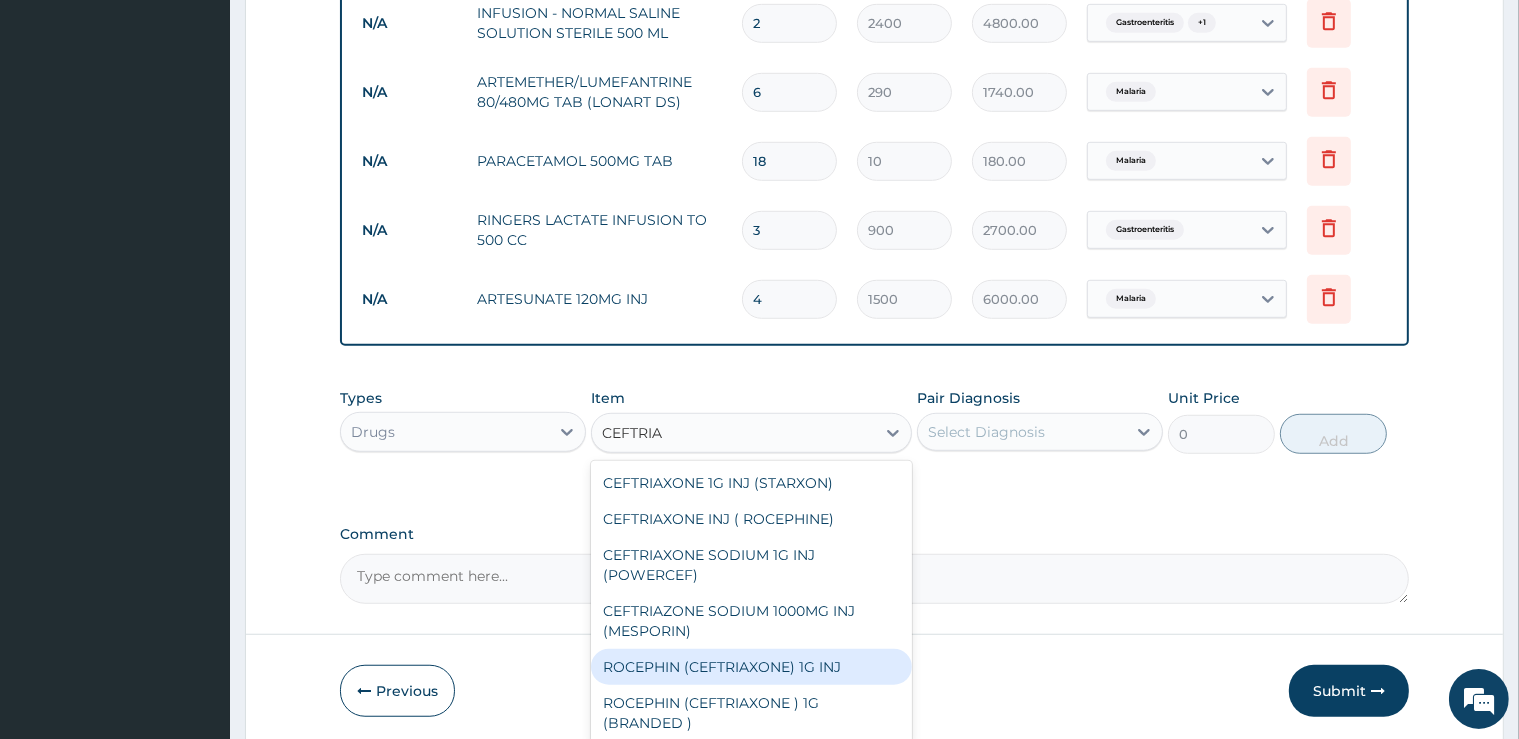 click on "ROCEPHIN (CEFTRIAXONE) 1G INJ" at bounding box center [751, 667] 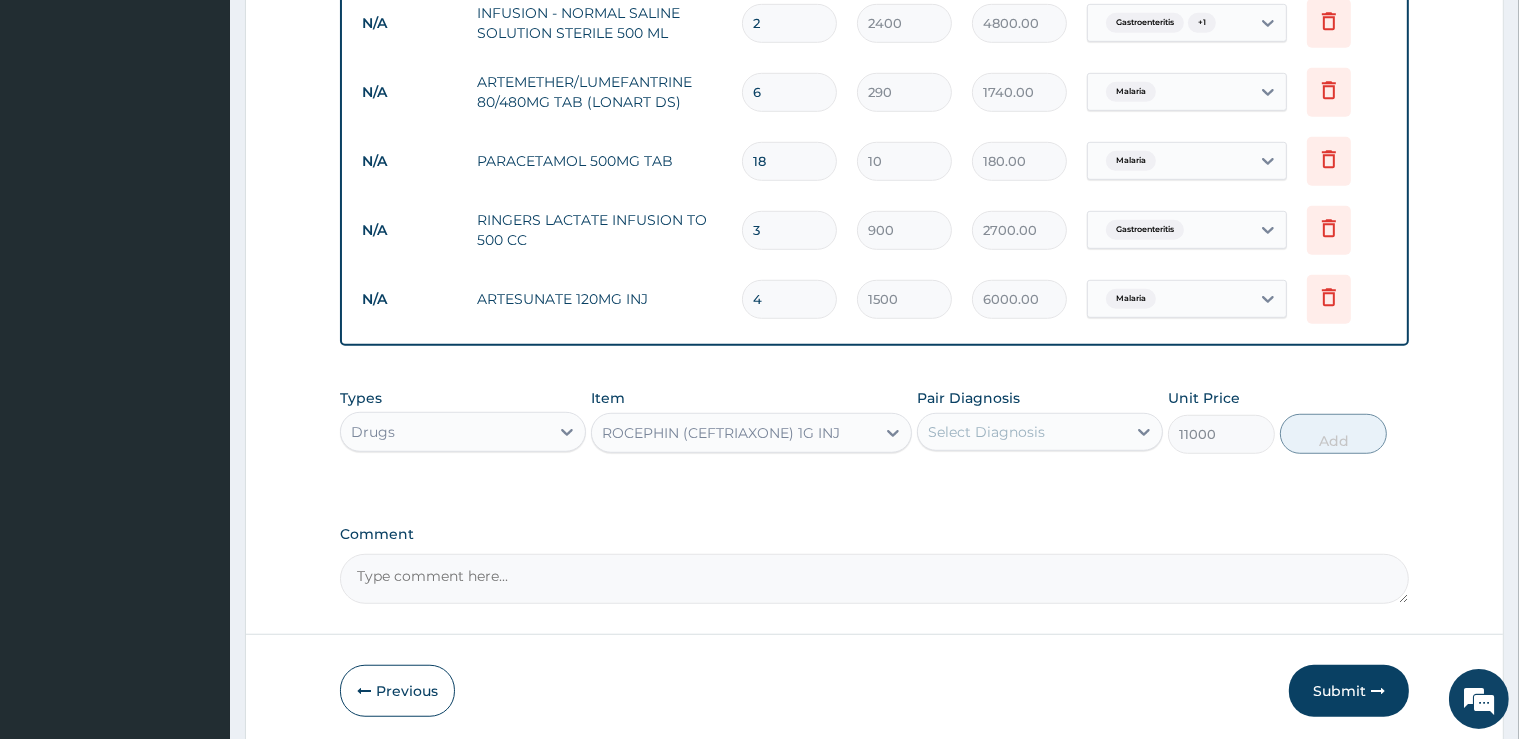 click on "ROCEPHIN (CEFTRIAXONE) 1G INJ" at bounding box center [721, 433] 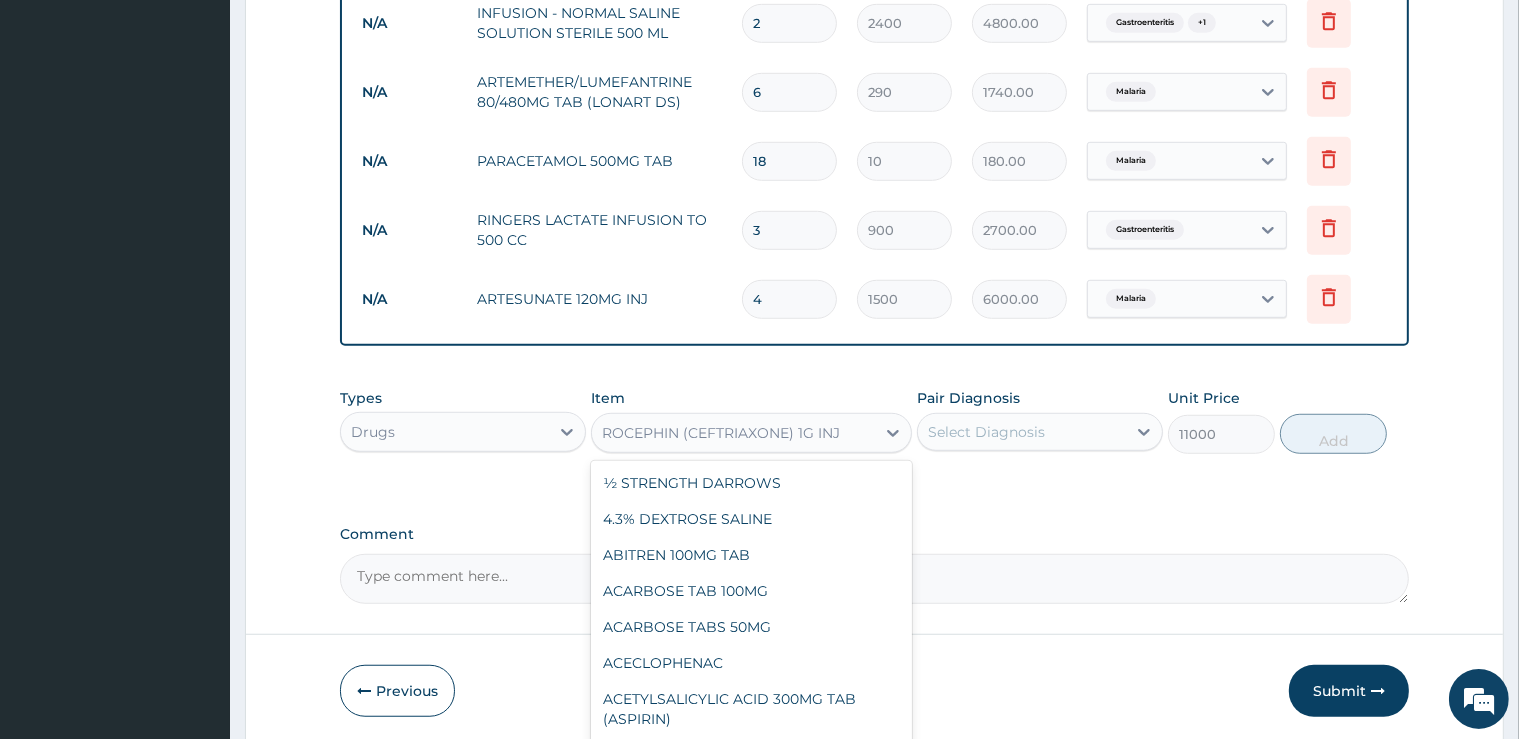 scroll, scrollTop: 49896, scrollLeft: 0, axis: vertical 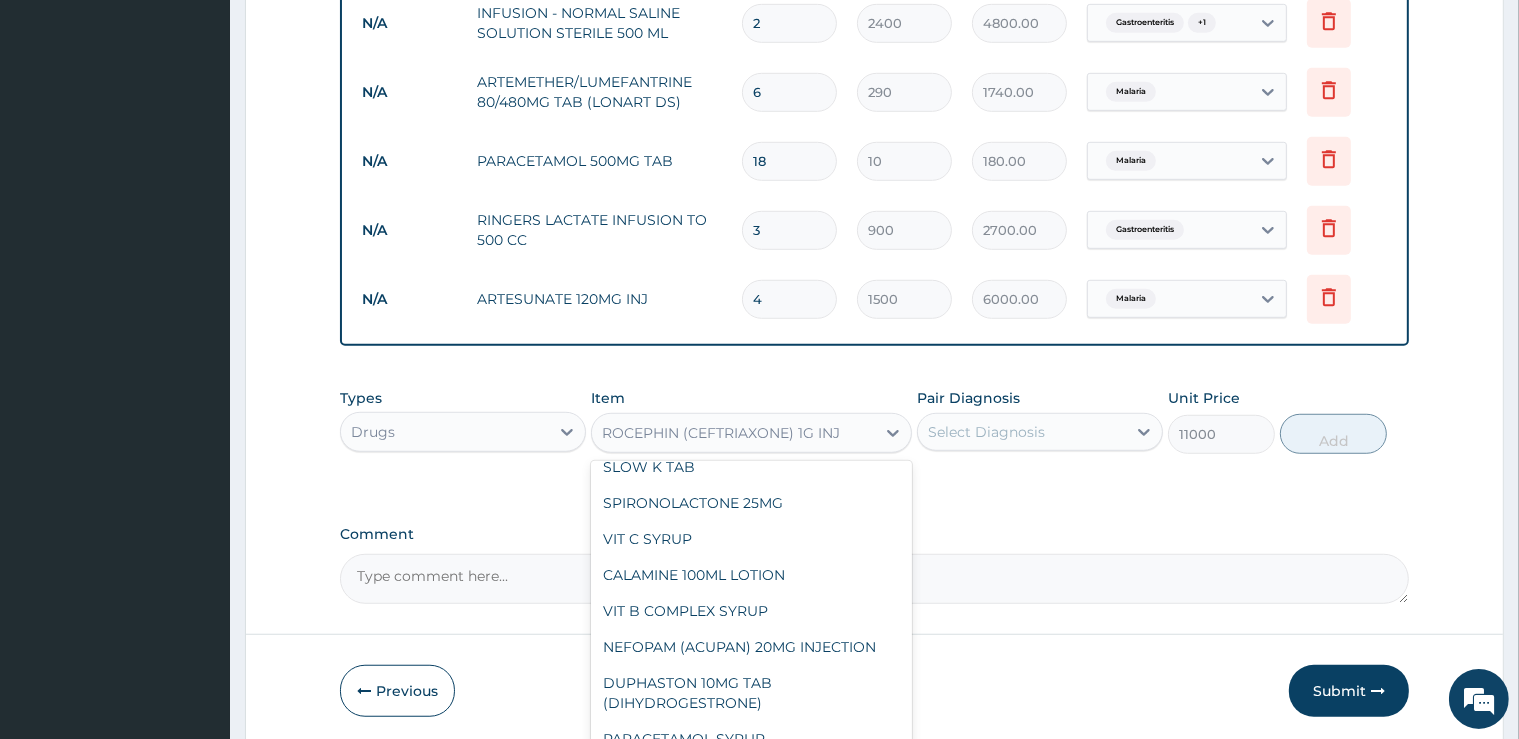 click on "Select Diagnosis" at bounding box center (1022, 432) 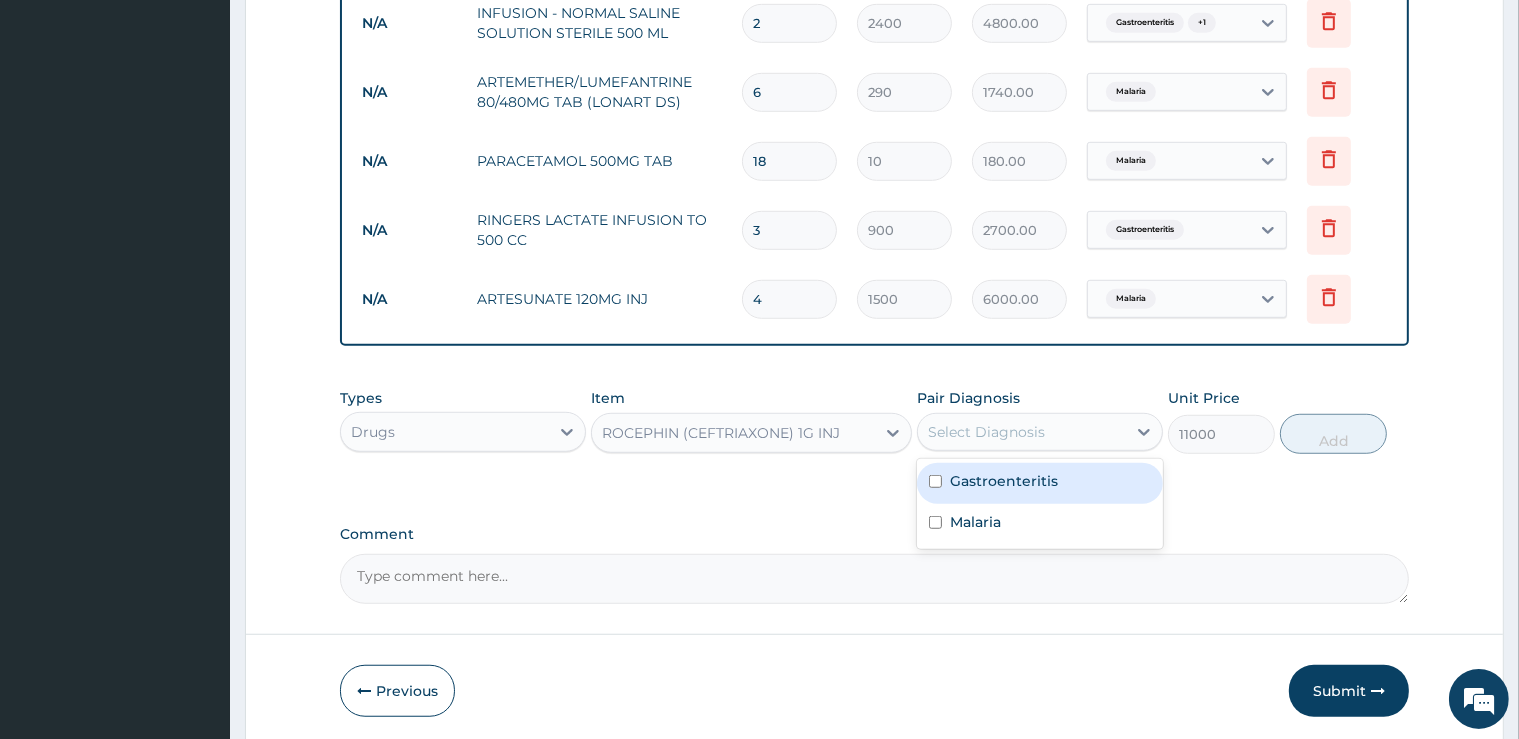 click on "Gastroenteritis" at bounding box center [1004, 481] 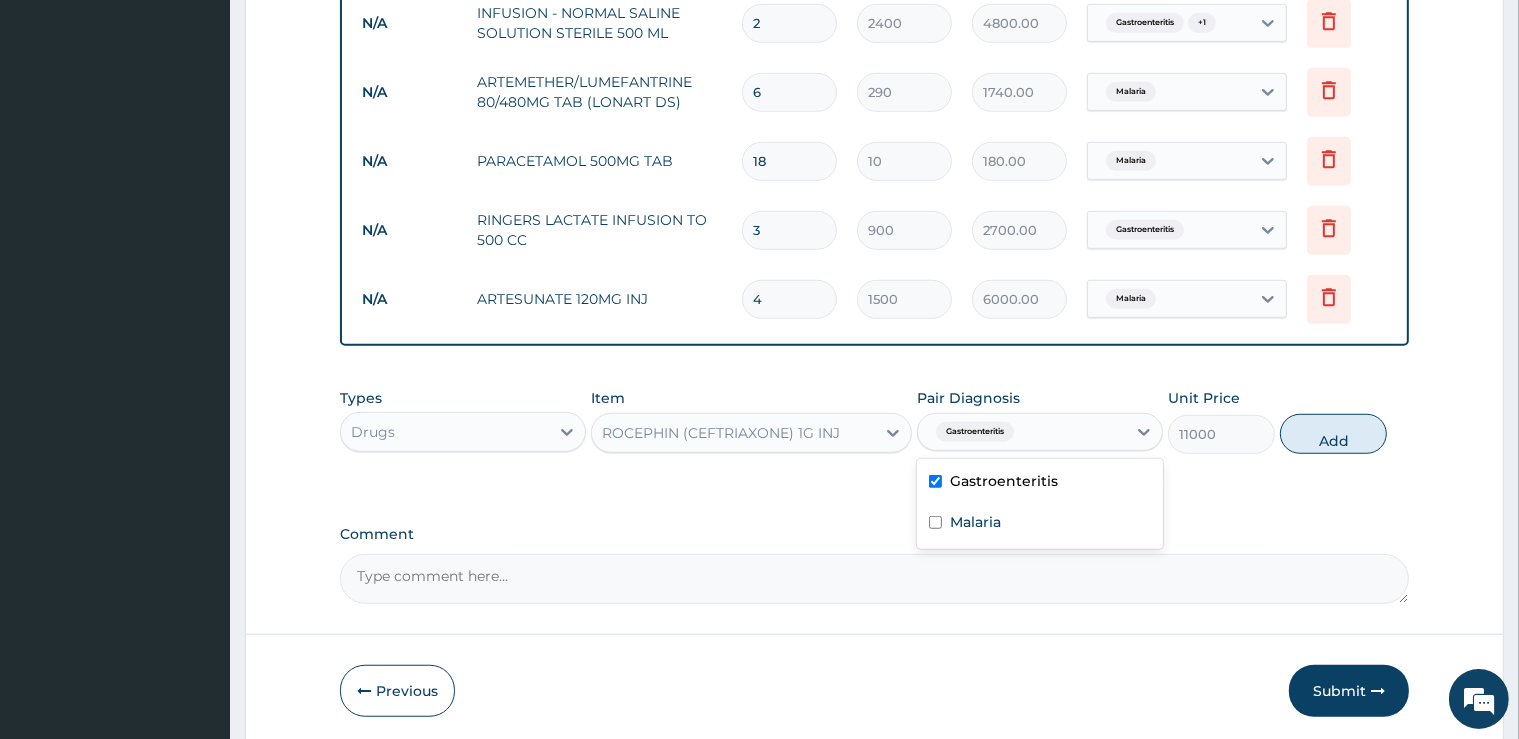 checkbox on "true" 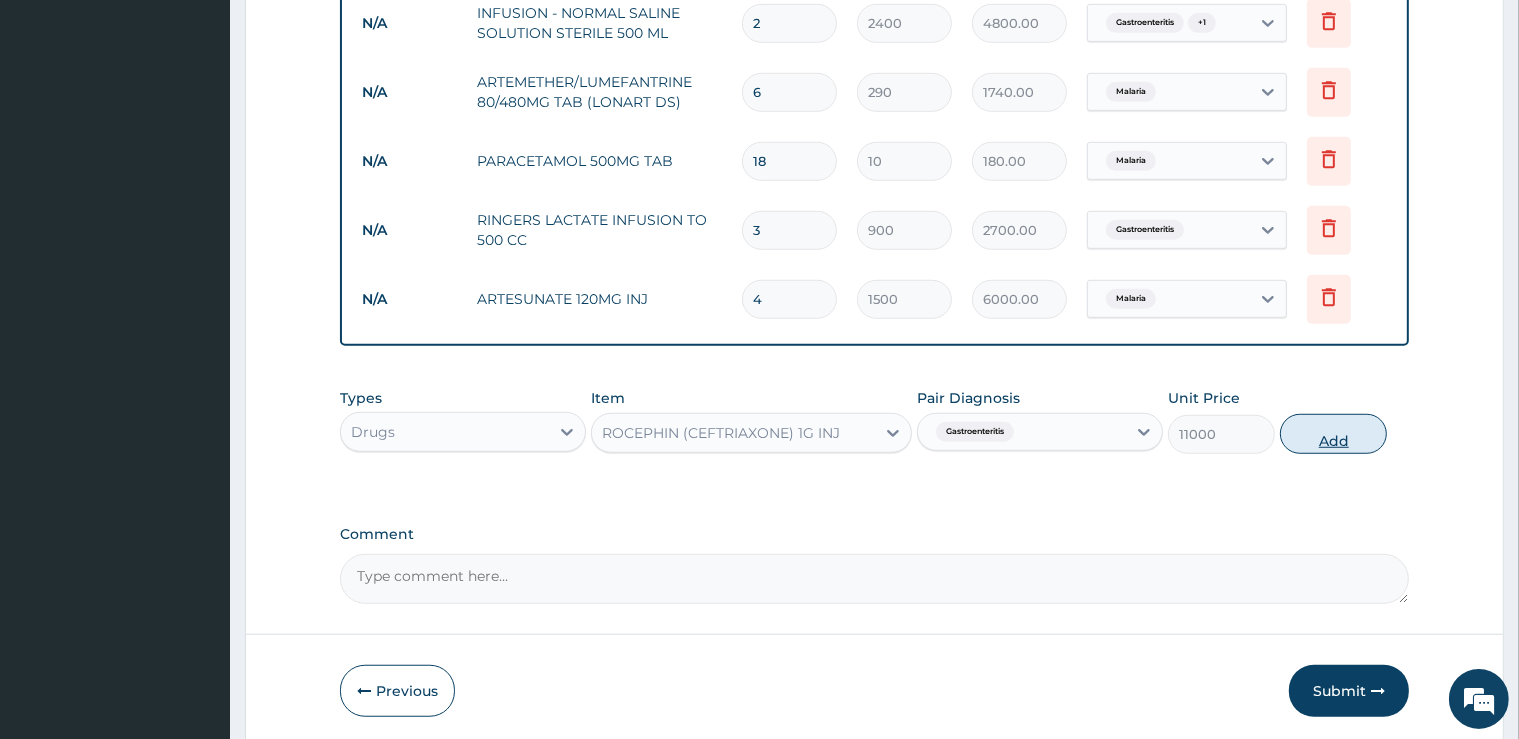 click on "Add" at bounding box center [1333, 434] 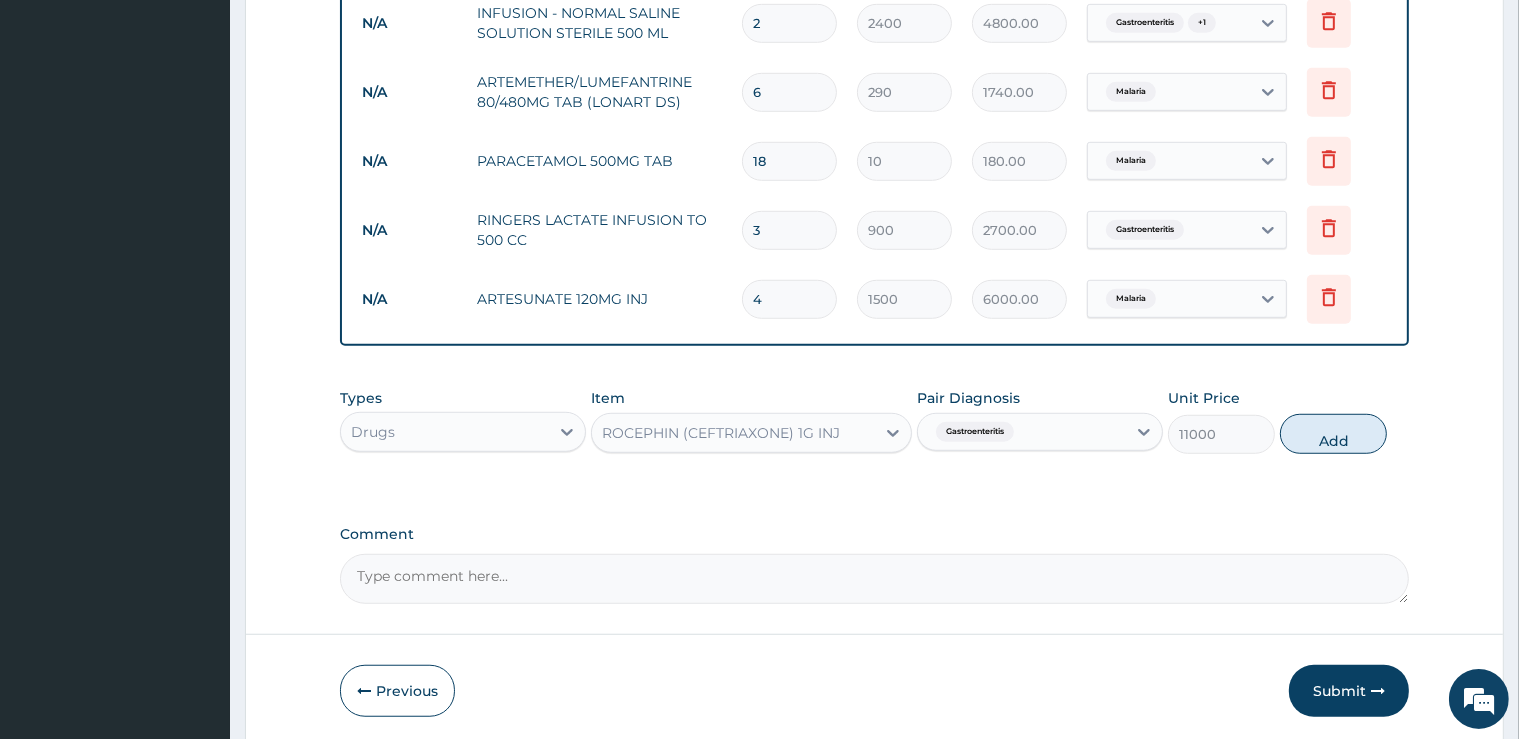type on "0" 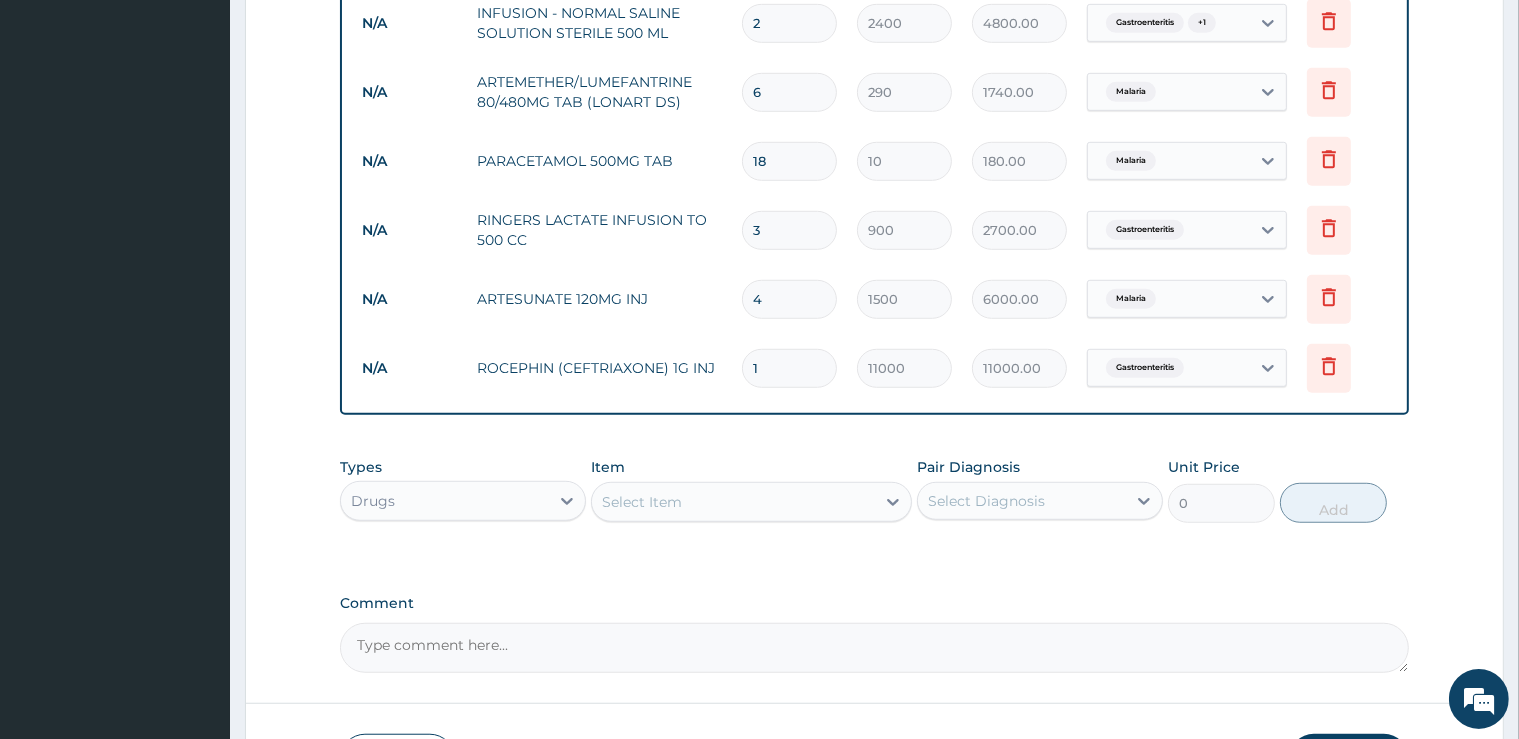 type on "2" 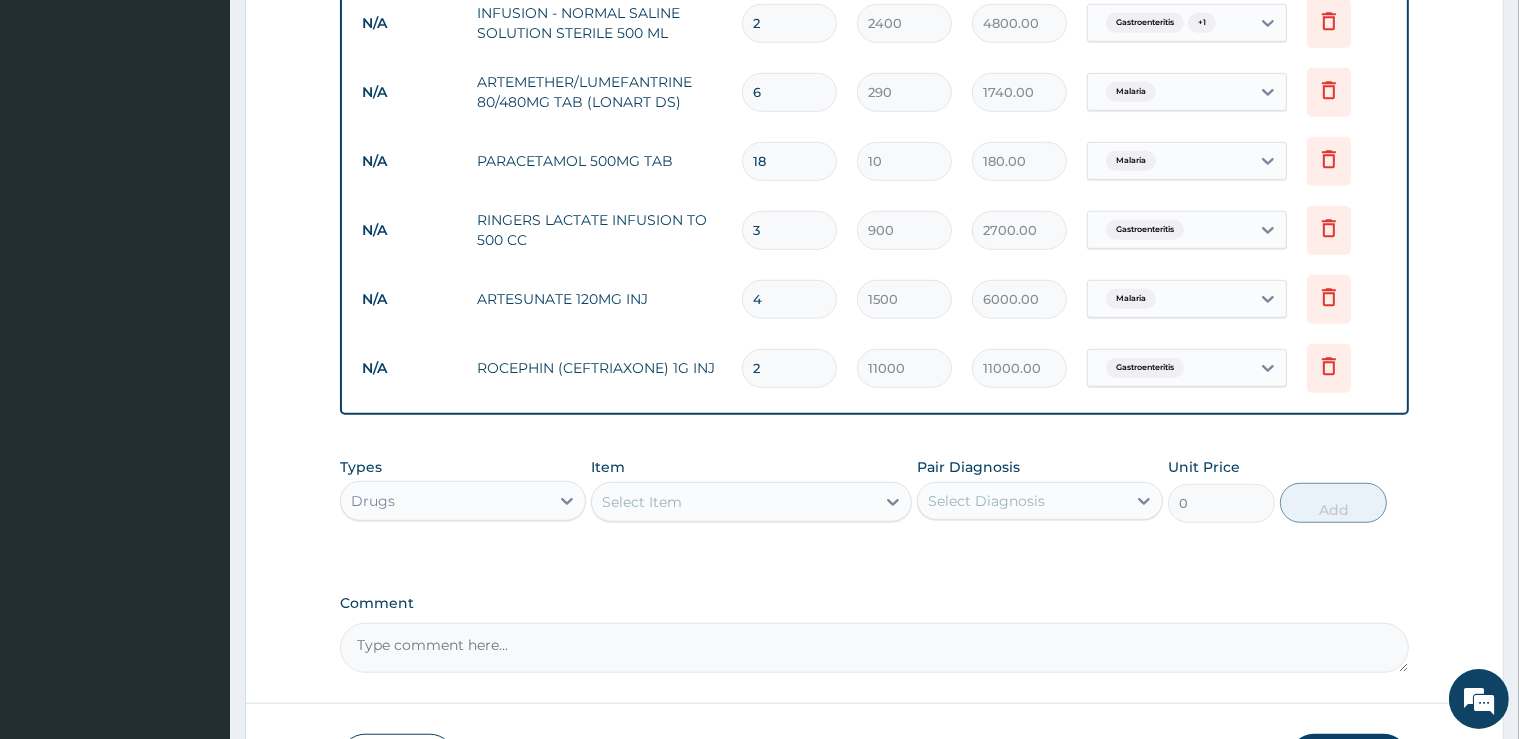 type on "22000.00" 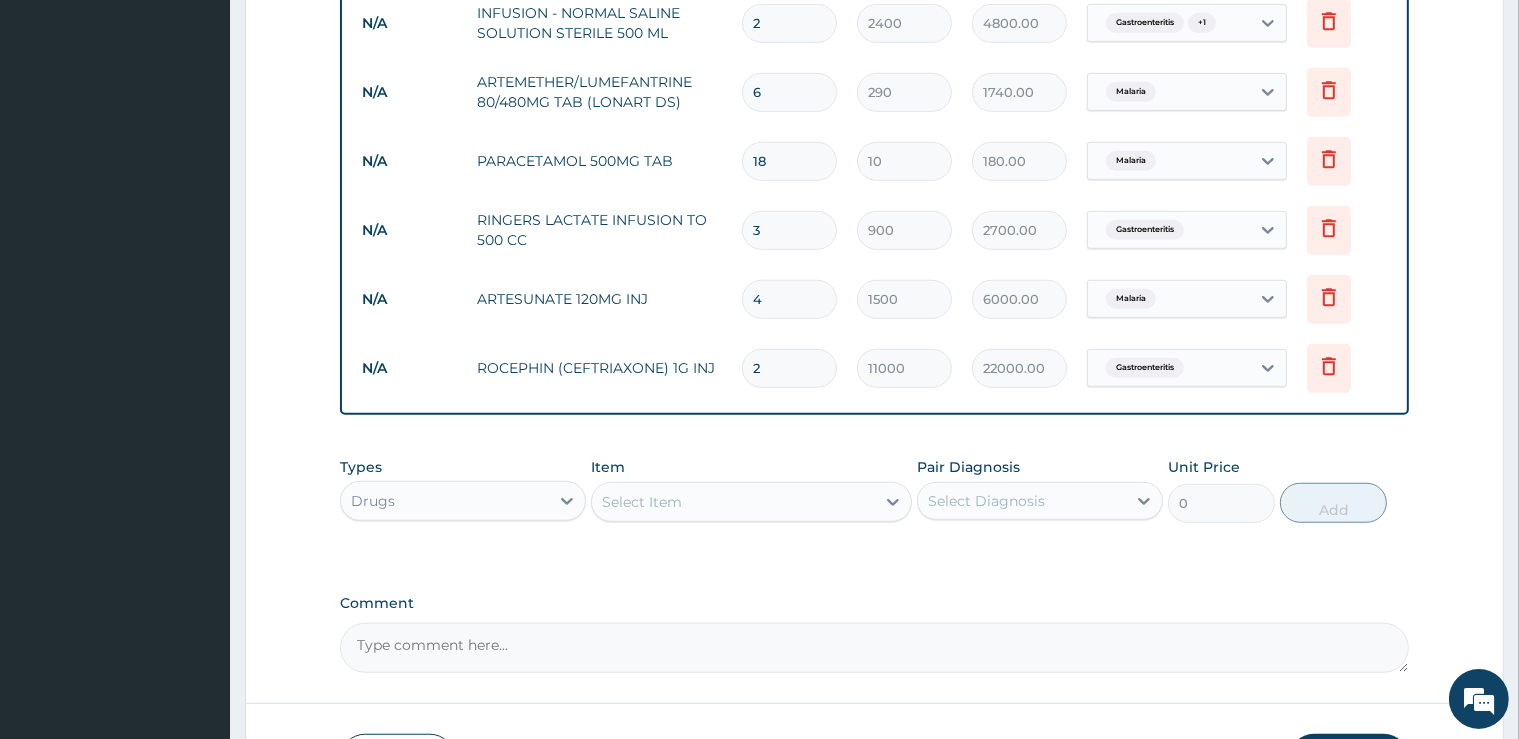 type on "3" 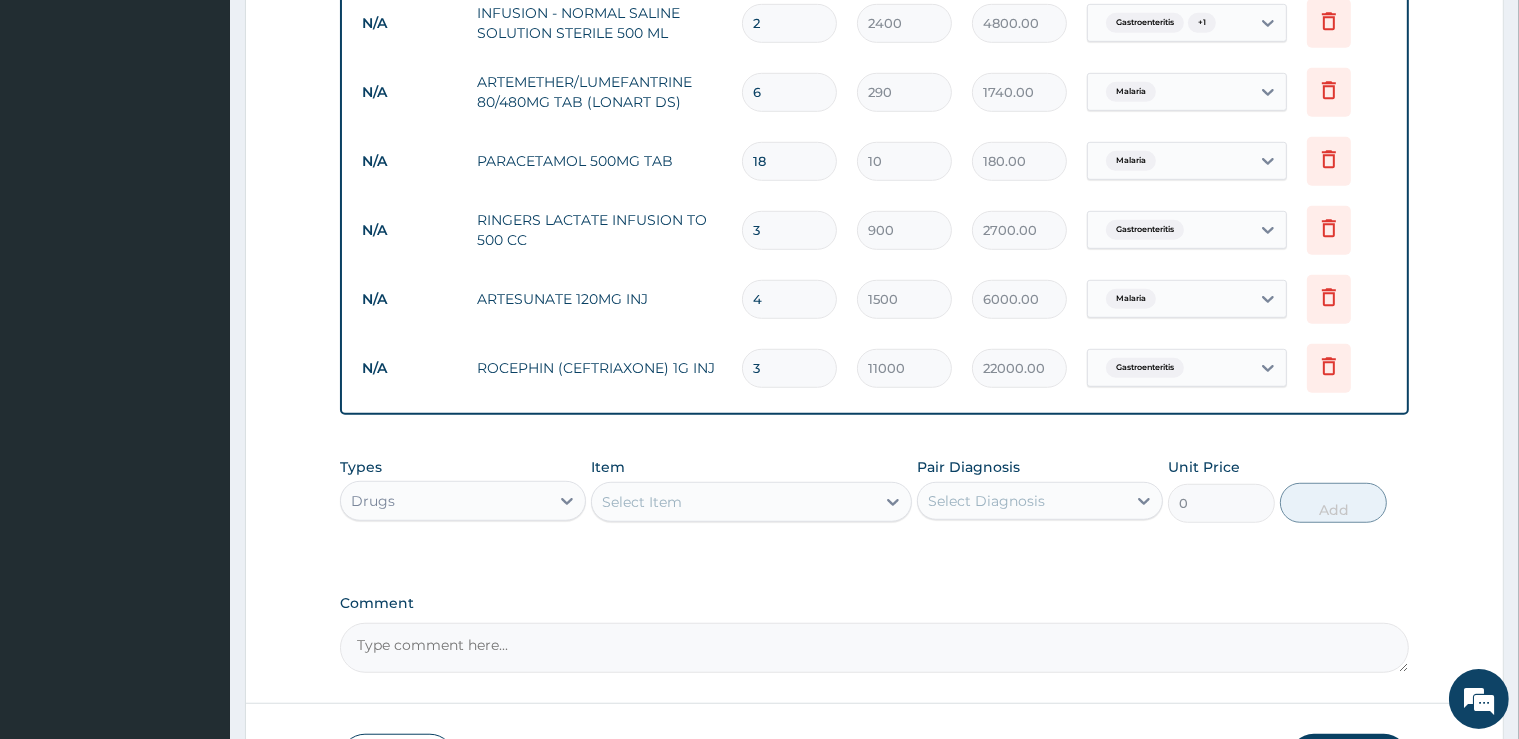 type on "33000.00" 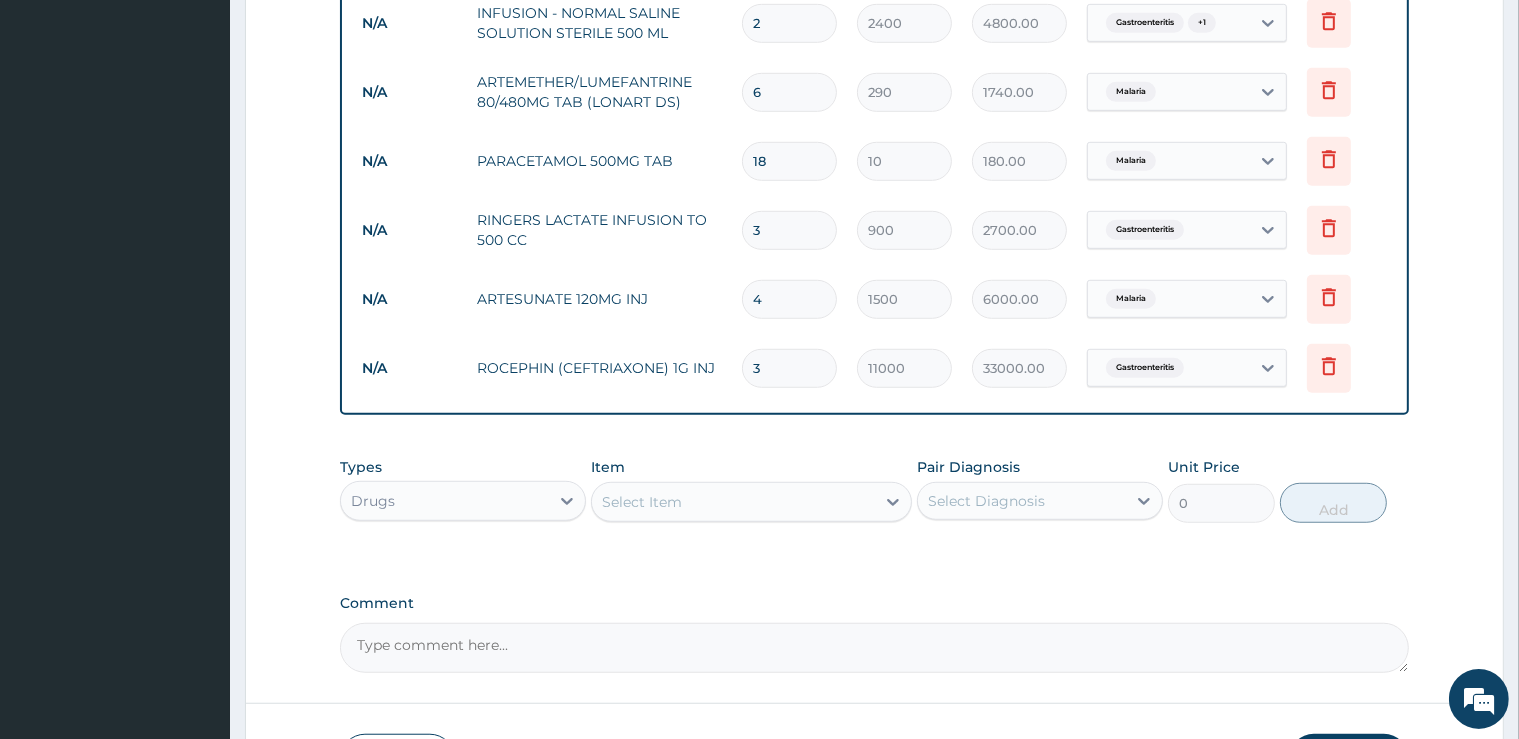 type on "4" 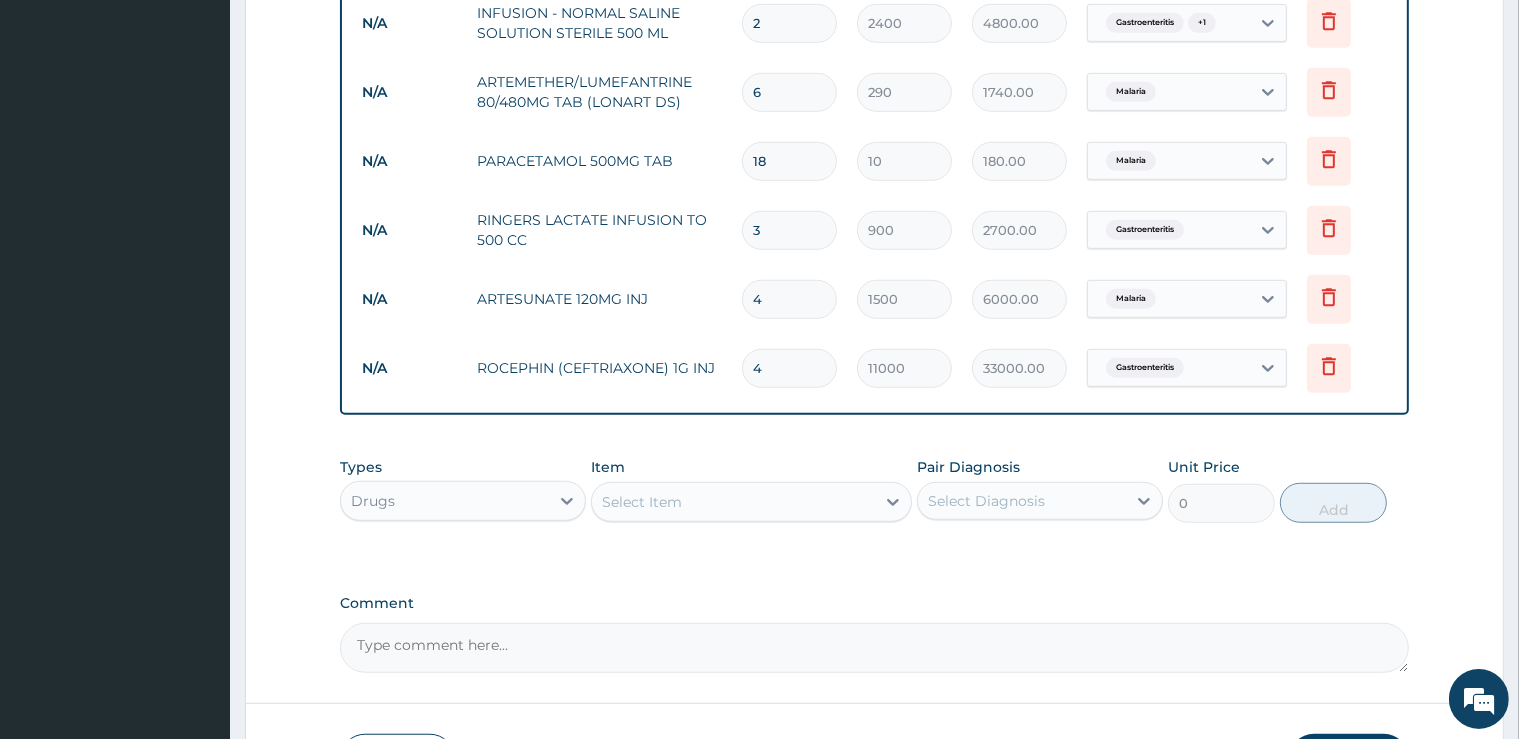 type on "44000.00" 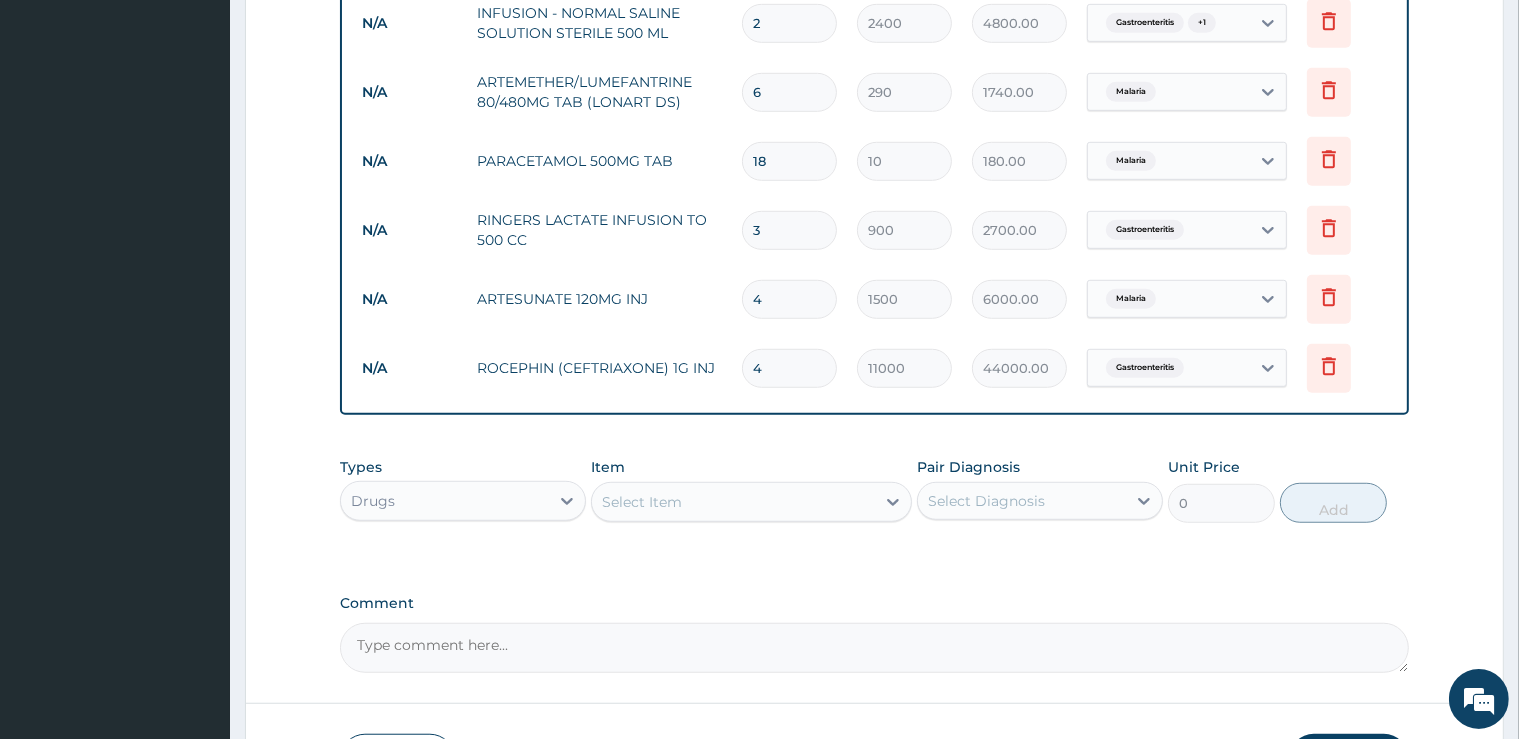 click on "Select Item" at bounding box center (642, 502) 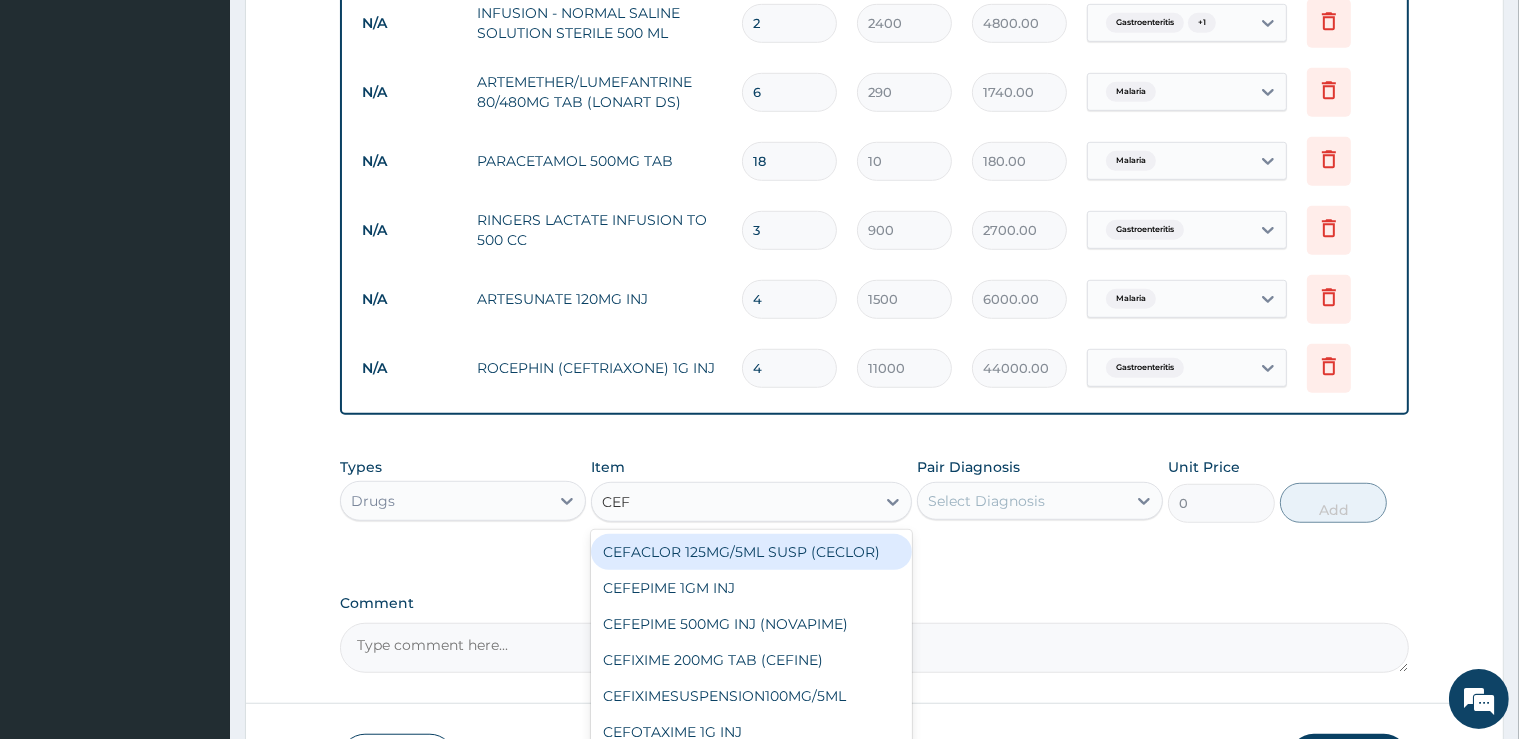 type on "CEFT" 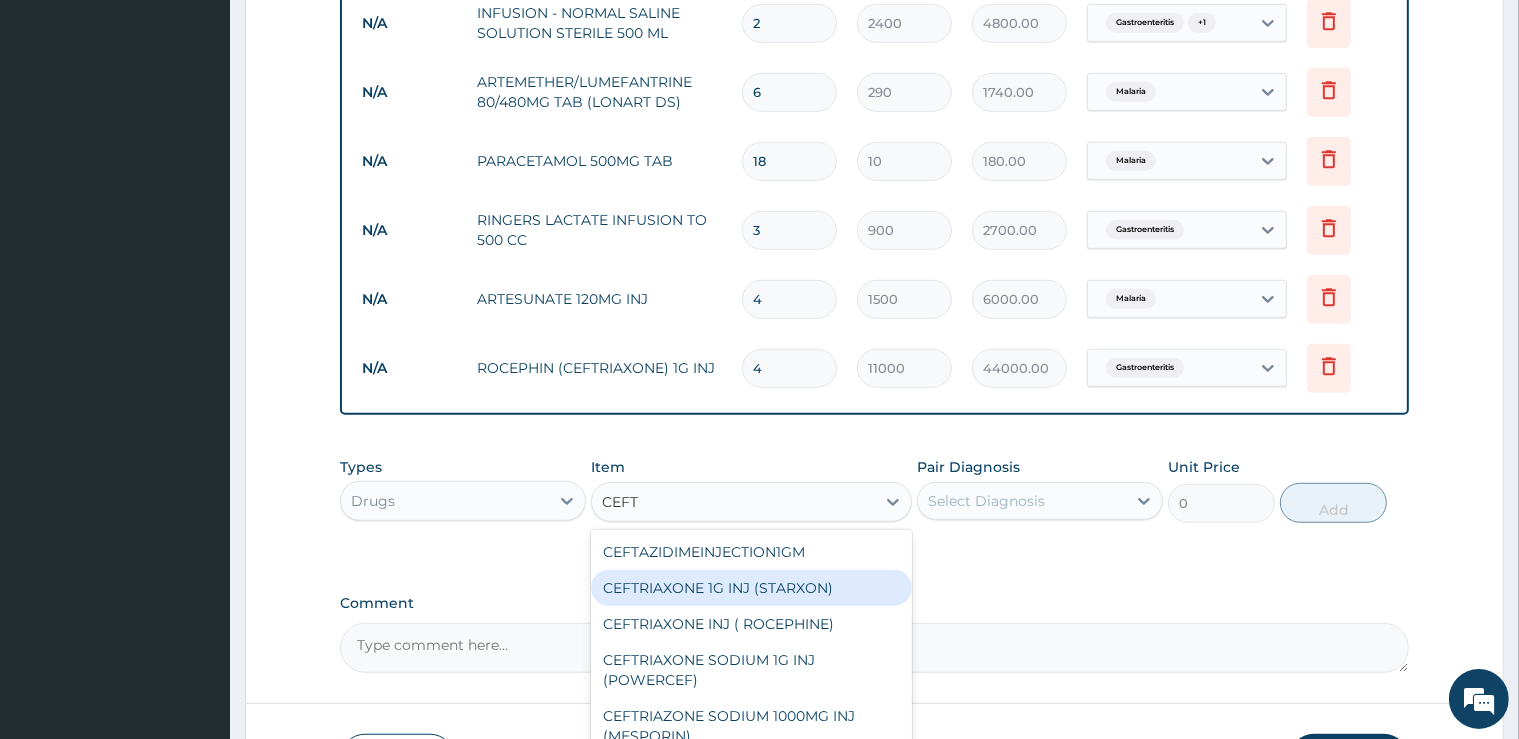 click on "CEFTRIAXONE 1G INJ  (STARXON)" at bounding box center [751, 588] 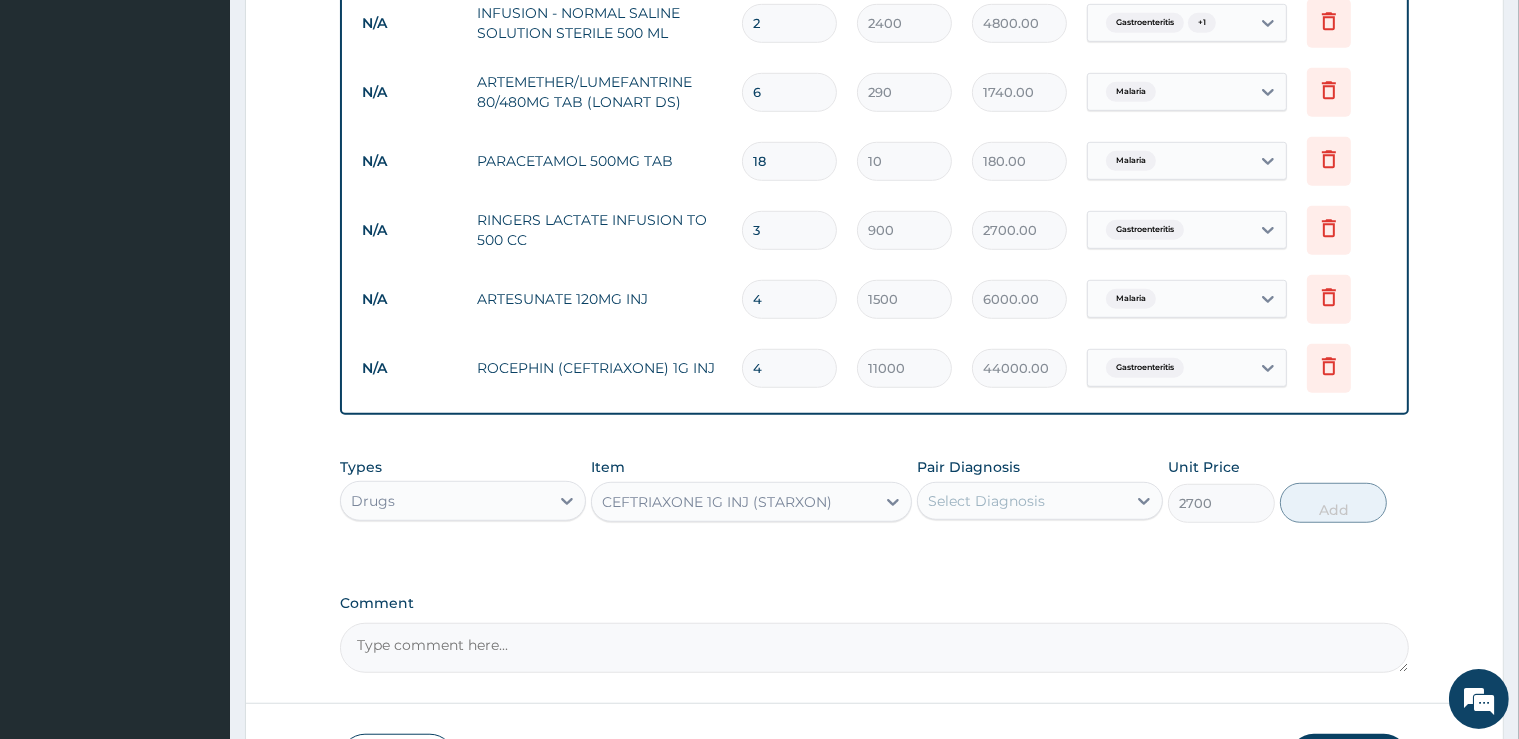 click on "Select Diagnosis" at bounding box center [986, 501] 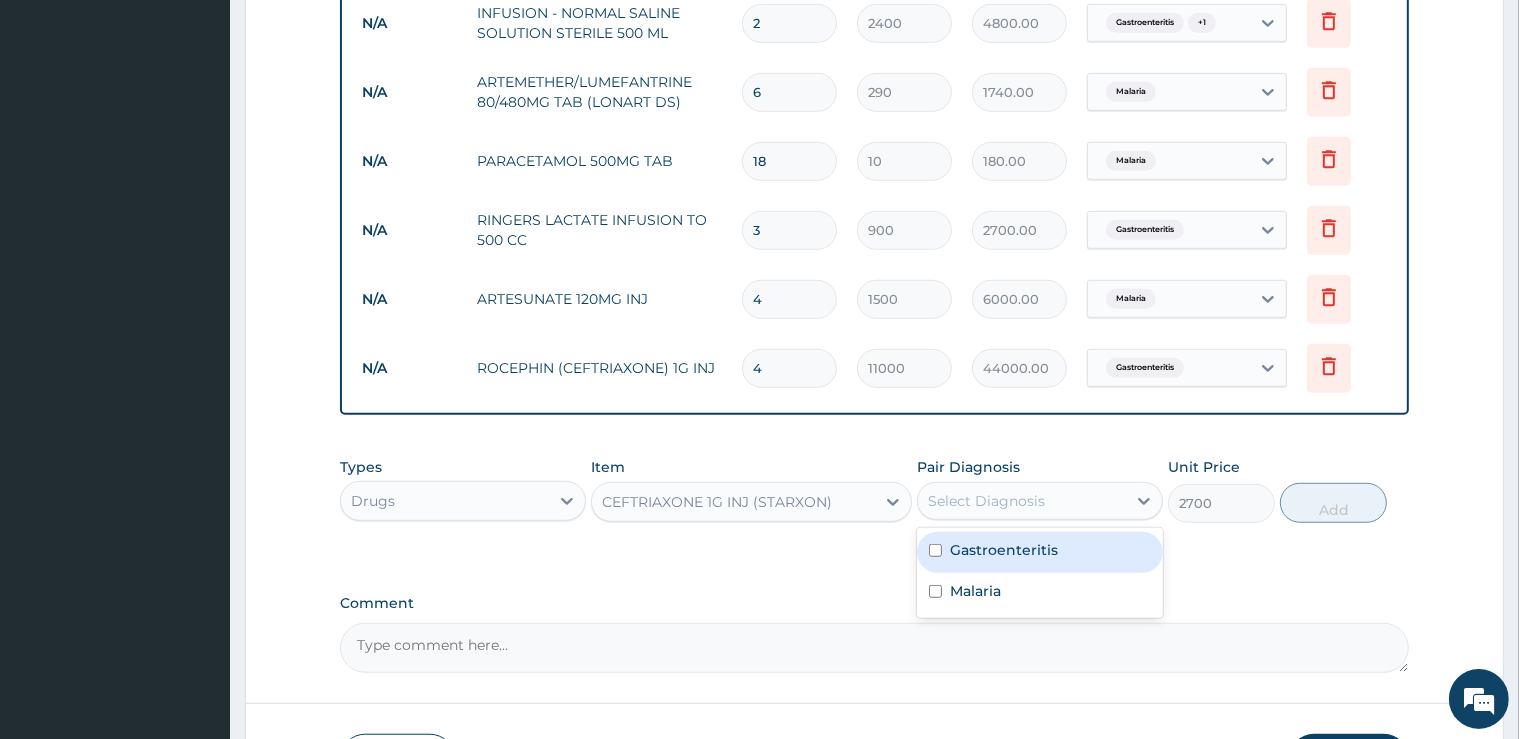 click on "Gastroenteritis" at bounding box center [1004, 550] 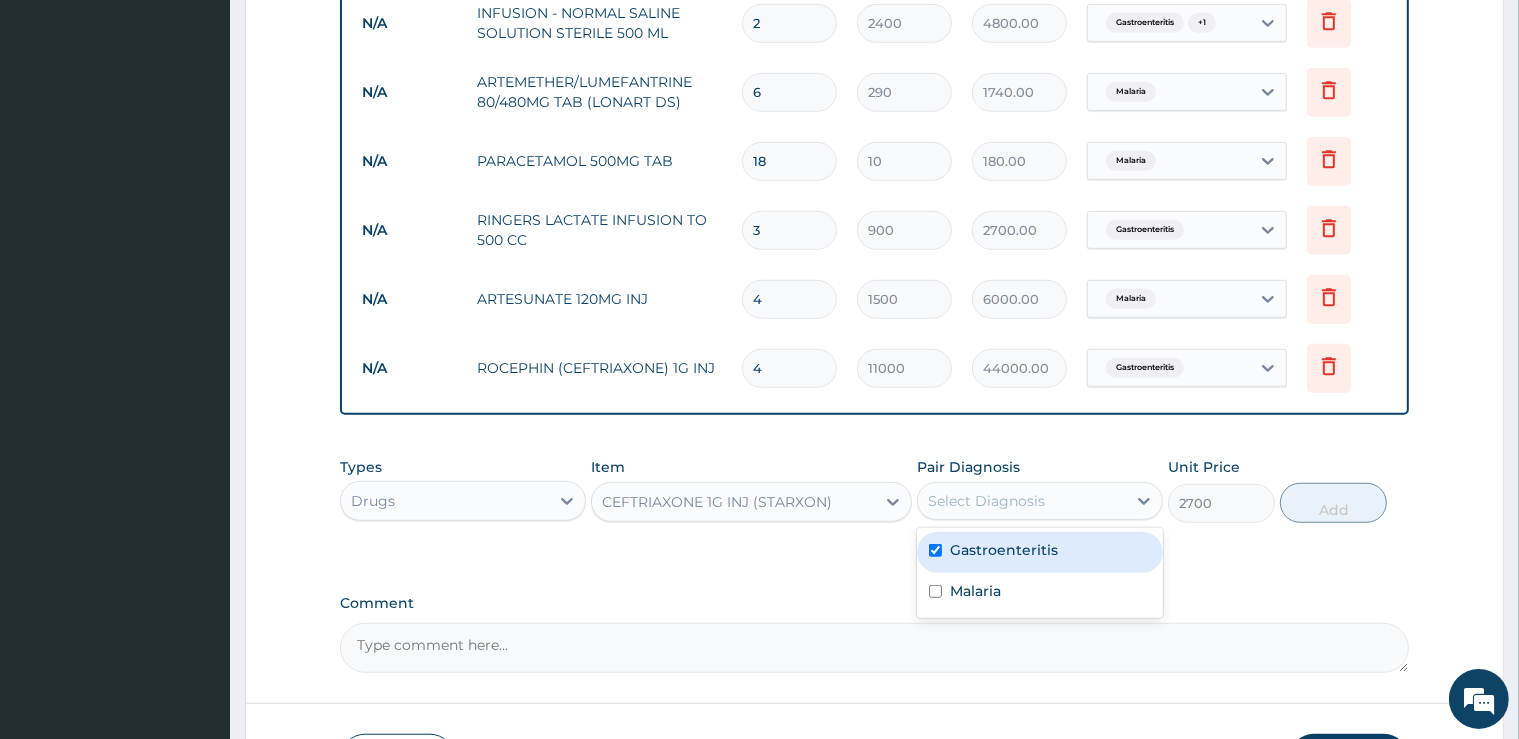 checkbox on "true" 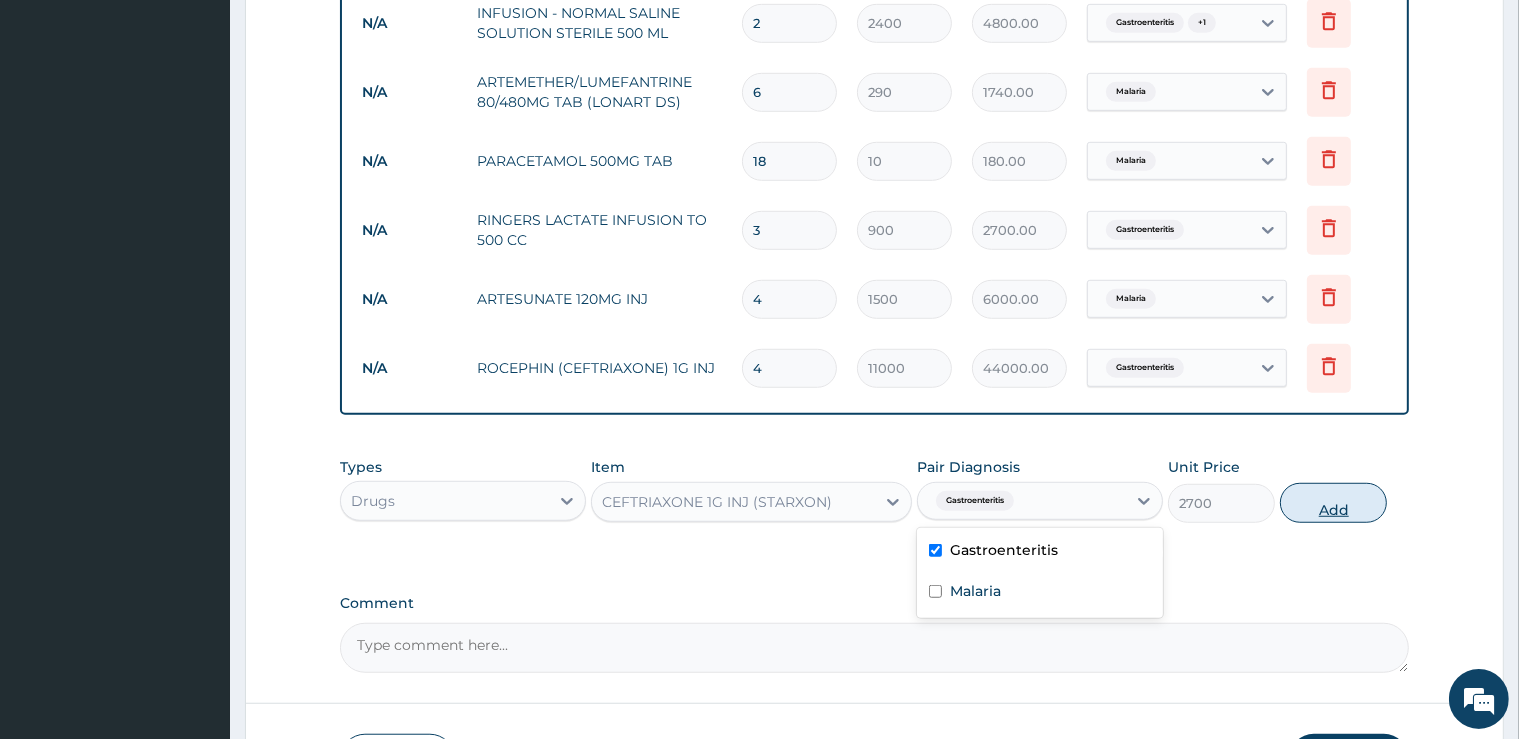 click on "Add" at bounding box center [1333, 503] 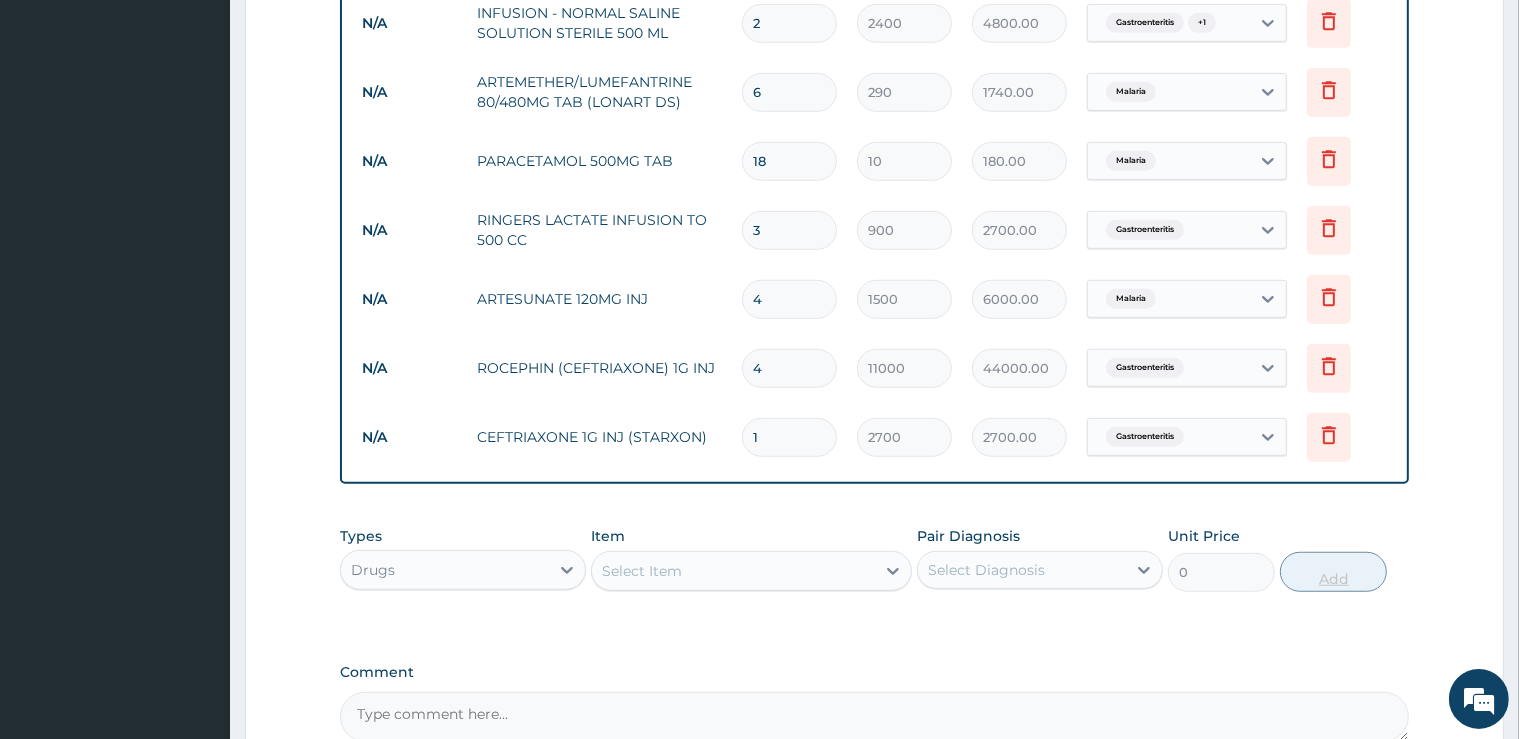 type 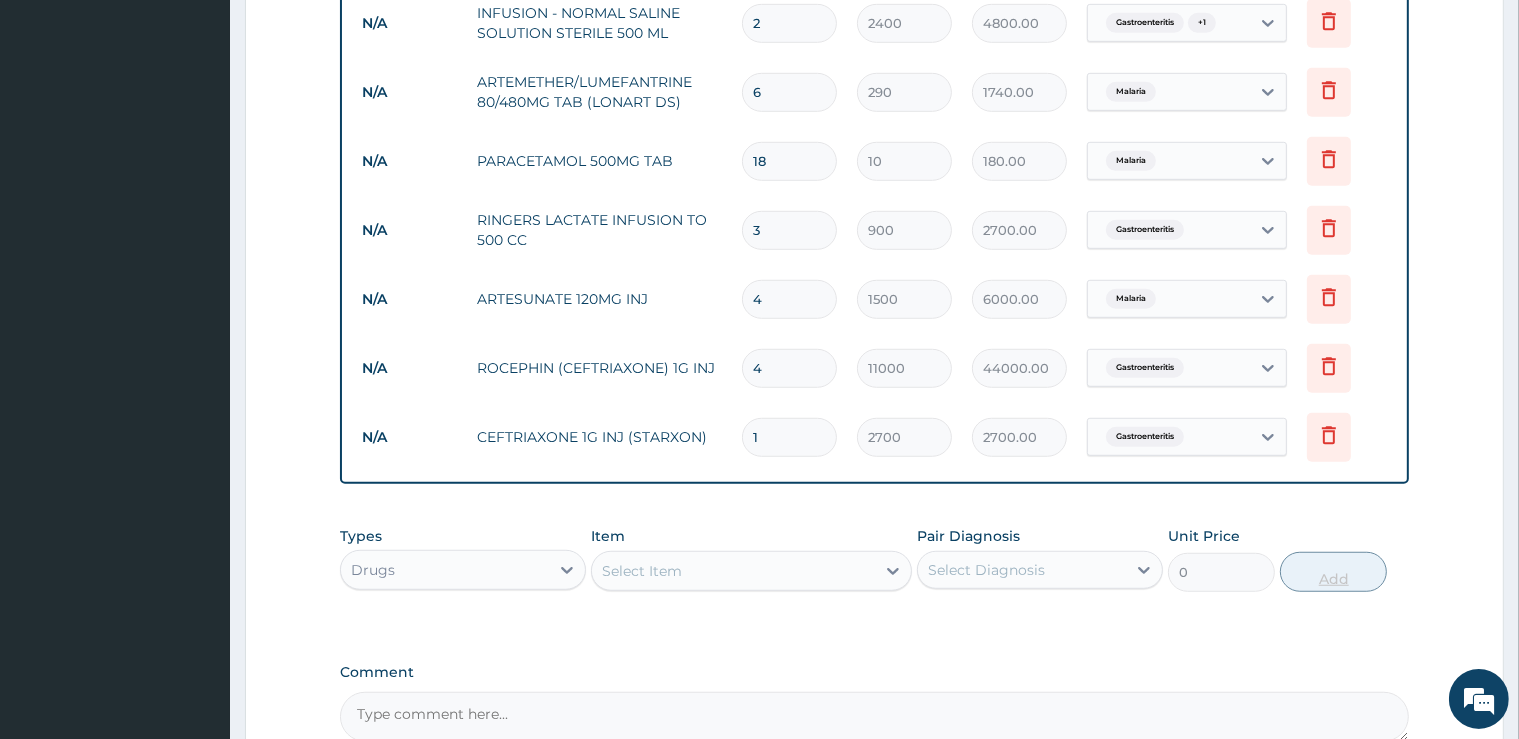 type on "0.00" 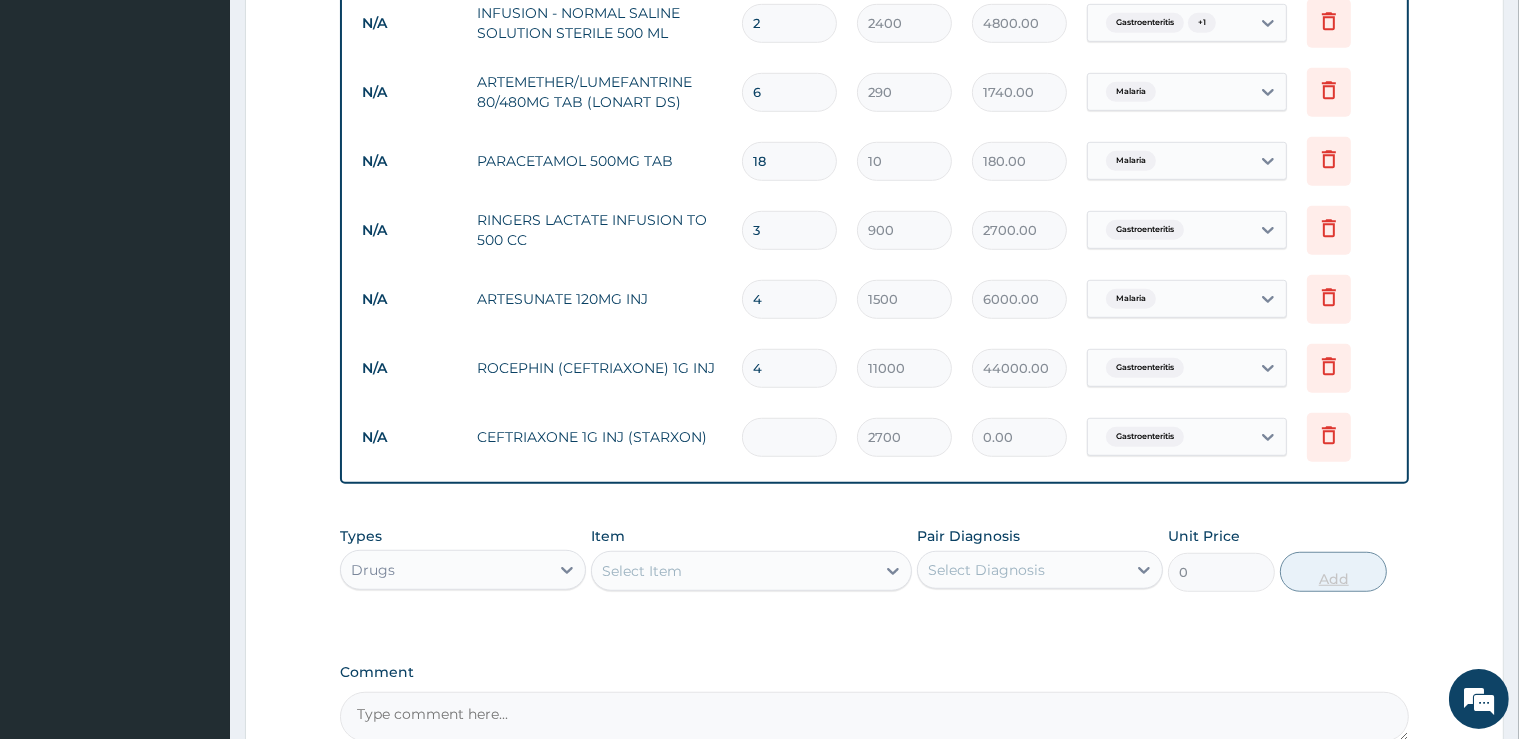 type on "4" 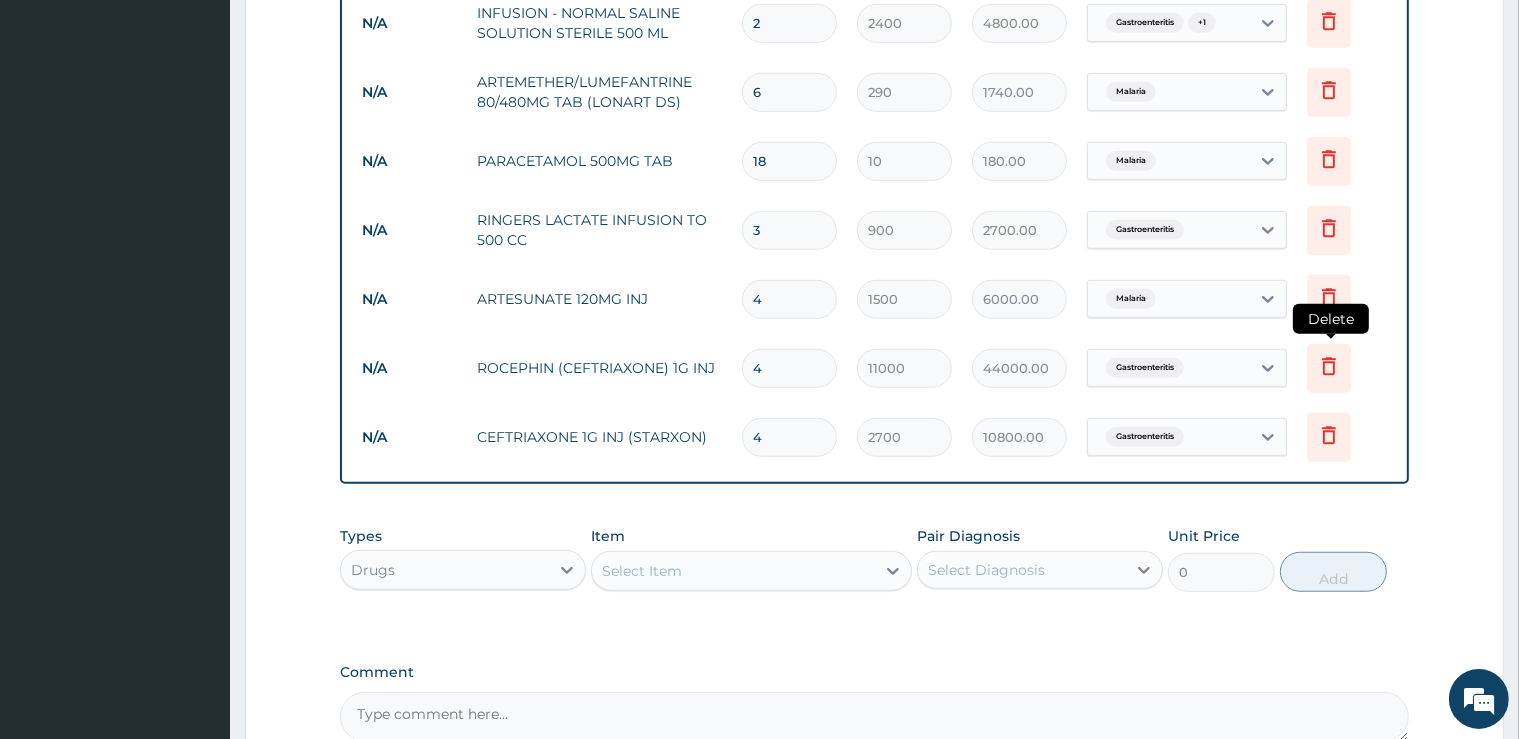 type on "4" 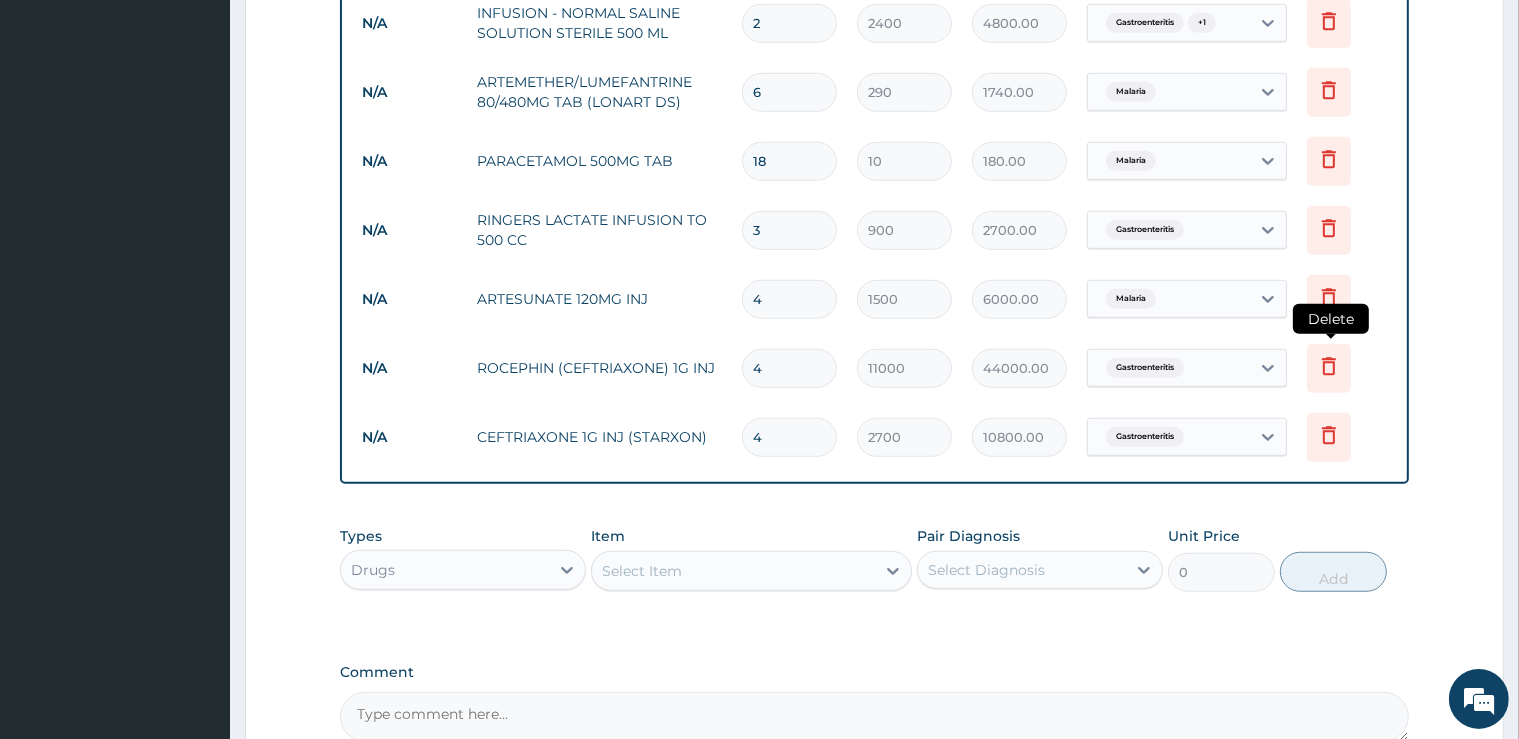 click 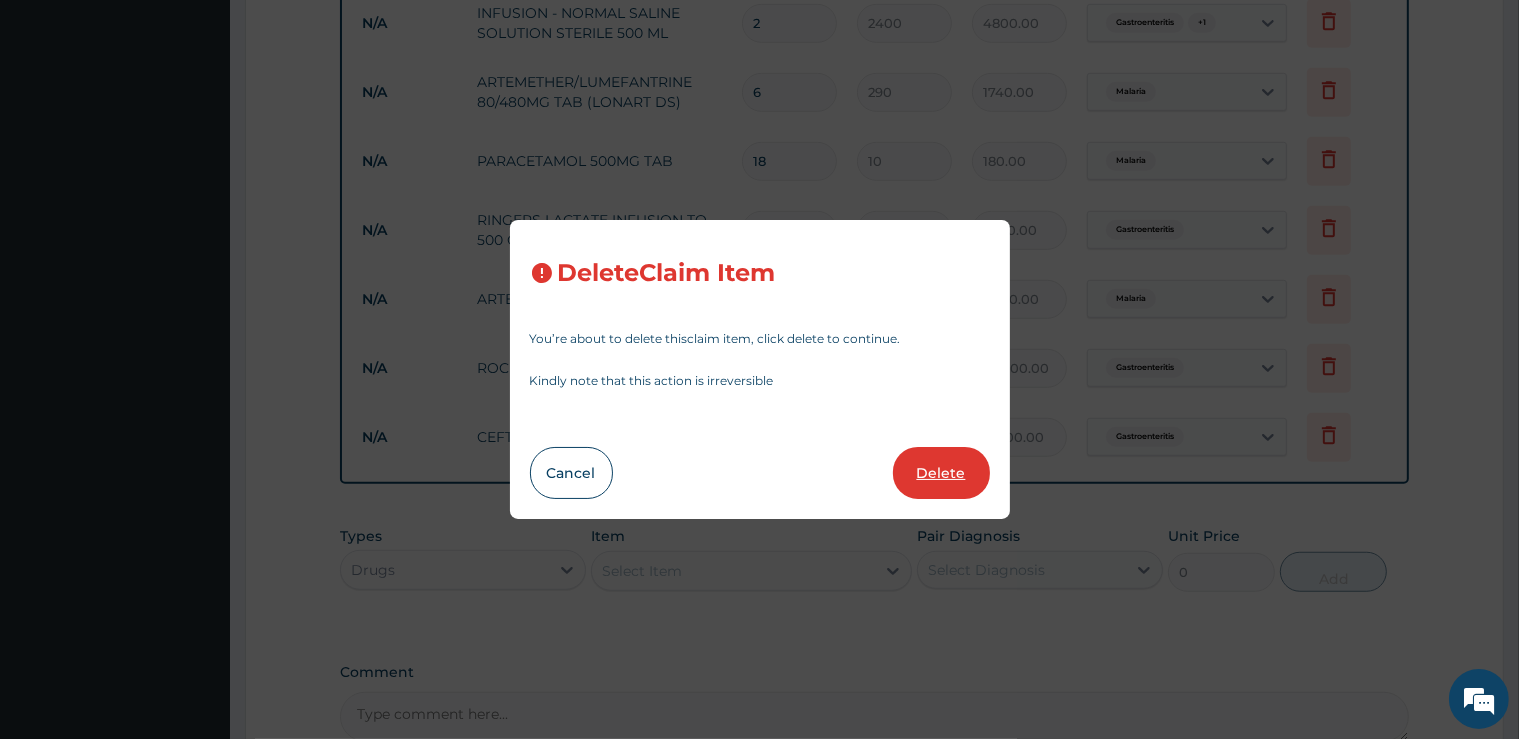 click on "Delete" at bounding box center [941, 473] 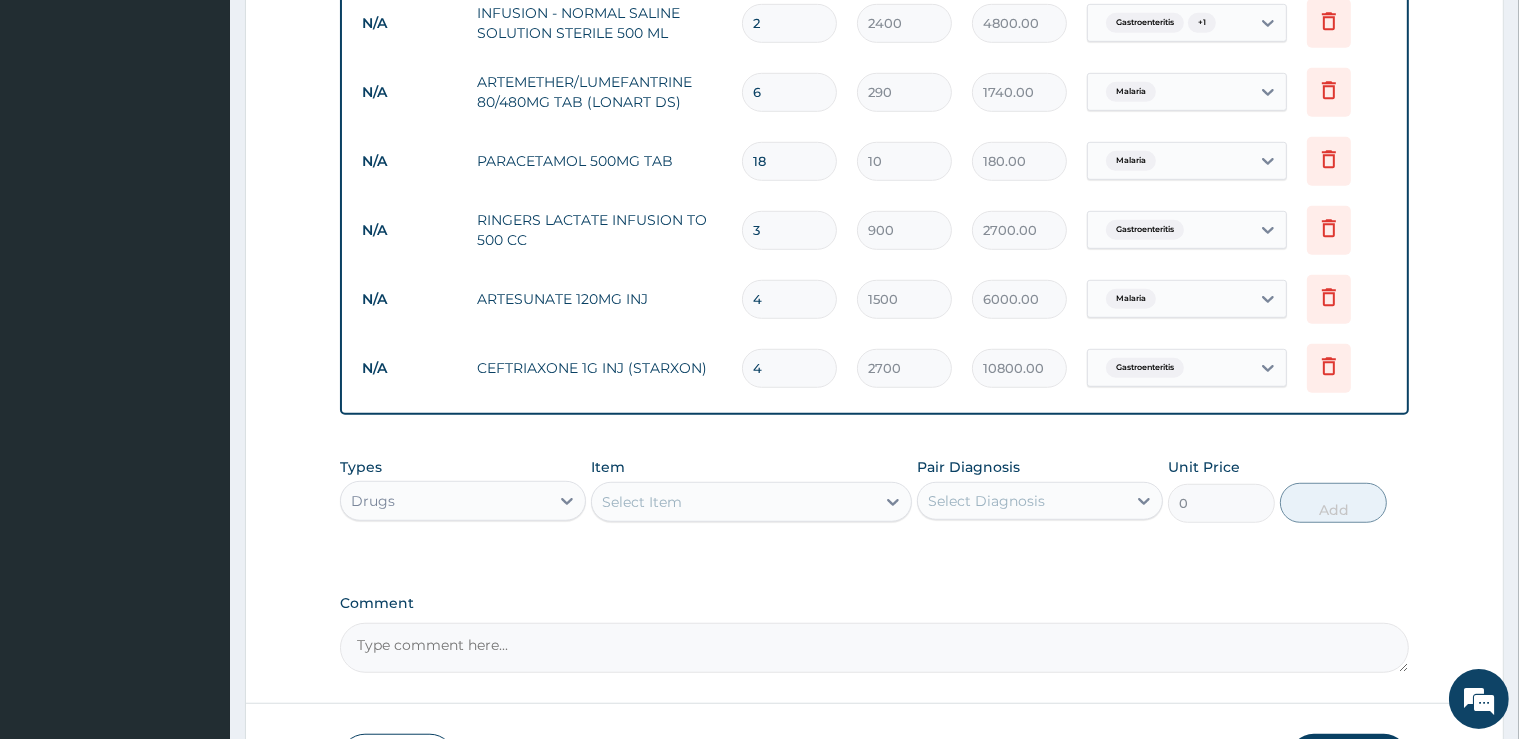 click on "Select Item" at bounding box center (733, 502) 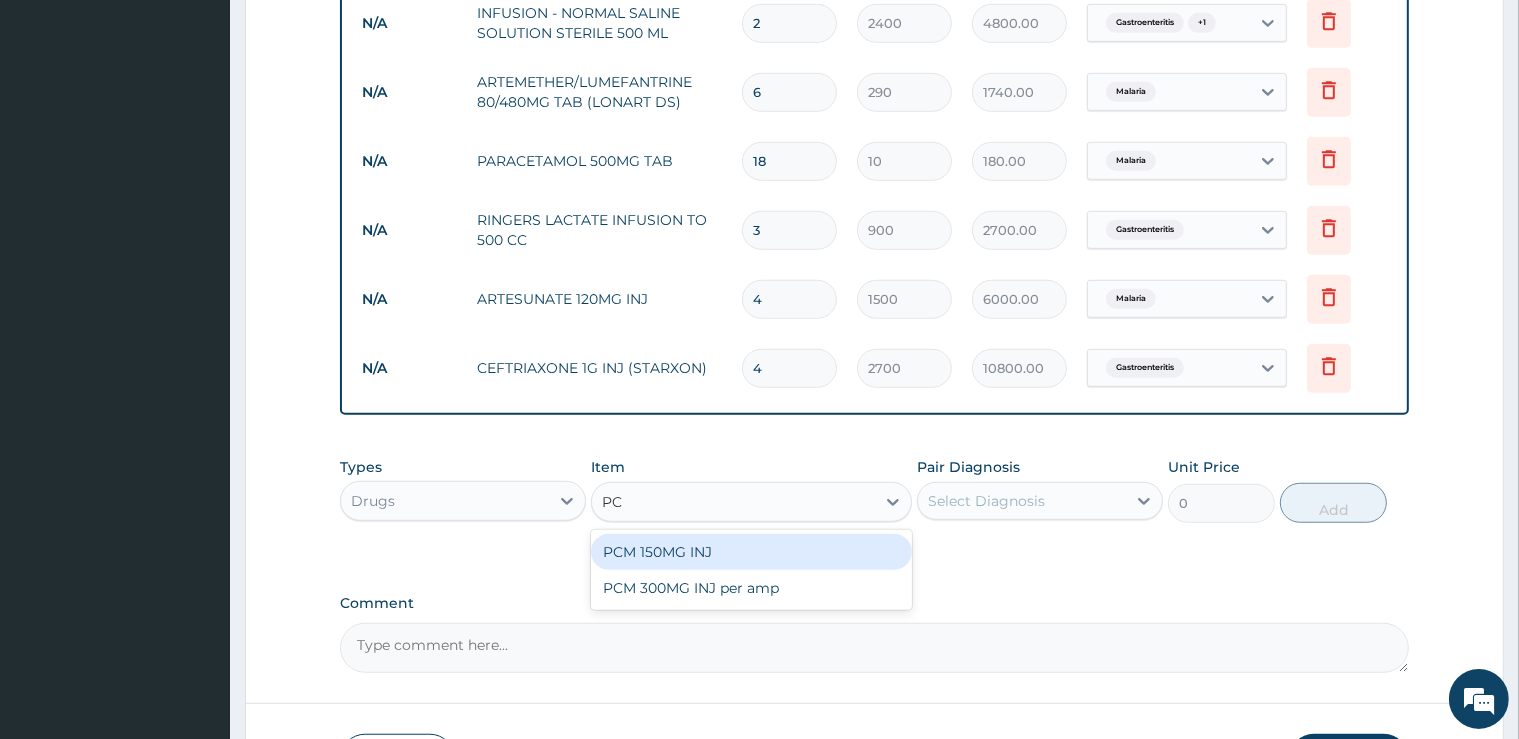 type on "PCM" 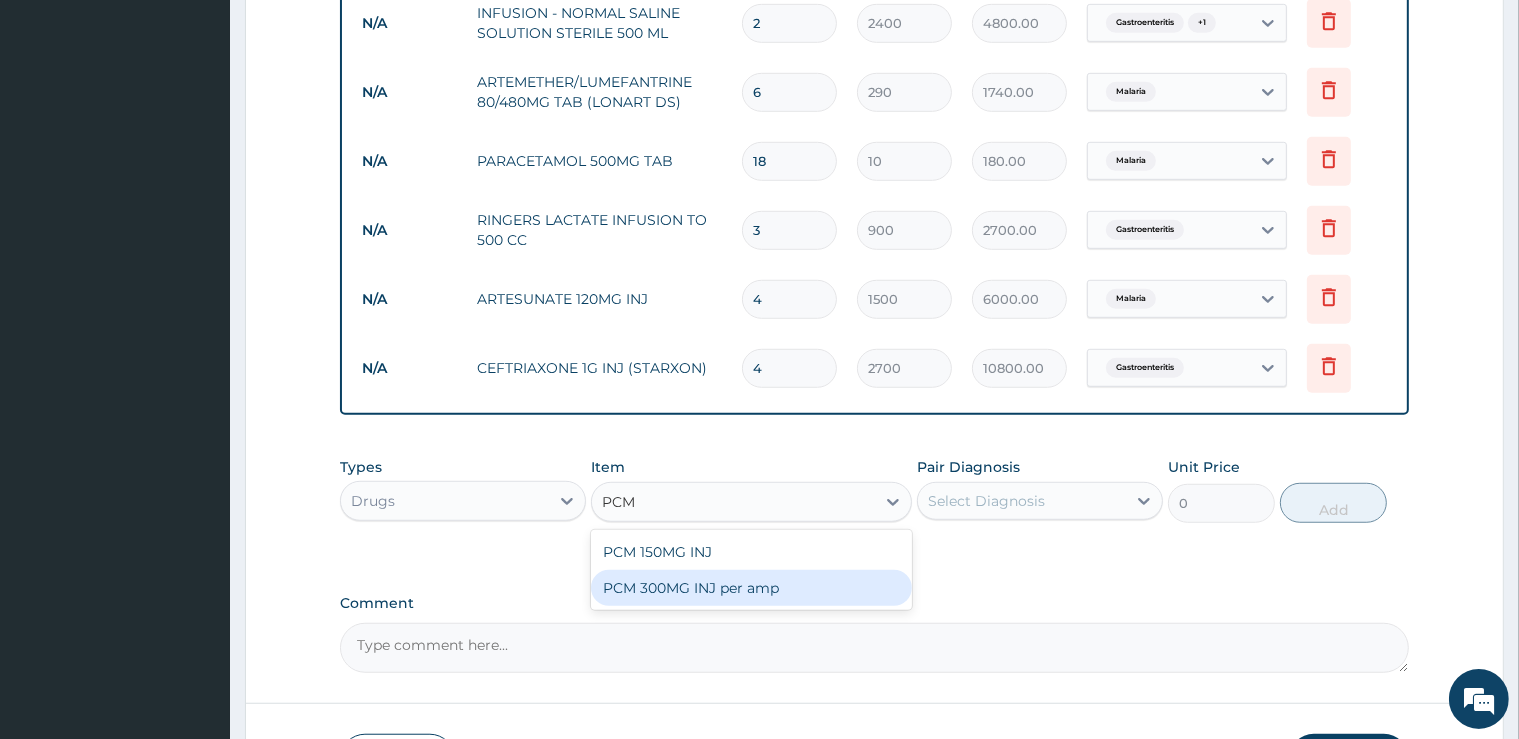 click on "PCM 300MG INJ per amp" at bounding box center (751, 588) 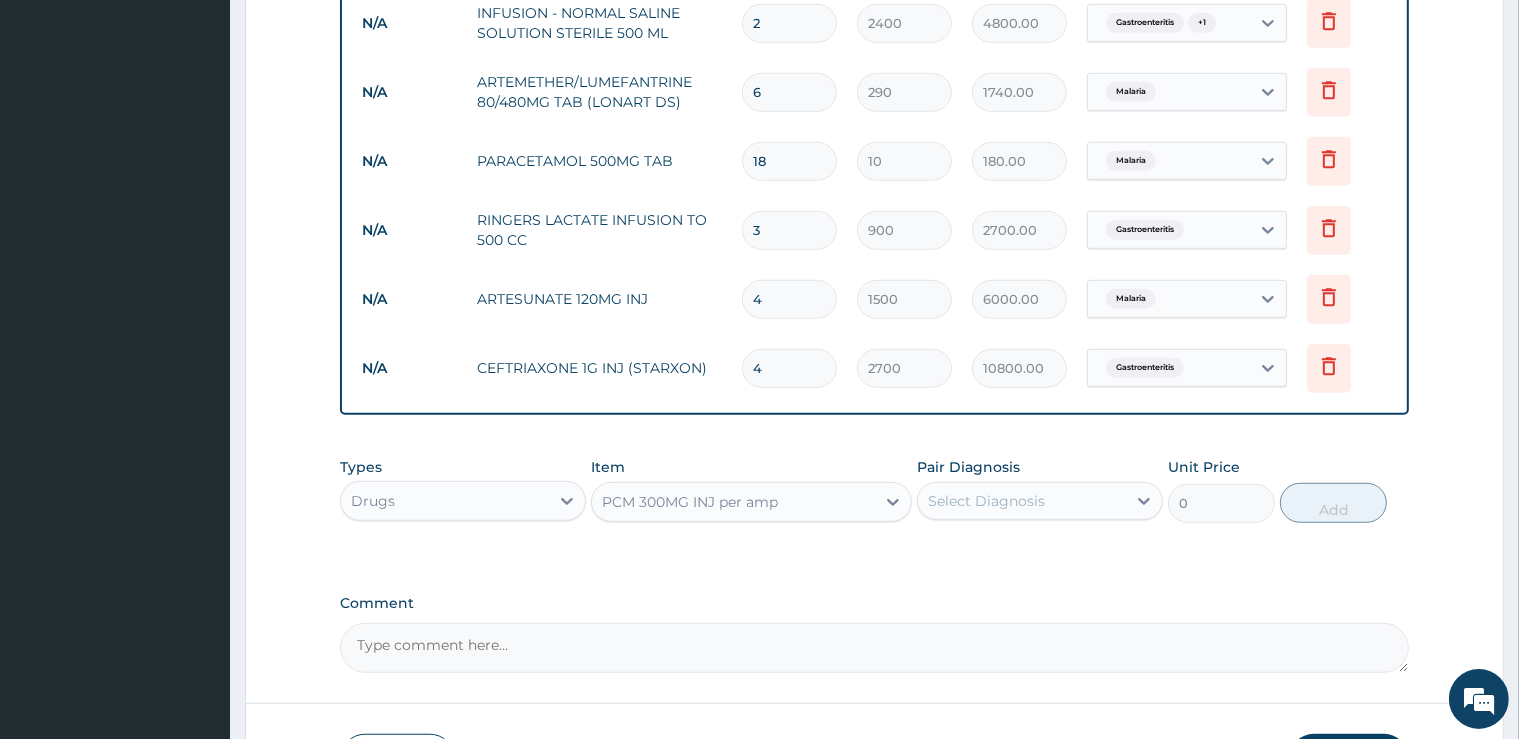 type 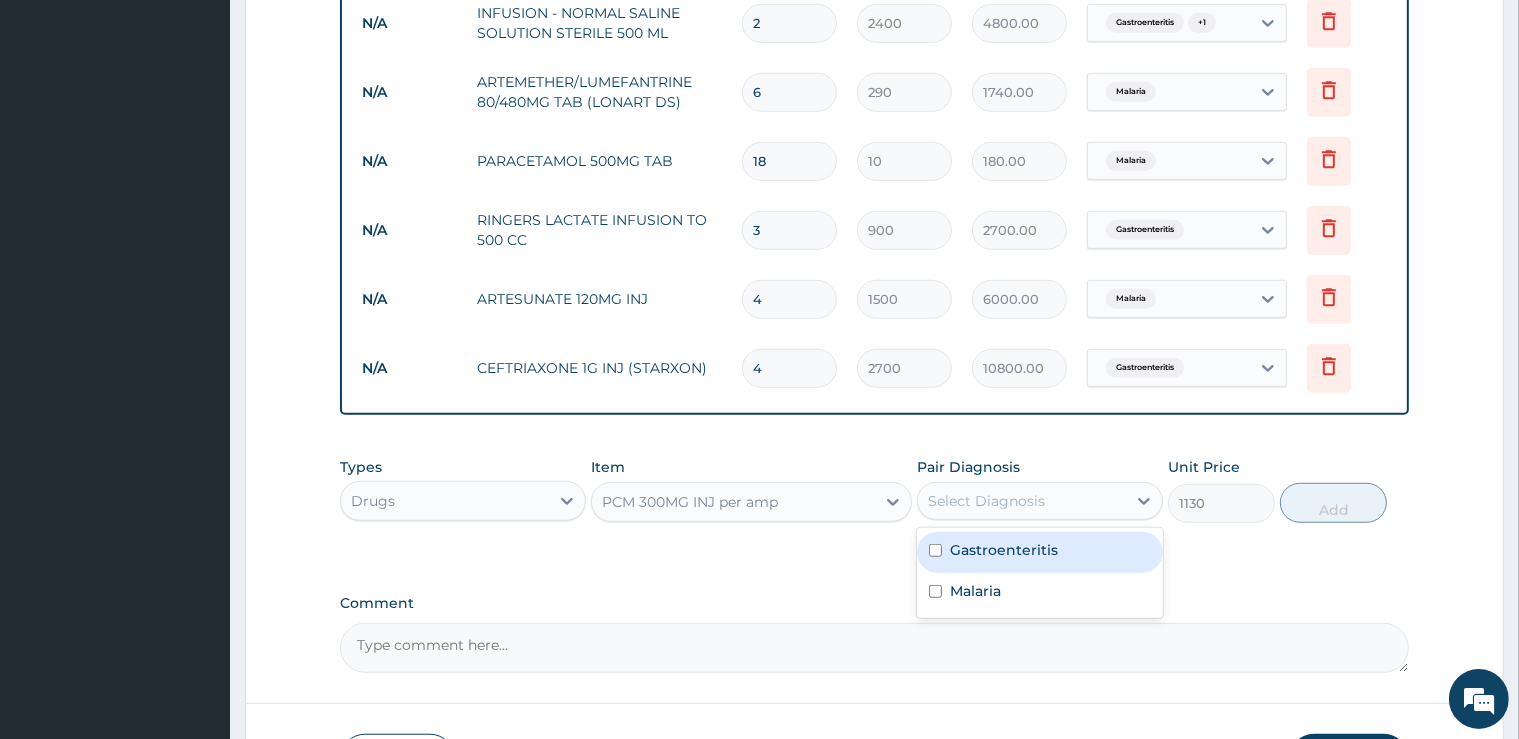 click on "Select Diagnosis" at bounding box center (986, 501) 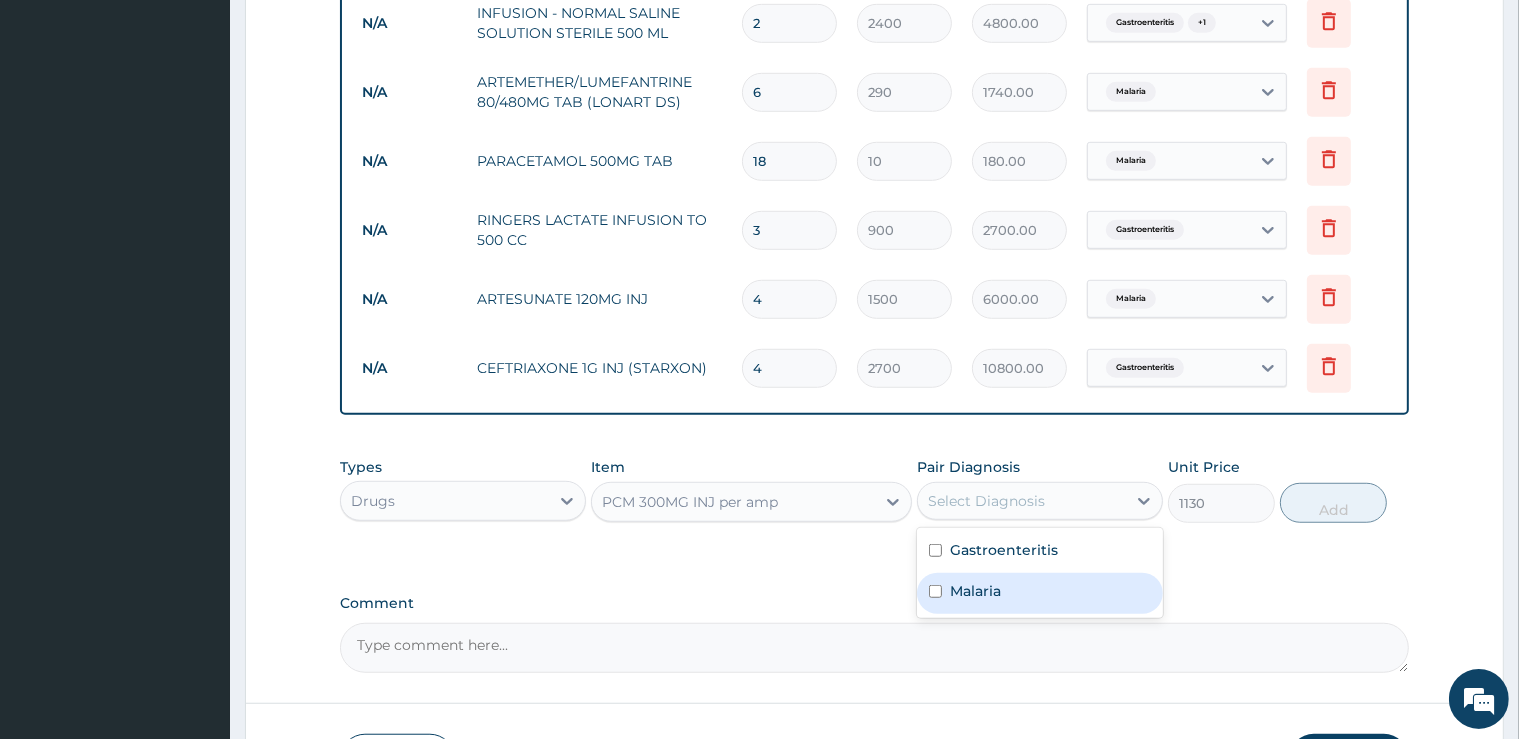 drag, startPoint x: 987, startPoint y: 617, endPoint x: 977, endPoint y: 585, distance: 33.526108 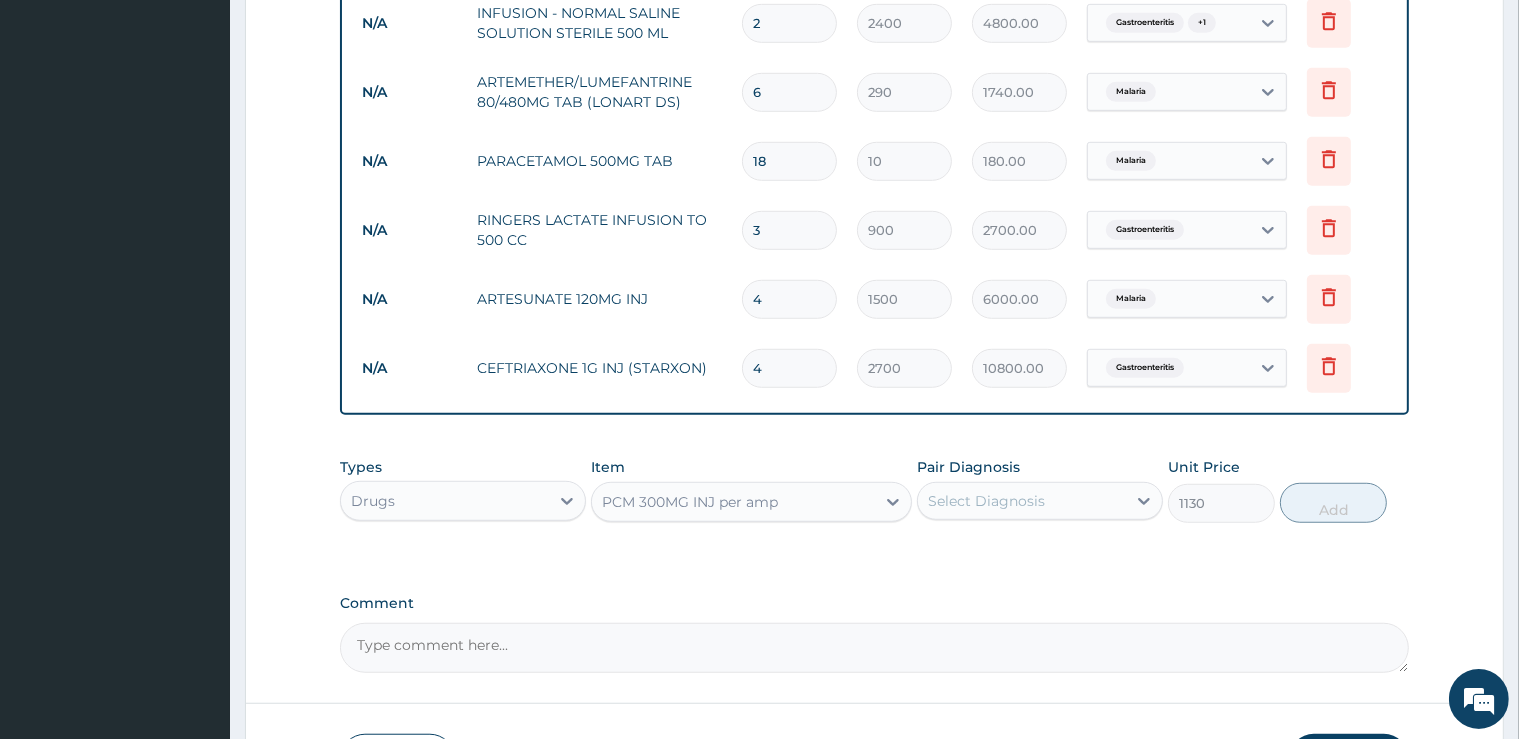 click on "Select Diagnosis" at bounding box center (986, 501) 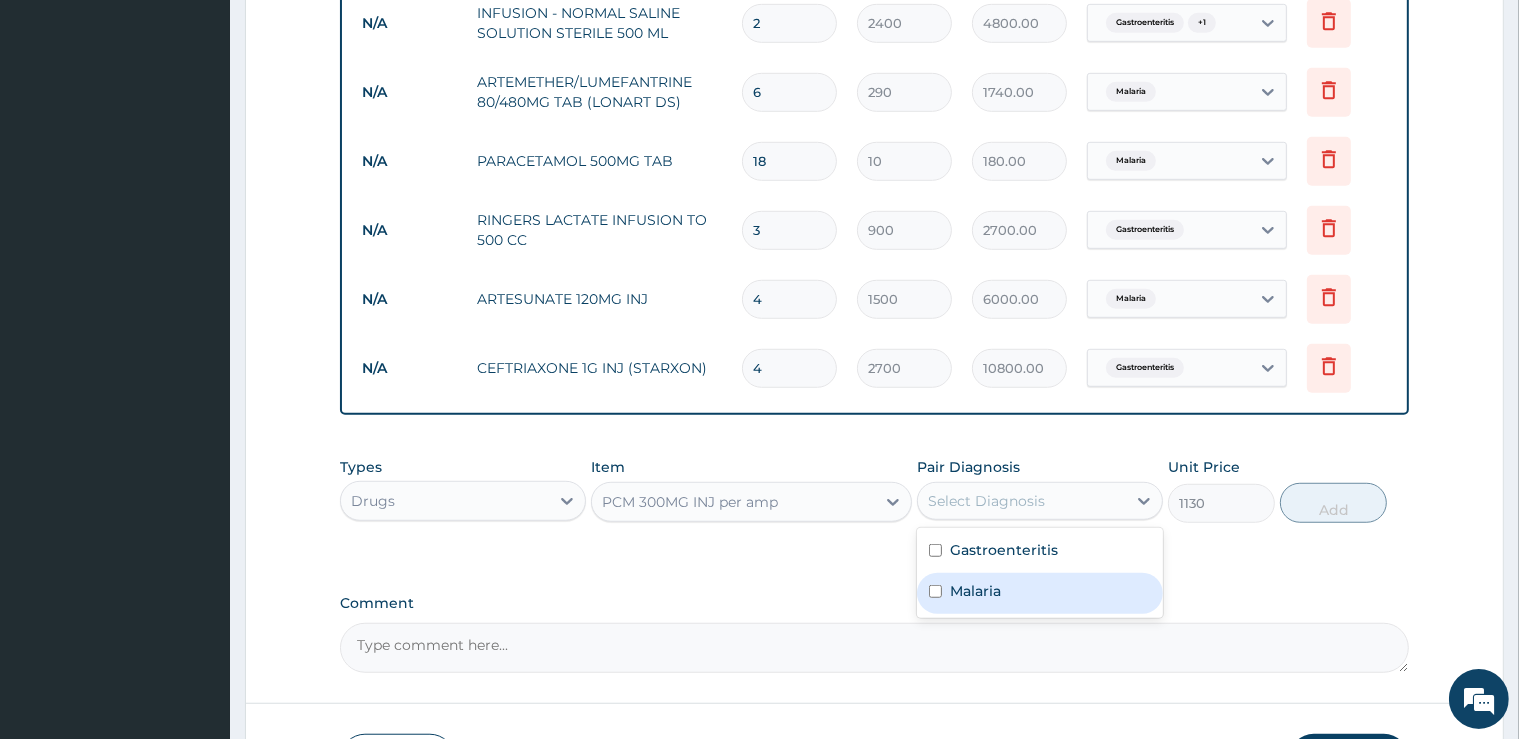 click on "Malaria" at bounding box center (975, 591) 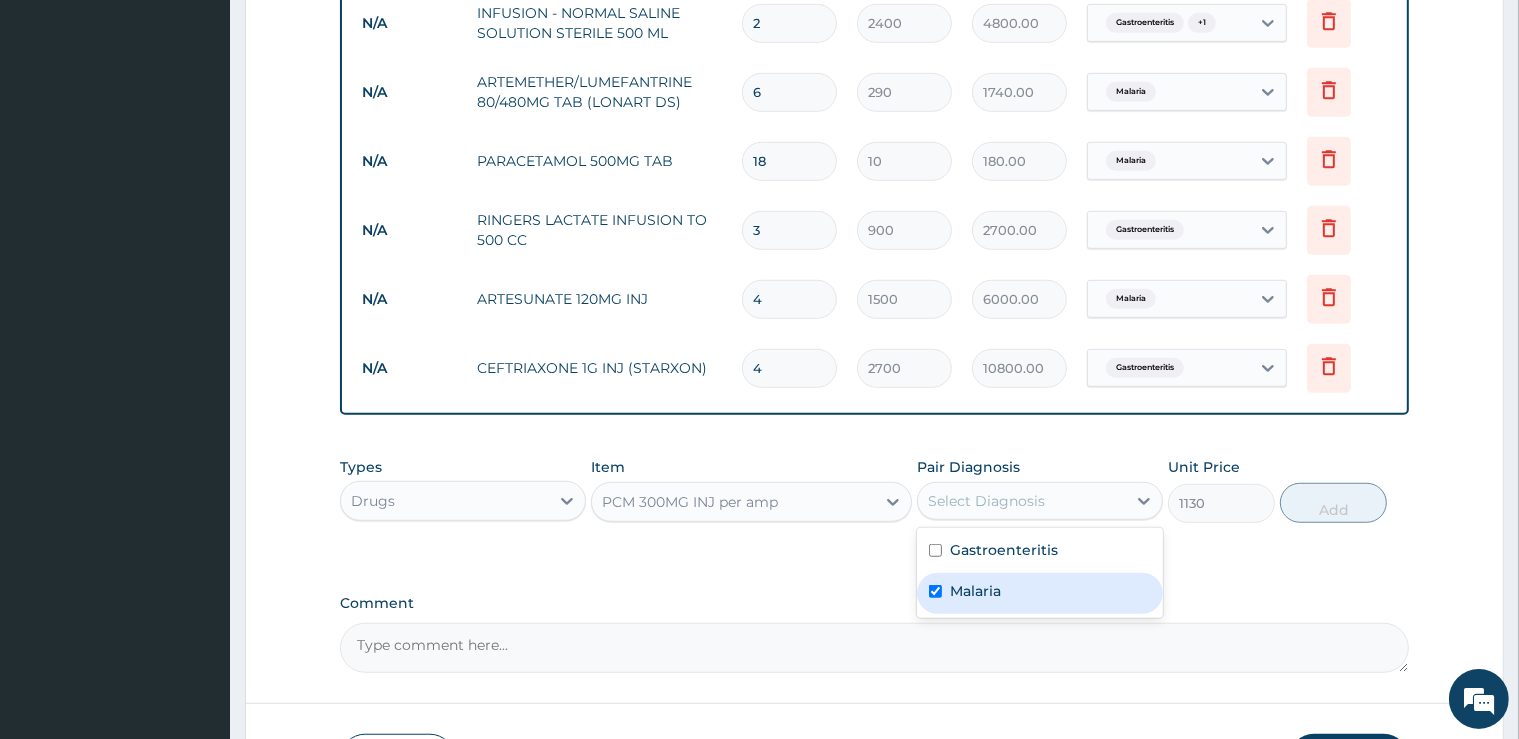 checkbox on "true" 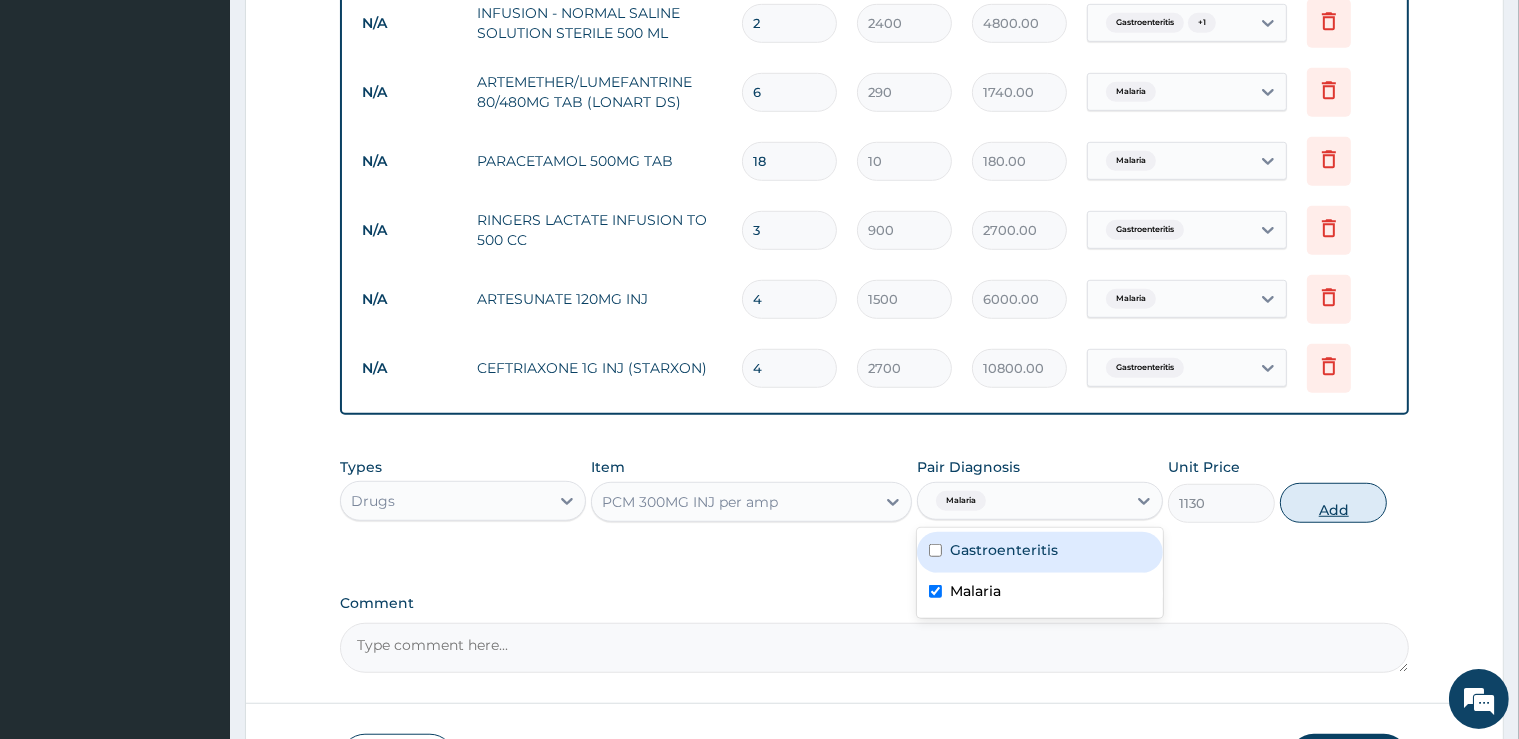 click on "Add" at bounding box center [1333, 503] 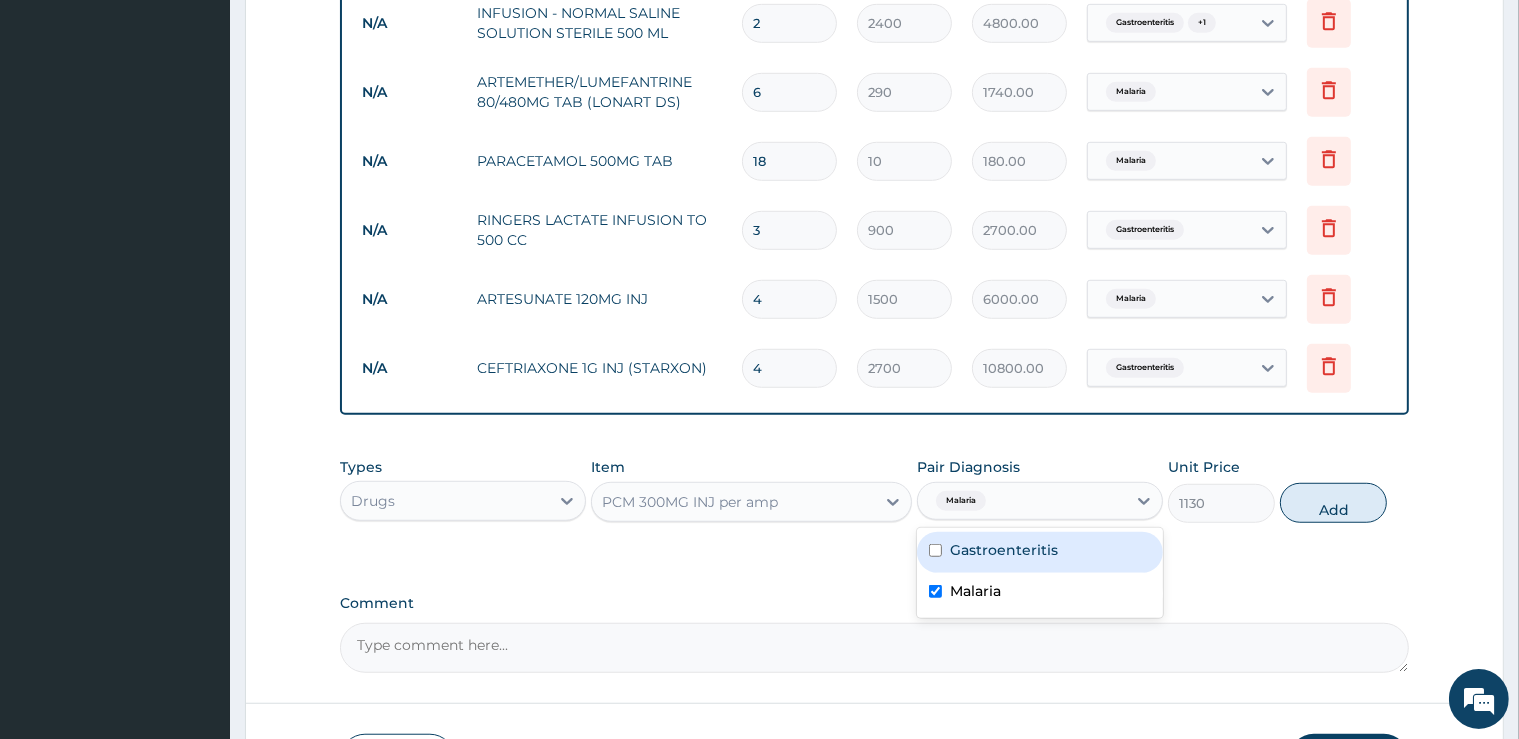 type on "0" 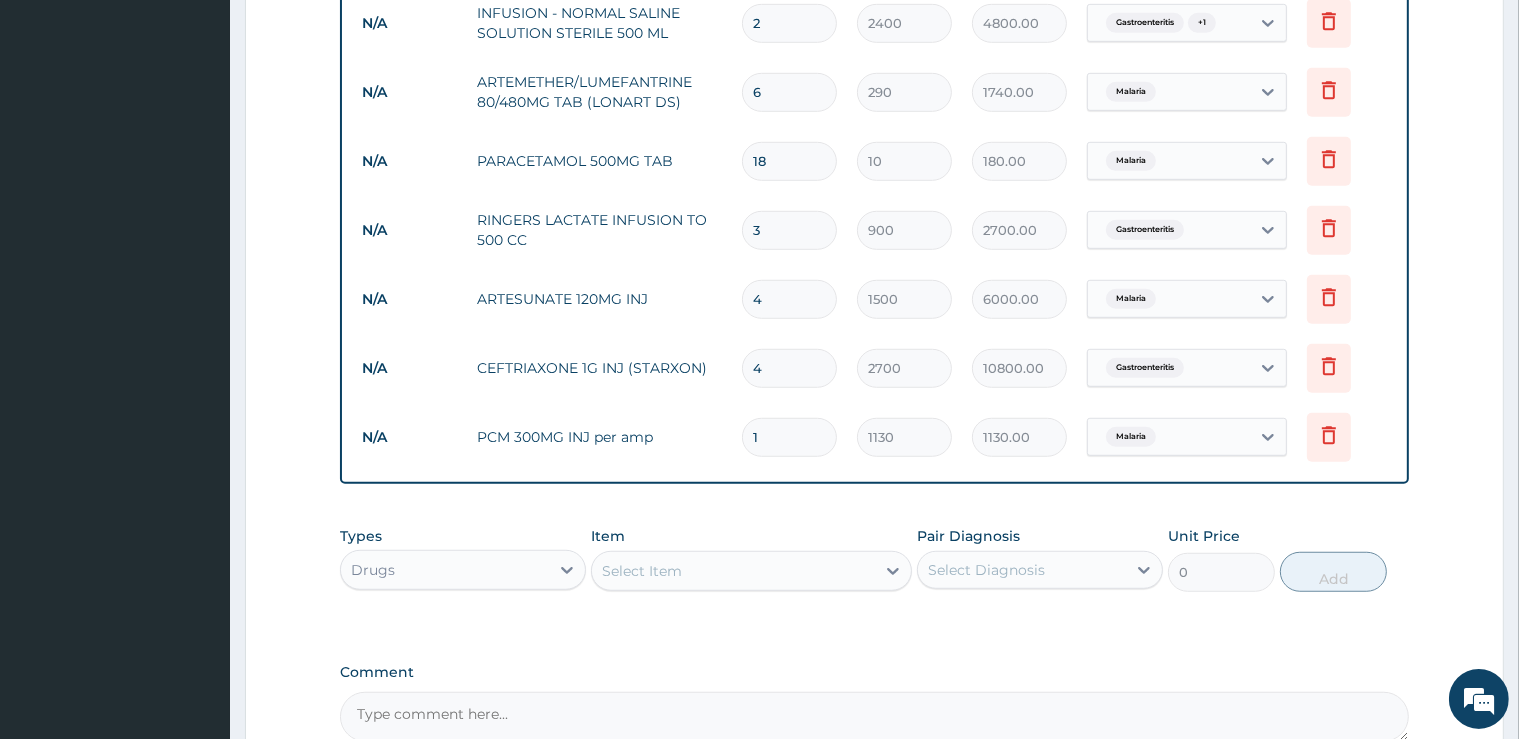 type 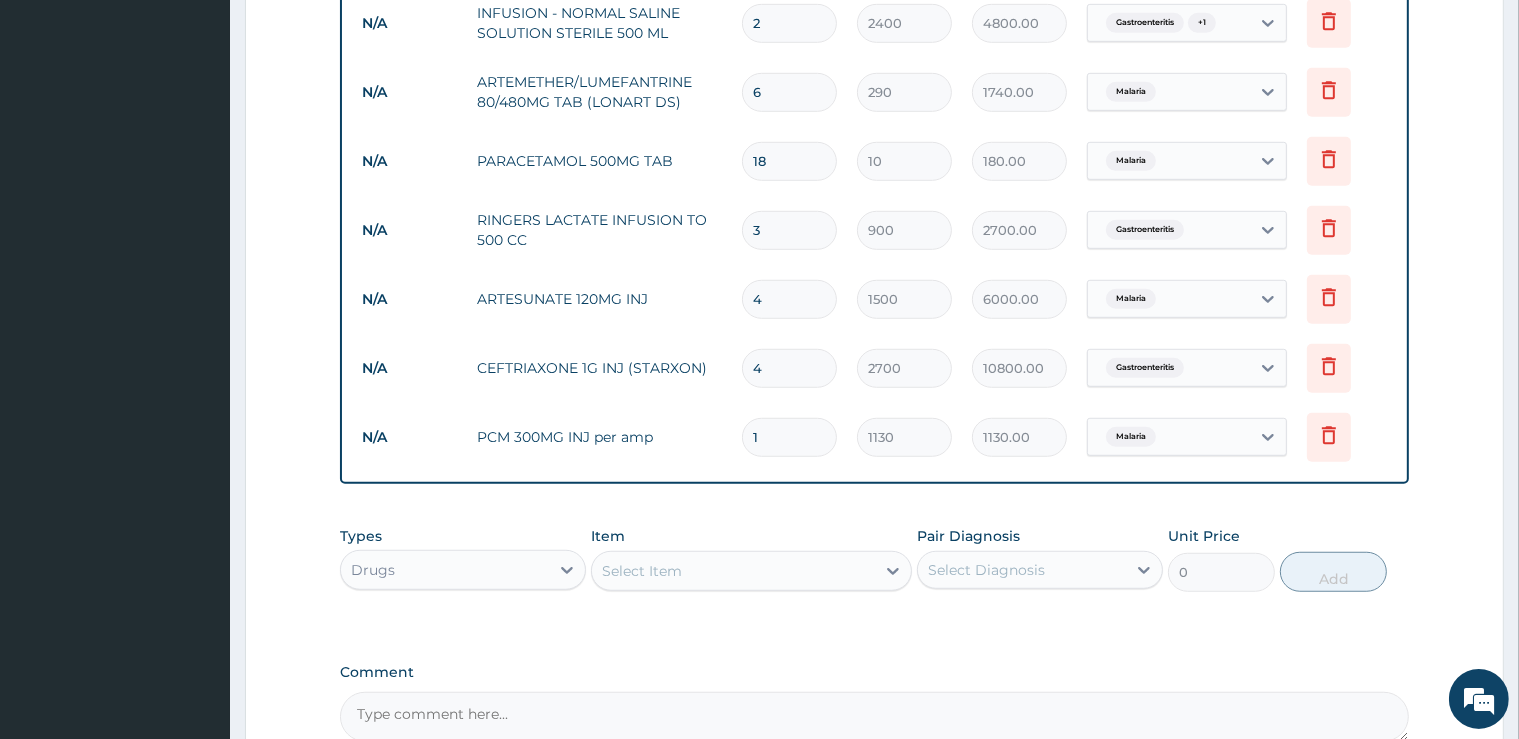 type on "0.00" 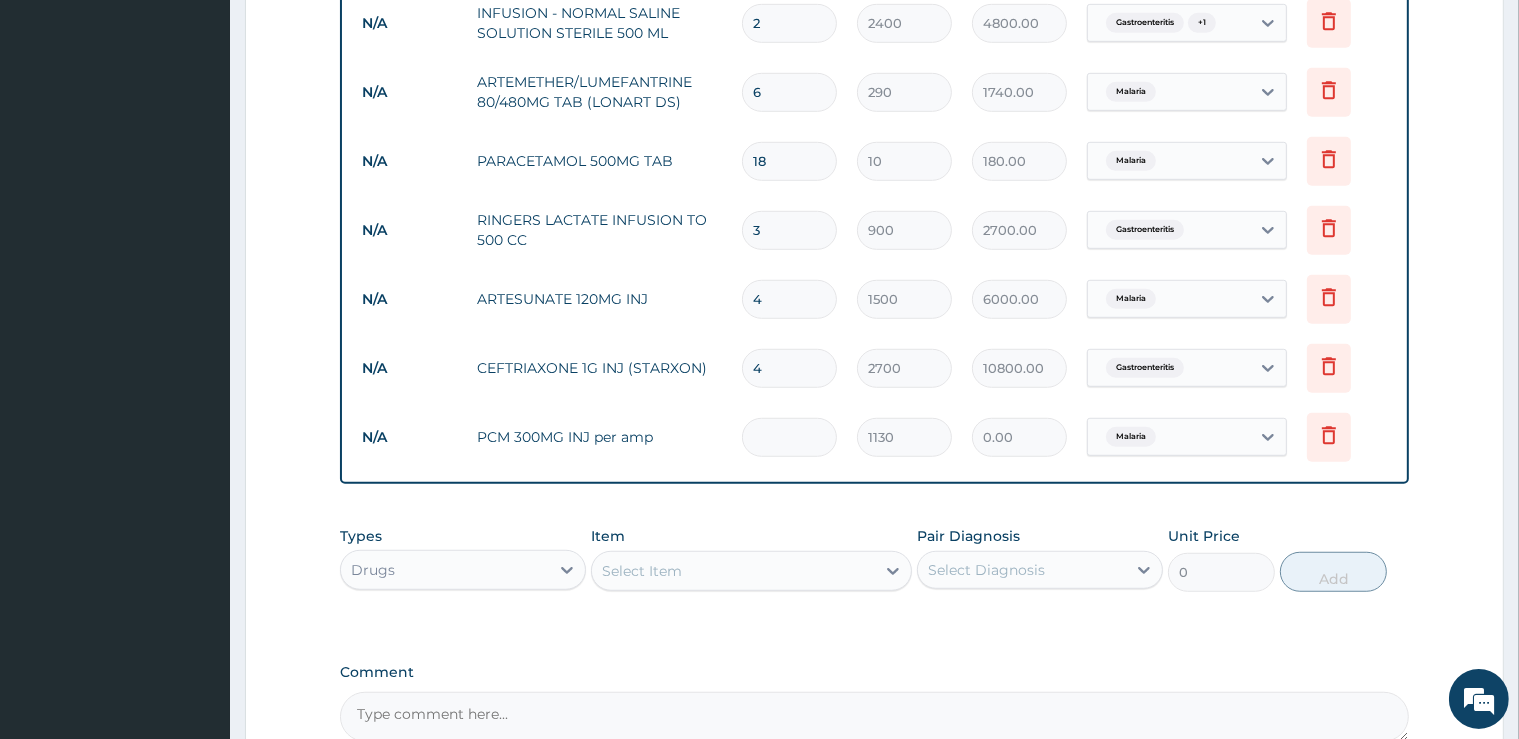 type on "6" 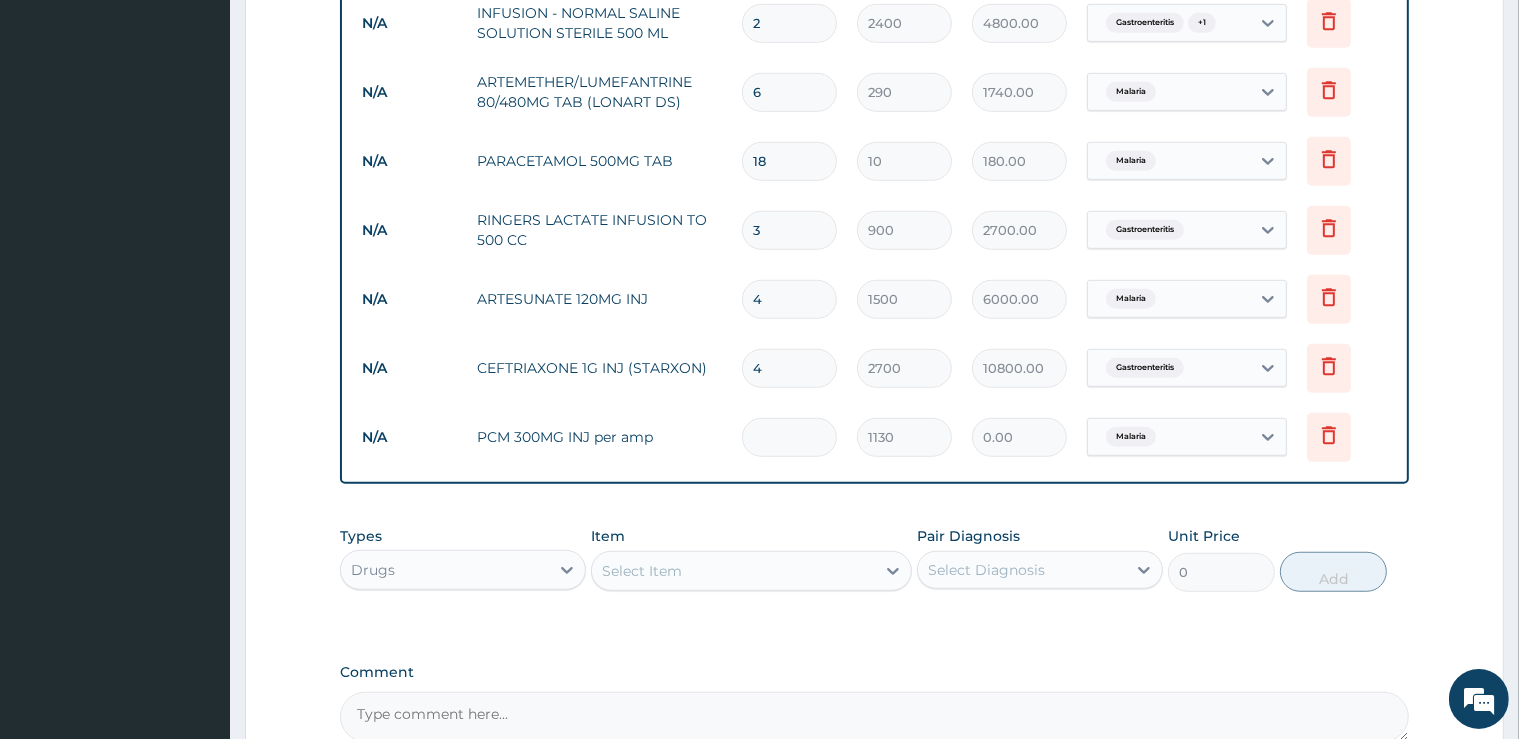 type on "6780.00" 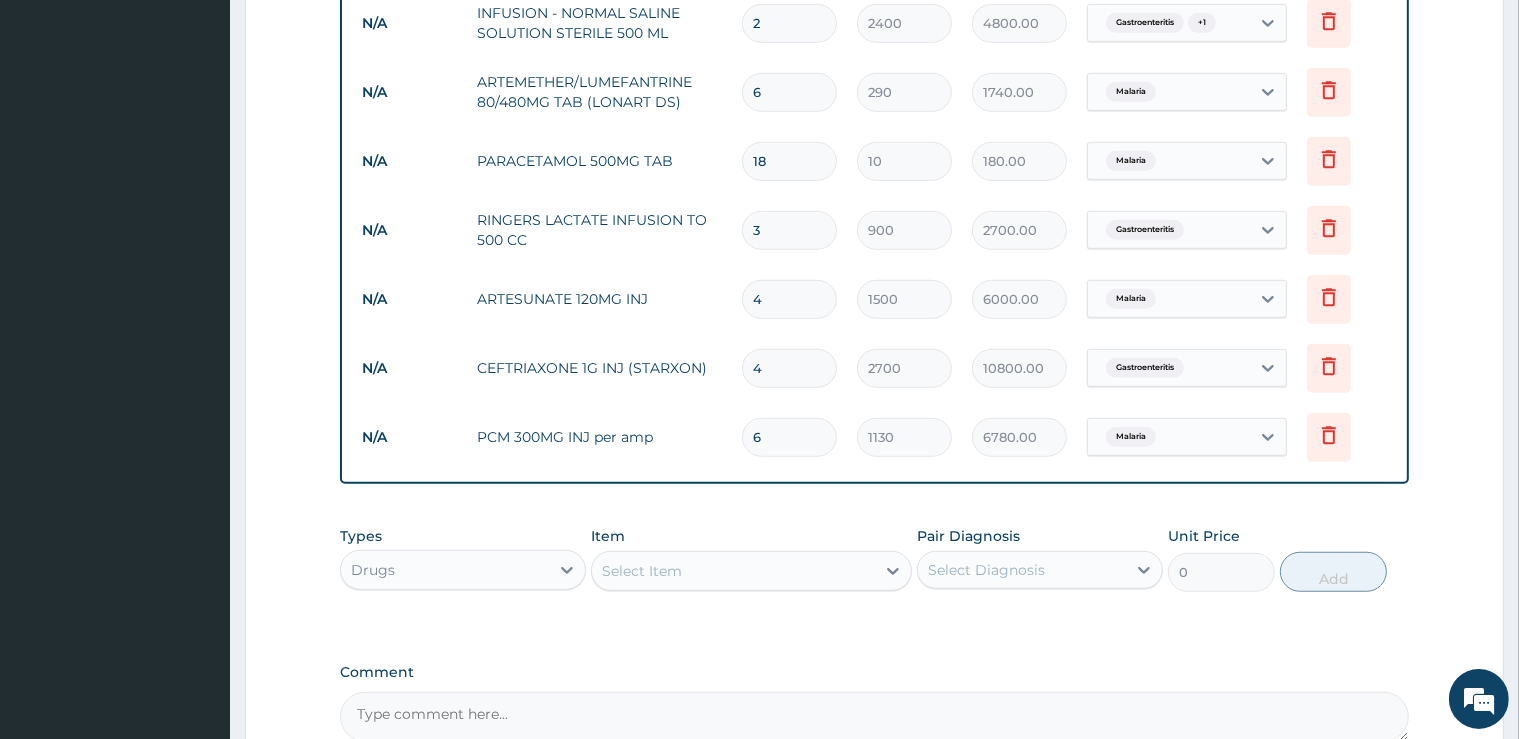 type on "6" 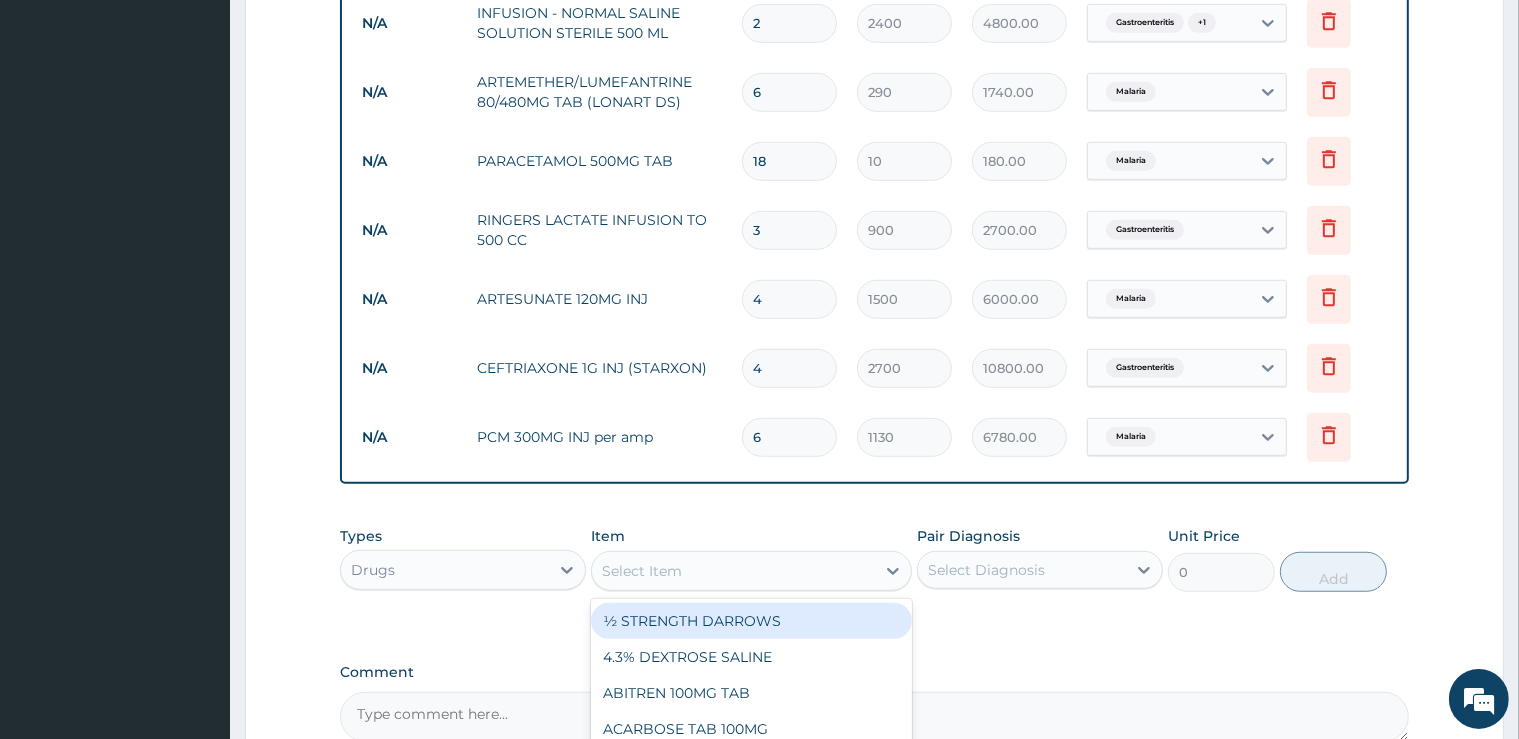 click on "Select Item" at bounding box center [733, 571] 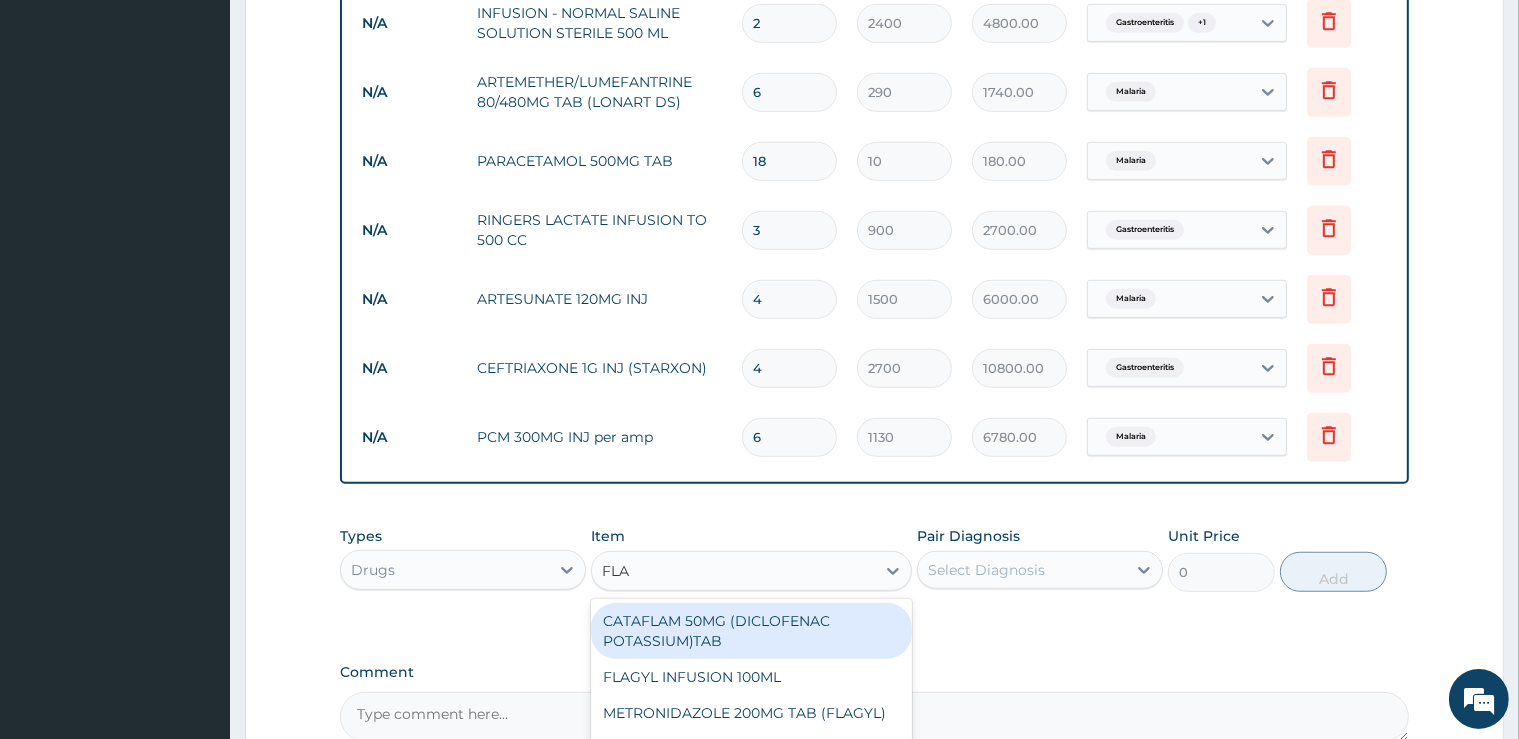 type on "FLAG" 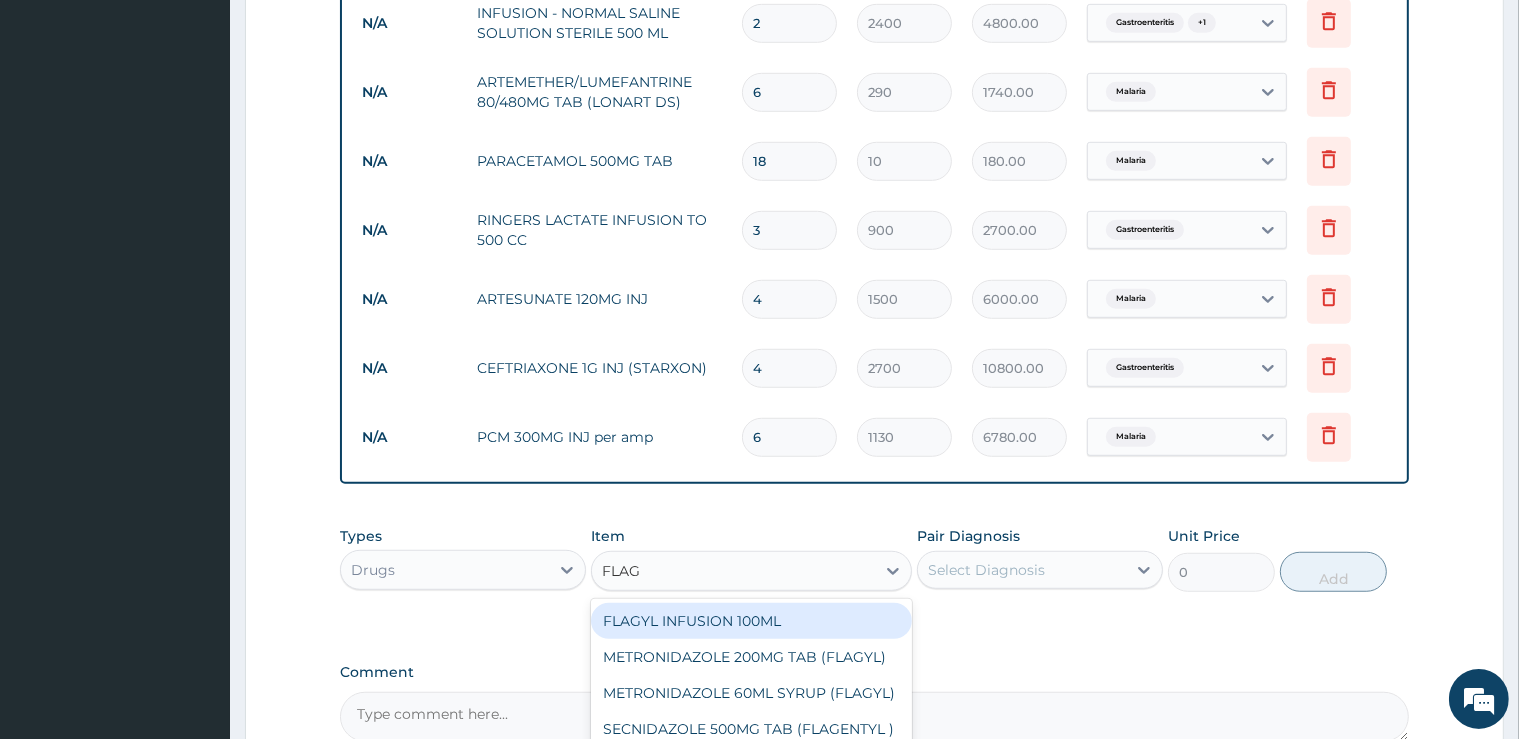 click on "FLAGYL INFUSION 100ML" at bounding box center (751, 621) 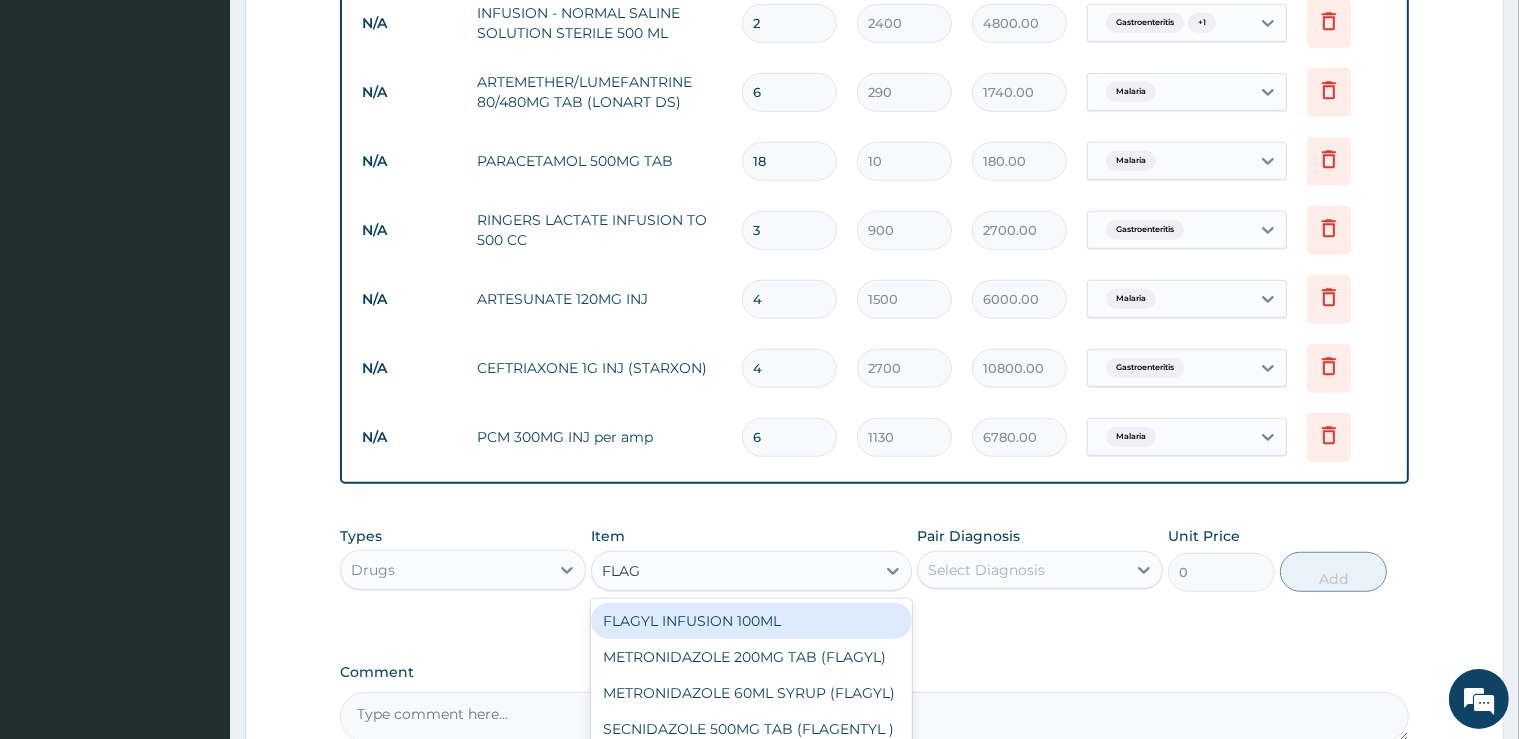 type 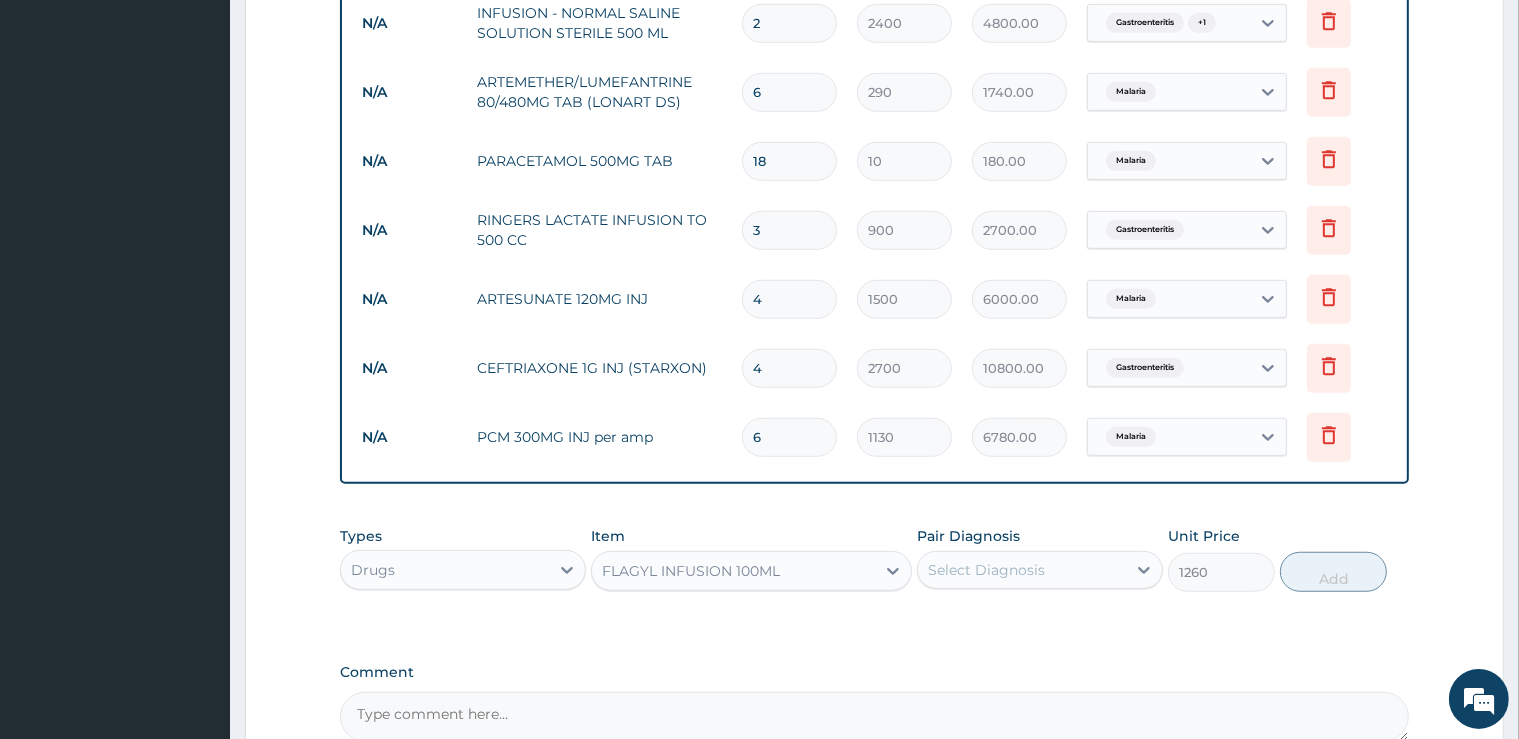 click on "Select Diagnosis" at bounding box center [986, 570] 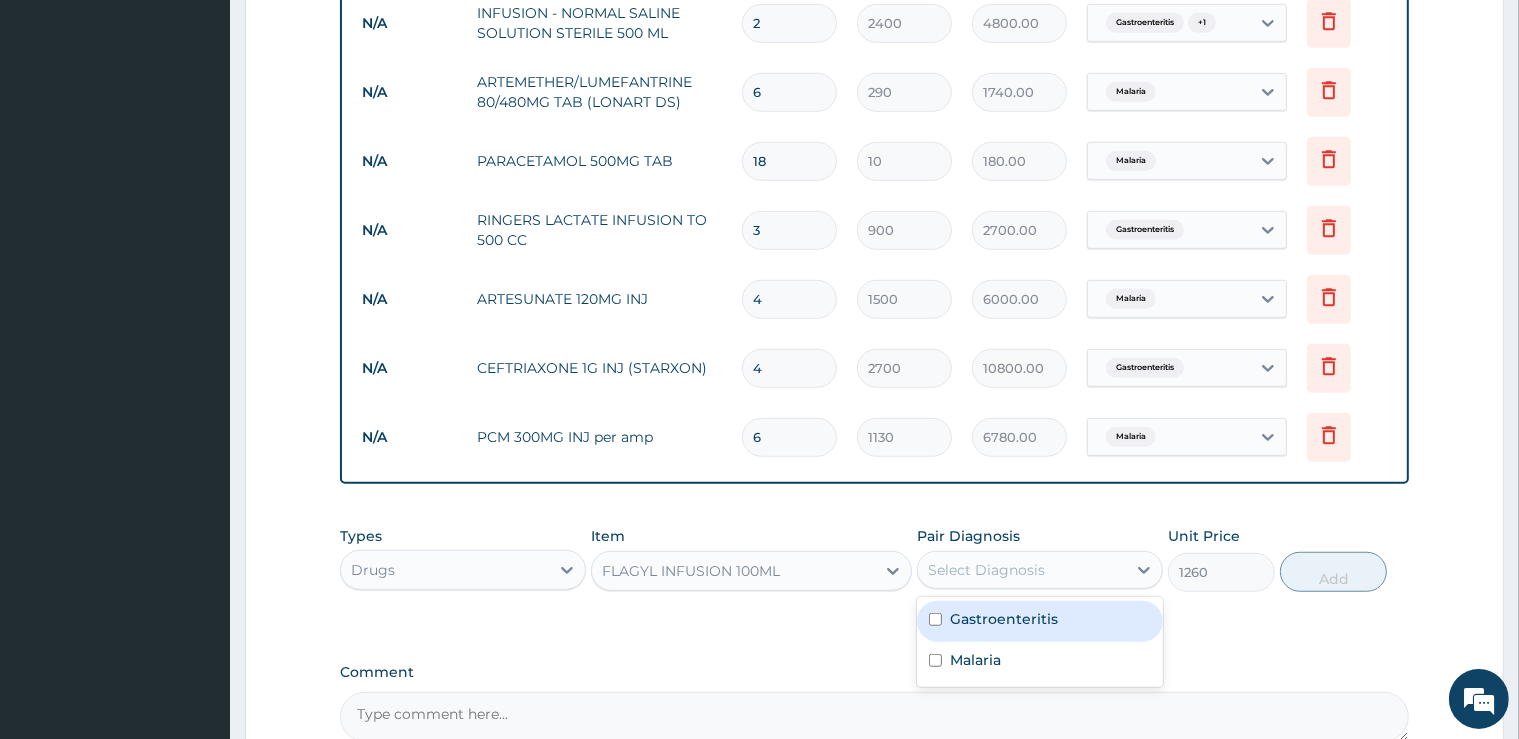 click on "Gastroenteritis" at bounding box center [1040, 621] 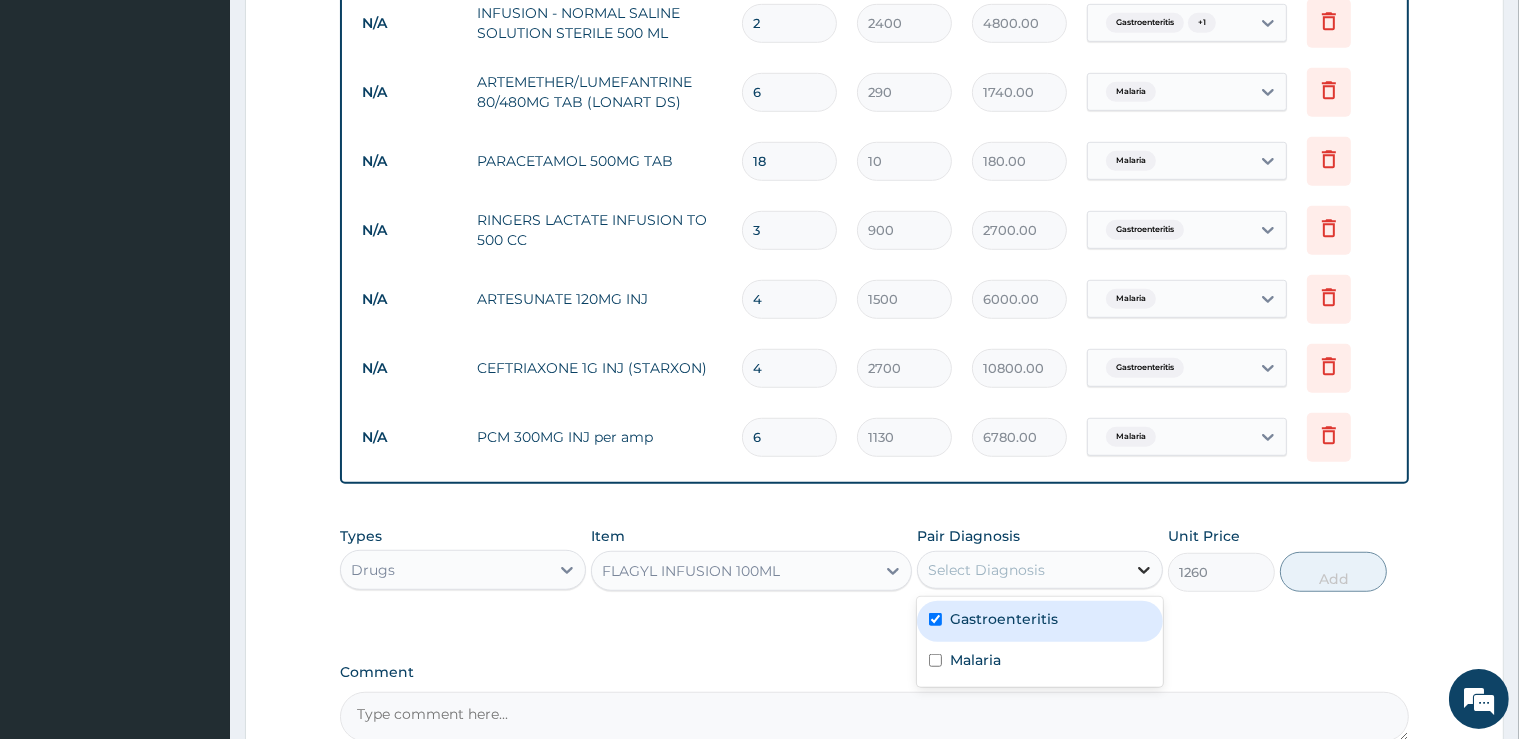 checkbox on "true" 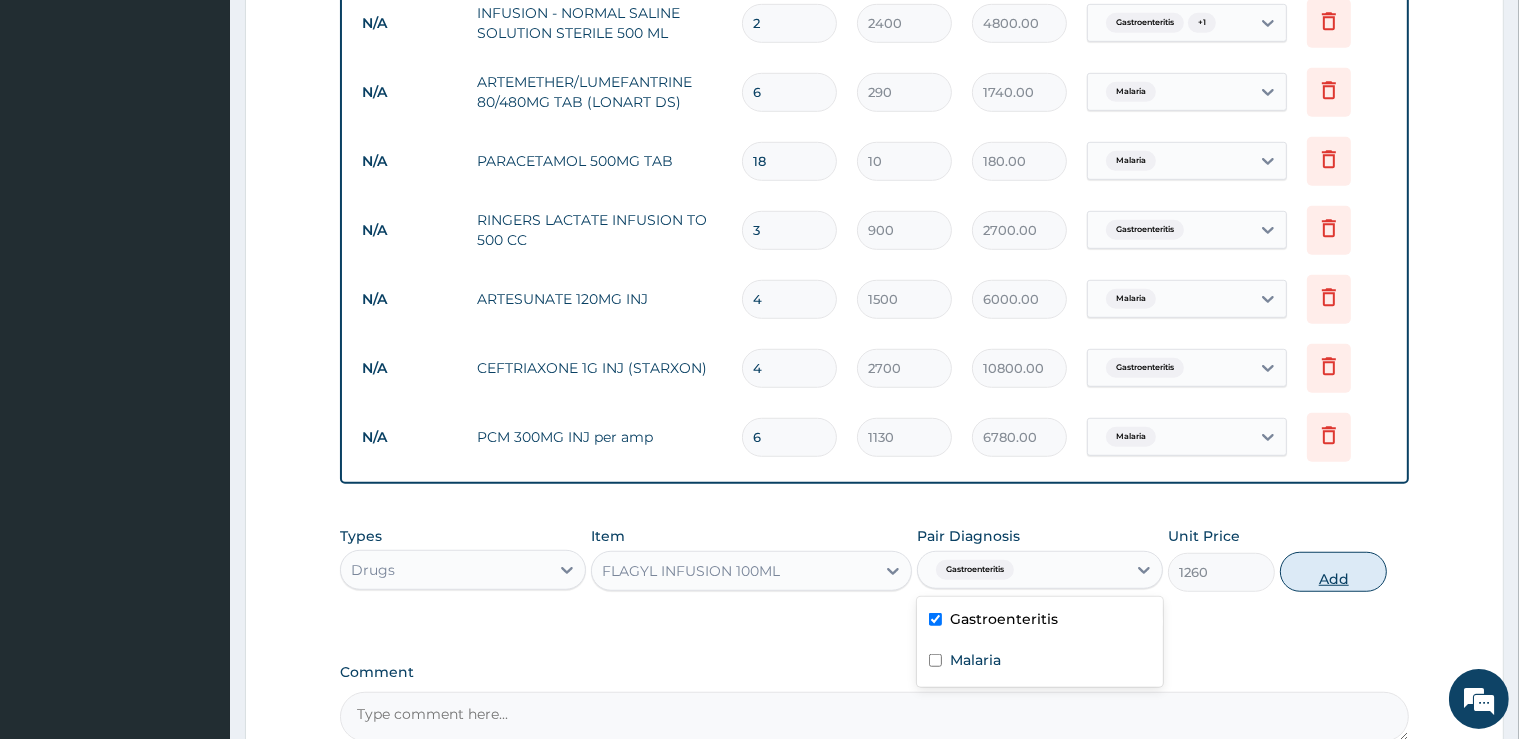 click on "Add" at bounding box center (1333, 572) 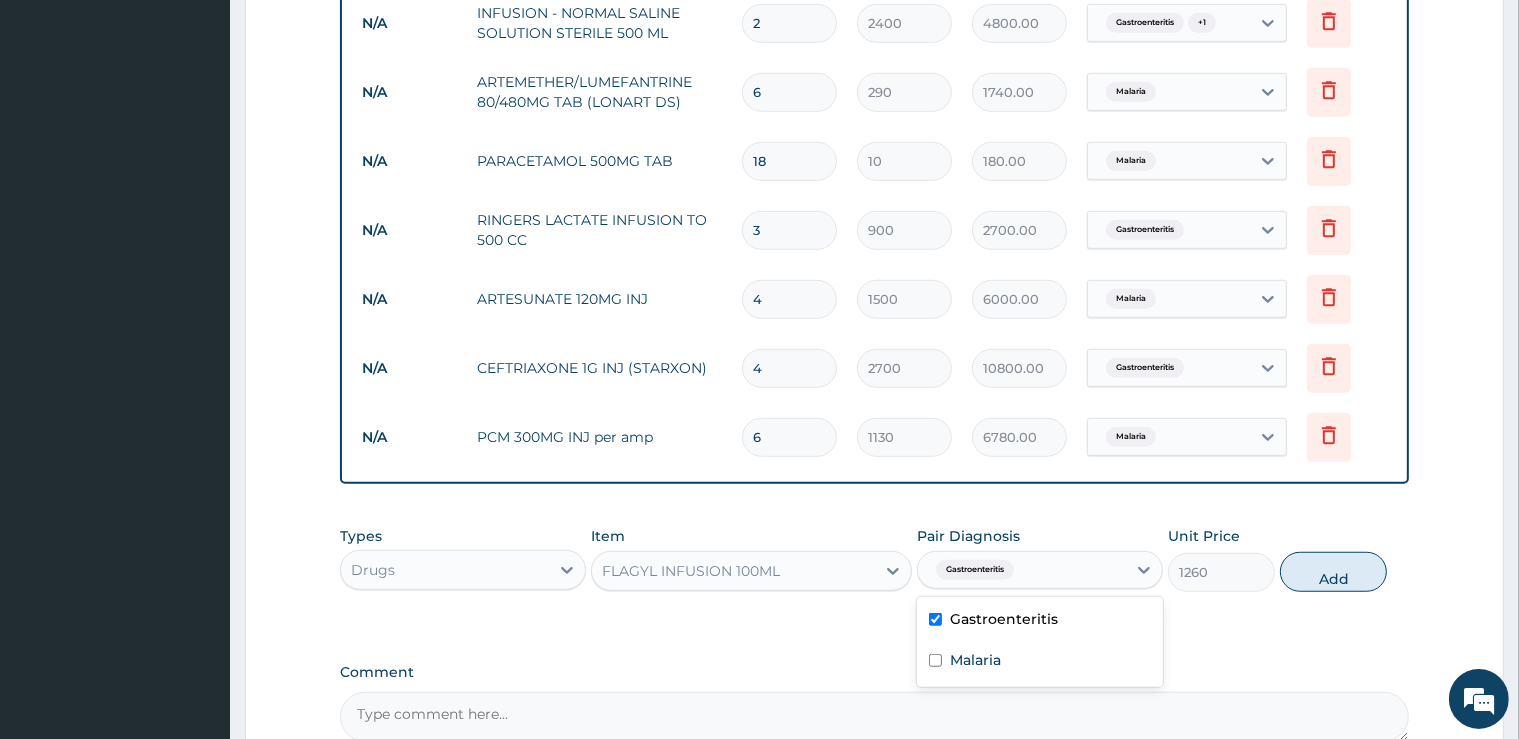 type on "0" 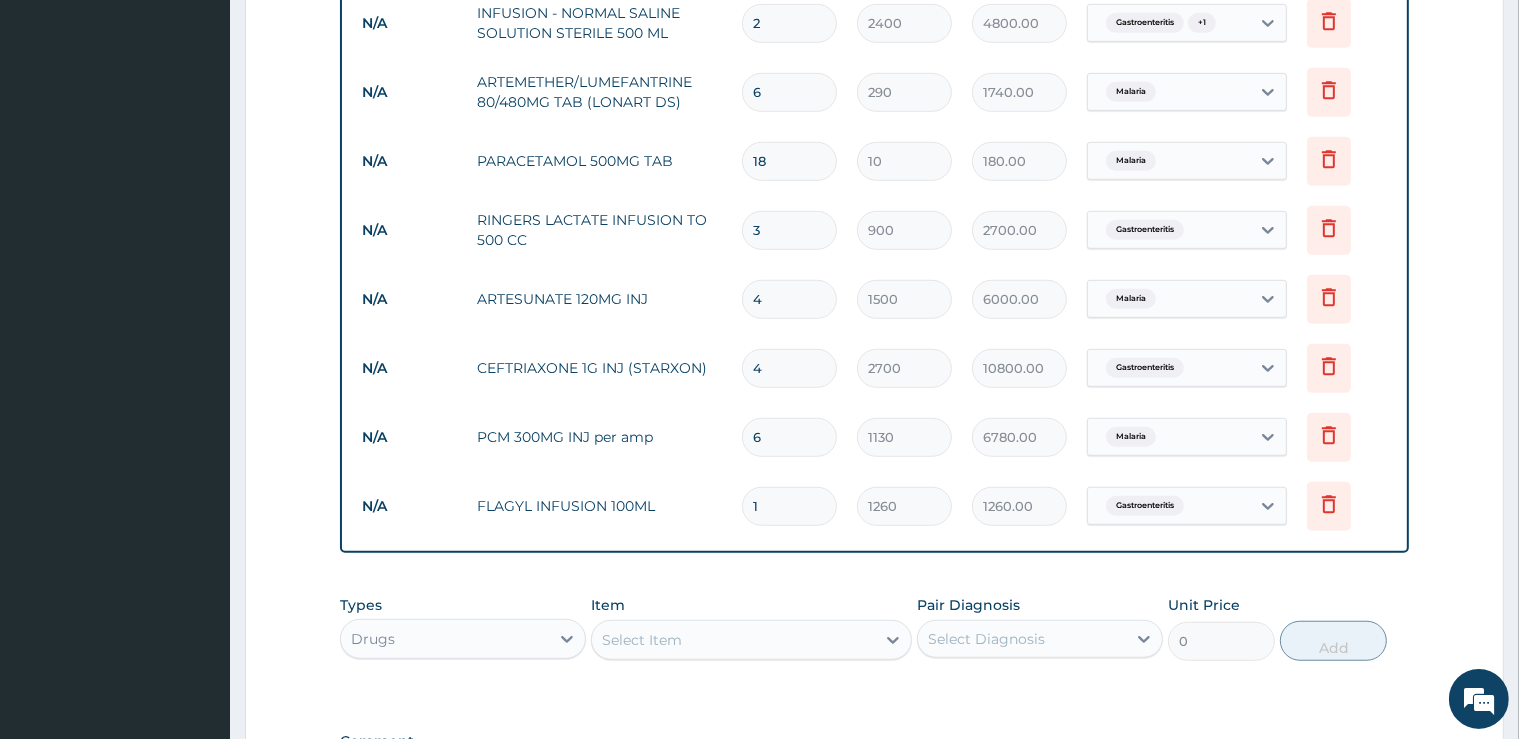 type on "2" 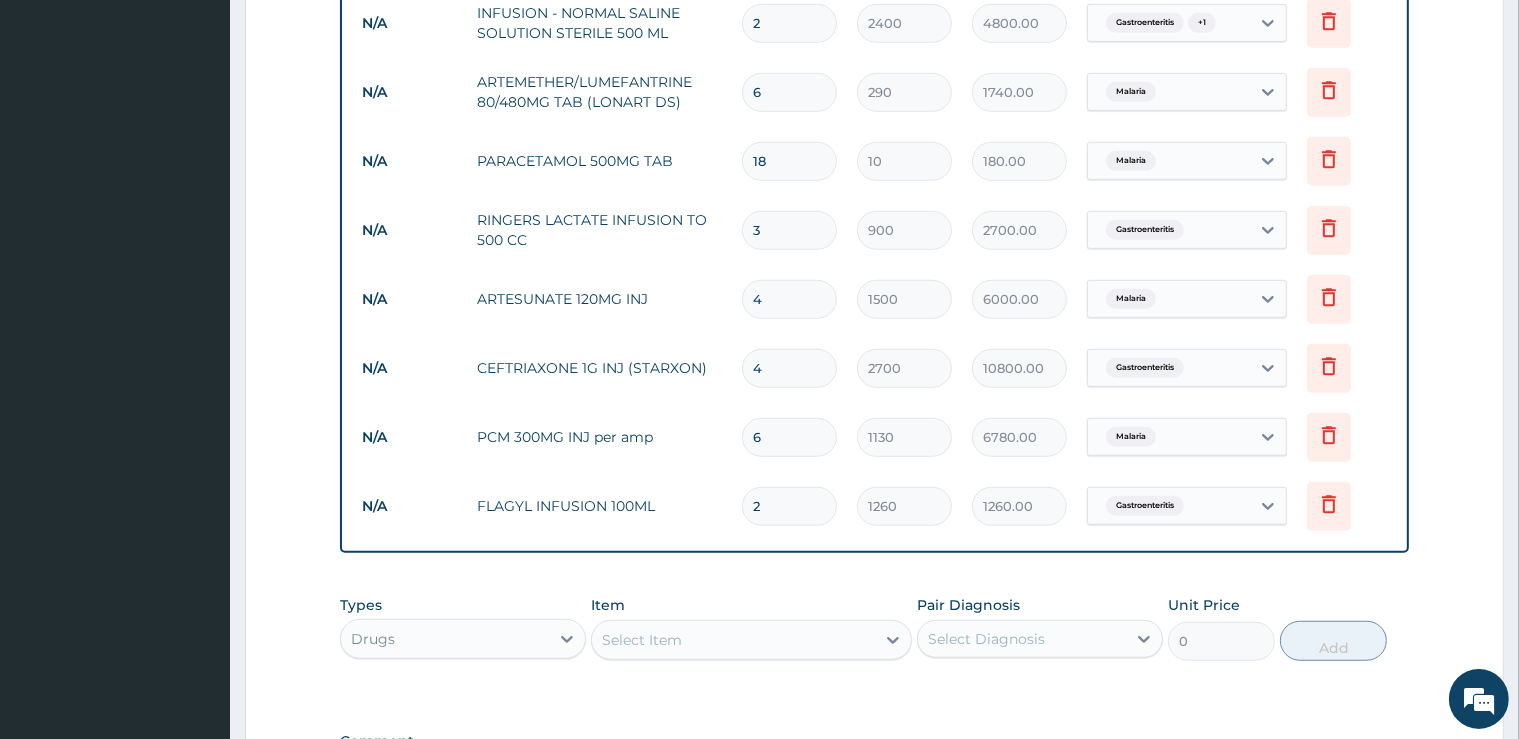 type on "2520.00" 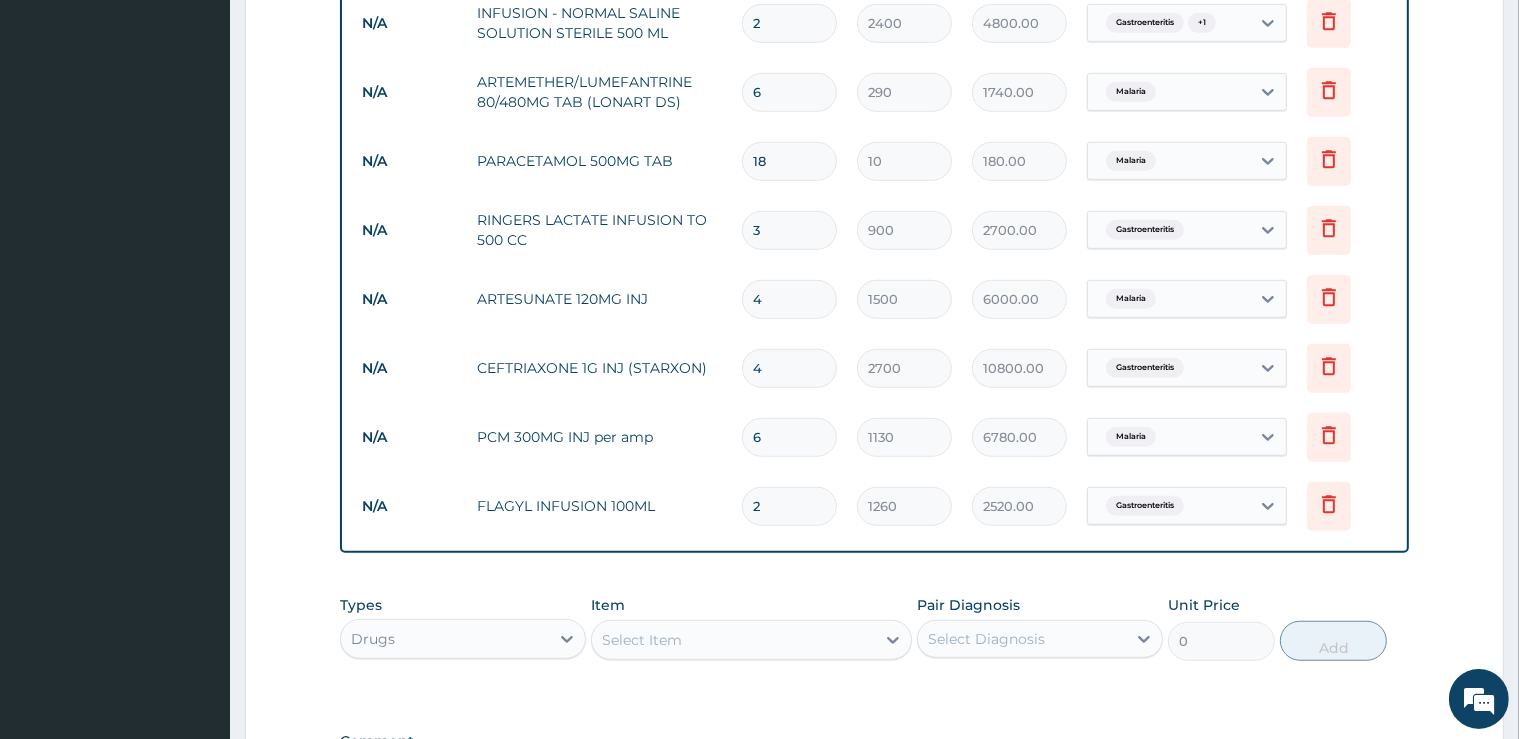 type on "3" 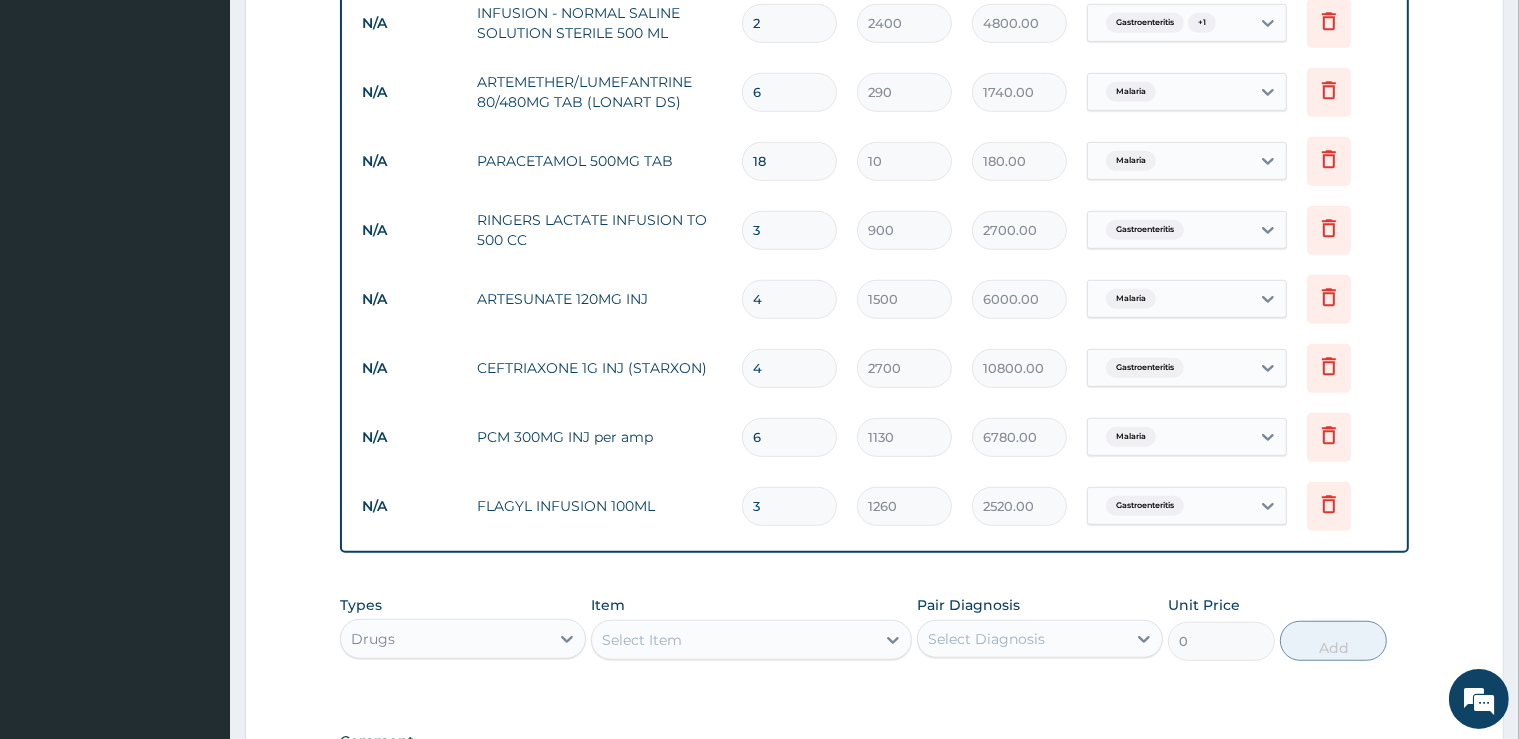 type on "3780.00" 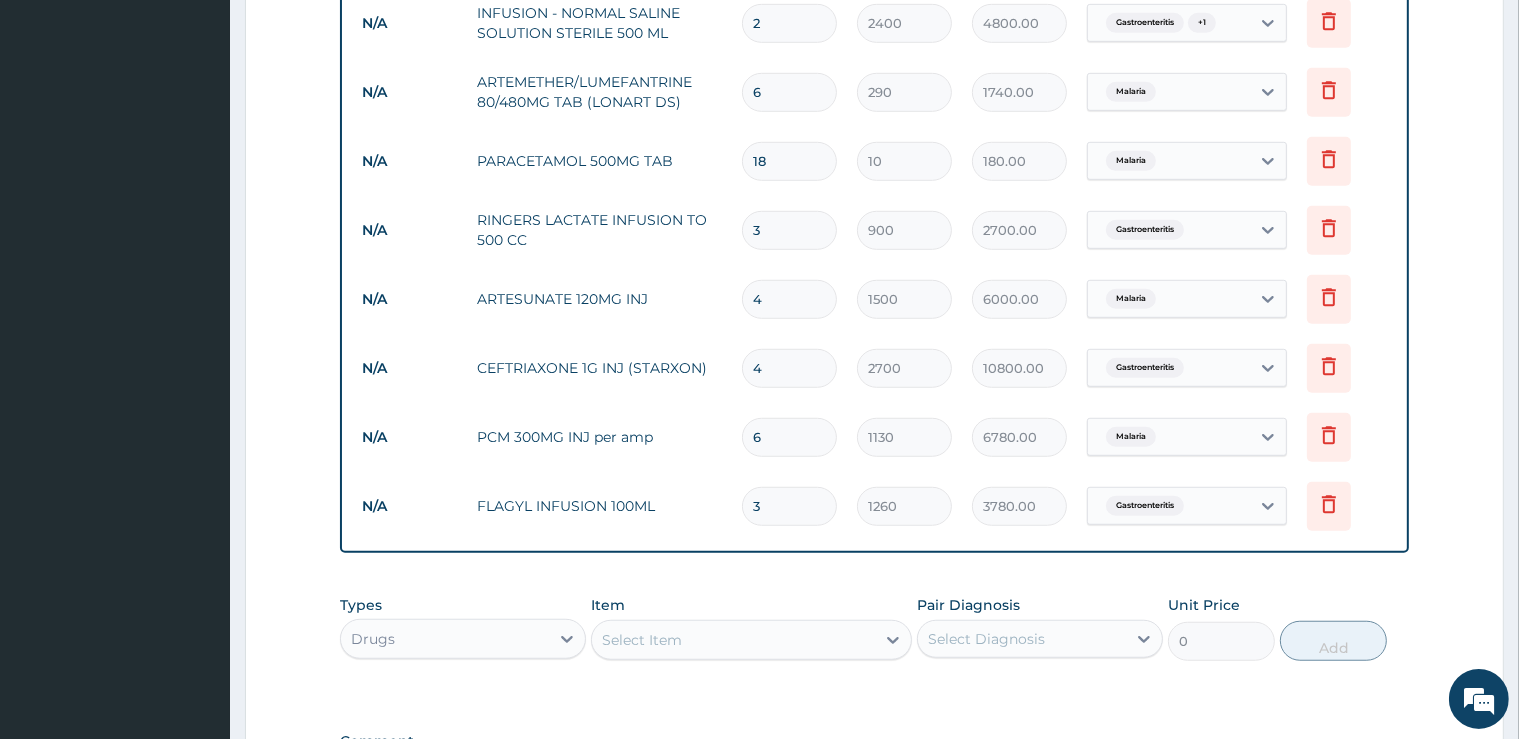type on "4" 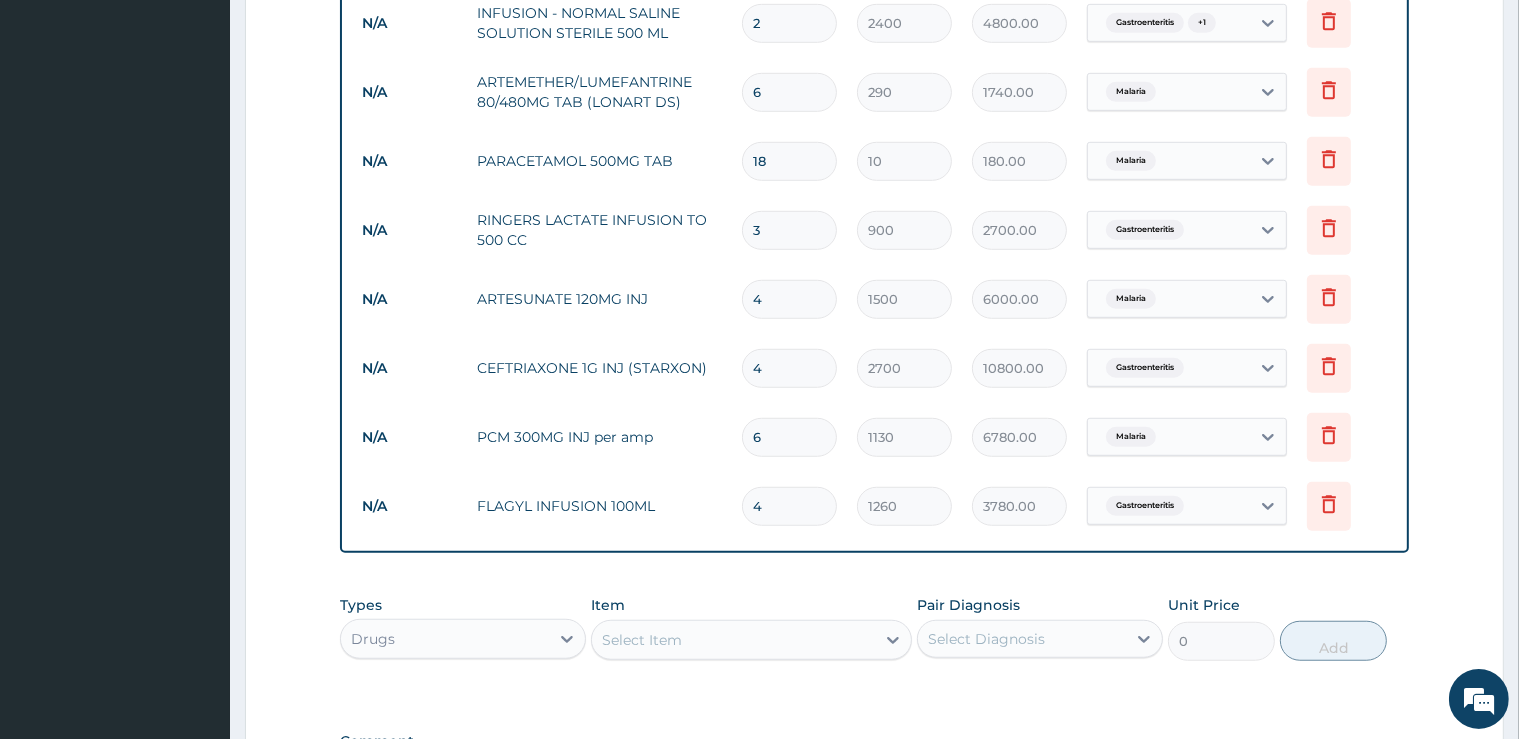 type on "5040.00" 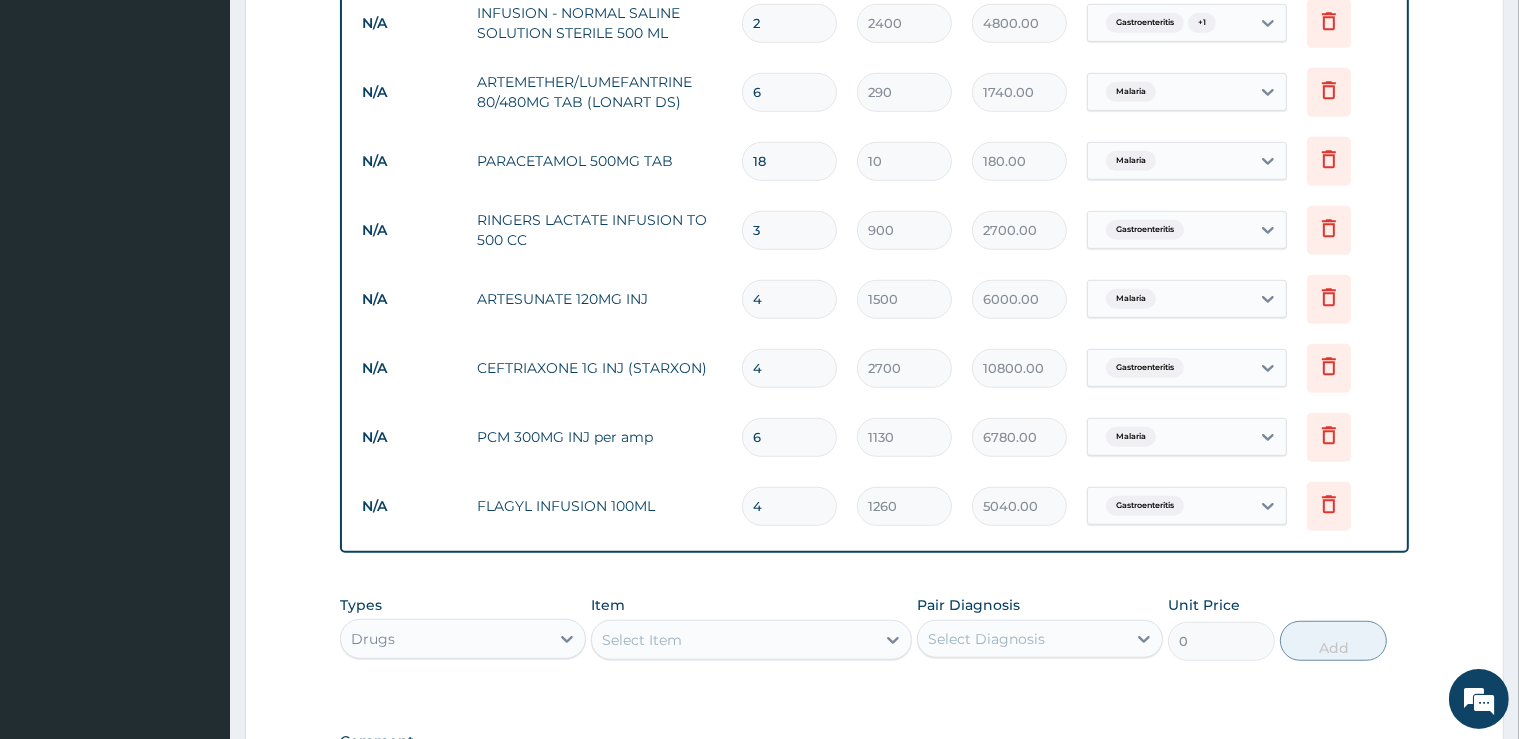 click on "Select Item" at bounding box center (733, 640) 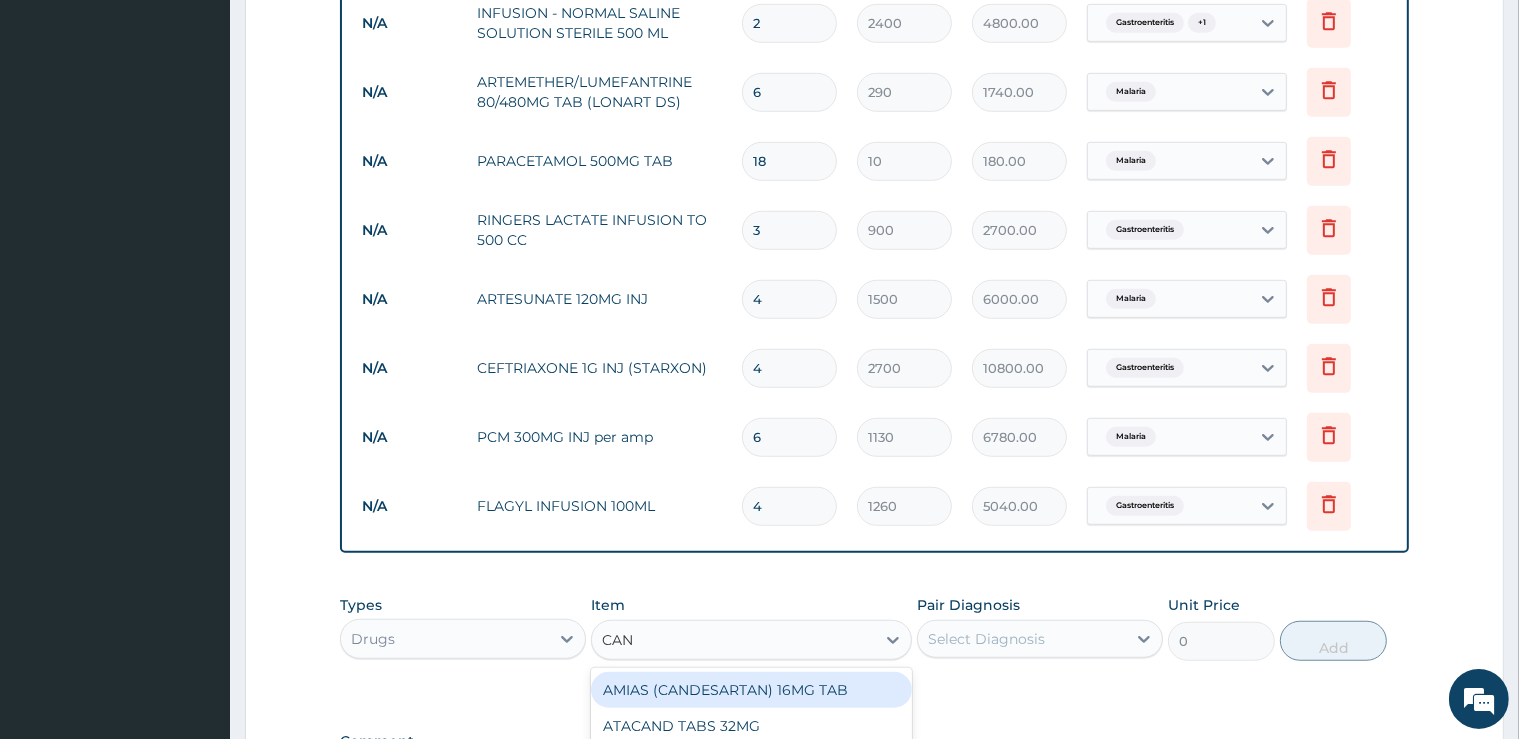 type on "CANN" 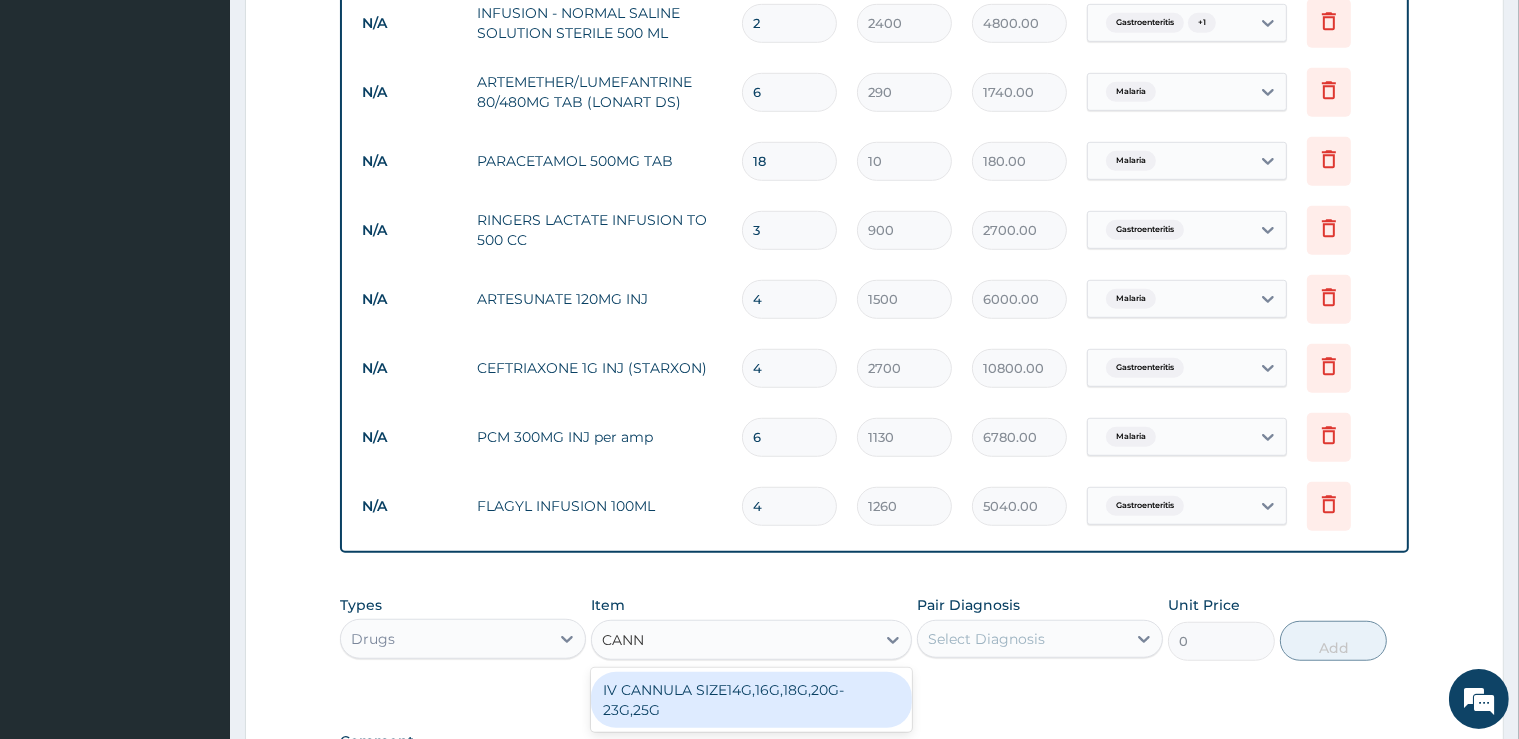 click on "IV CANNULA SIZE14G,16G,18G,20G-23G,25G" at bounding box center [751, 700] 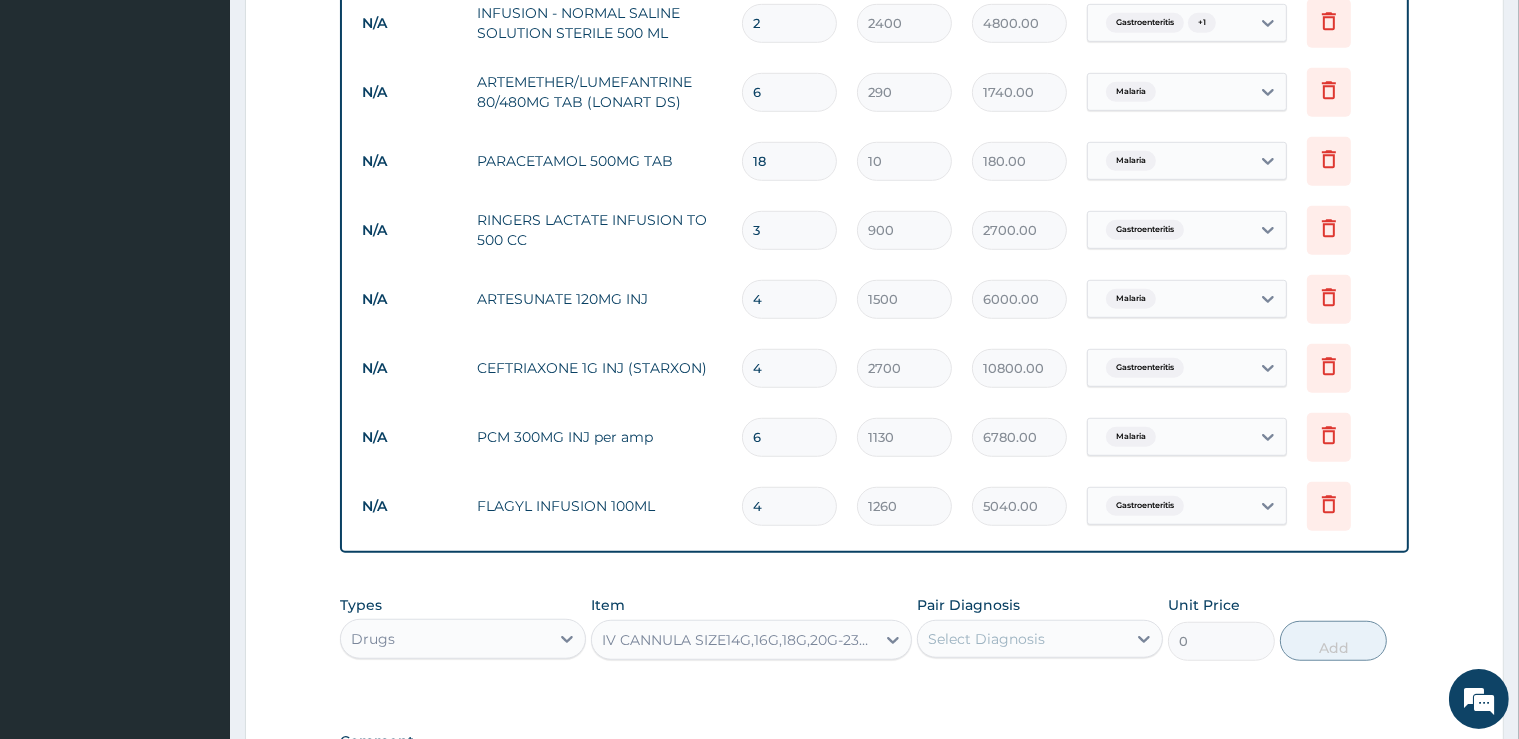 type 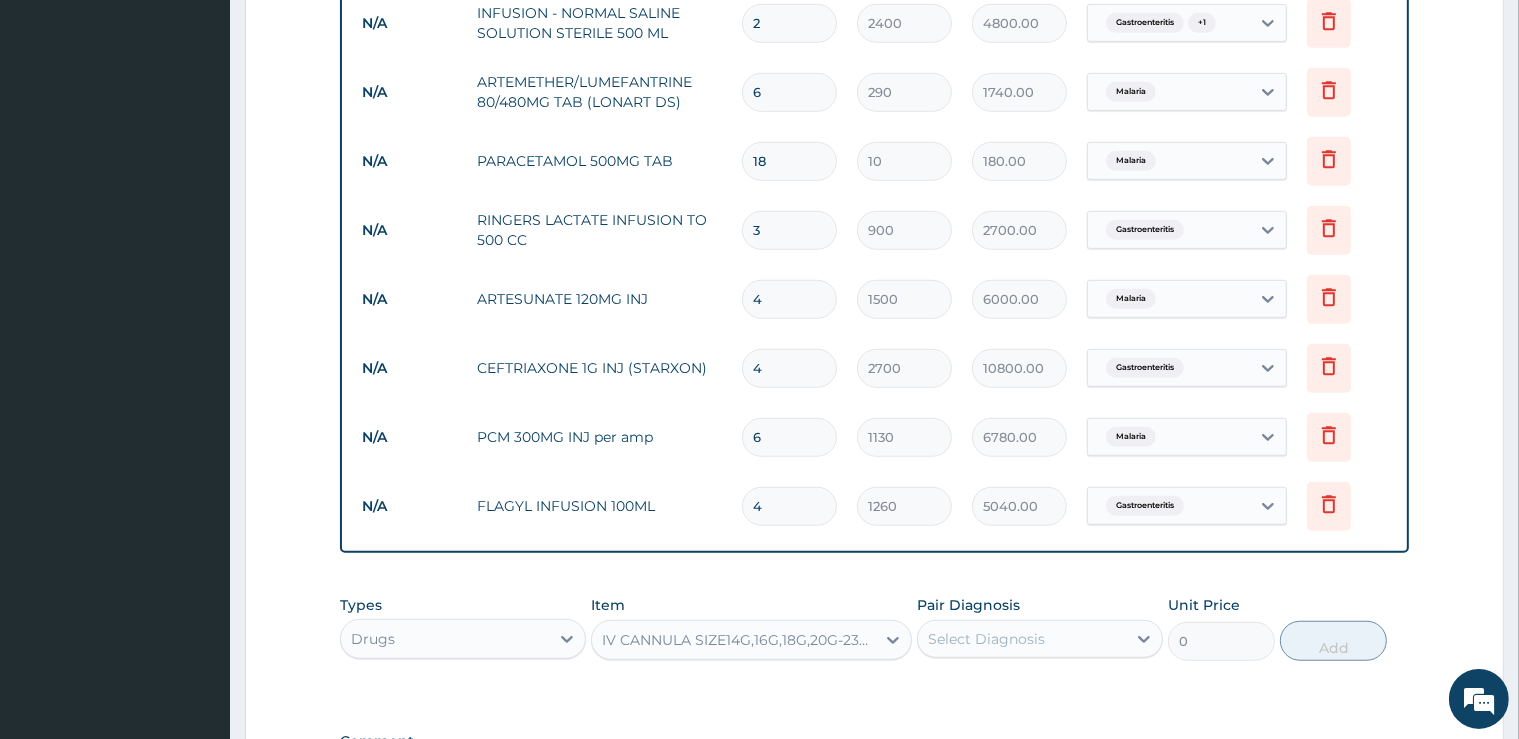 type on "900" 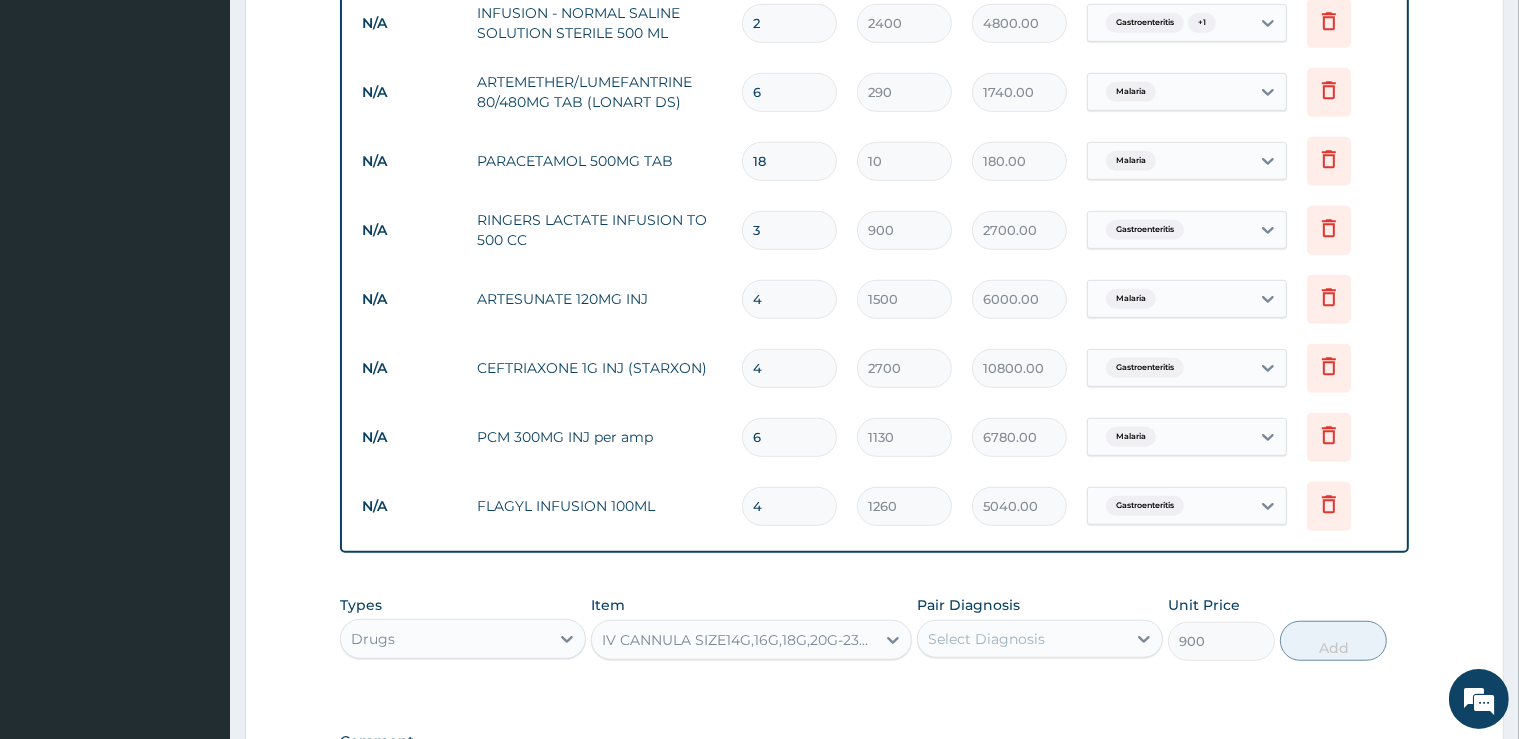 click on "Select Diagnosis" at bounding box center [1022, 639] 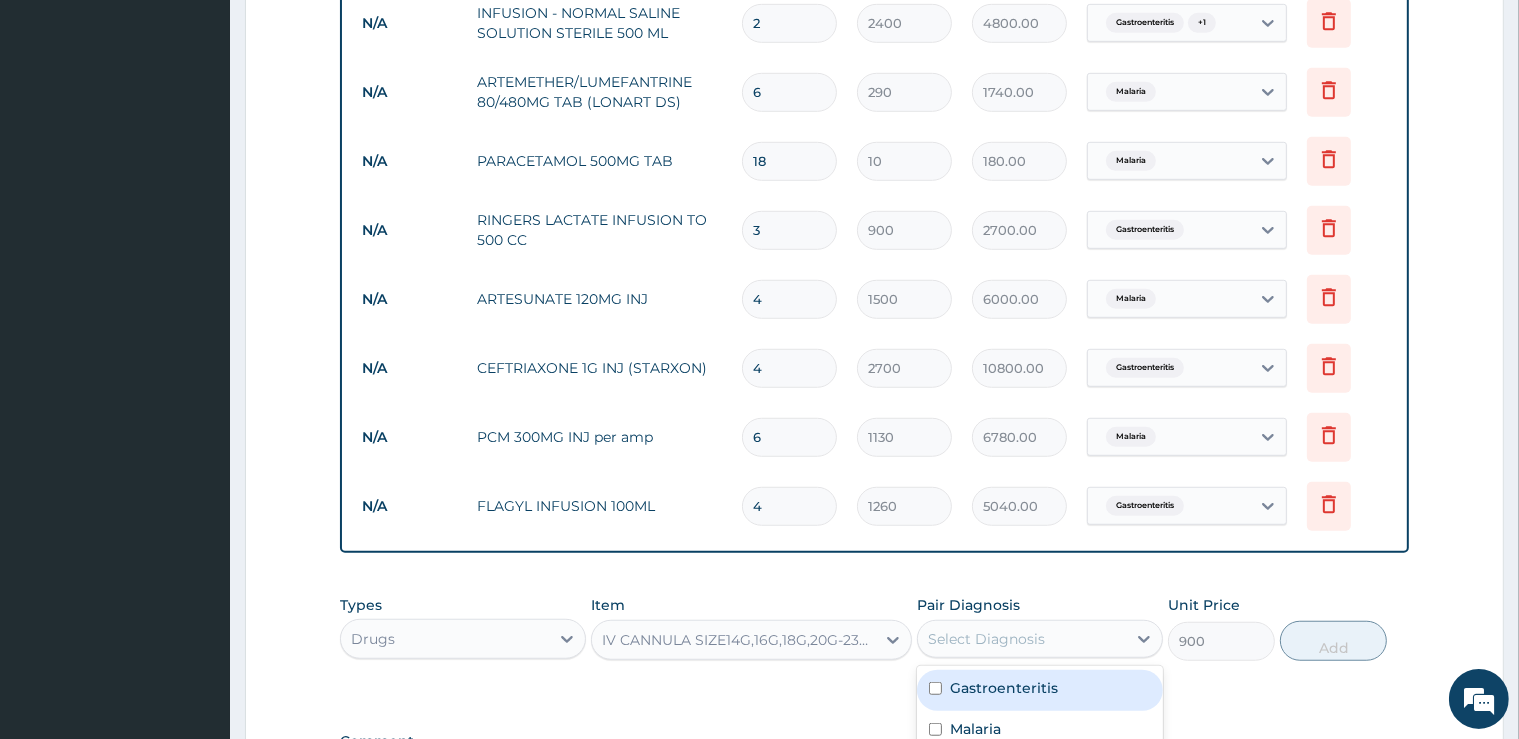 click on "Gastroenteritis" at bounding box center [1040, 690] 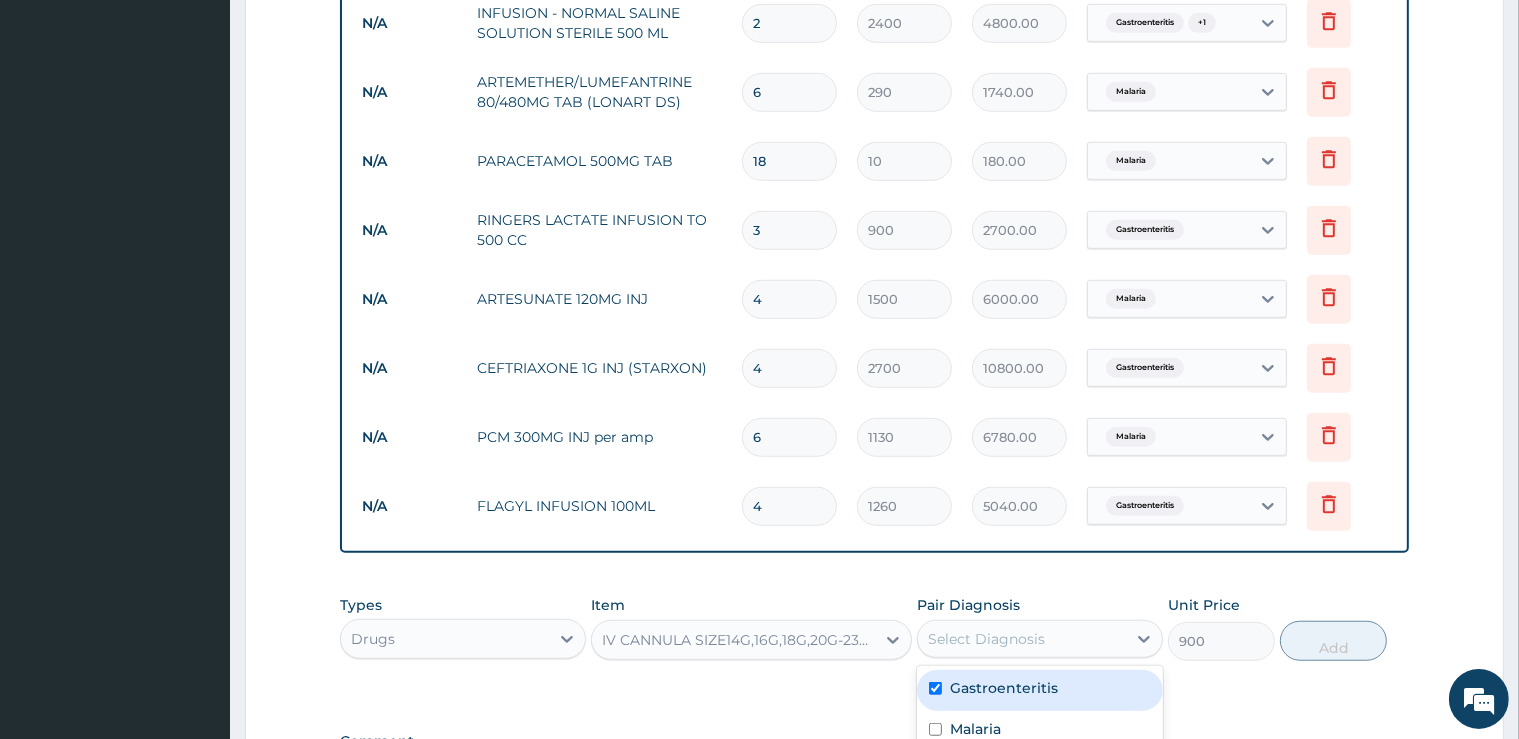 checkbox on "true" 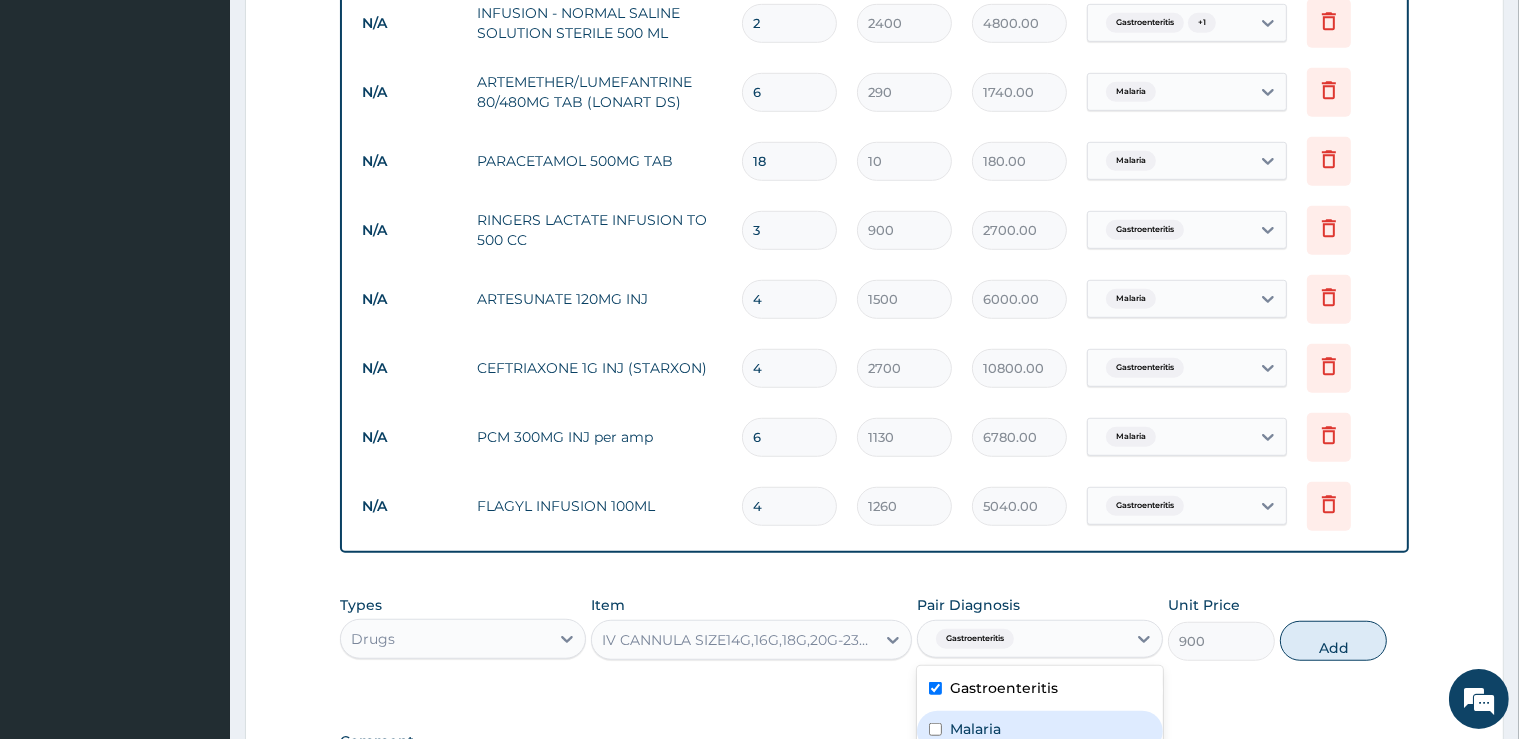 click on "Malaria" at bounding box center [975, 729] 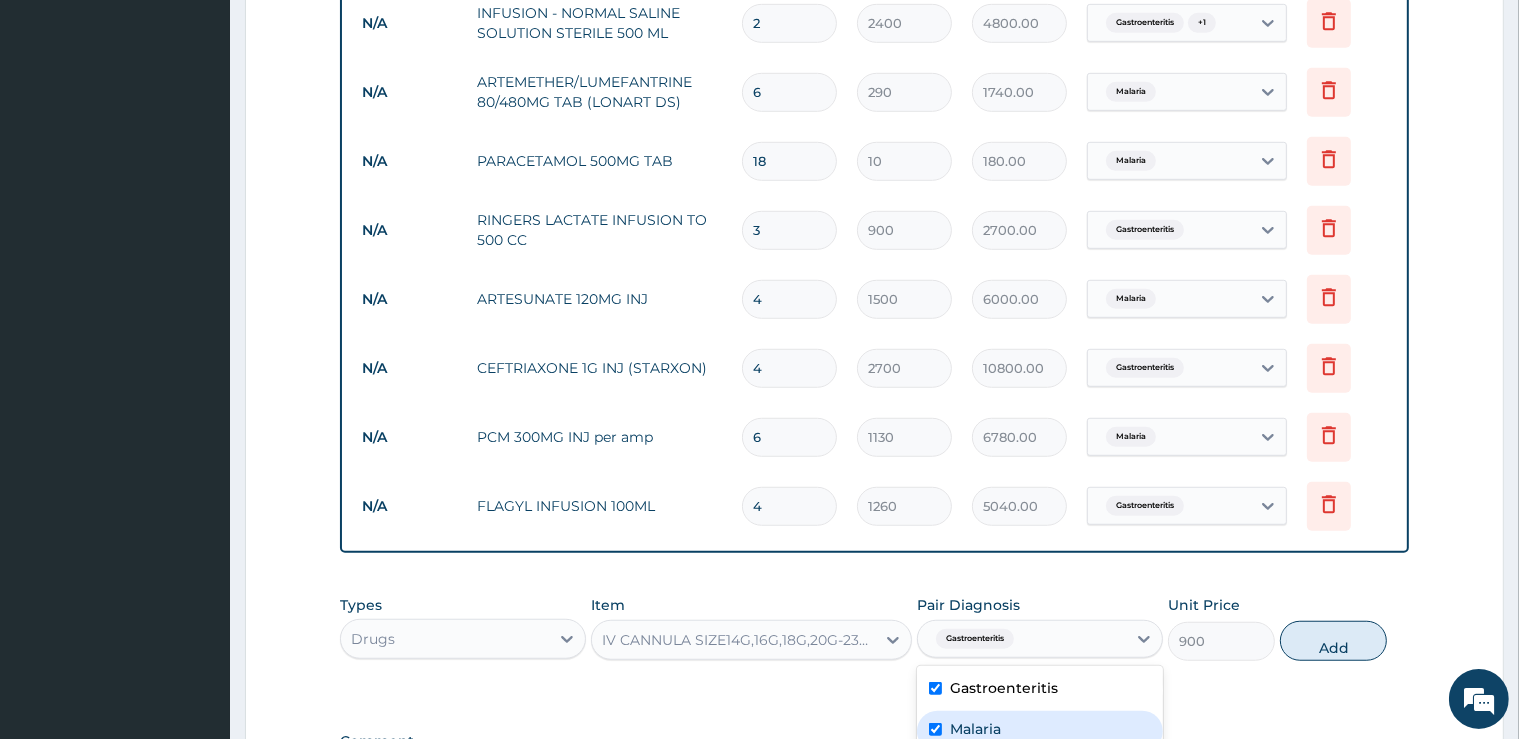 checkbox on "true" 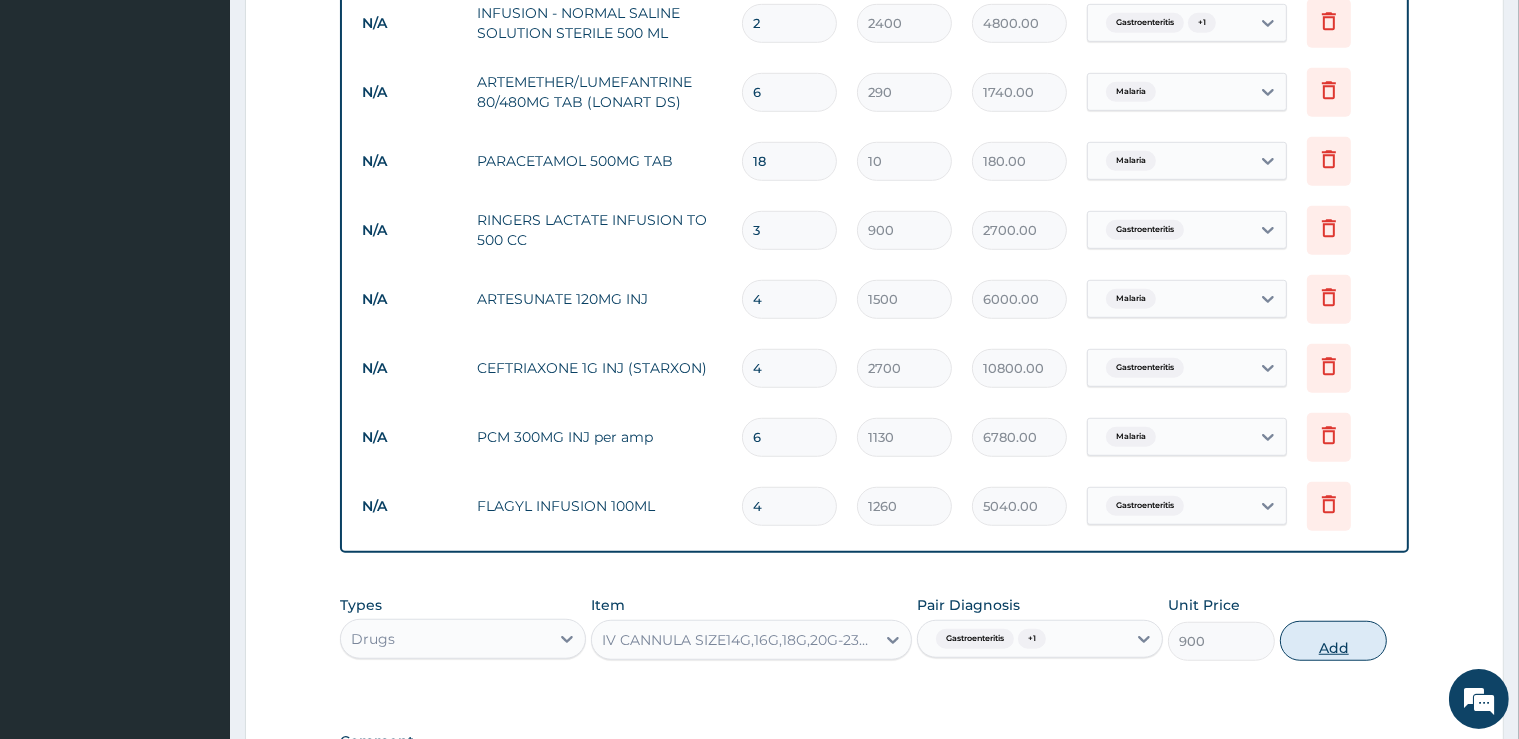 click on "Add" at bounding box center [1333, 641] 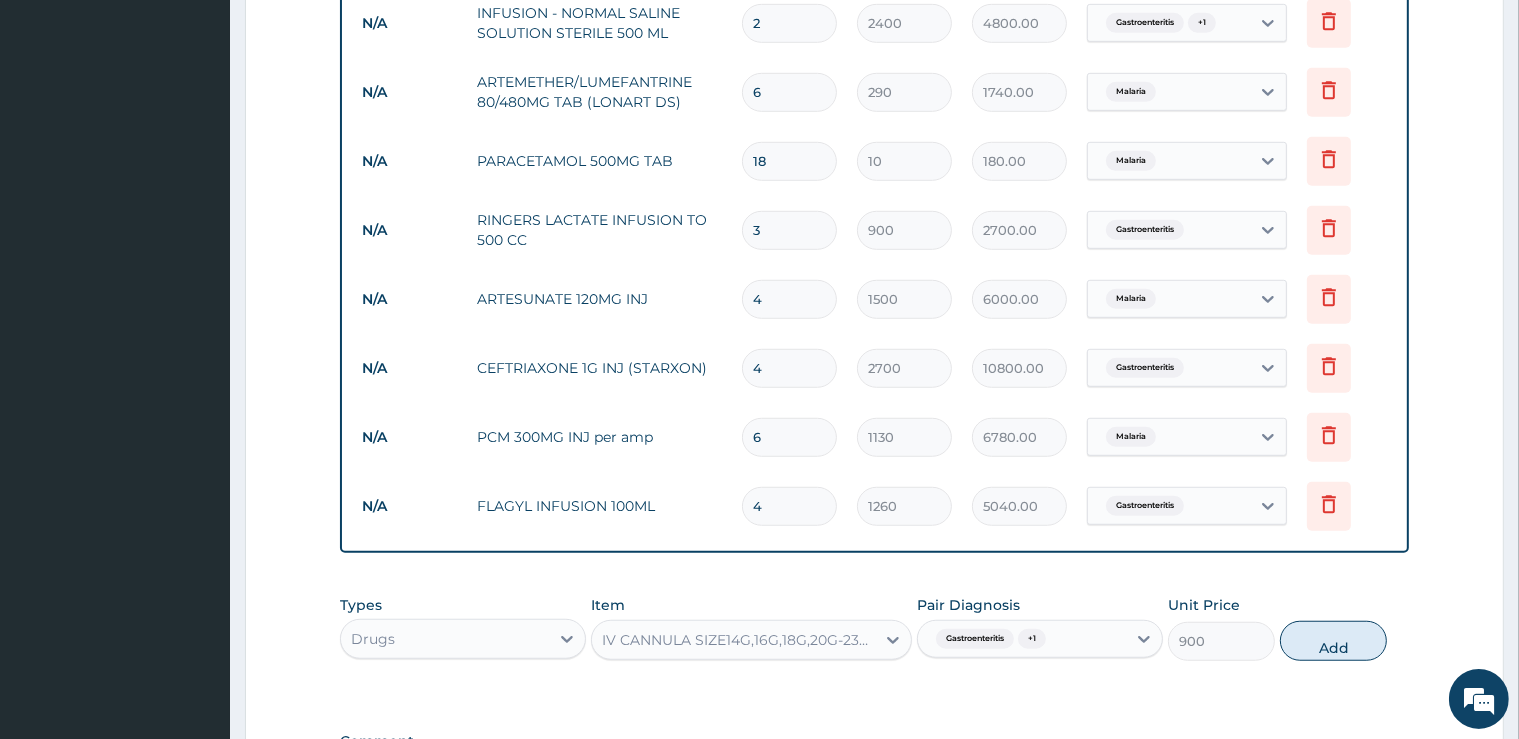 type on "0" 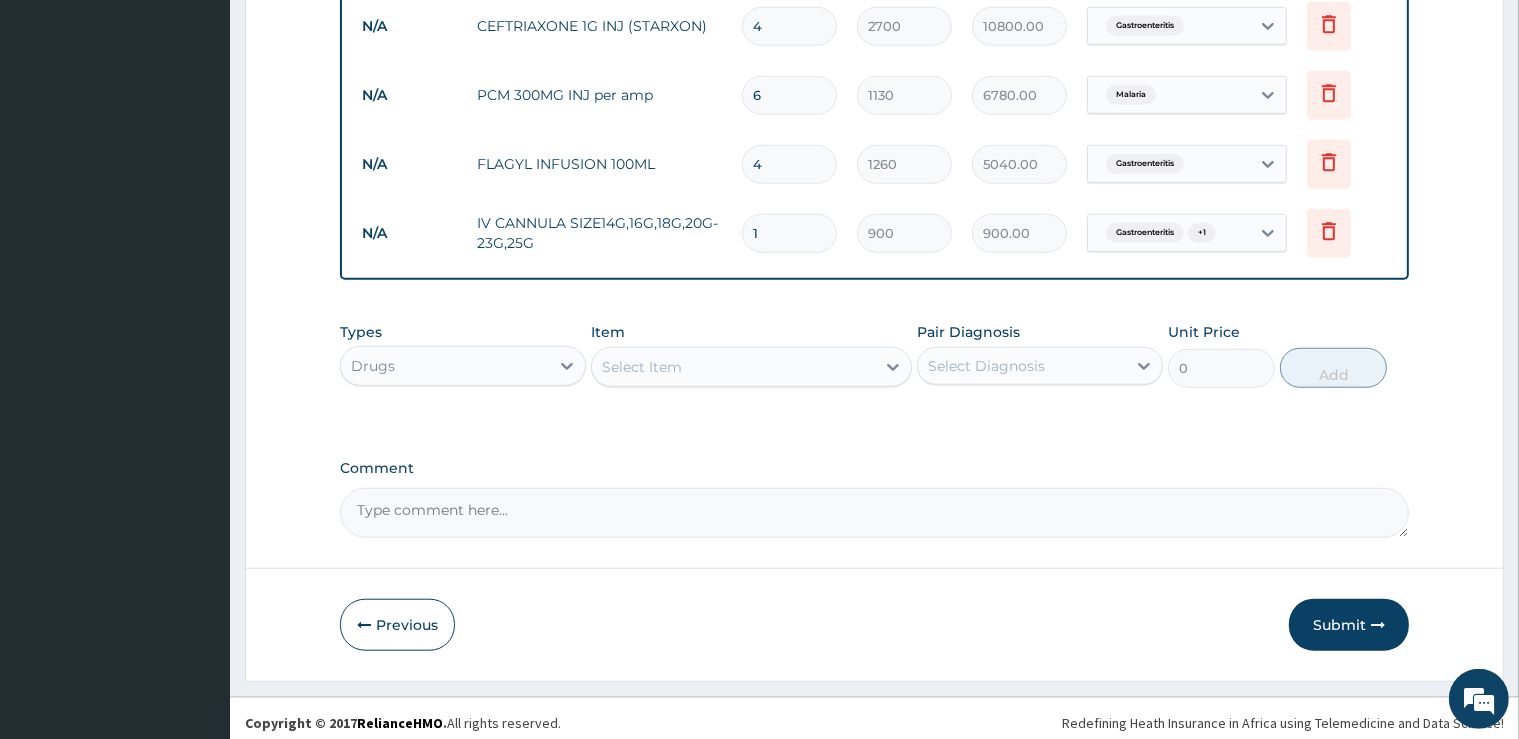 scroll, scrollTop: 1636, scrollLeft: 0, axis: vertical 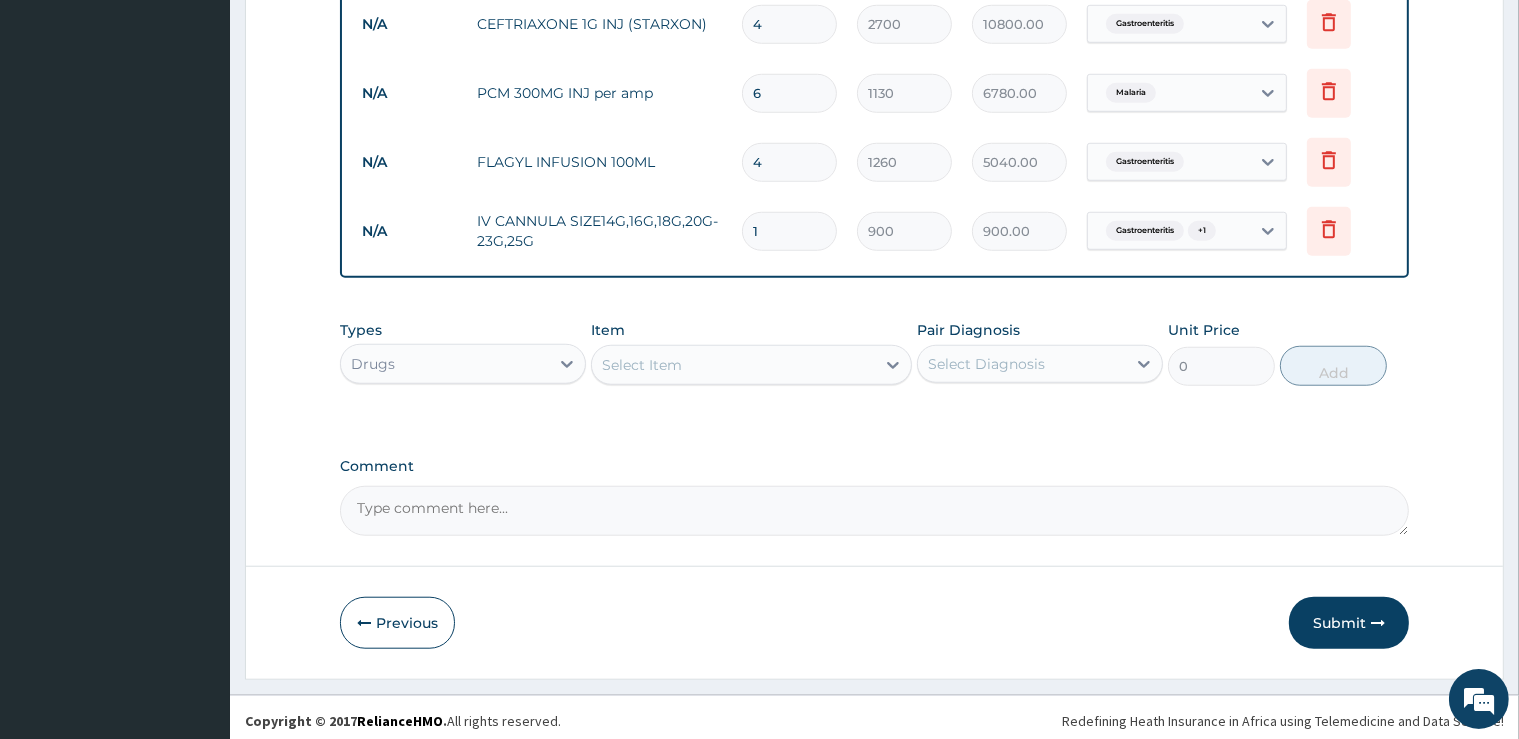 click on "Select Item" at bounding box center [733, 365] 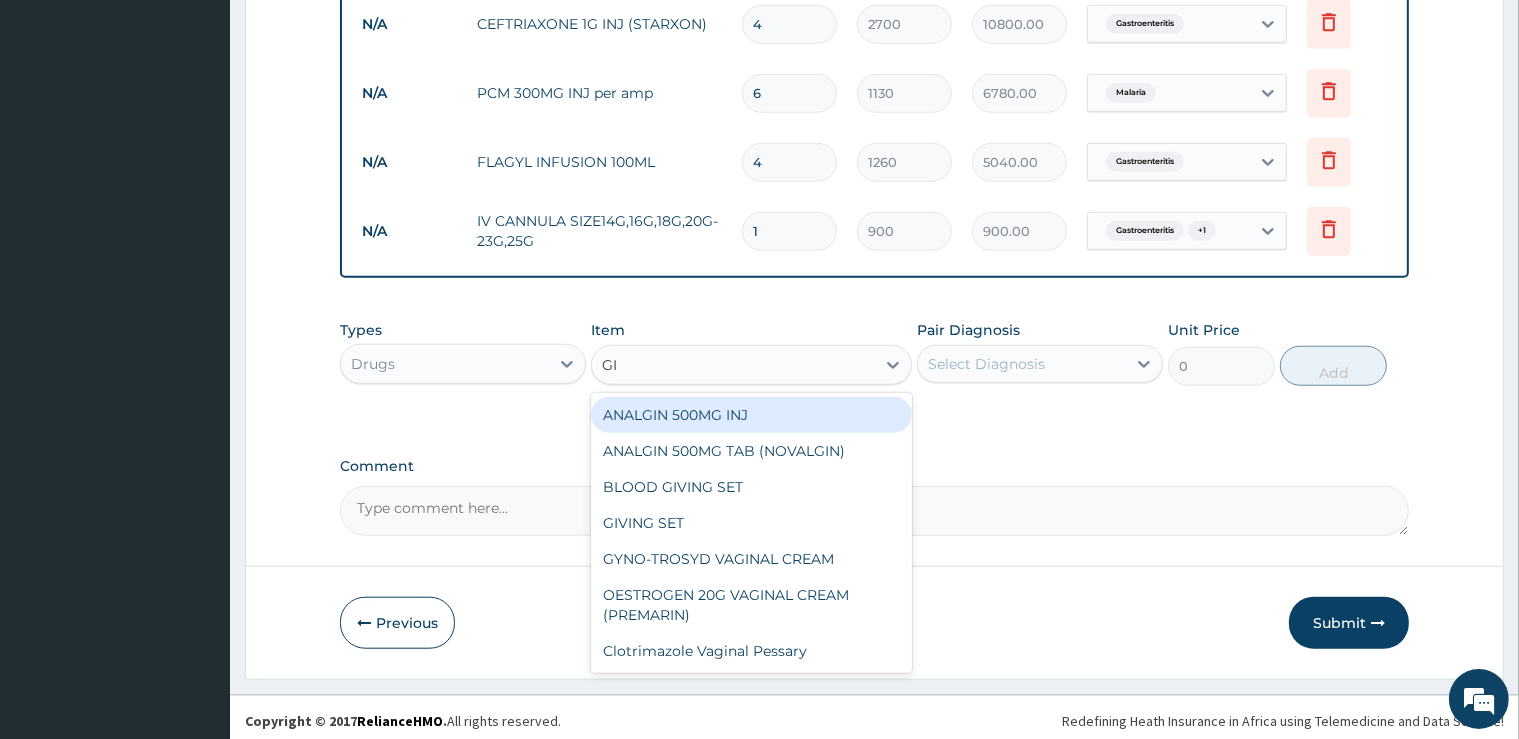 type on "GIV" 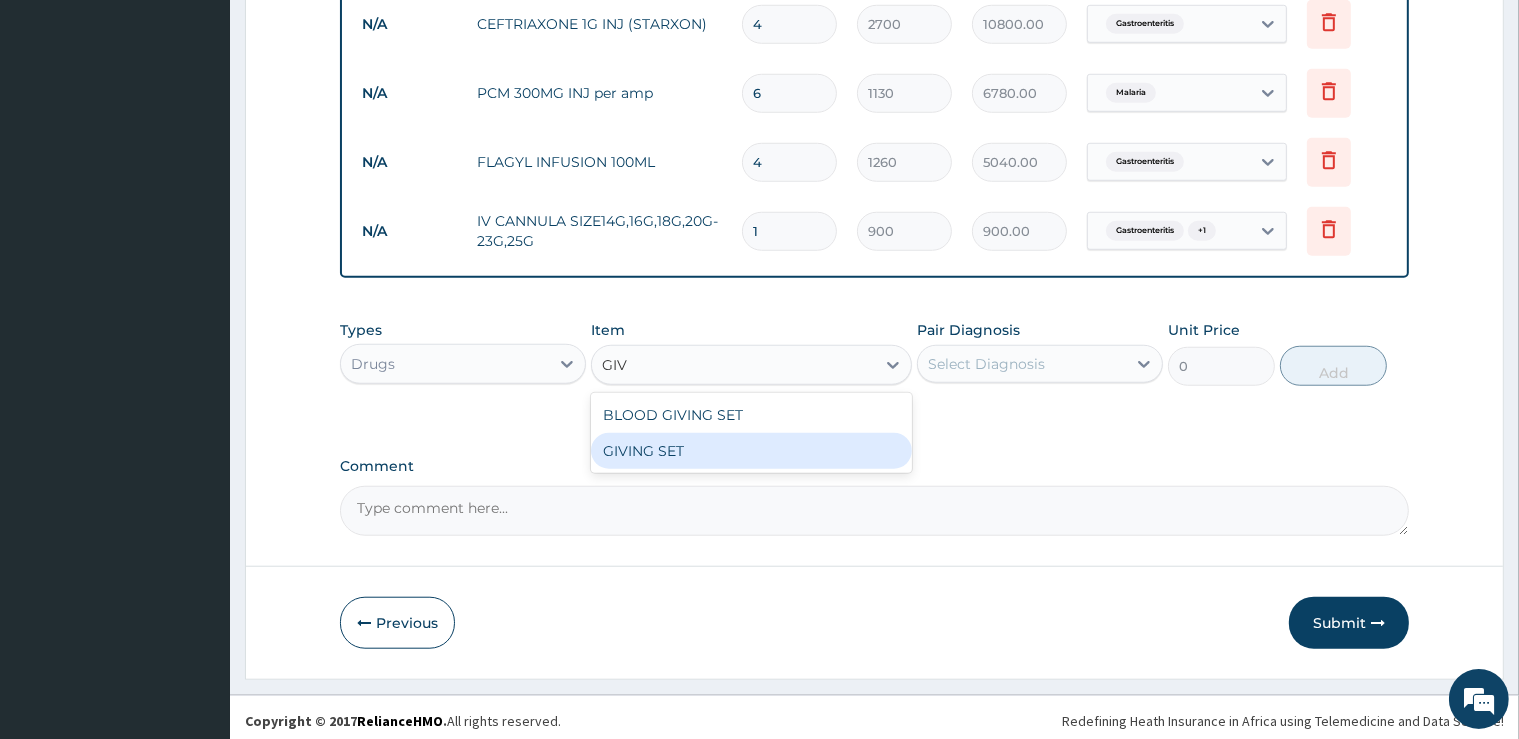 click on "GIVING SET" at bounding box center [751, 451] 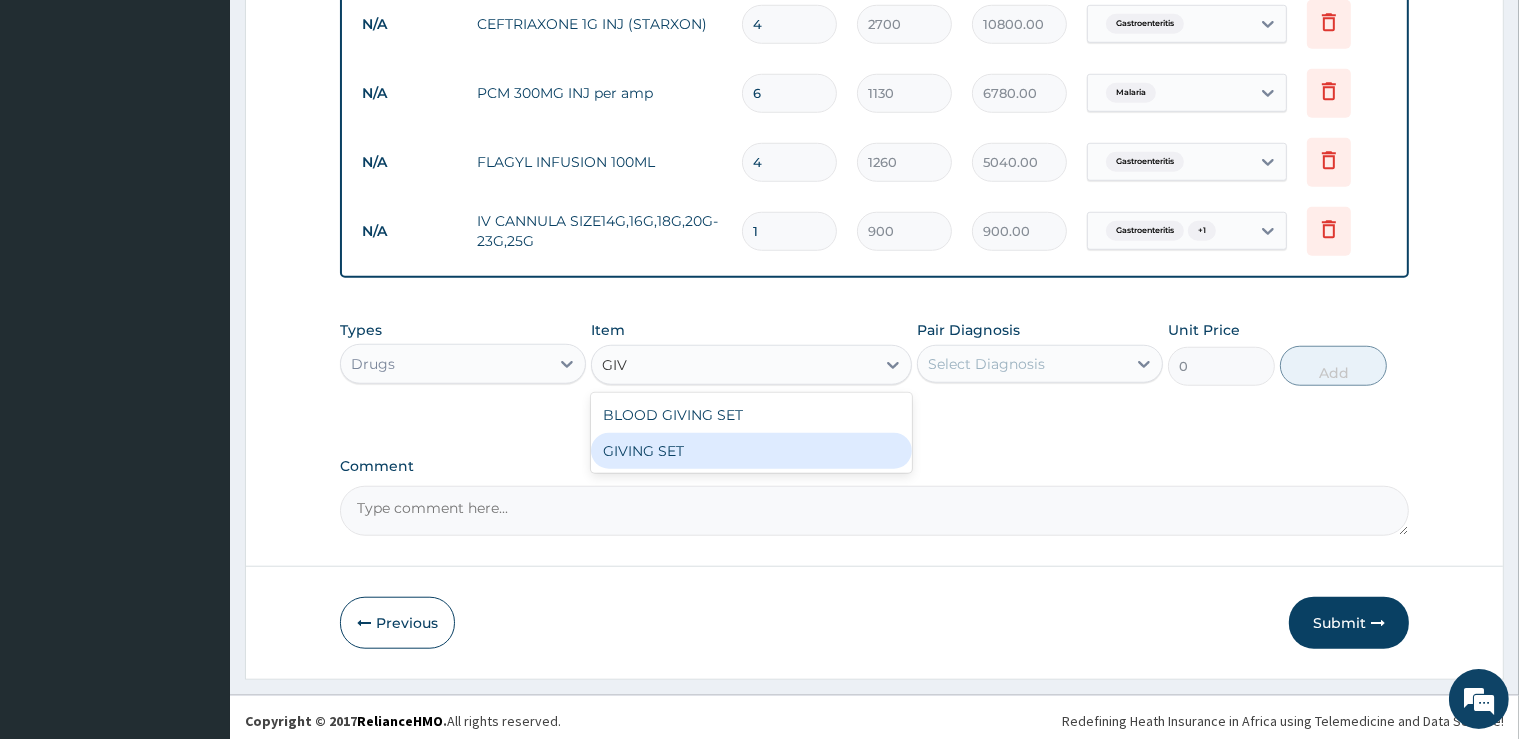 type 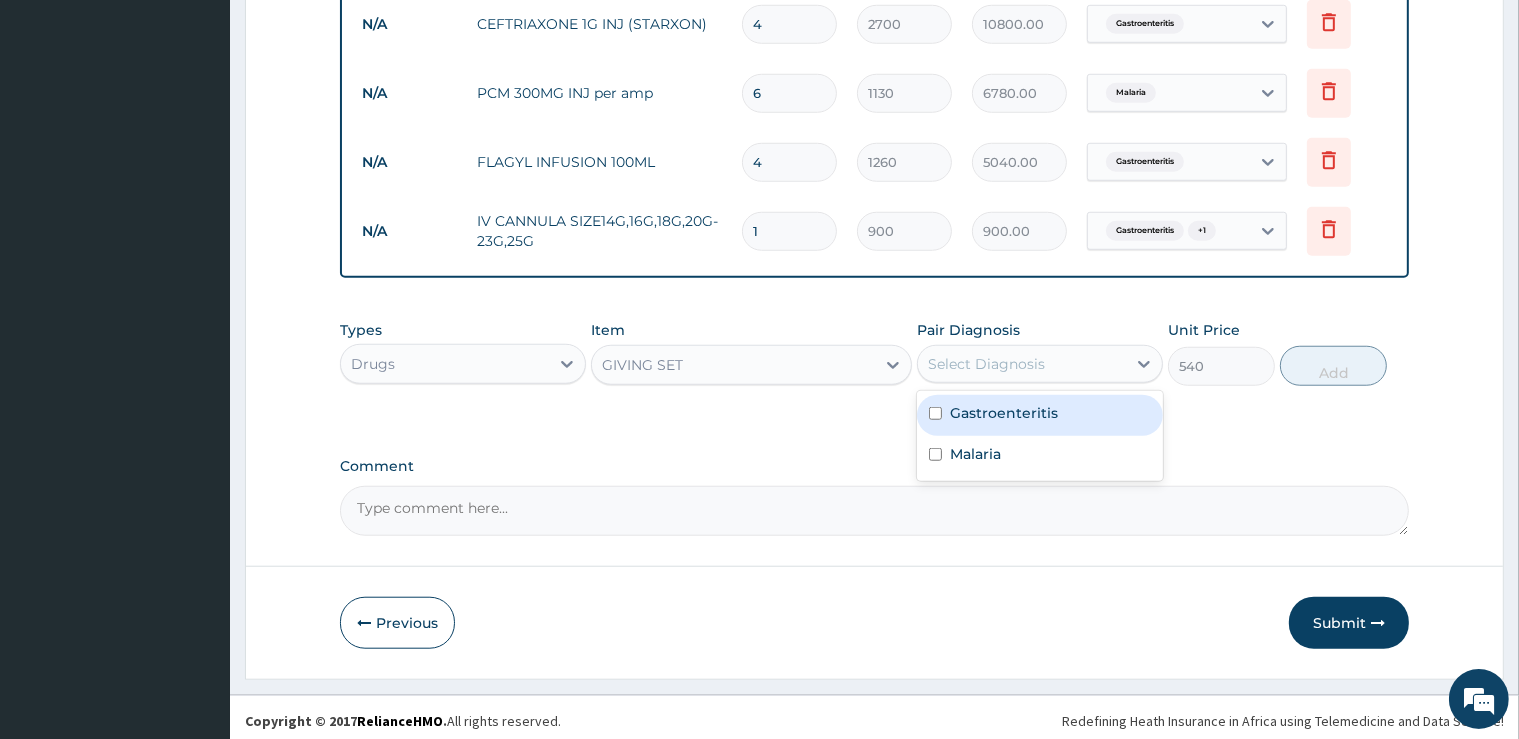 click on "Select Diagnosis" at bounding box center [986, 364] 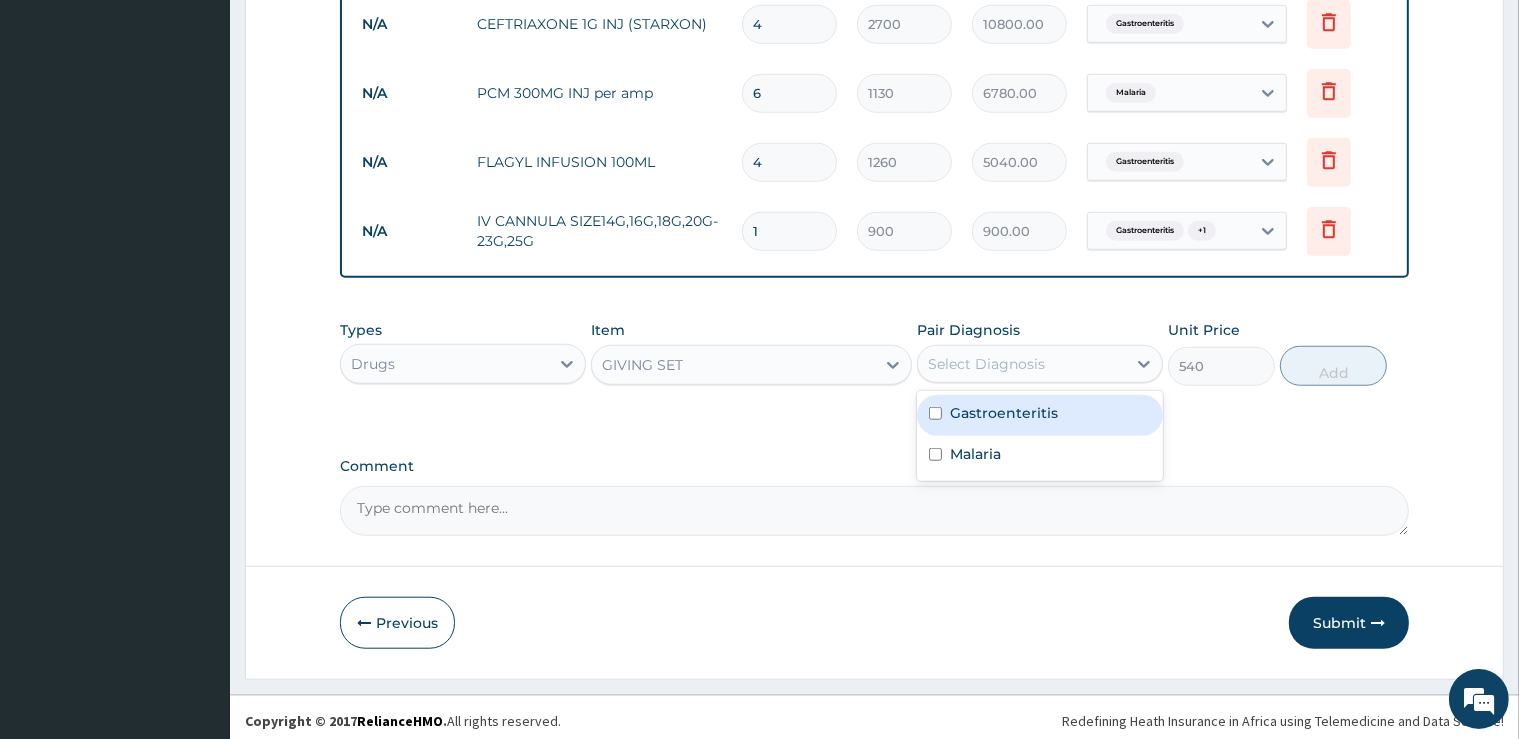 drag, startPoint x: 980, startPoint y: 418, endPoint x: 980, endPoint y: 432, distance: 14 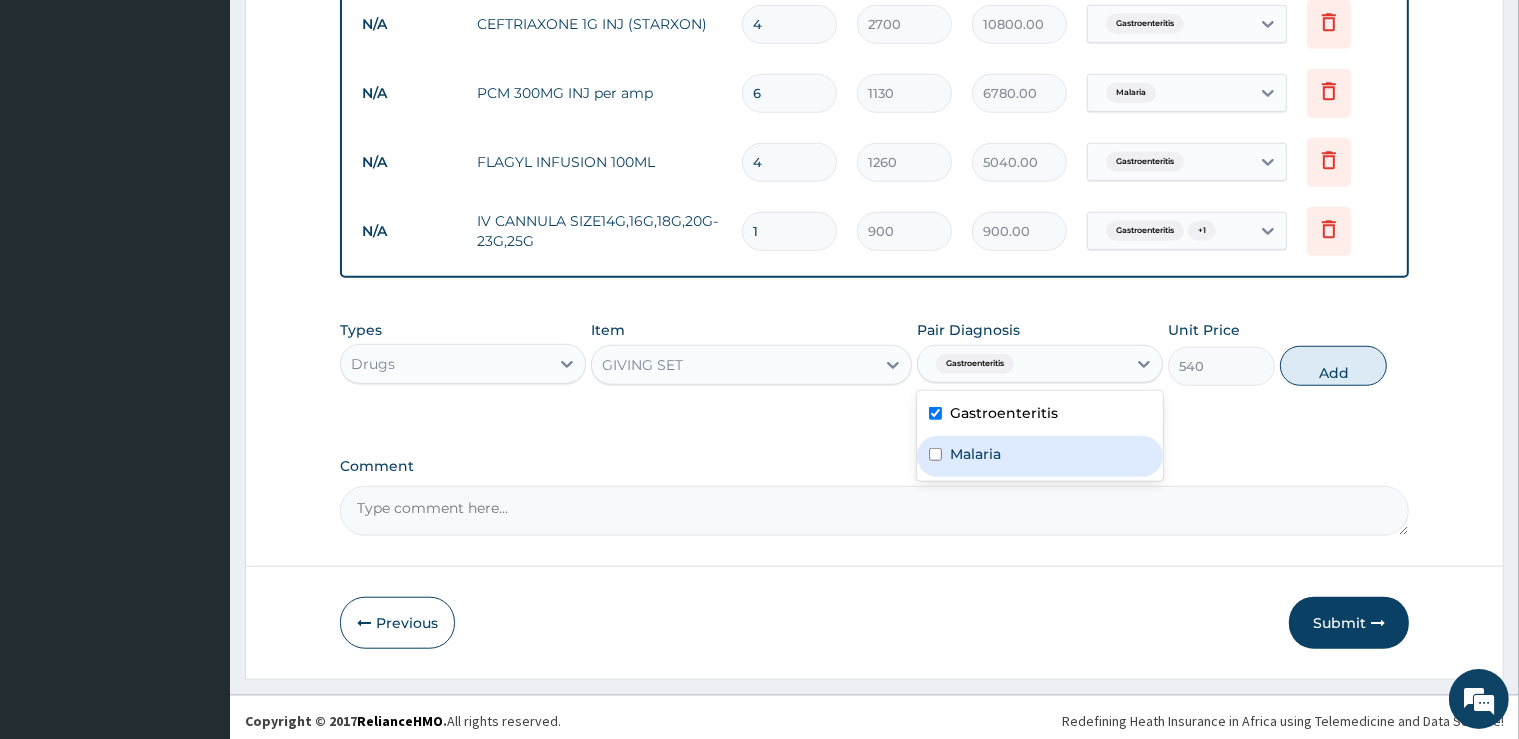 checkbox on "true" 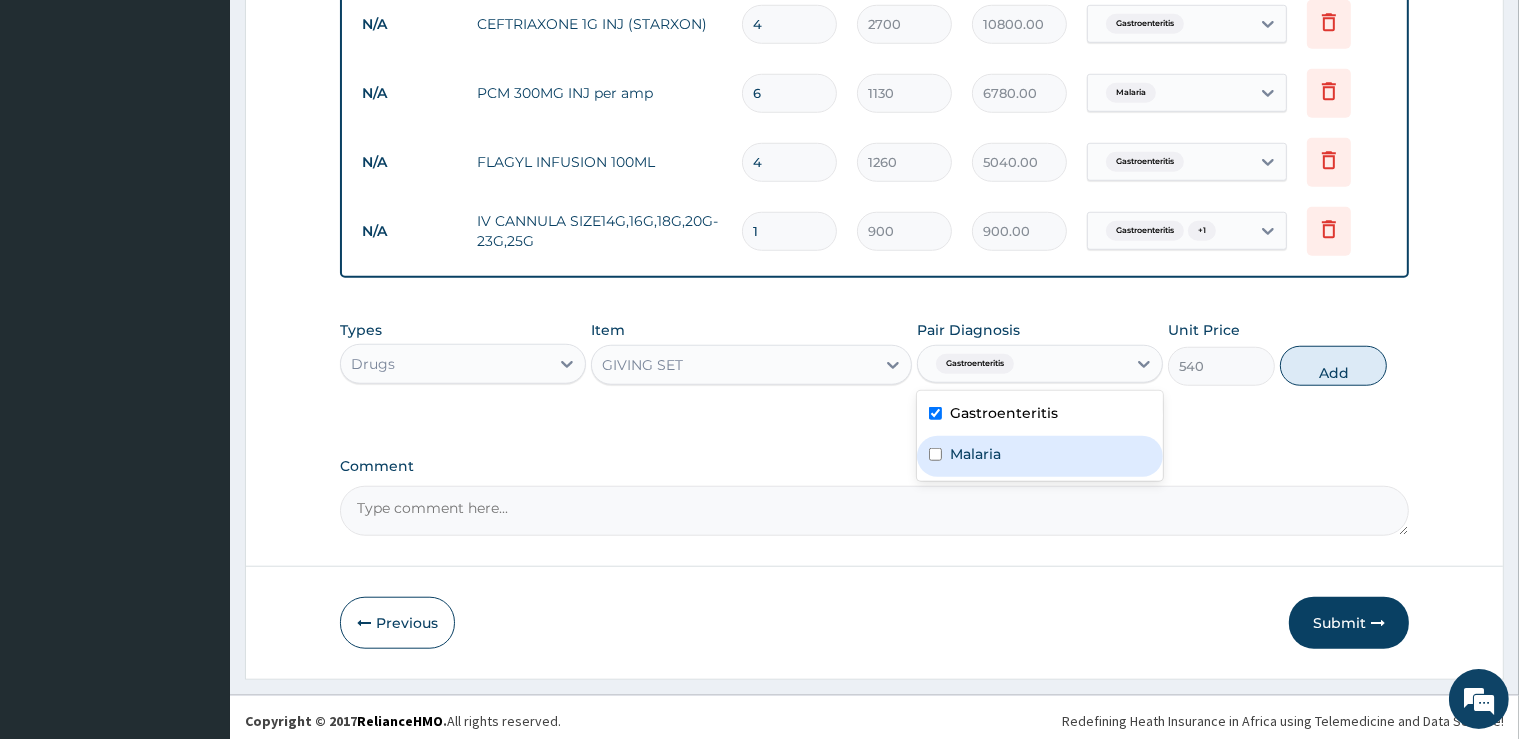 drag, startPoint x: 976, startPoint y: 456, endPoint x: 1062, endPoint y: 396, distance: 104.86182 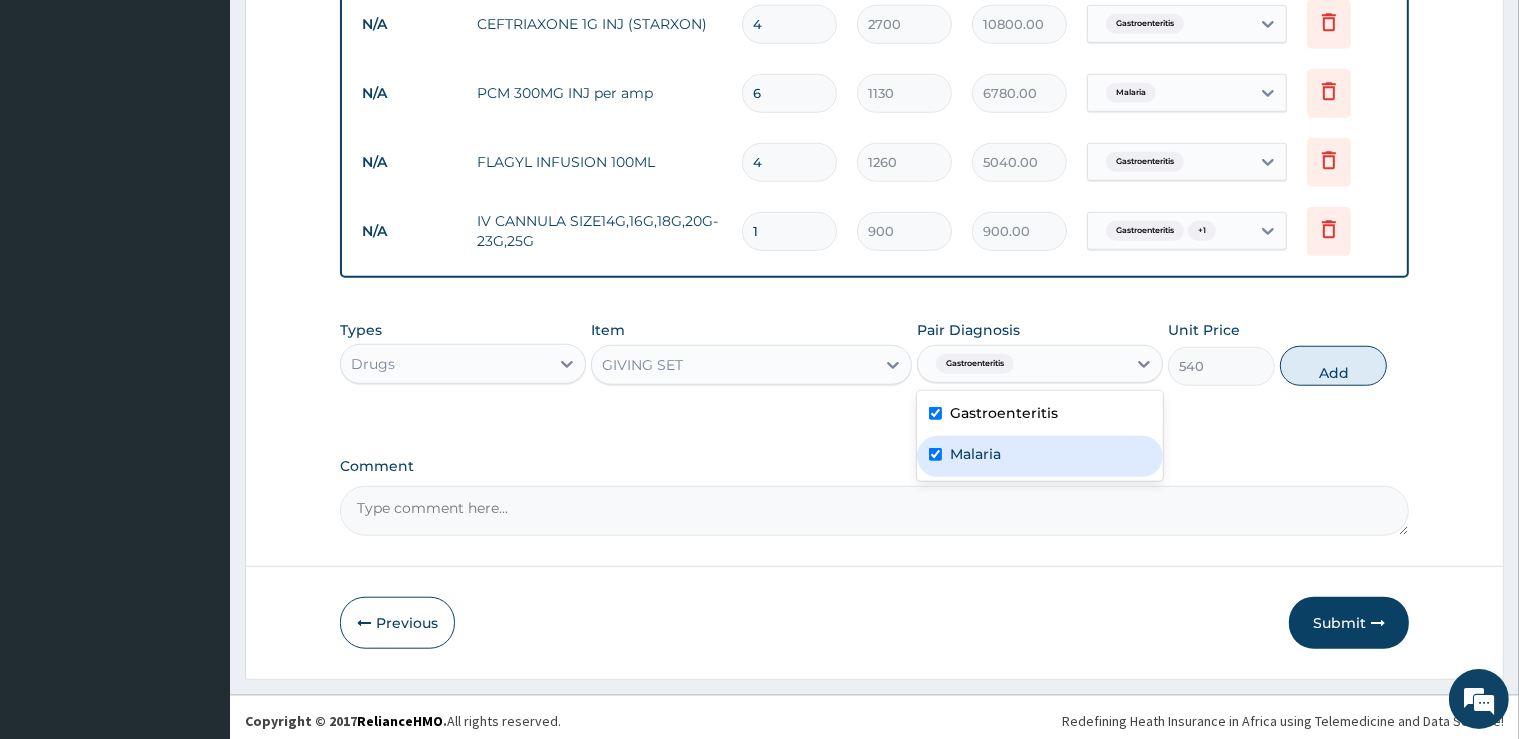 checkbox on "true" 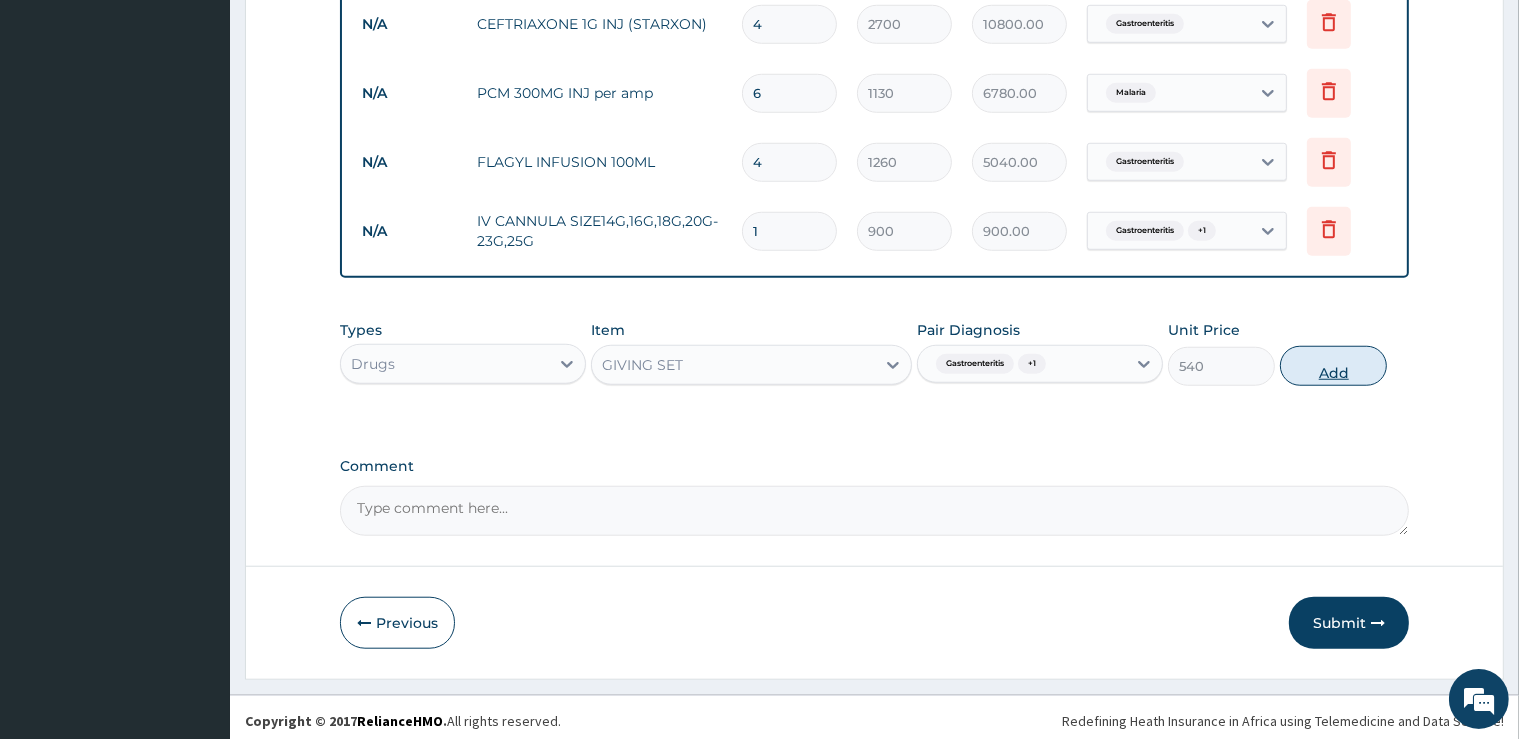click on "Add" at bounding box center [1333, 366] 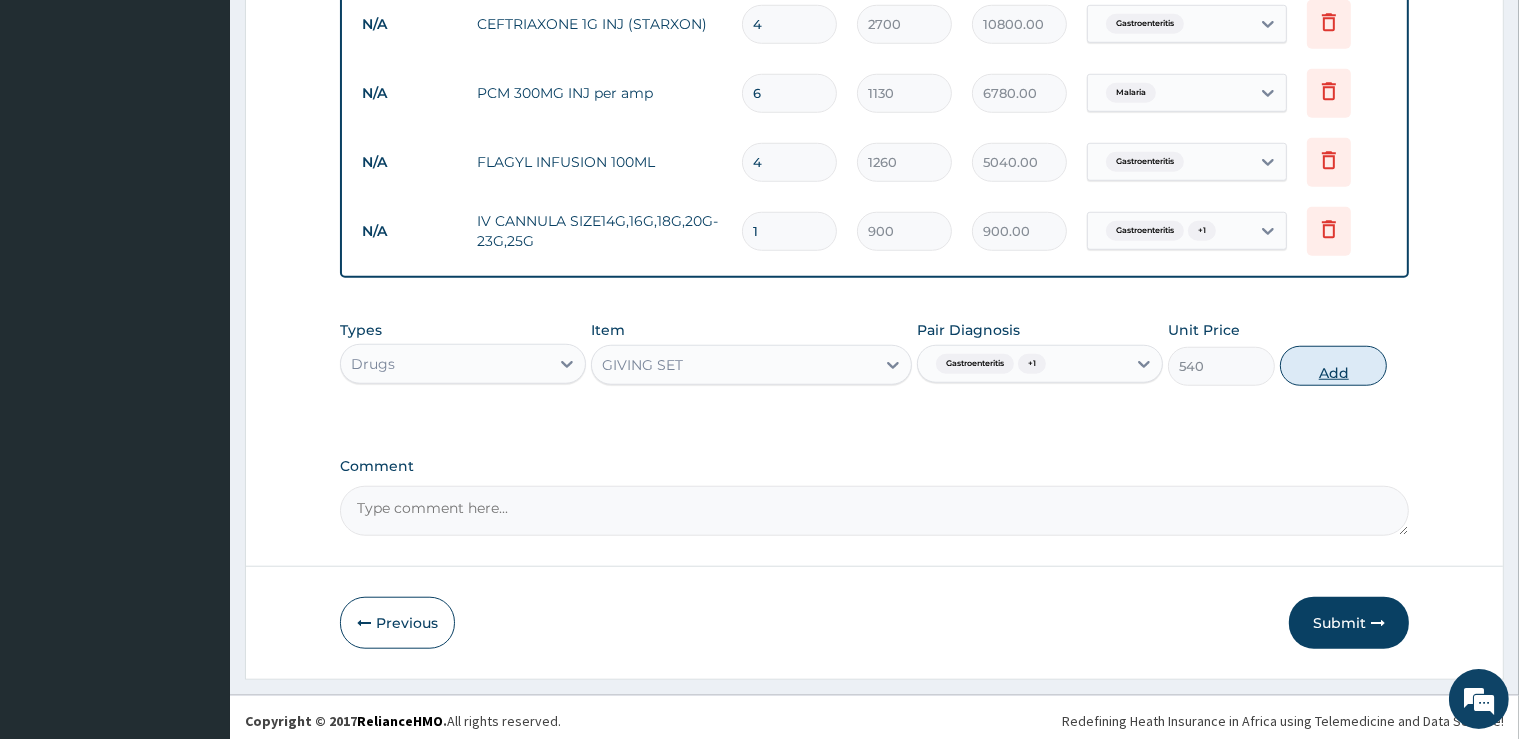 type on "0" 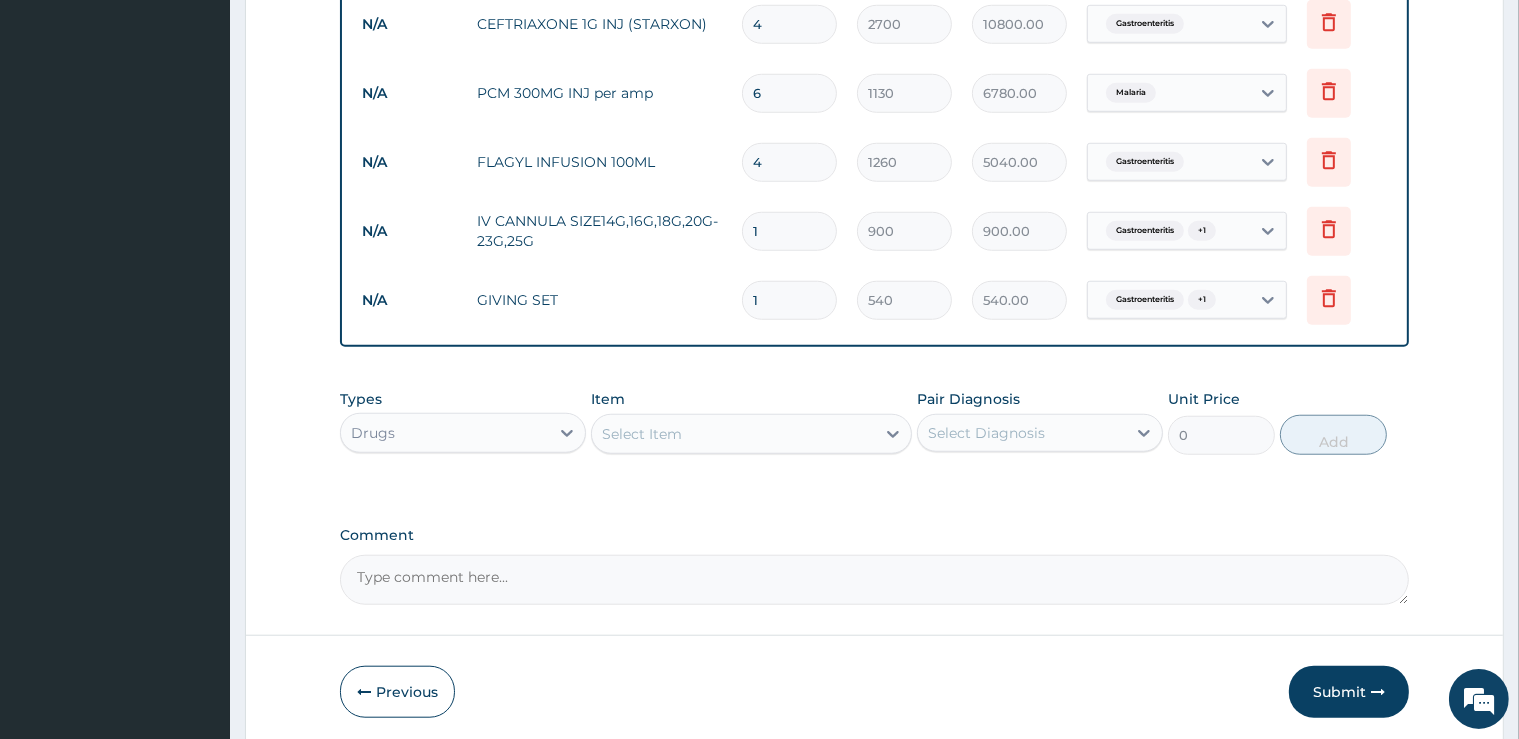 scroll, scrollTop: 1705, scrollLeft: 0, axis: vertical 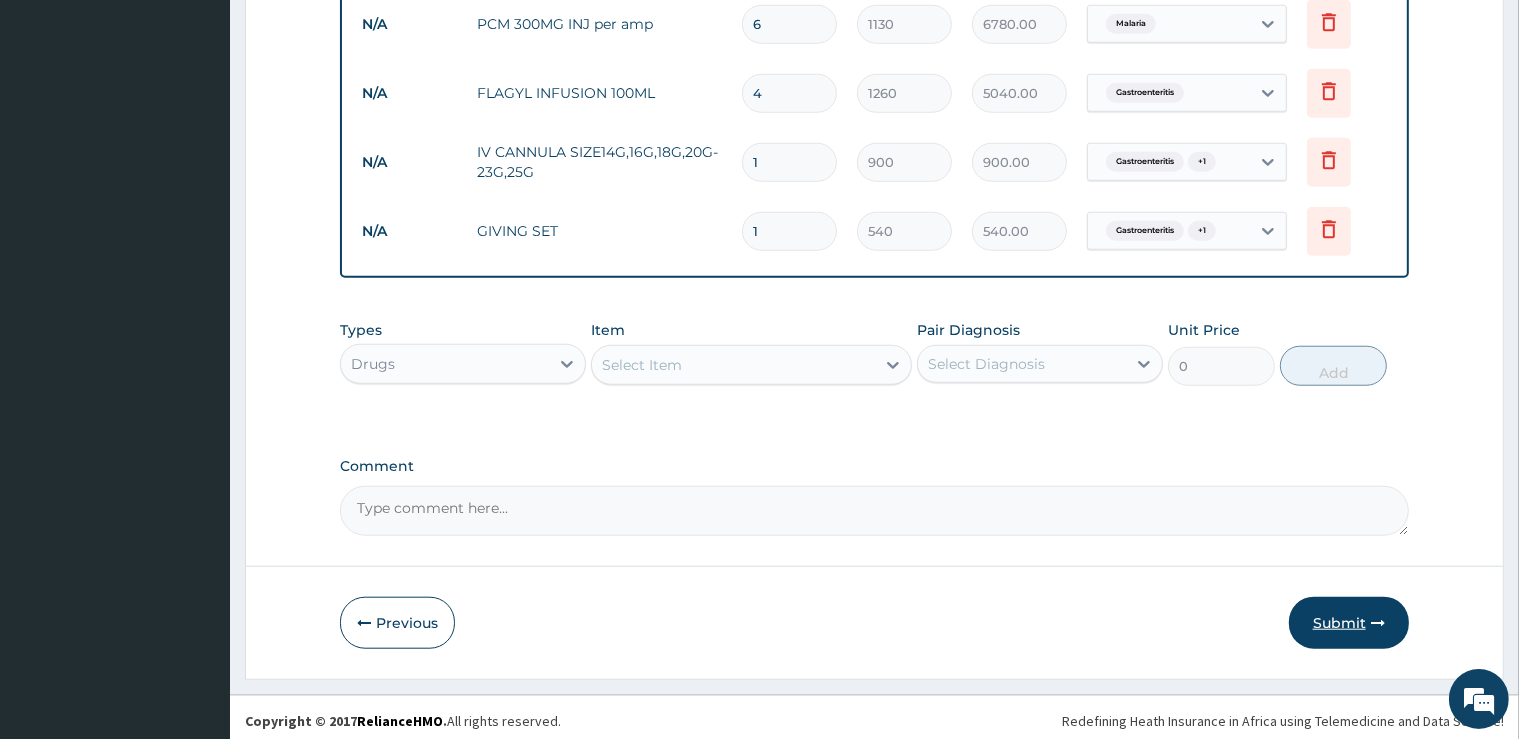 click on "Submit" at bounding box center (1349, 623) 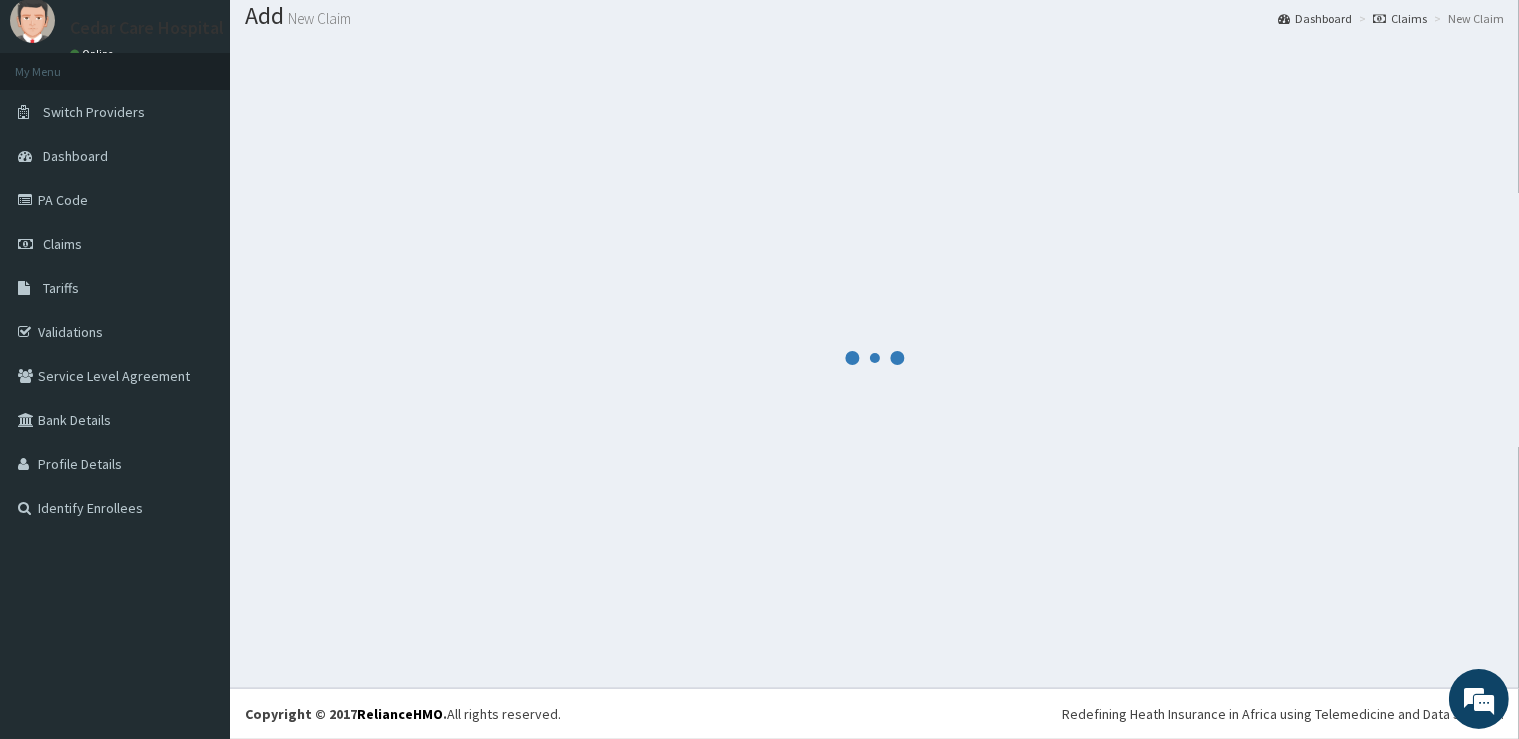 scroll, scrollTop: 61, scrollLeft: 0, axis: vertical 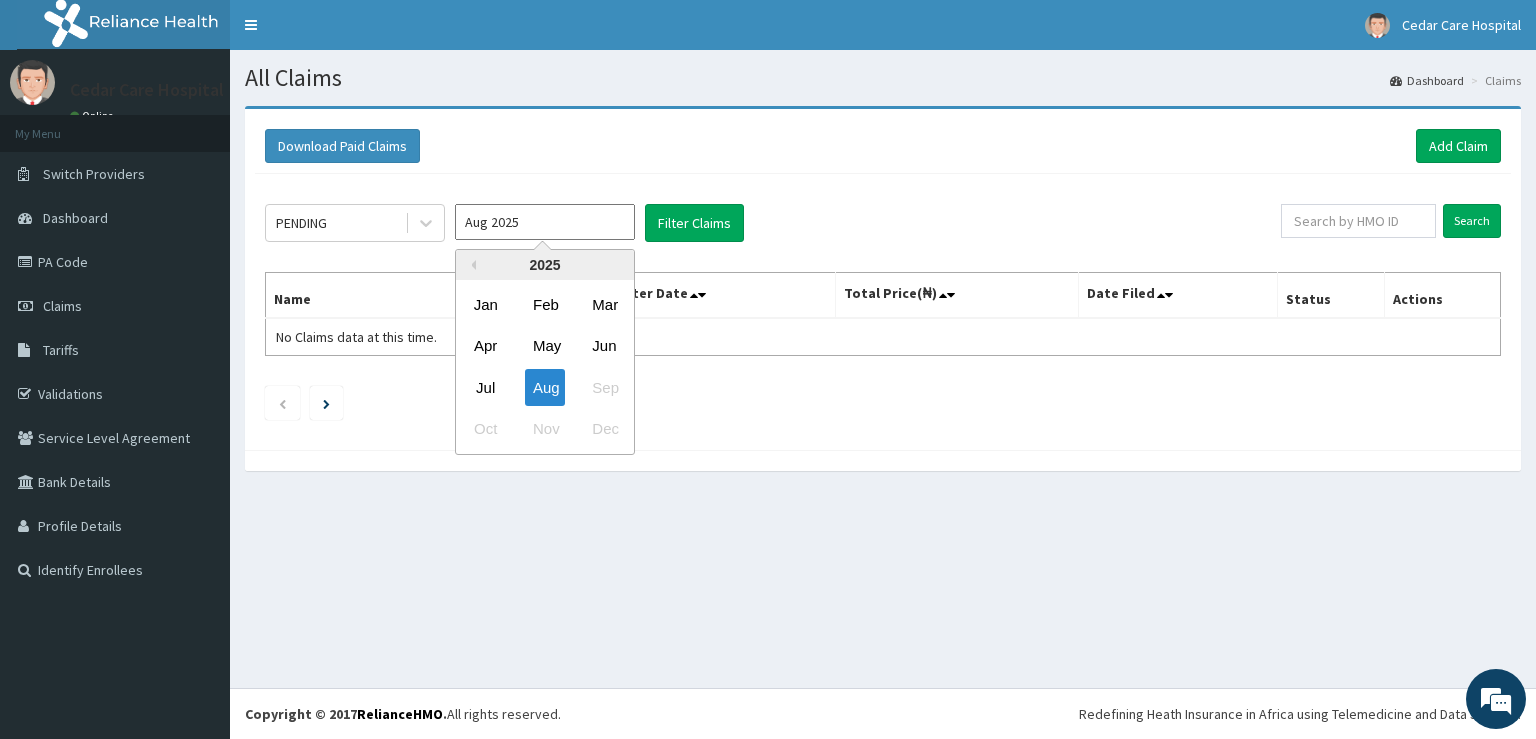 click on "Aug 2025" at bounding box center (545, 222) 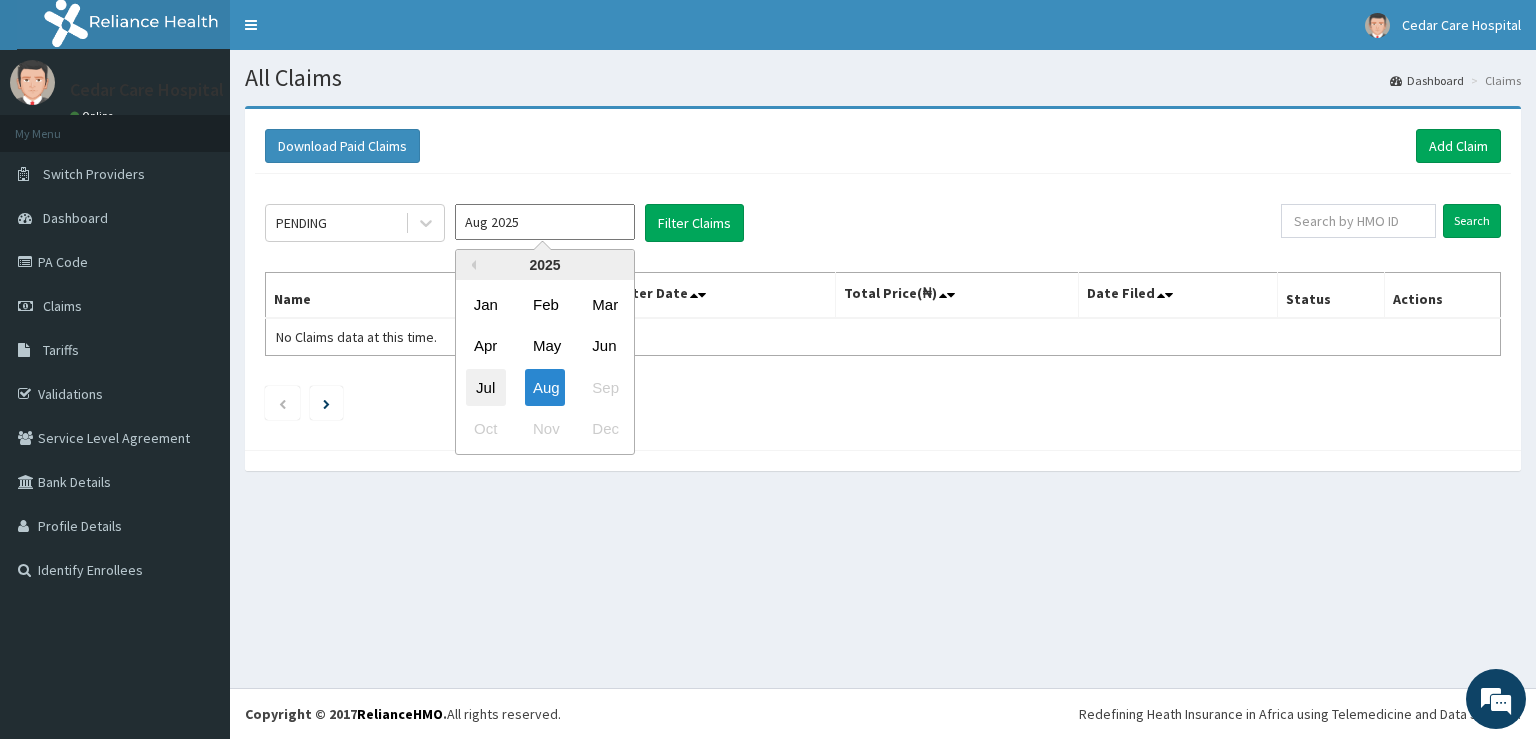 click on "Jul" at bounding box center (486, 387) 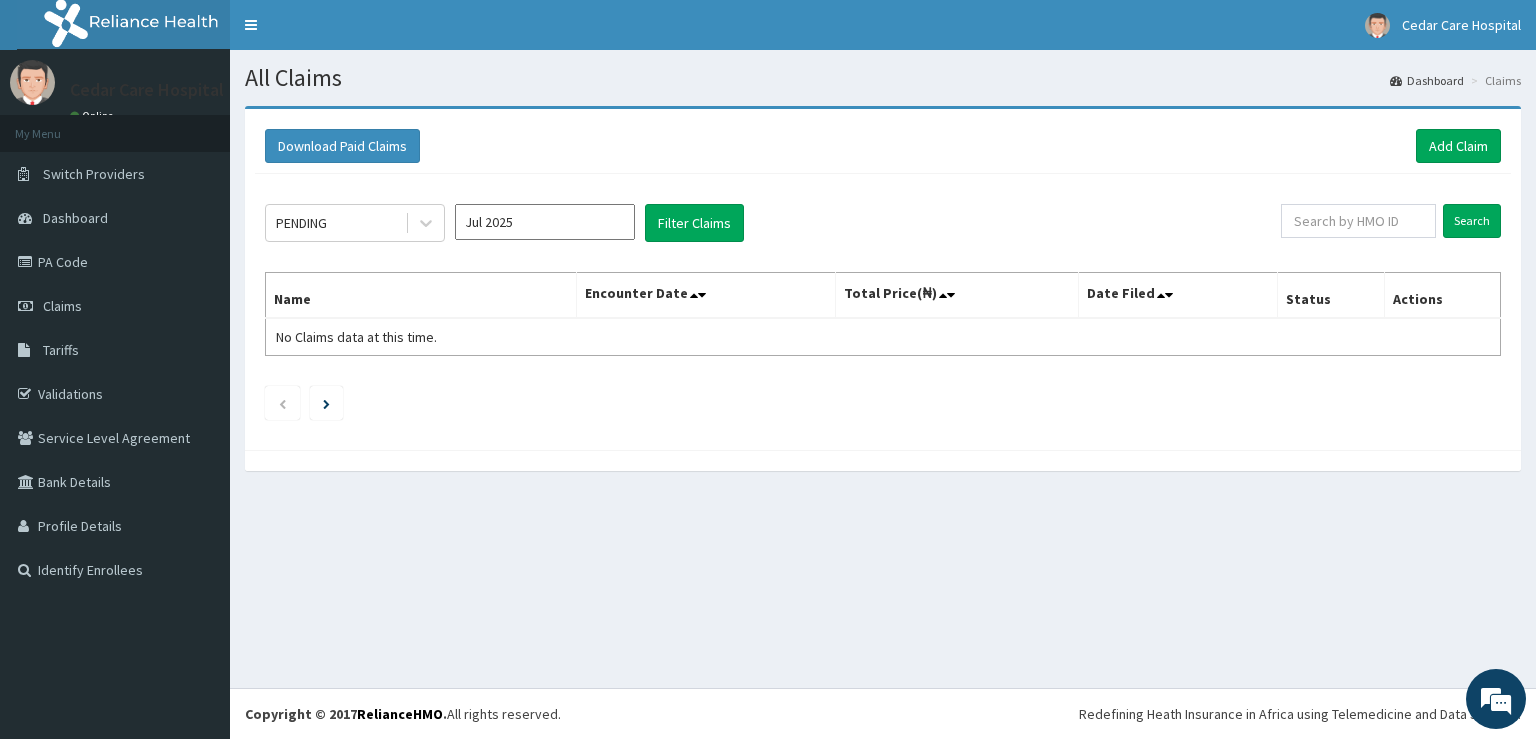 type on "Jul 2025" 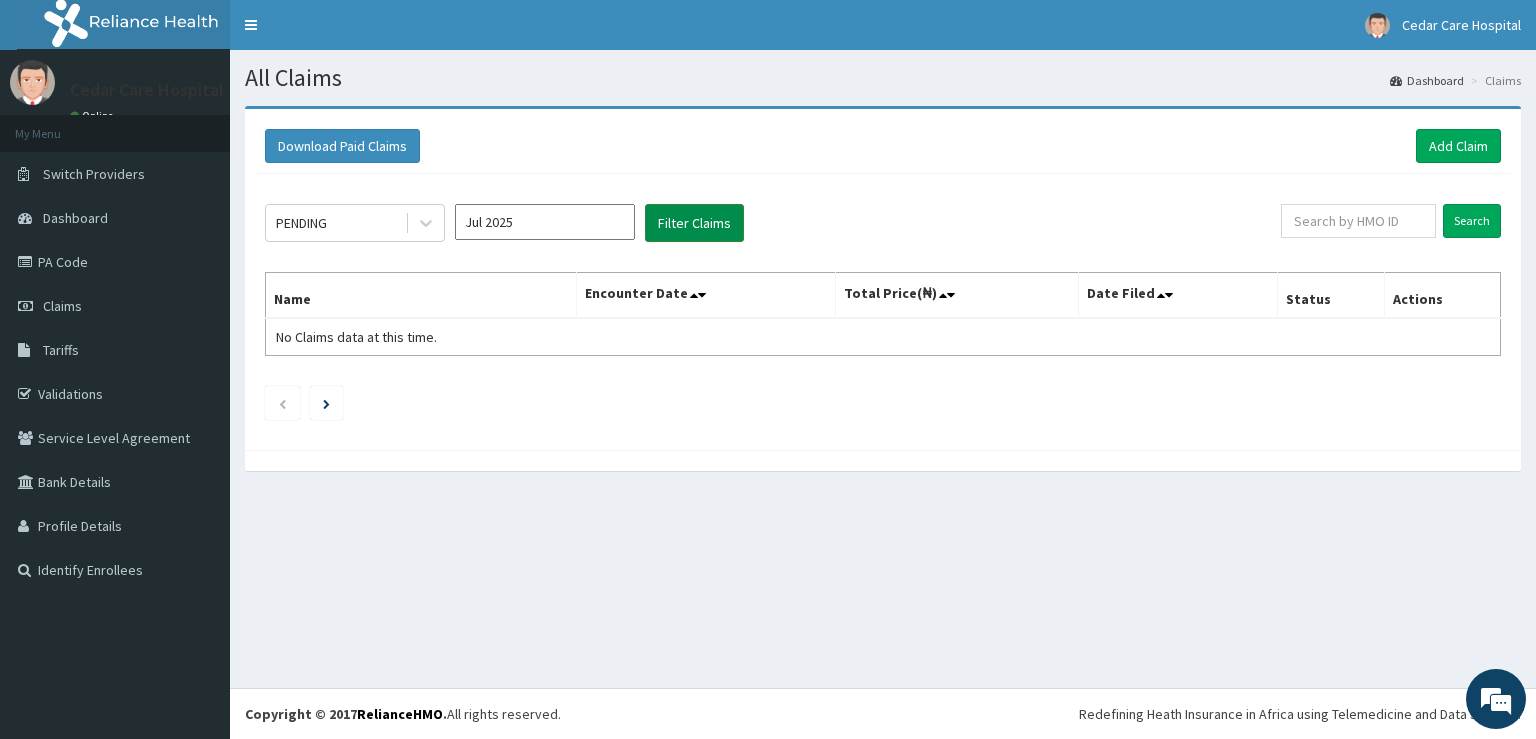 click on "Filter Claims" at bounding box center [694, 223] 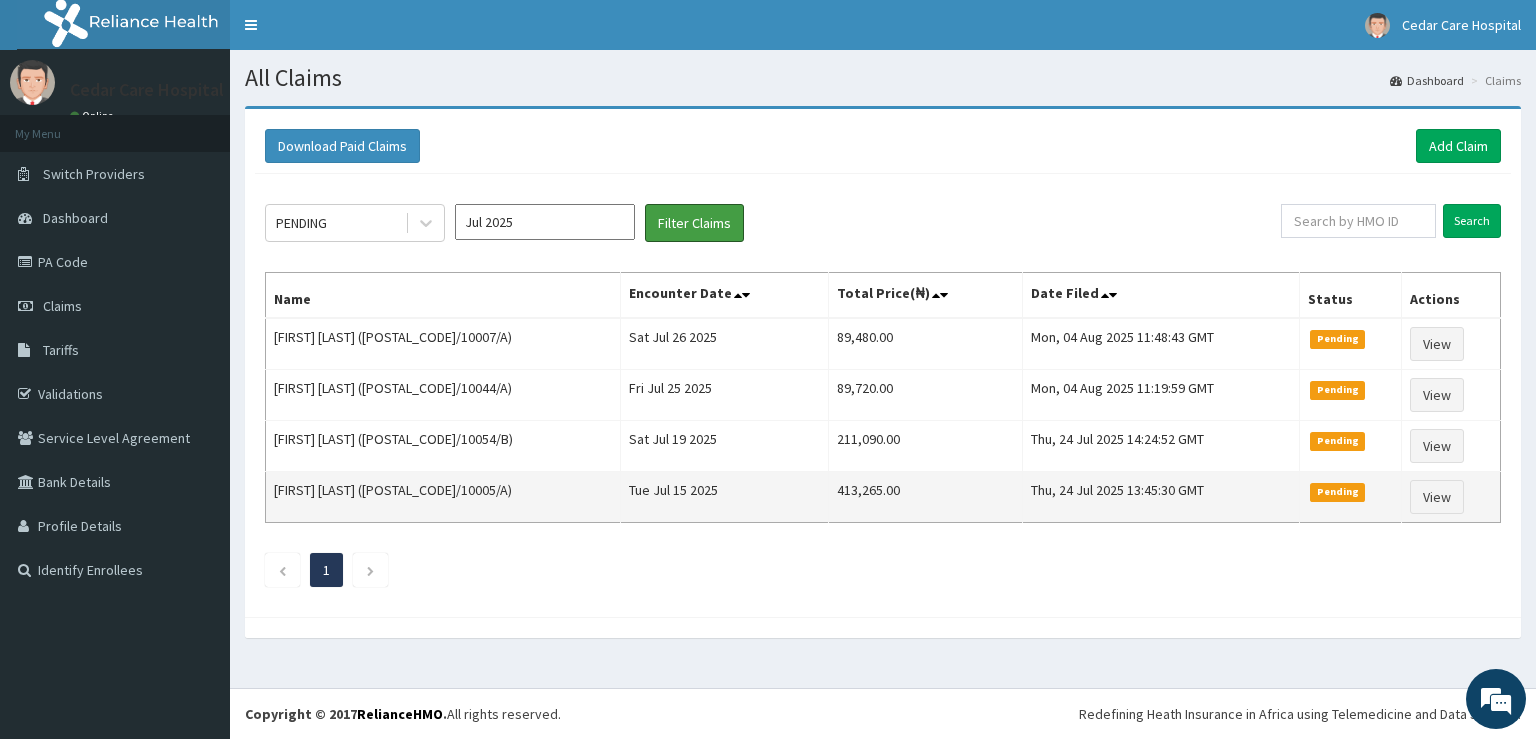 scroll, scrollTop: 0, scrollLeft: 0, axis: both 